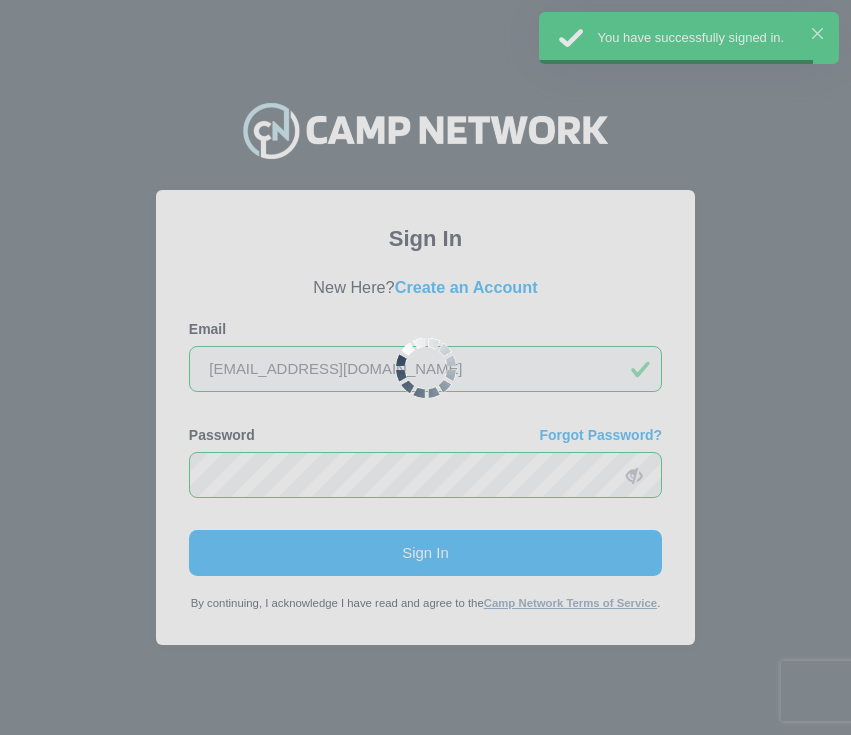 scroll, scrollTop: 0, scrollLeft: 0, axis: both 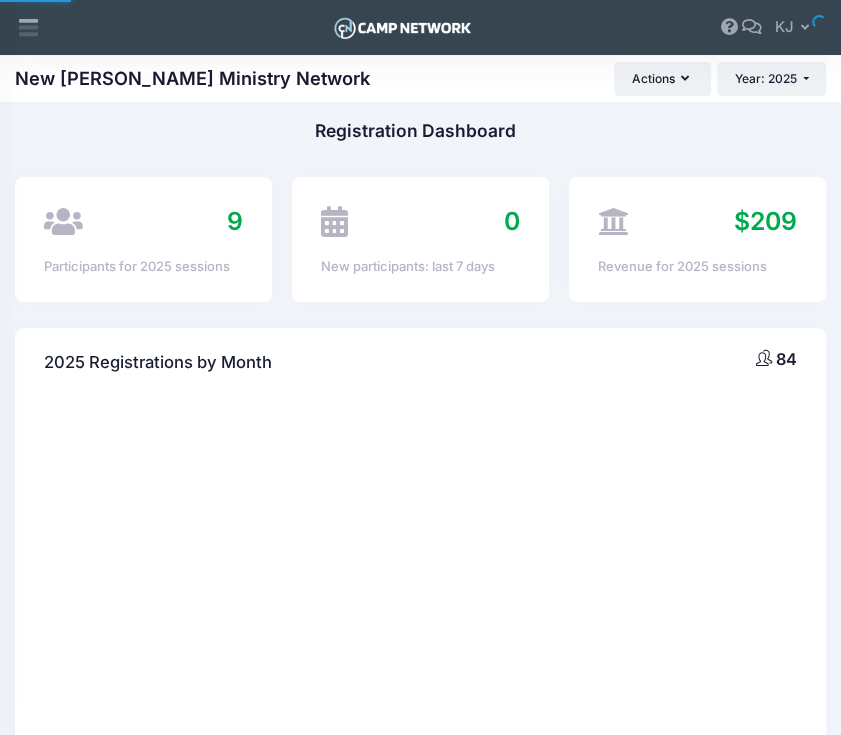 select 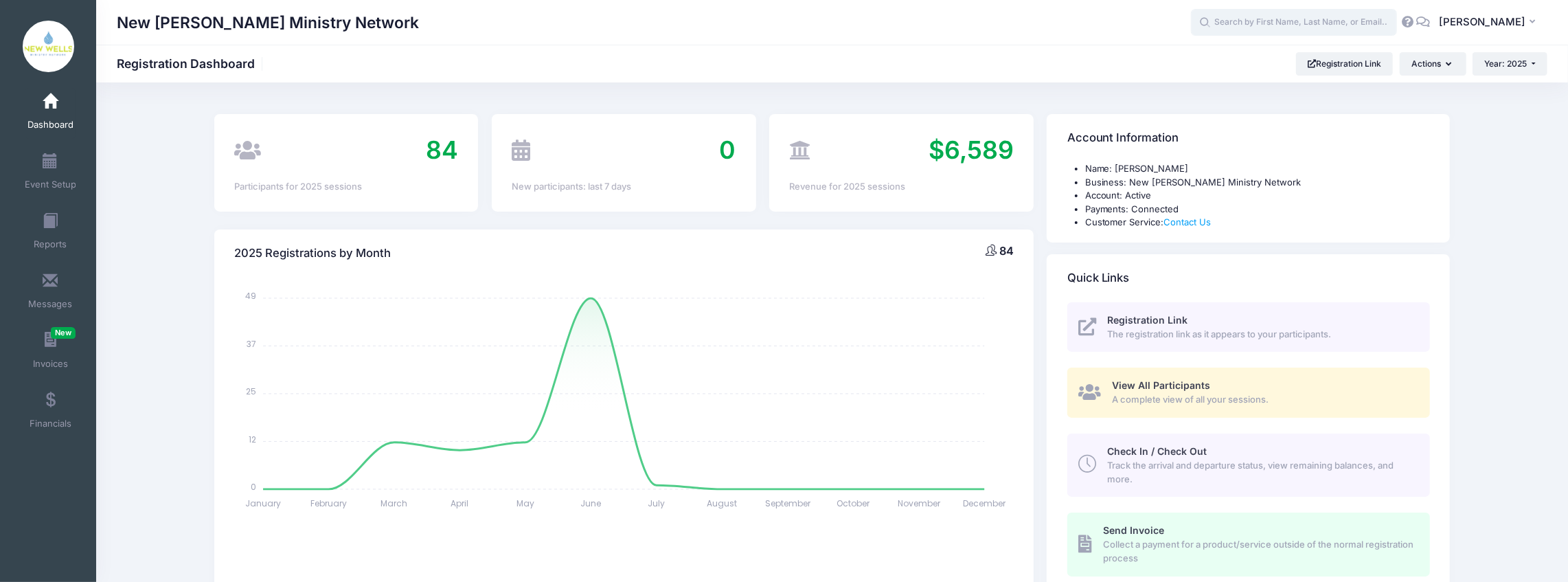 click at bounding box center (1294, 23) 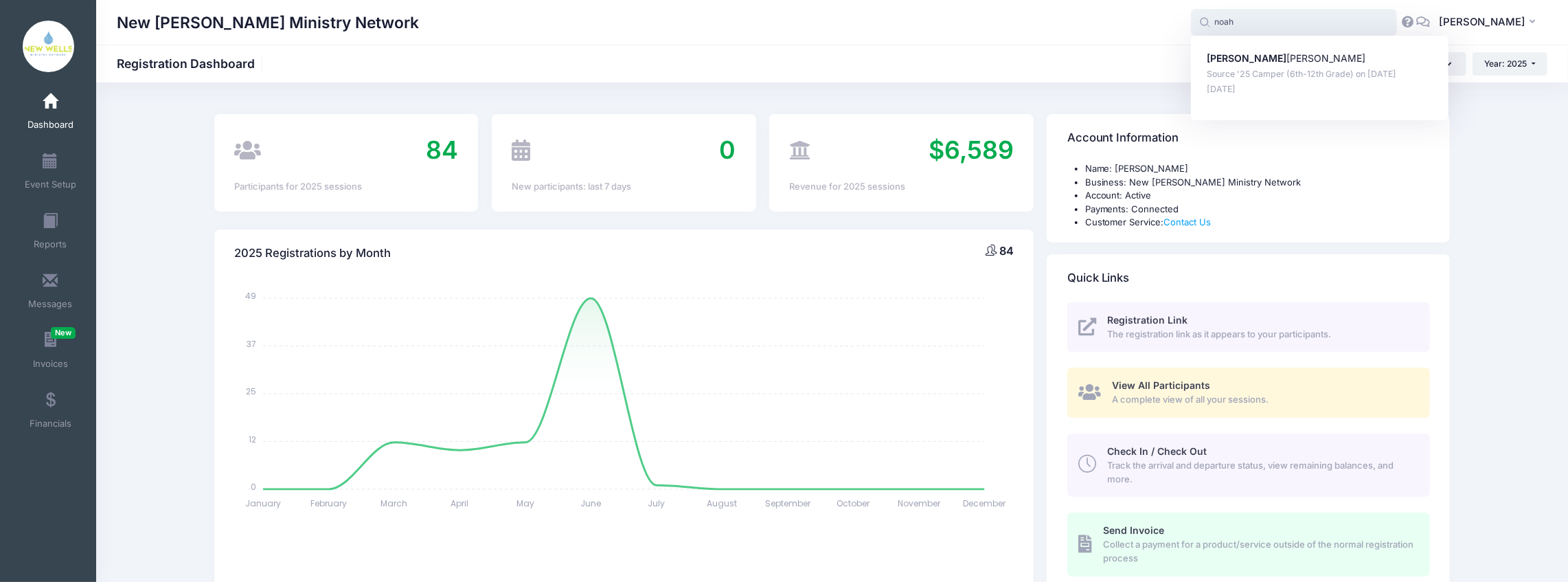 click on "Noah  Ely Source '25 Camper (6th-12th Grade) on Jul-23, 2025 Jun-29, 2025" at bounding box center (1319, 78) 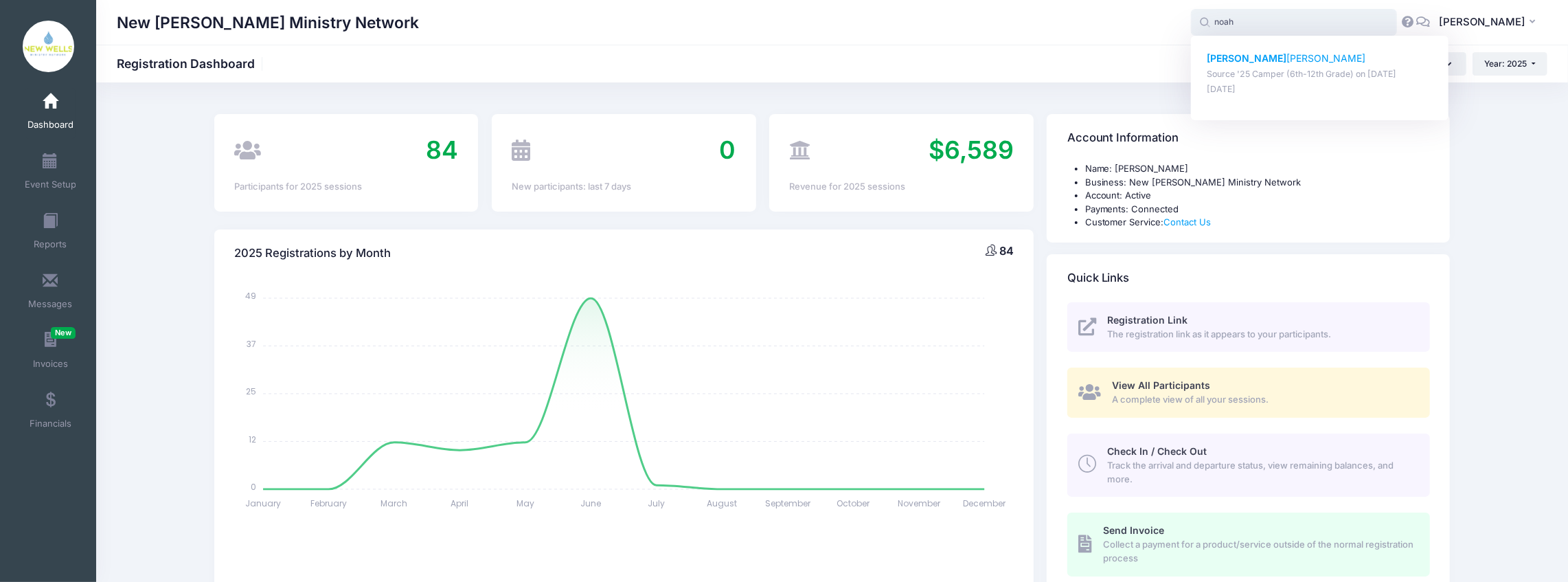 click on "Noah  Ely" at bounding box center (1320, 58) 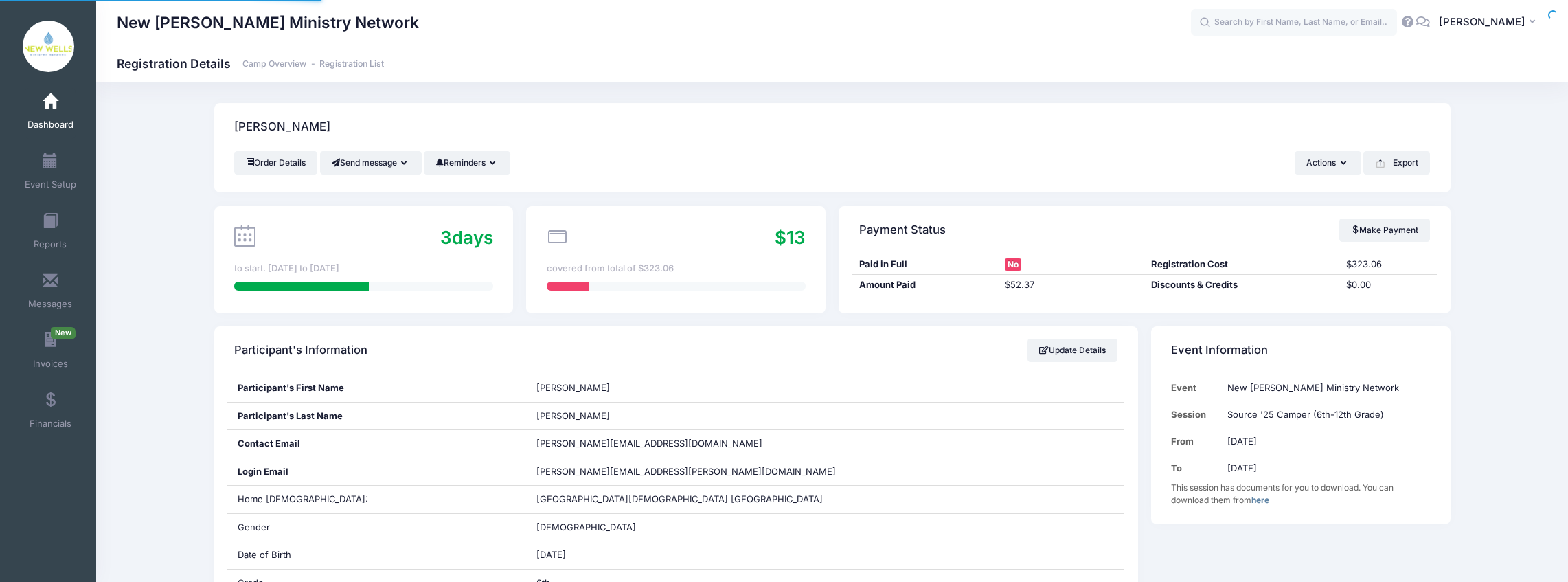 scroll, scrollTop: 0, scrollLeft: 0, axis: both 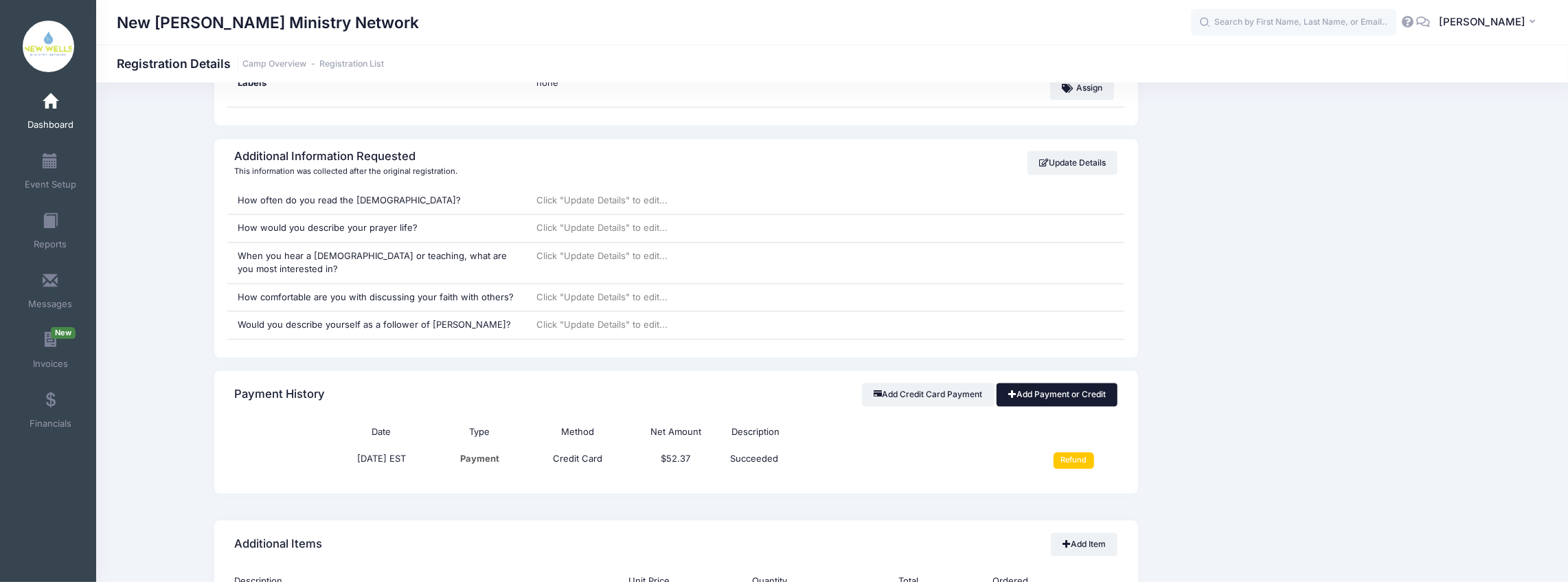 click on "Add Payment or Credit" at bounding box center (1057, 394) 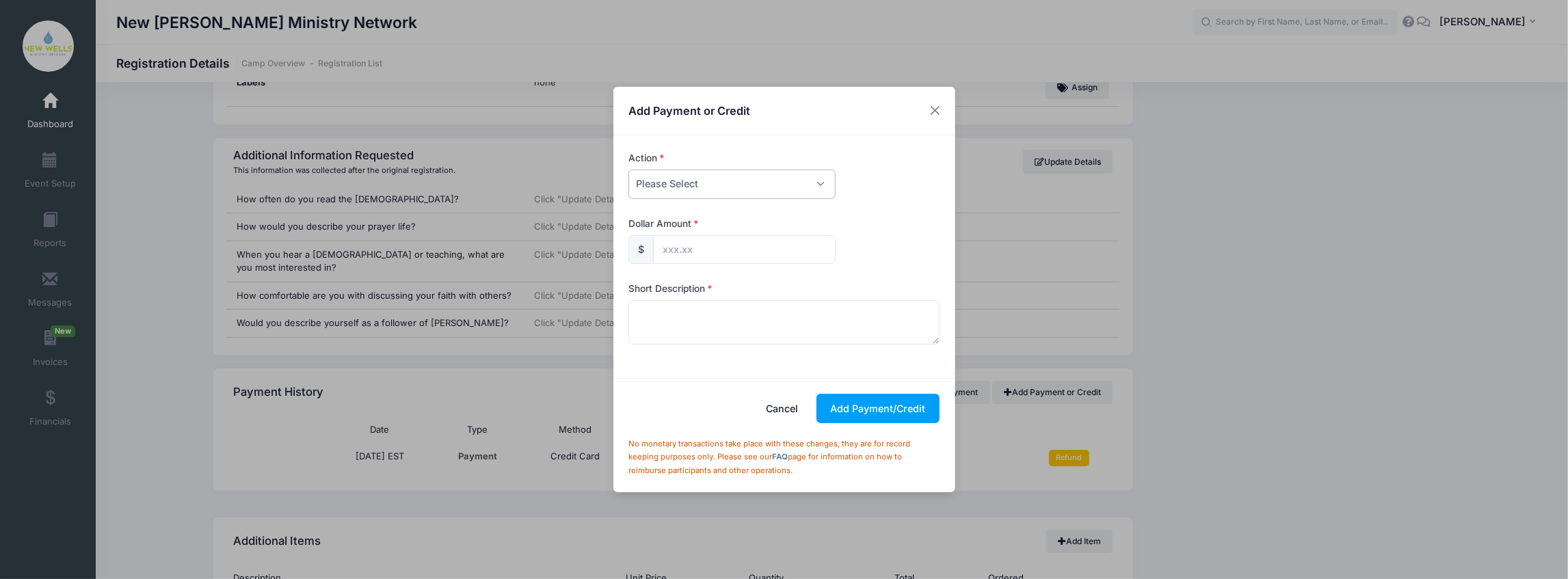 click on "Please Select
Payment
Credit
Refund (Offline)" at bounding box center [732, 184] 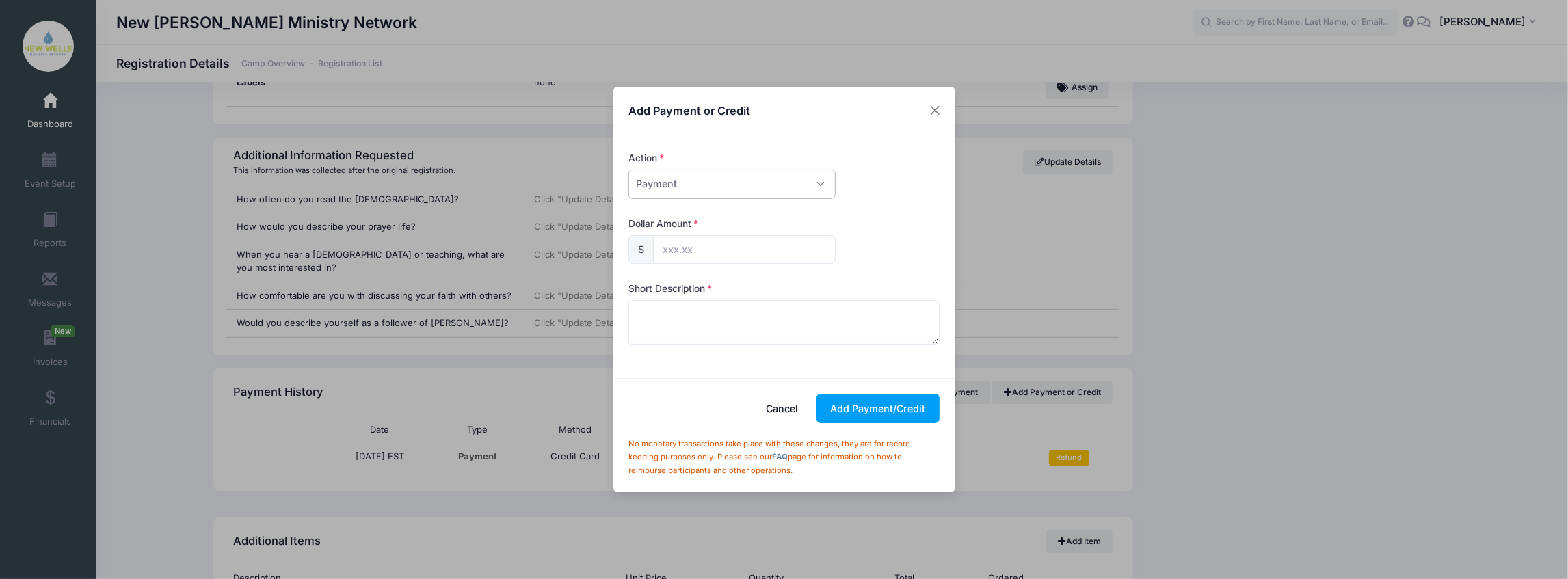 click on "Please Select
Payment
Credit
Refund (Offline)" at bounding box center (732, 184) 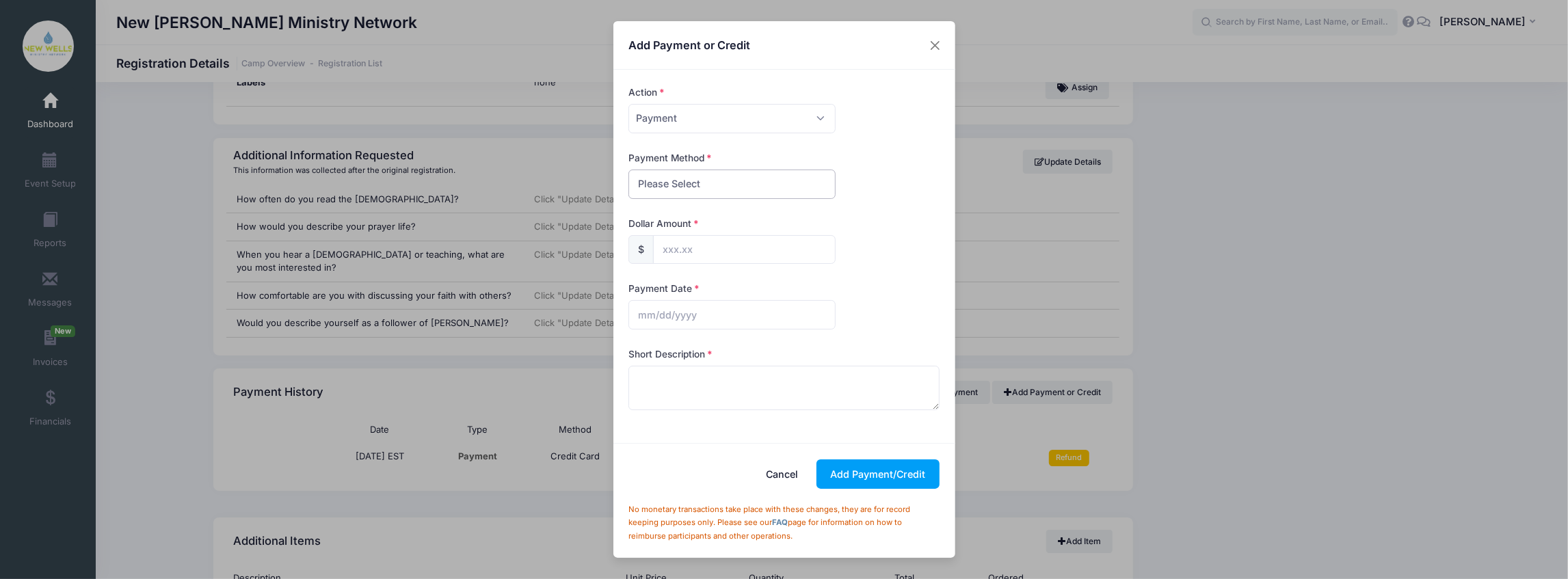 click on "Please Select
PayPal
Cash
Check
Bank Transfer
Other" at bounding box center [732, 184] 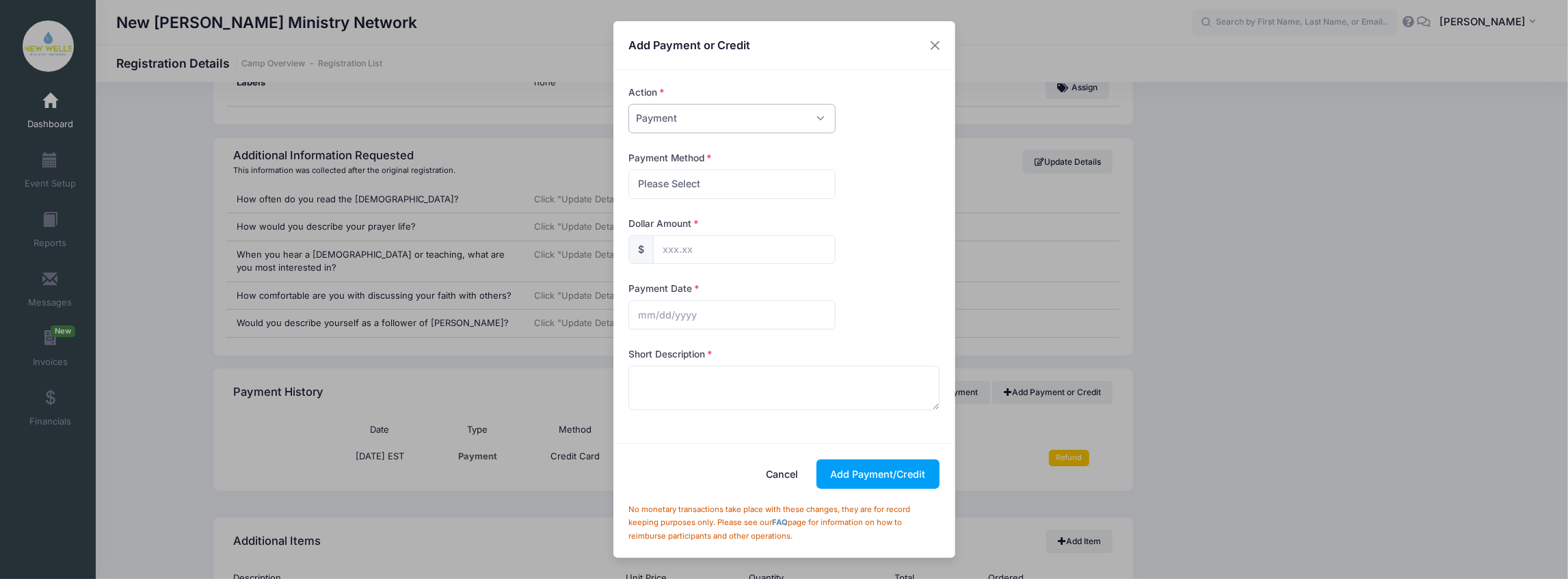 click on "Please Select
Payment
Credit
Refund (Offline)" at bounding box center (732, 118) 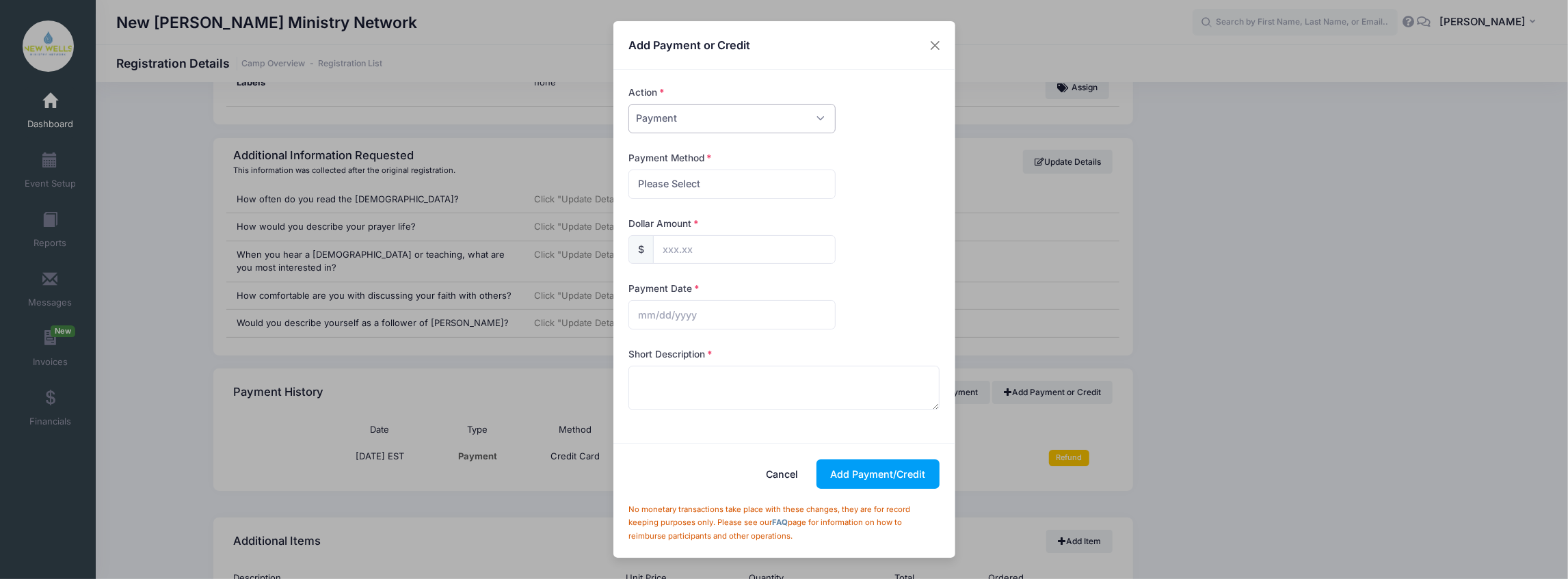 select on "credit" 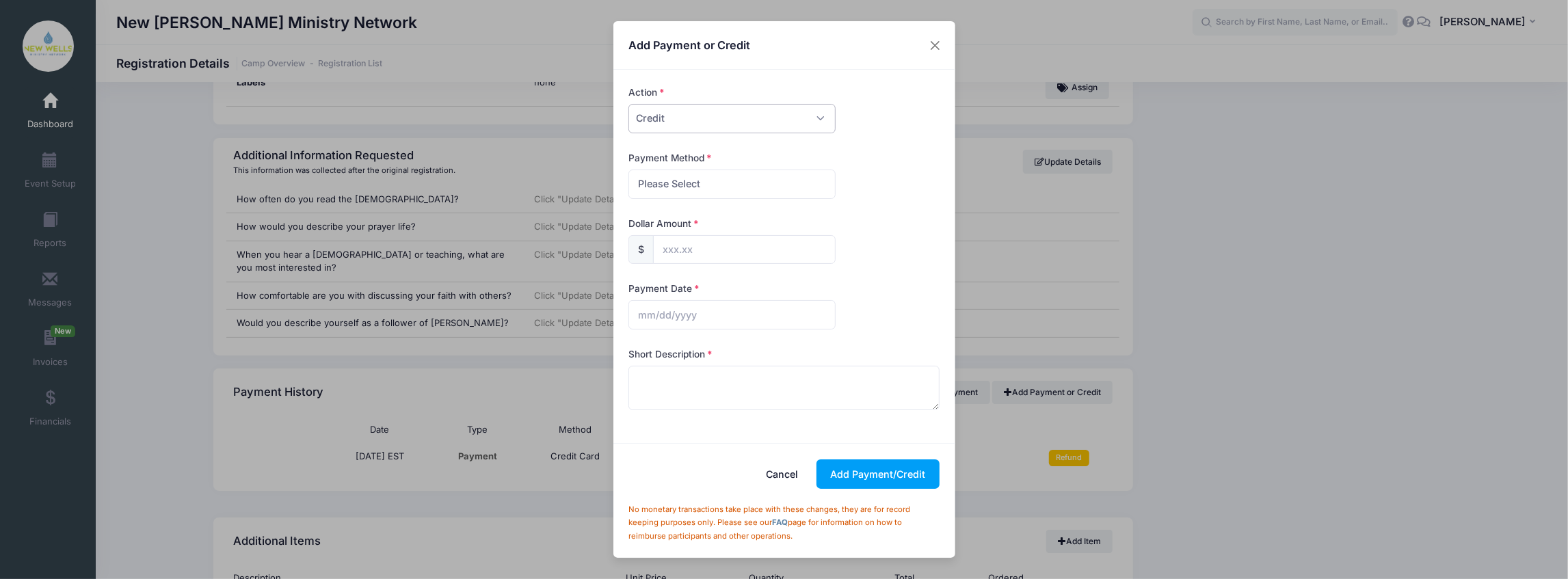 click on "Please Select
Payment
Credit
Refund (Offline)" at bounding box center [732, 118] 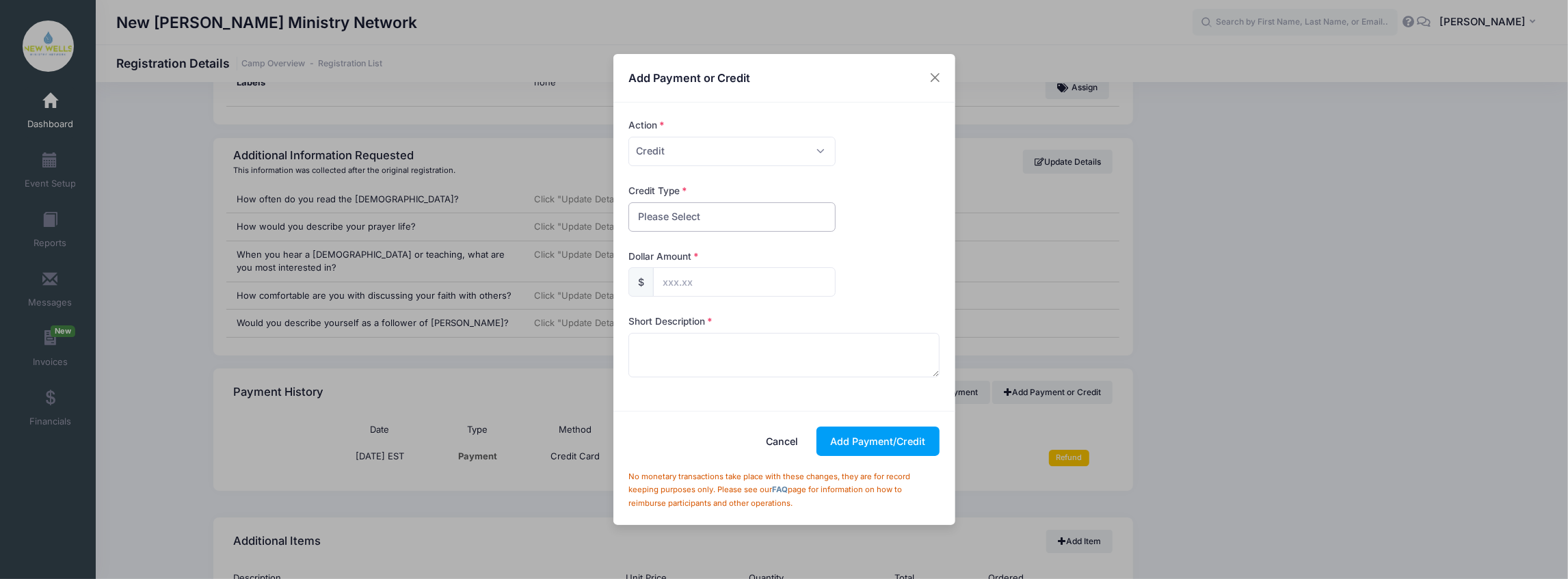 click on "Please Select
Discount
Scholarship
Other" at bounding box center [732, 217] 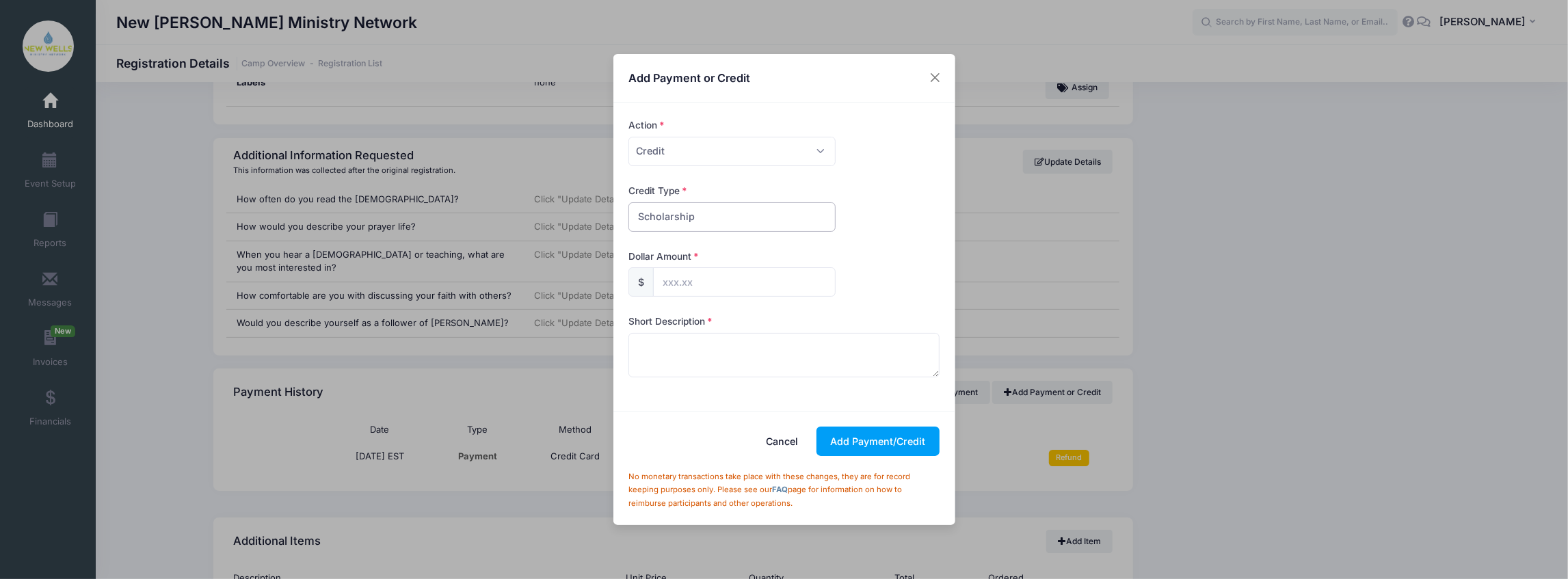 click on "Please Select
Discount
Scholarship
Other" at bounding box center [732, 217] 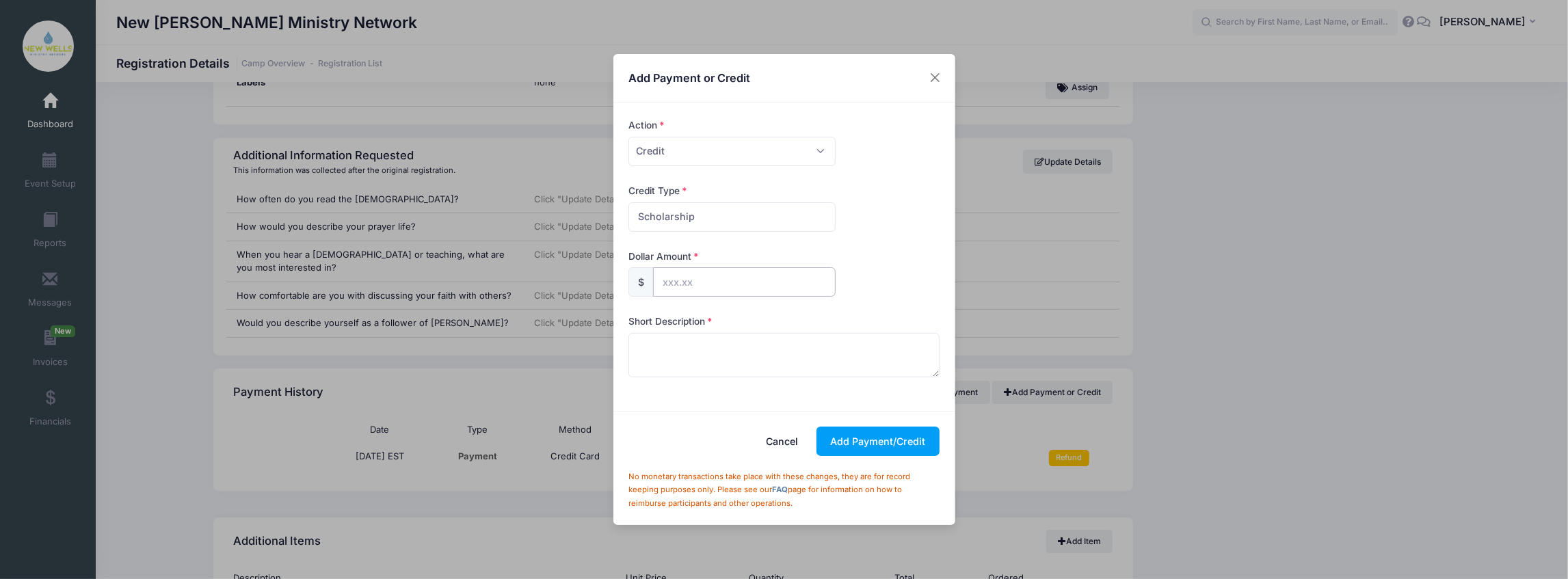 click at bounding box center [744, 282] 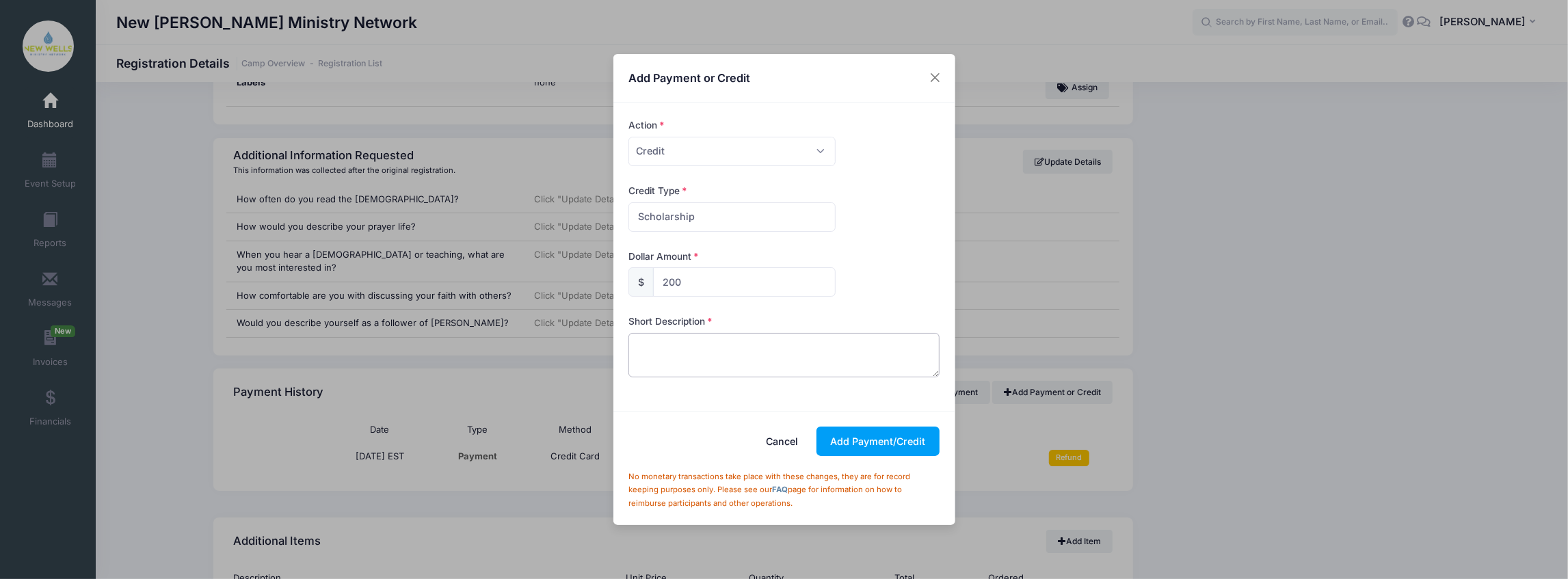type on "200.00" 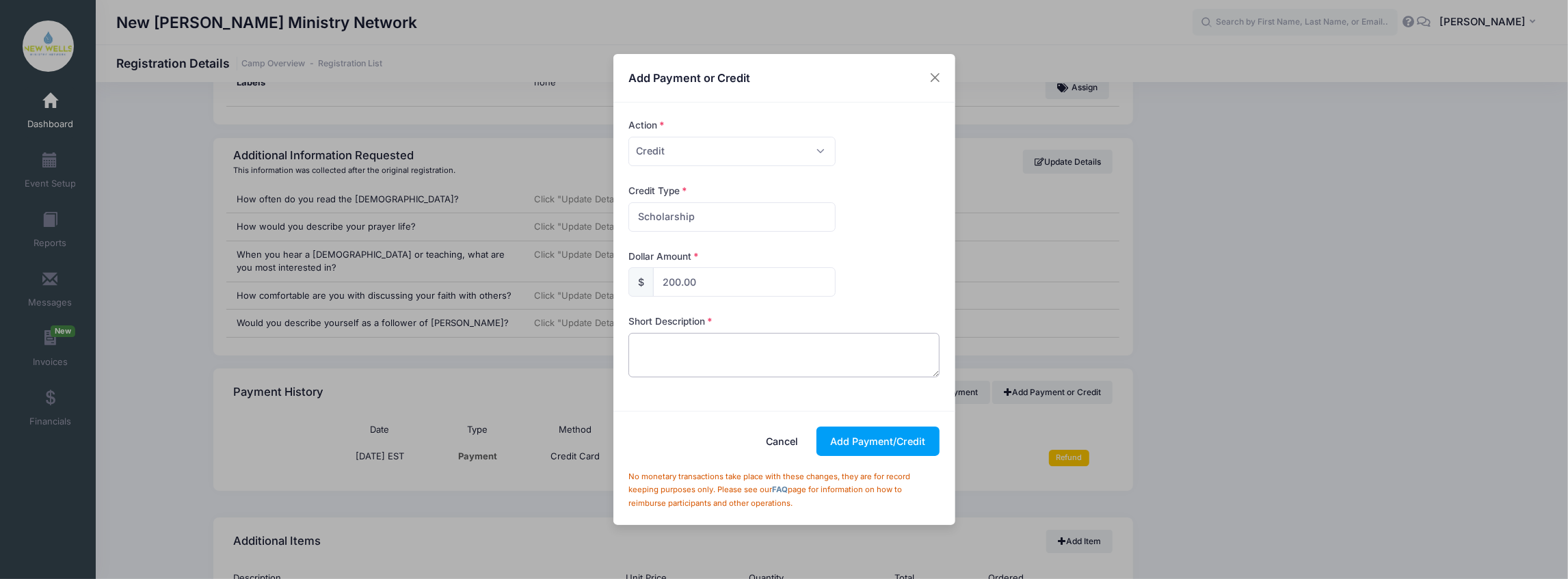 click at bounding box center (784, 355) 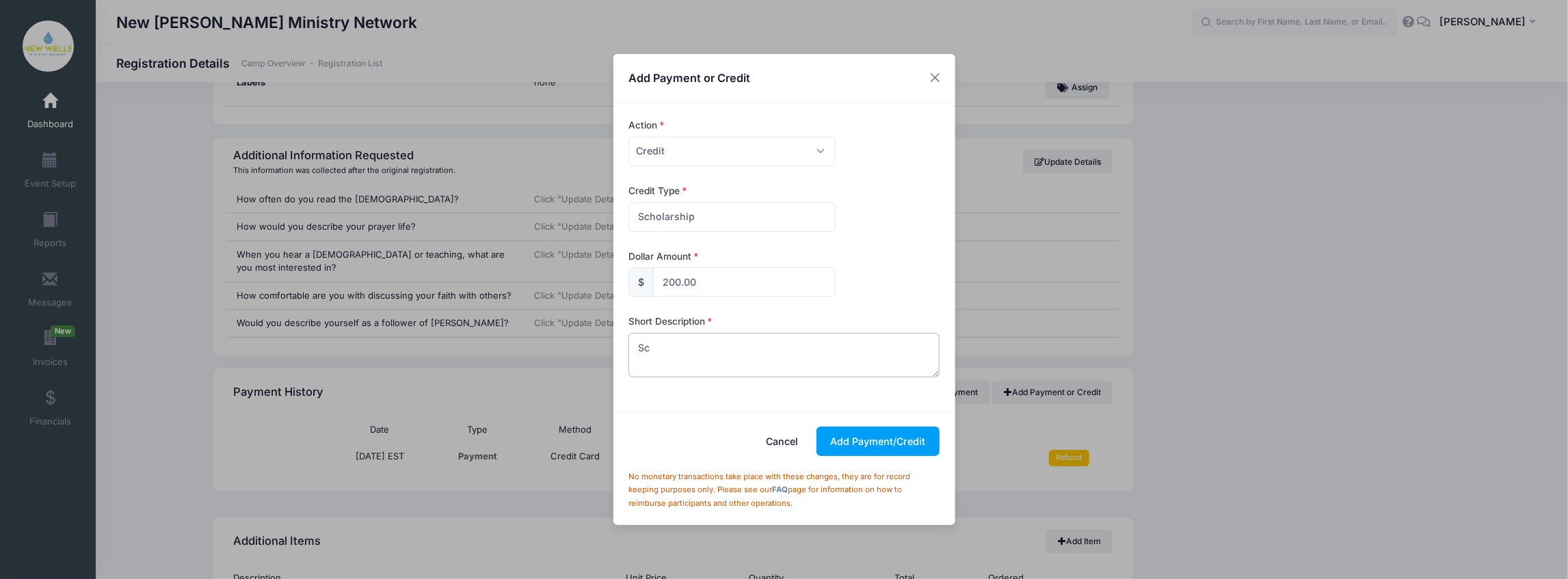type on "S" 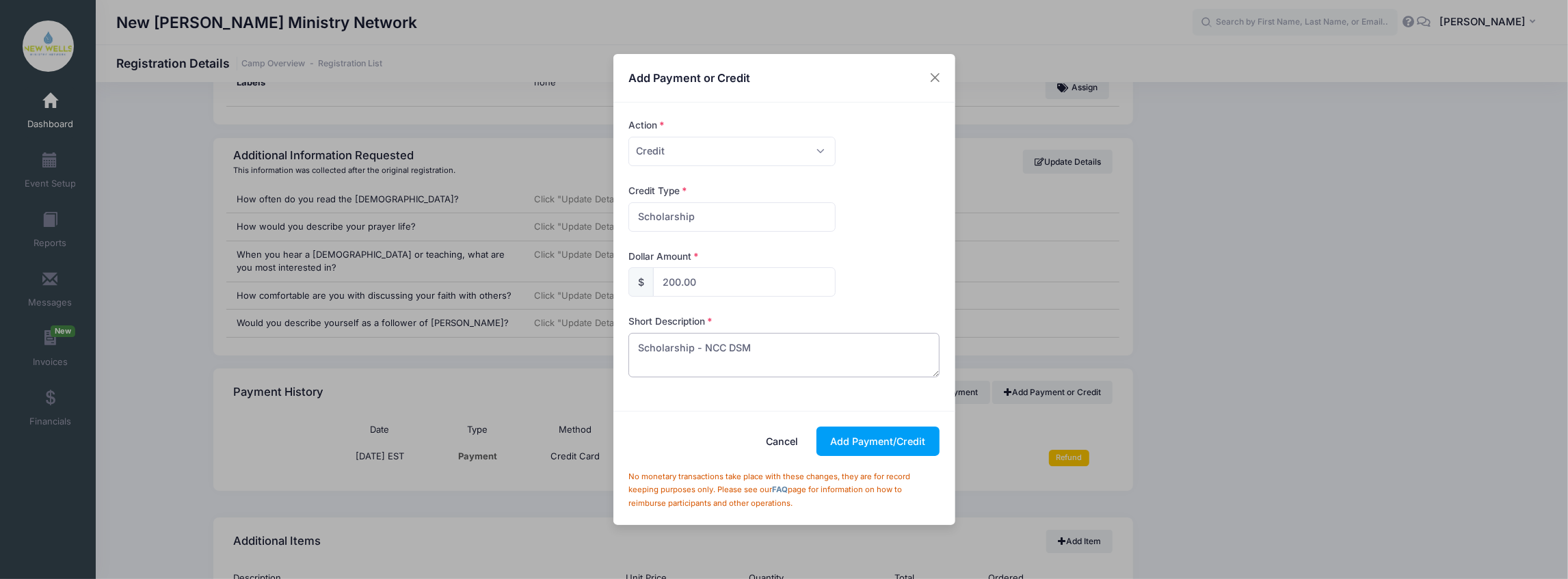 drag, startPoint x: 767, startPoint y: 351, endPoint x: 595, endPoint y: 347, distance: 172.0465 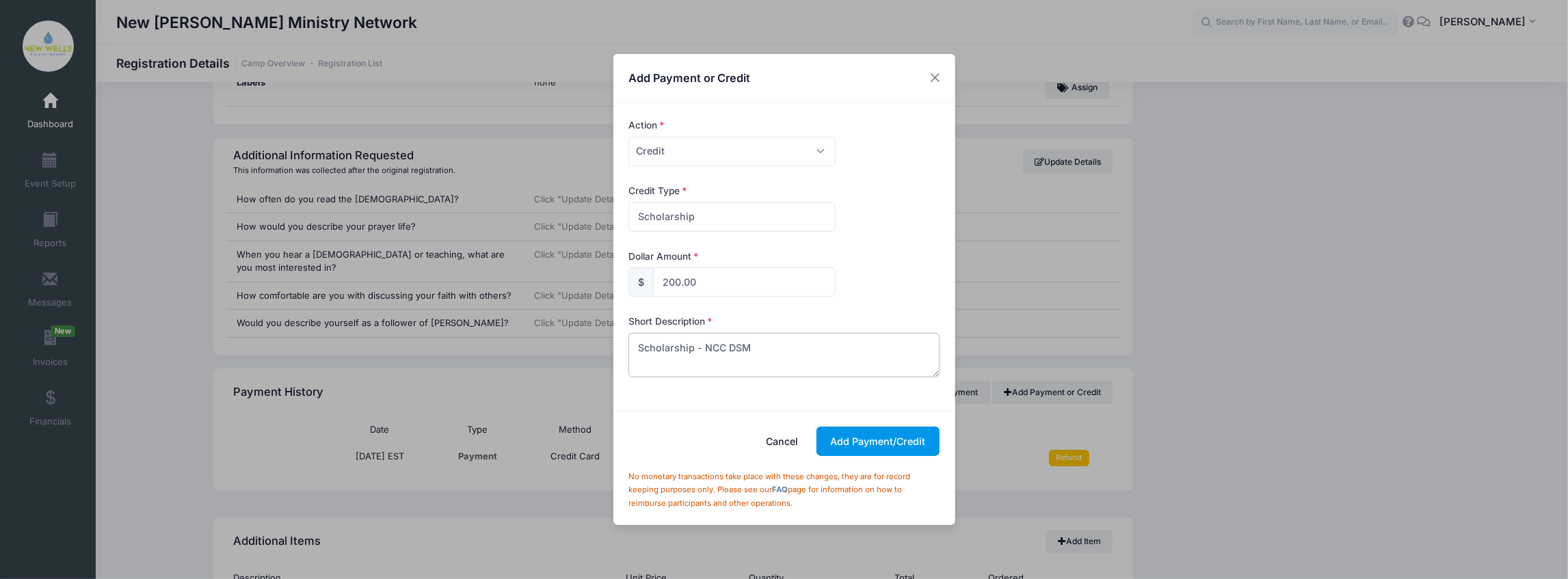 type on "Scholarship - NCC DSM" 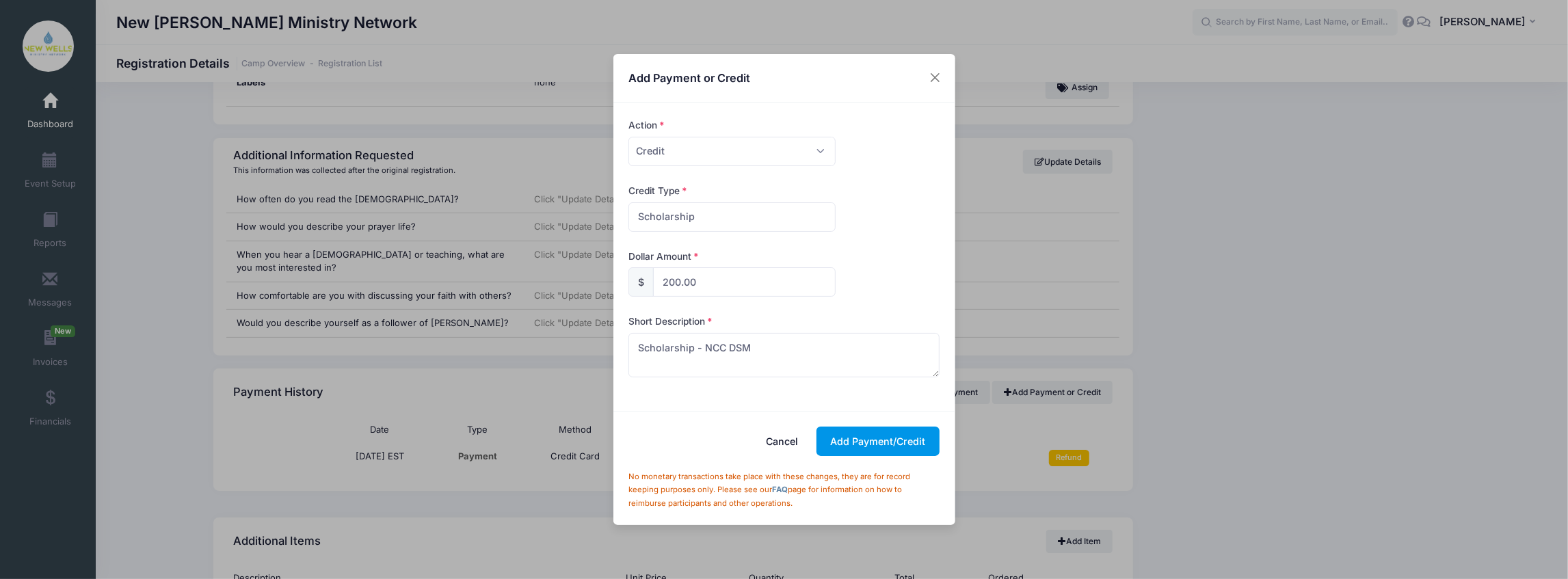 click on "Add Payment/Credit" at bounding box center (878, 441) 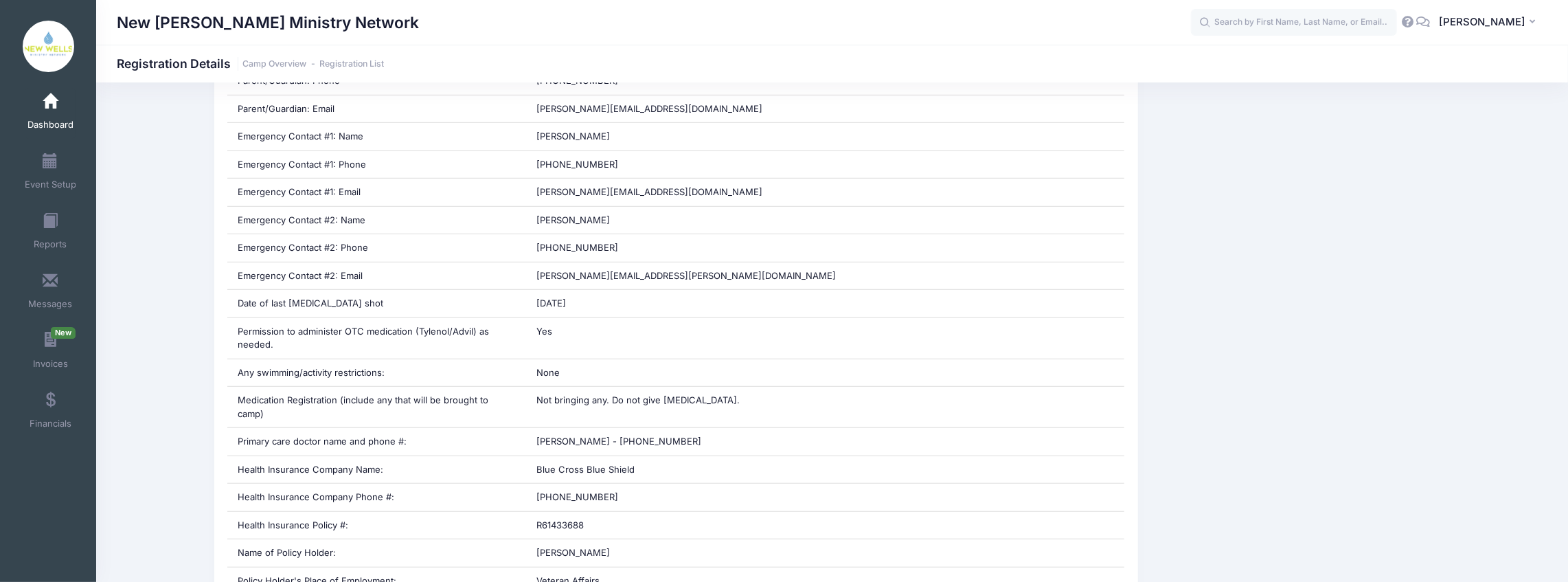 scroll, scrollTop: 0, scrollLeft: 0, axis: both 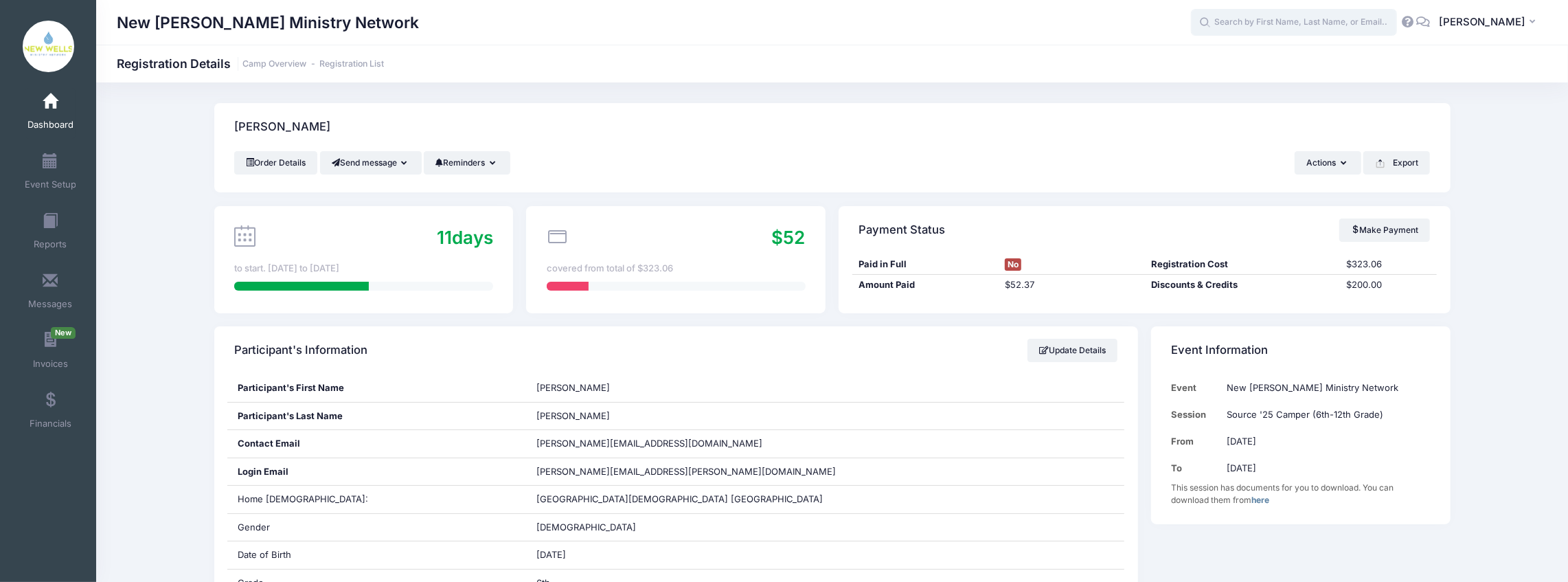 click at bounding box center (1294, 23) 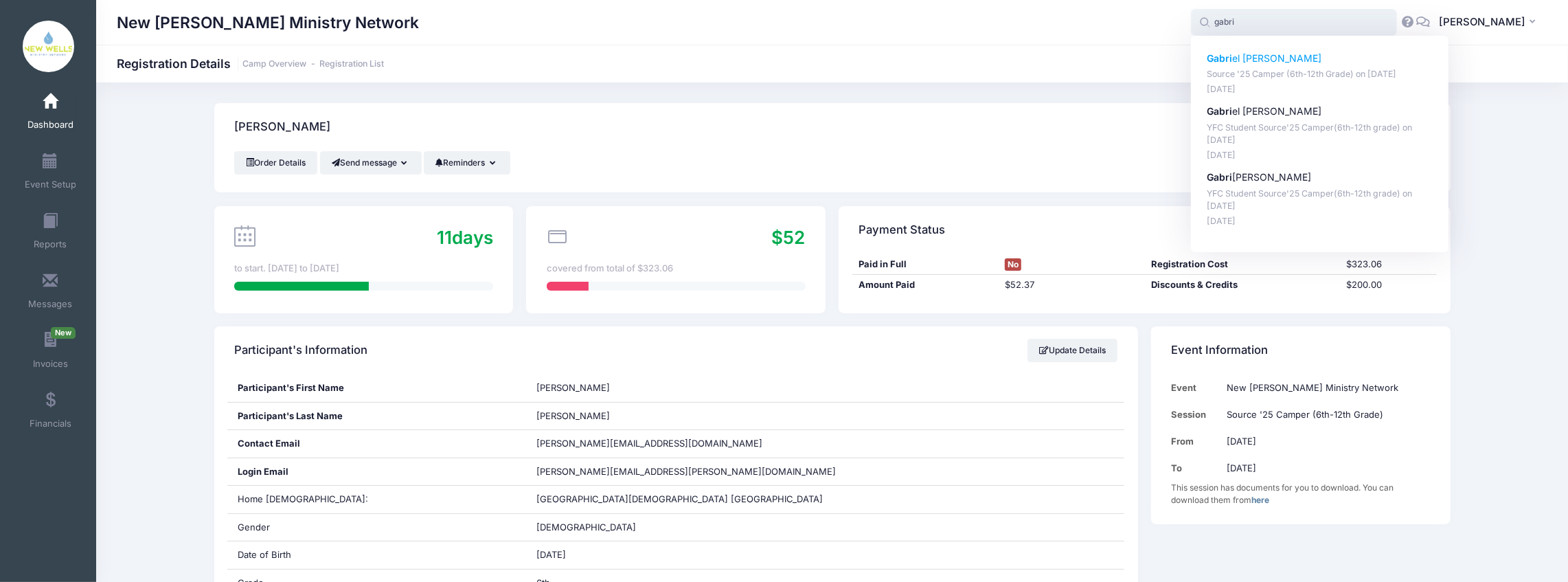 click on "Gabri el Rosser" at bounding box center [1320, 58] 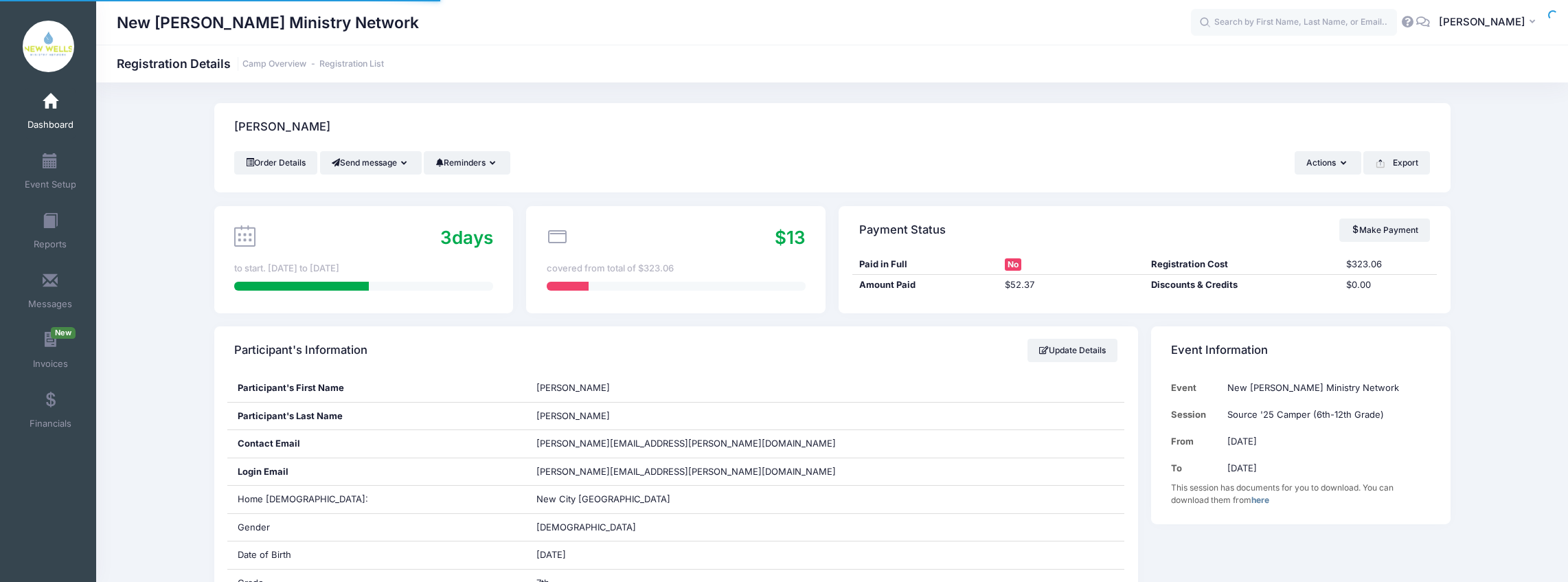 scroll, scrollTop: 0, scrollLeft: 0, axis: both 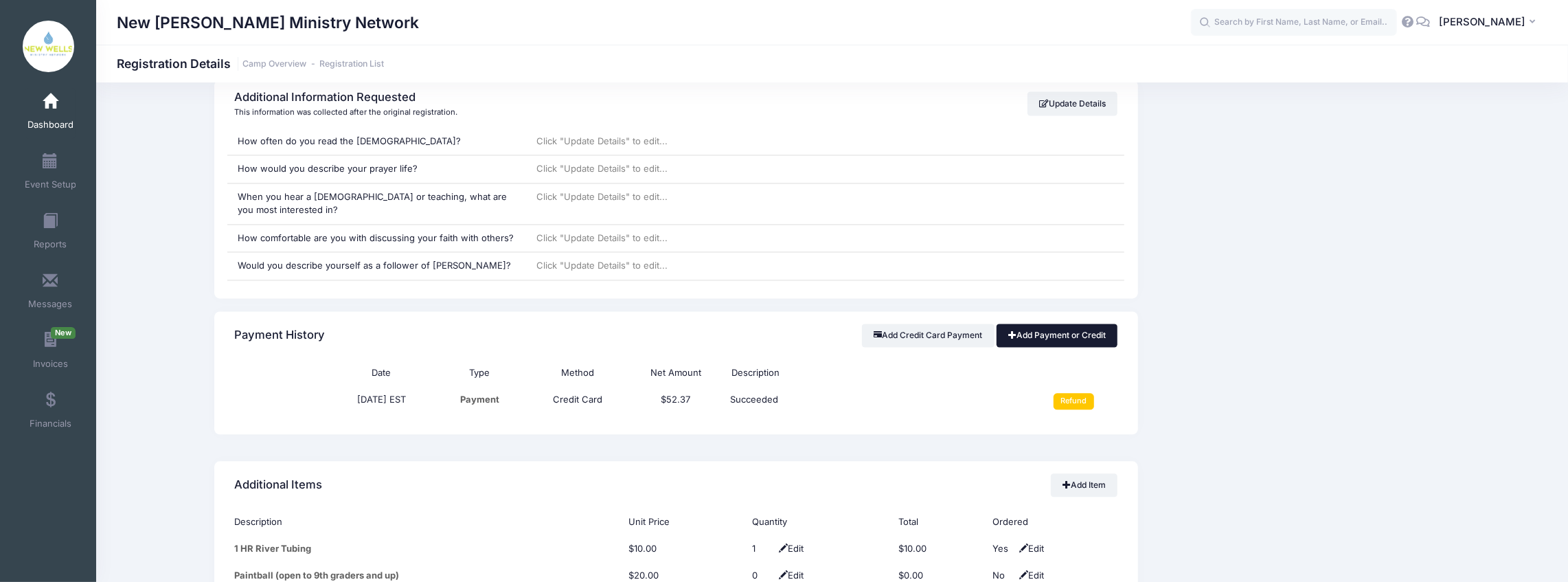 click on "Add Payment or Credit" at bounding box center [1057, 335] 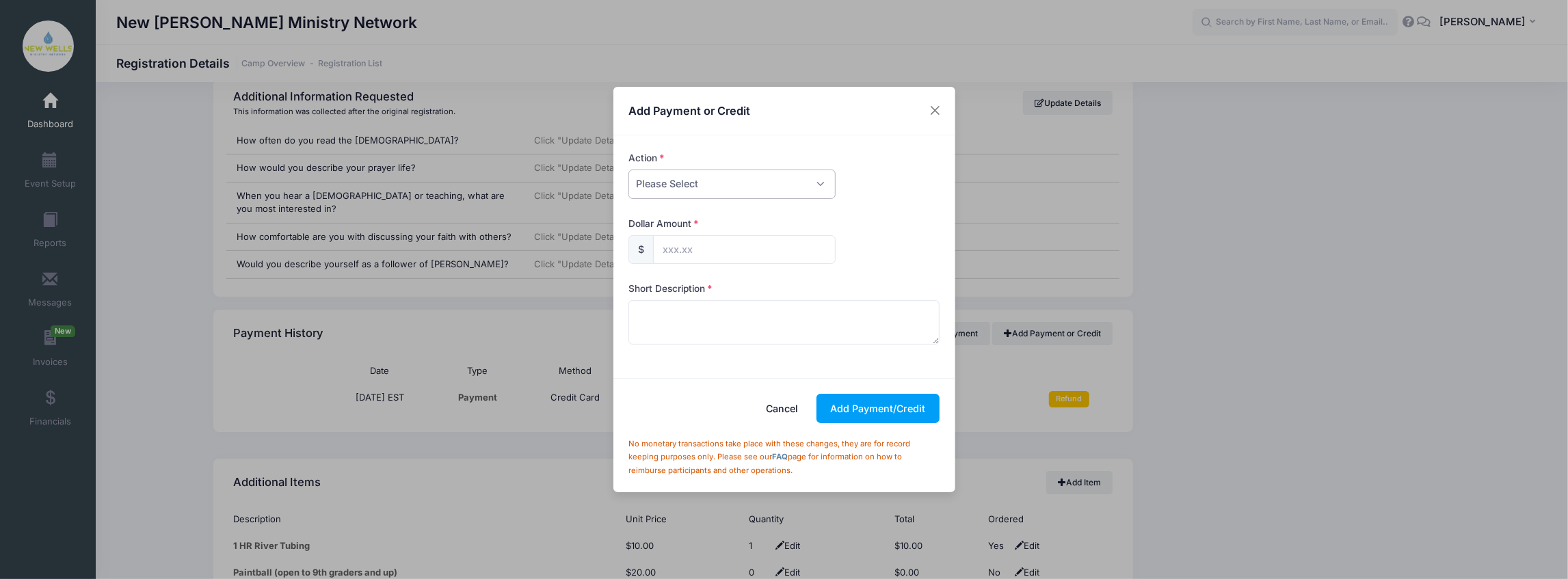 click on "Please Select
Payment
Credit
Refund (Offline)" at bounding box center (732, 184) 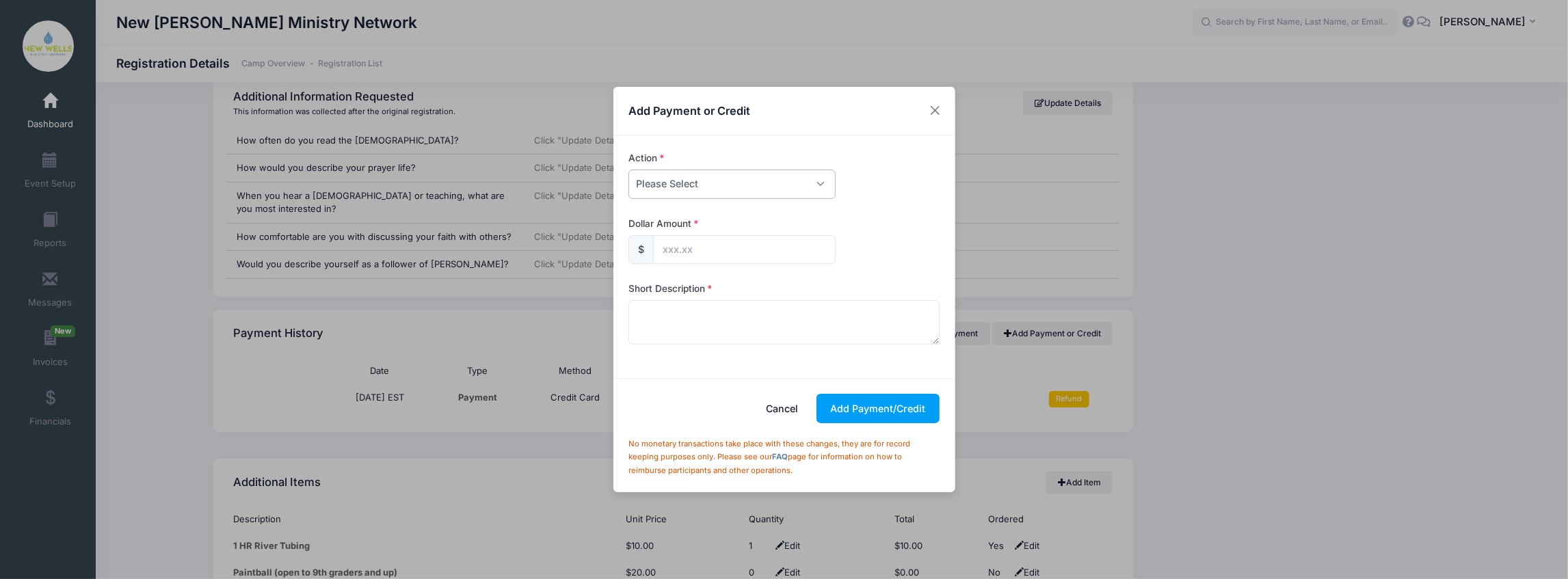 select on "credit" 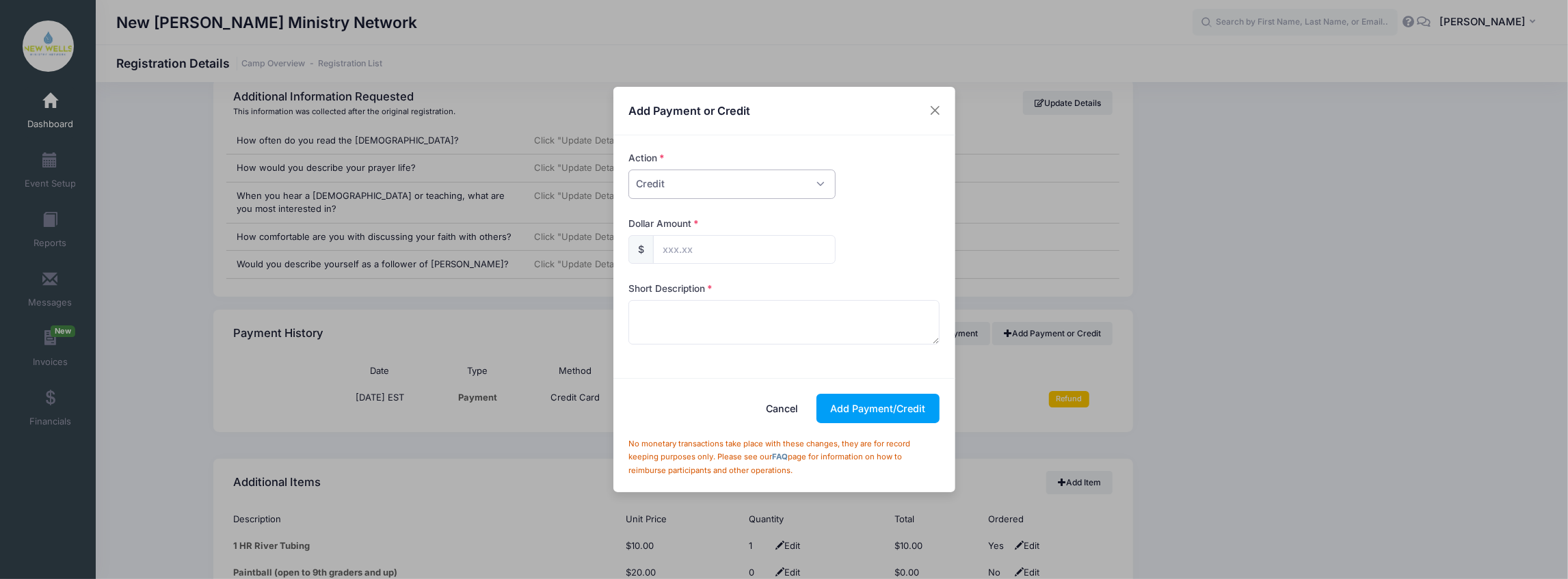 click on "Please Select
Payment
Credit
Refund (Offline)" at bounding box center (732, 184) 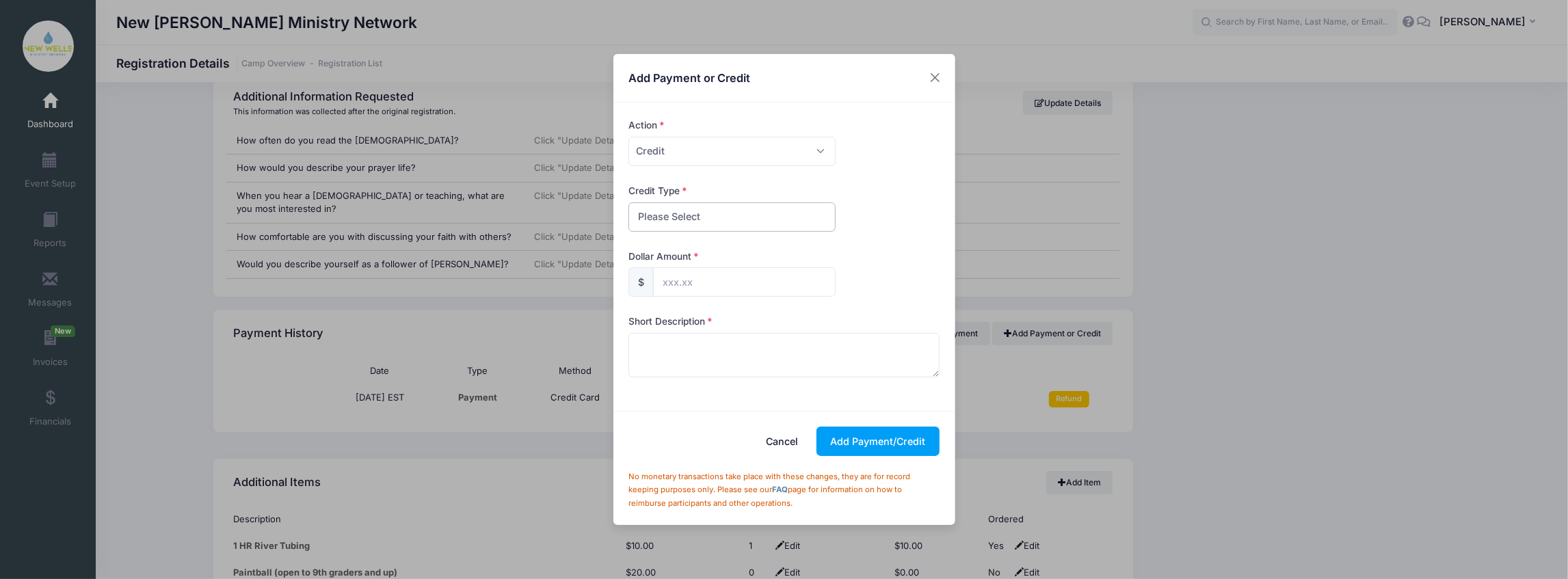 click on "Please Select
Discount
Scholarship
Other" at bounding box center (732, 217) 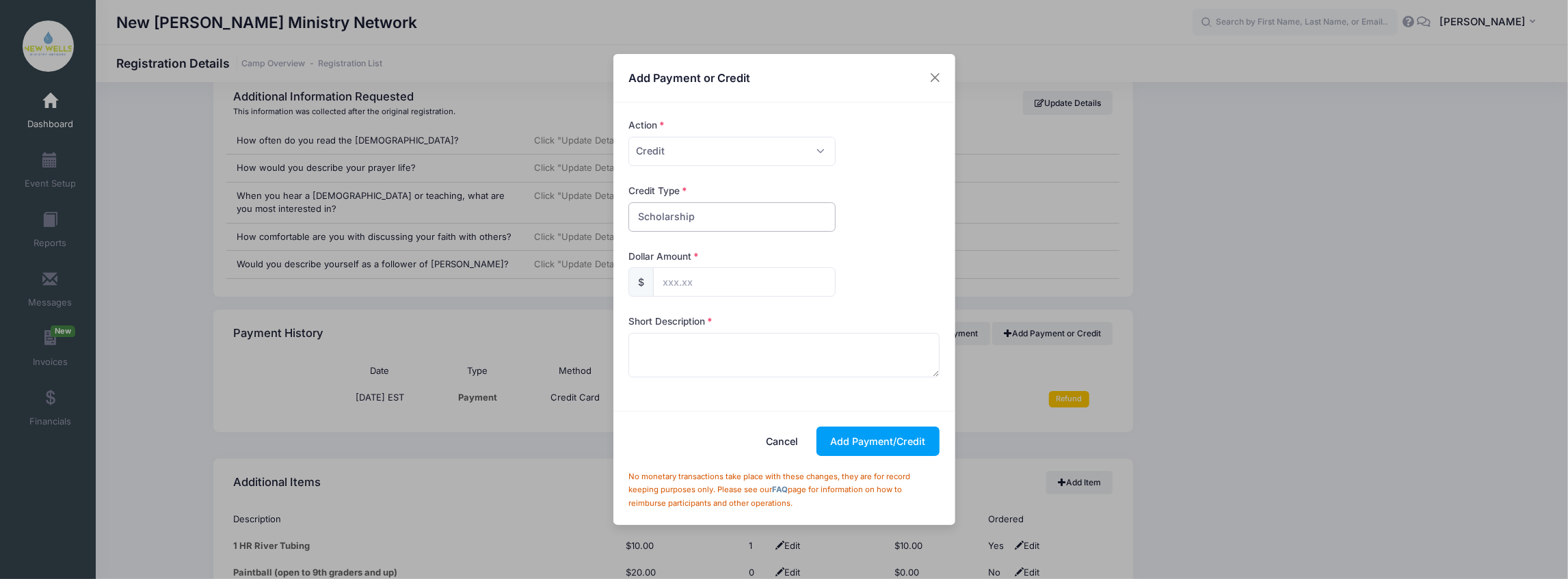 click on "Please Select
Discount
Scholarship
Other" at bounding box center (732, 217) 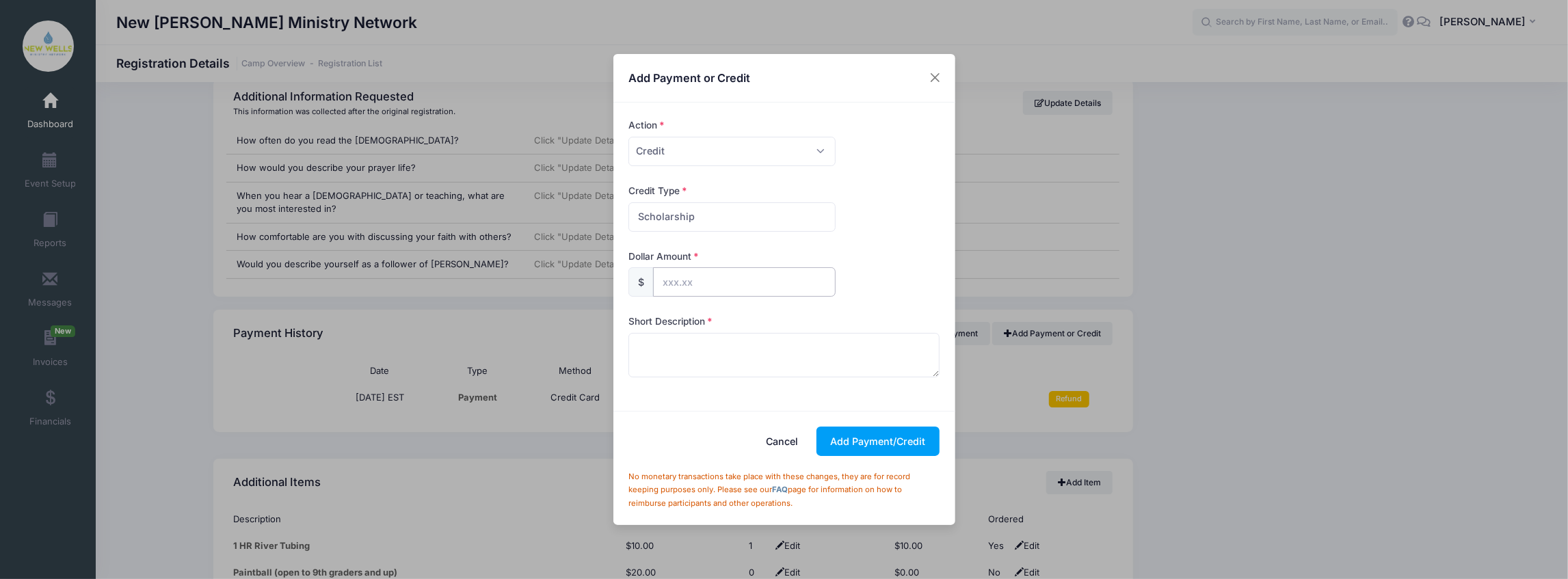 click at bounding box center (744, 282) 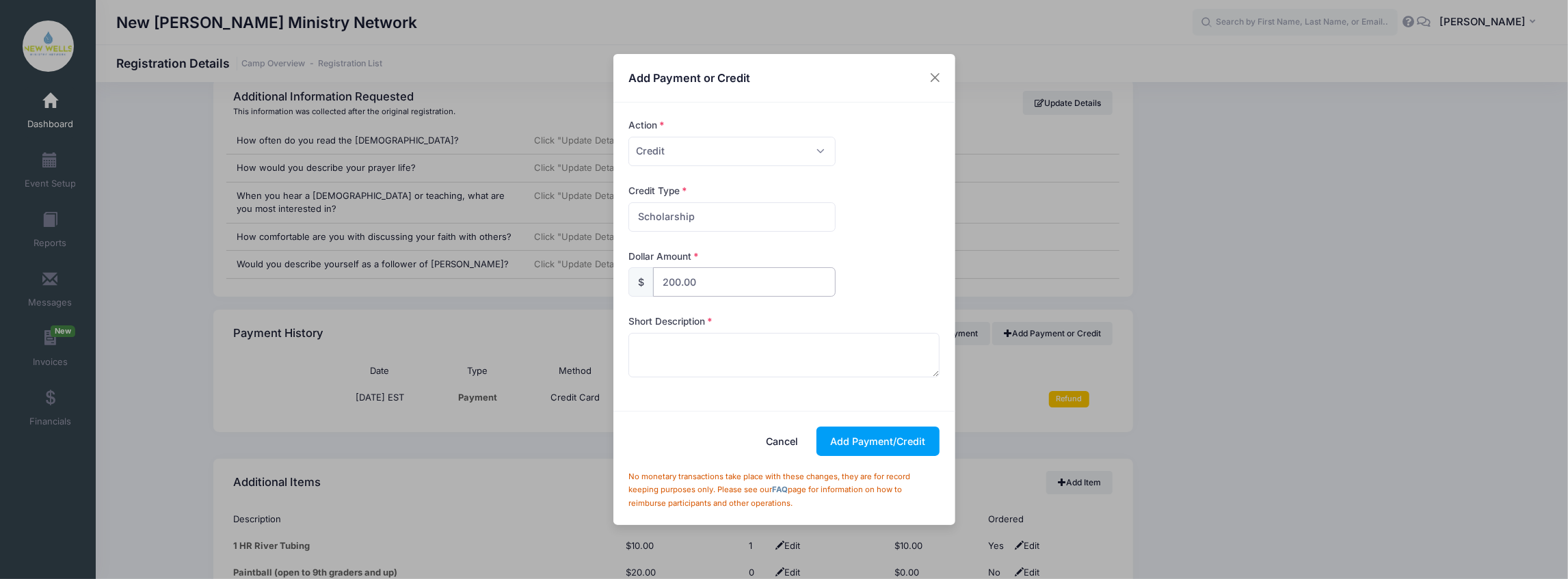 type on "200.00" 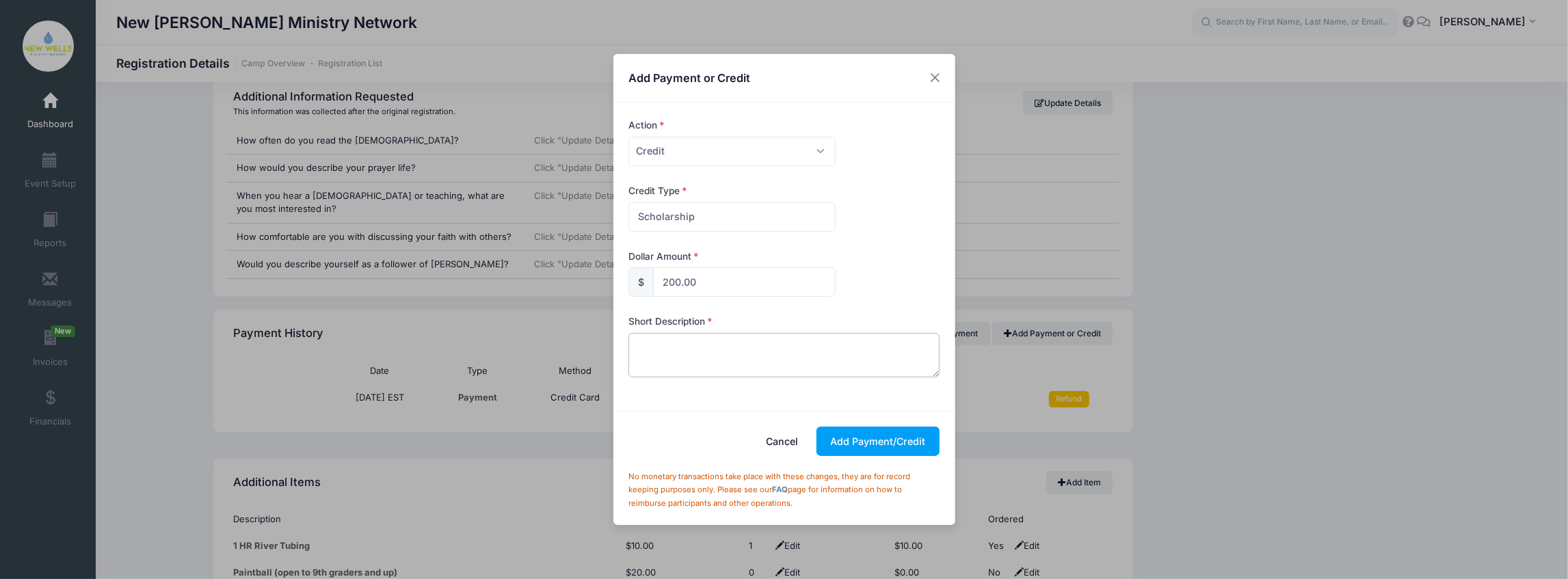 click at bounding box center [784, 355] 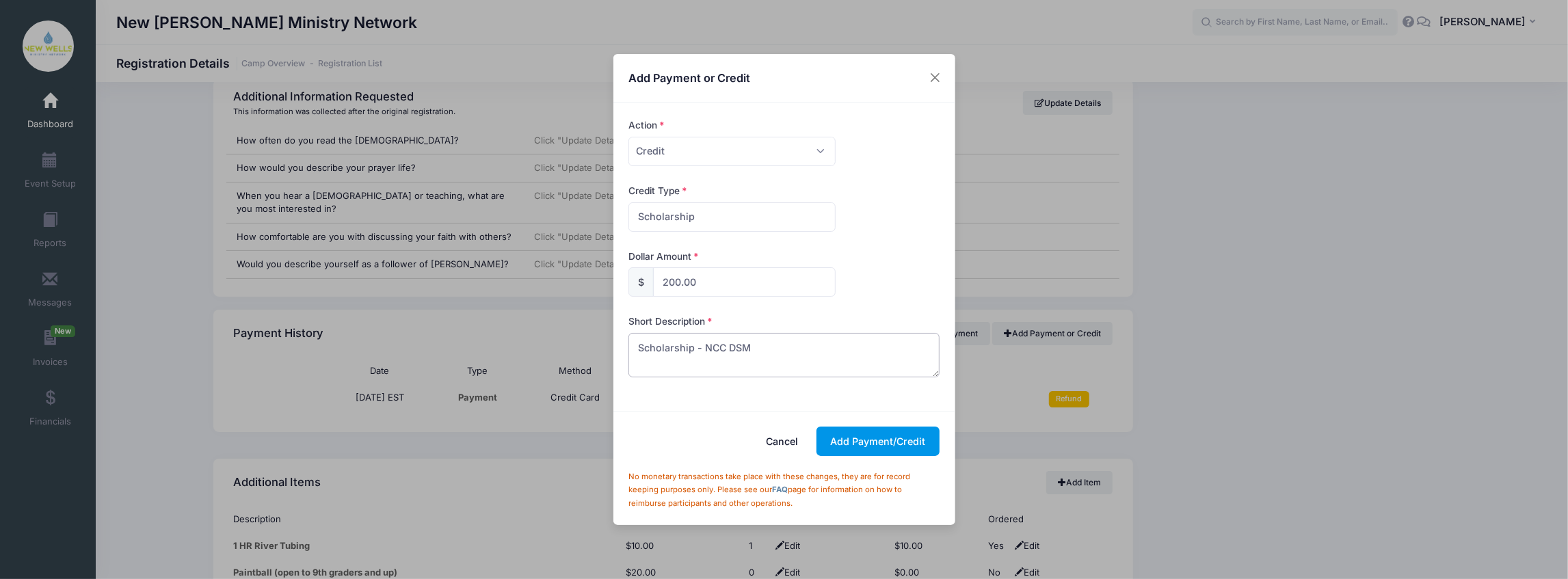 type on "Scholarship - NCC DSM" 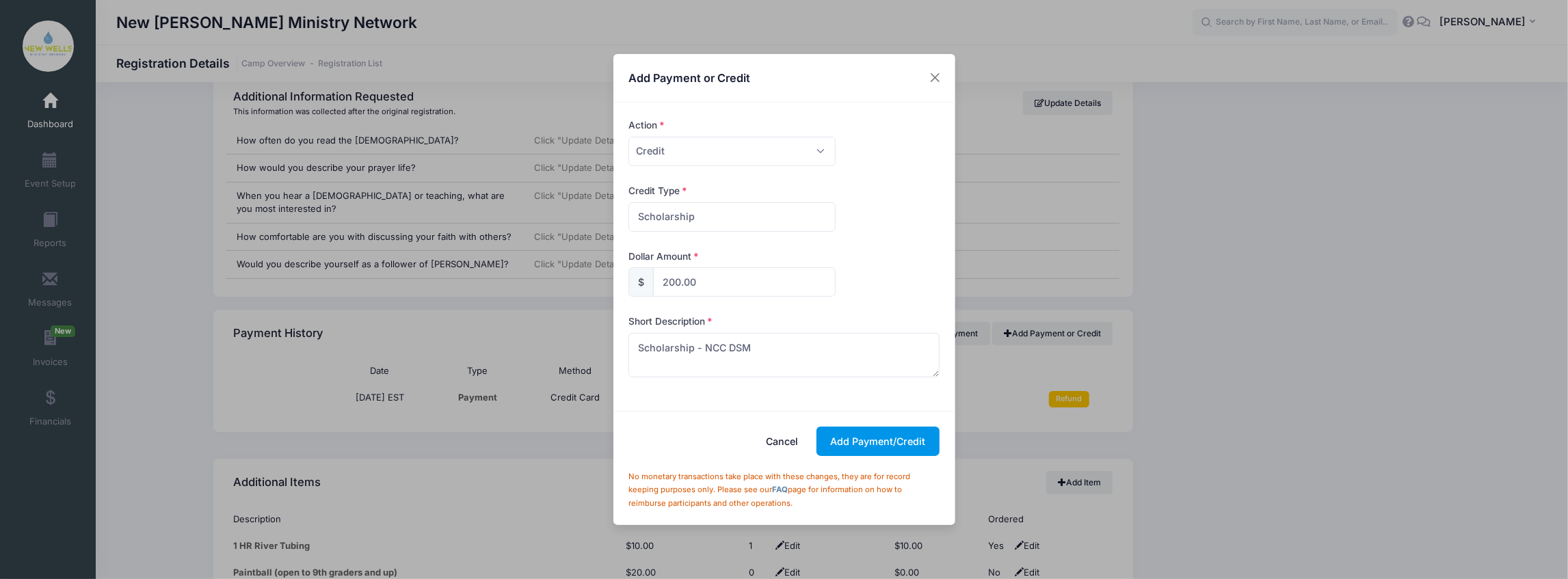 click on "Add Payment/Credit" at bounding box center (878, 441) 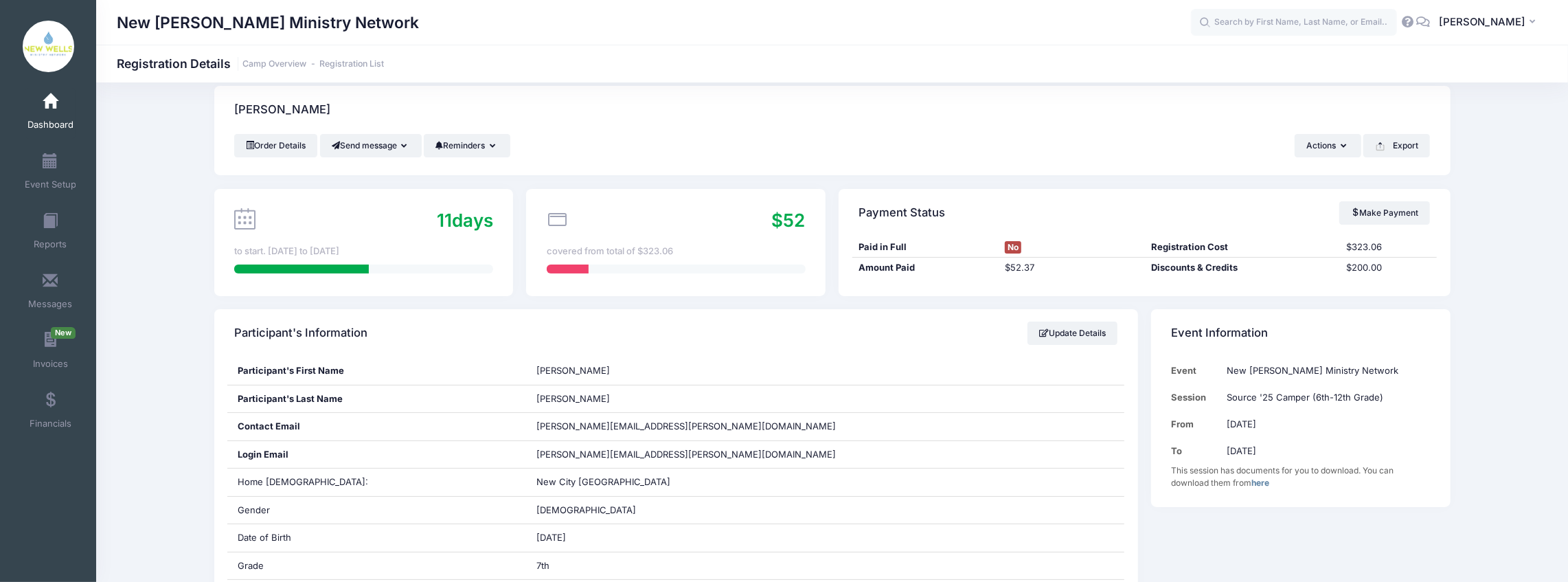 scroll, scrollTop: 0, scrollLeft: 0, axis: both 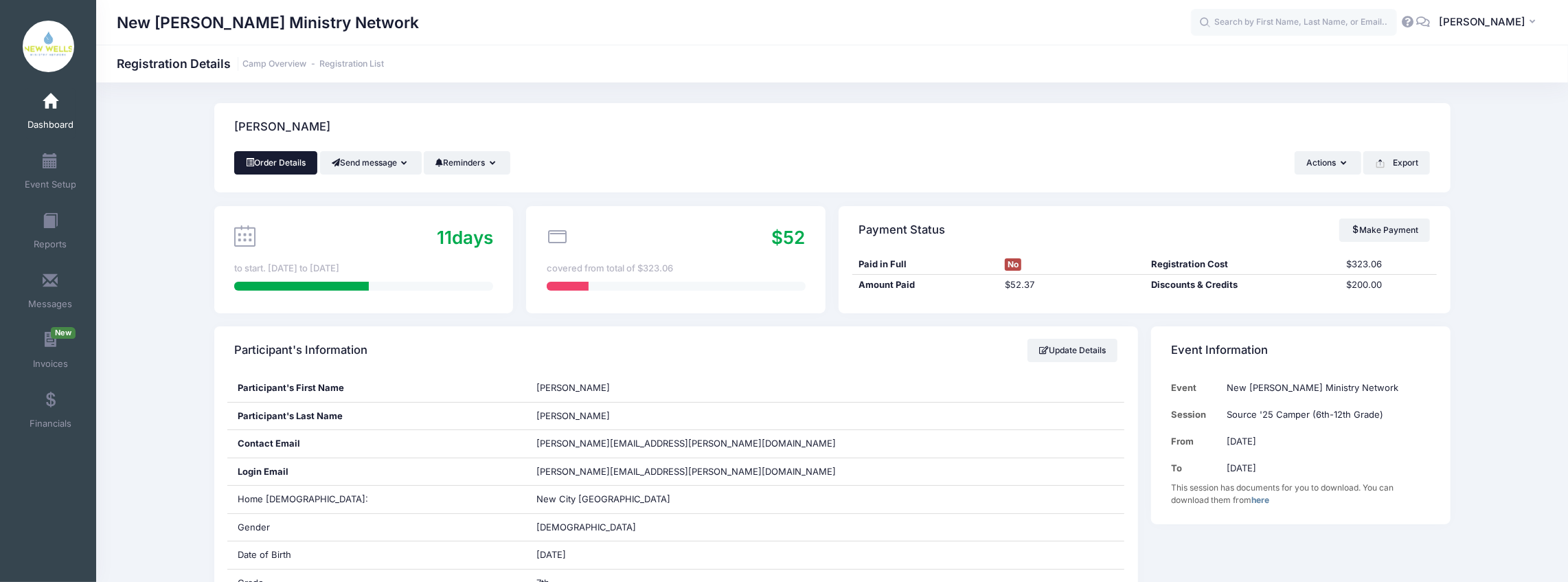 click on "Order Details" at bounding box center [276, 163] 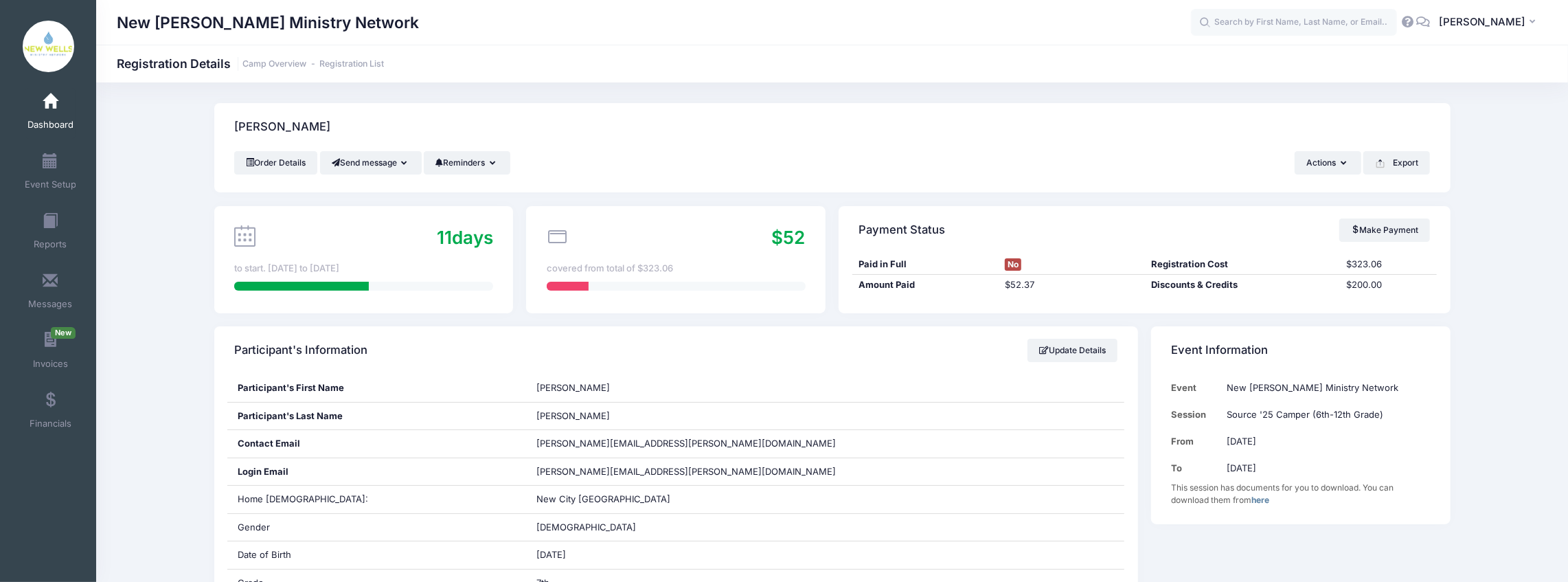 click on "Dashboard" at bounding box center (50, 113) 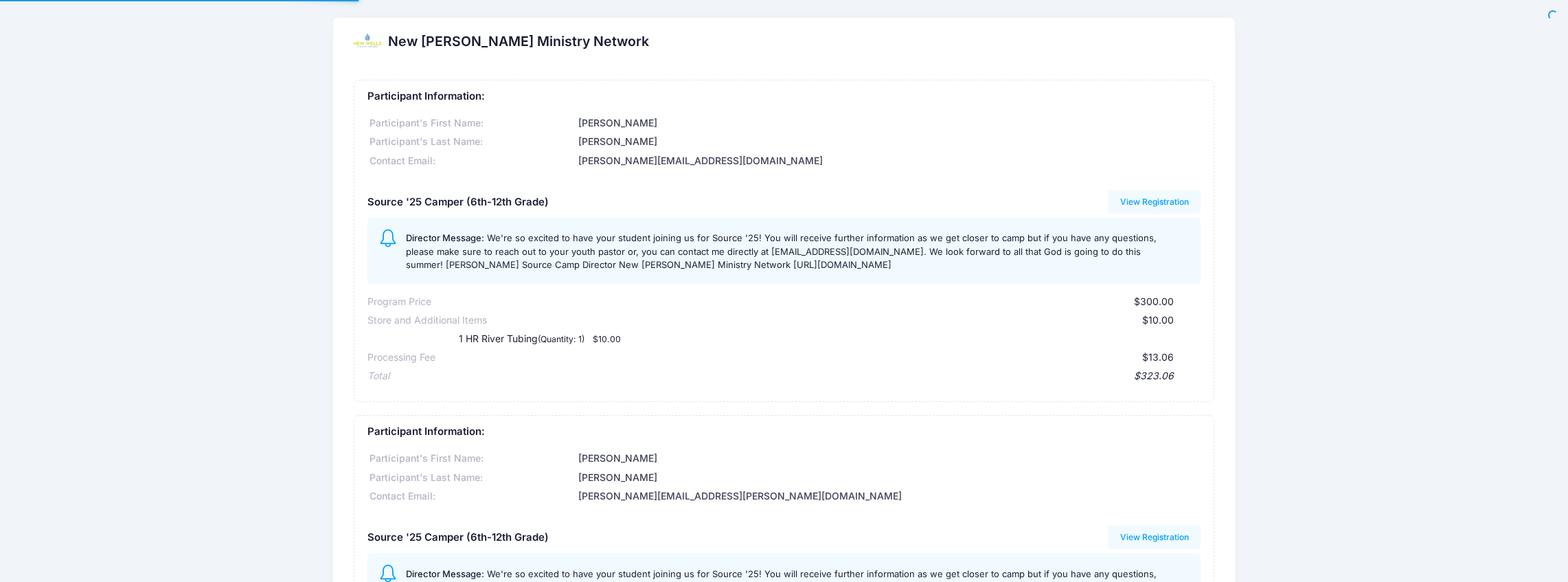 scroll, scrollTop: 0, scrollLeft: 0, axis: both 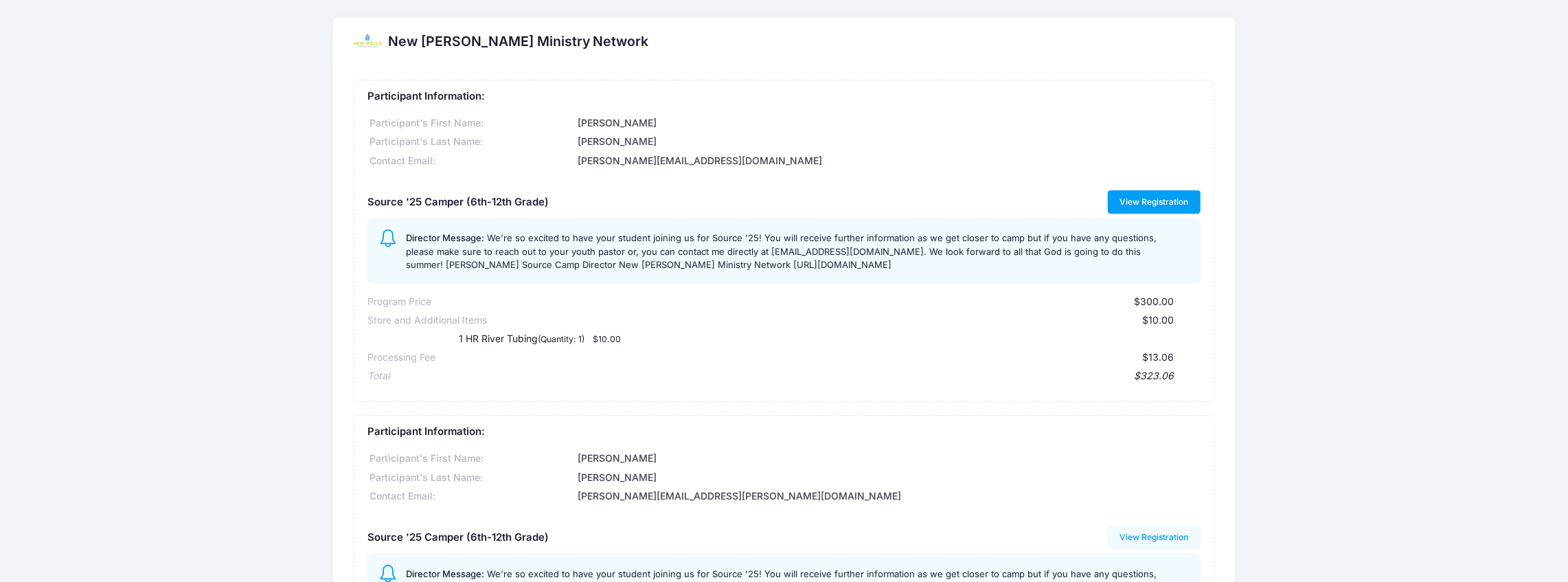 click on "View Registration" at bounding box center (1154, 202) 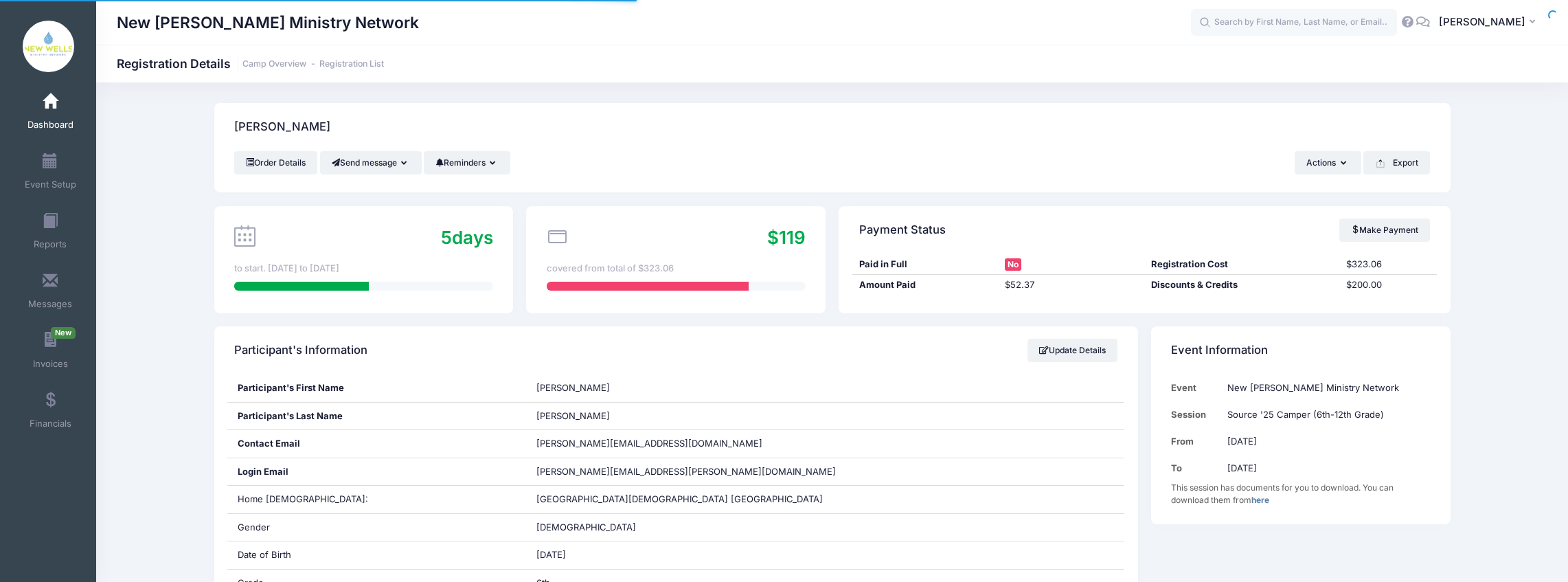 scroll, scrollTop: 0, scrollLeft: 0, axis: both 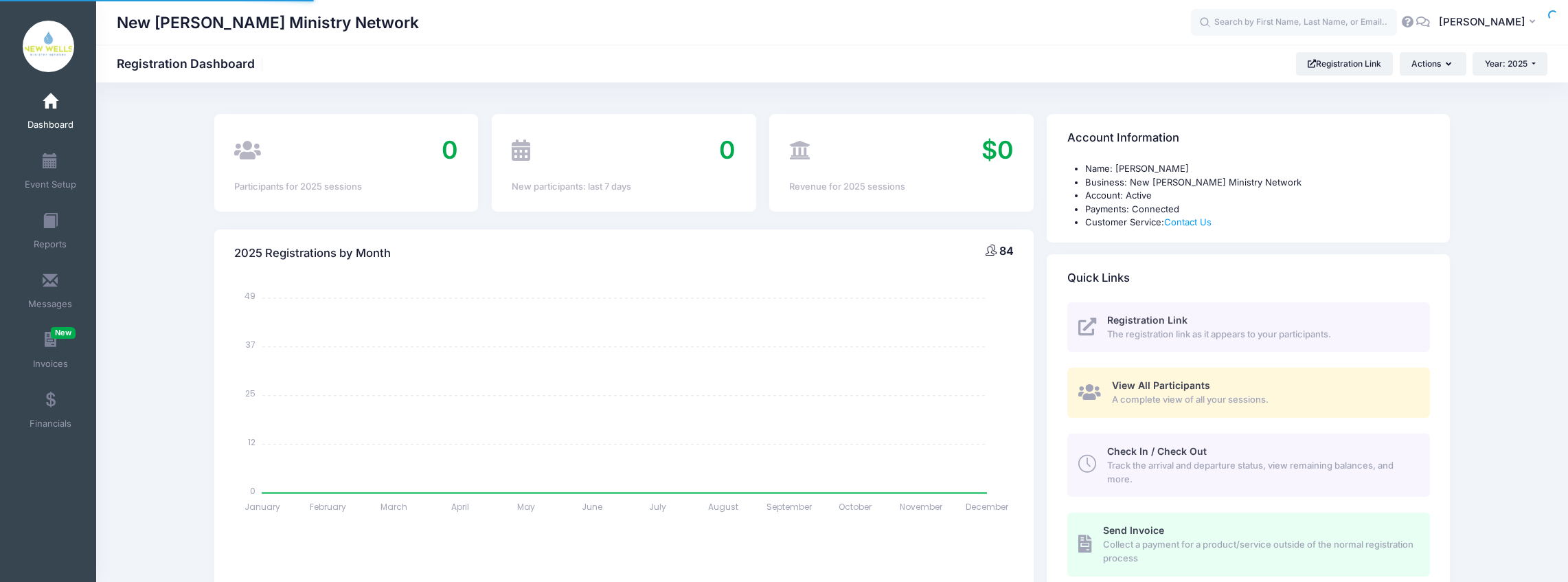select 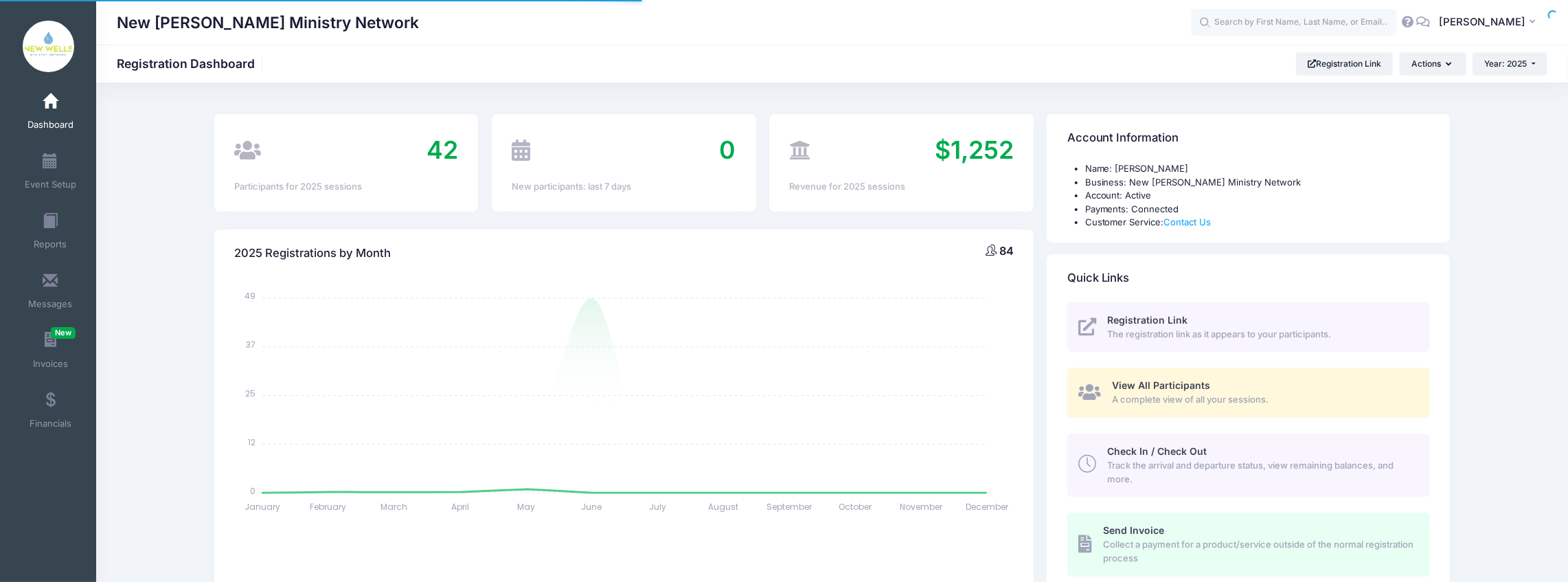 scroll, scrollTop: 0, scrollLeft: 0, axis: both 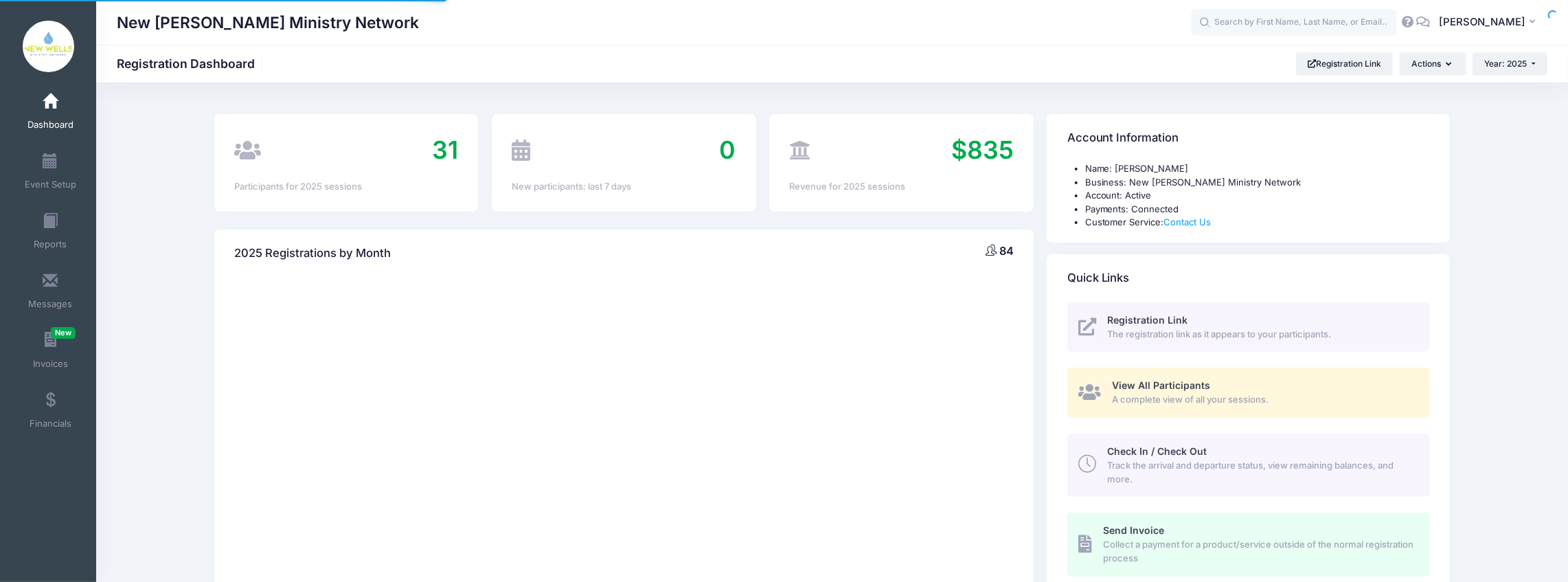 select 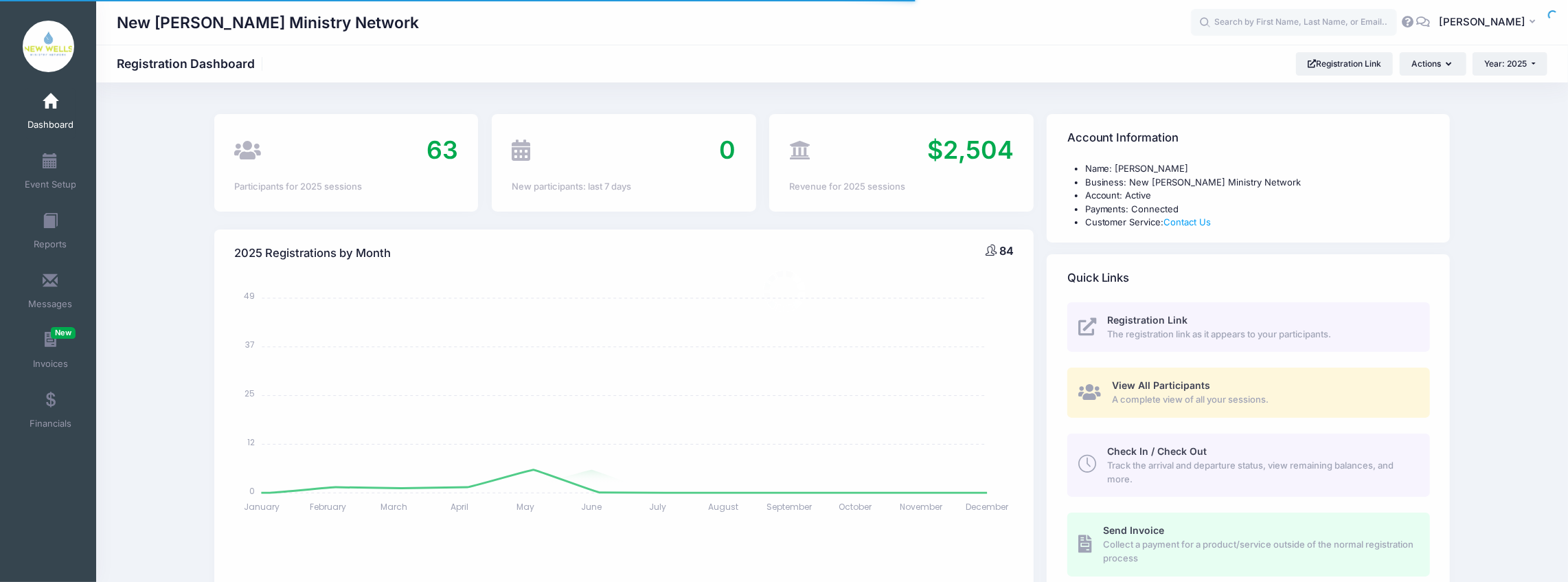 scroll, scrollTop: 0, scrollLeft: 0, axis: both 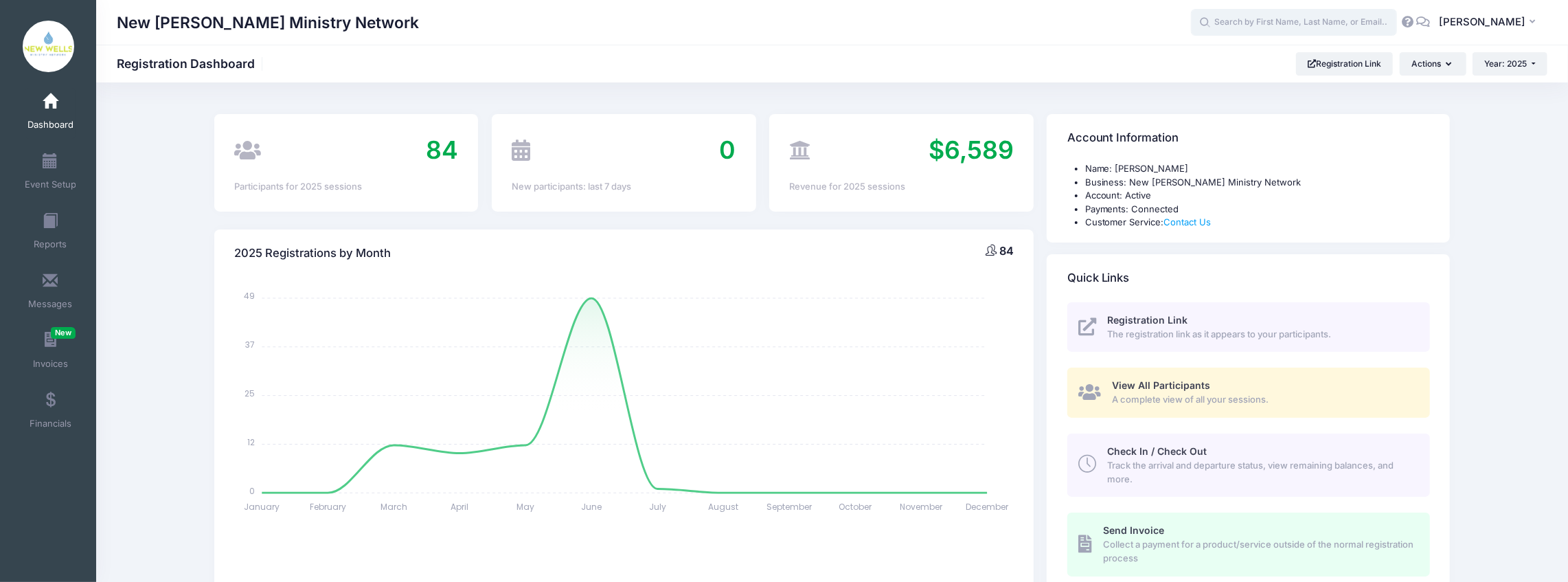 click at bounding box center (1294, 23) 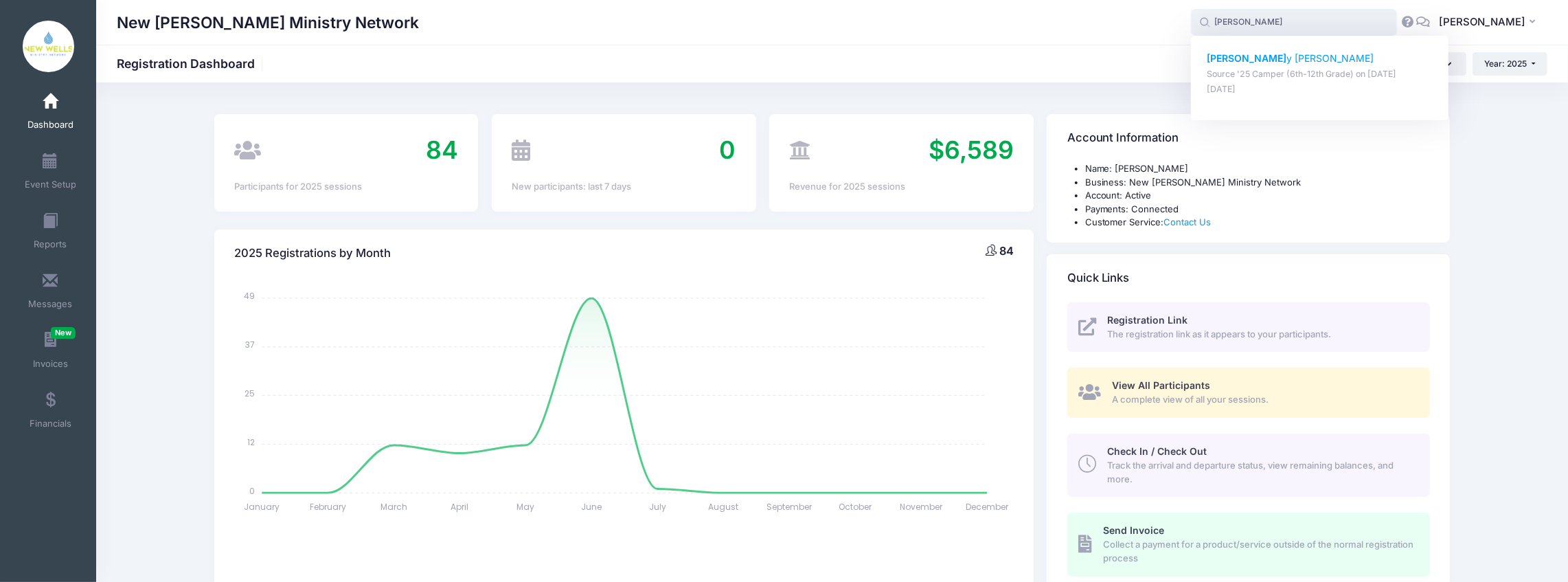 click on "Zachar y Stuecker" at bounding box center (1320, 58) 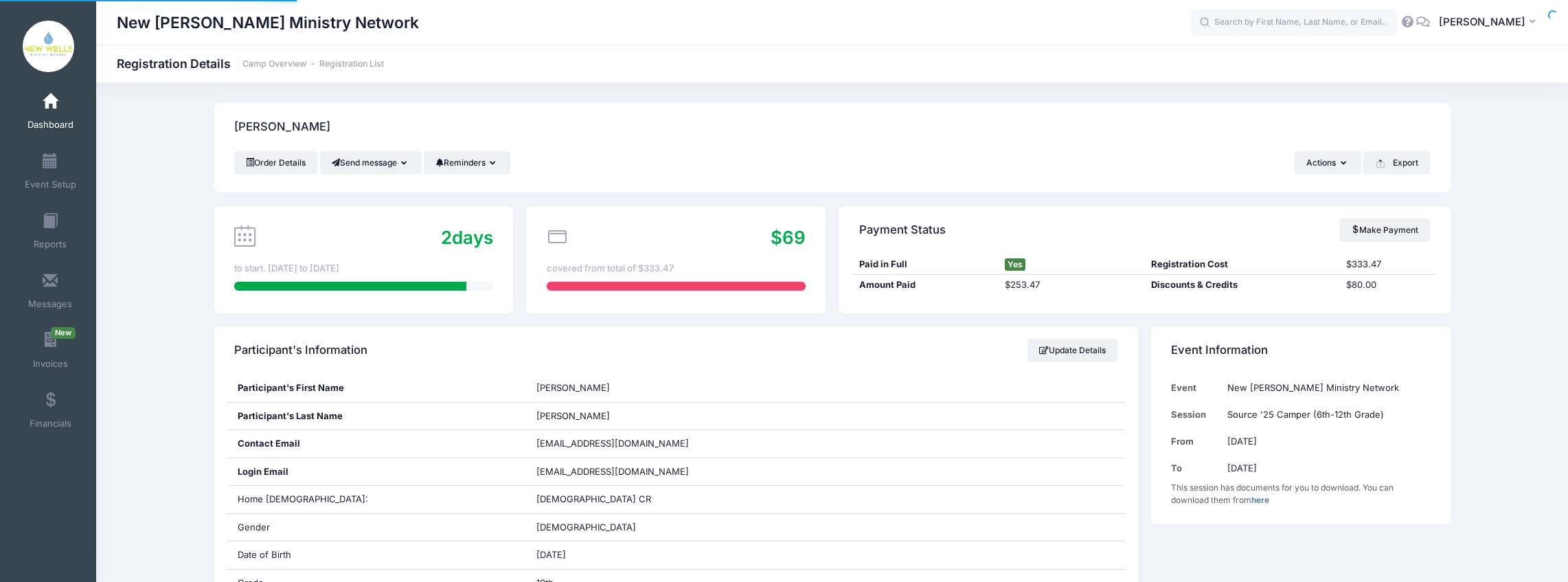 scroll, scrollTop: 0, scrollLeft: 0, axis: both 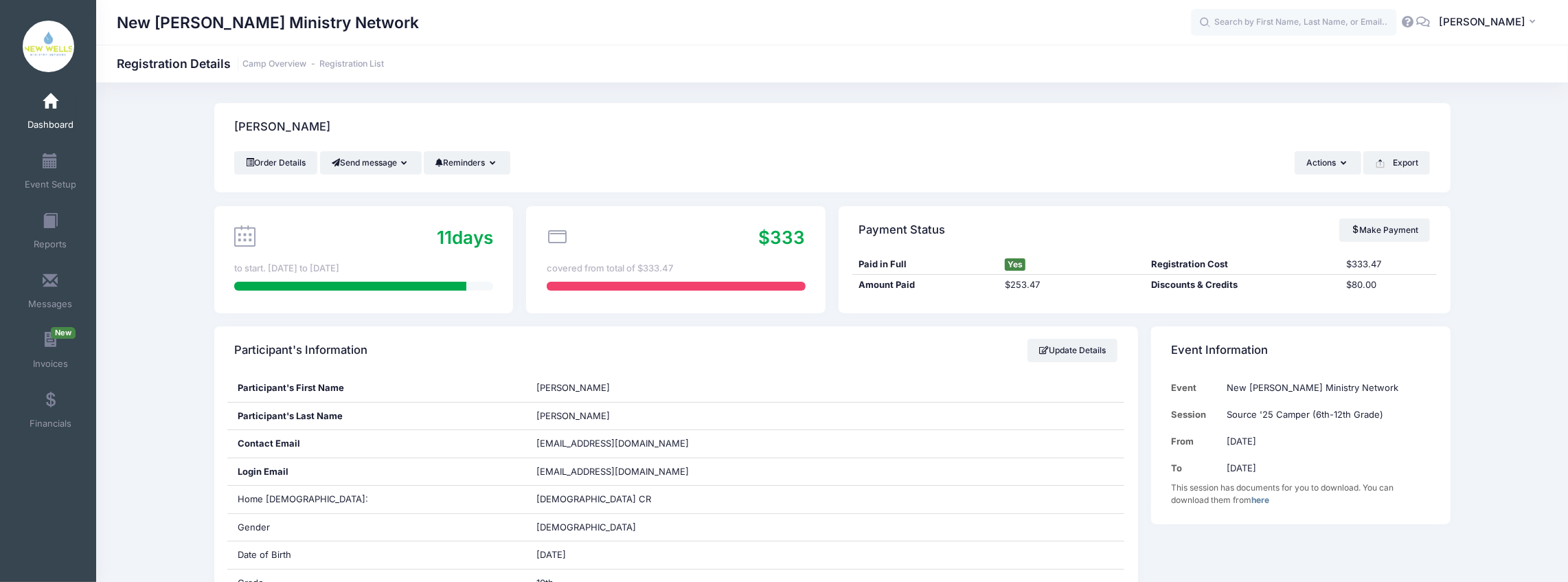 click on "Dashboard" at bounding box center (51, 113) 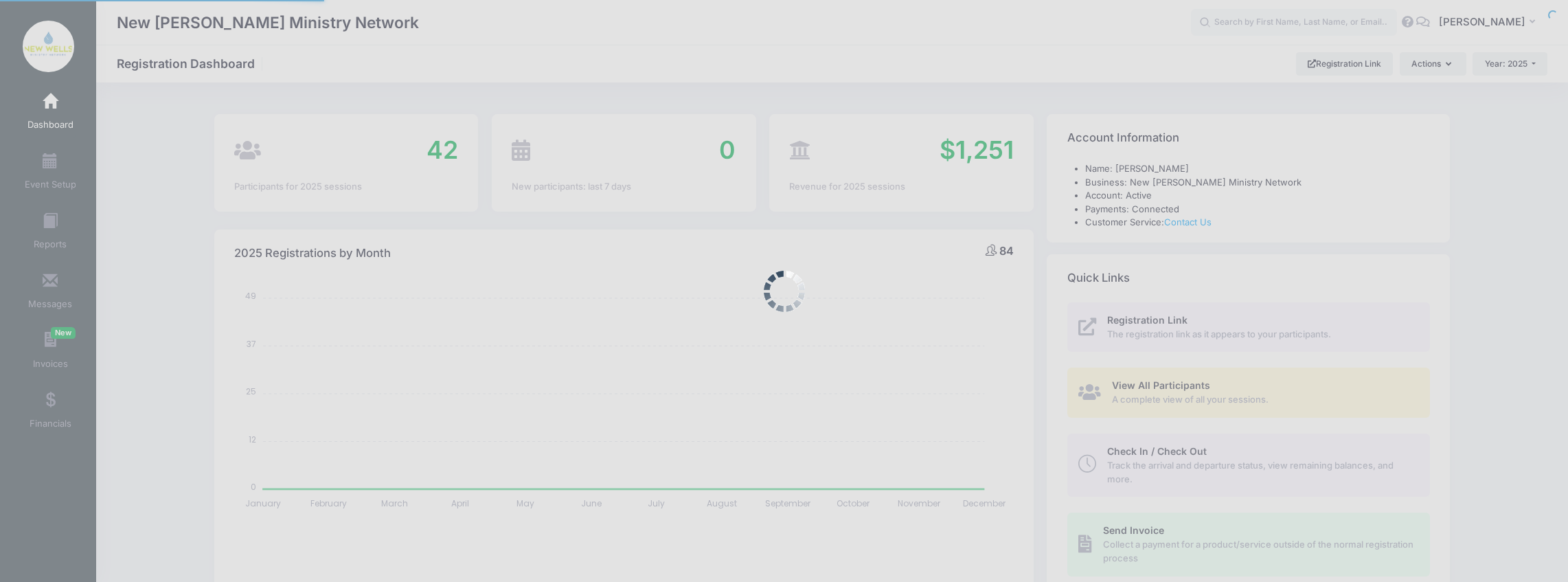 select 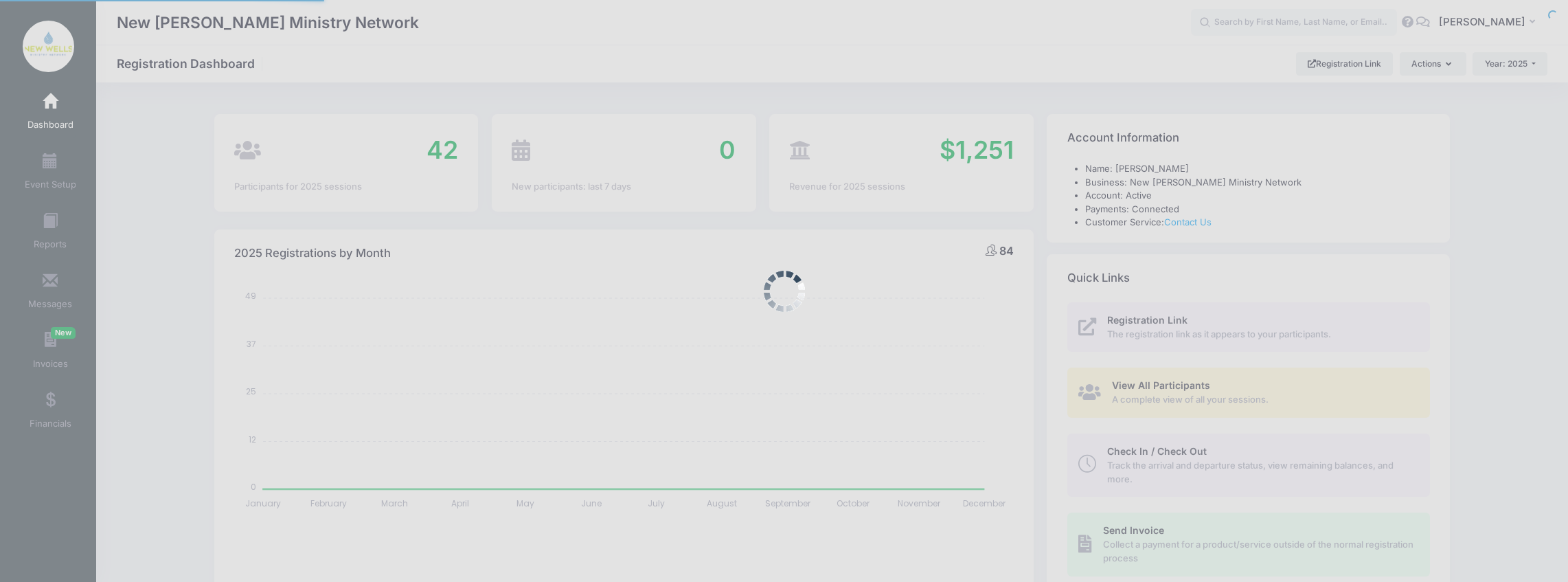 scroll, scrollTop: 0, scrollLeft: 0, axis: both 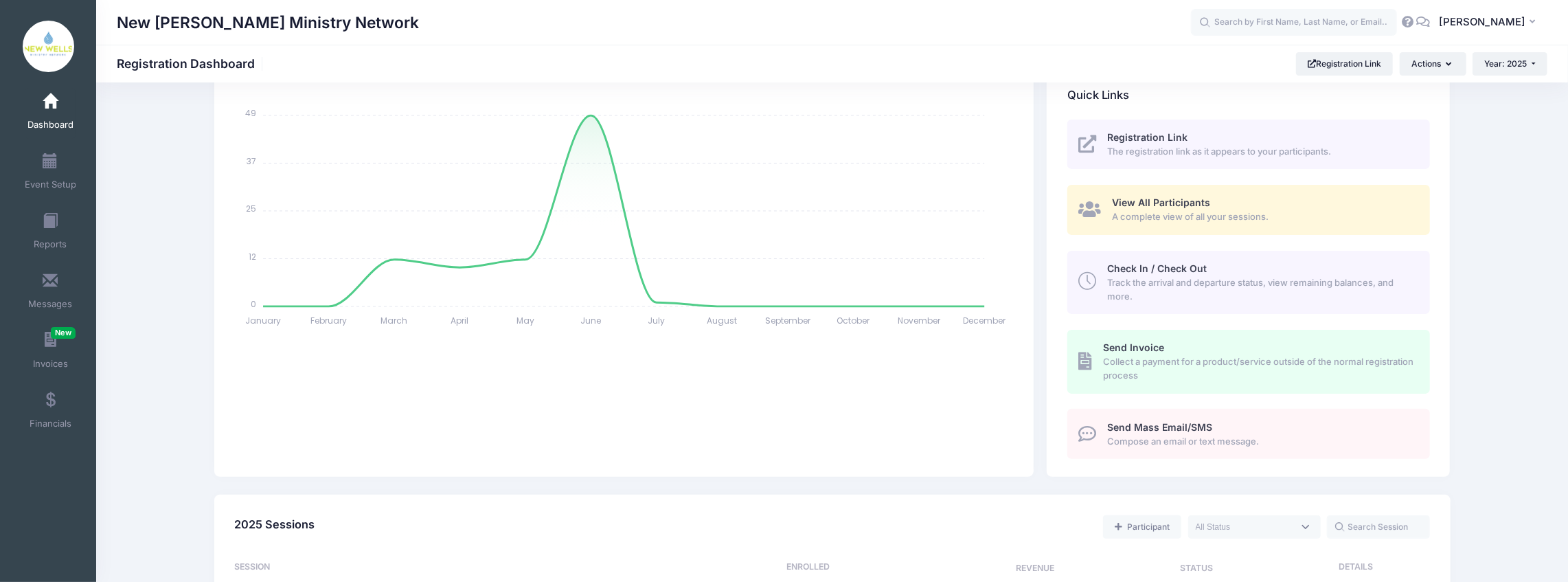 click on "Collect a payment for a product/service outside of the normal registration process" at bounding box center (1258, 368) 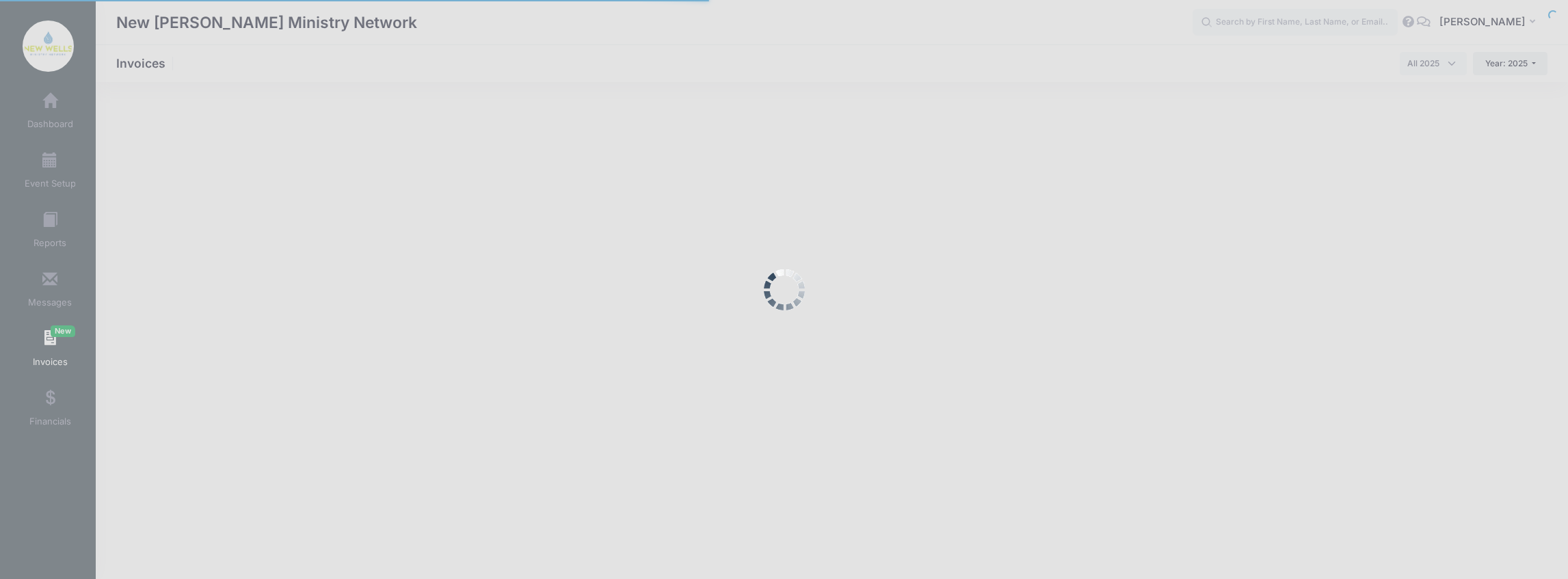 select 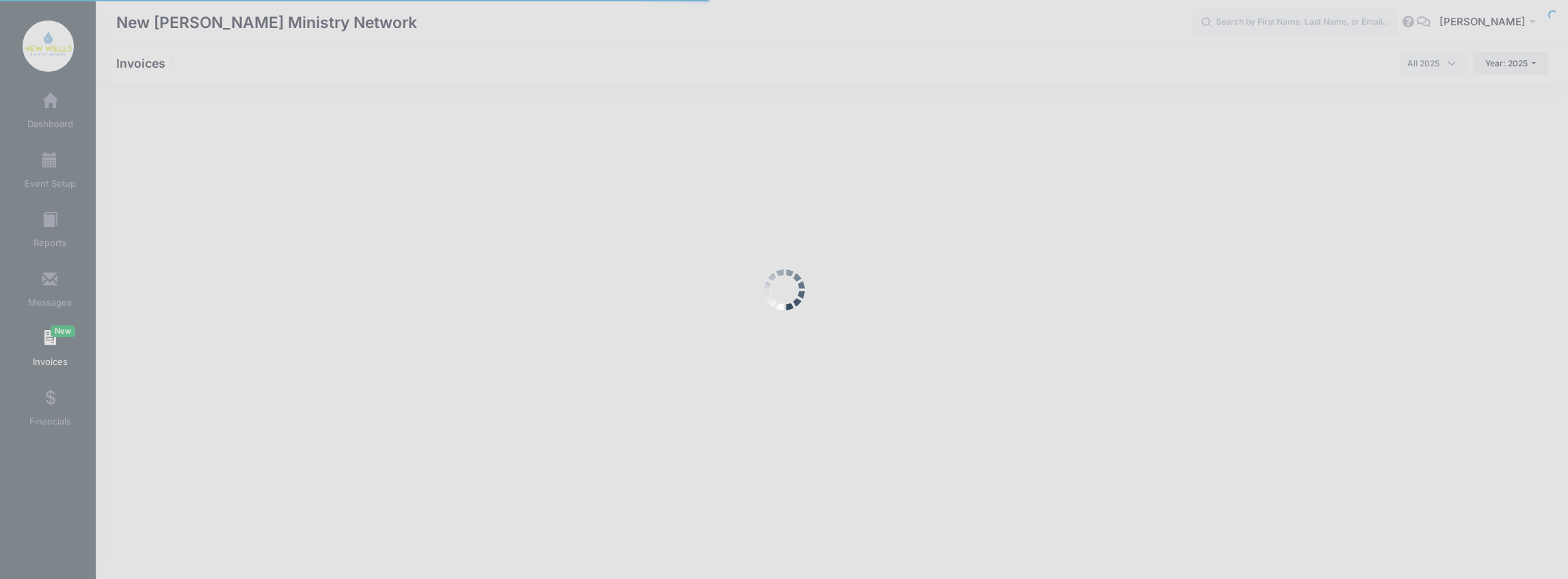 scroll, scrollTop: 0, scrollLeft: 0, axis: both 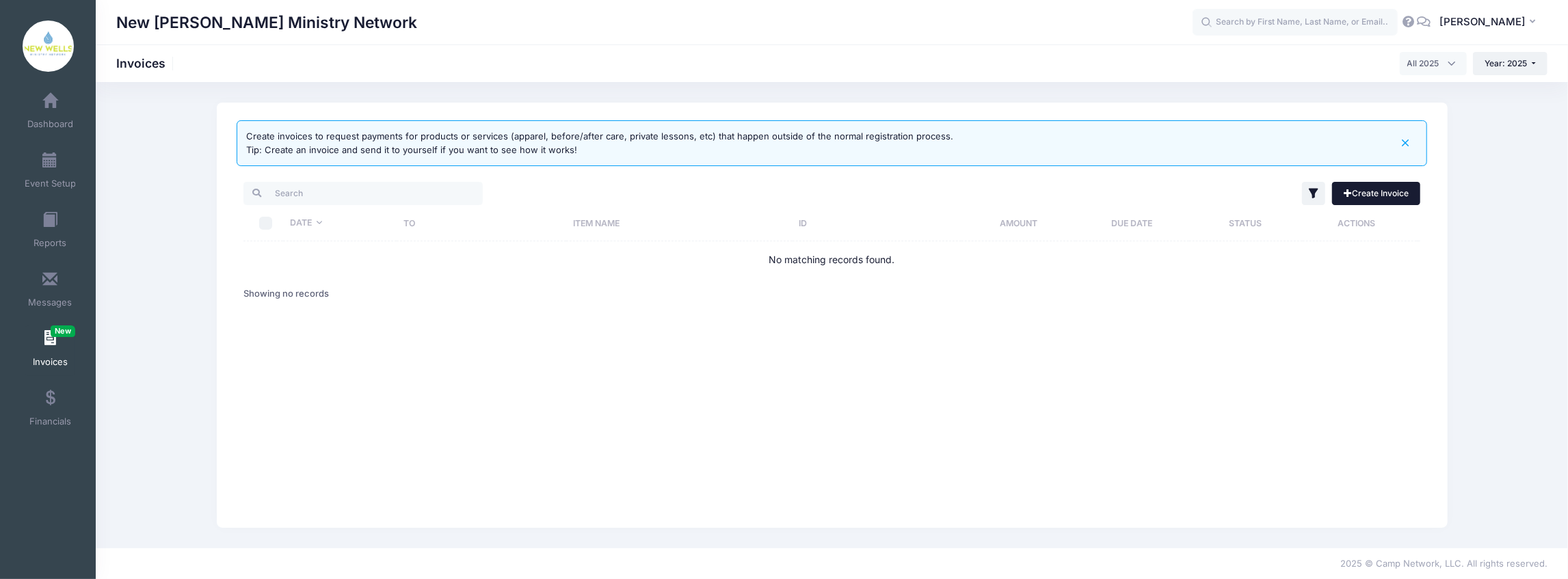 click on "Create Invoice" at bounding box center [1377, 193] 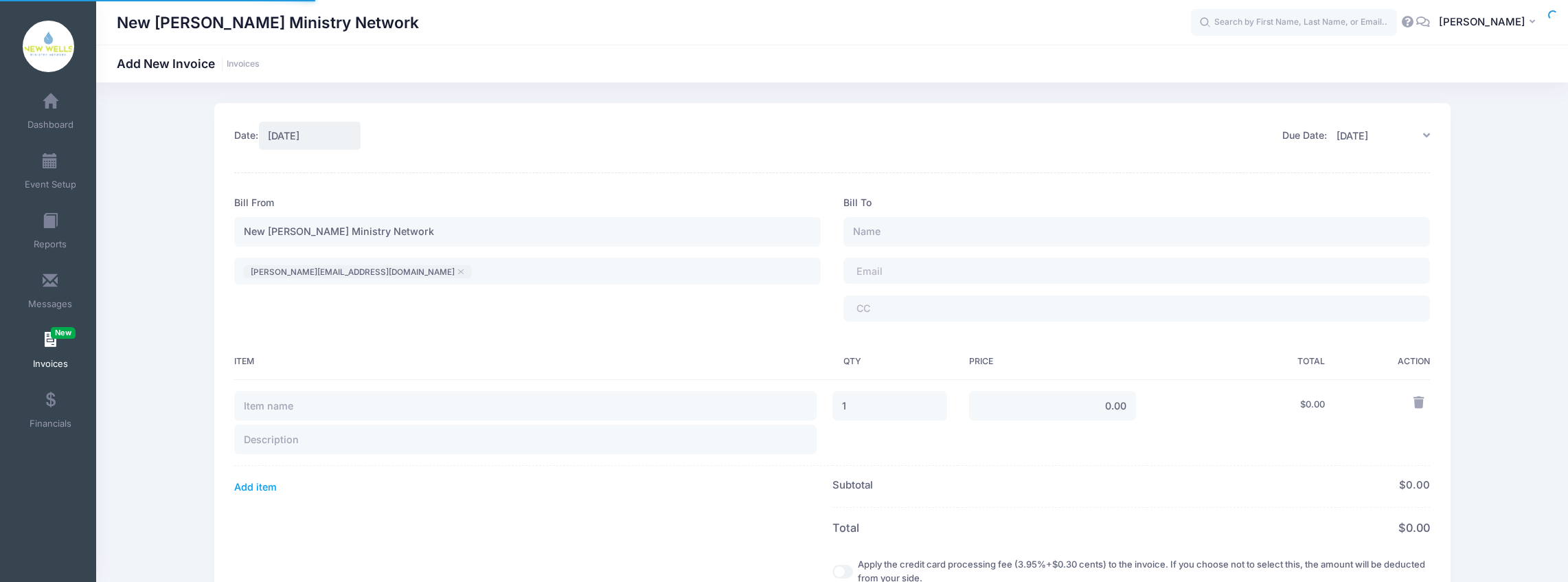scroll, scrollTop: 0, scrollLeft: 0, axis: both 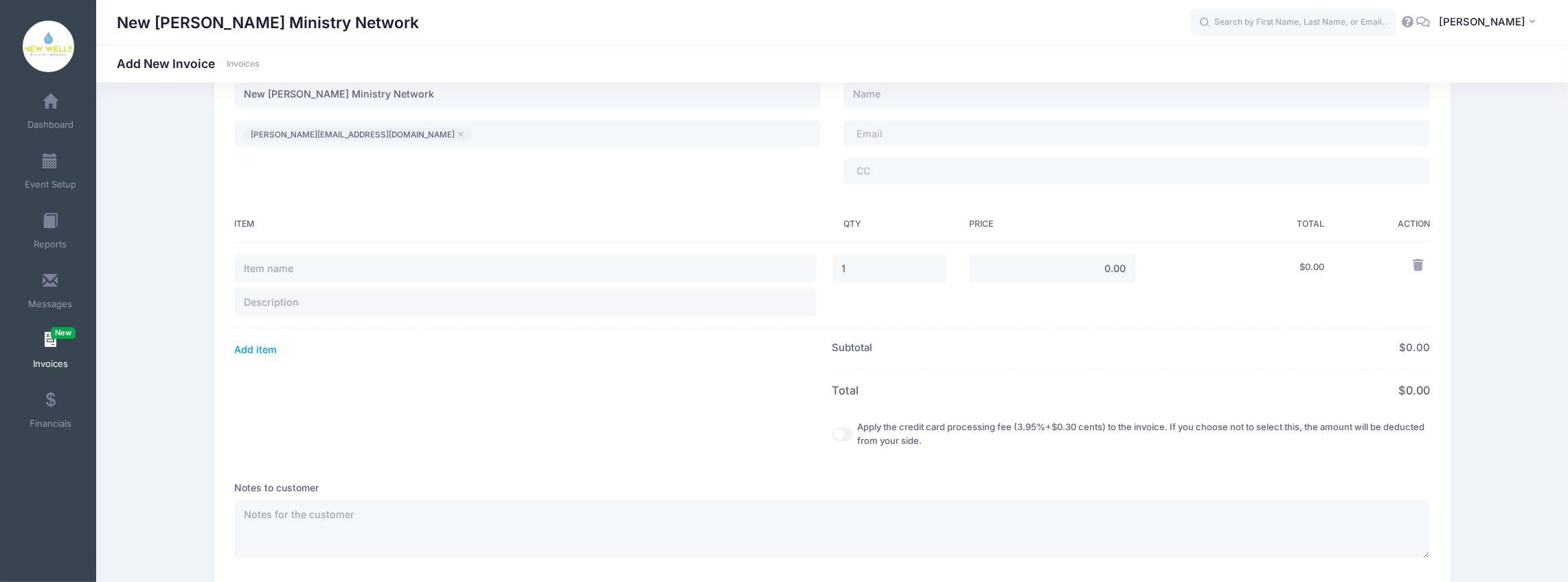 click on "Apply the credit card processing fee (3.95%+$0.30 cents) to the invoice. If you choose not to select this, the amount will be deducted from your side." at bounding box center (843, 434) 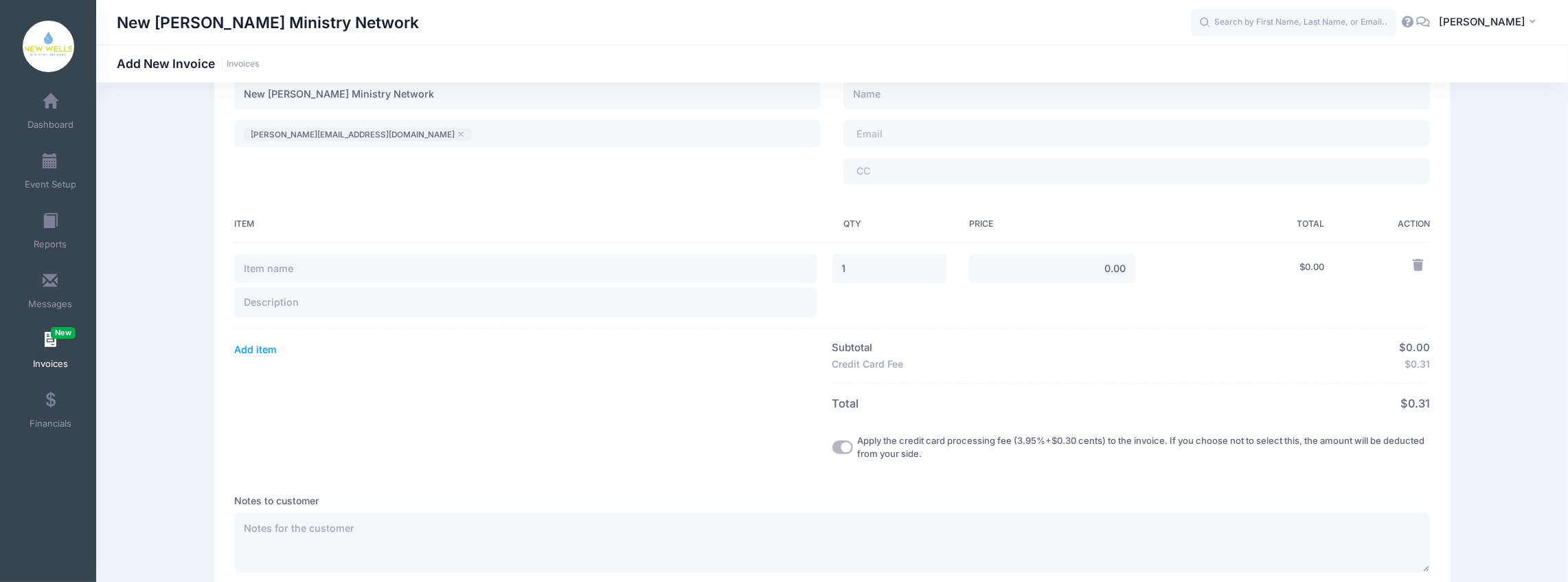 click on "Invoices  New" at bounding box center (50, 352) 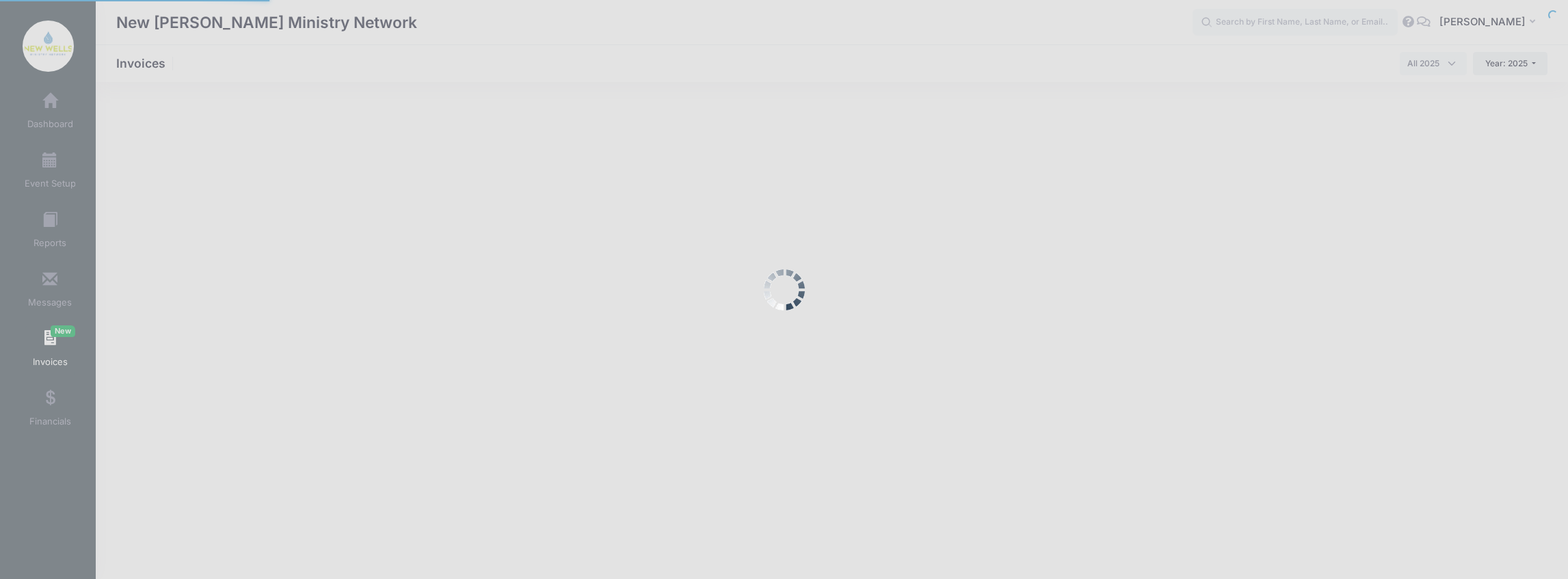 select 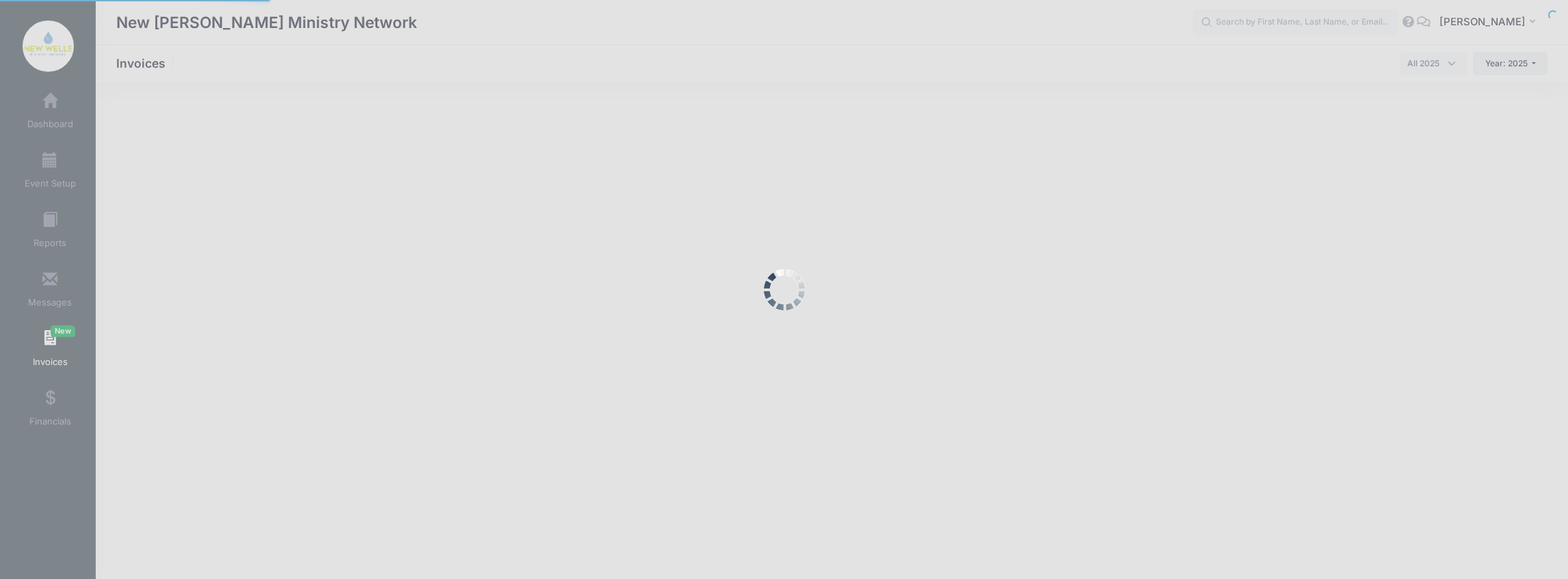 scroll, scrollTop: 0, scrollLeft: 0, axis: both 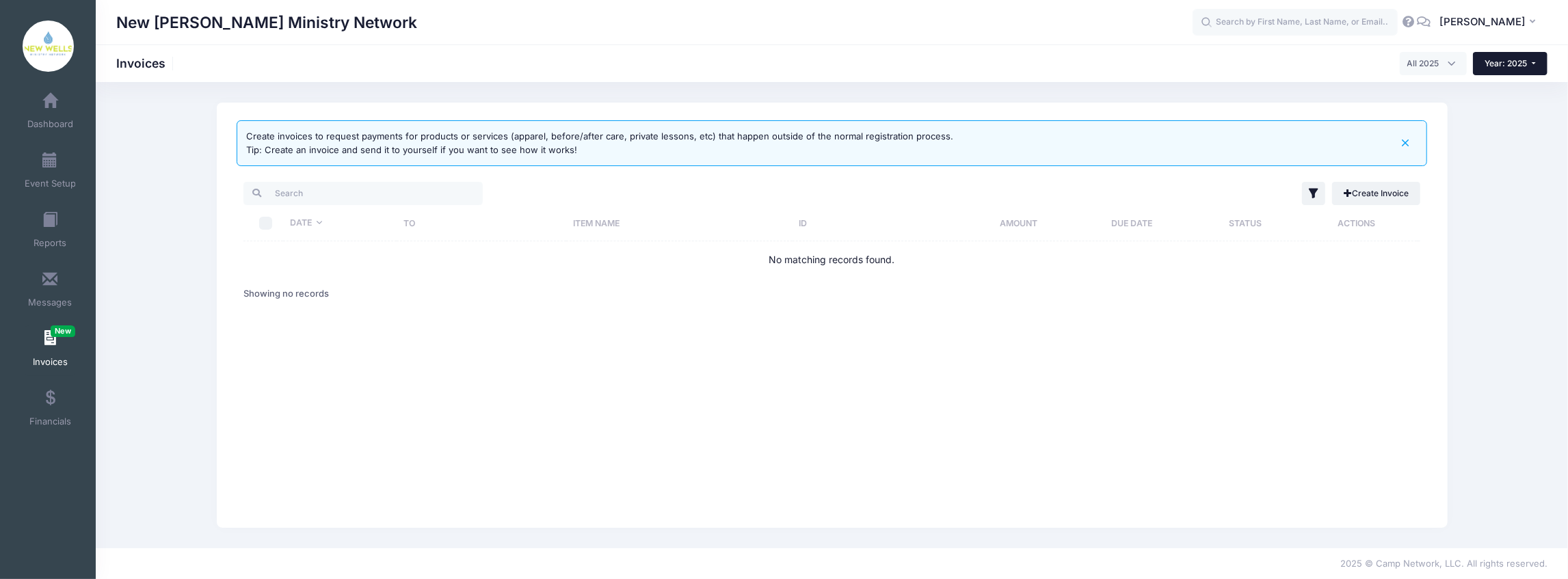 click on "Year: 2025" at bounding box center [1510, 64] 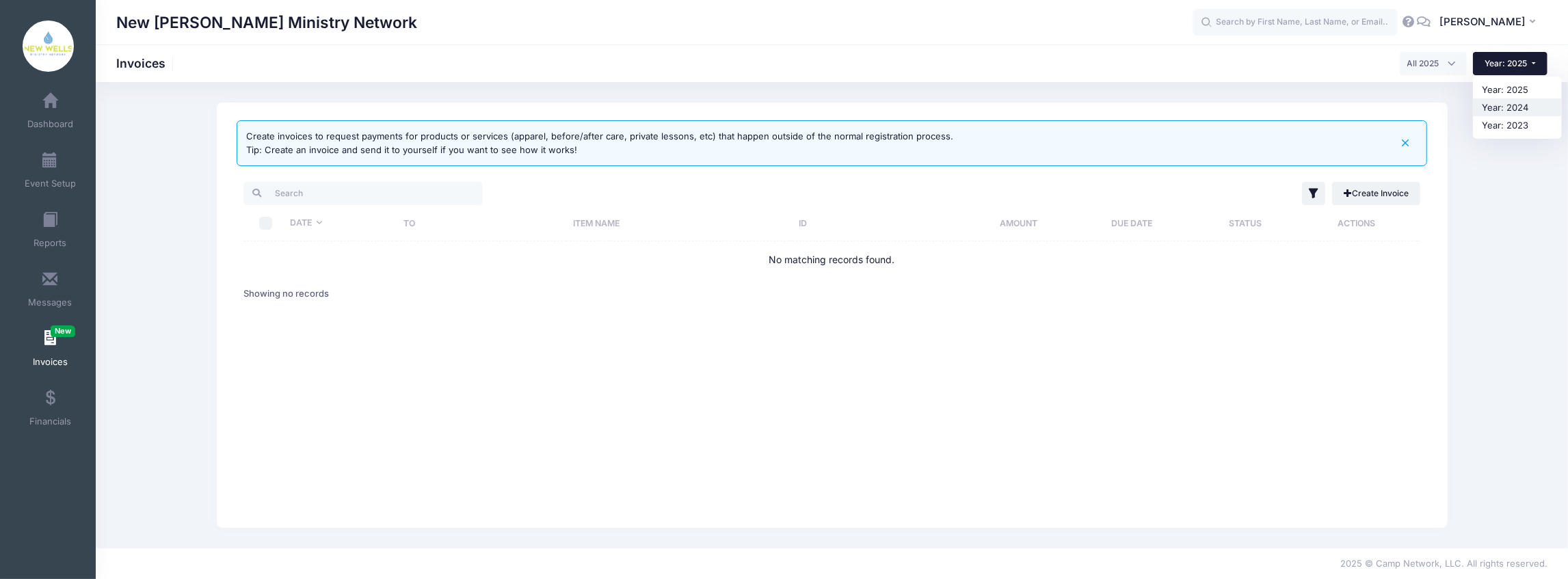 click on "Year: 2024" at bounding box center (1517, 107) 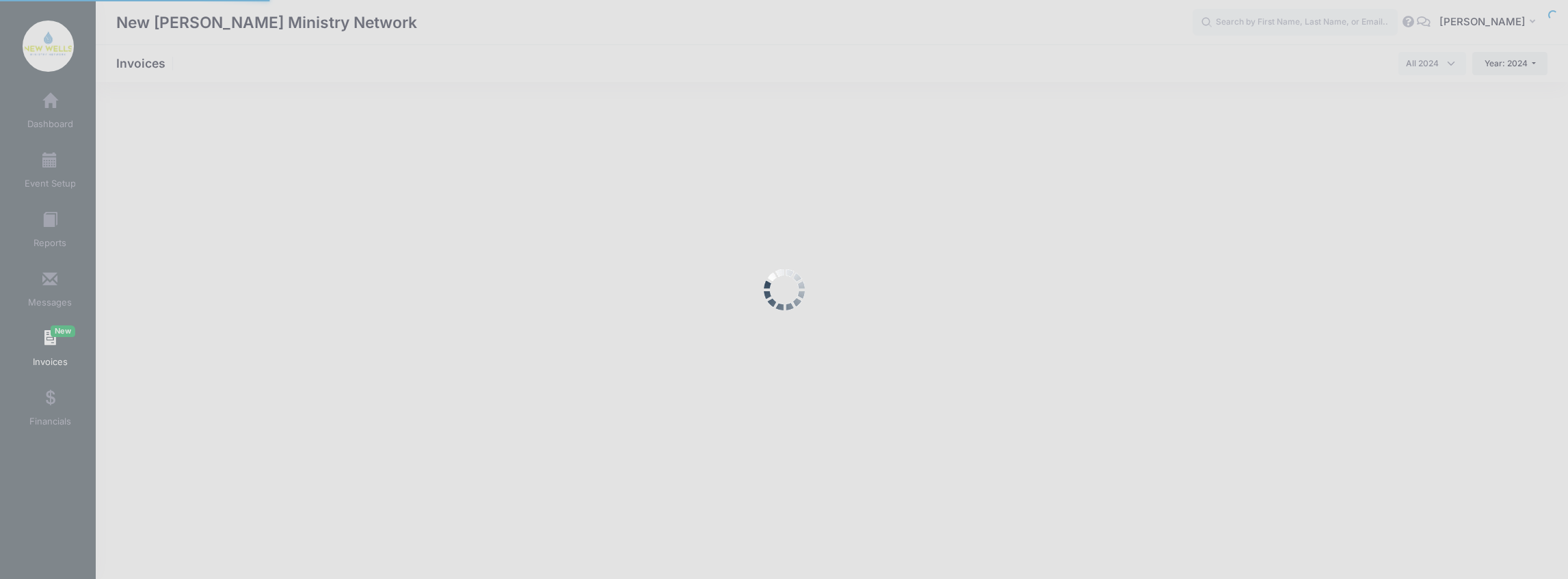 select 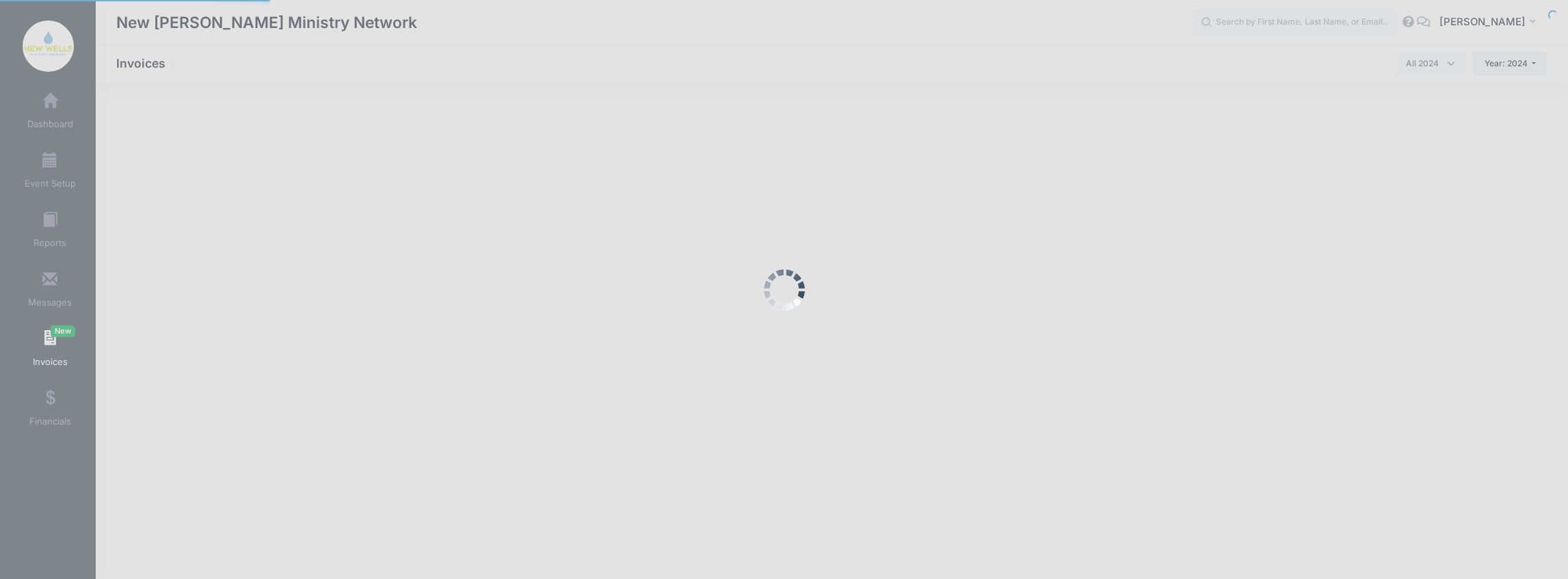 scroll, scrollTop: 0, scrollLeft: 0, axis: both 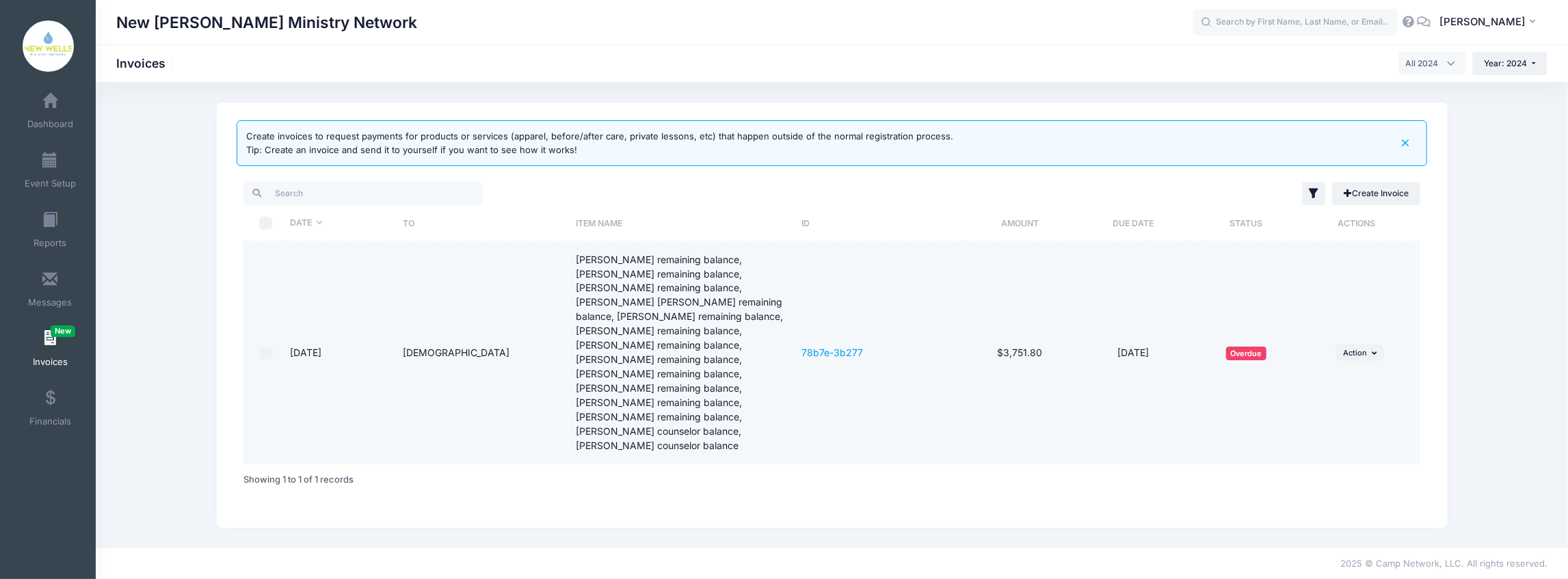 click on "Overdue" at bounding box center (1246, 353) 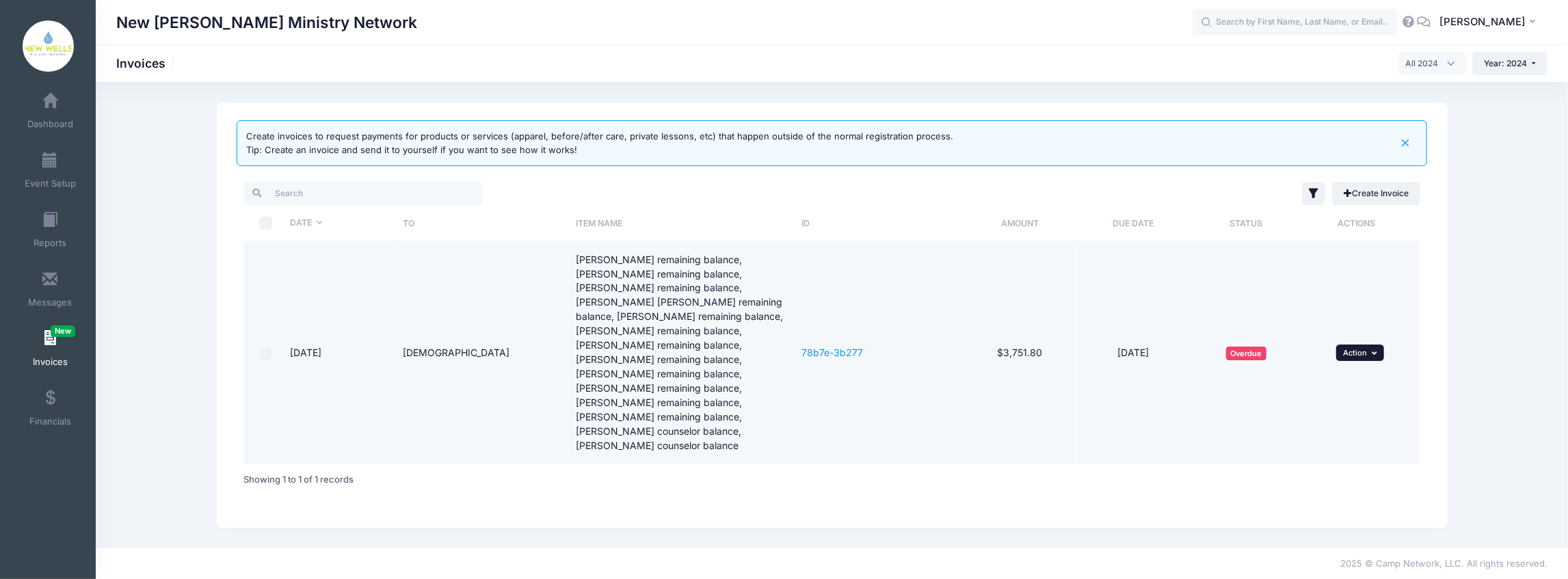 click on "Action" at bounding box center (1355, 353) 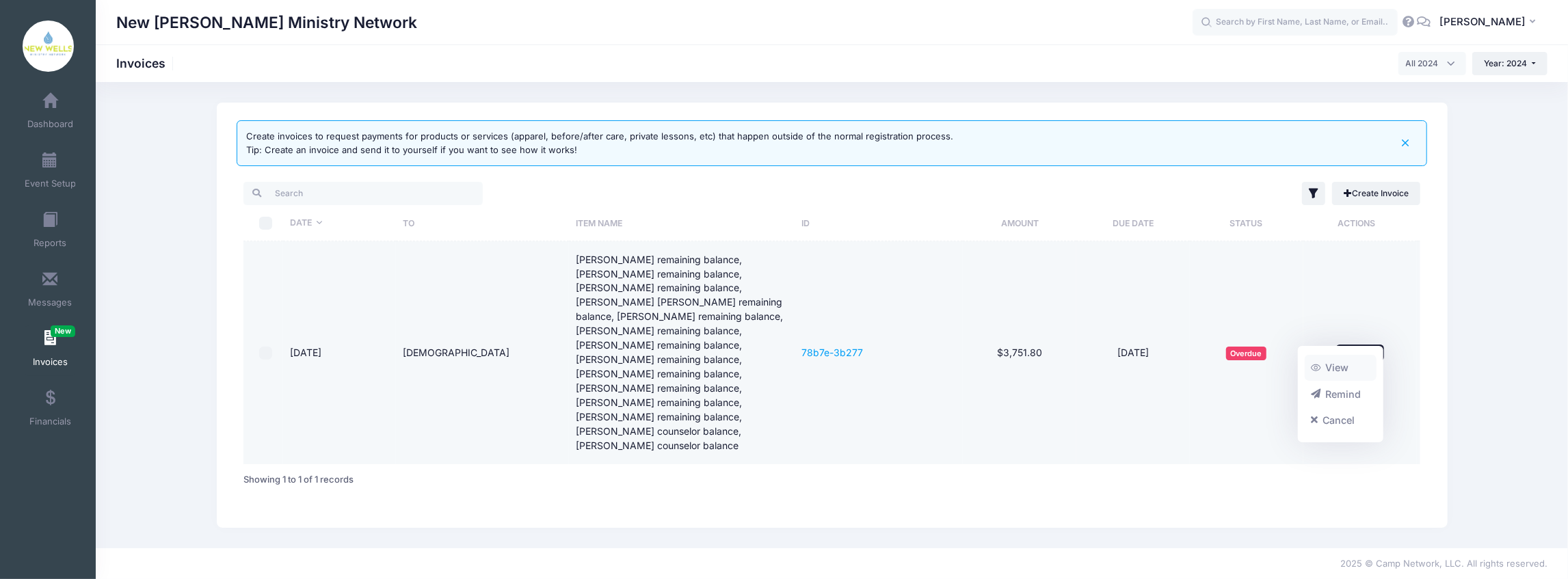 click on "View" at bounding box center [1341, 368] 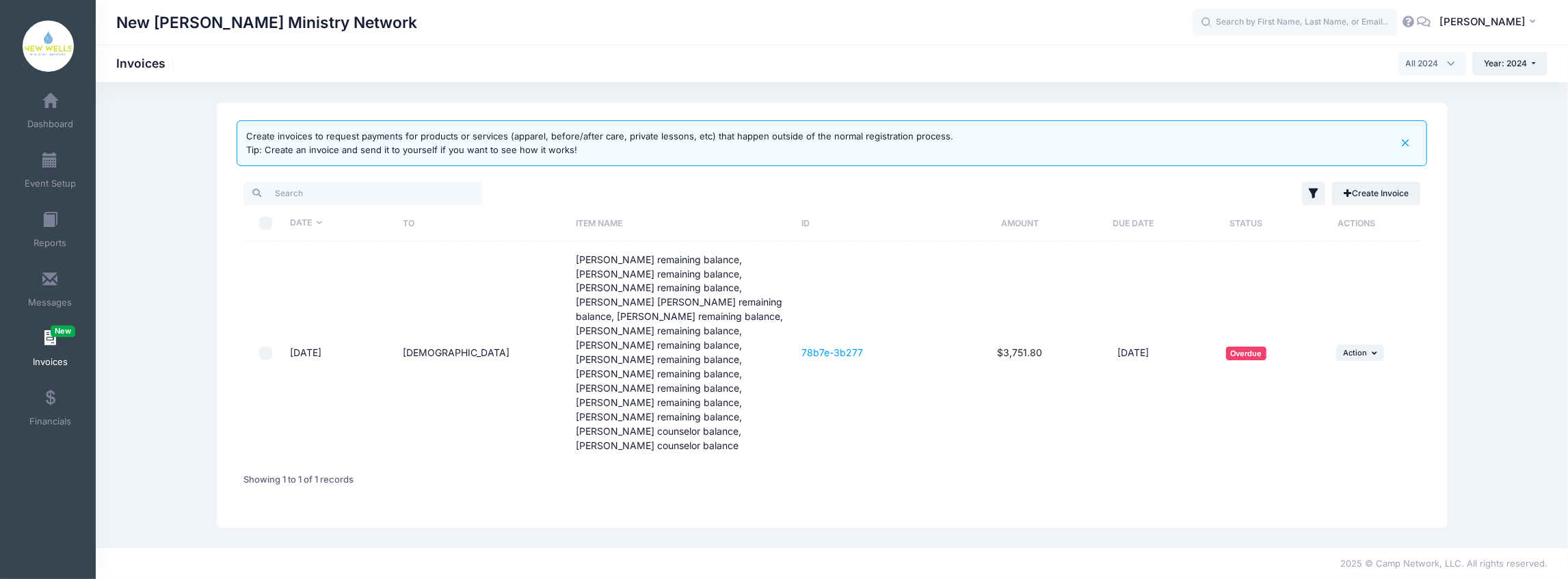 click on "New Wells Ministry Network
Invoices
January 2024
February 2024
March 2024
April 2024
May 2024
June 2024
July 2024
August 2024
September 2024
October 2024
All 2024" at bounding box center (832, 63) 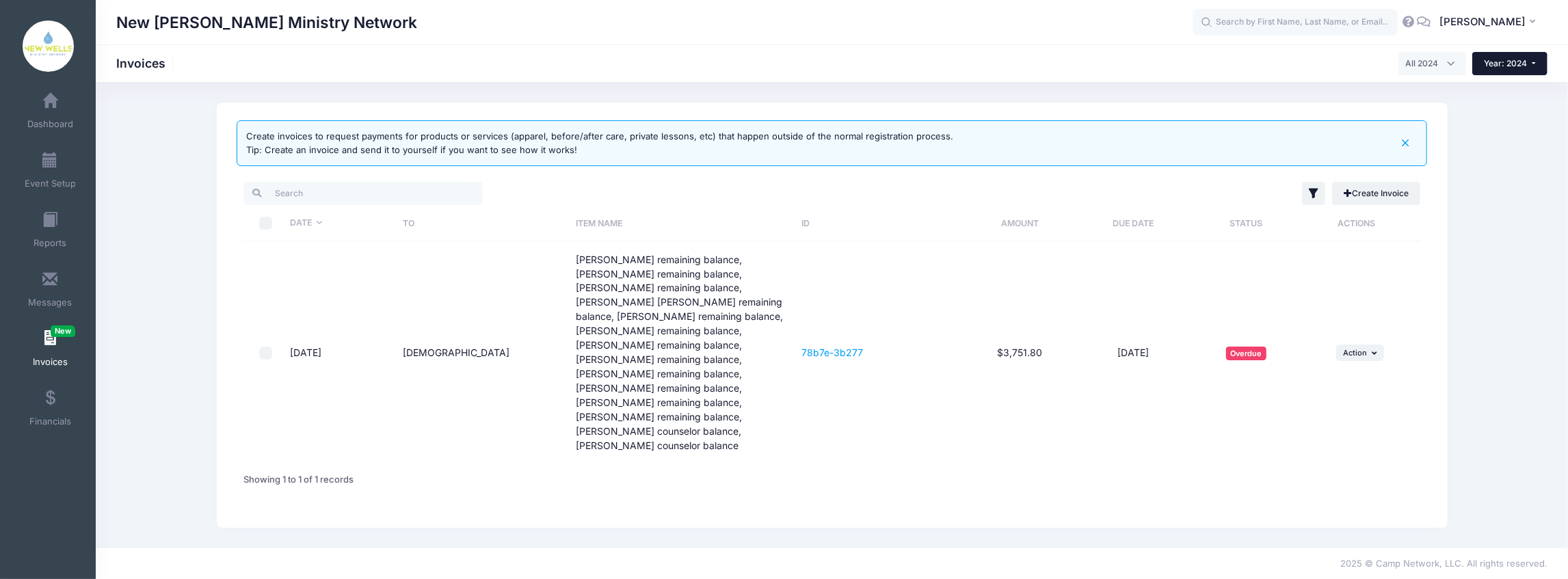 click on "Year: 2024" at bounding box center [1510, 64] 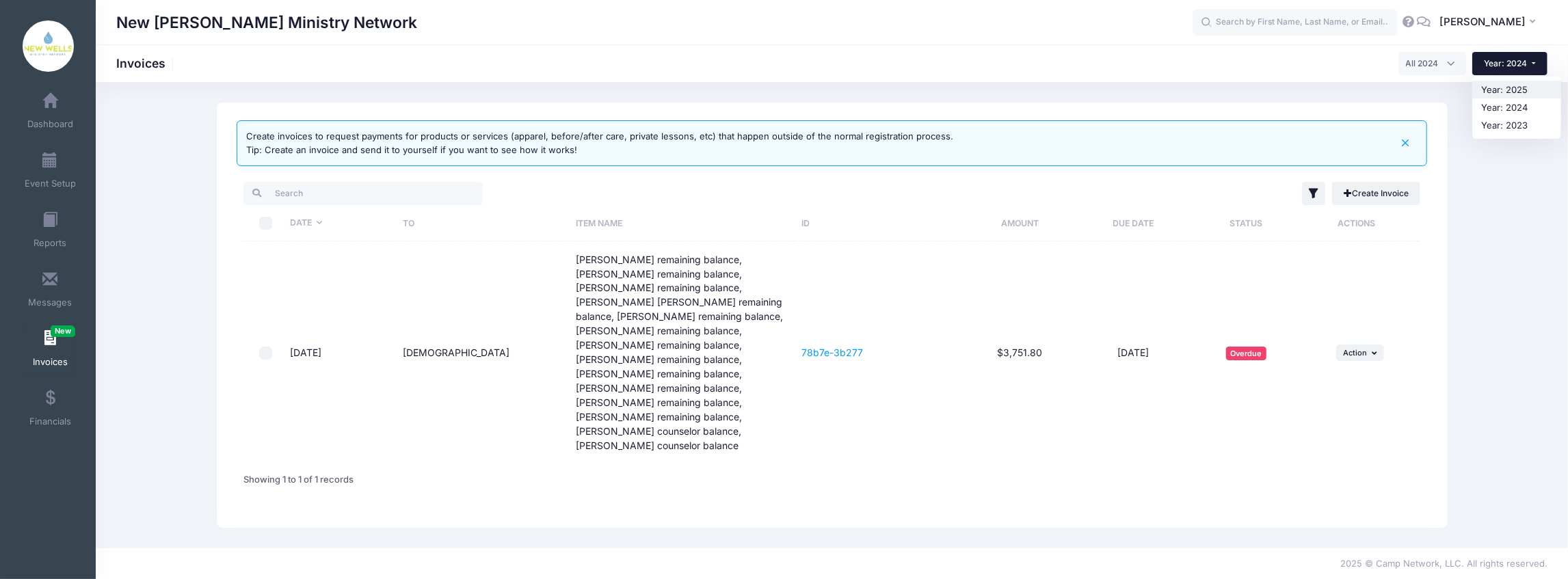 click on "Year: 2025" at bounding box center (1517, 90) 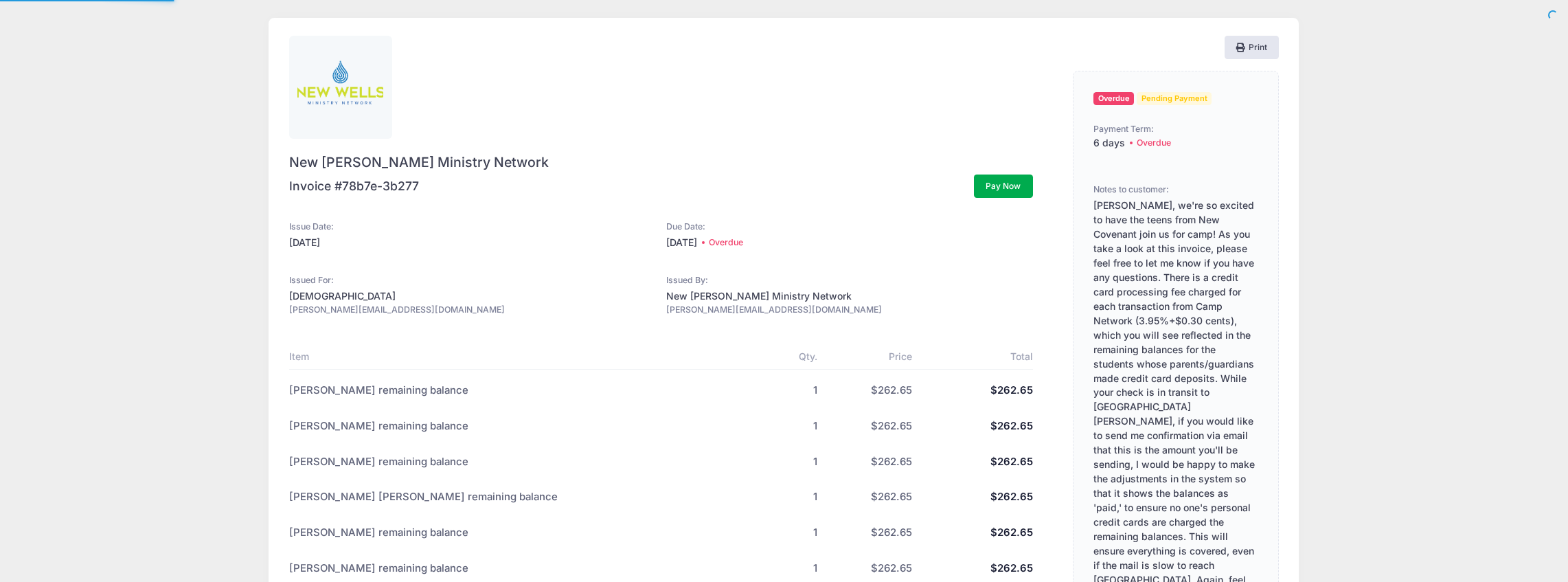 scroll, scrollTop: 0, scrollLeft: 0, axis: both 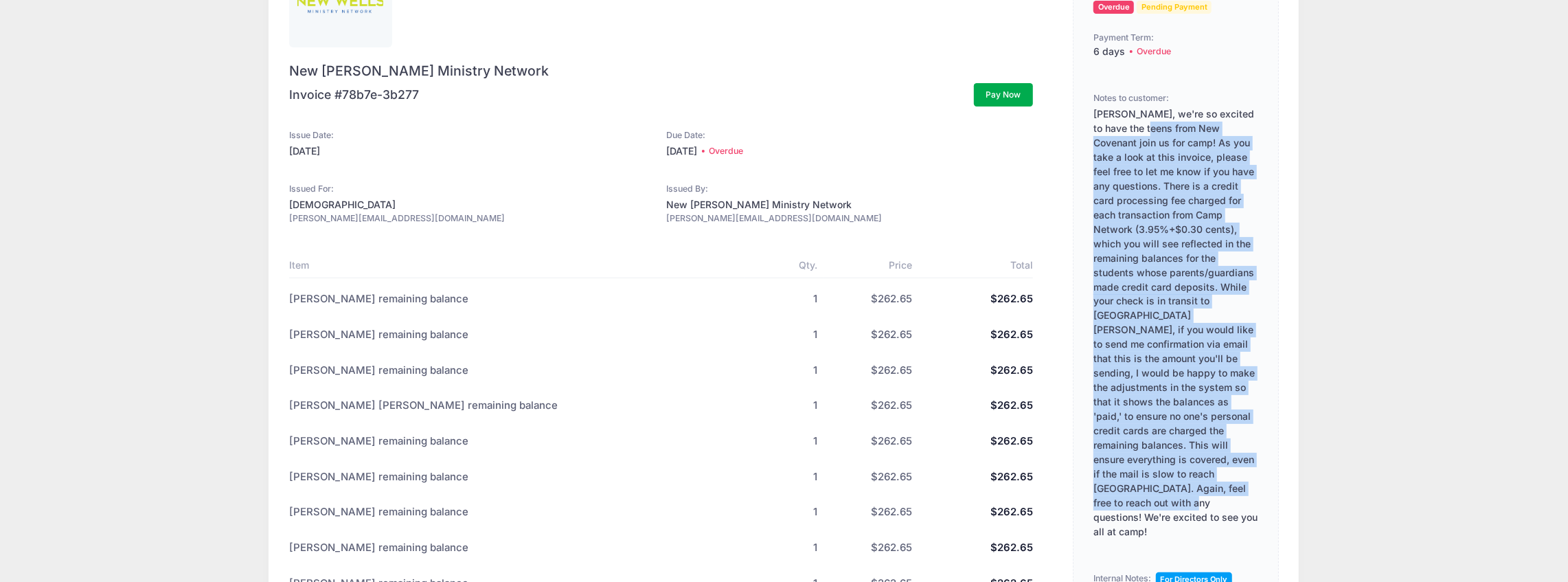 drag, startPoint x: 1095, startPoint y: 164, endPoint x: 1223, endPoint y: 487, distance: 347.4378 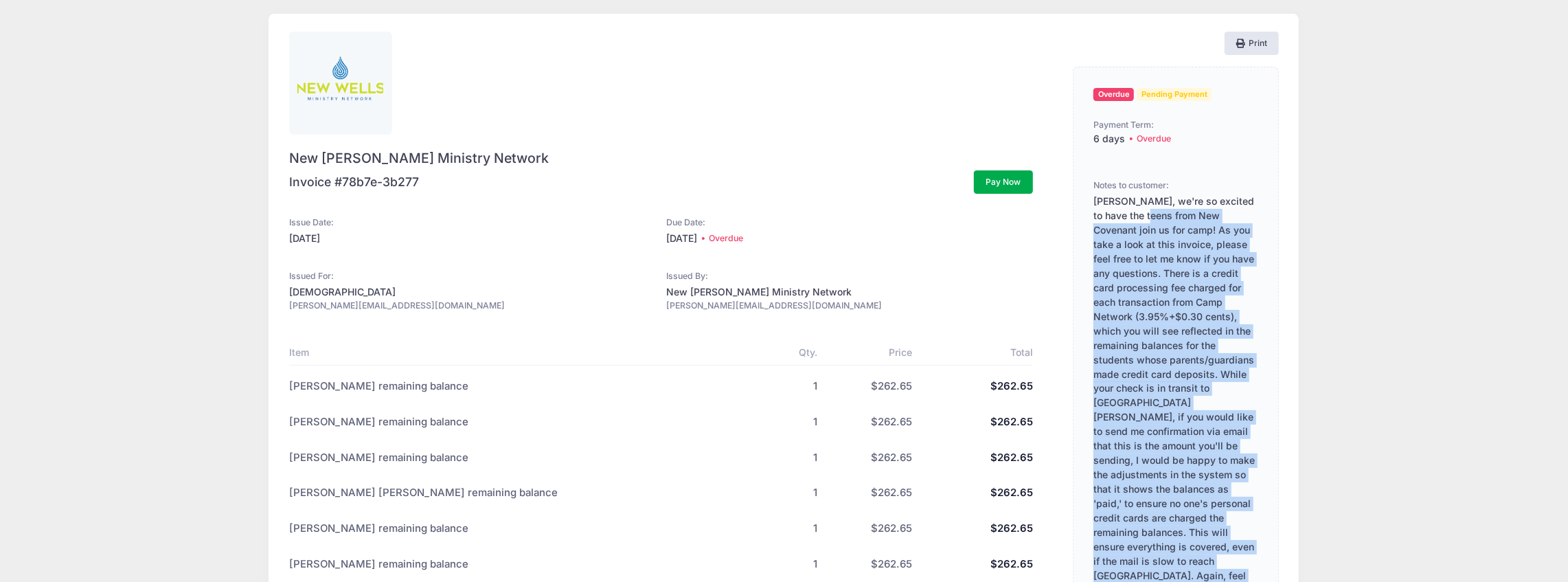 scroll, scrollTop: 0, scrollLeft: 0, axis: both 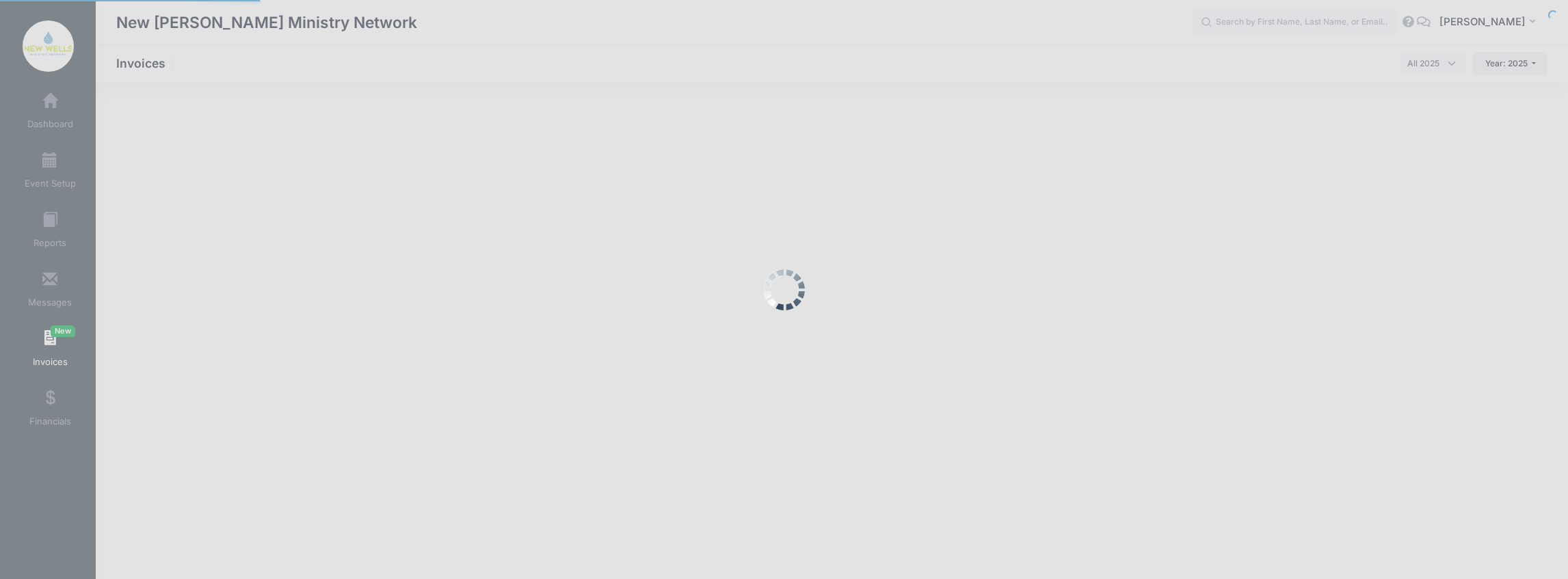 select 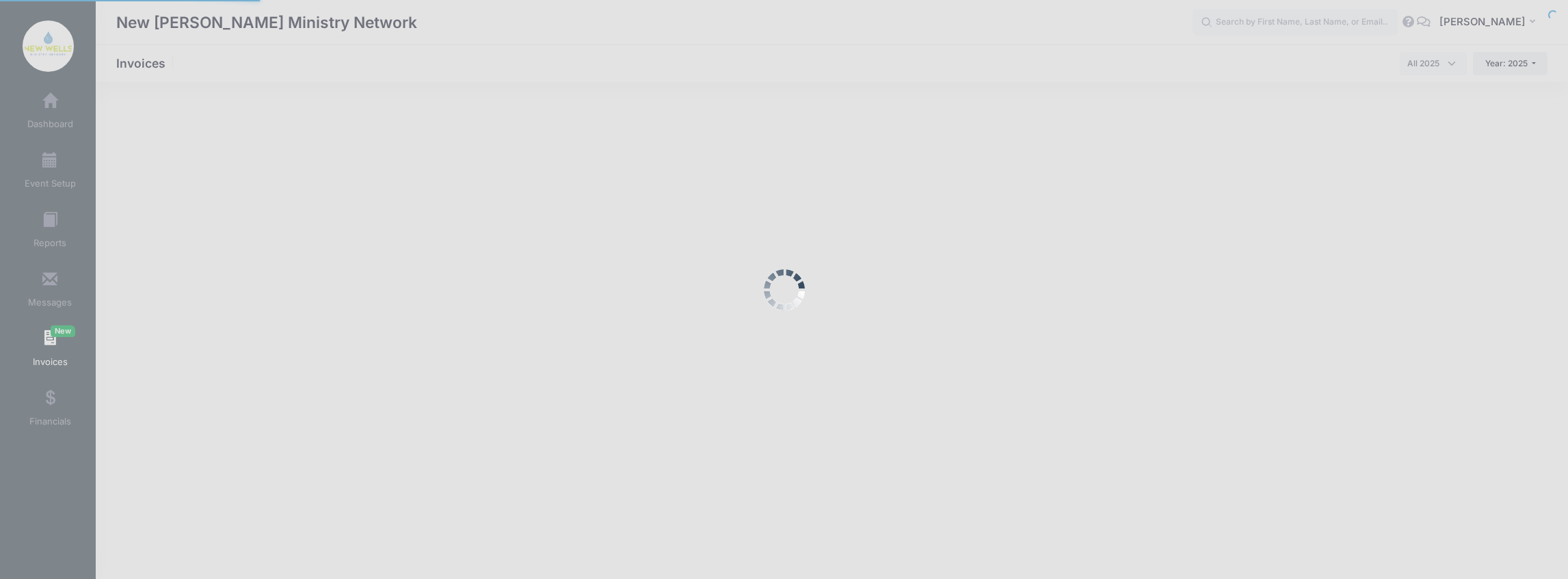 scroll, scrollTop: 0, scrollLeft: 0, axis: both 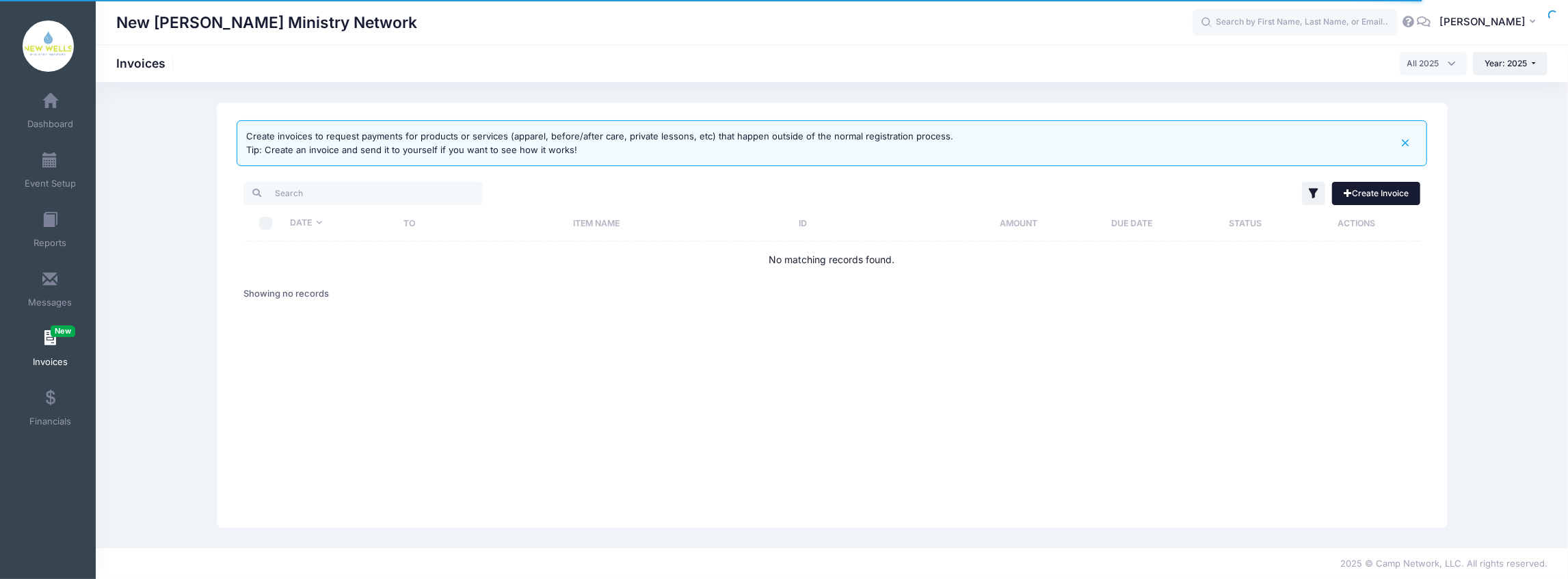 click on "Create Invoice" at bounding box center [1377, 193] 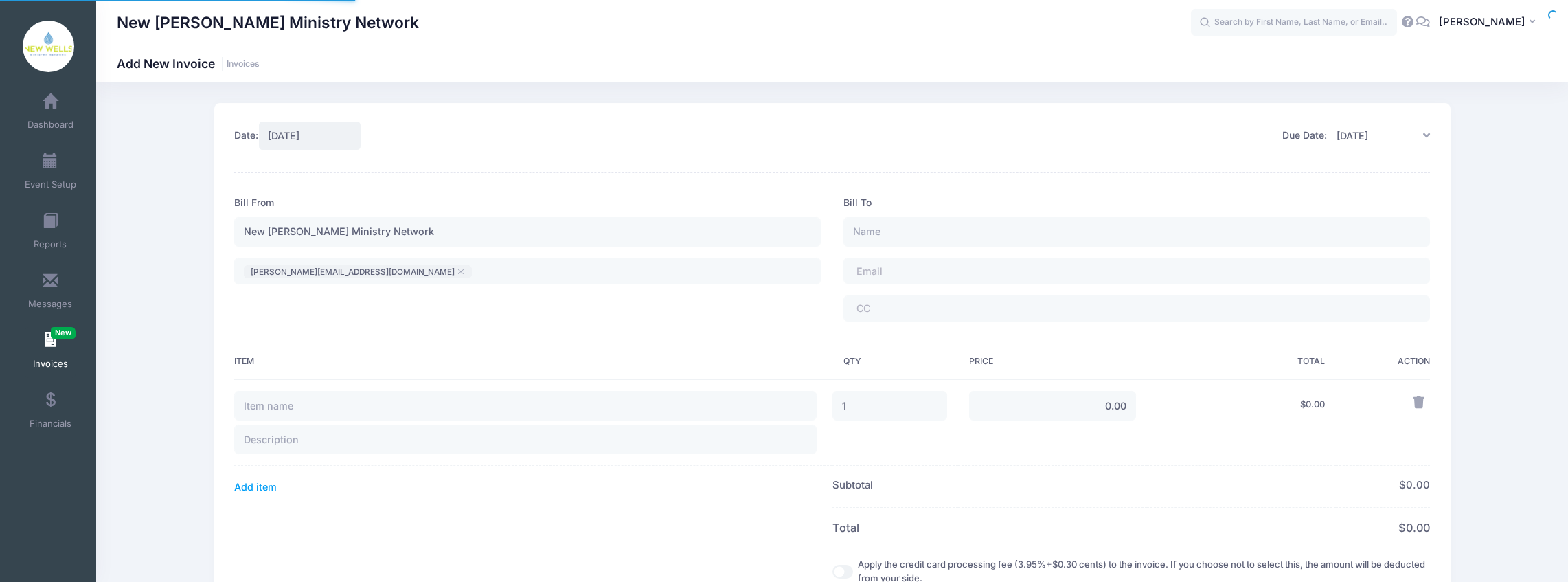 scroll, scrollTop: 0, scrollLeft: 0, axis: both 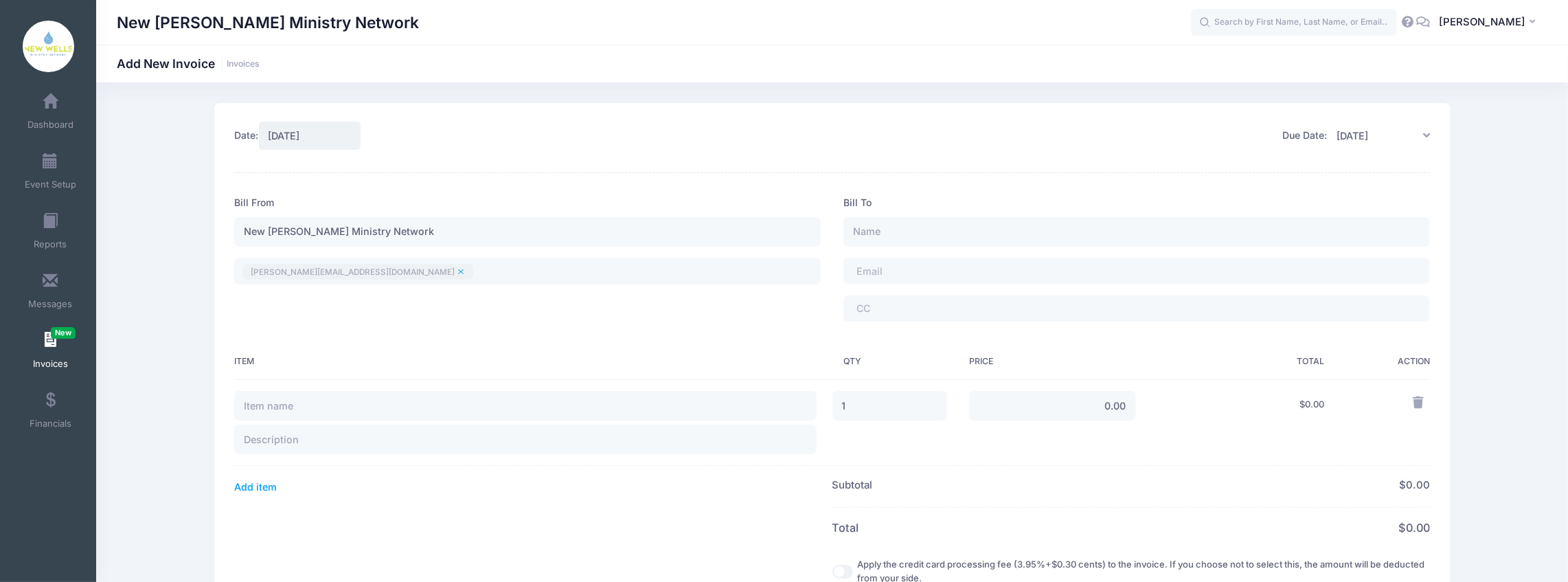click at bounding box center (461, 272) 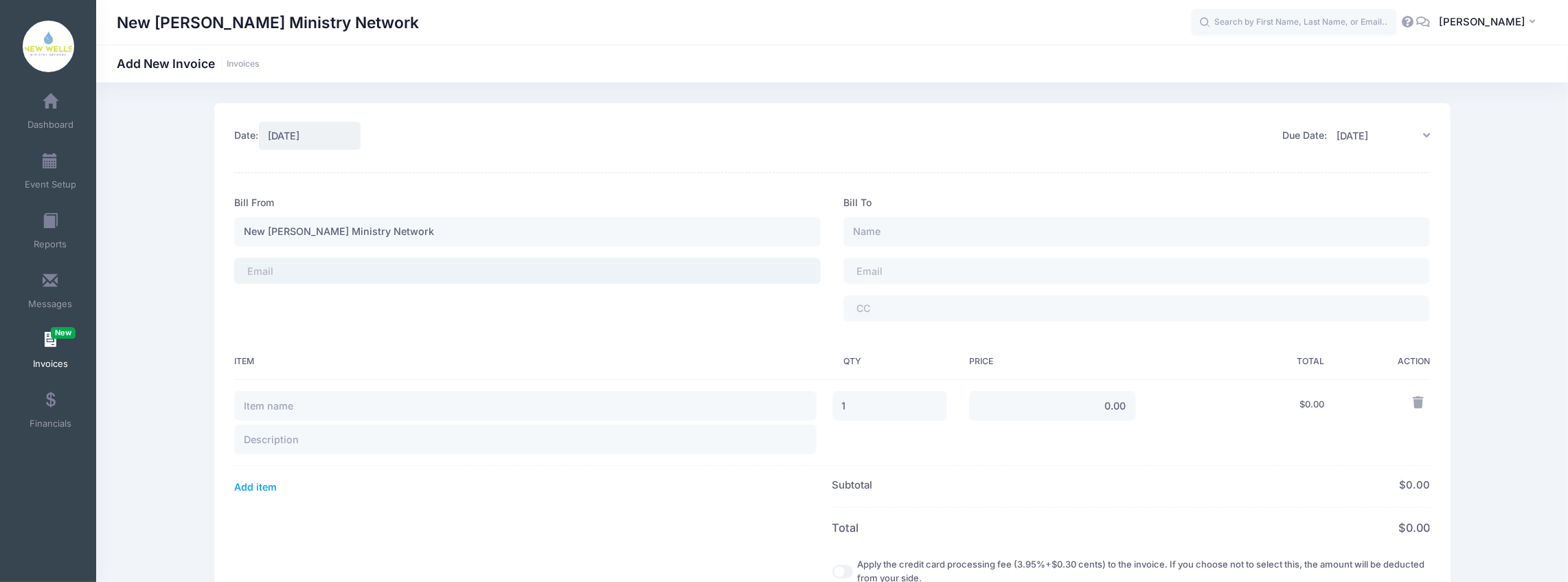 click on "​" at bounding box center [527, 271] 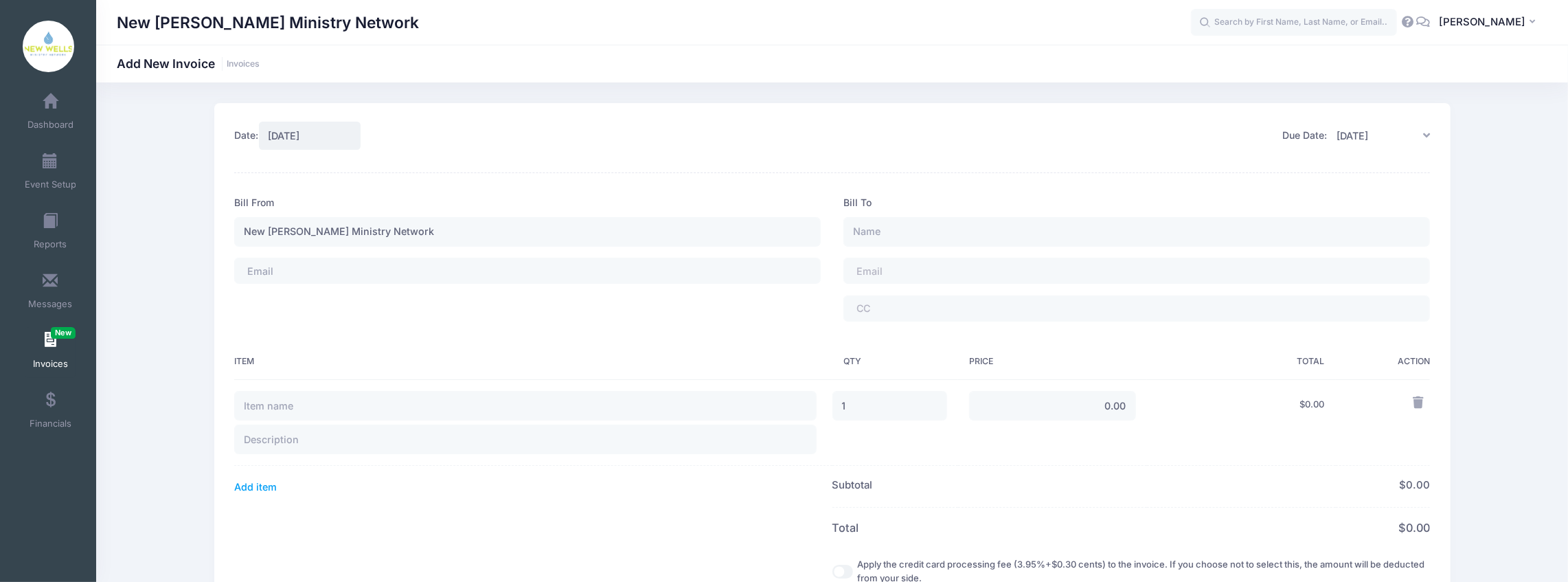 type 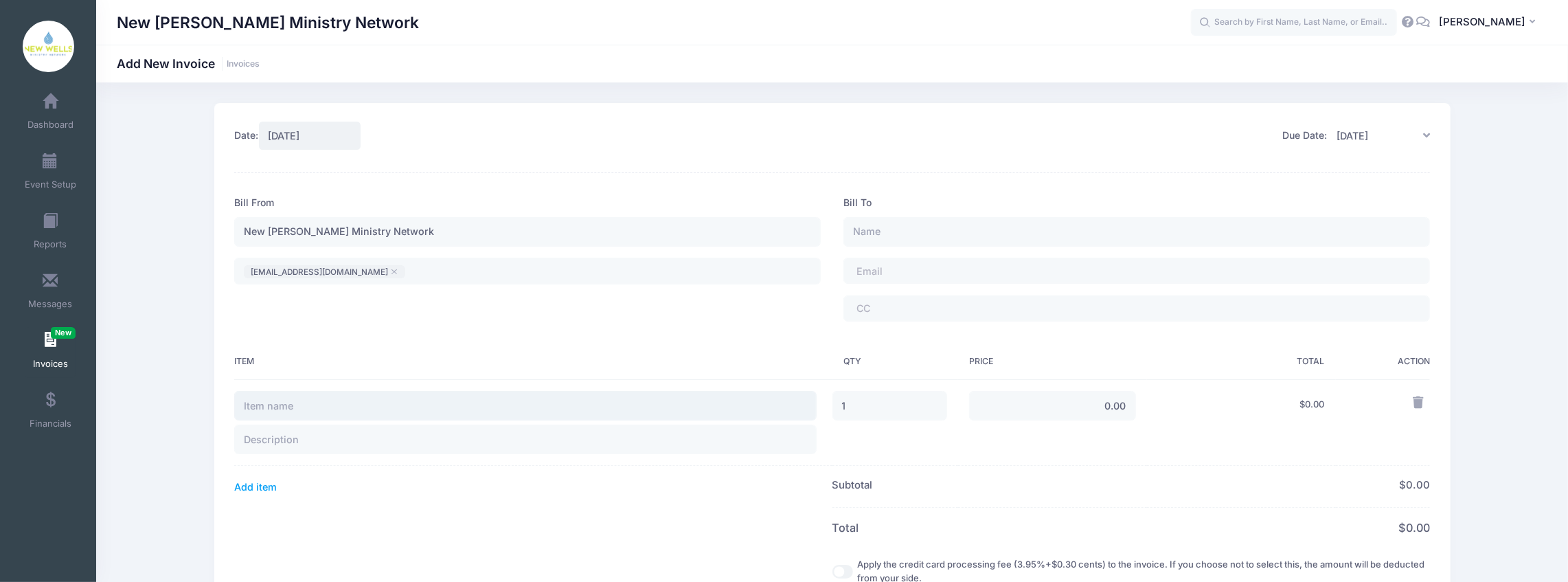 click at bounding box center (525, 405) 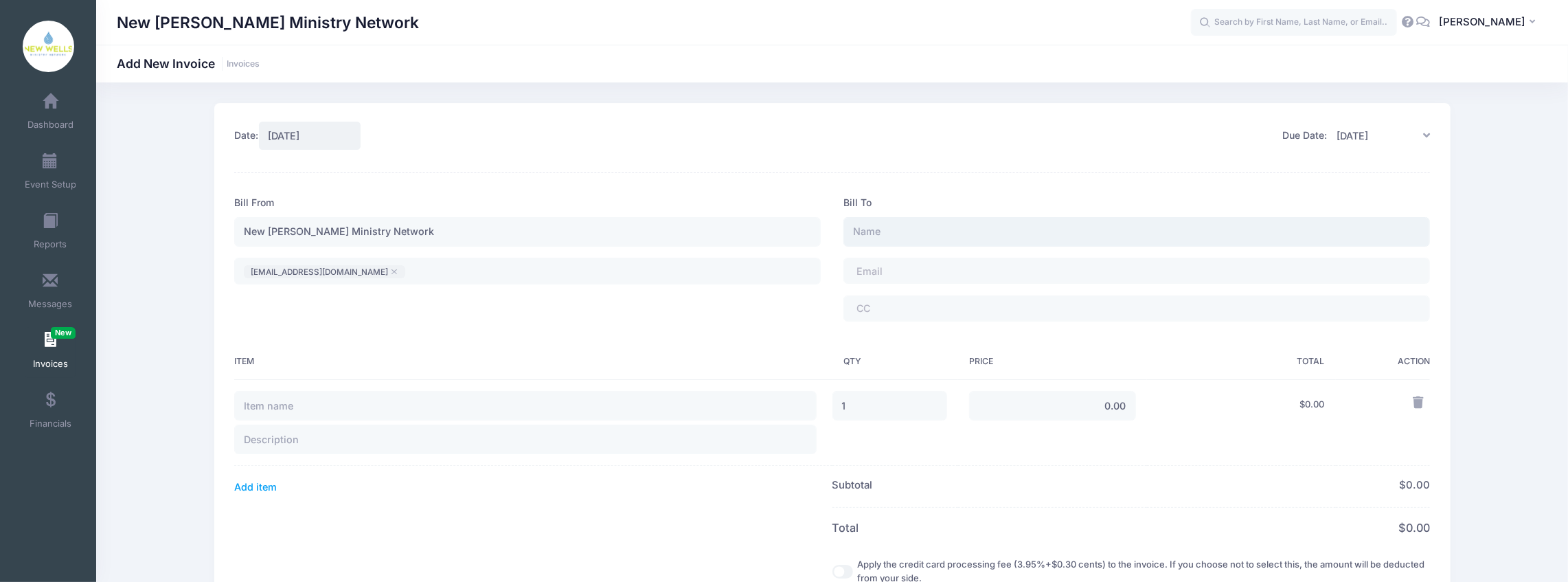 click at bounding box center (1137, 232) 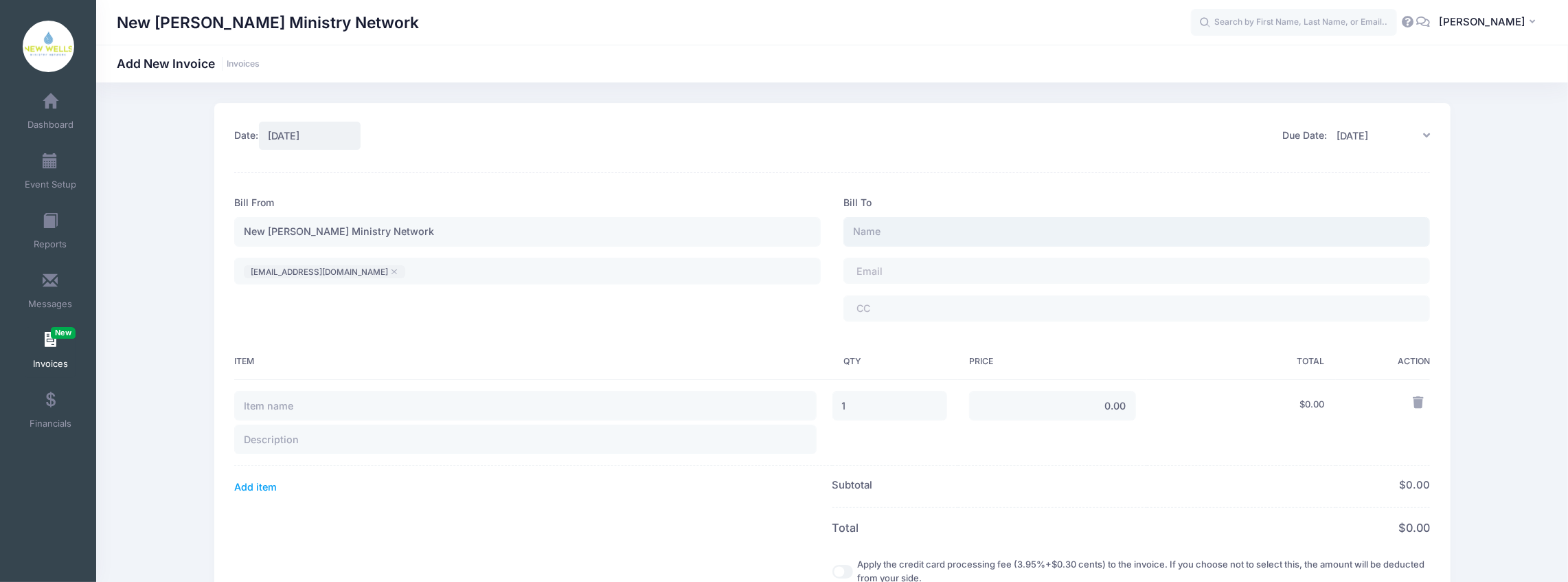 type on "Y" 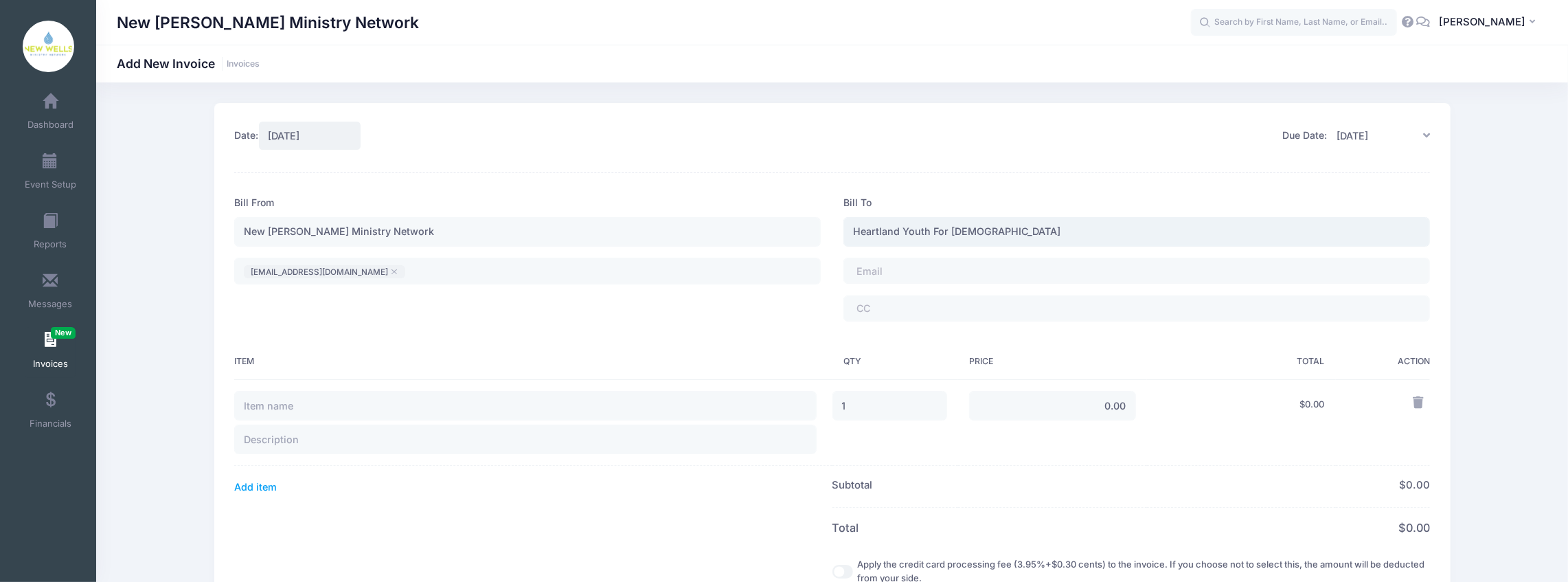 type on "Heartland Youth For Christ" 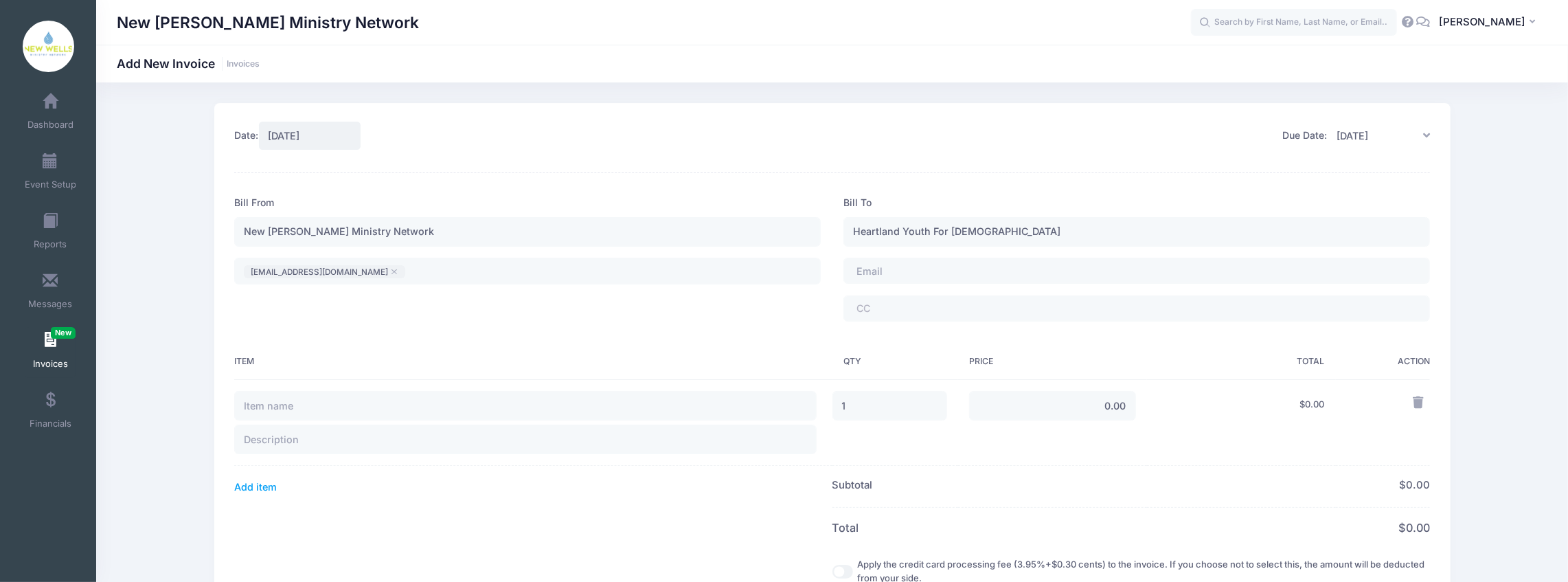 click at bounding box center (894, 271) 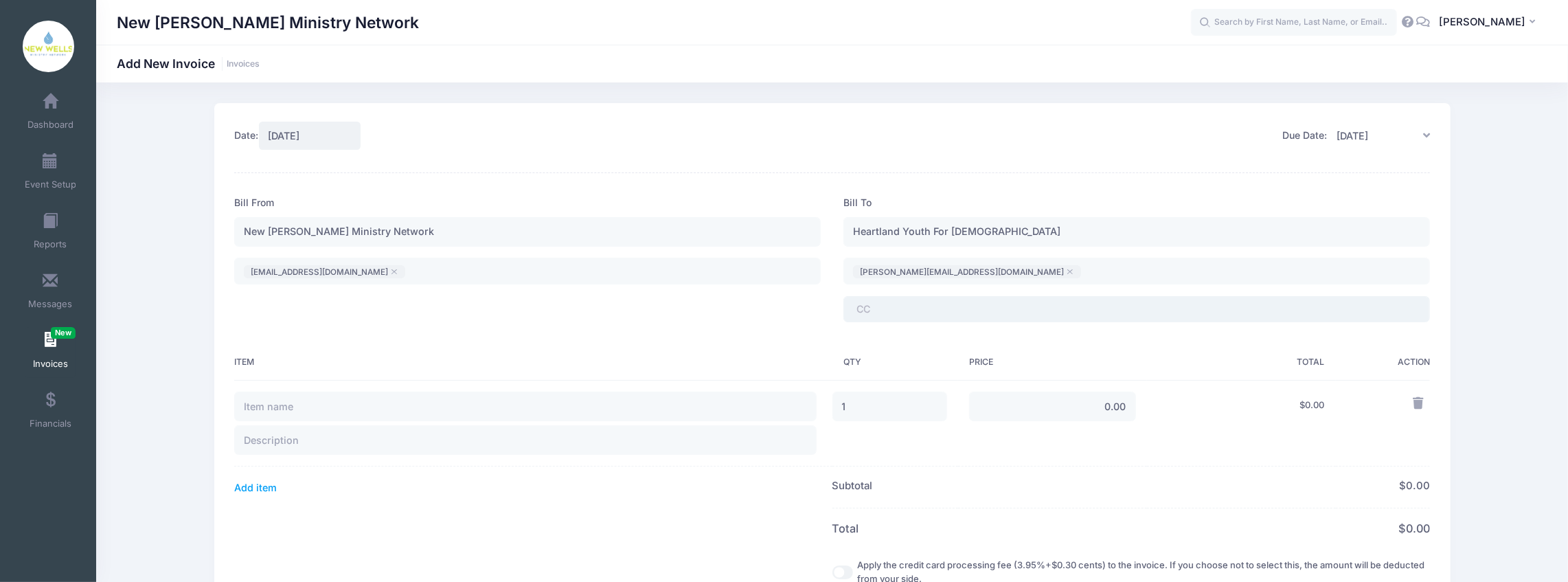 click on "​" at bounding box center (1137, 309) 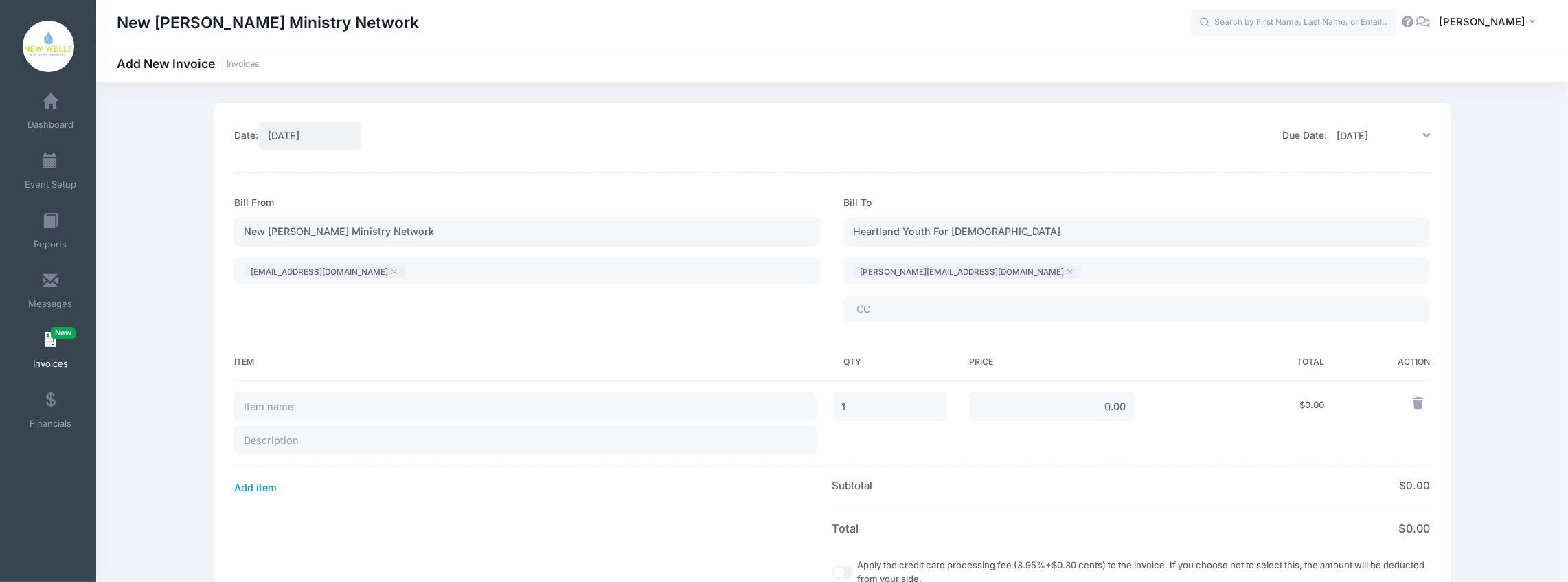 type 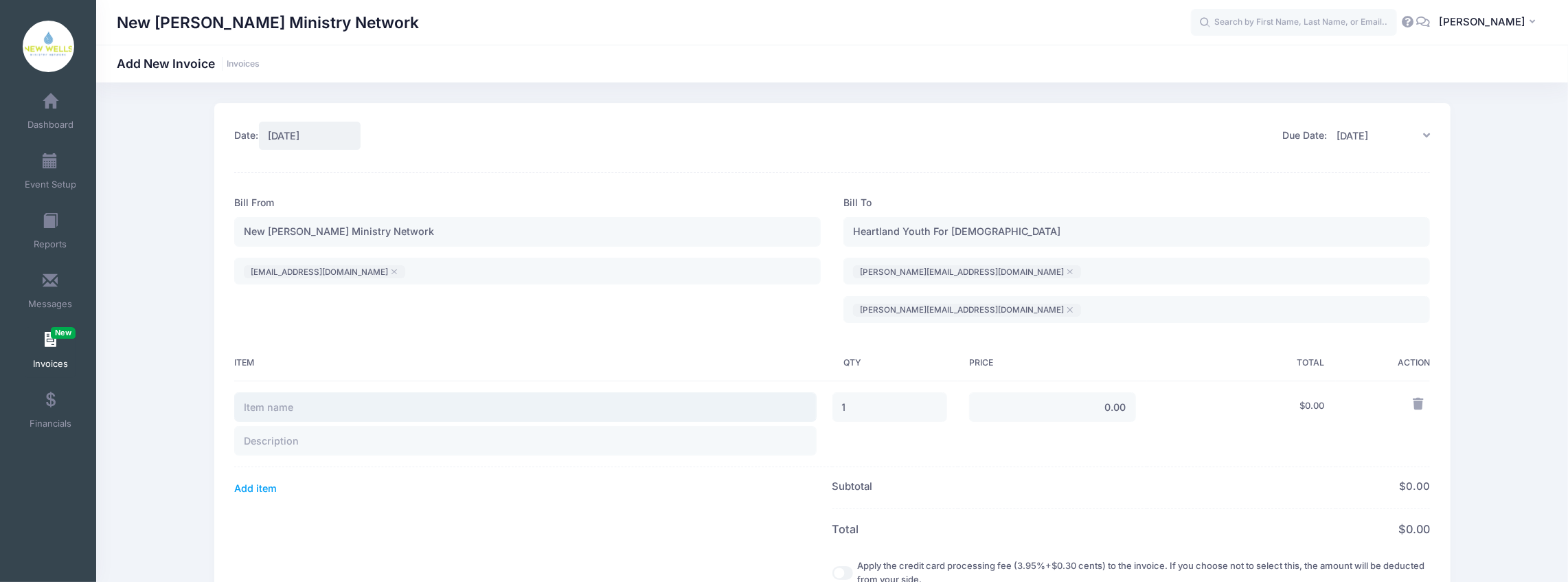 click at bounding box center [525, 407] 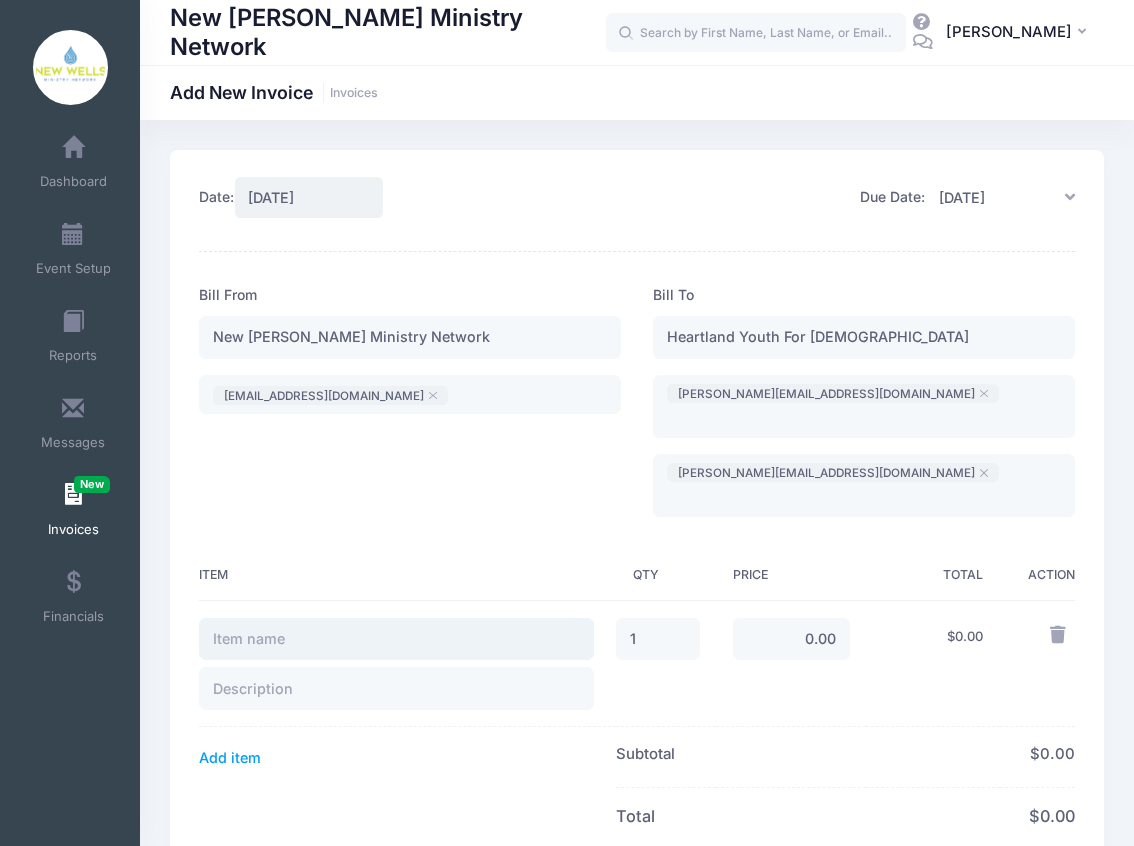 click at bounding box center [396, 639] 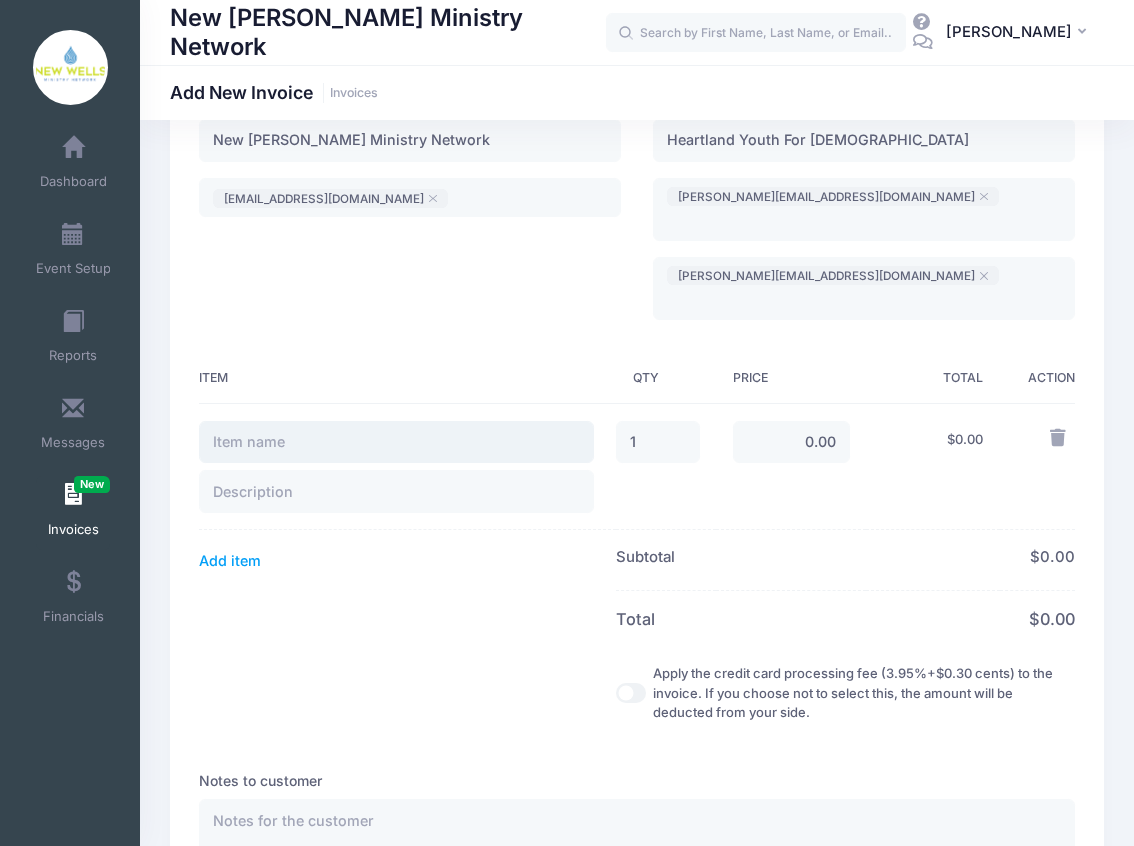 scroll, scrollTop: 200, scrollLeft: 0, axis: vertical 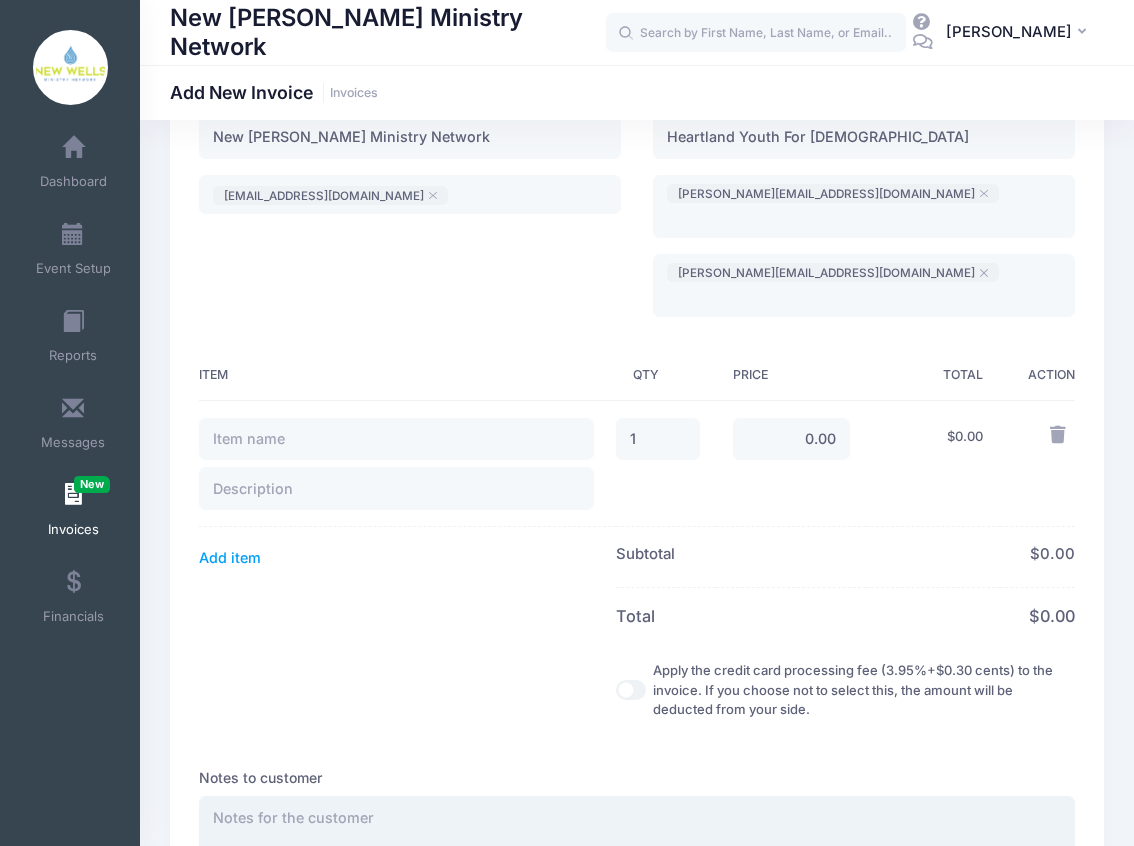 click at bounding box center [637, 839] 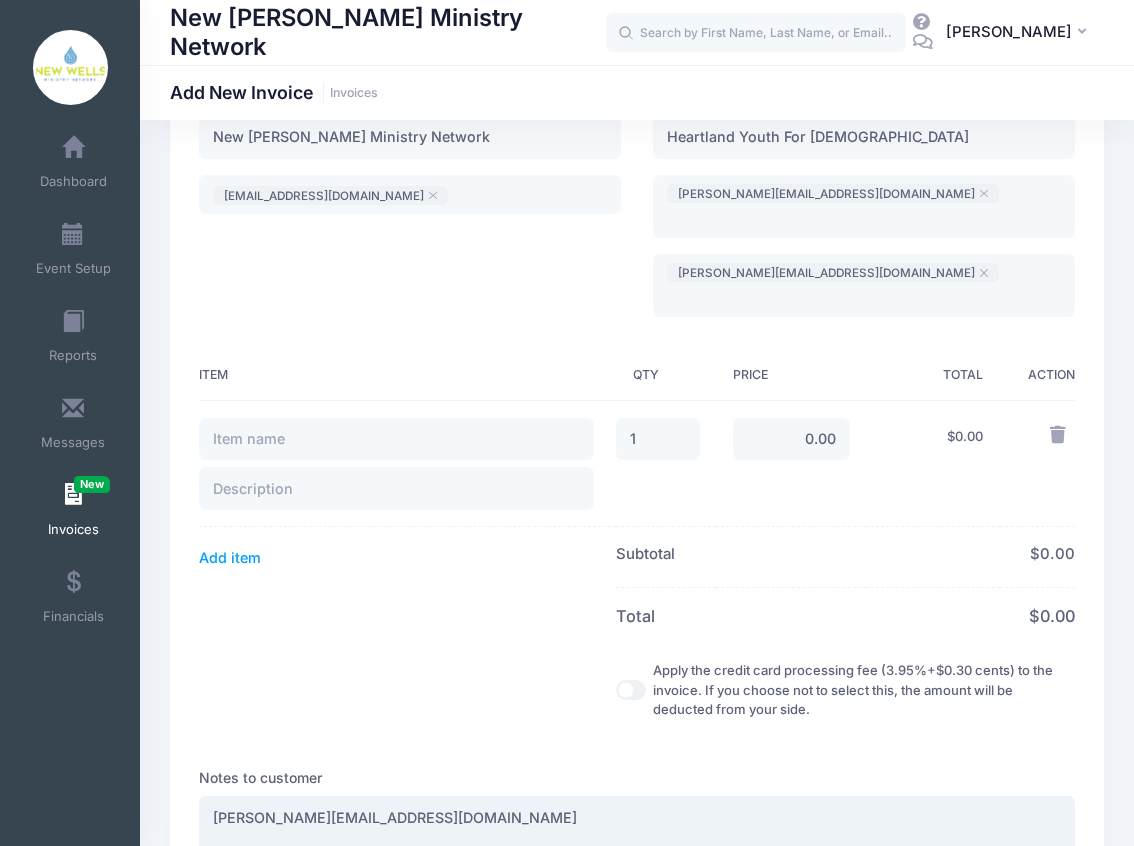 drag, startPoint x: 412, startPoint y: 766, endPoint x: 142, endPoint y: 770, distance: 270.02963 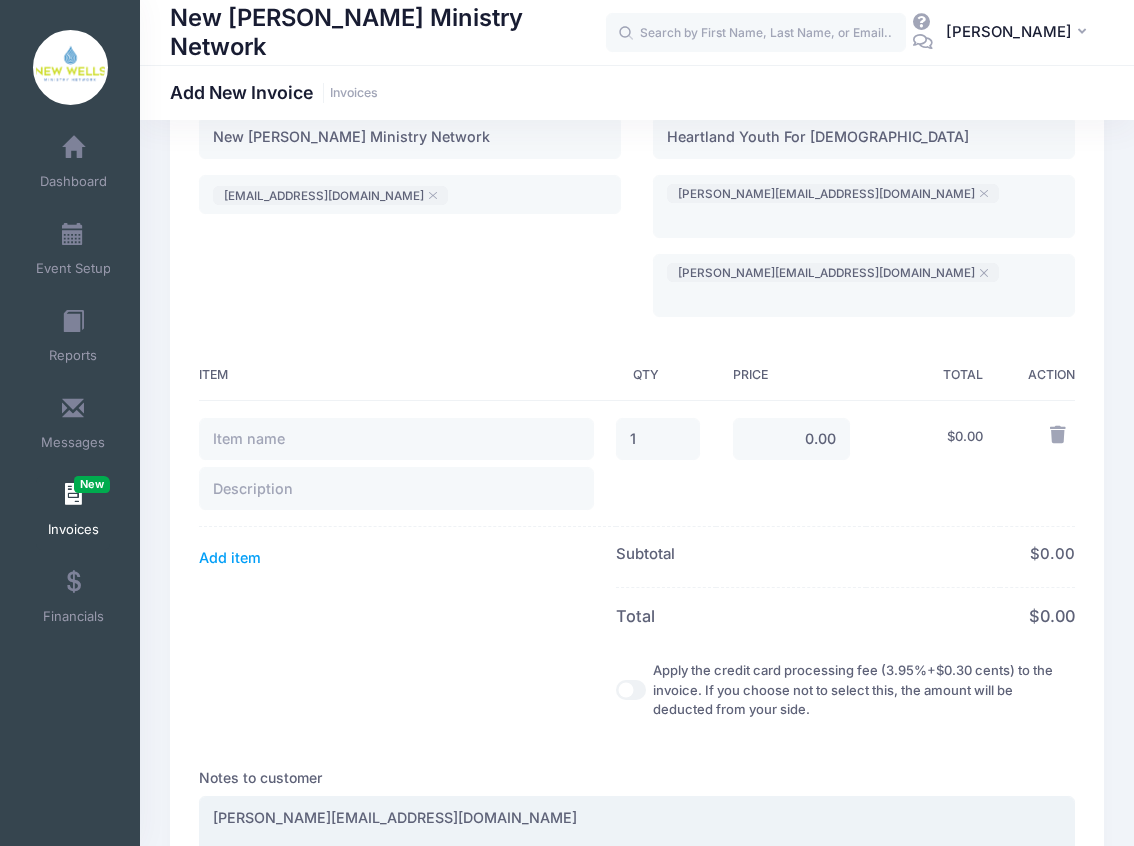 click on "Date:
07/11/2025
Due Date:
Subject" at bounding box center (637, 535) 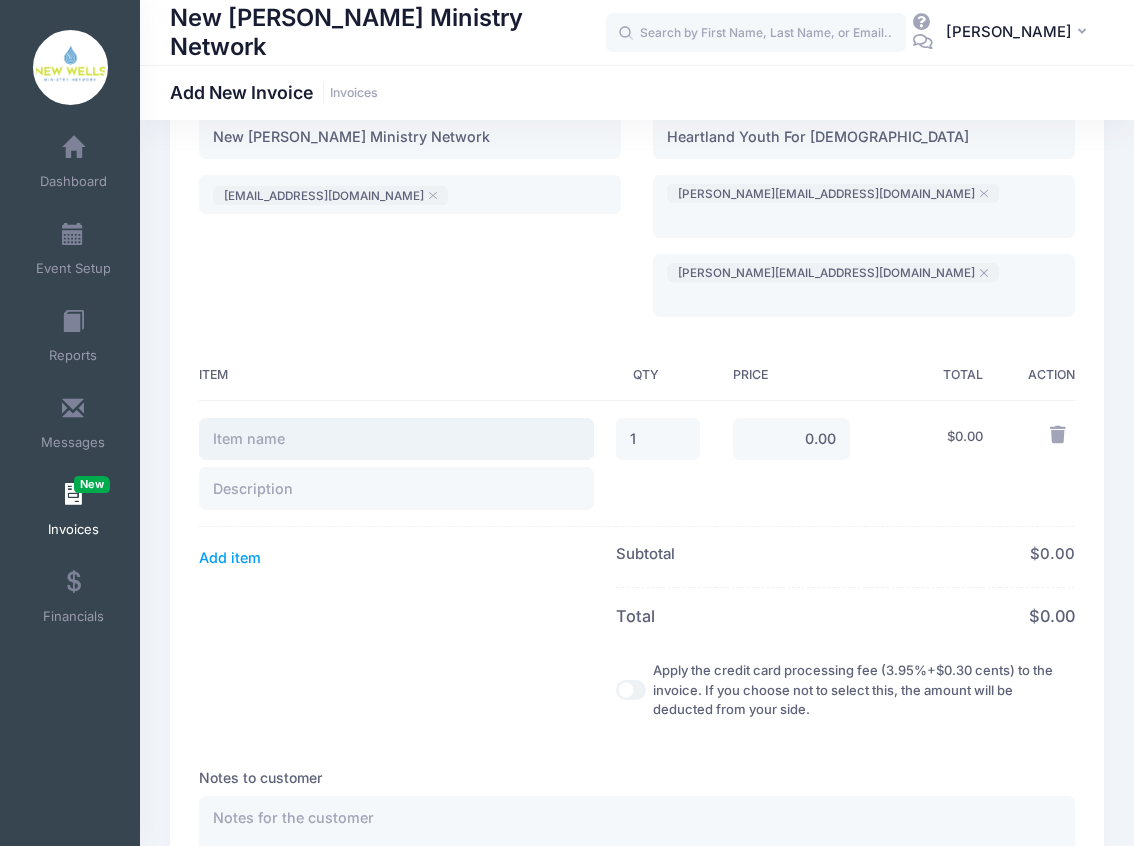 click at bounding box center (396, 439) 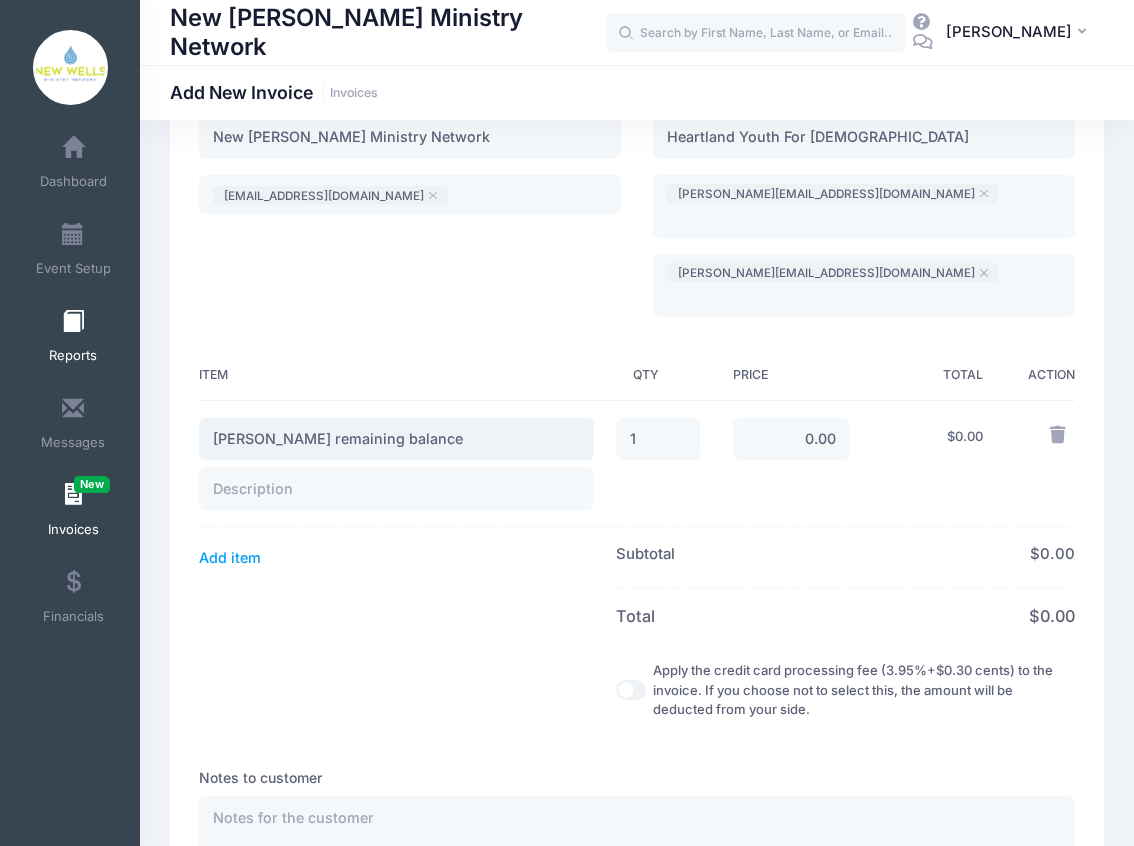 drag, startPoint x: 525, startPoint y: 393, endPoint x: 34, endPoint y: 336, distance: 494.2975 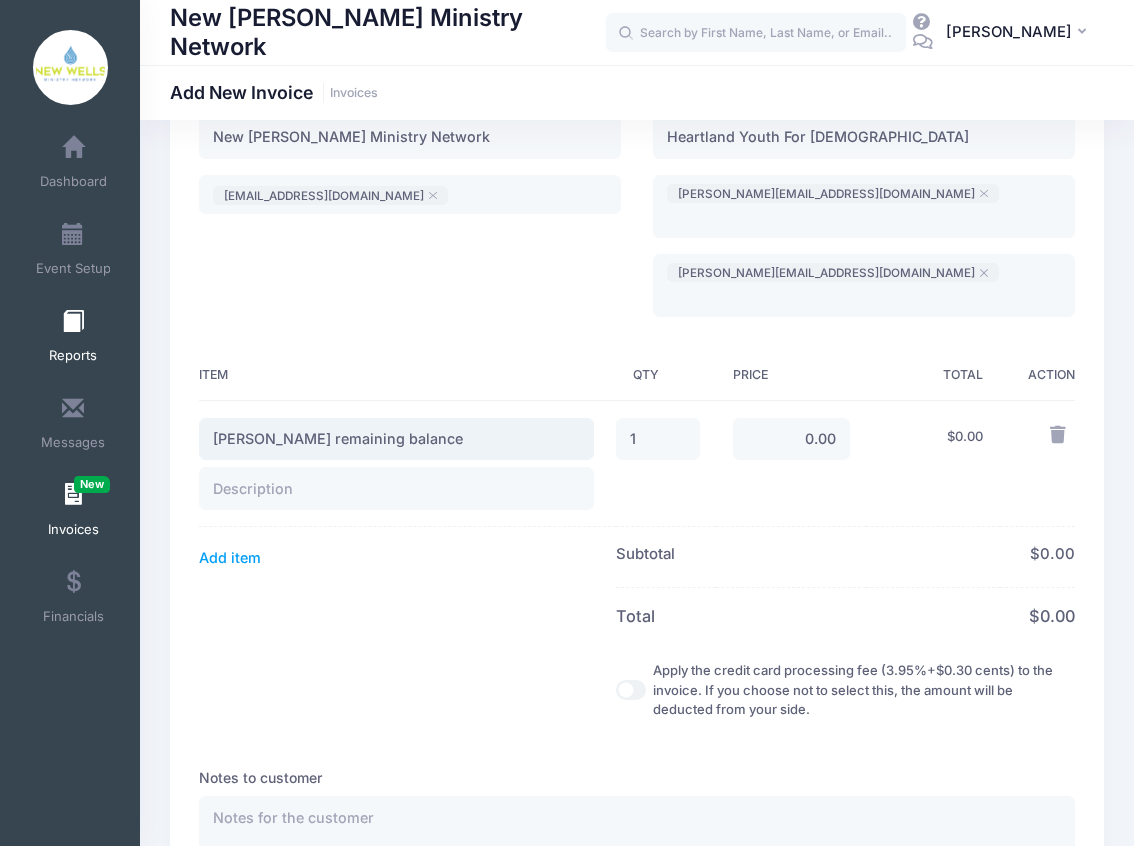 click on "My Events
Dashboard
Reports" at bounding box center (567, 498) 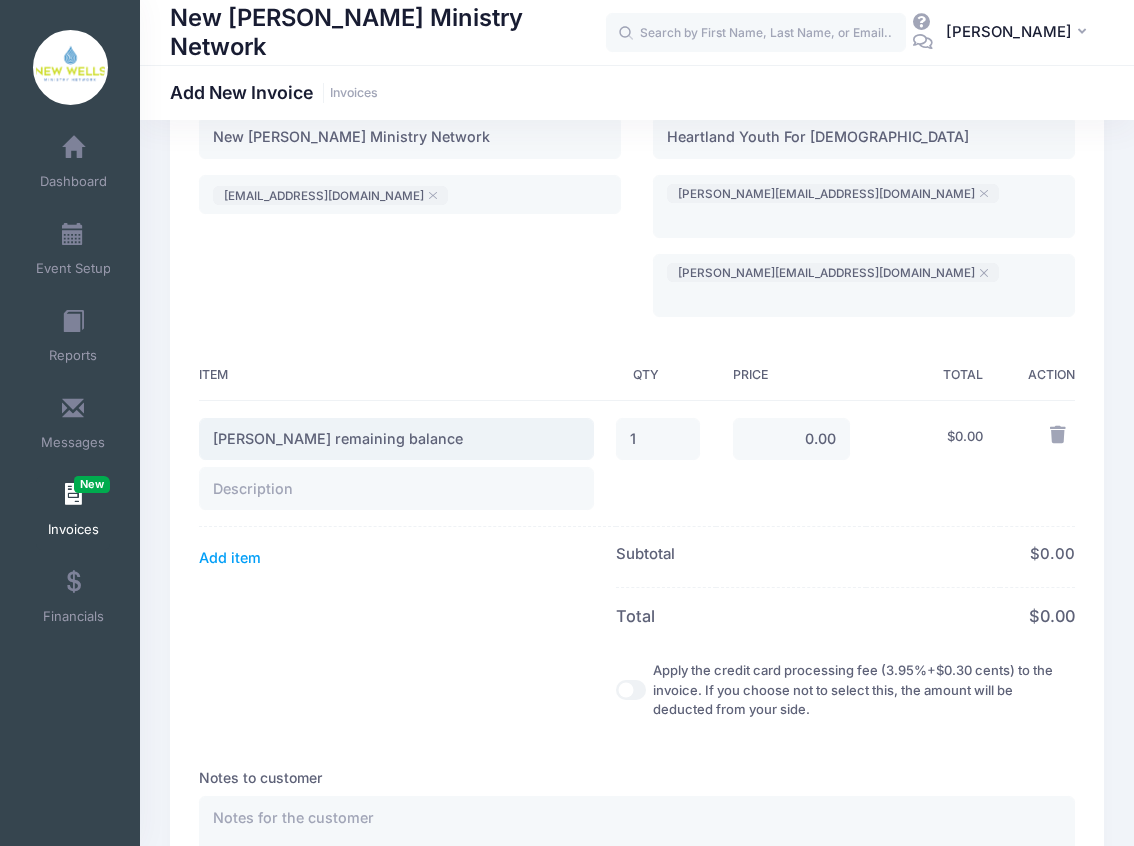 type on "Silas Benner remaining balance" 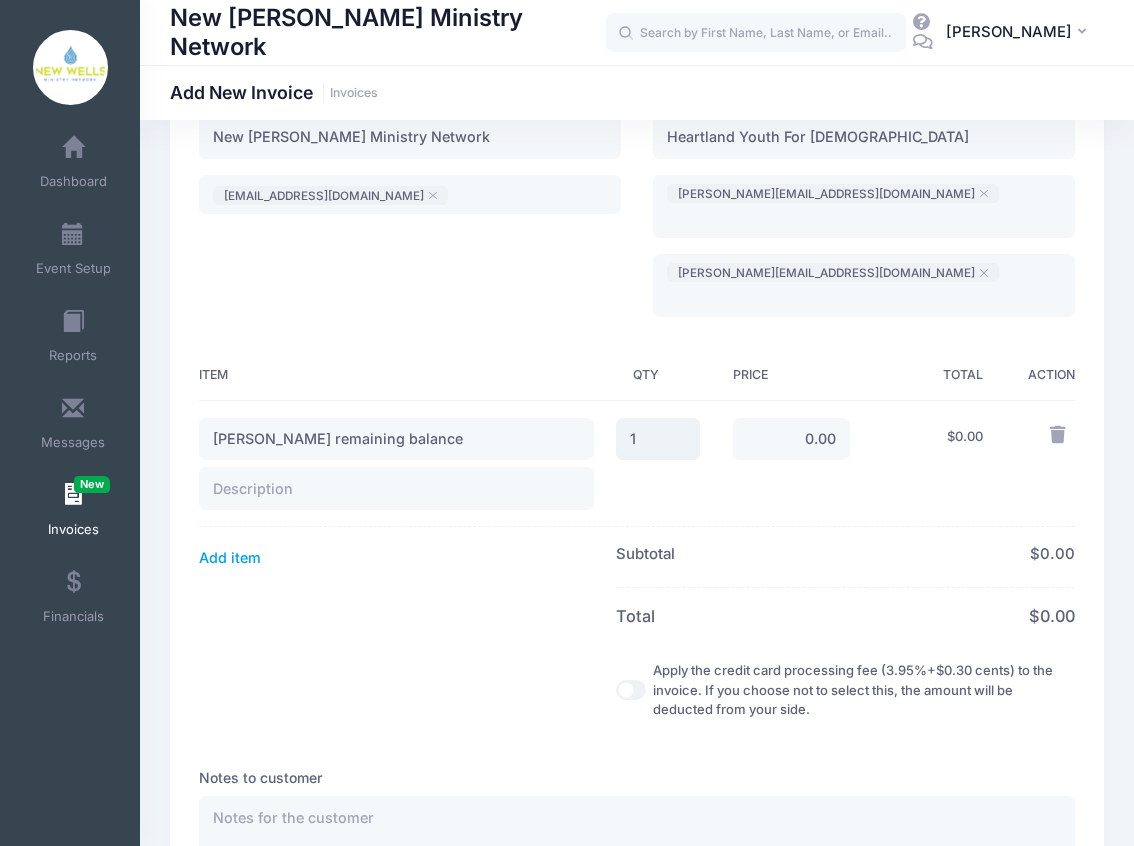 click on "1" at bounding box center [658, 439] 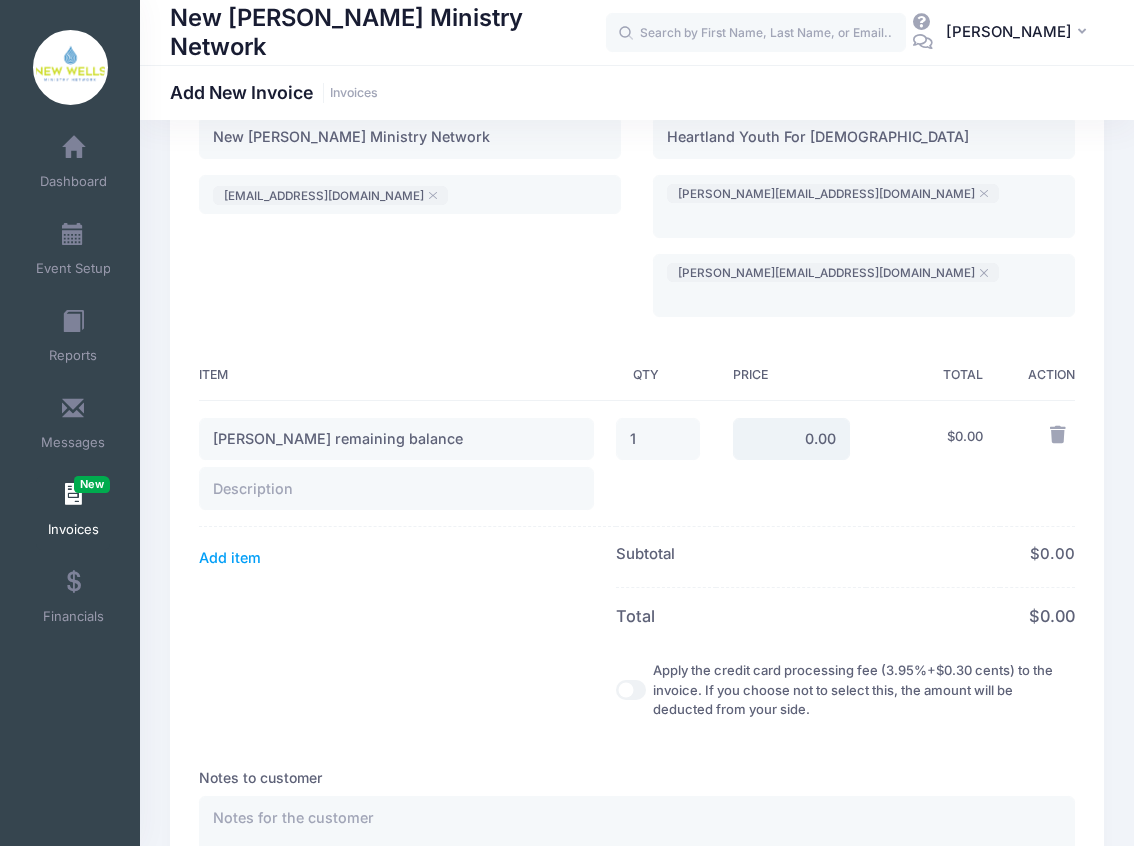 click on "0.00" at bounding box center [792, 439] 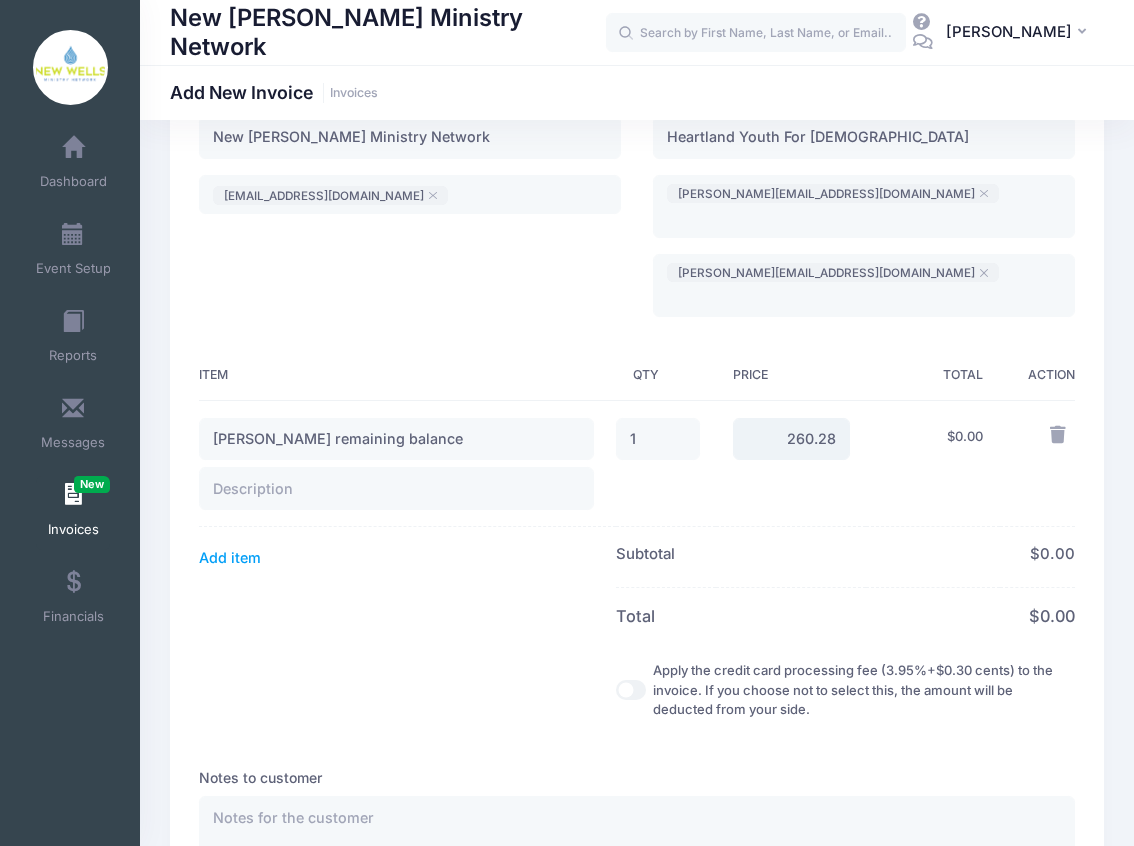 type on "260.28" 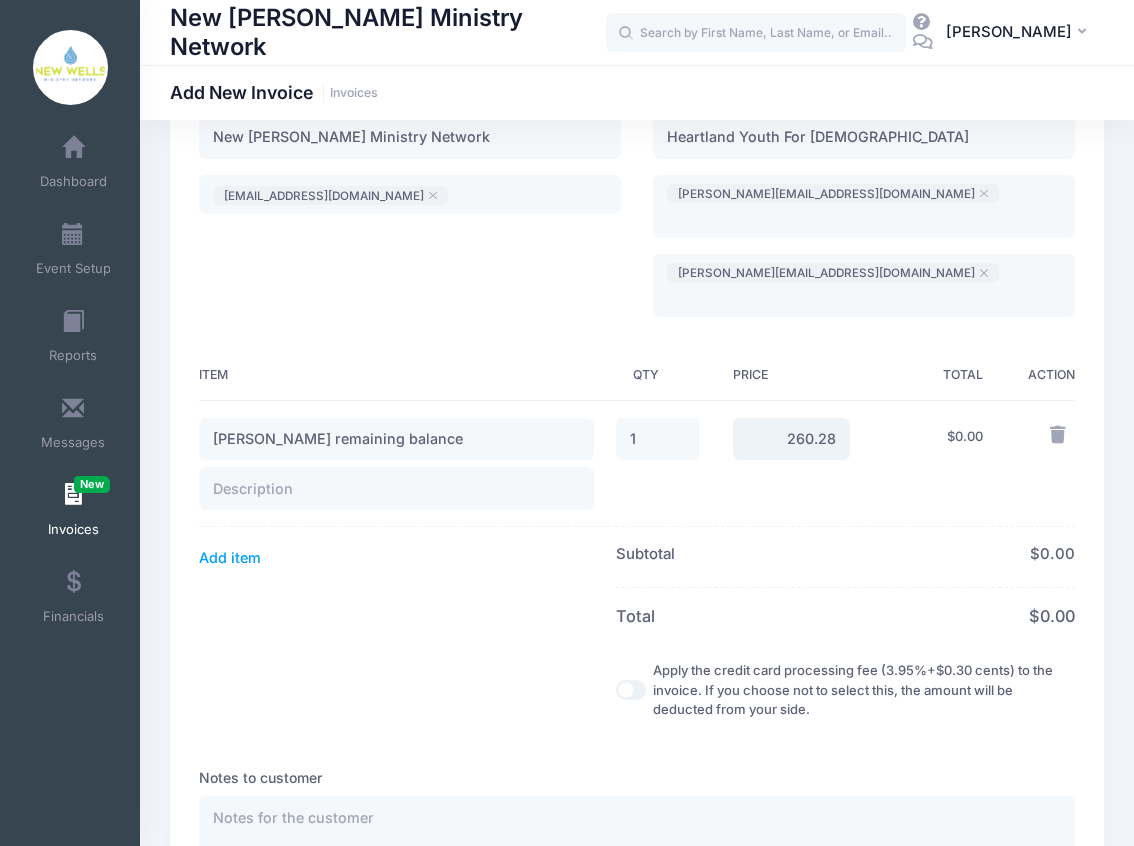 click on "Add item" at bounding box center [230, 557] 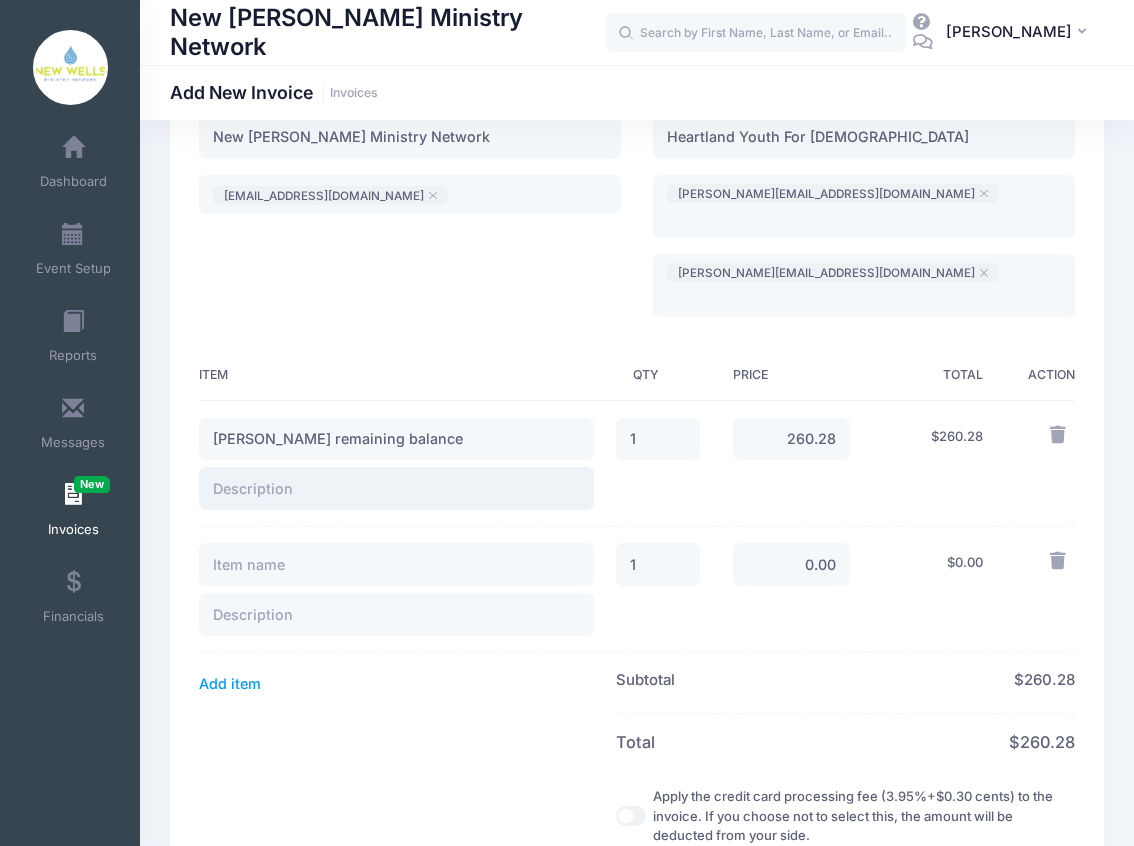 click at bounding box center [396, 488] 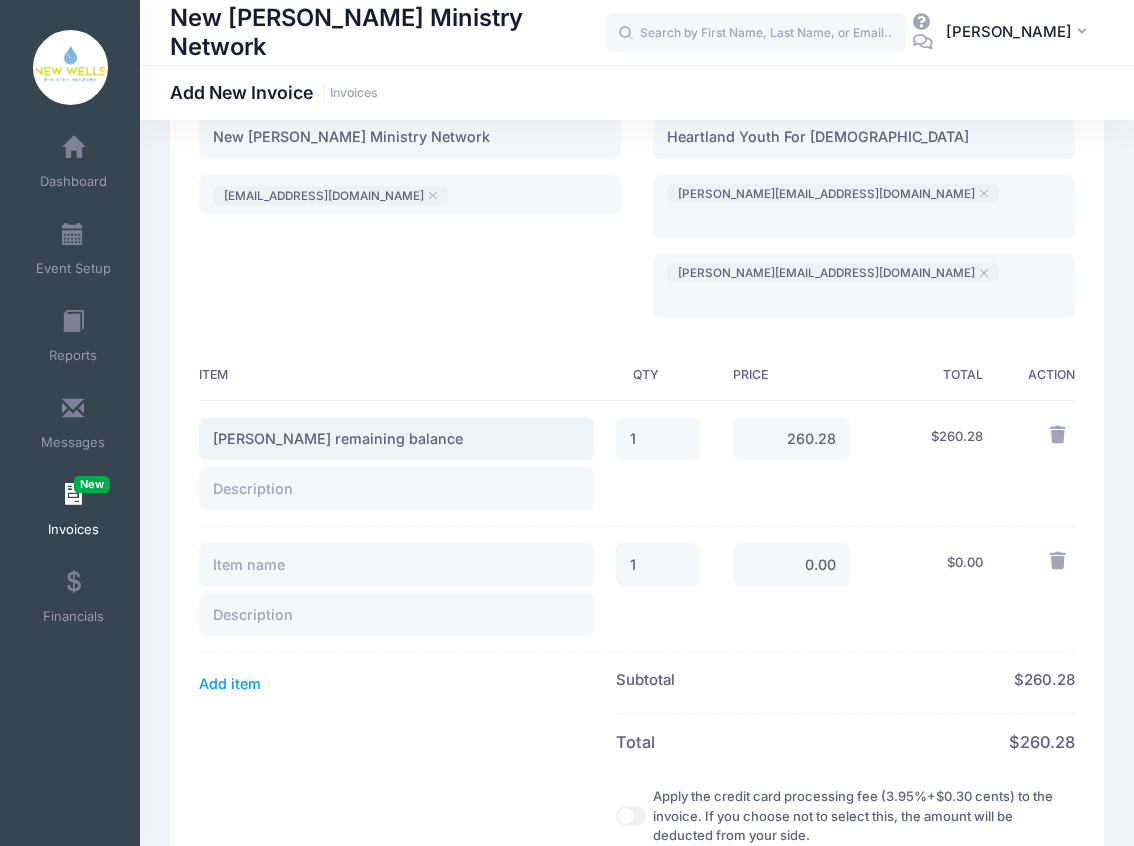 drag, startPoint x: 440, startPoint y: 390, endPoint x: 186, endPoint y: 392, distance: 254.00787 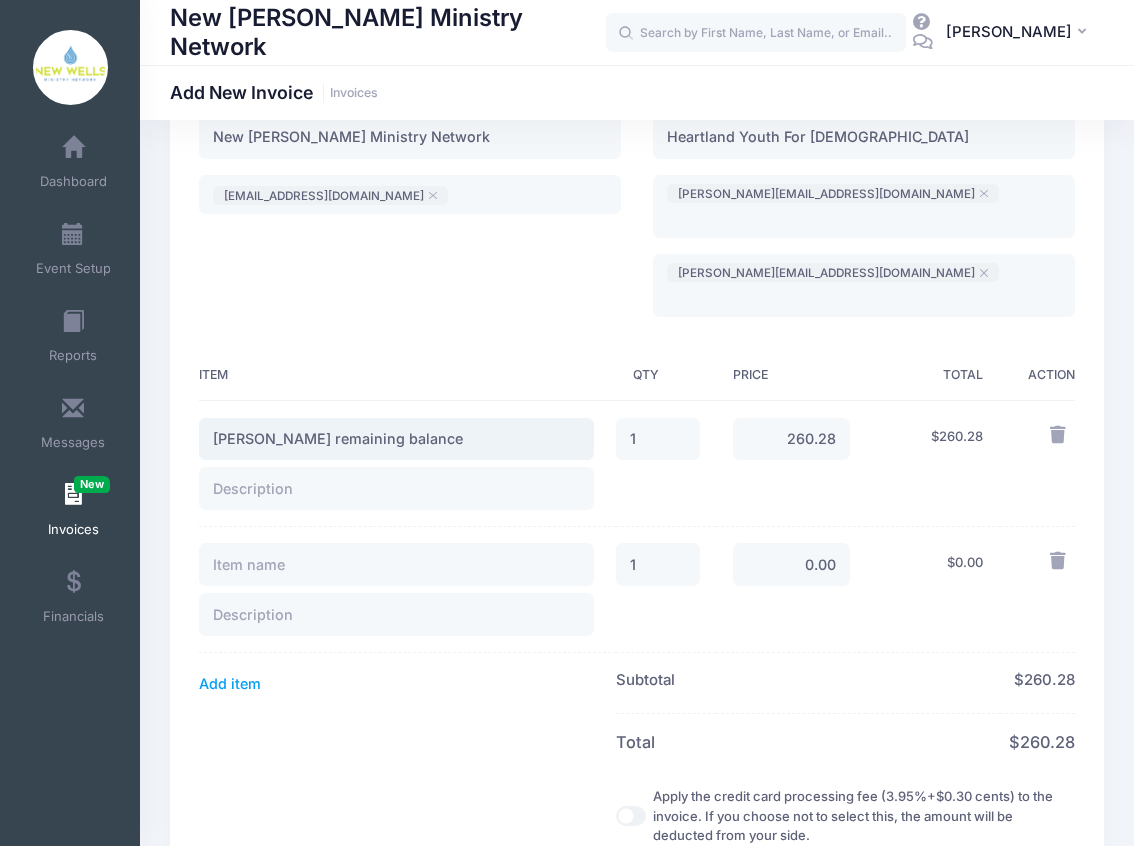 click on "Date:
07/11/2025
Due Date:
07/18/2025" at bounding box center [637, 598] 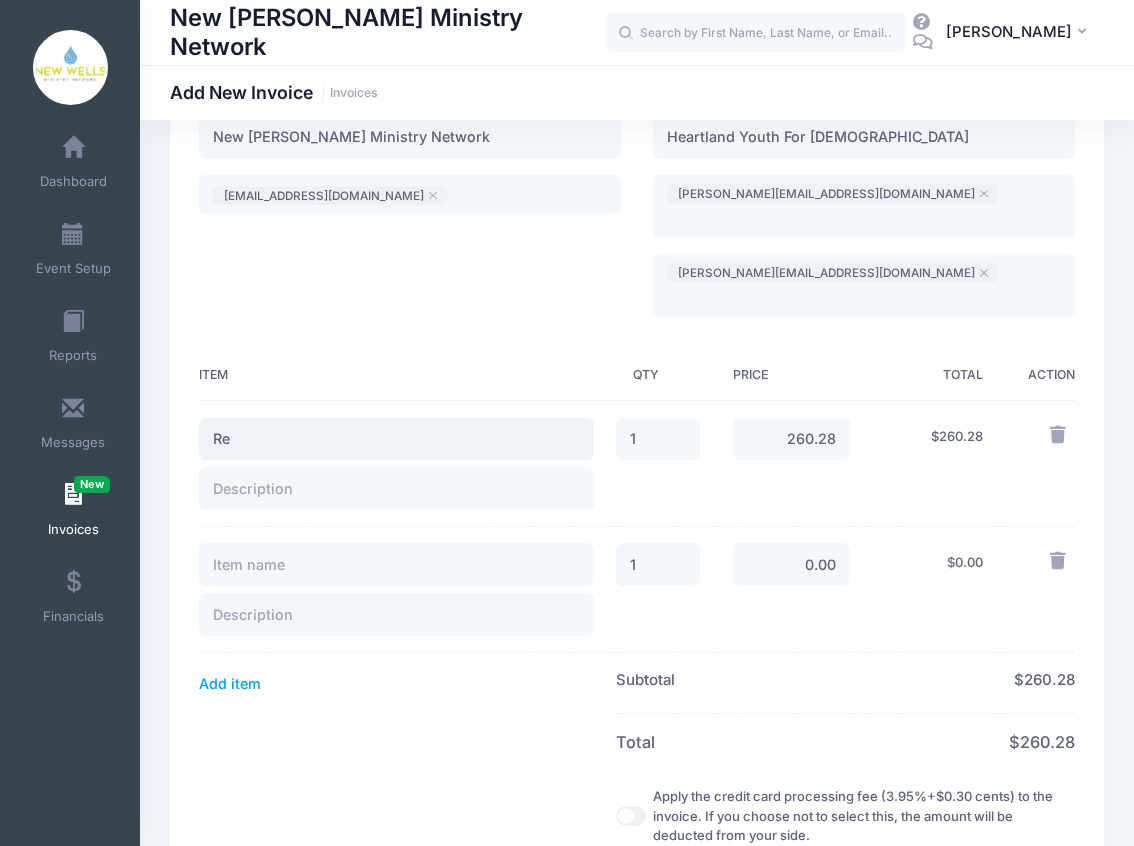 type on "R" 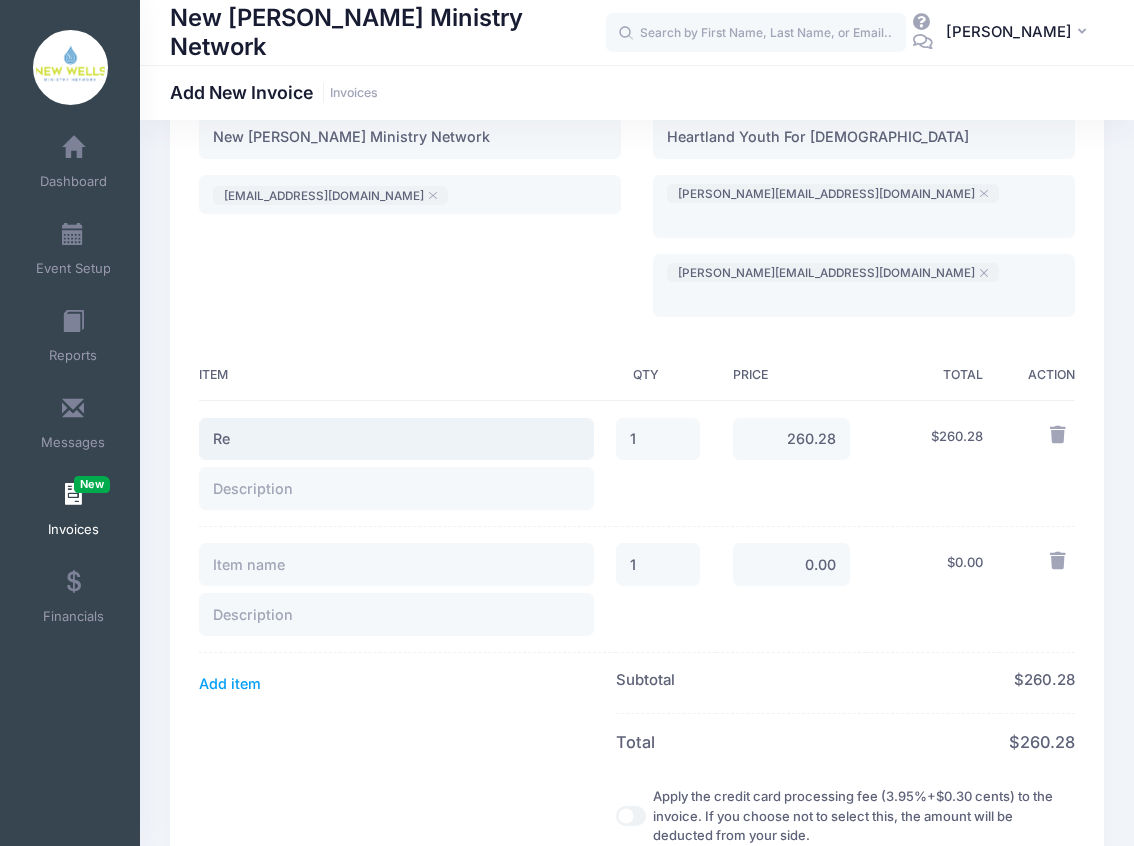 type on "R" 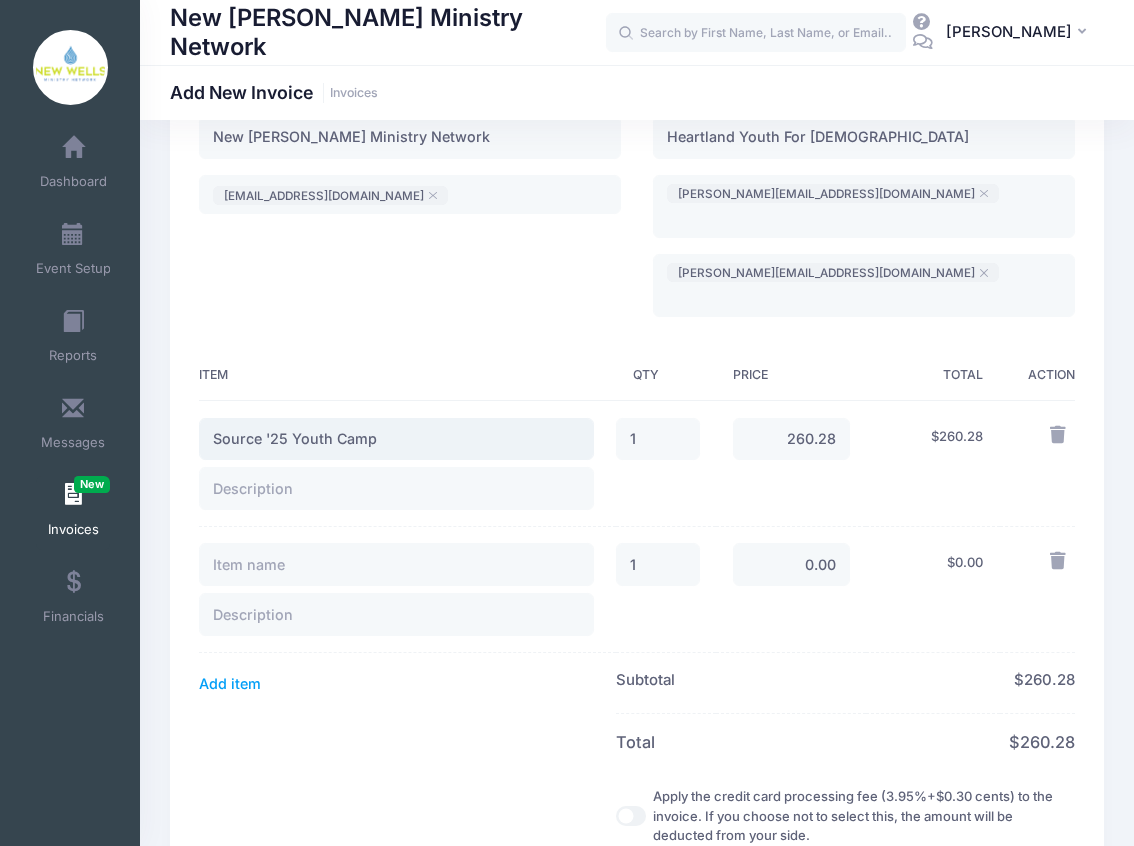 type on "Source '25 Youth Camp" 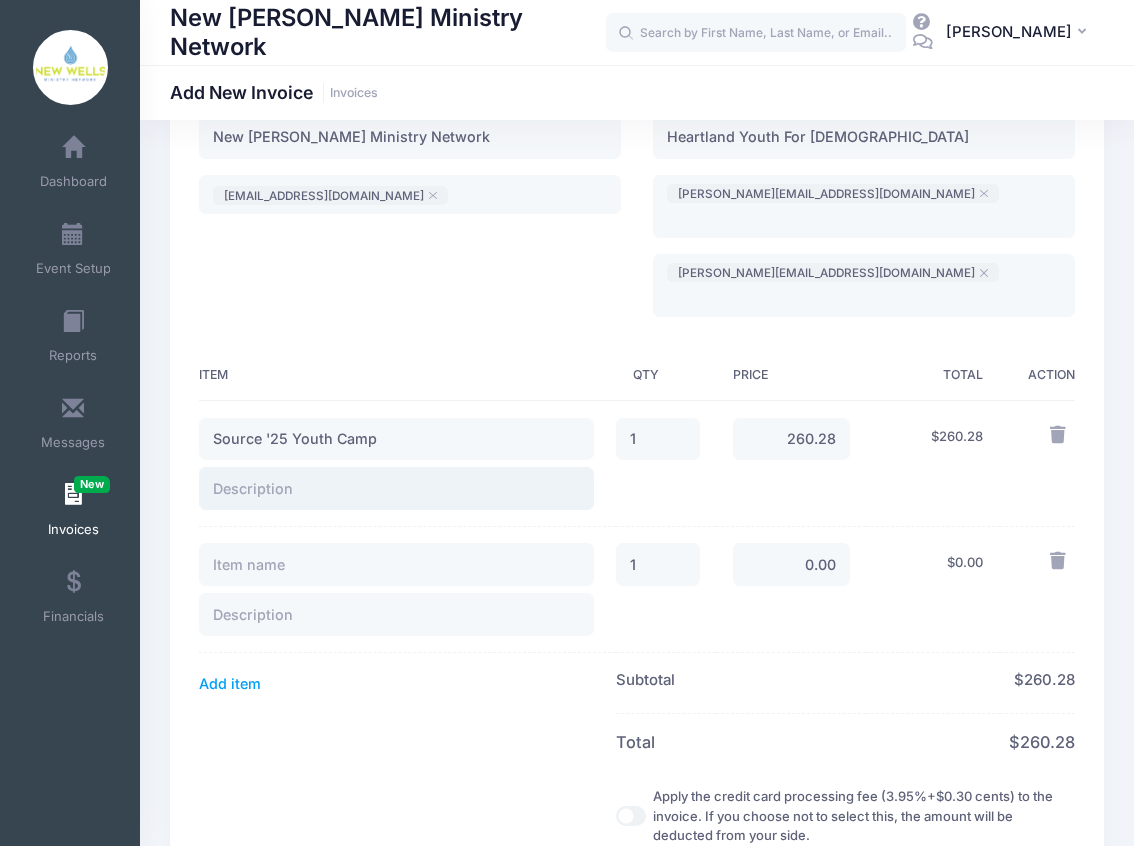 click at bounding box center [396, 488] 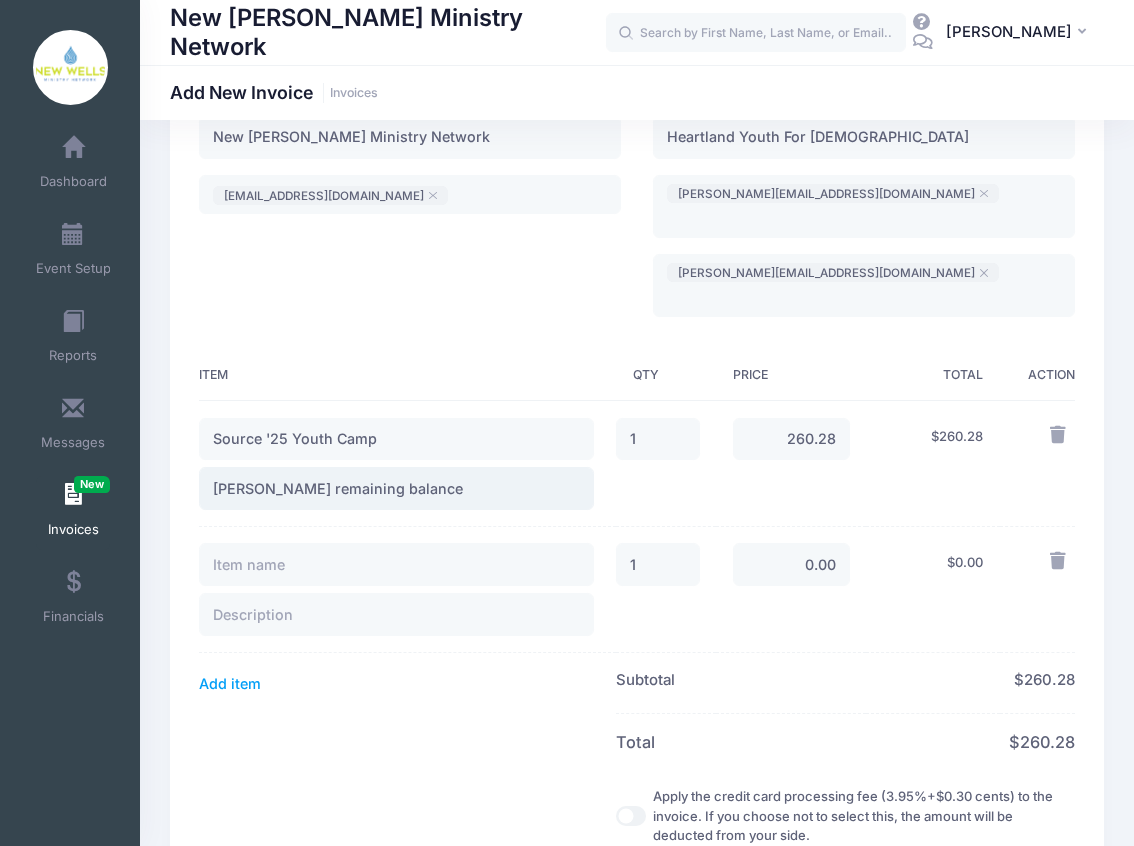 type on "Silas Benner remaining balance" 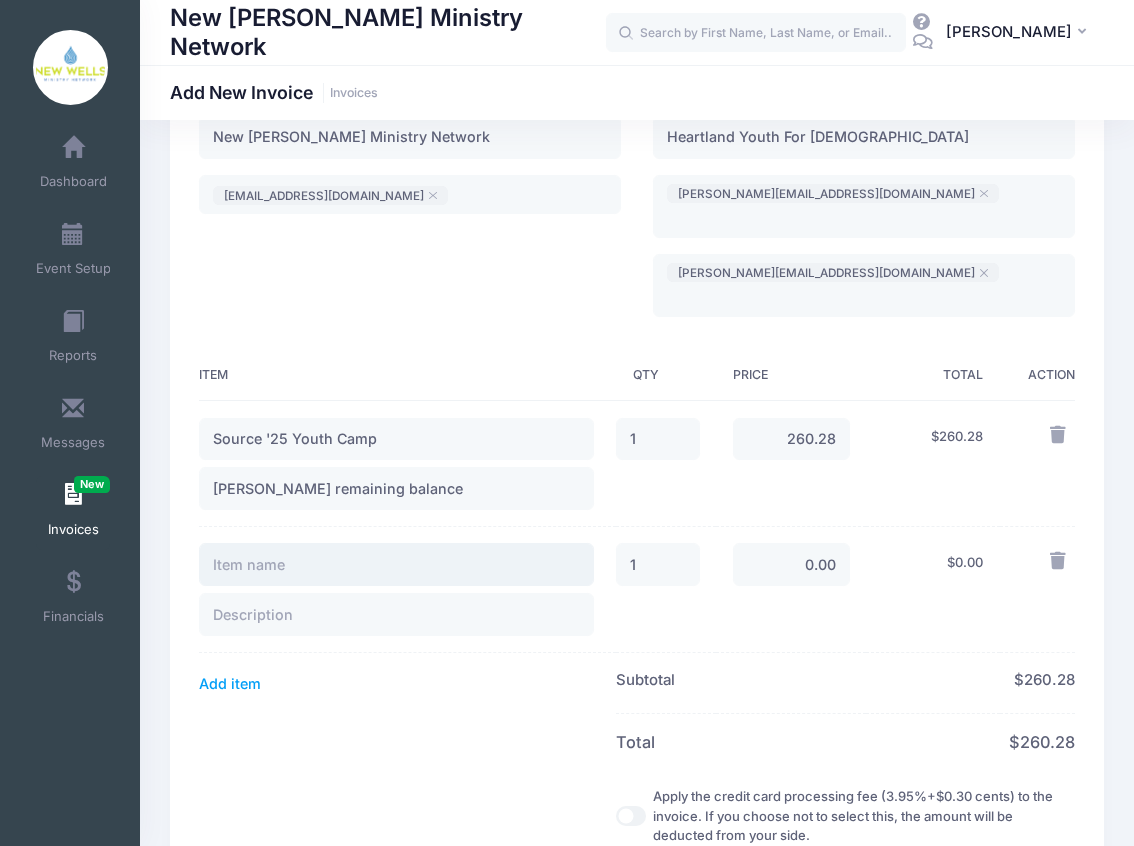 click at bounding box center [396, 564] 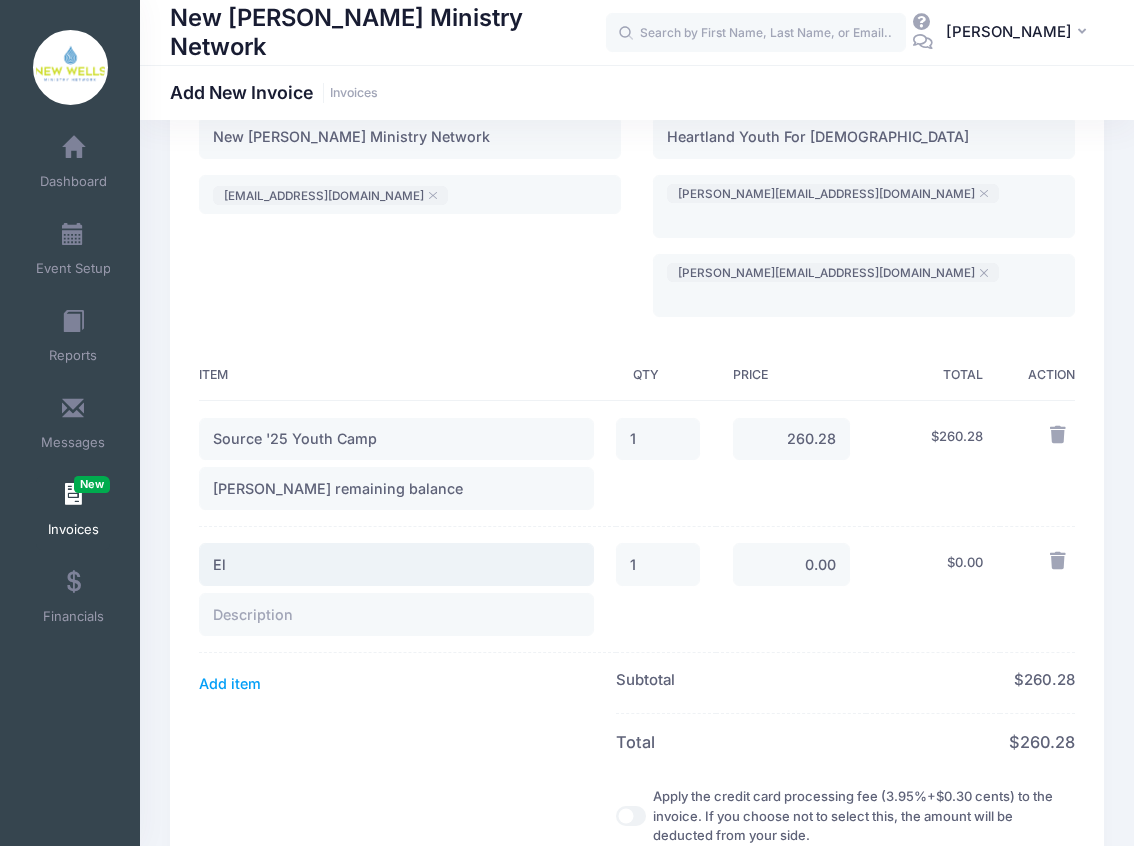 type on "E" 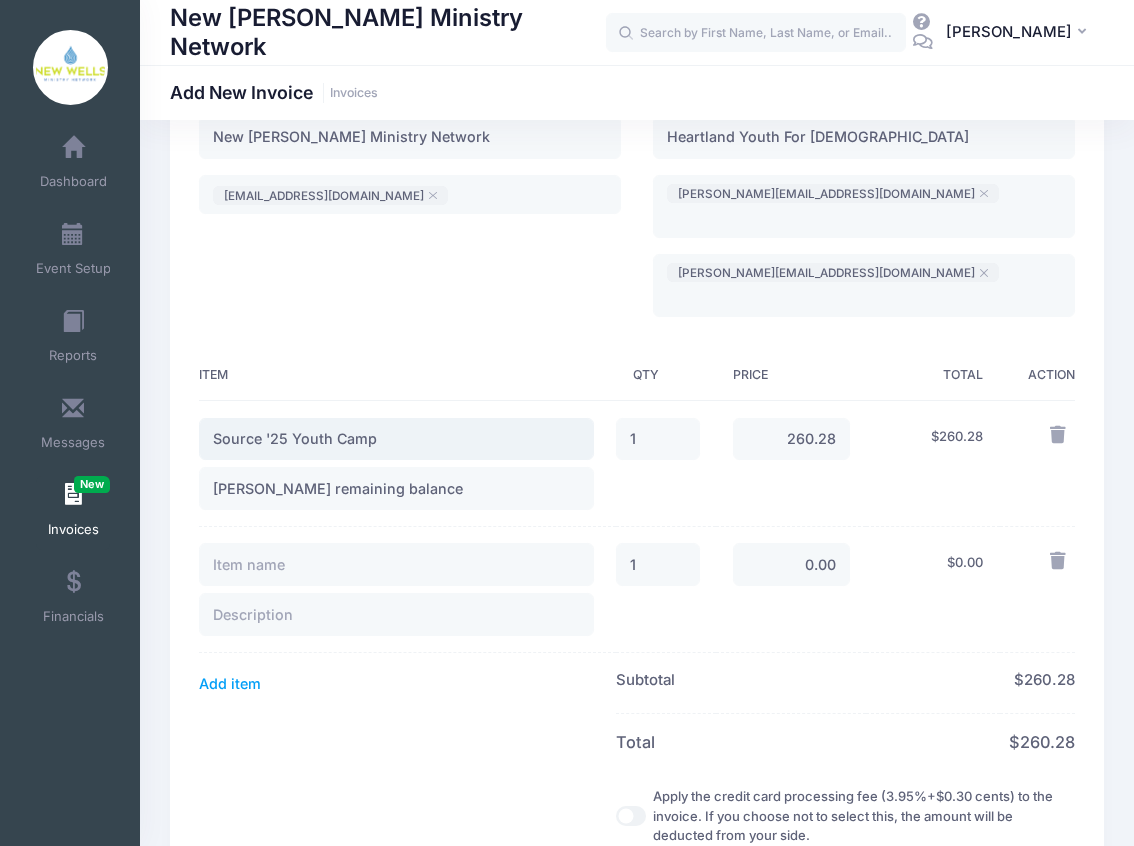 drag, startPoint x: 400, startPoint y: 401, endPoint x: 150, endPoint y: 399, distance: 250.008 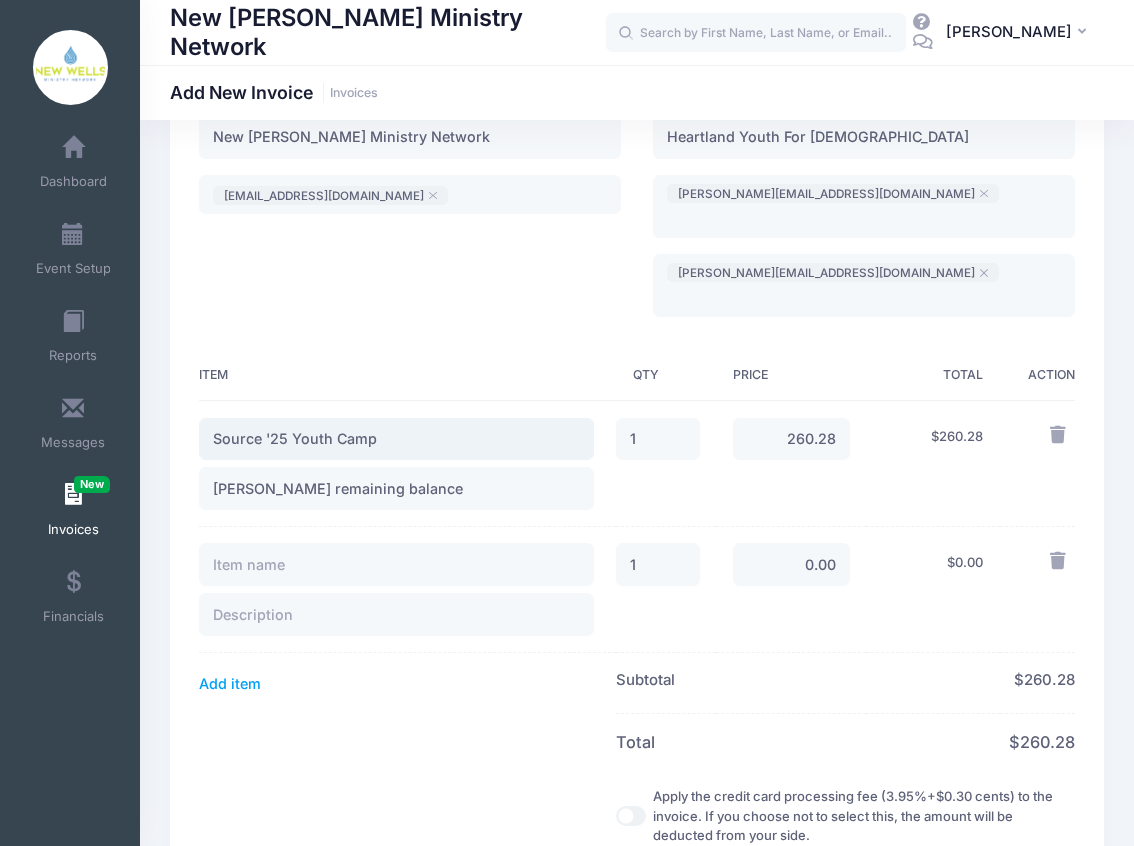click on "Date:
07/11/2025
Due Date:
Subject" at bounding box center [637, 598] 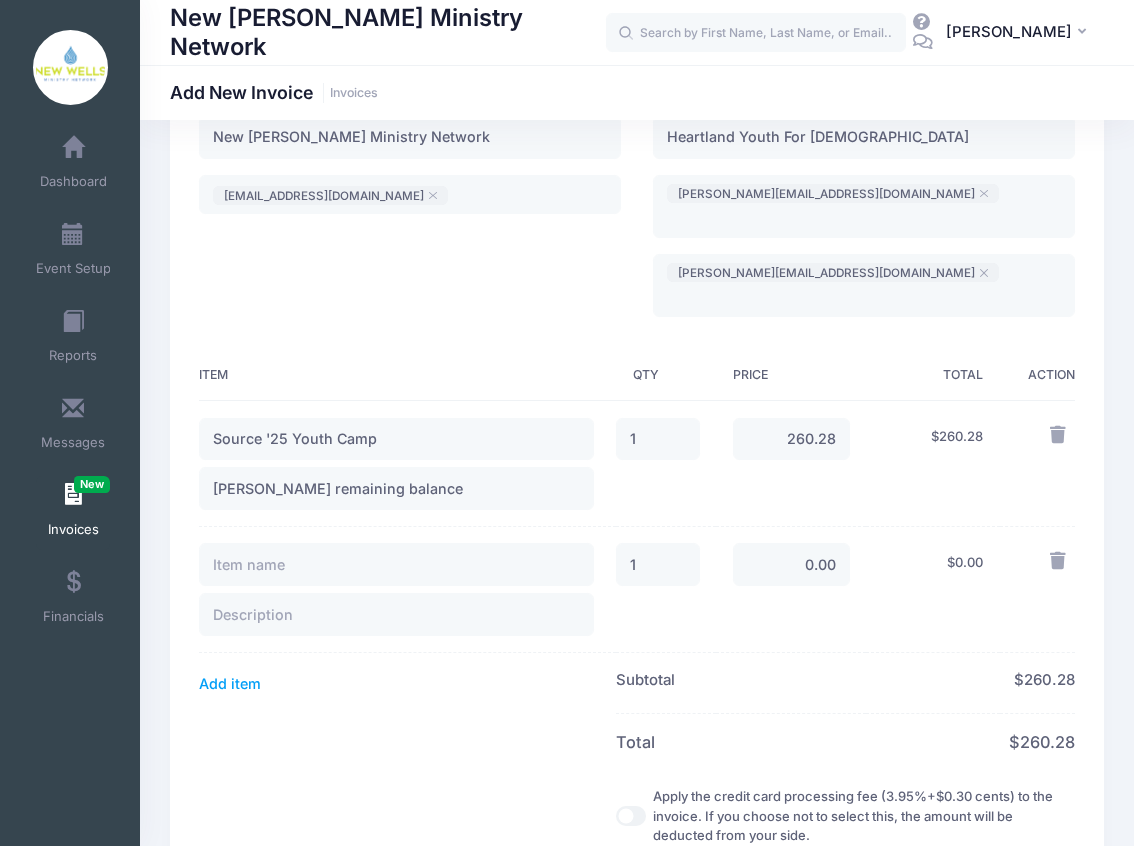 click at bounding box center [407, 590] 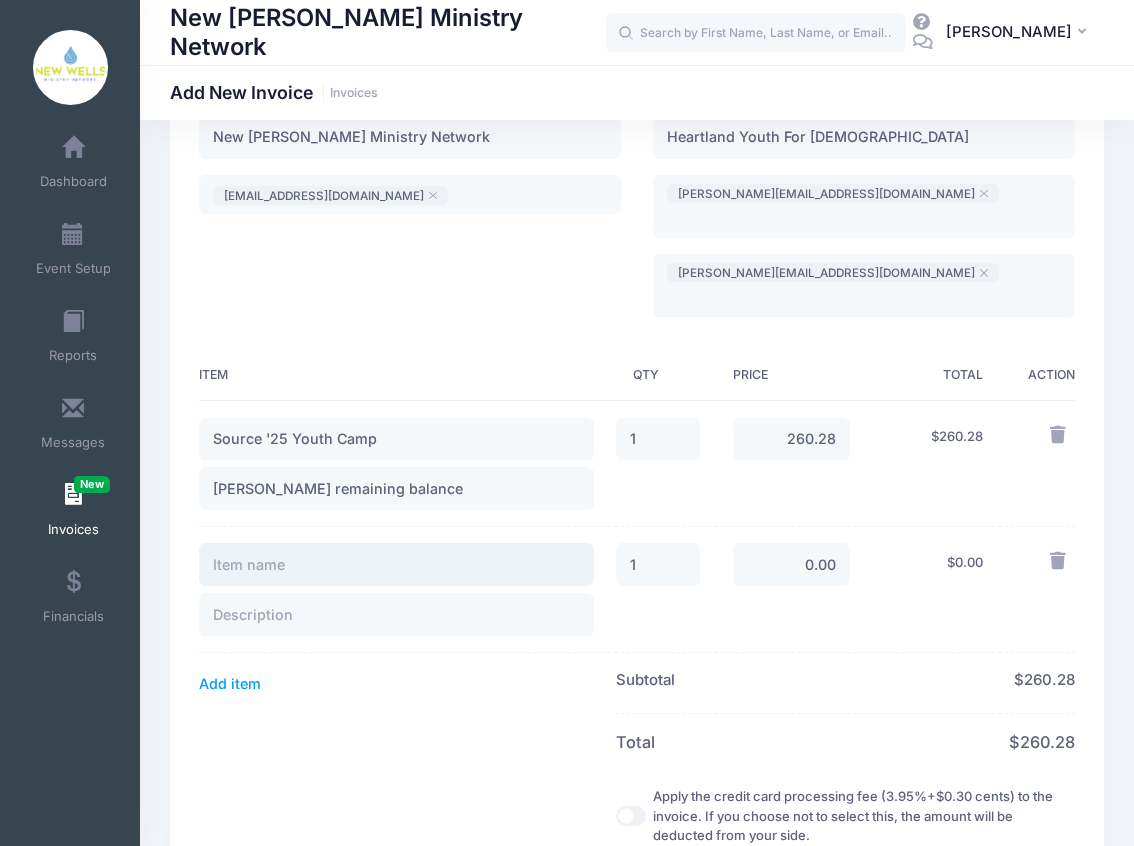click at bounding box center [396, 564] 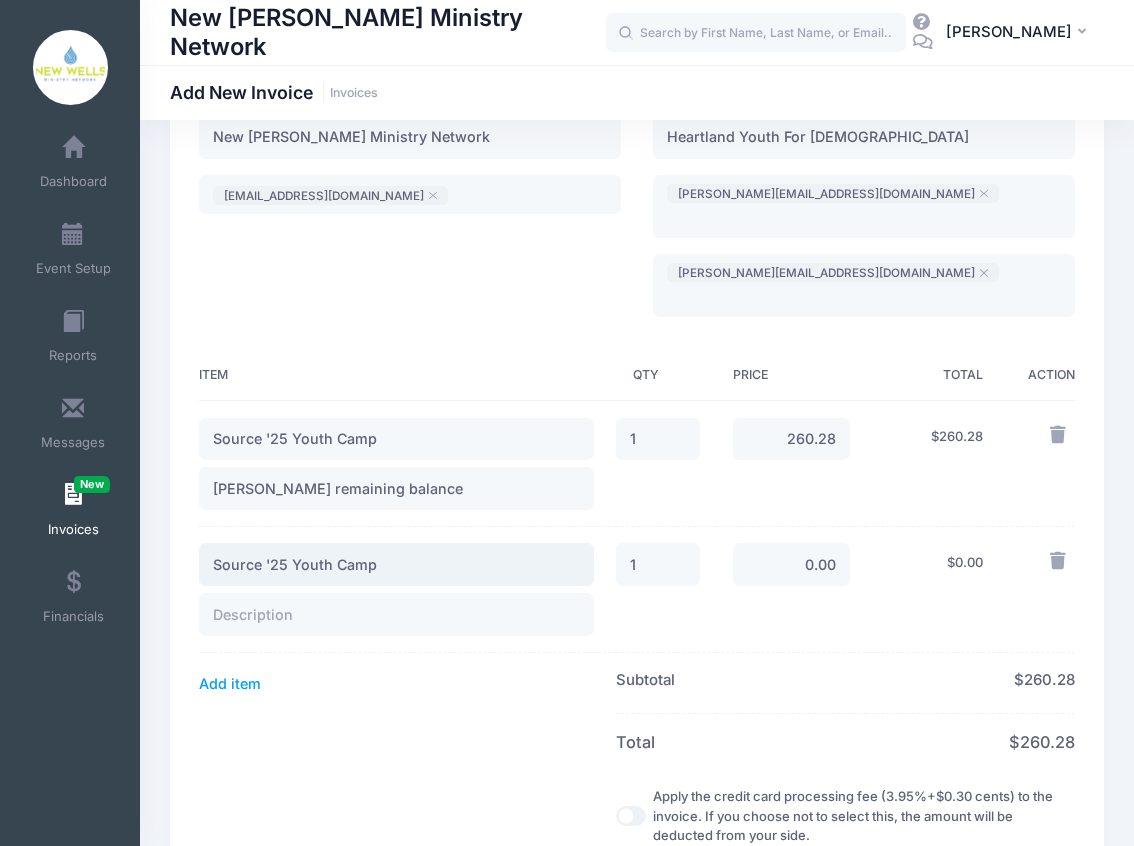 type on "Source '25 Youth Camp" 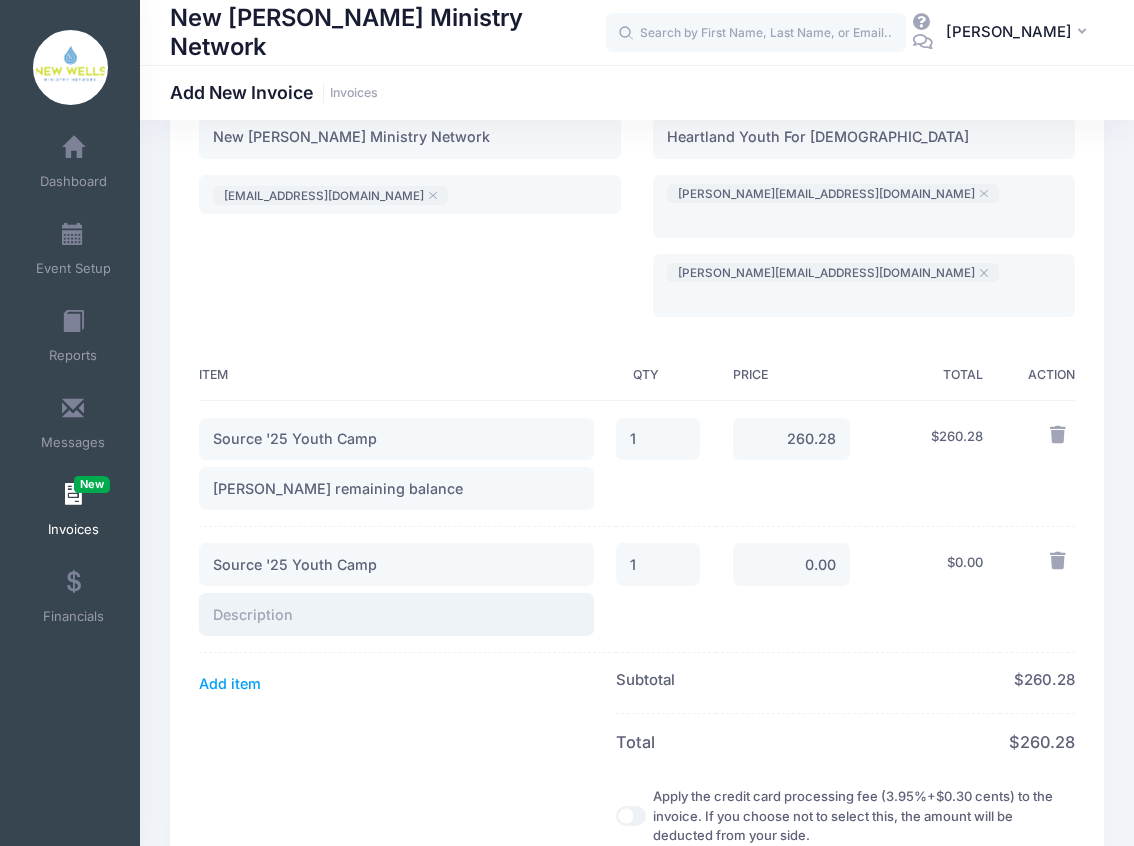 click at bounding box center [396, 614] 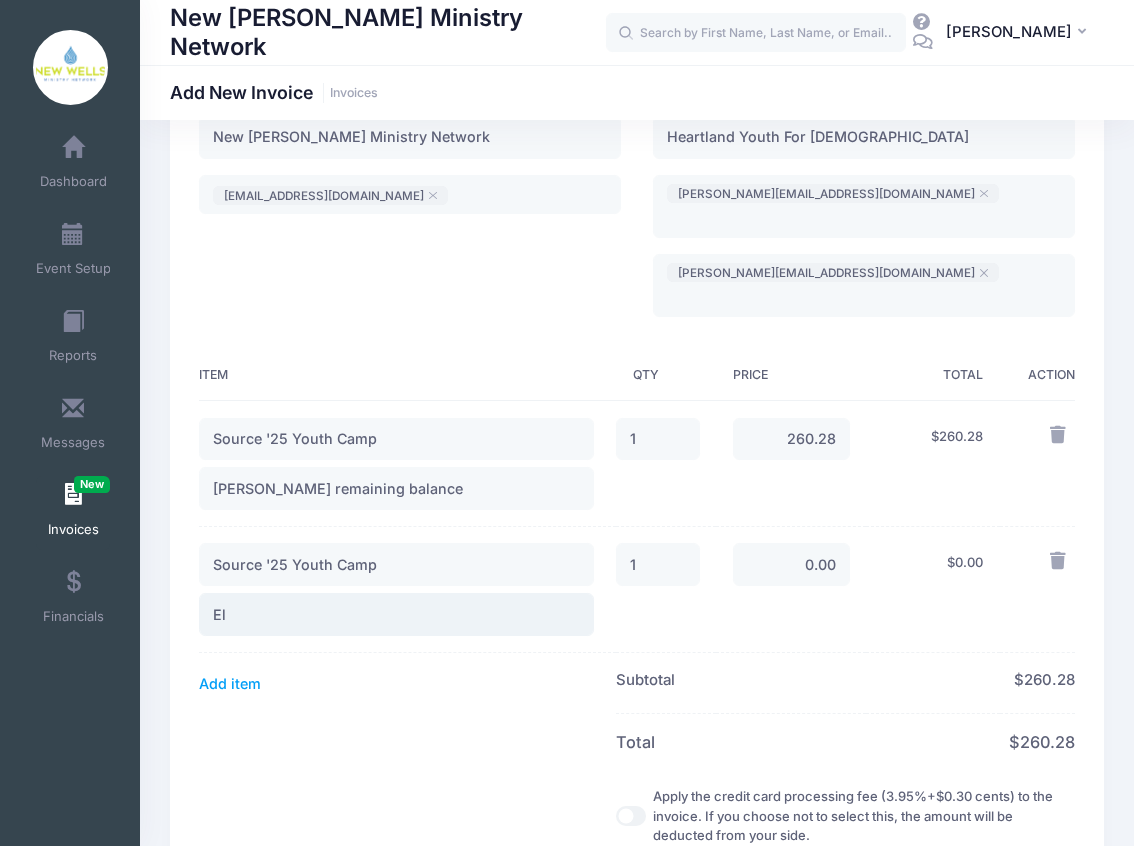 click on "El" at bounding box center (396, 614) 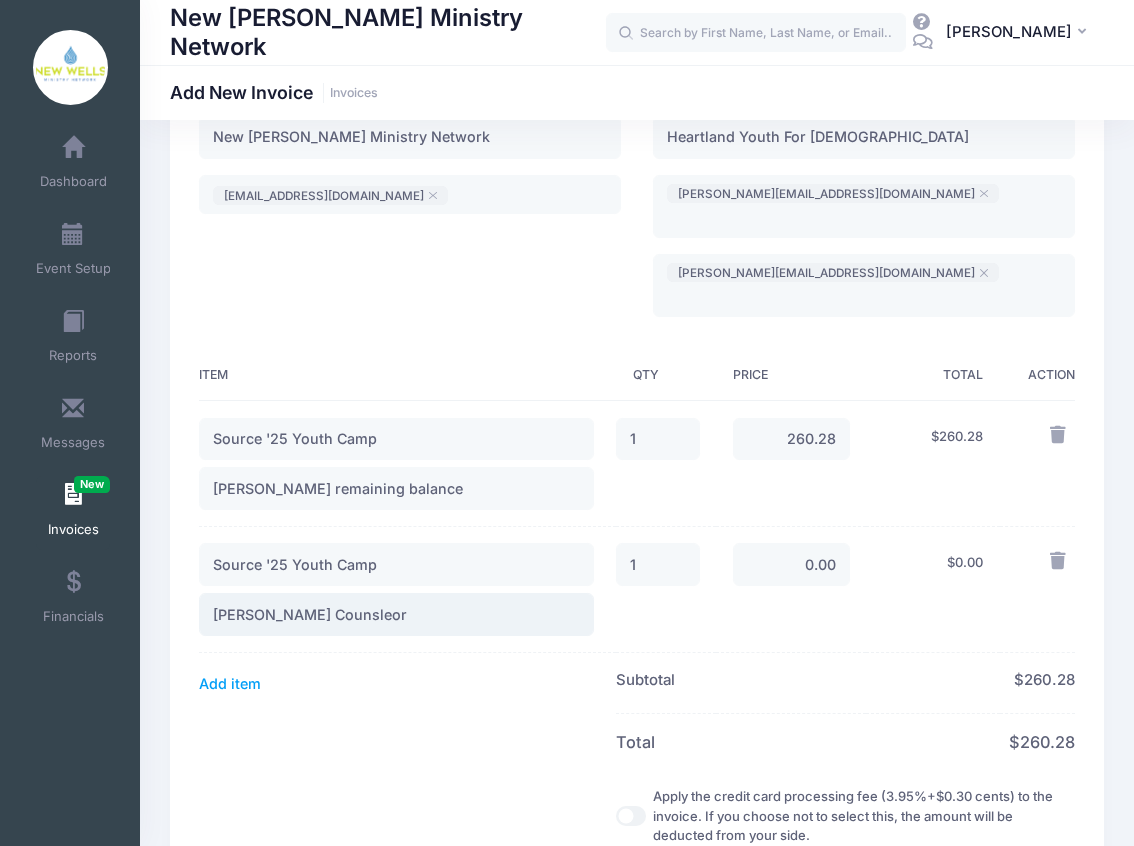 type on "Elsie Bloomberg Counsleor" 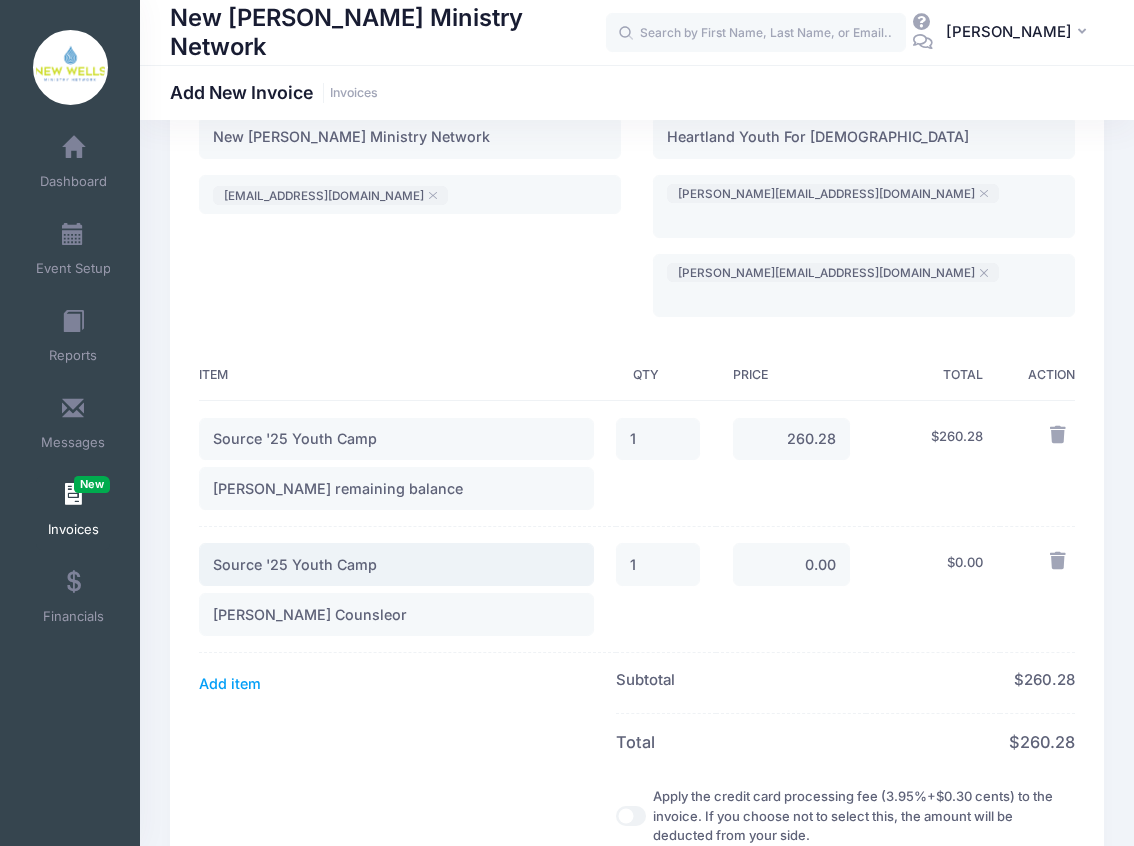 click on "Source '25 Youth Camp" at bounding box center [396, 564] 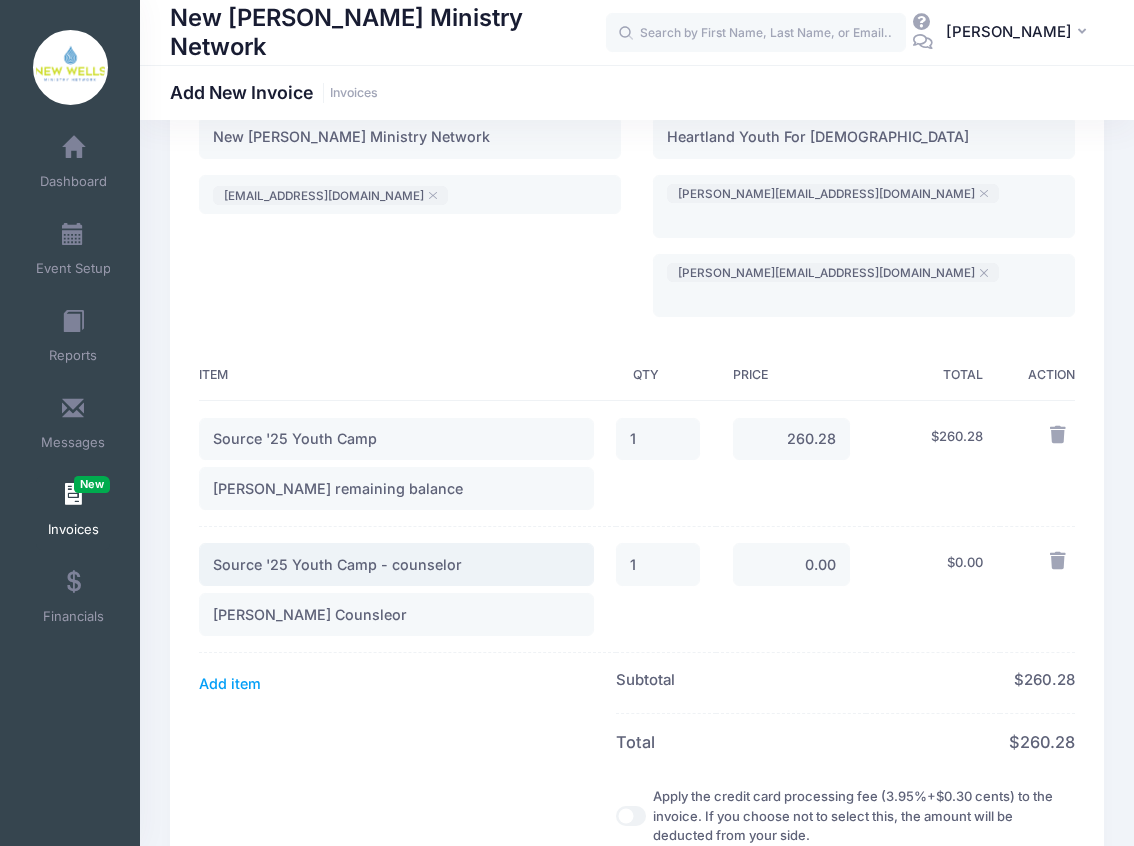 type on "Source '25 Youth Camp - counselor" 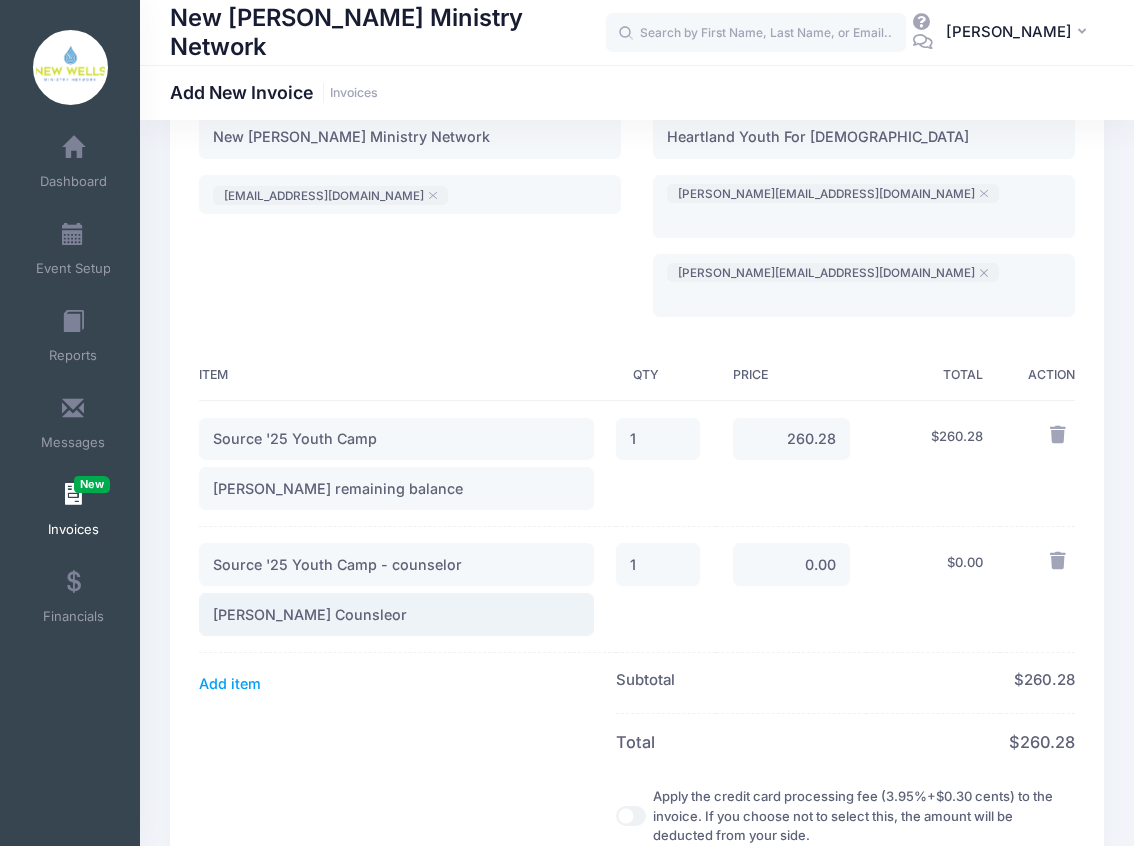 click on "Elsie Bloomberg Counsleor" at bounding box center [396, 614] 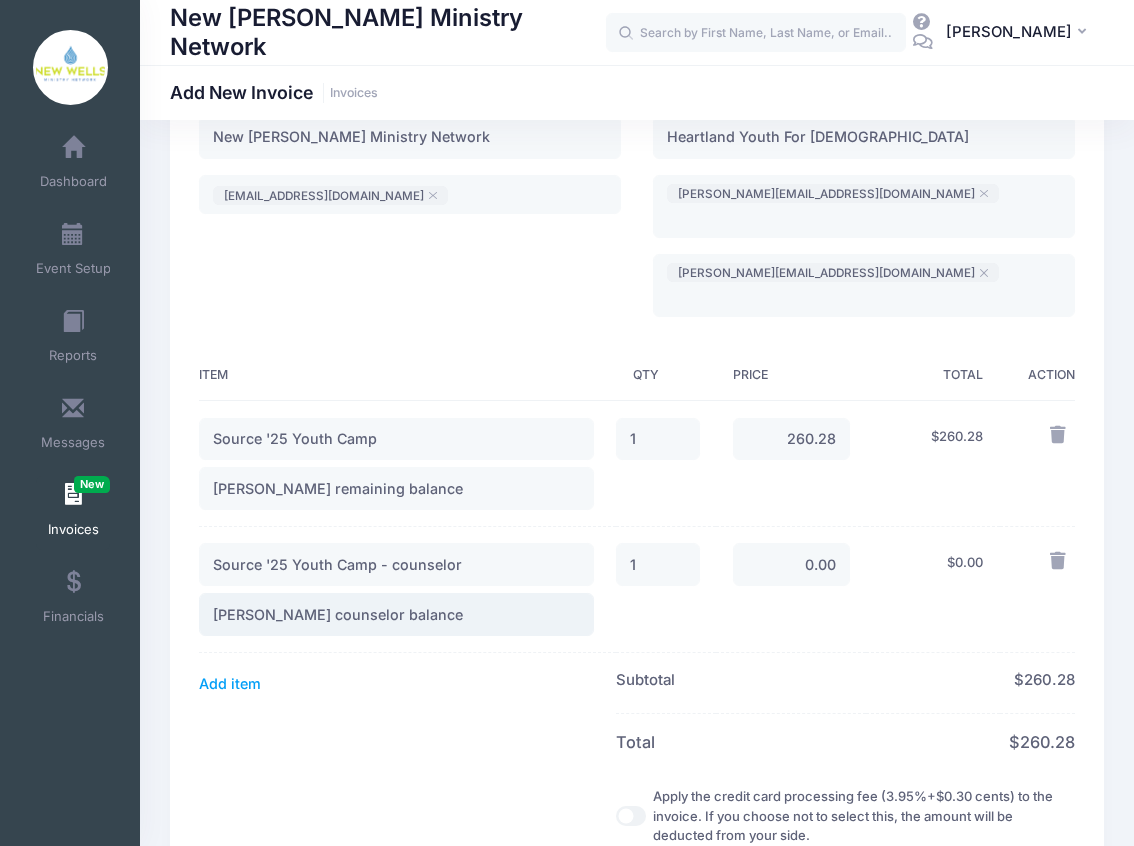 type on "Elsie Bloomberg counselor balance" 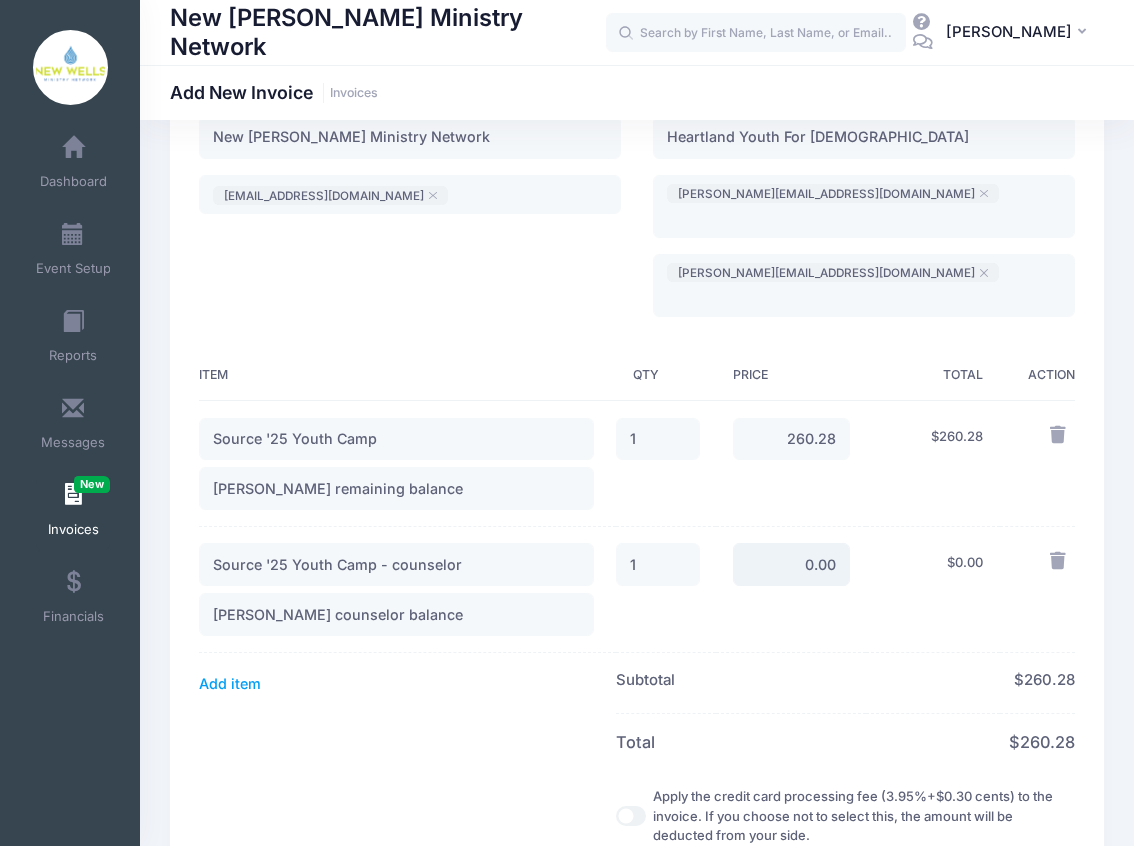 click on "0.00" at bounding box center (792, 564) 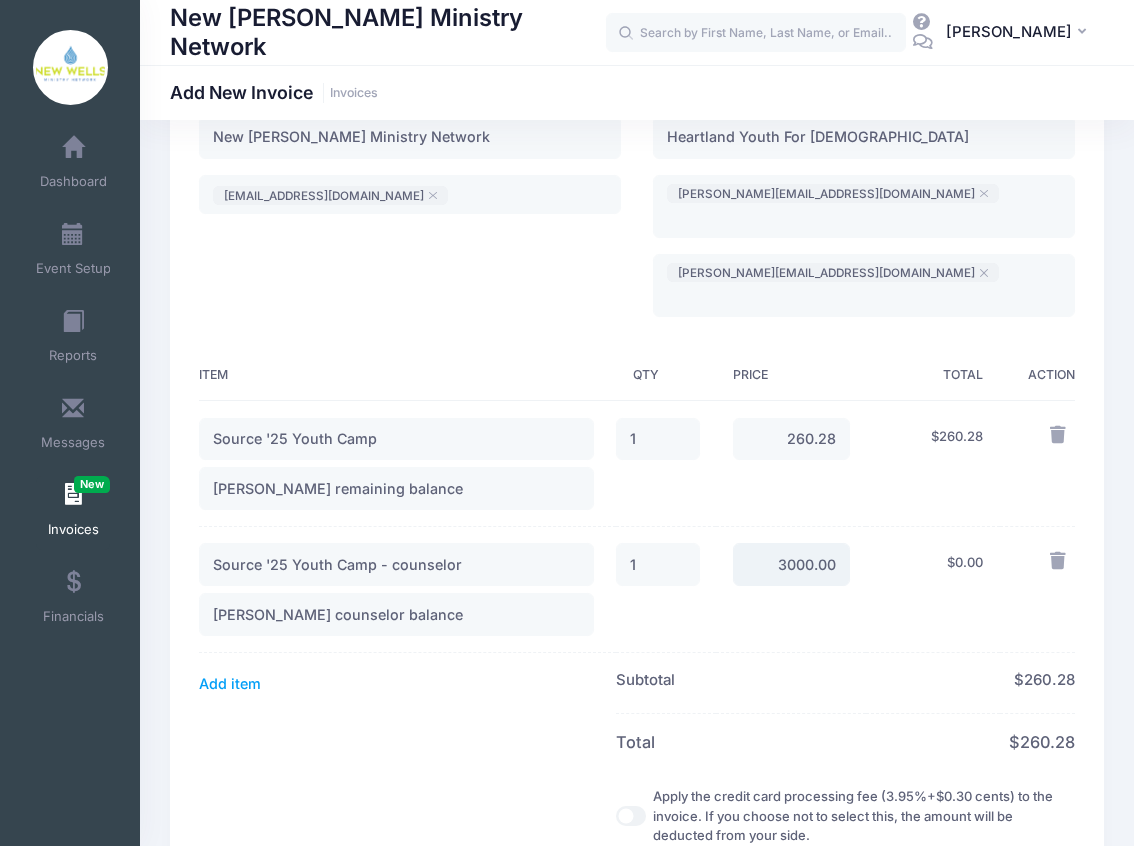 click on "Add item" at bounding box center [230, 683] 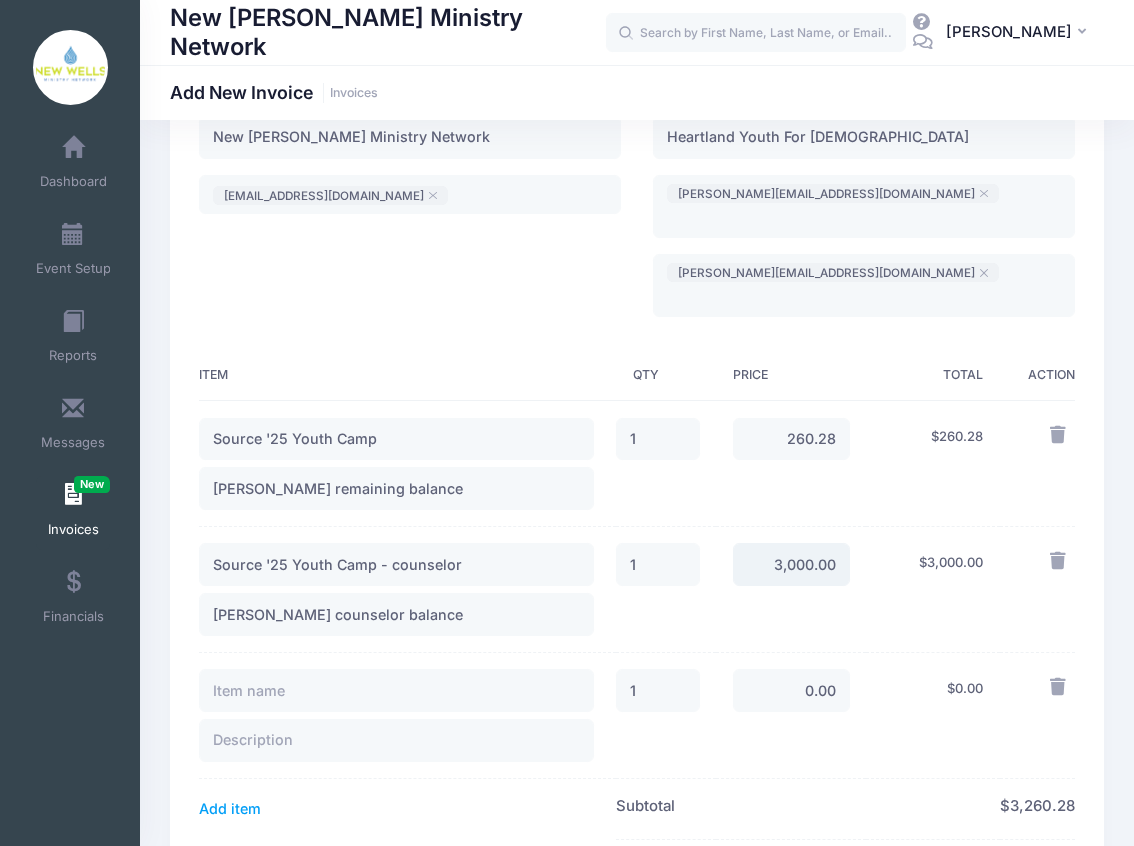 click on "3,000.00" at bounding box center (792, 564) 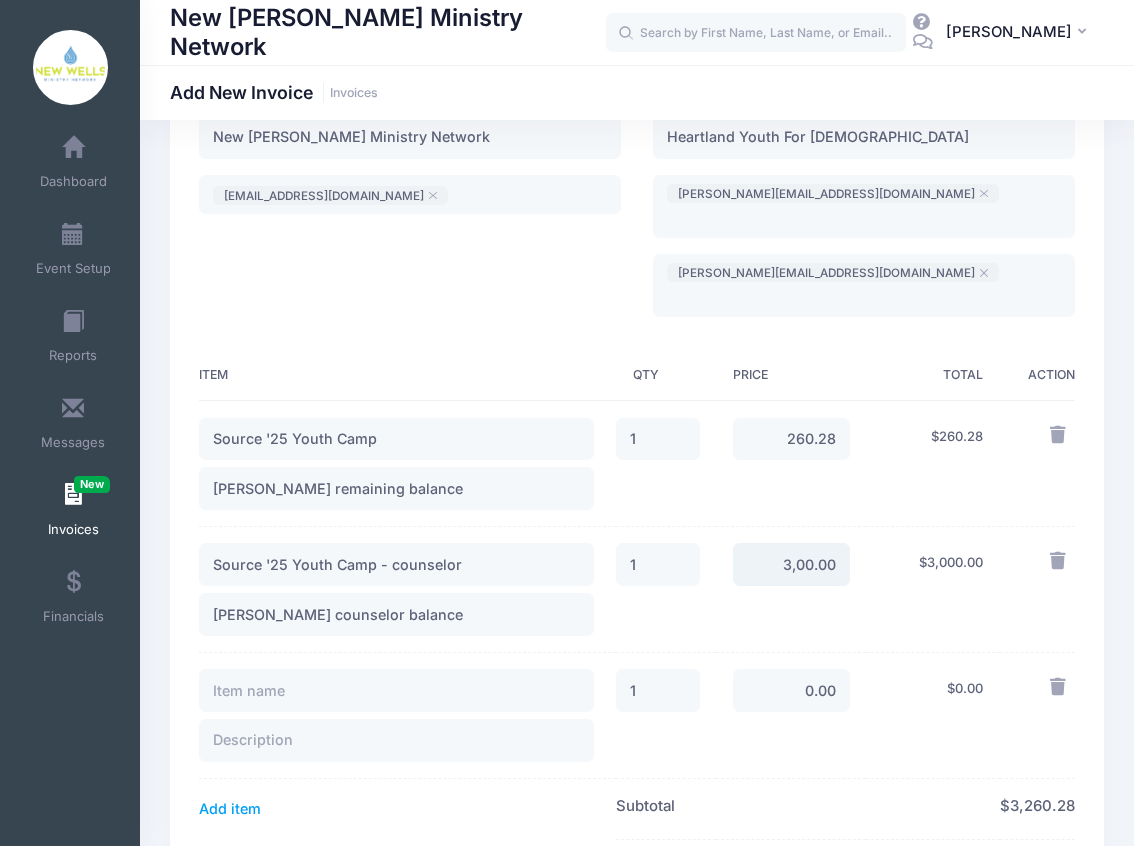 type on "3,00.00" 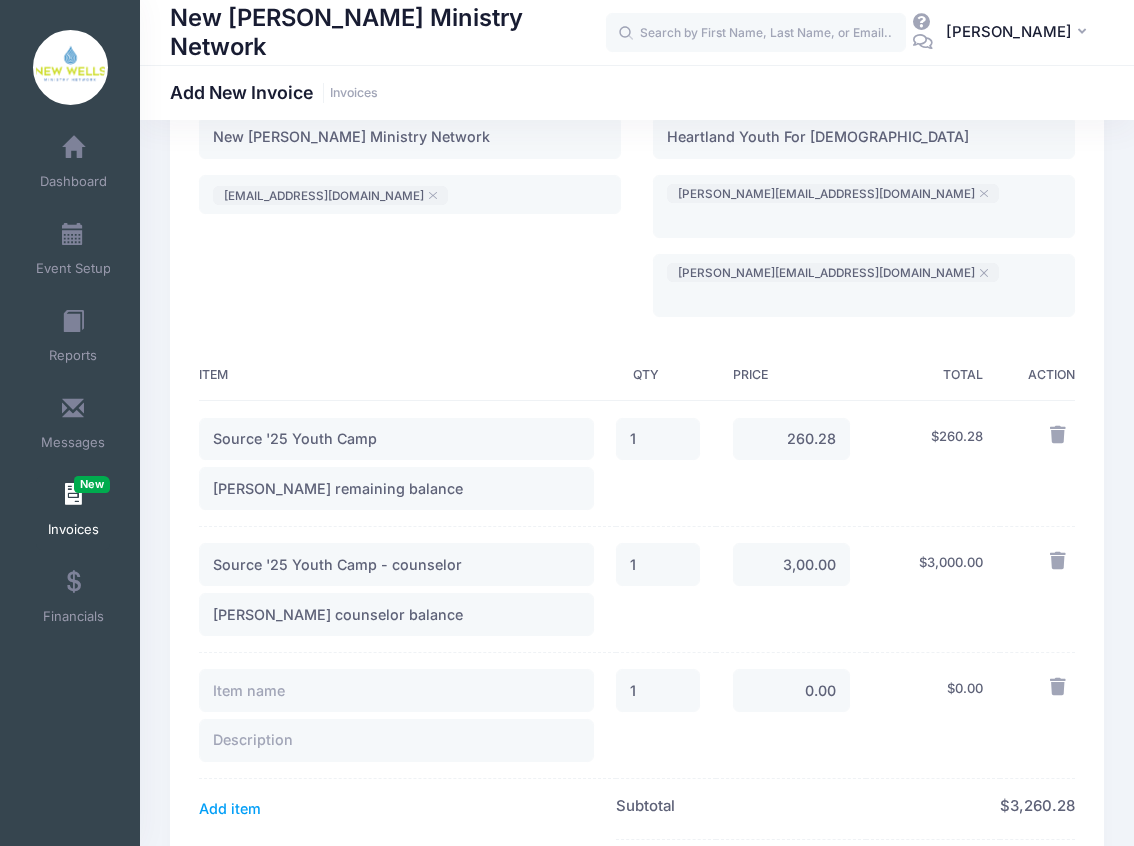 click on "3,00.00" at bounding box center [791, 590] 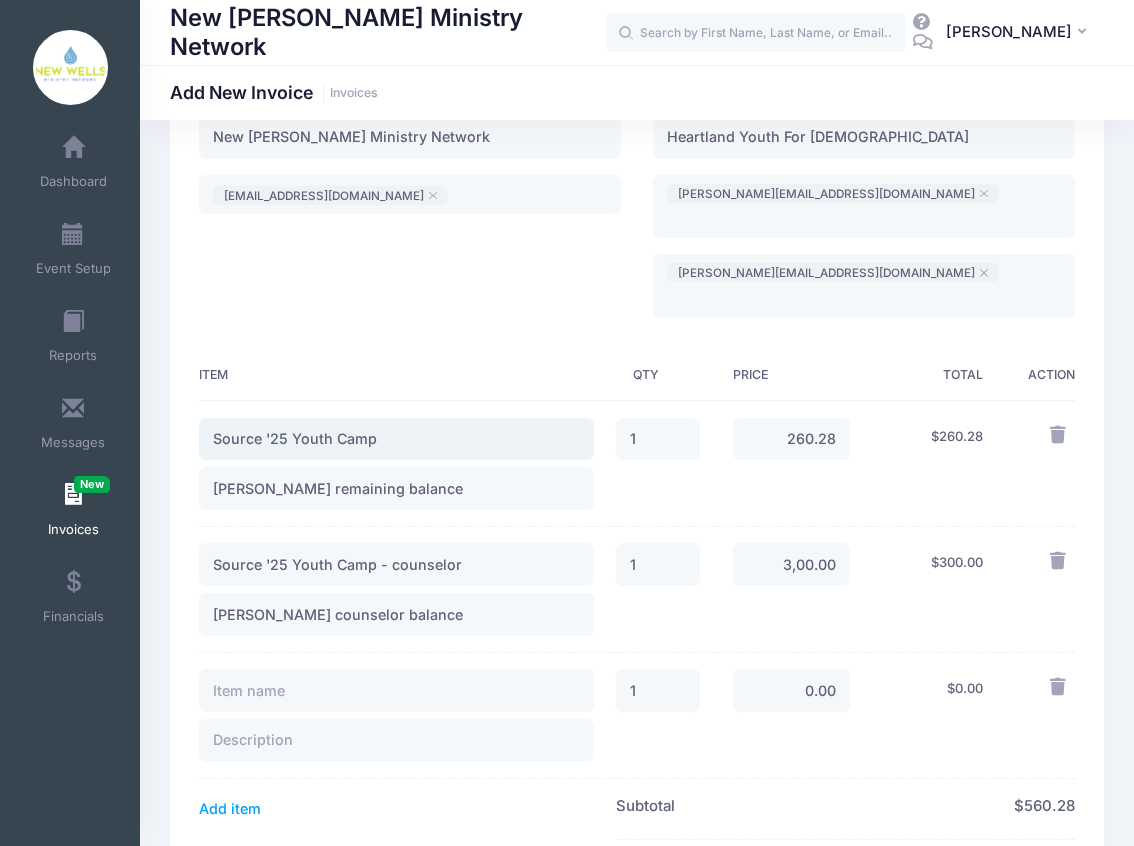 click on "Source '25 Youth Camp" at bounding box center [396, 439] 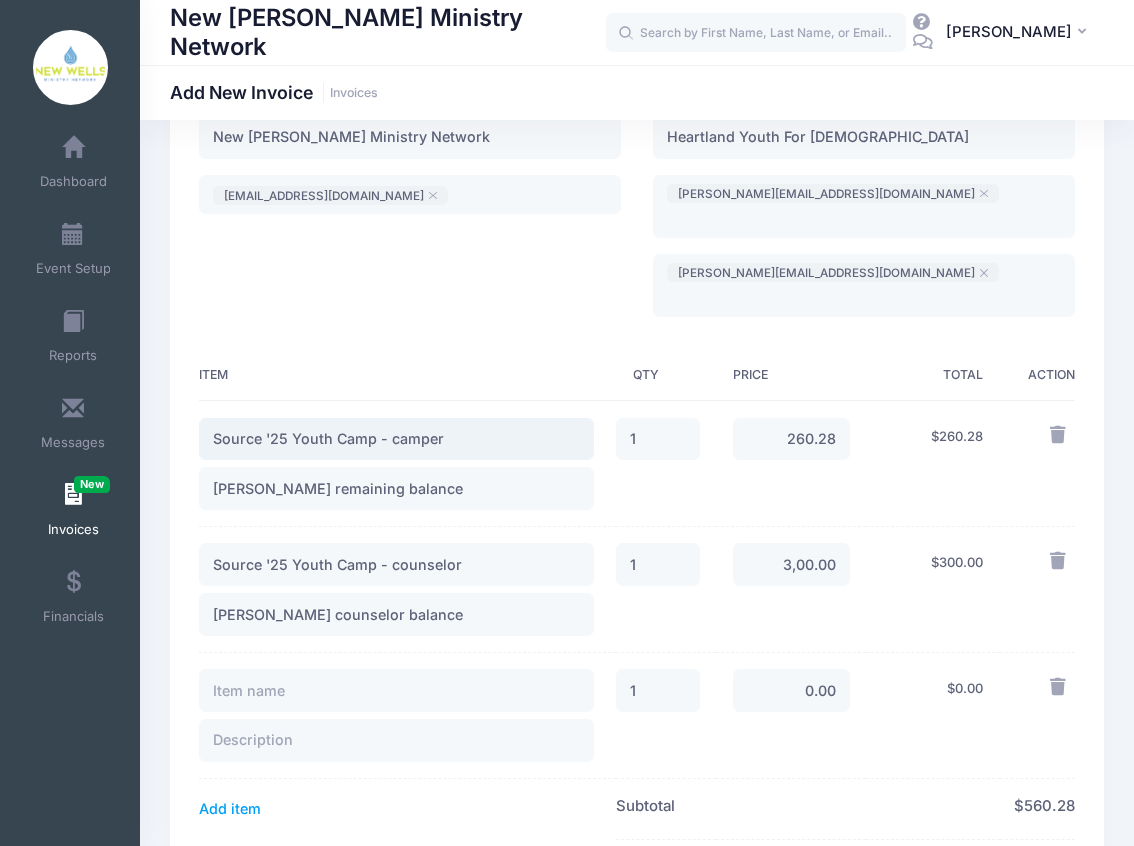 type on "Source '25 Youth Camp - camper" 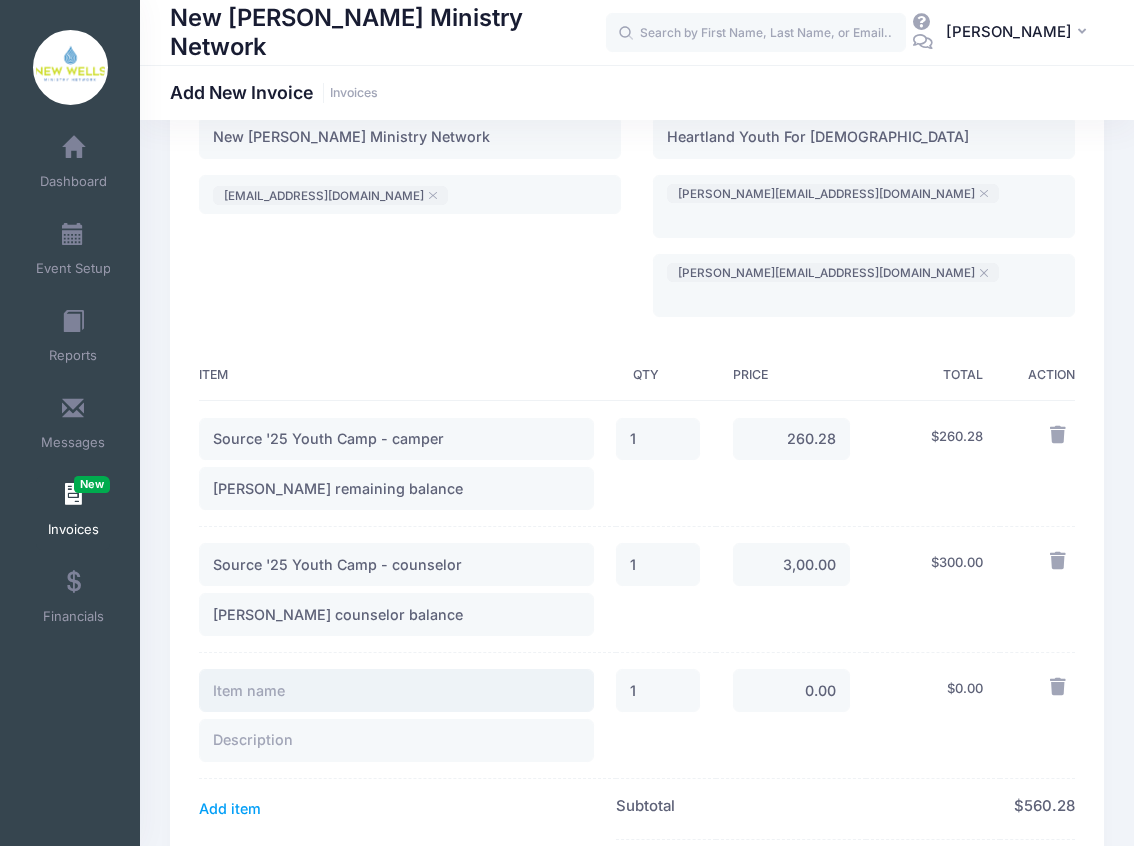 click at bounding box center (396, 690) 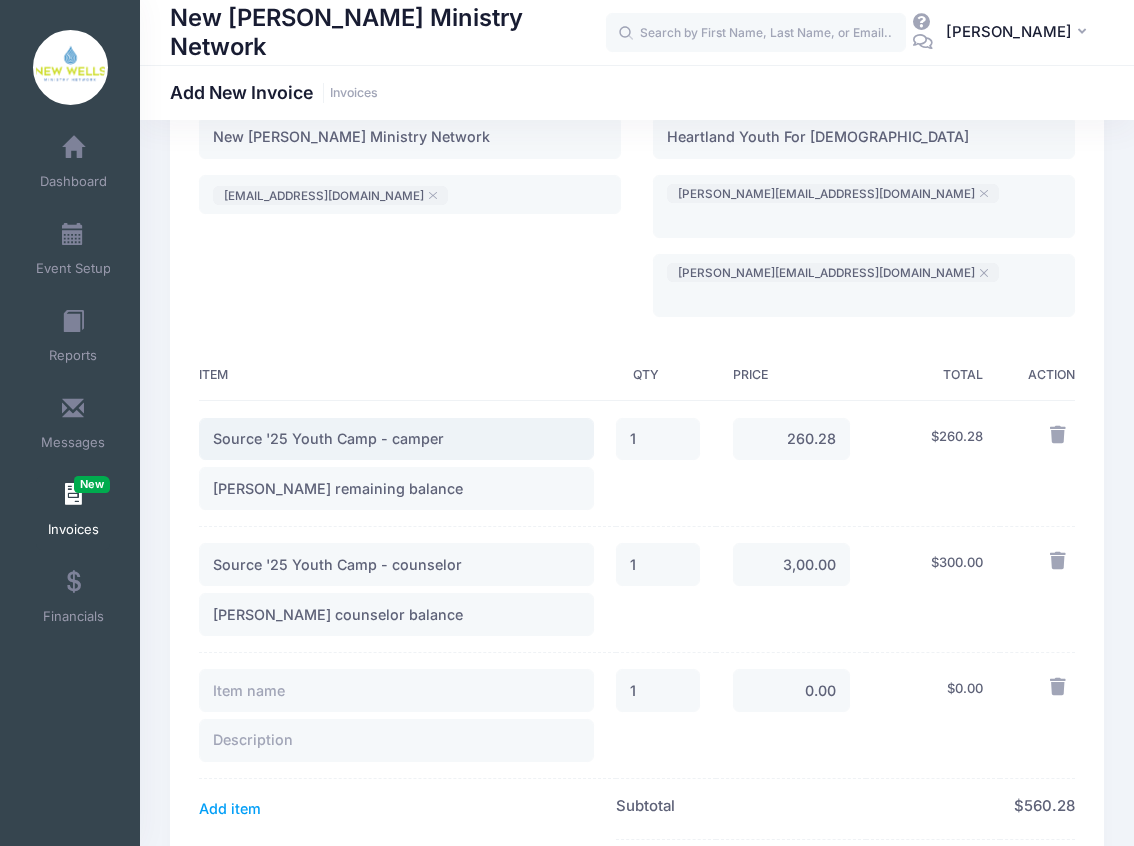 drag, startPoint x: 299, startPoint y: 396, endPoint x: 119, endPoint y: 392, distance: 180.04443 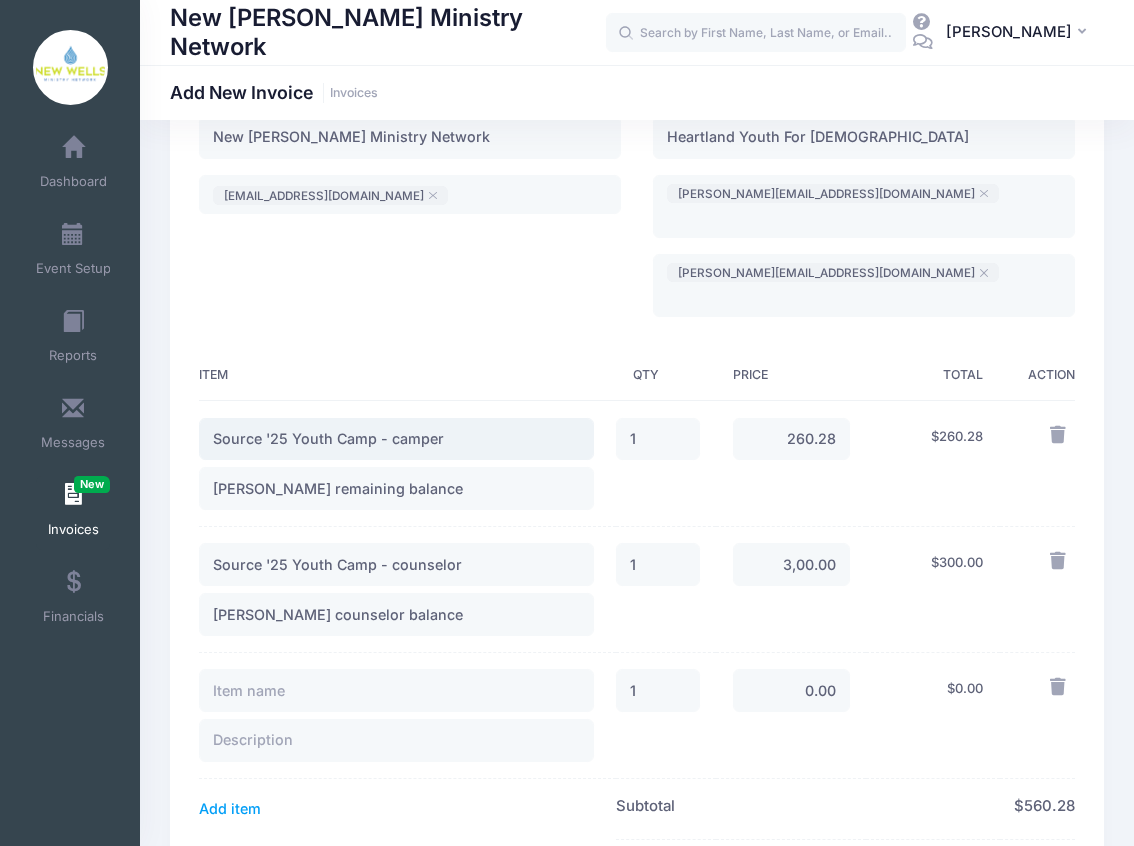 click on "My Events
Dashboard
Reports" at bounding box center [567, 624] 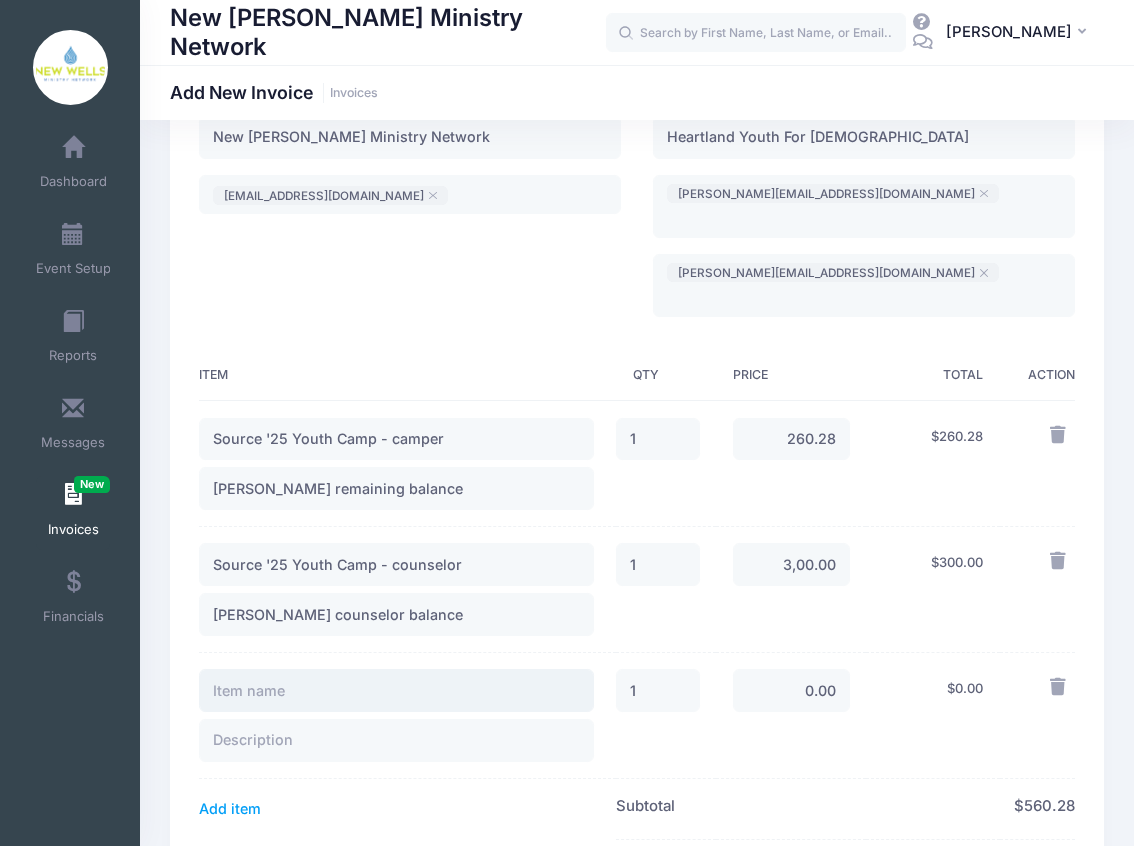 click at bounding box center (396, 690) 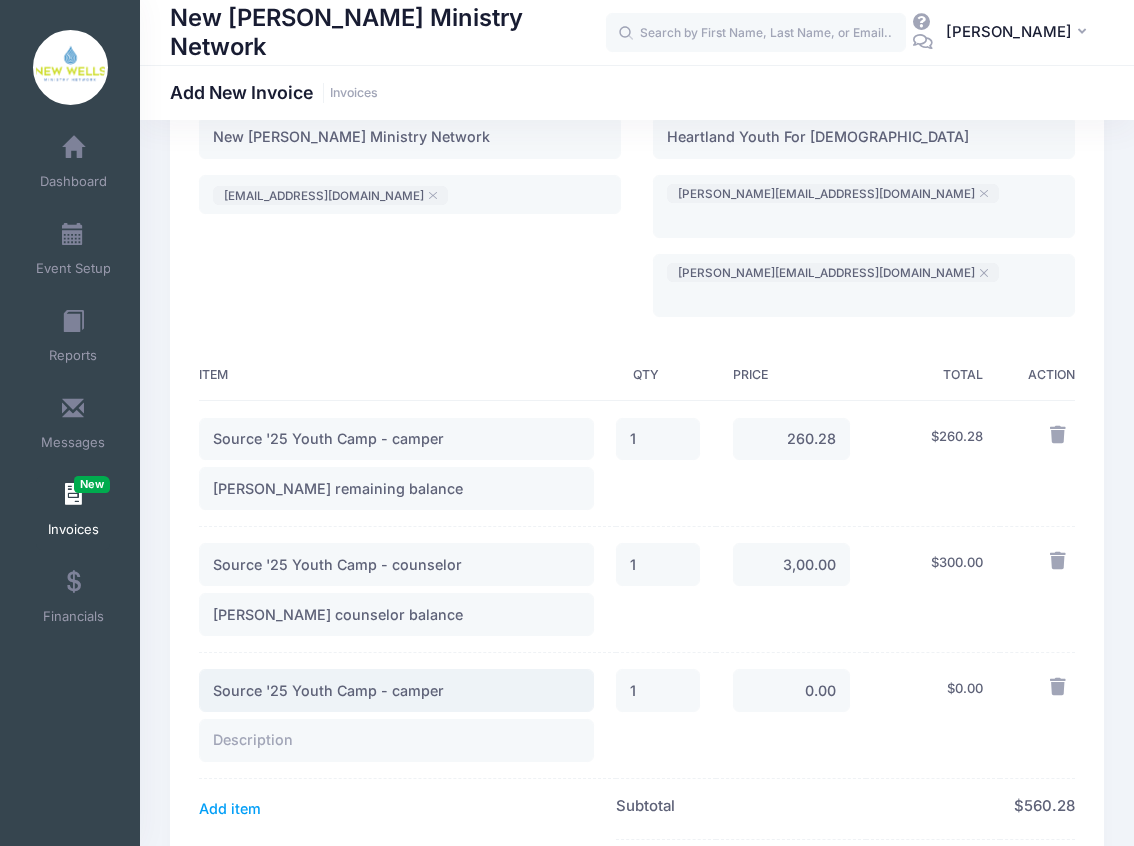 type on "Source '25 Youth Camp - camper" 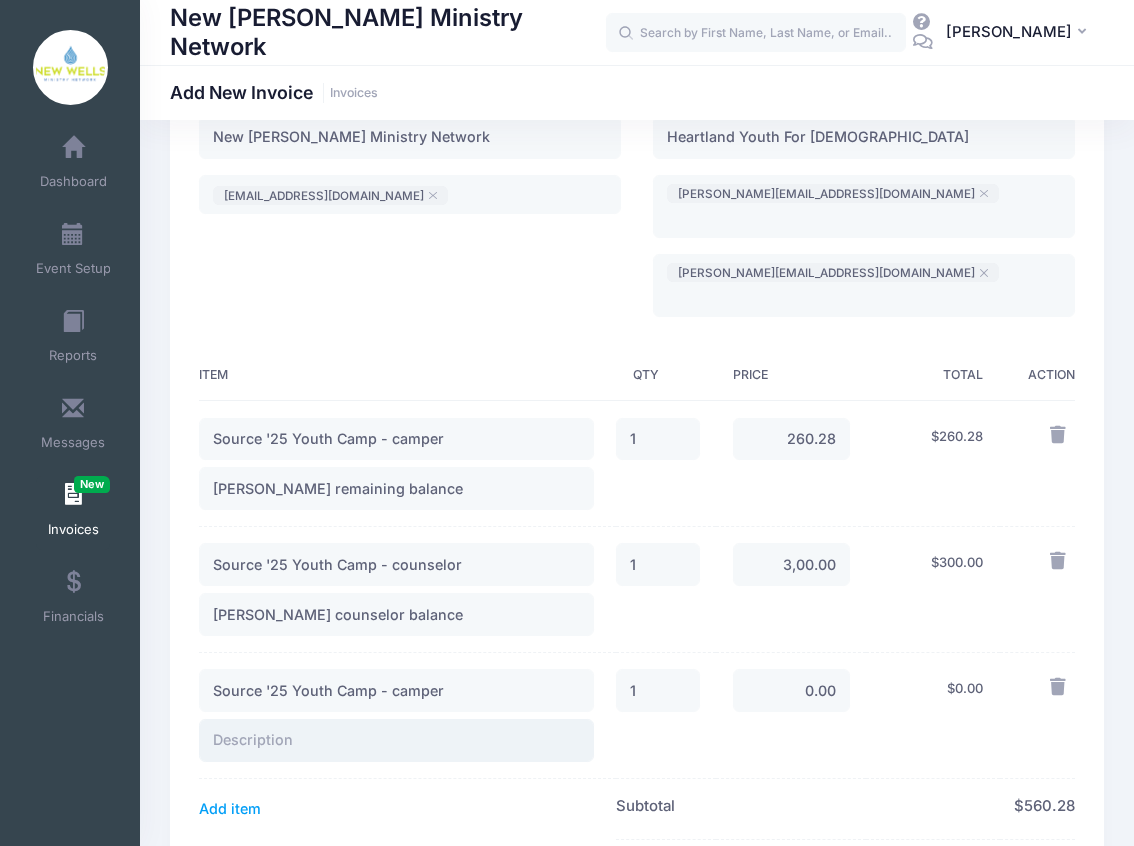 click at bounding box center (396, 740) 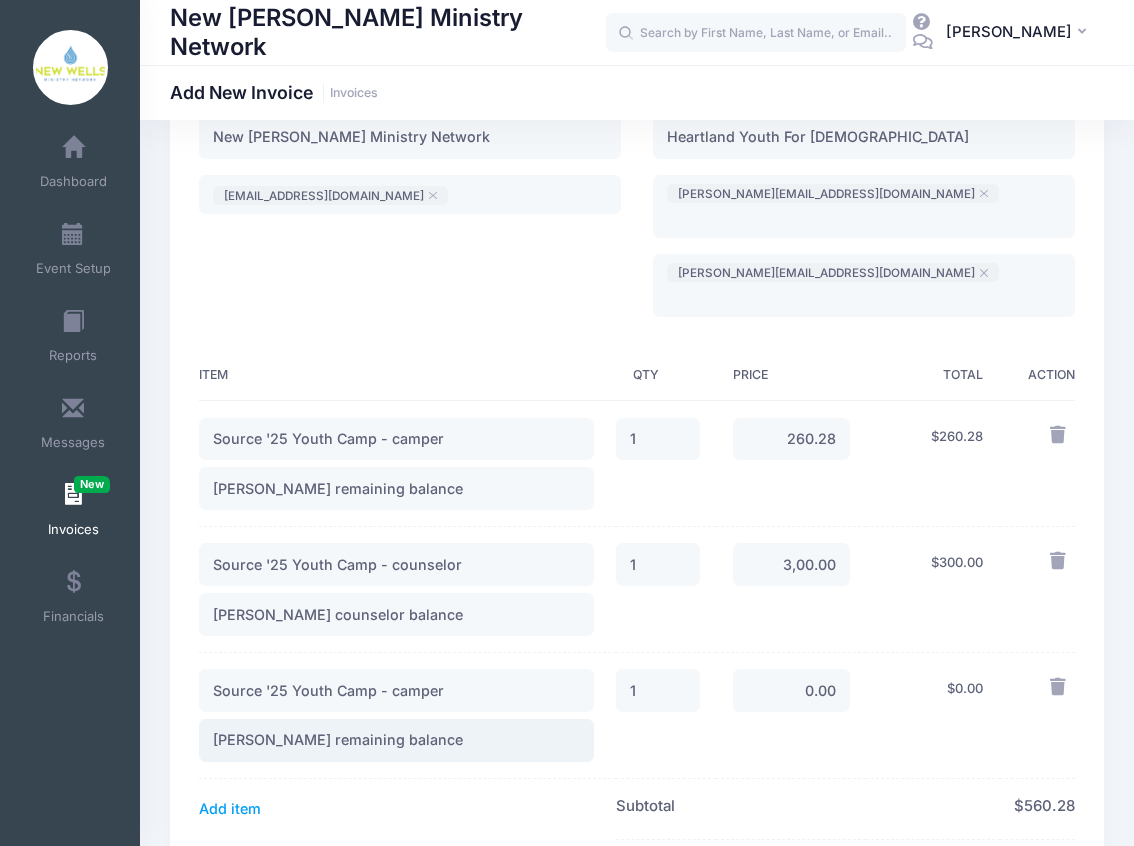 type on "Castle Bradley remaining balance" 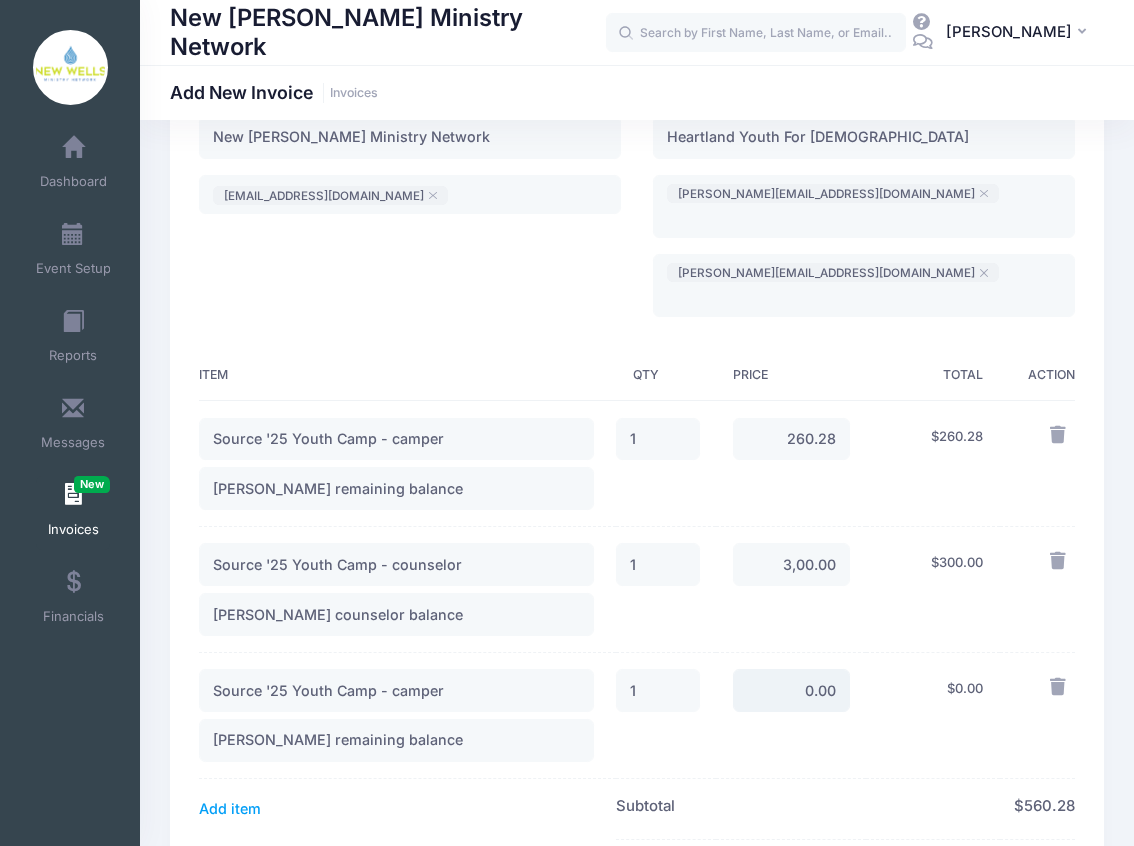 click on "0.00" at bounding box center (792, 690) 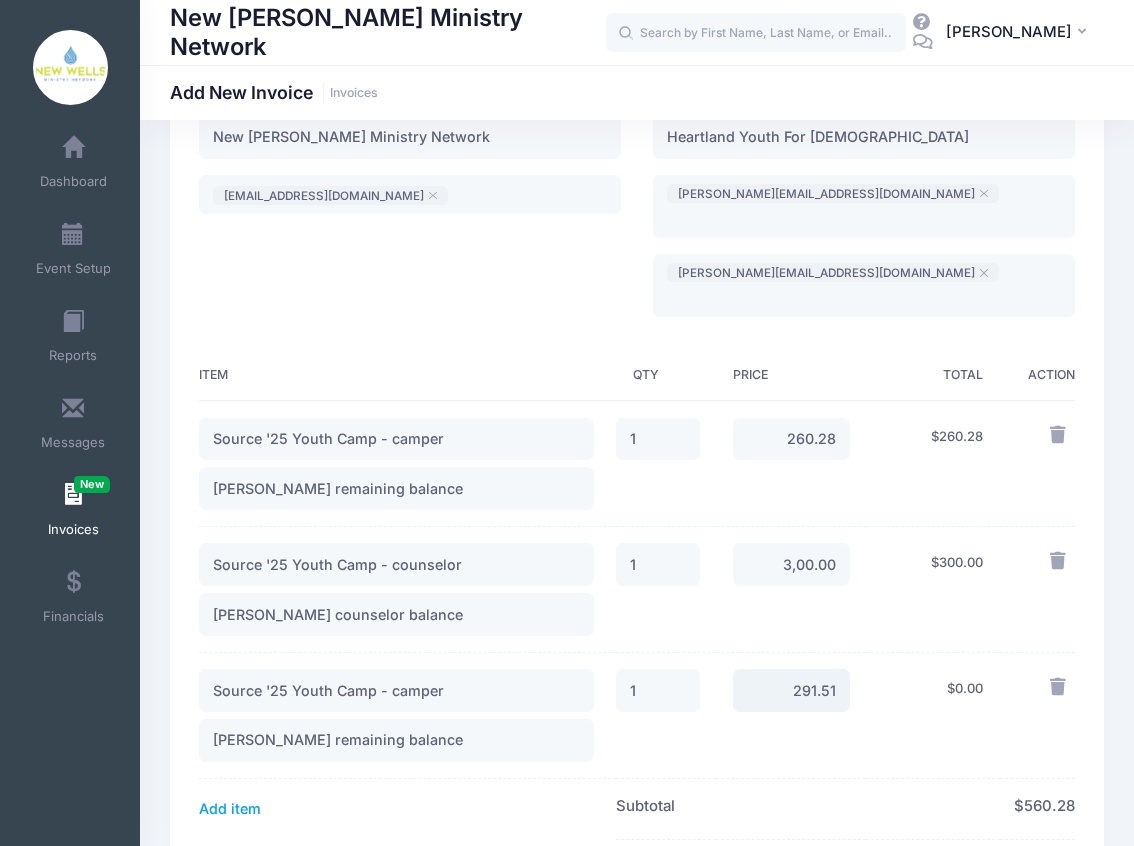 type on "291.51" 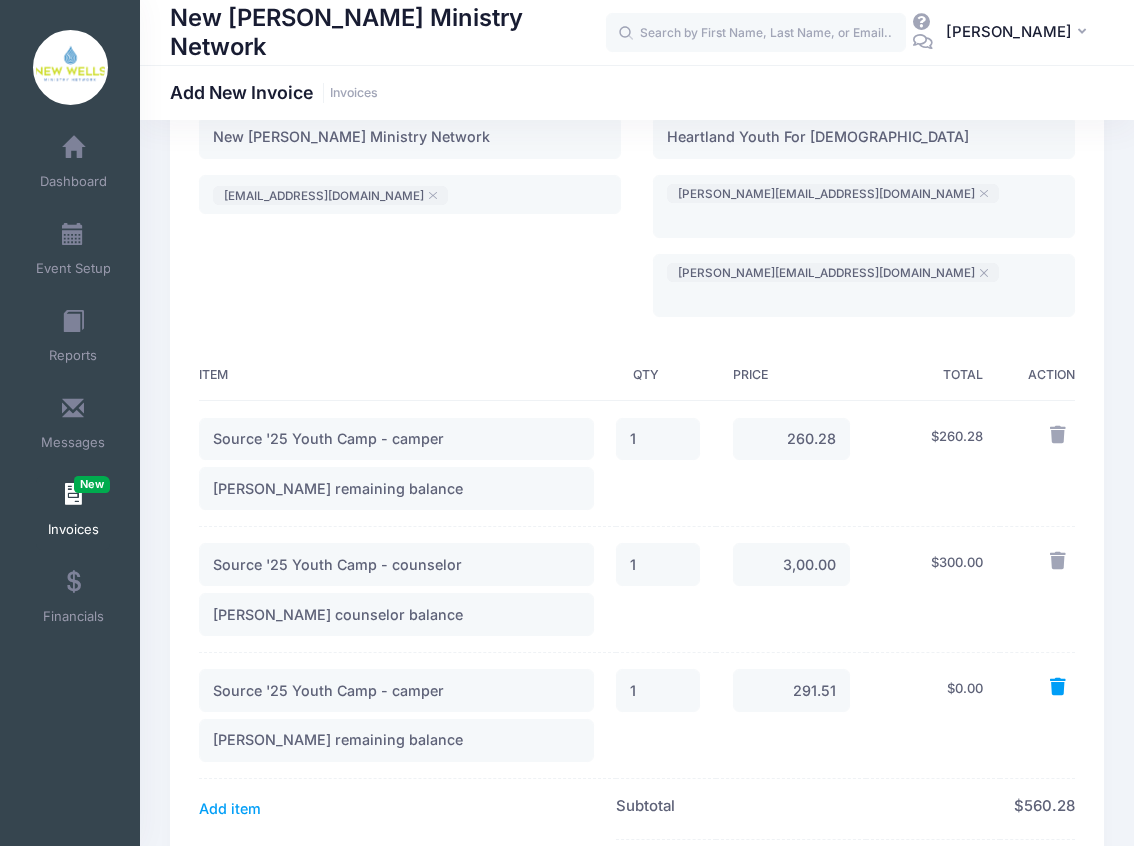 type 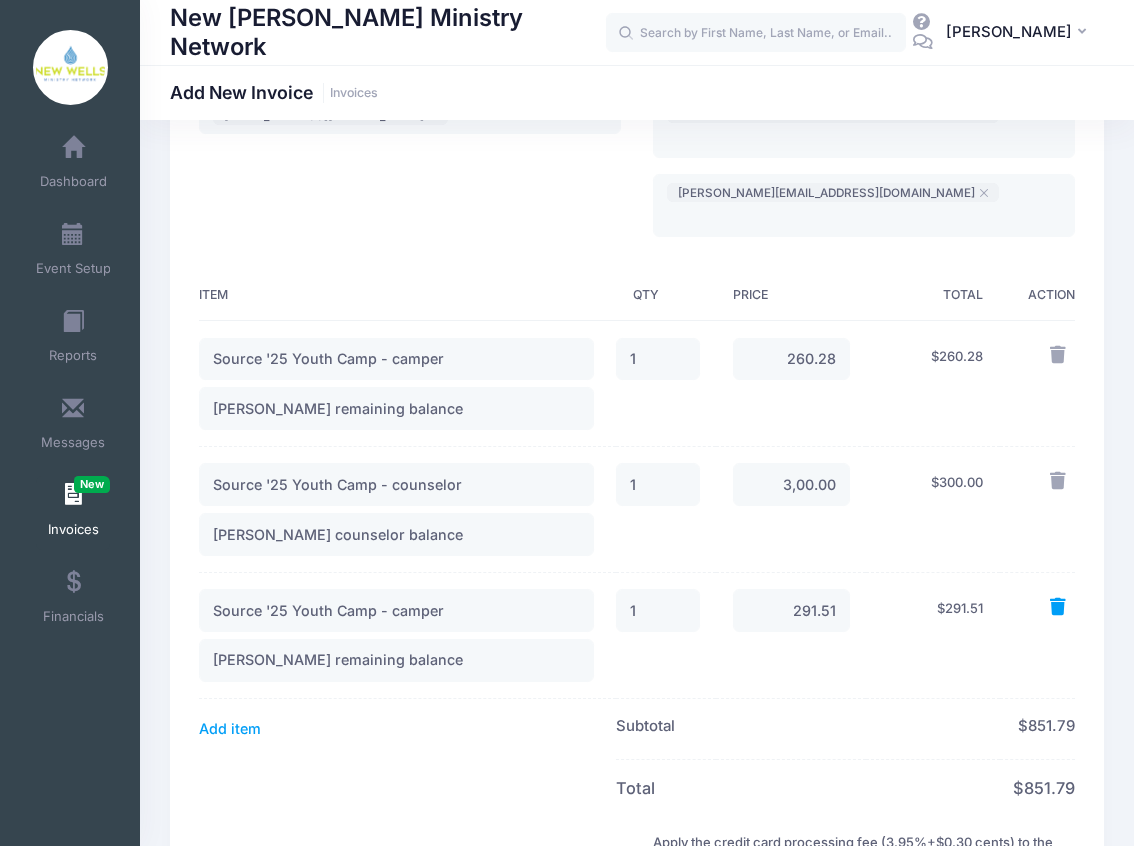 scroll, scrollTop: 333, scrollLeft: 0, axis: vertical 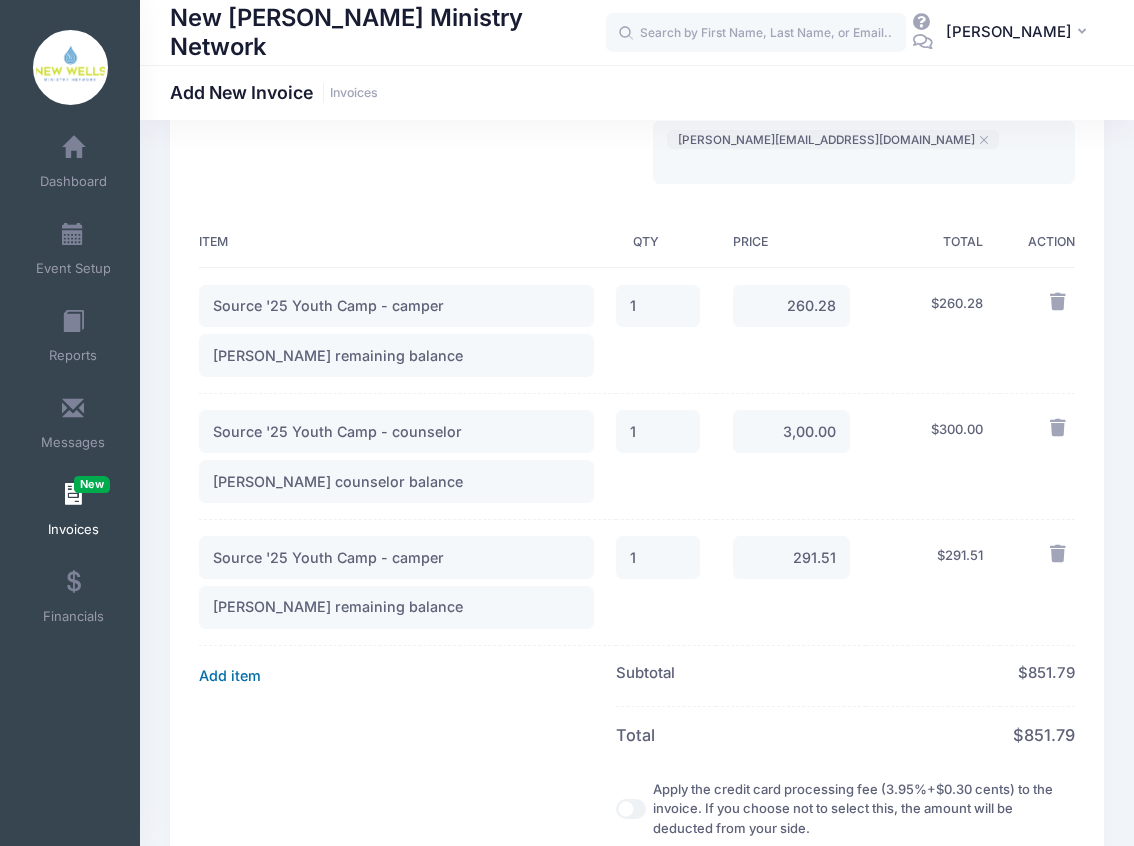 click on "Add item" at bounding box center (230, 676) 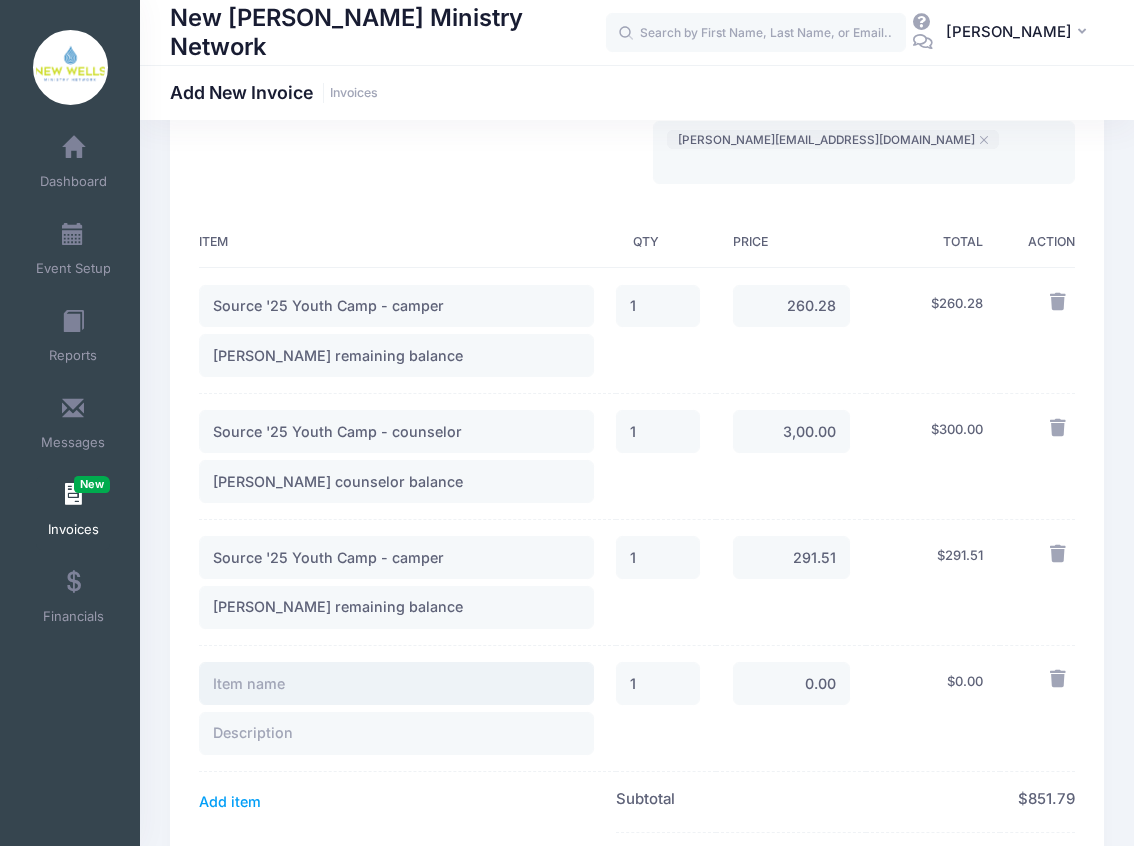 click at bounding box center [396, 683] 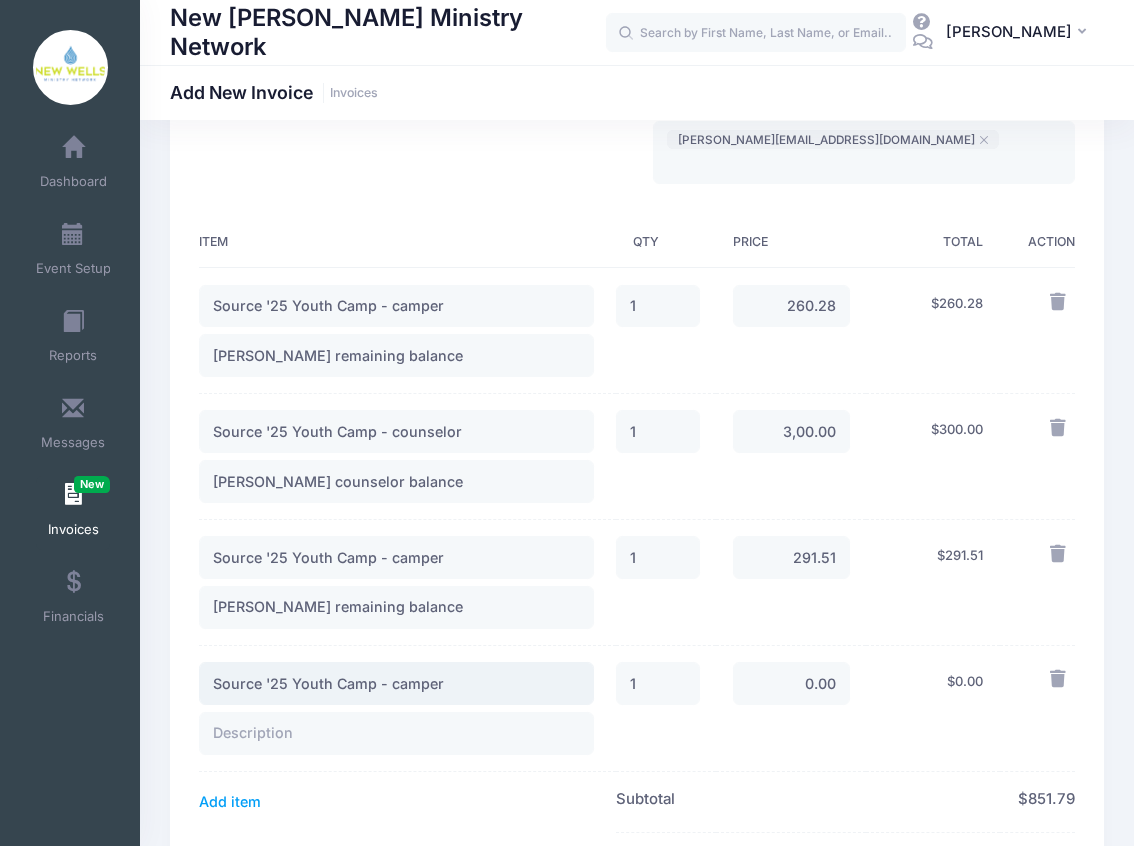 type on "Source '25 Youth Camp - camper" 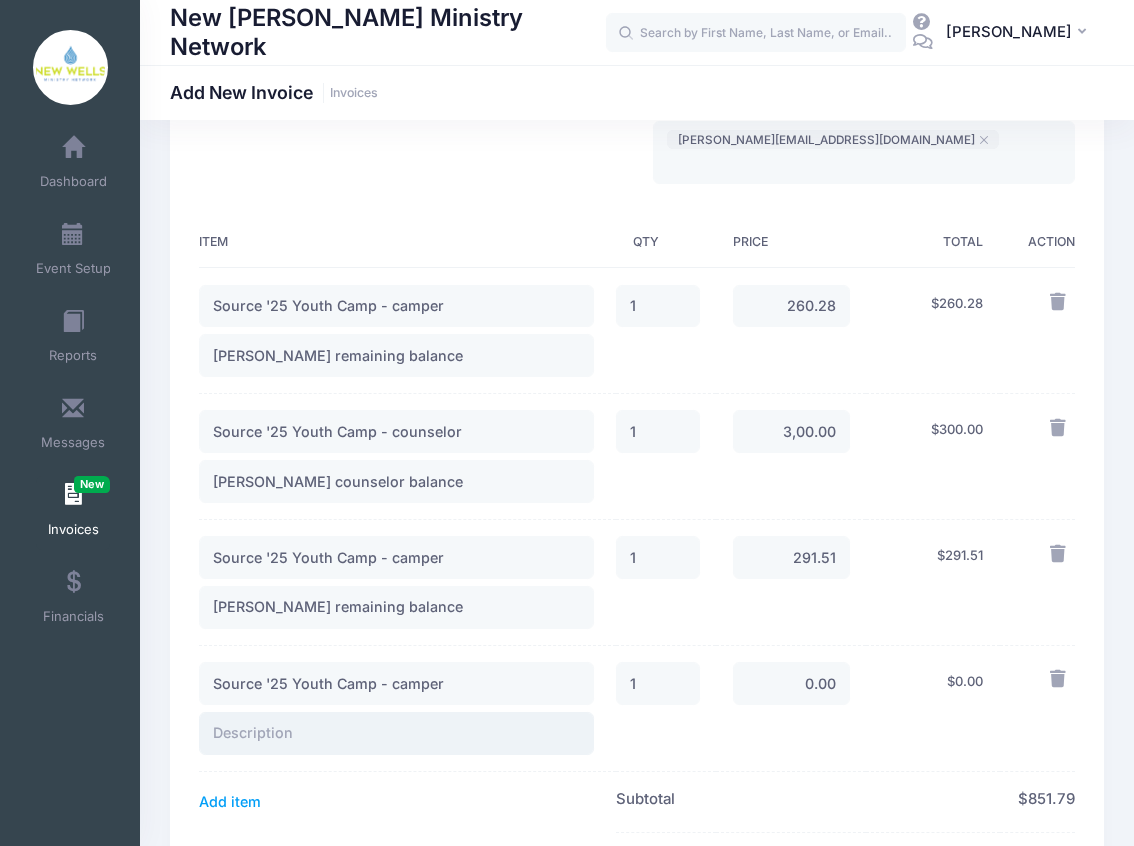 click at bounding box center [396, 733] 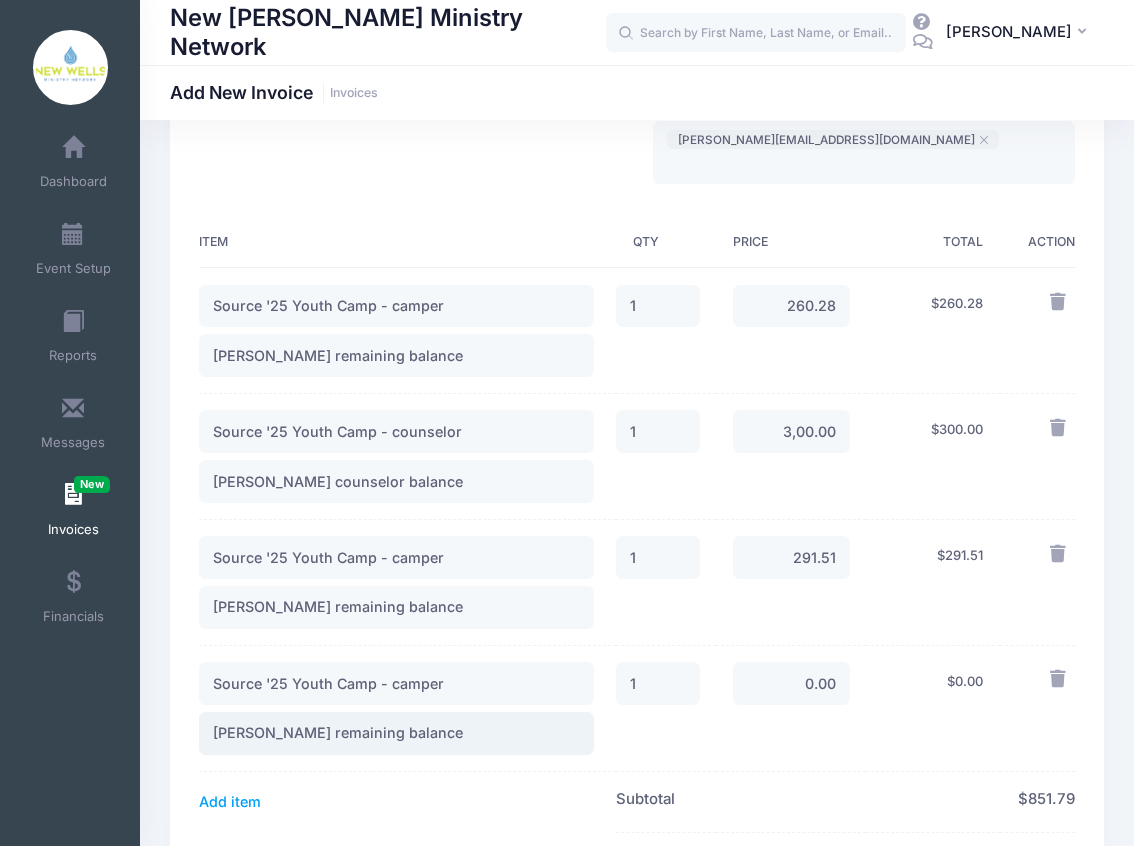 type on "Gabriel Bradley remaining balance" 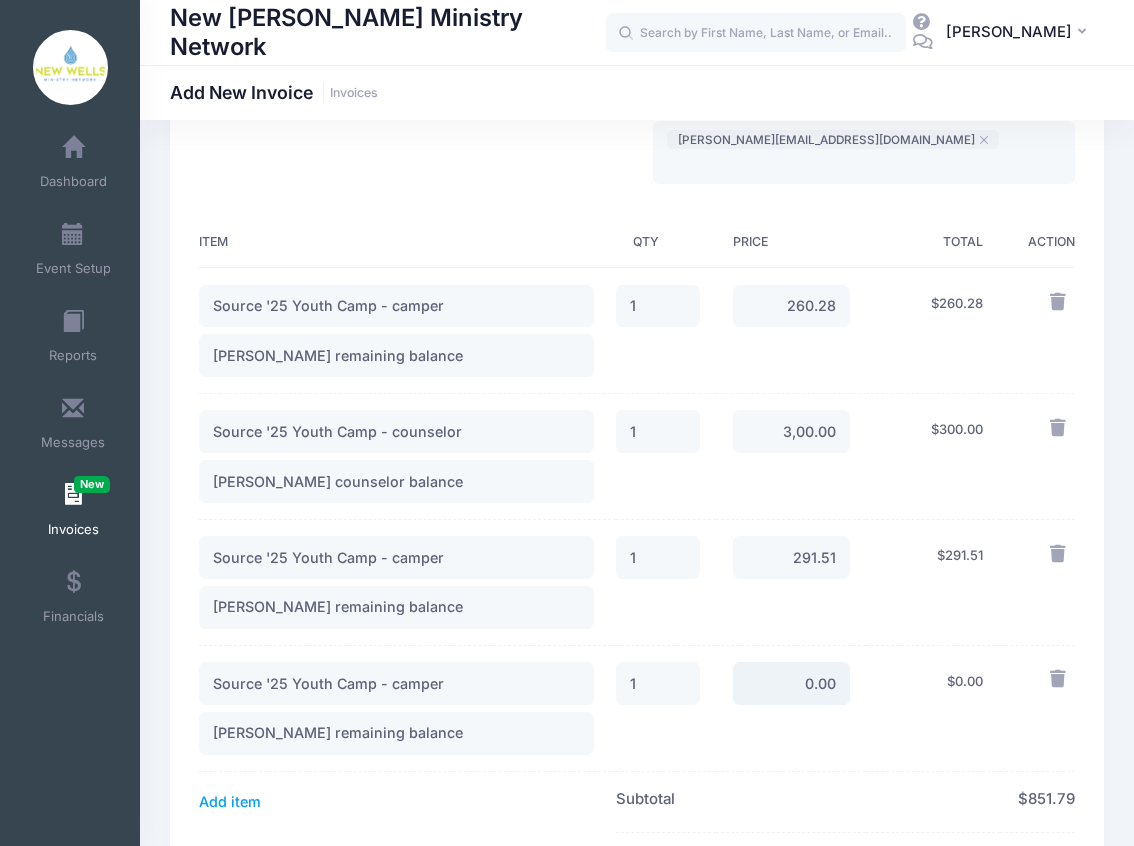 click on "0.00" at bounding box center (792, 683) 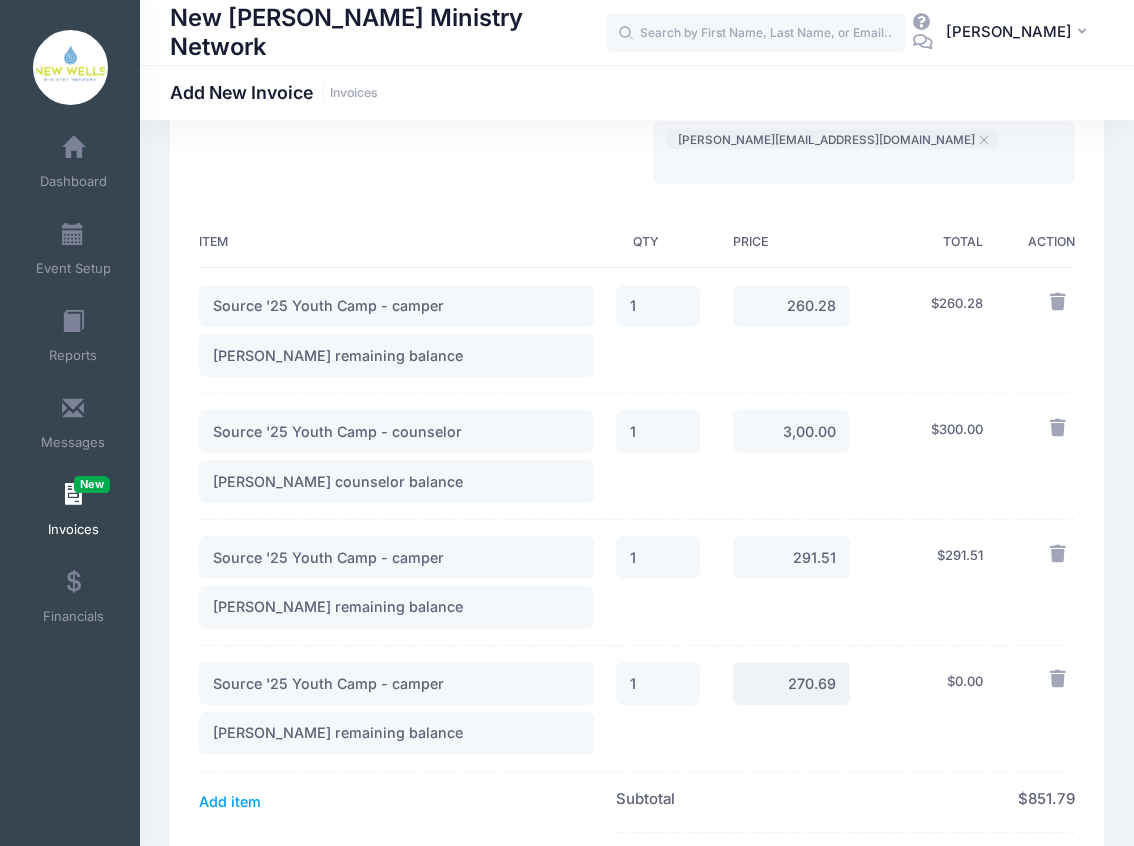 type on "270.69" 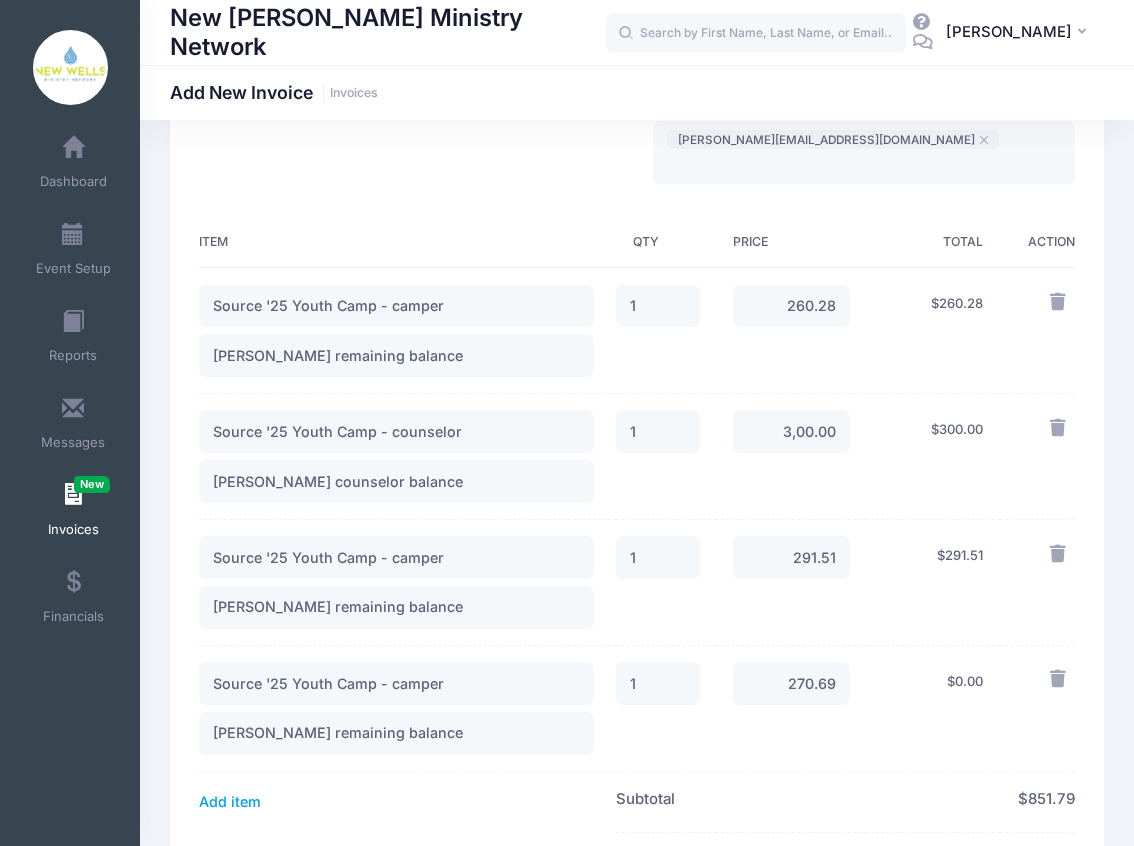 click on "Add item" at bounding box center [407, 801] 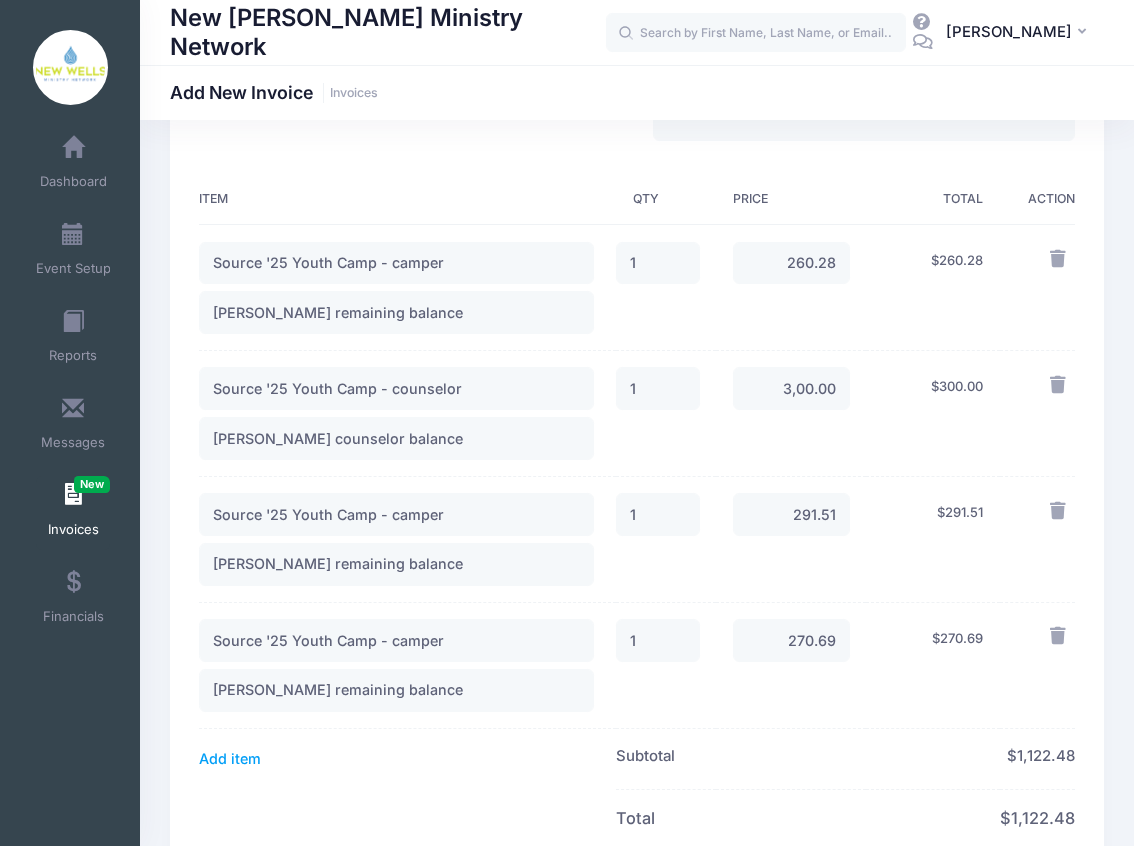 scroll, scrollTop: 400, scrollLeft: 0, axis: vertical 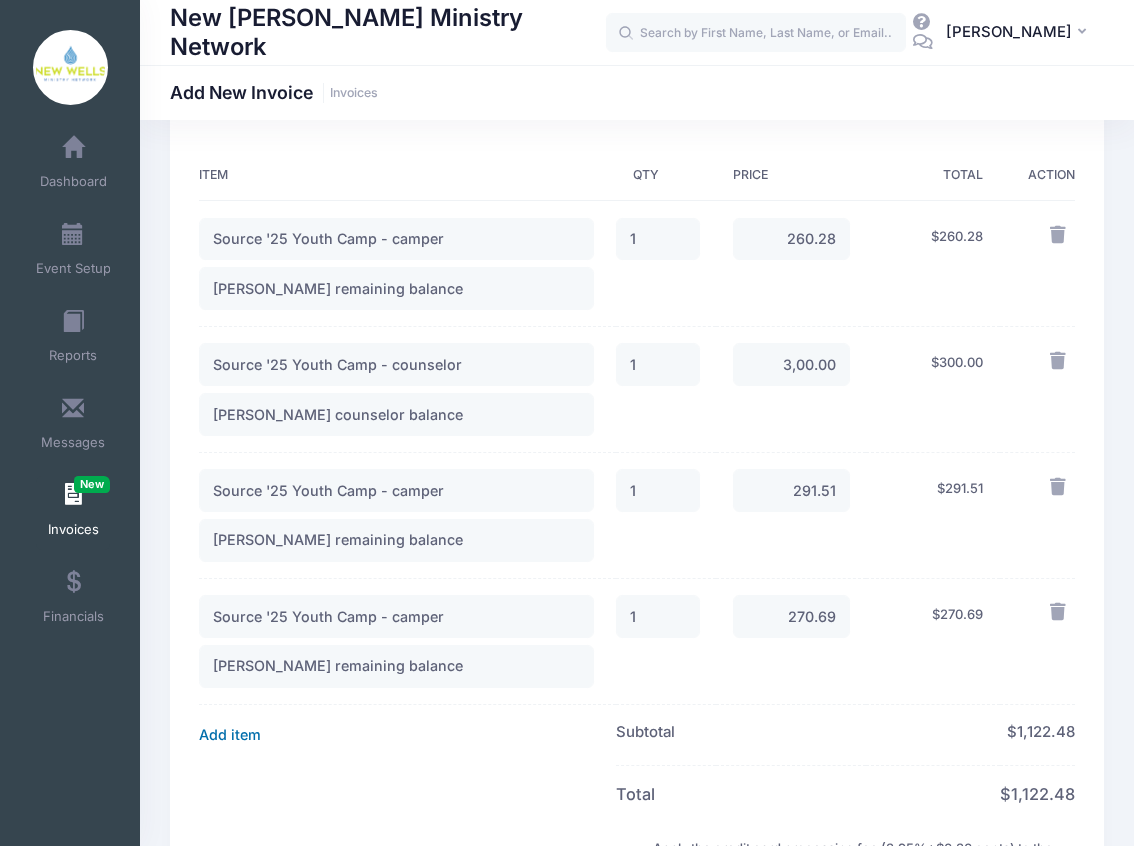 click on "Add item" at bounding box center (230, 735) 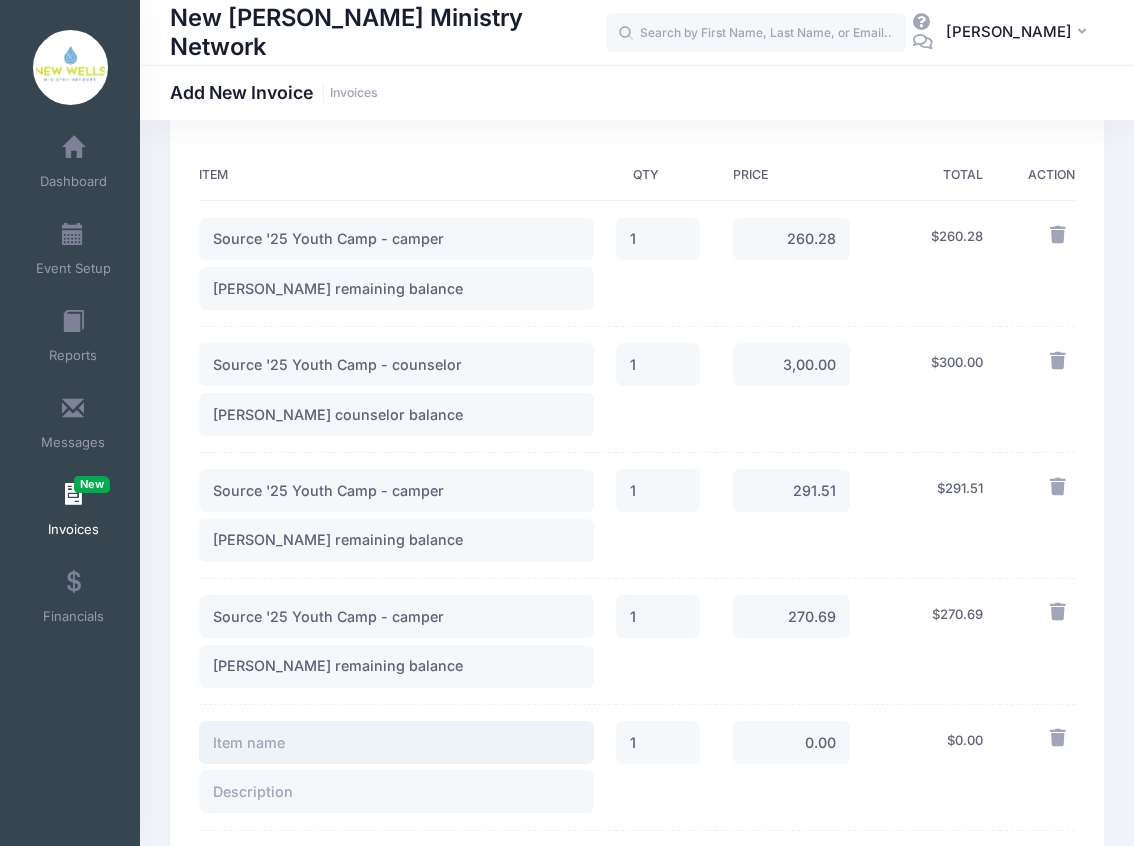 click at bounding box center [396, 742] 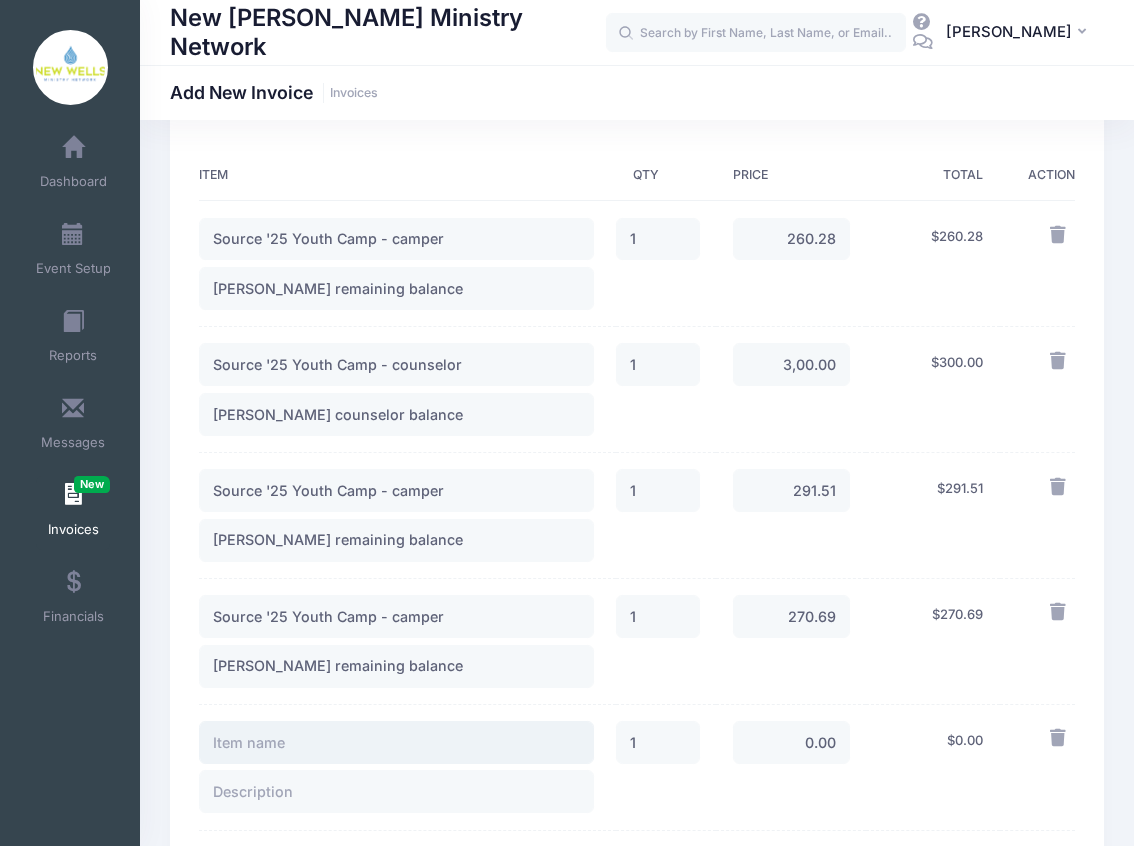click at bounding box center [396, 742] 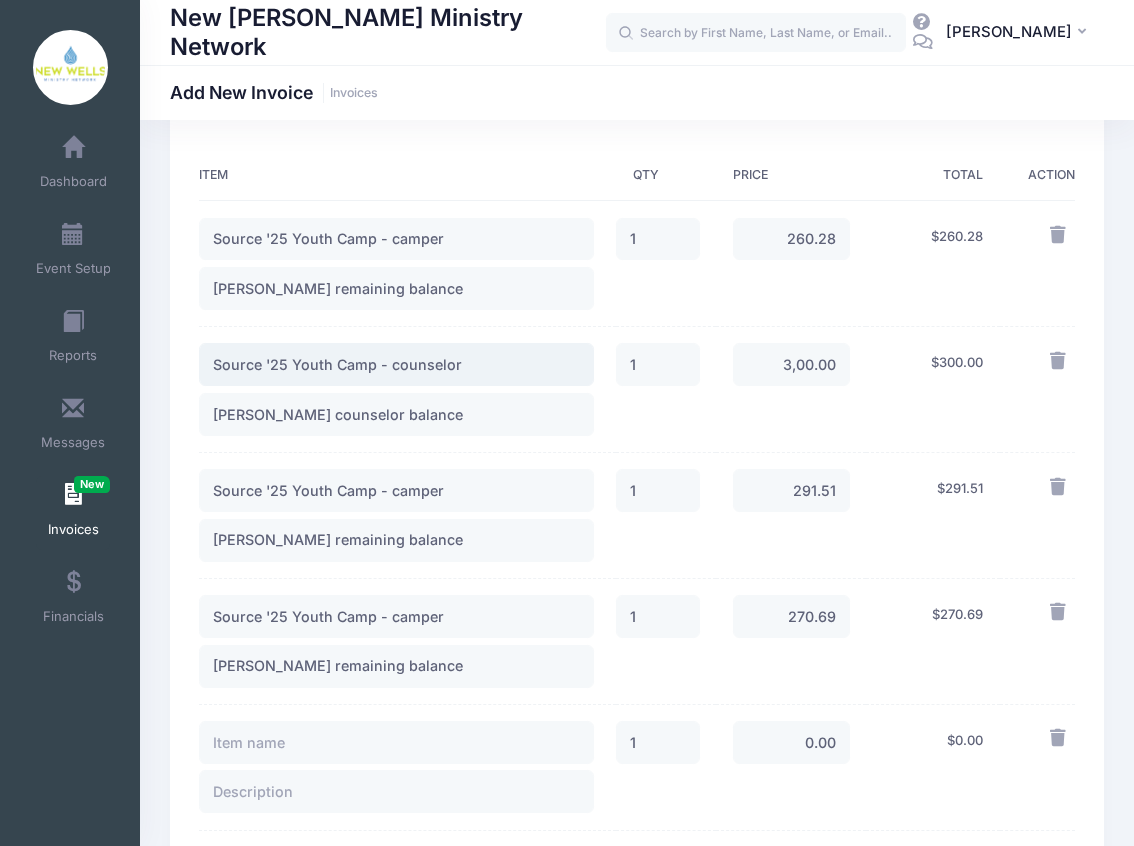 drag, startPoint x: 468, startPoint y: 320, endPoint x: 142, endPoint y: 308, distance: 326.2208 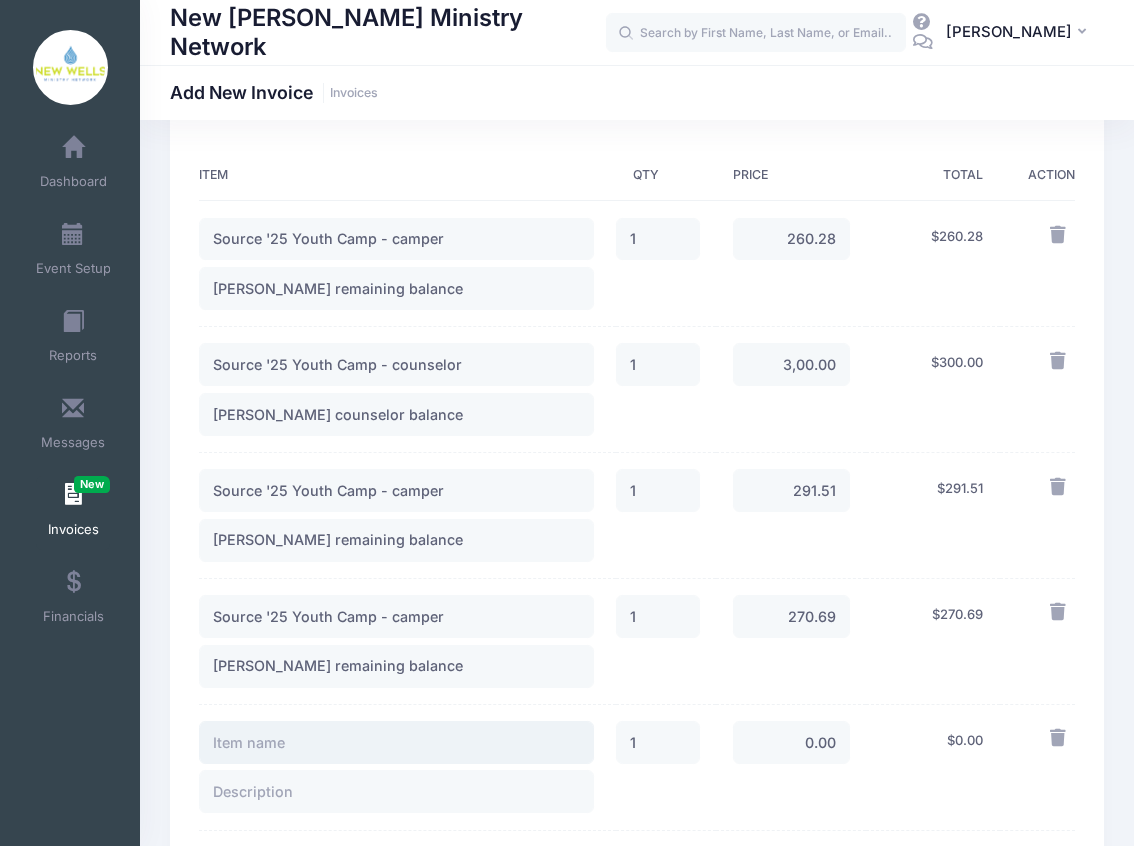 click at bounding box center (396, 742) 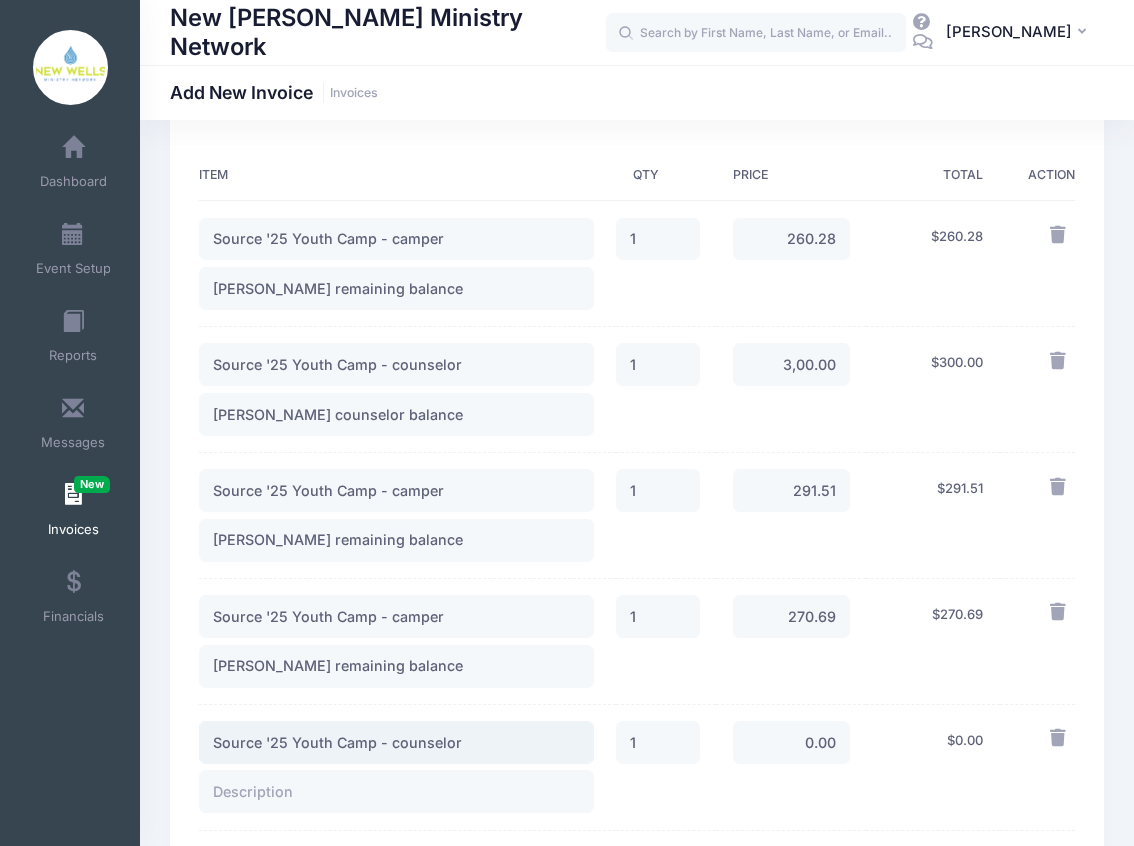 type on "Source '25 Youth Camp - counselor" 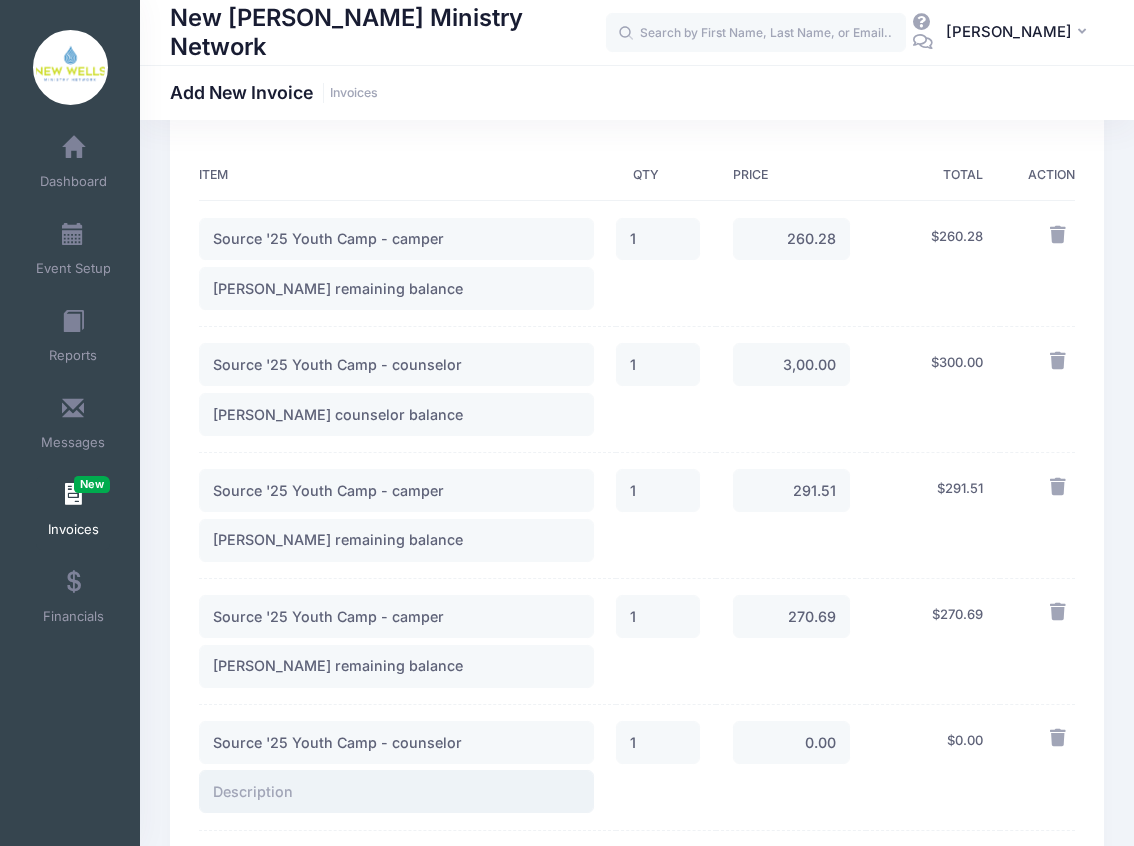 click at bounding box center (396, 791) 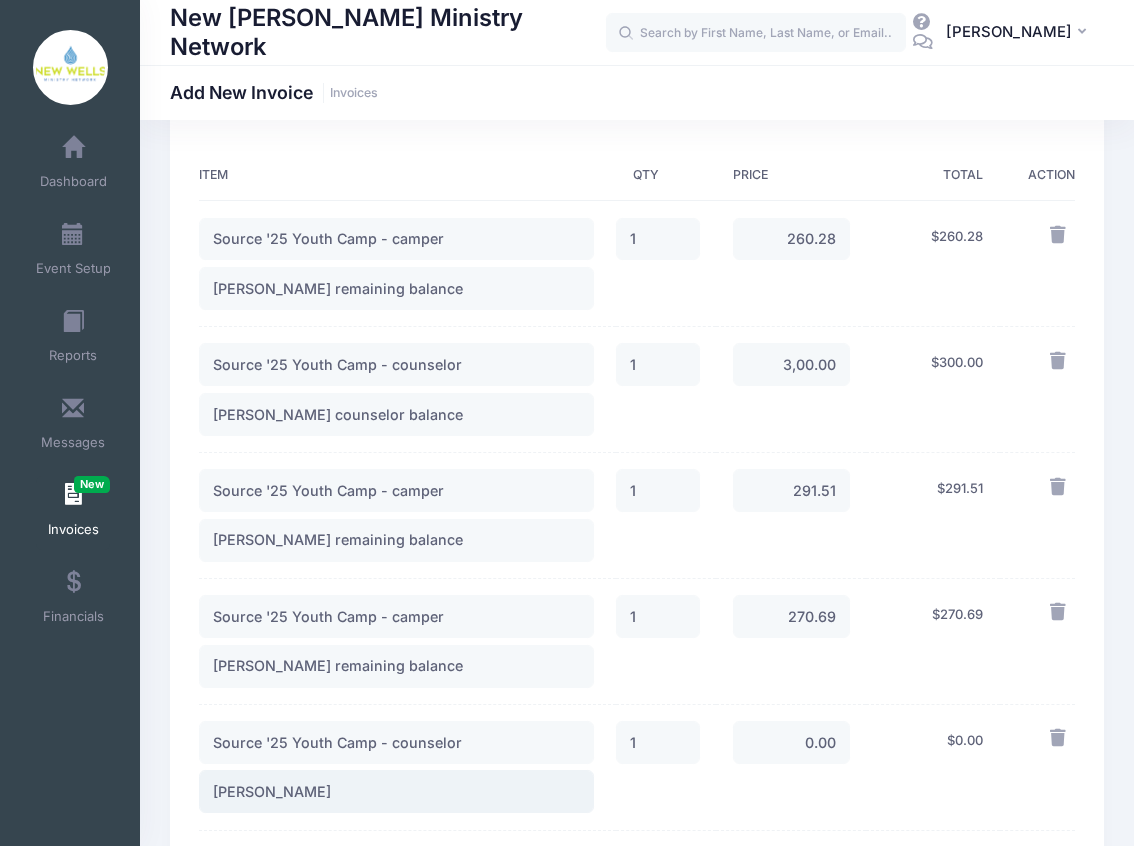 type on "Nate Bridges" 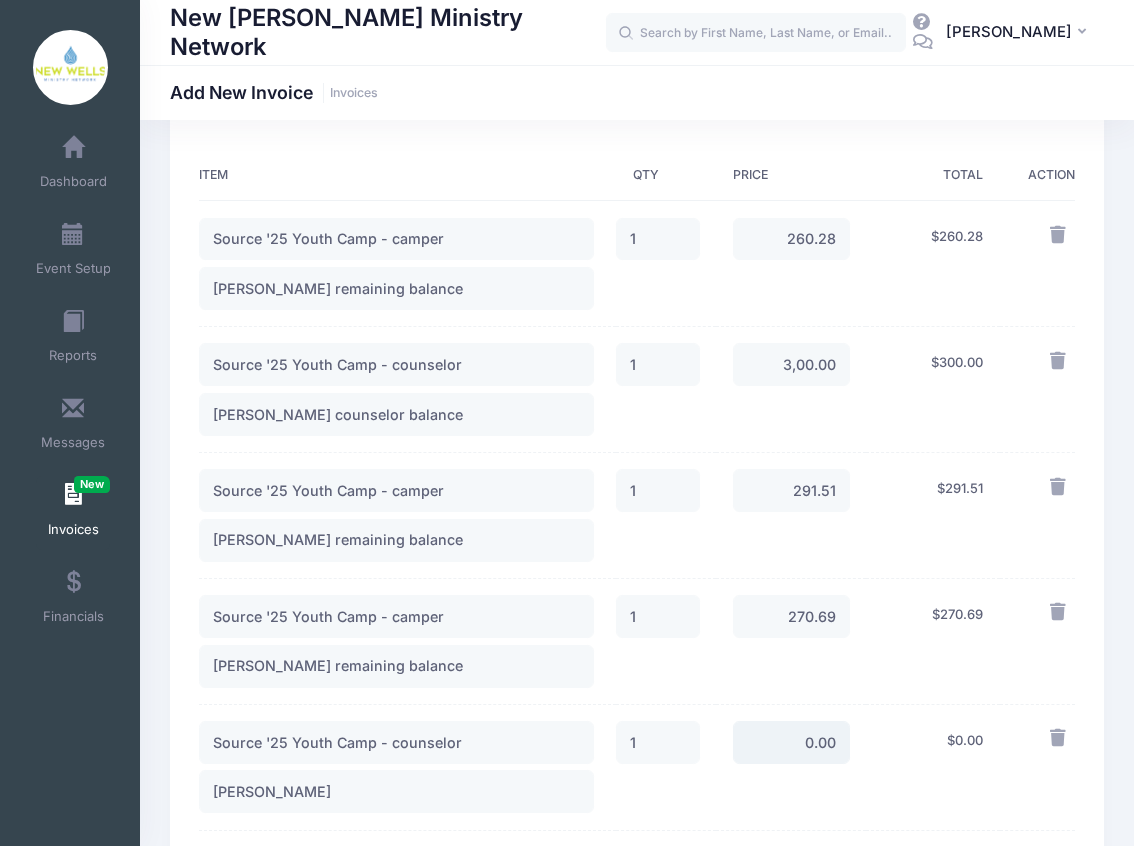drag, startPoint x: 794, startPoint y: 674, endPoint x: 863, endPoint y: 677, distance: 69.065186 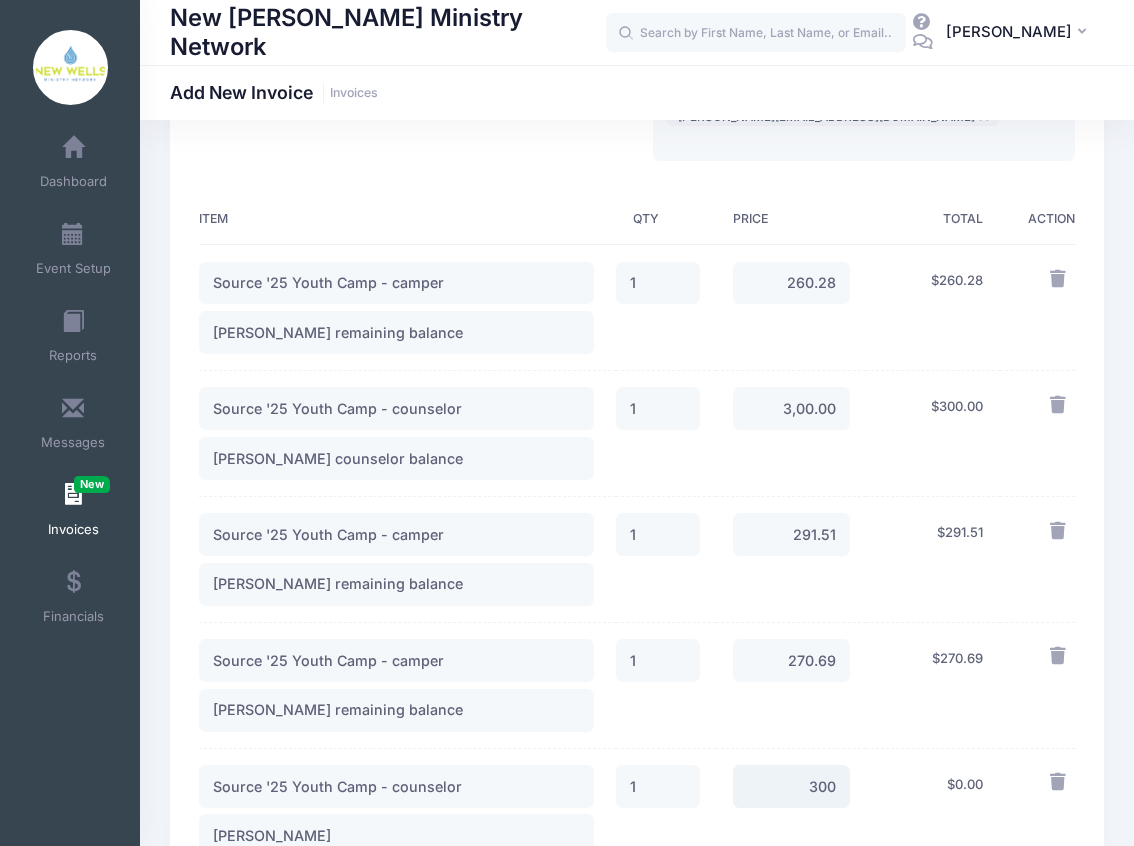 scroll, scrollTop: 333, scrollLeft: 0, axis: vertical 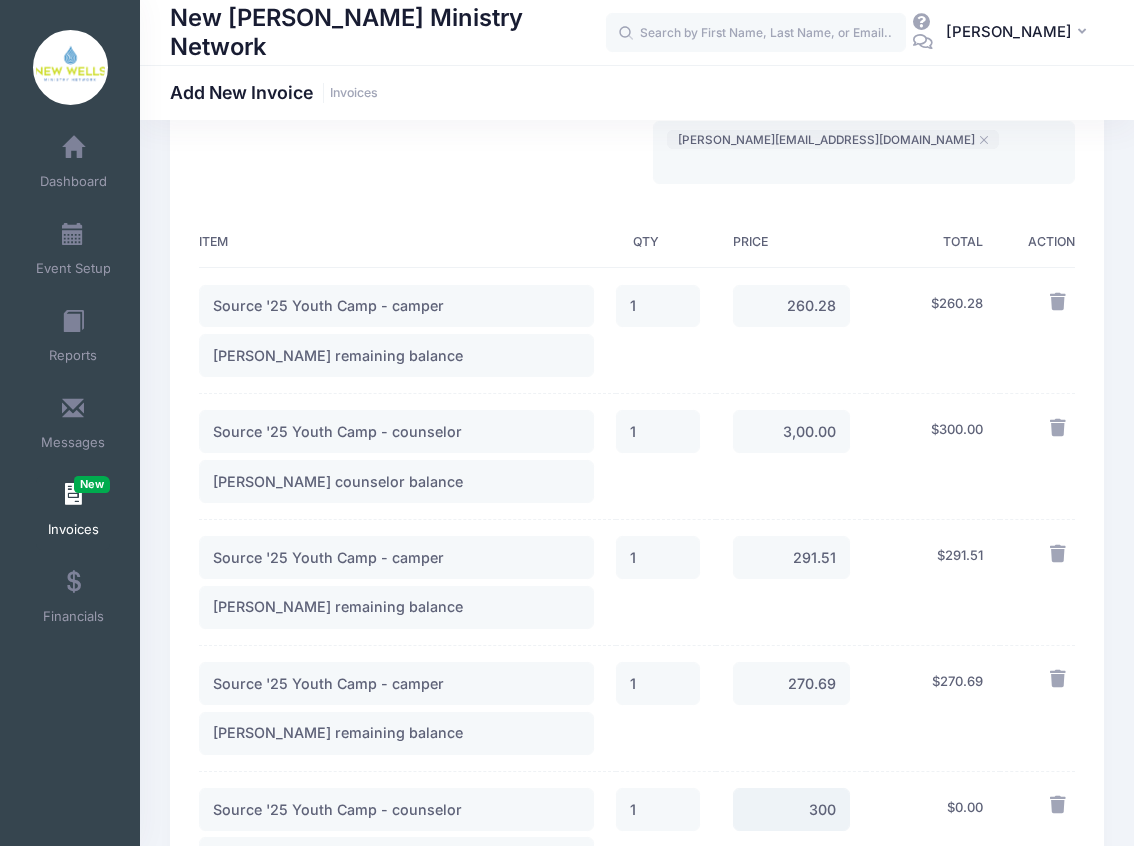 type on "300" 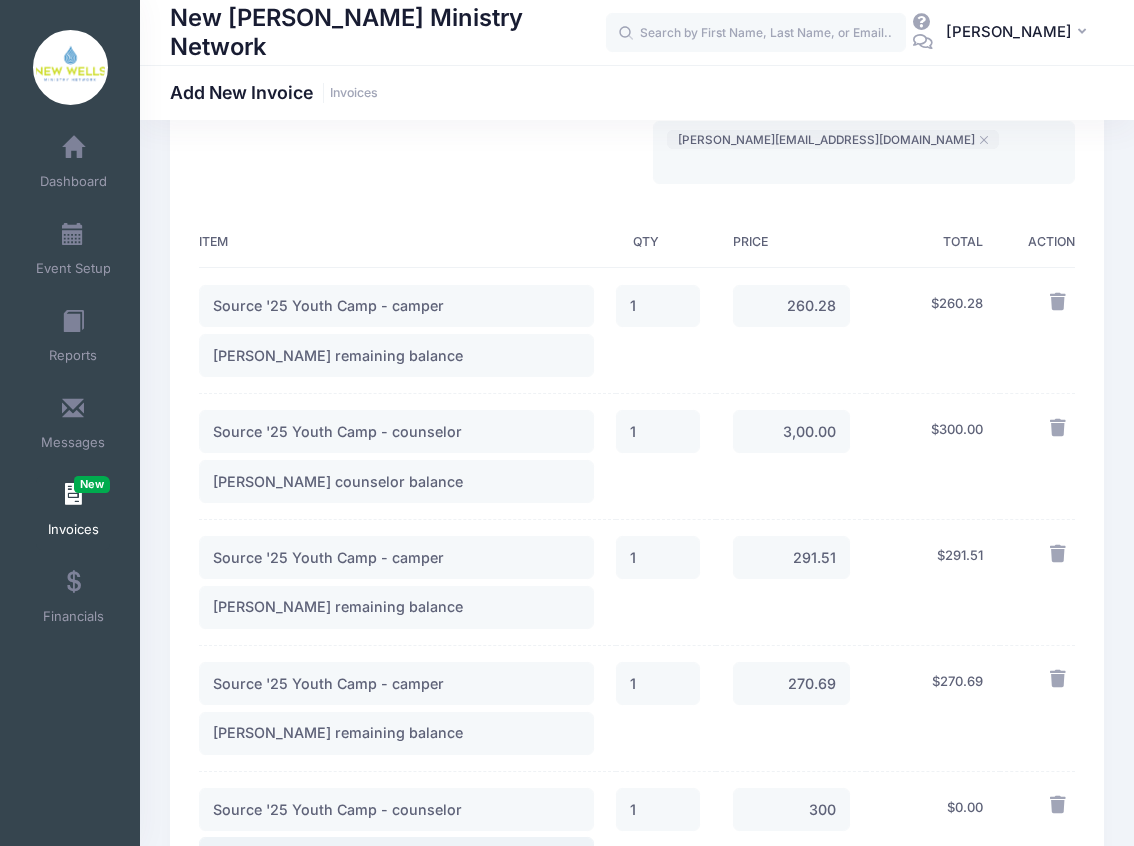 click on "Nate Bridges" at bounding box center (396, 858) 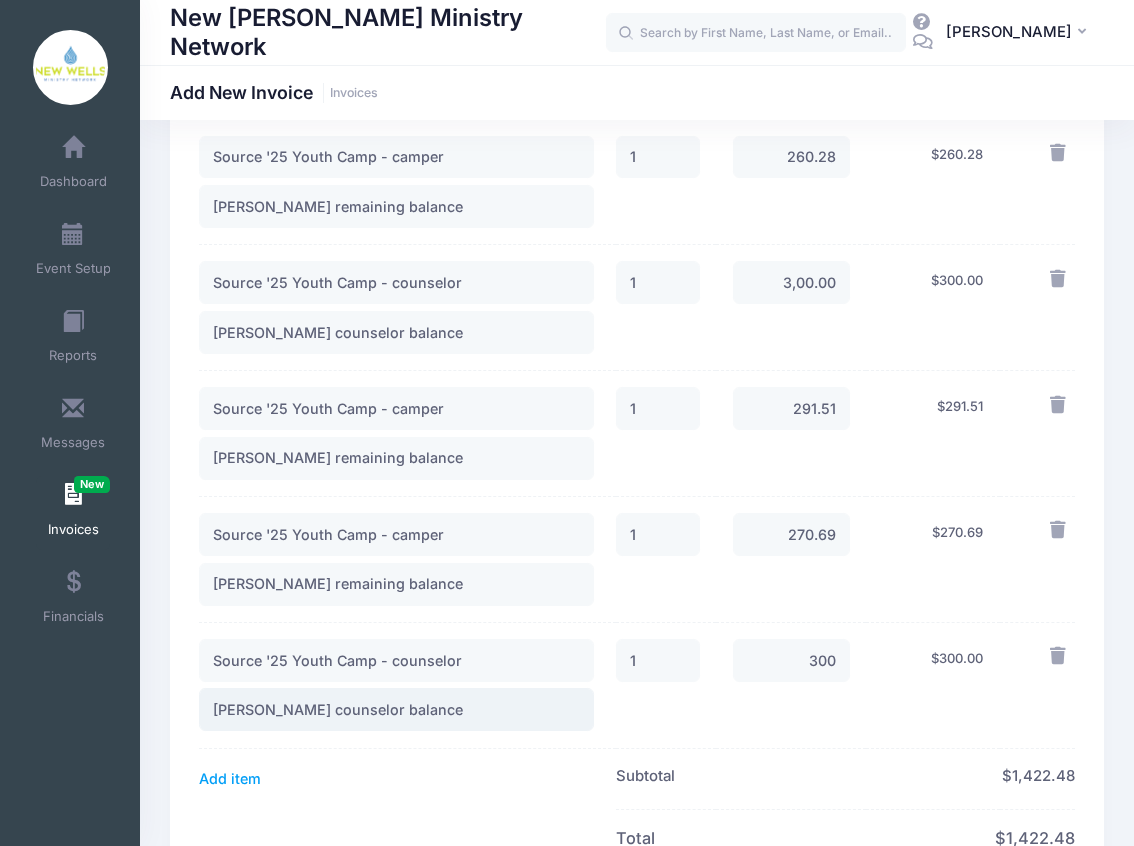 scroll, scrollTop: 533, scrollLeft: 0, axis: vertical 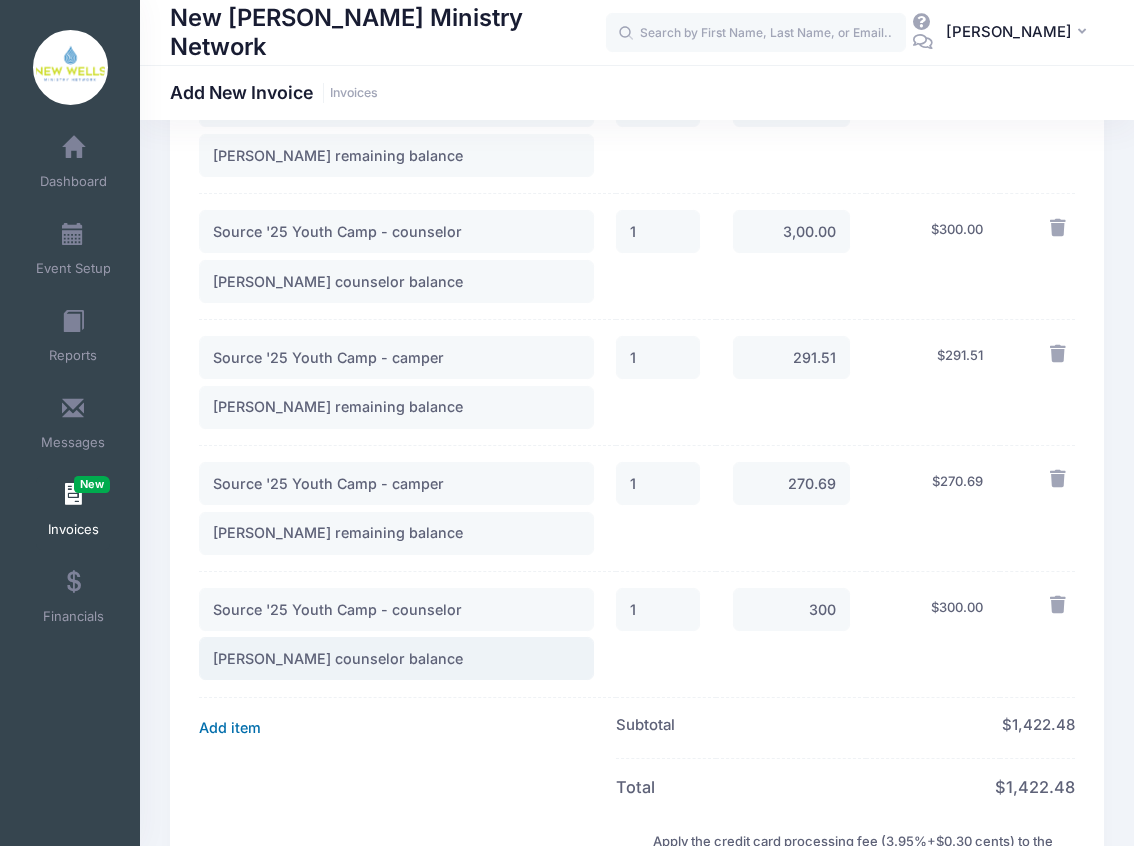 type on "Nate Bridges counselor balance" 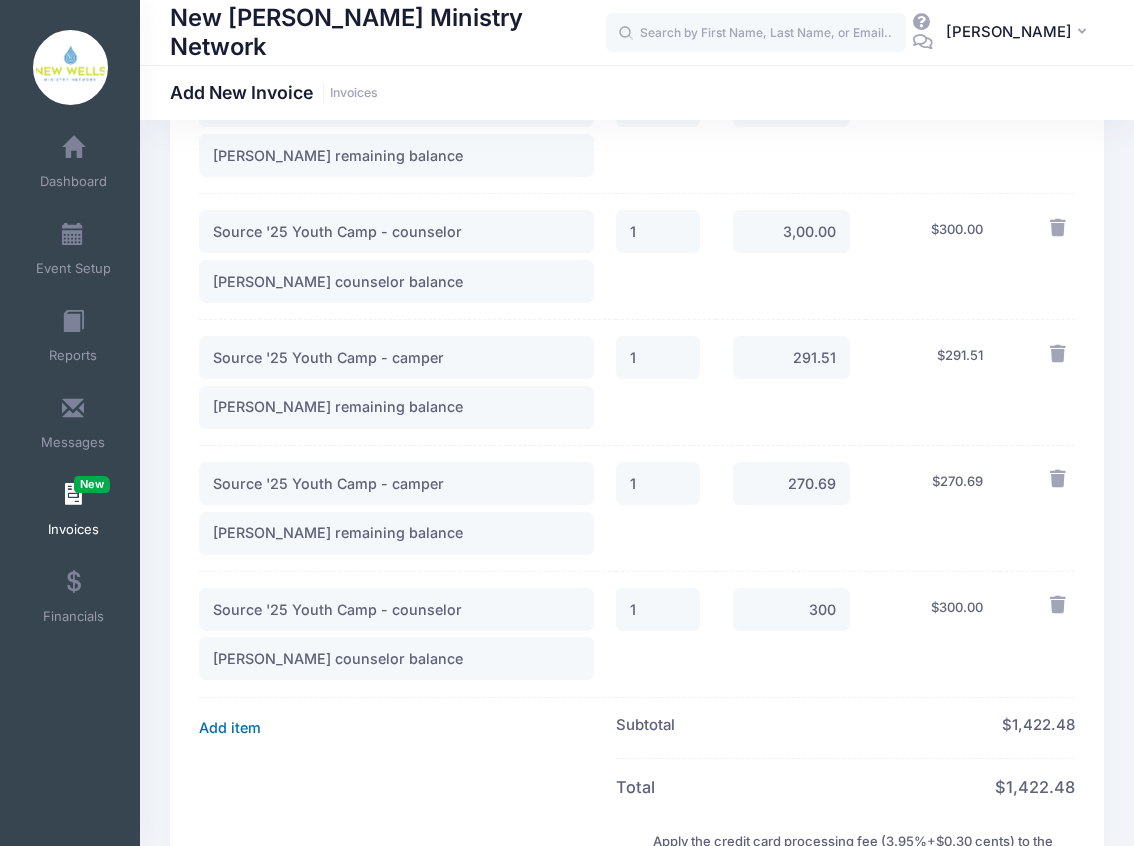 click on "Add item" at bounding box center [230, 728] 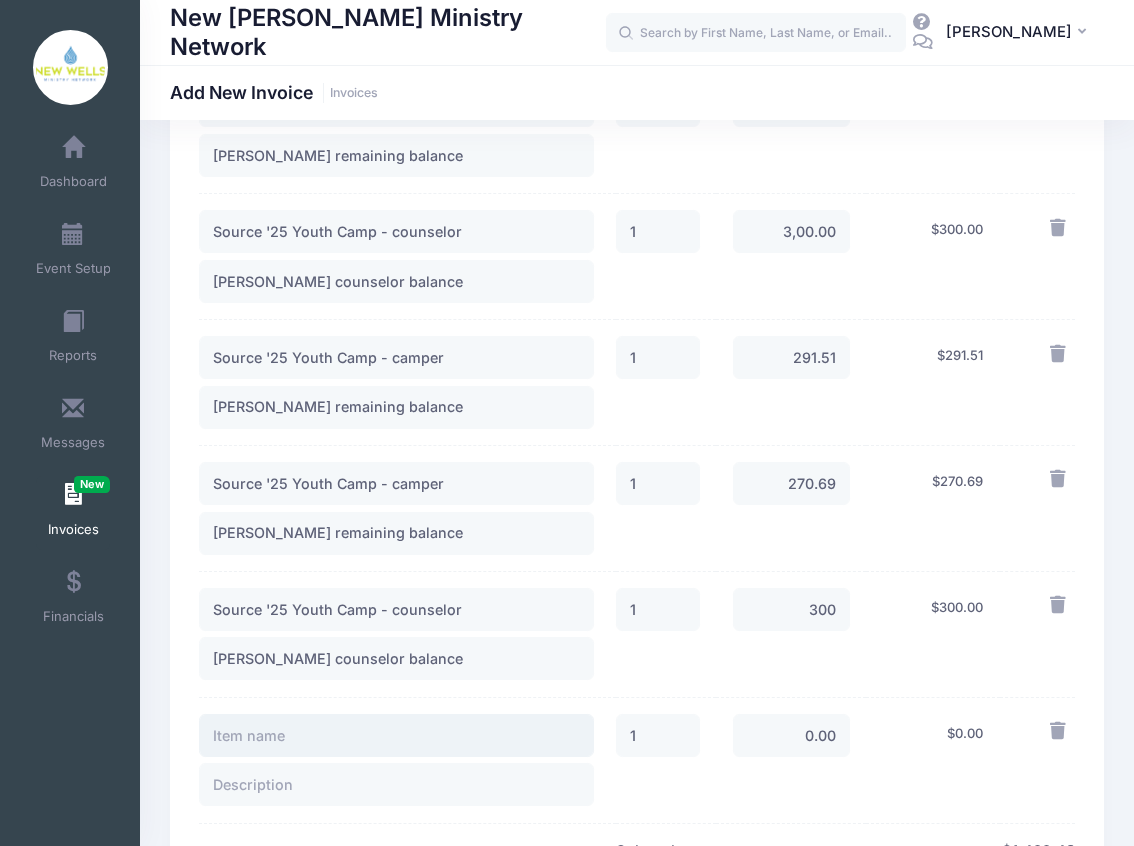 click at bounding box center (396, 735) 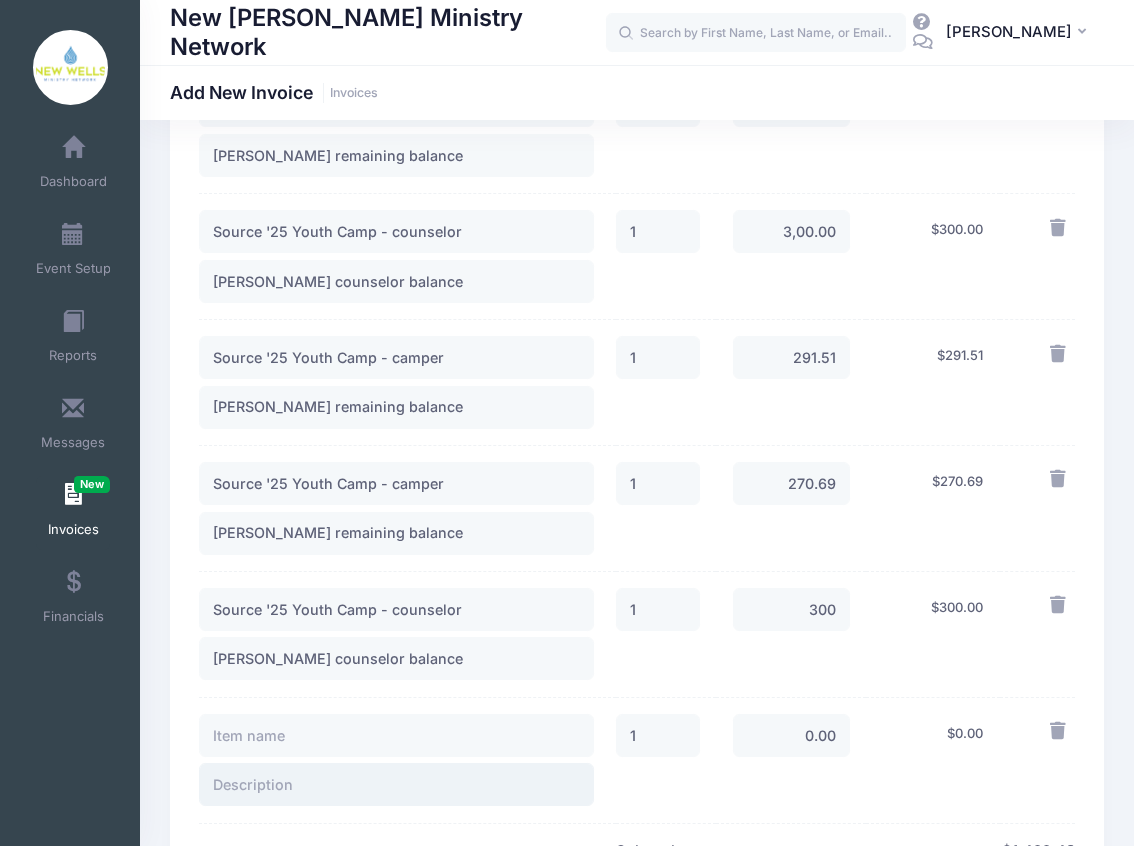 click at bounding box center [396, 784] 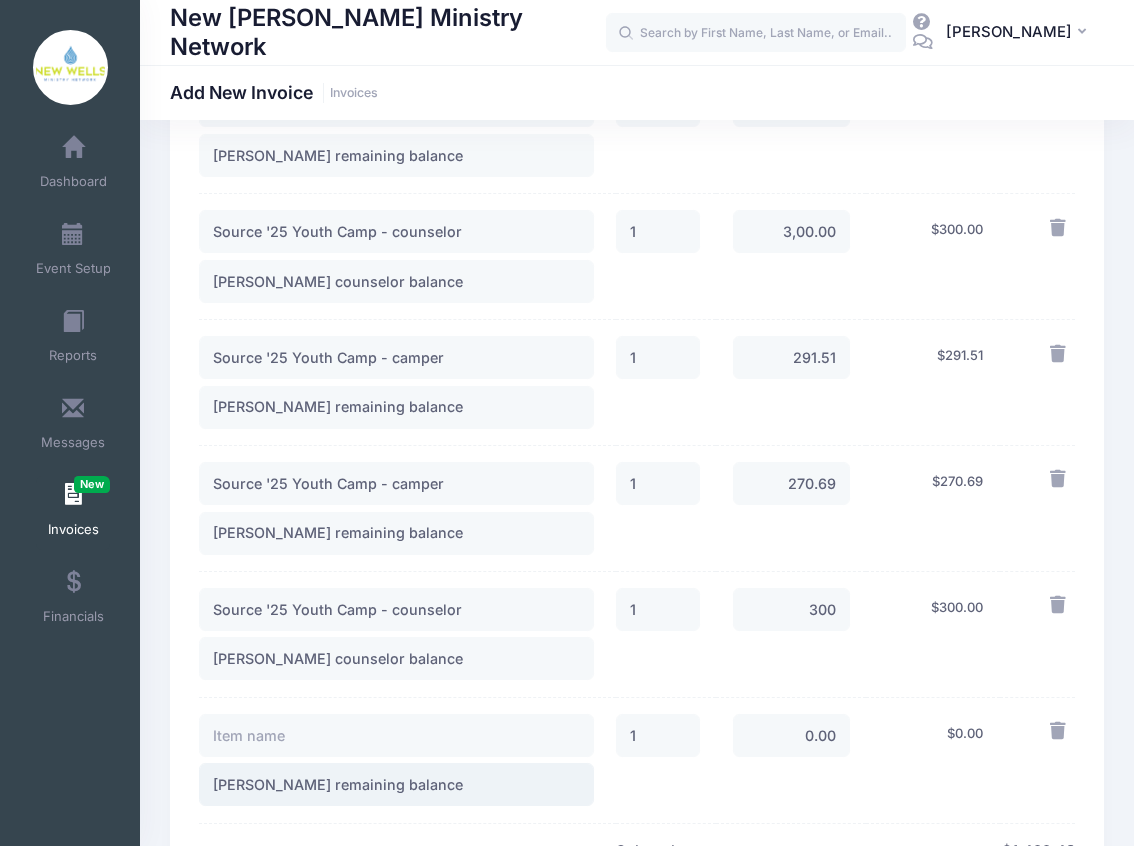 type on "Carrow, Mckenzie remaining balance" 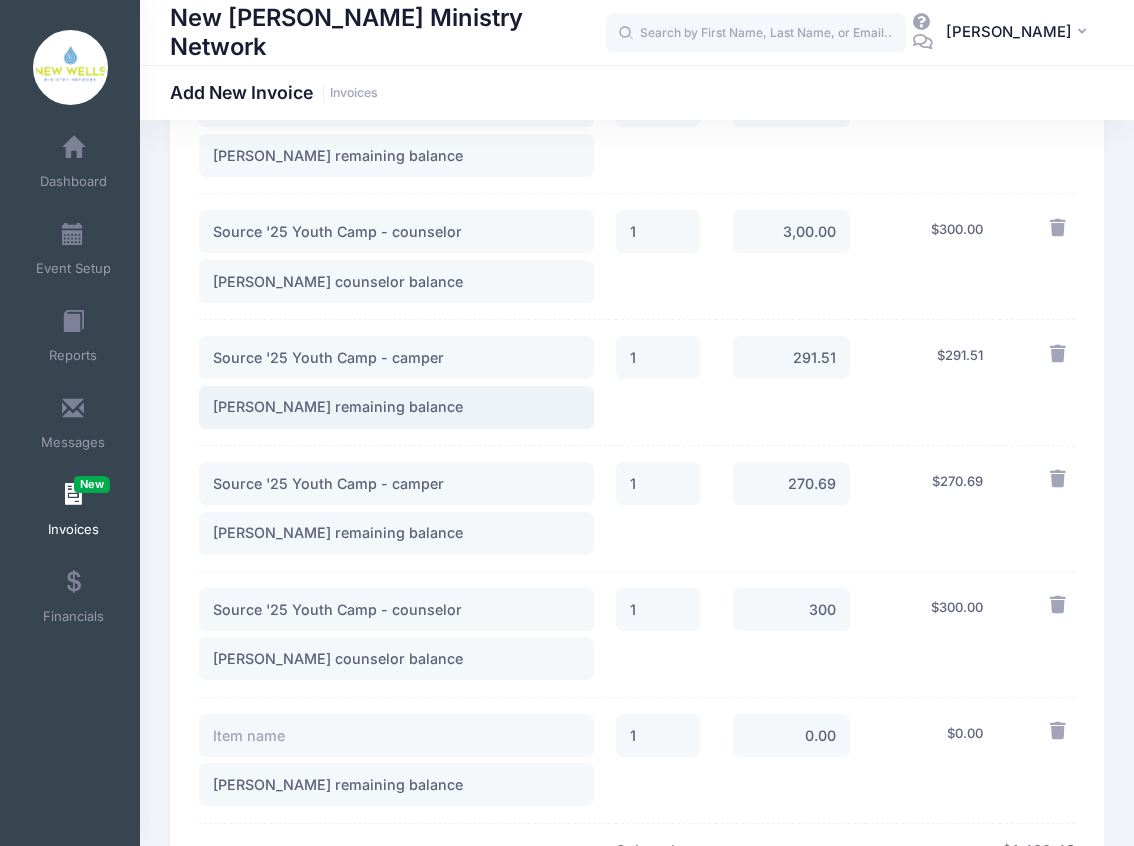 click on "Castle Bradley remaining balance" at bounding box center [396, 407] 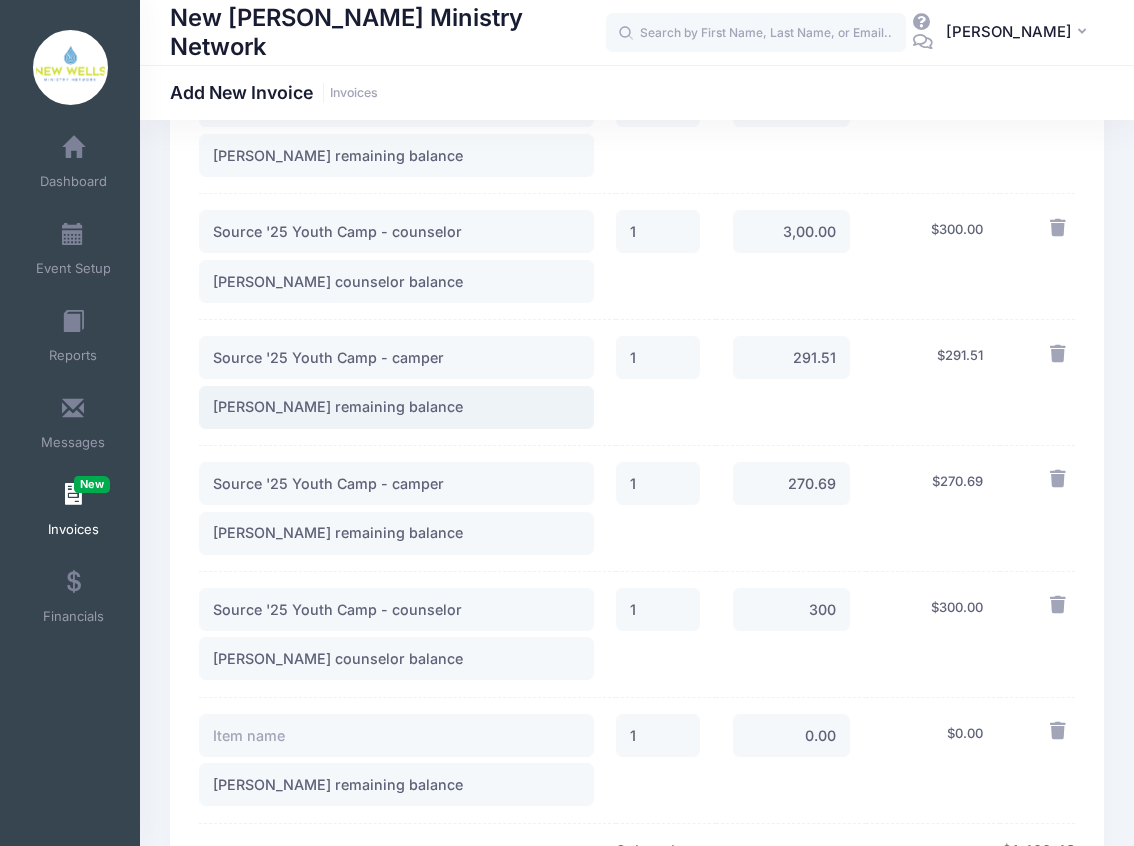 drag, startPoint x: 312, startPoint y: 352, endPoint x: 112, endPoint y: 335, distance: 200.7212 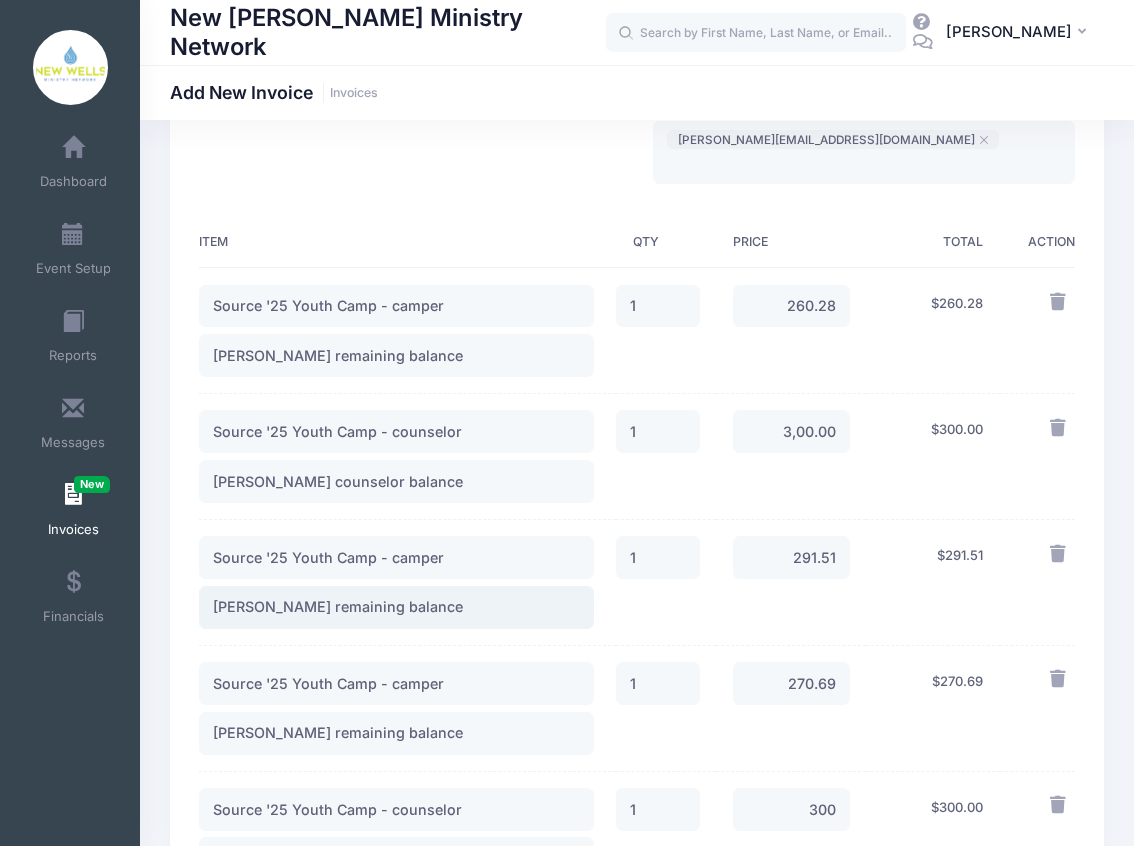scroll, scrollTop: 400, scrollLeft: 0, axis: vertical 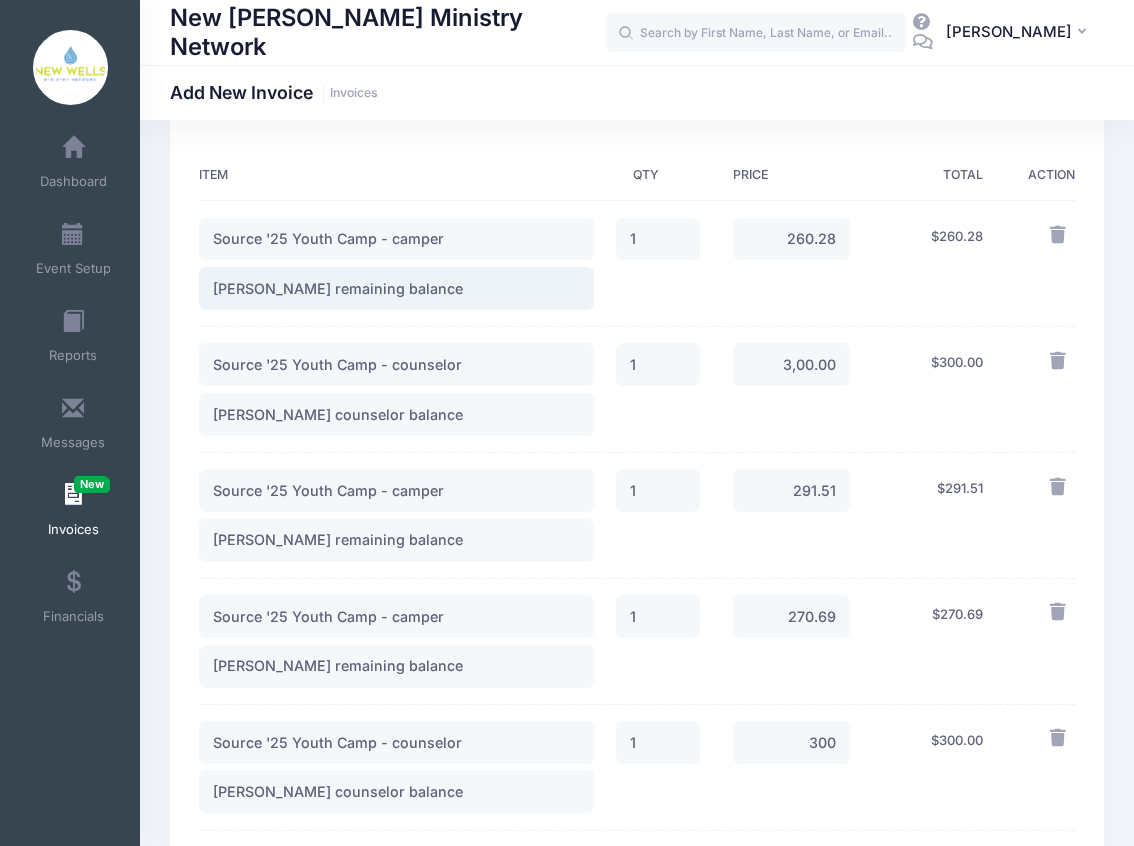drag, startPoint x: 250, startPoint y: 243, endPoint x: 202, endPoint y: 242, distance: 48.010414 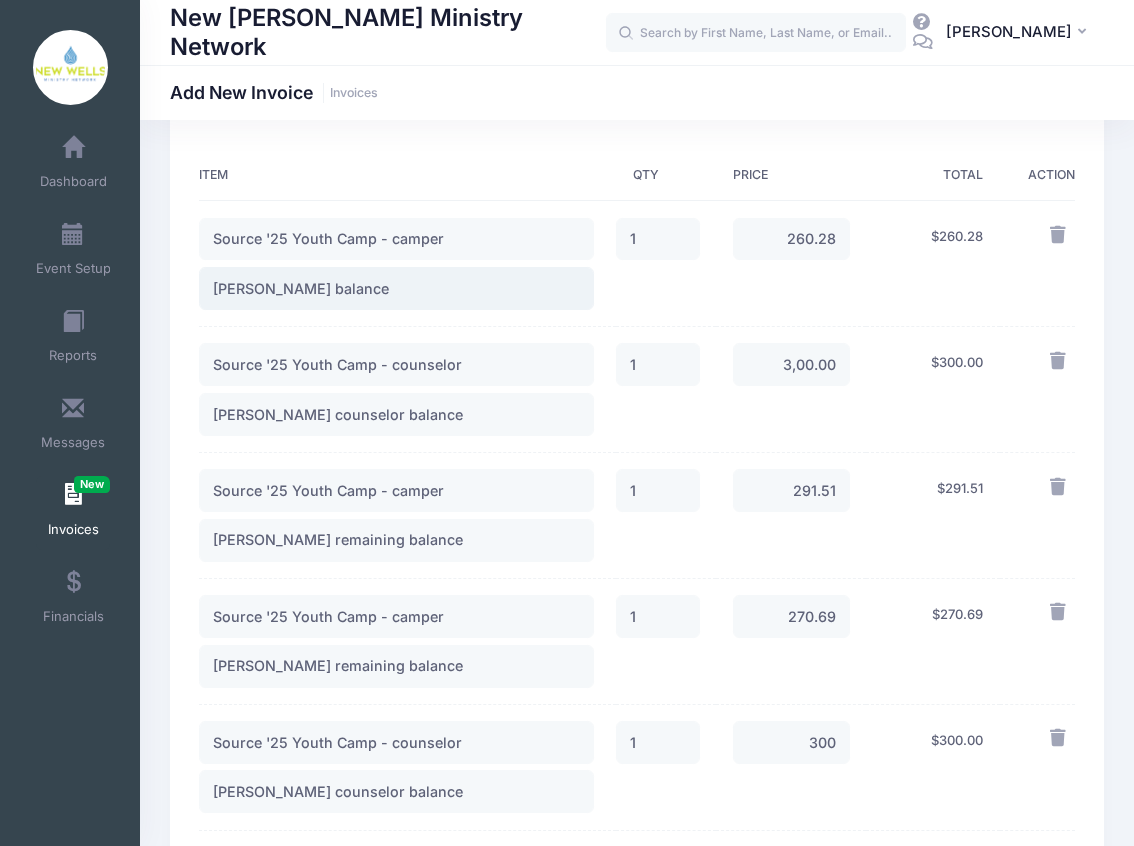 type on "Silas Benner remaining balance" 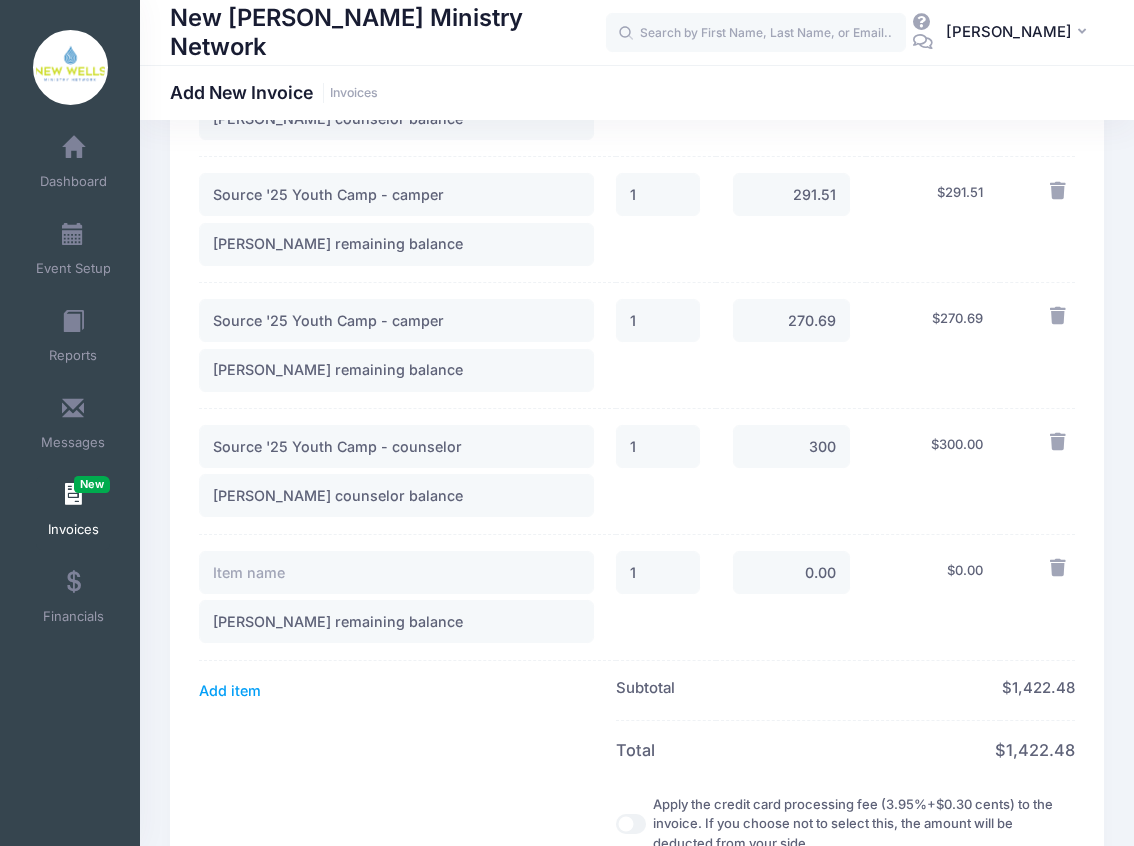 scroll, scrollTop: 933, scrollLeft: 0, axis: vertical 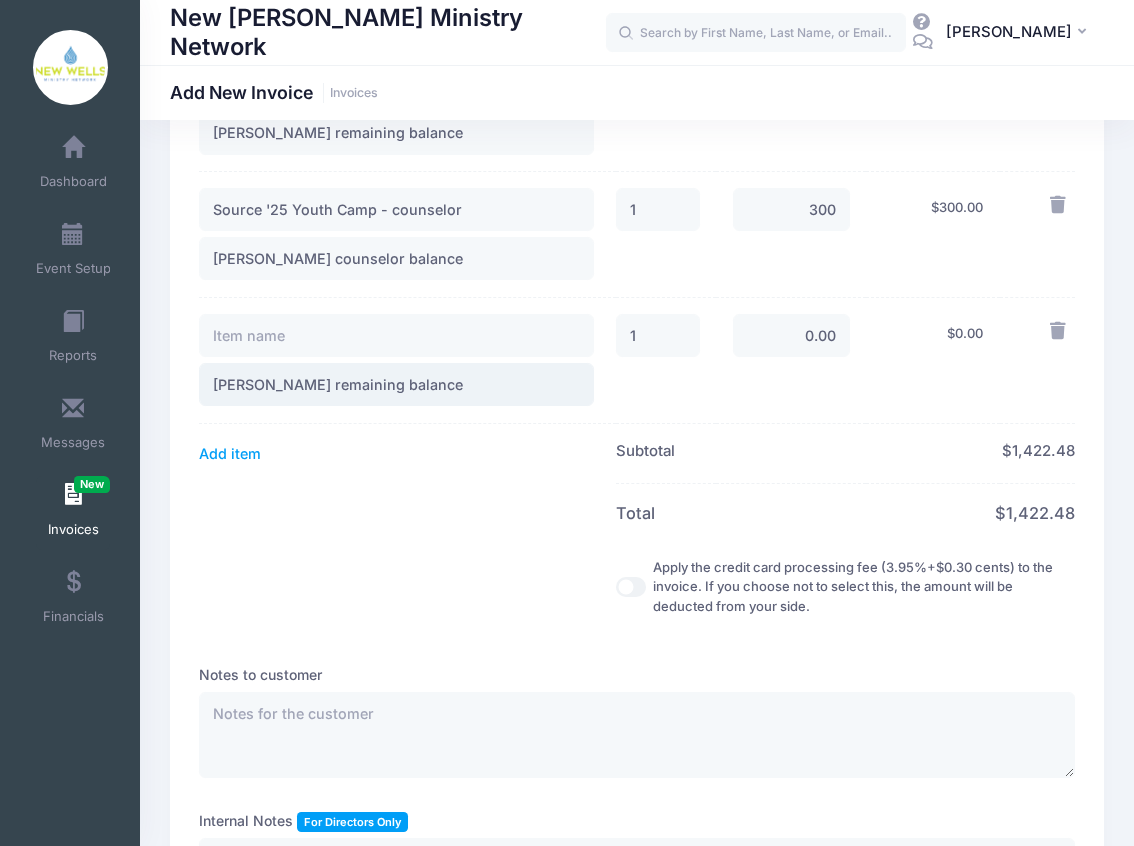 drag, startPoint x: 269, startPoint y: 324, endPoint x: 192, endPoint y: 322, distance: 77.02597 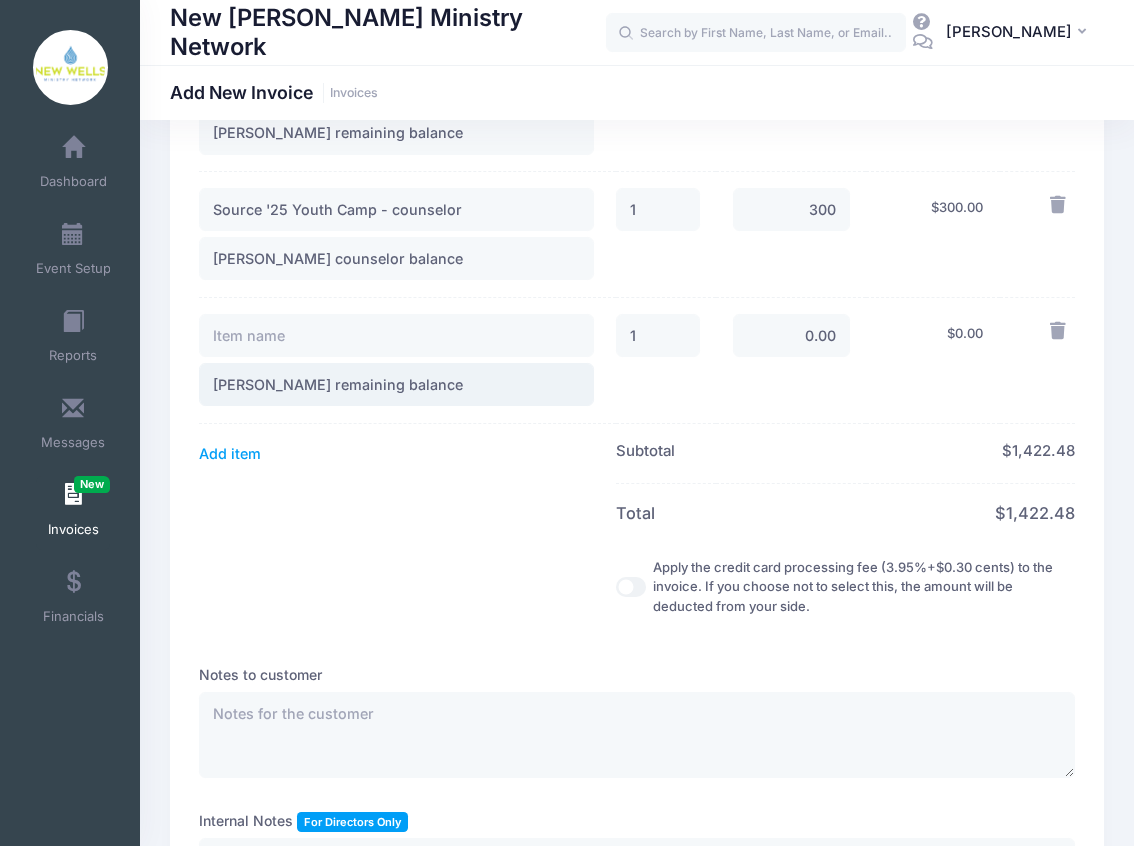 click on "Mckenzie remaining balance" at bounding box center (396, 384) 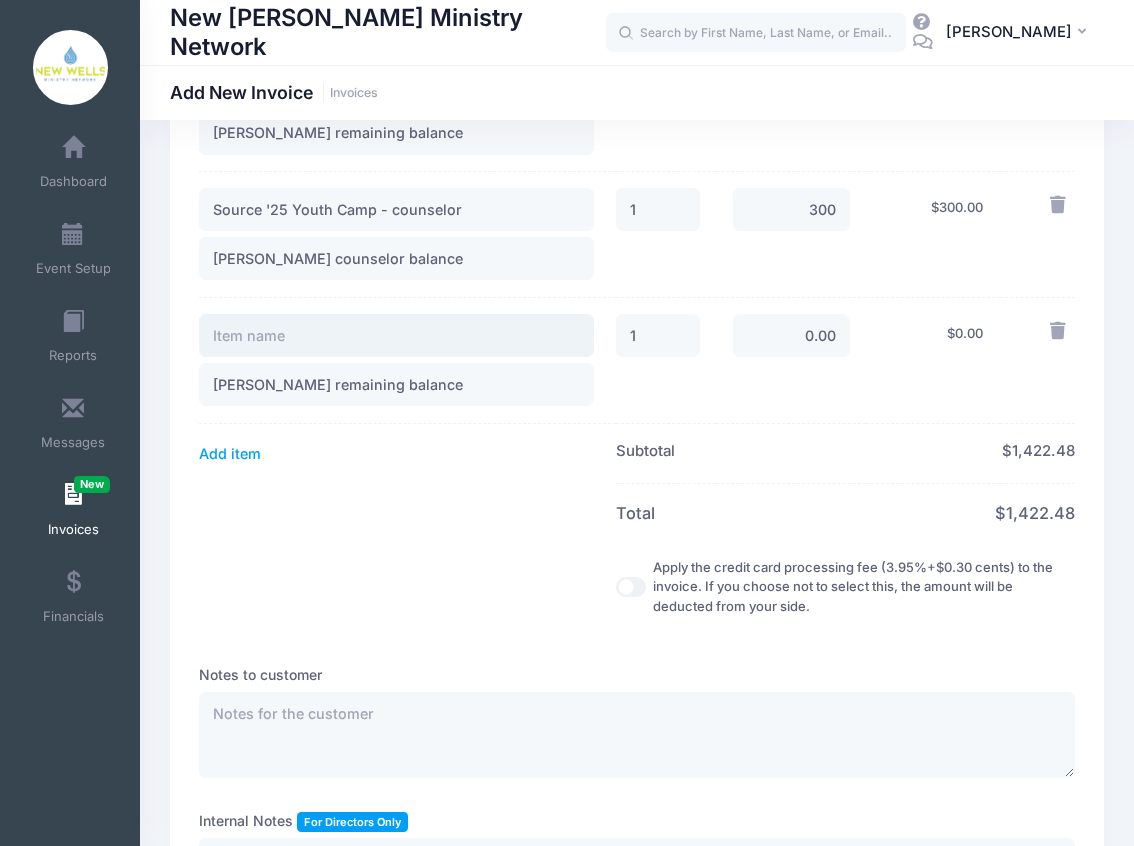 click at bounding box center (396, 335) 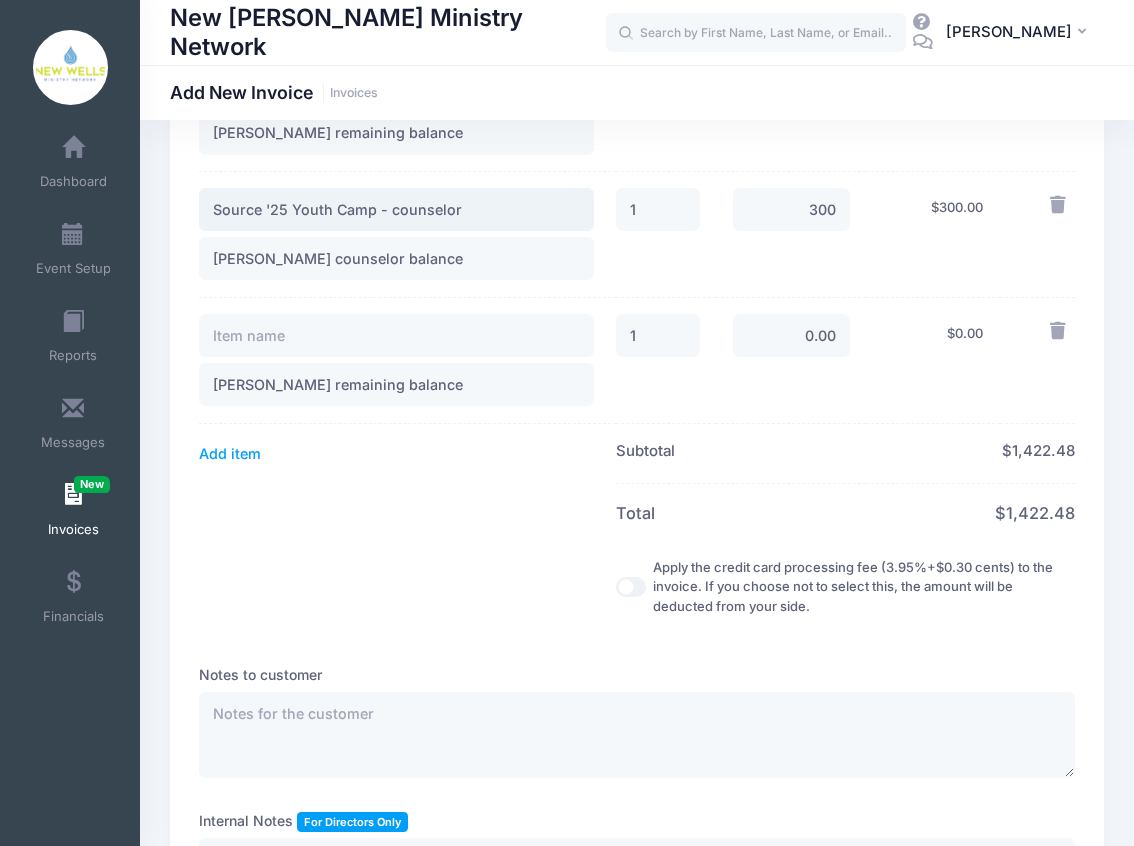 click on "Source '25 Youth Camp - counselor" at bounding box center [396, 209] 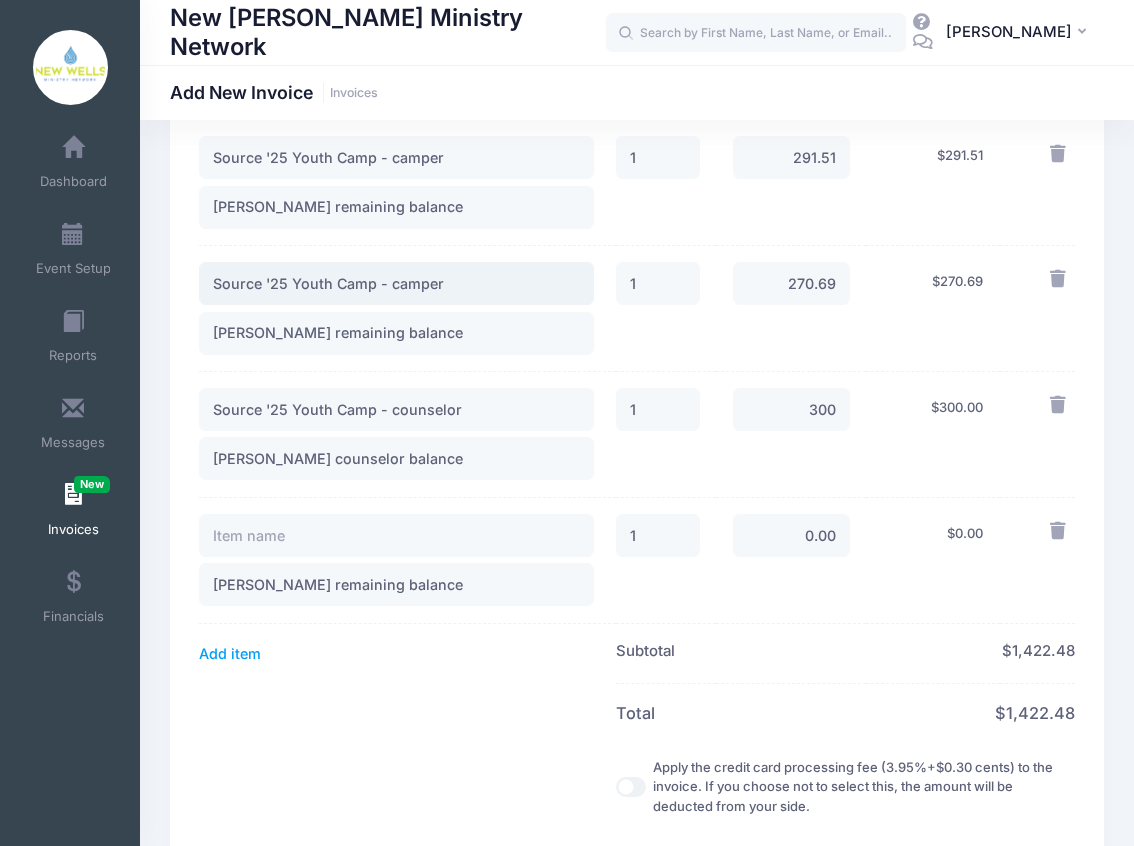 drag, startPoint x: 456, startPoint y: 222, endPoint x: 121, endPoint y: 236, distance: 335.29242 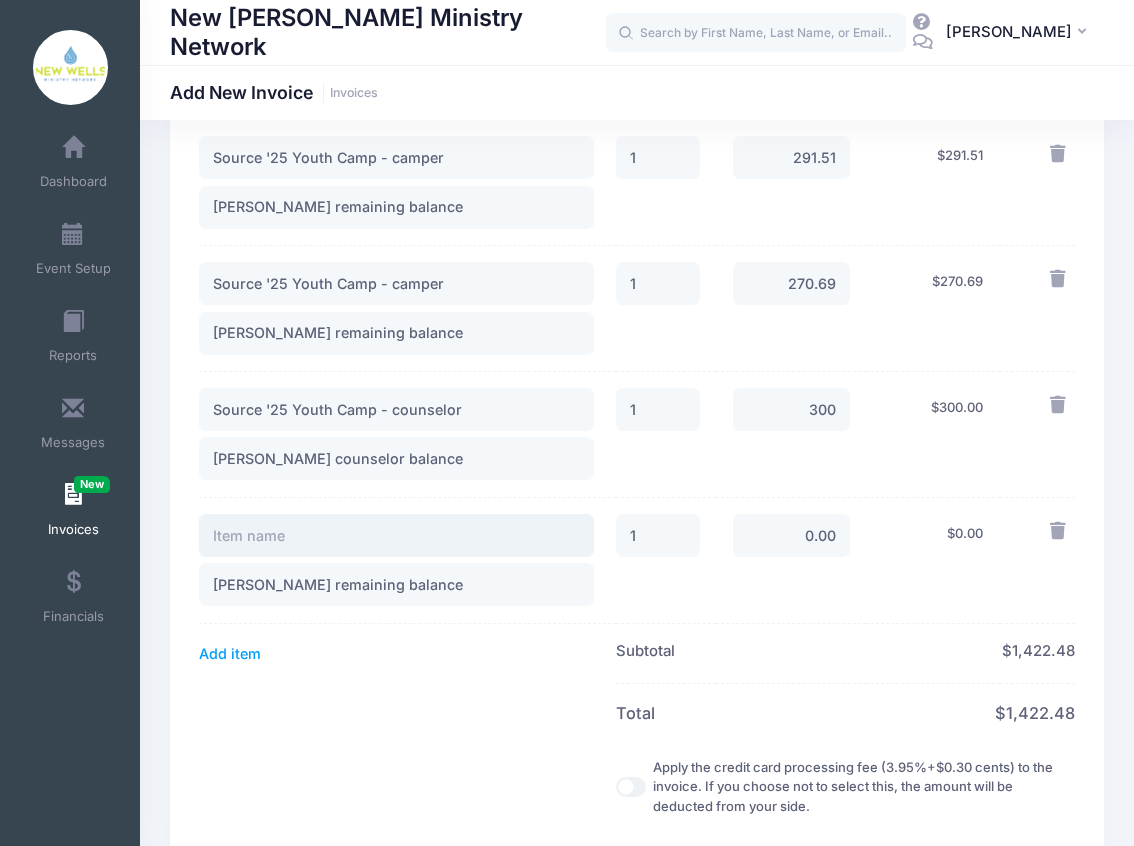 click at bounding box center [396, 535] 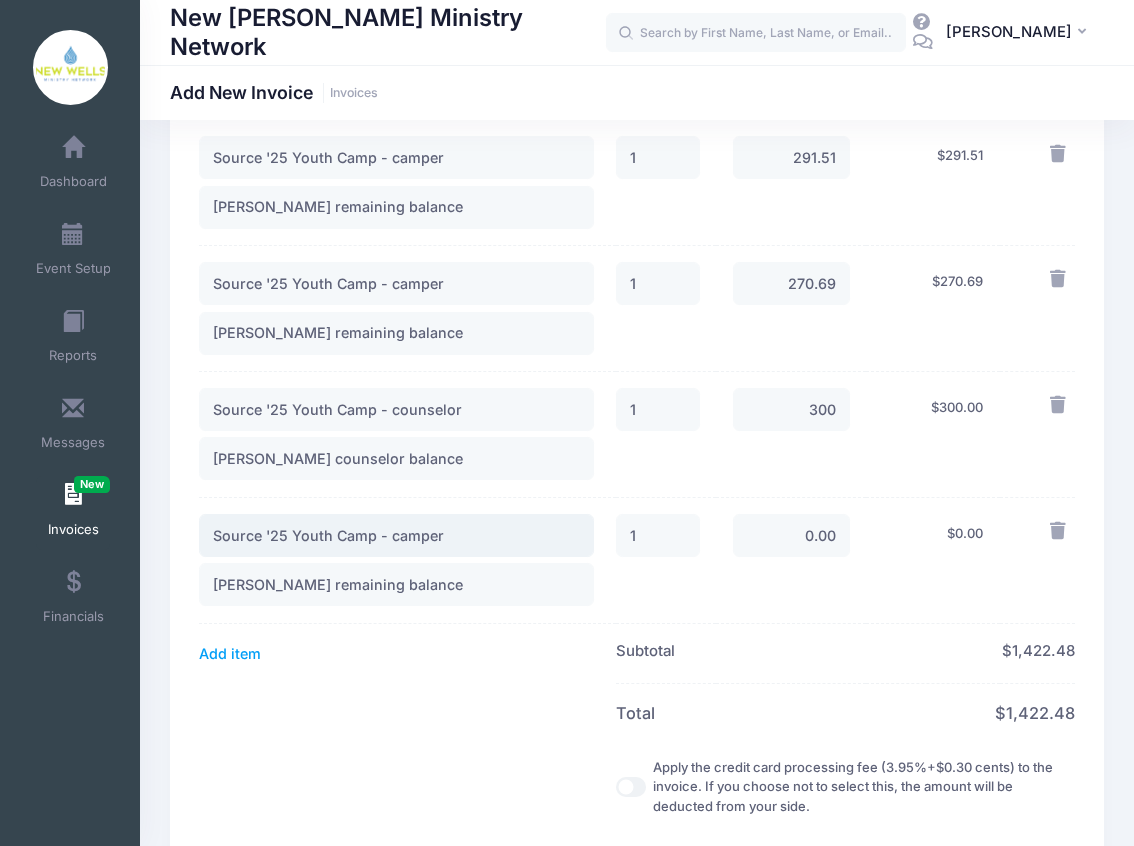 type on "Source '25 Youth Camp - camper" 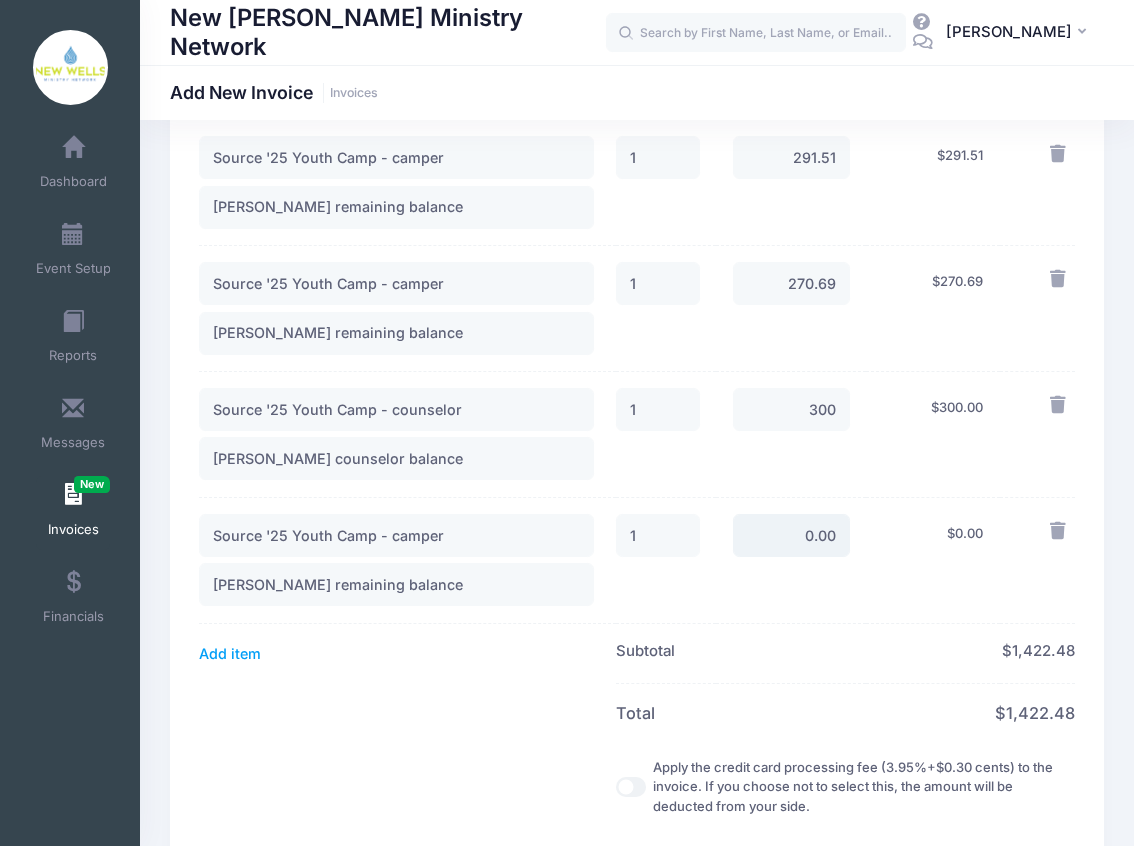 click on "0.00" at bounding box center [792, 535] 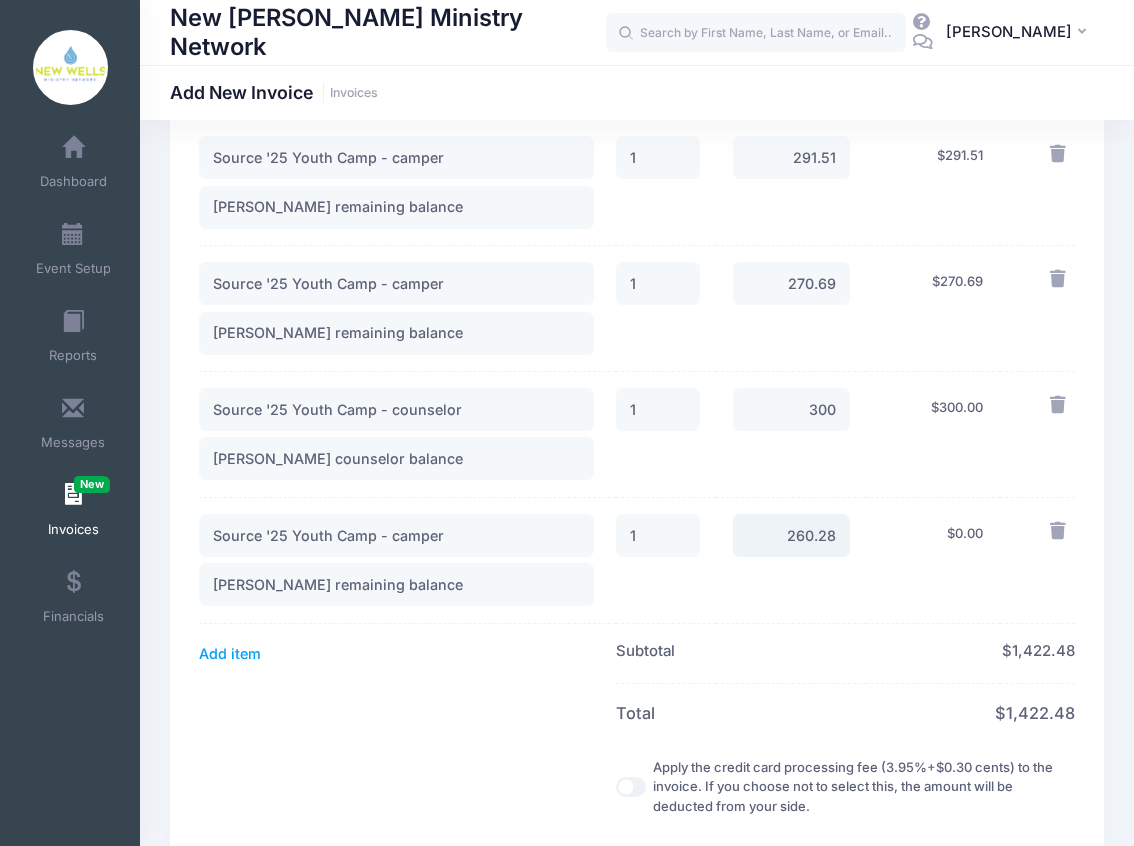 type on "260.28" 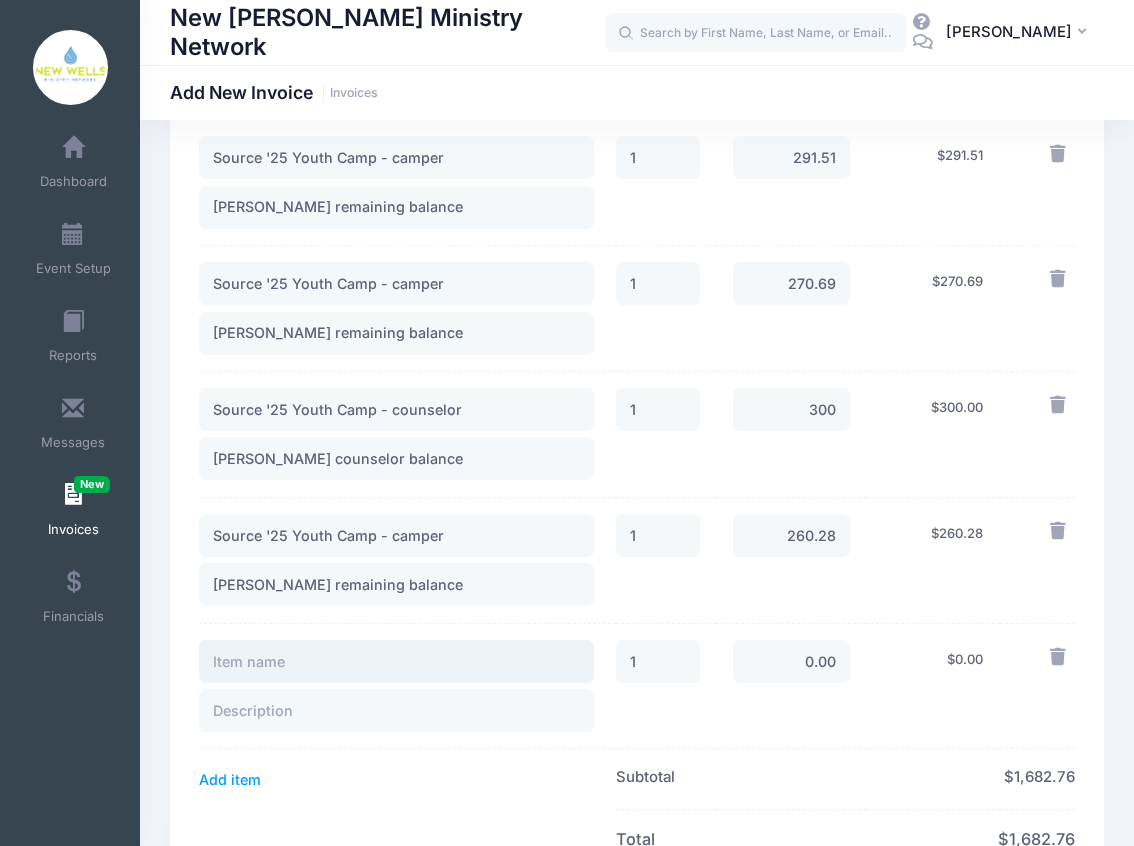 click at bounding box center (396, 661) 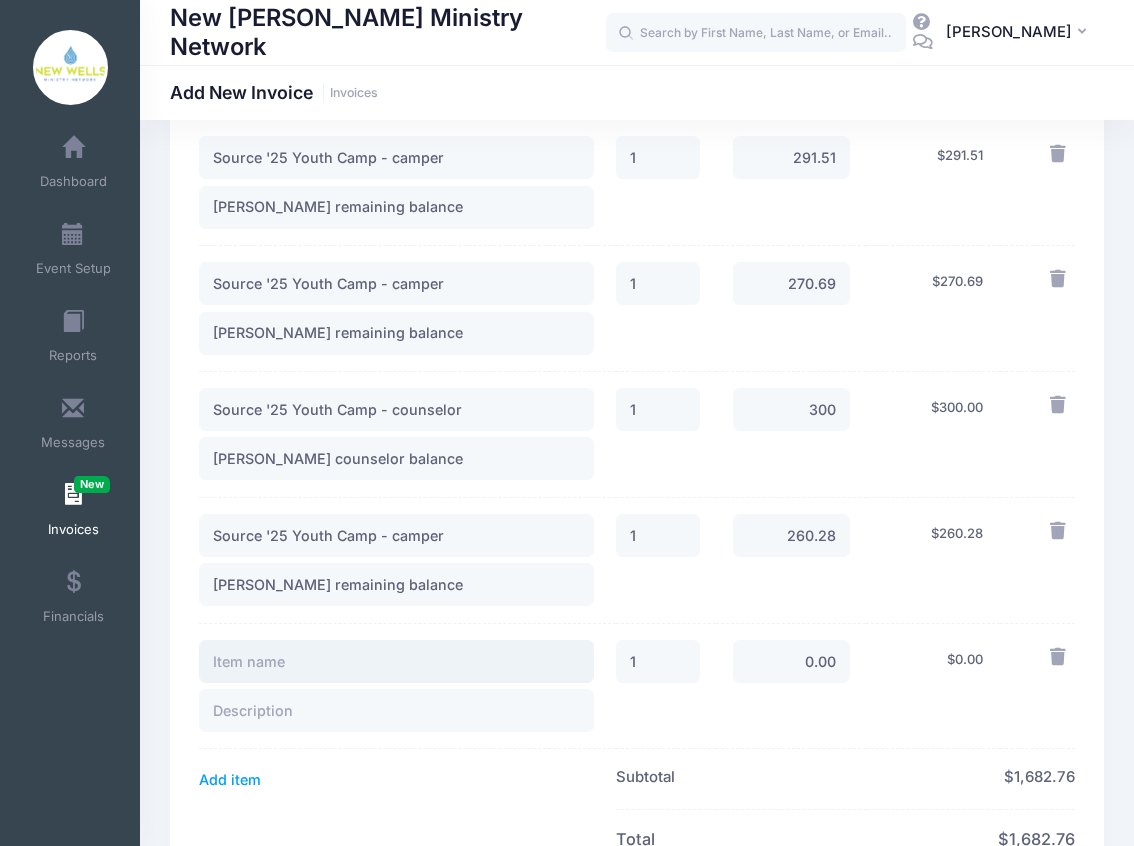 paste on "Source '25 Youth Camp - camper" 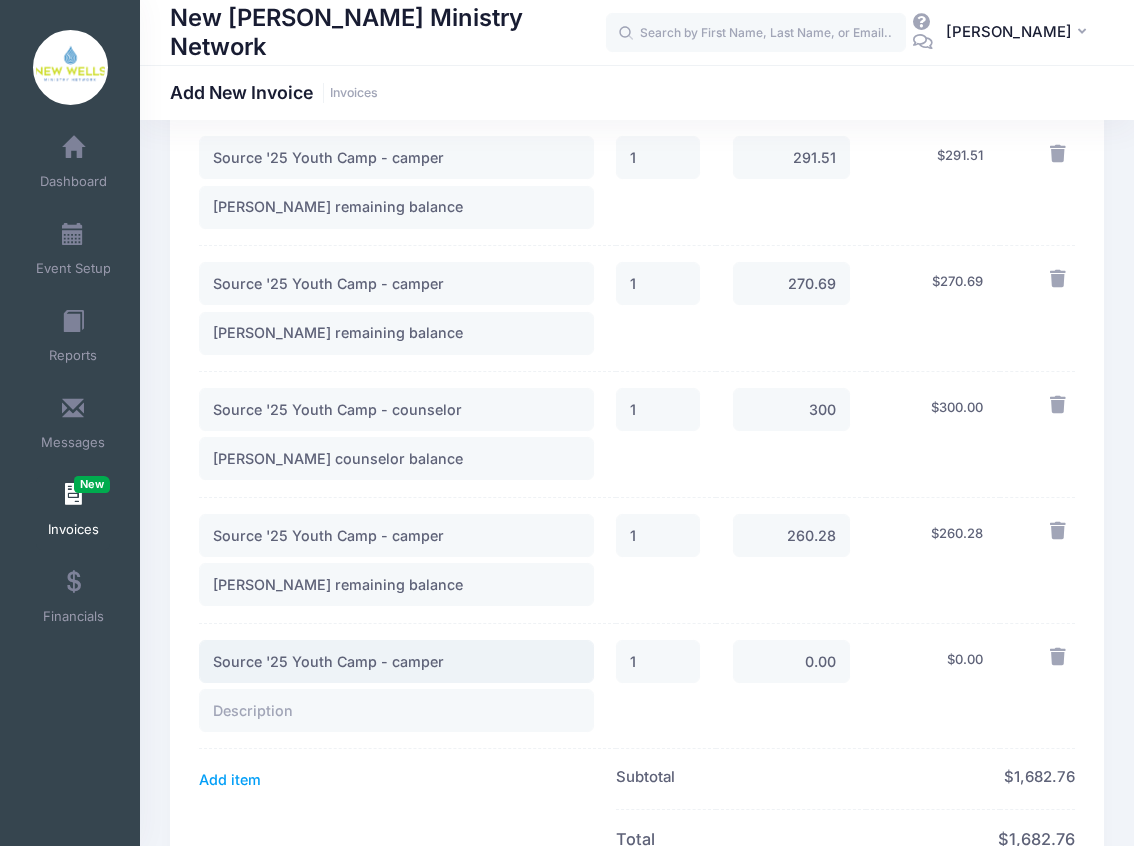 type on "Source '25 Youth Camp - camper" 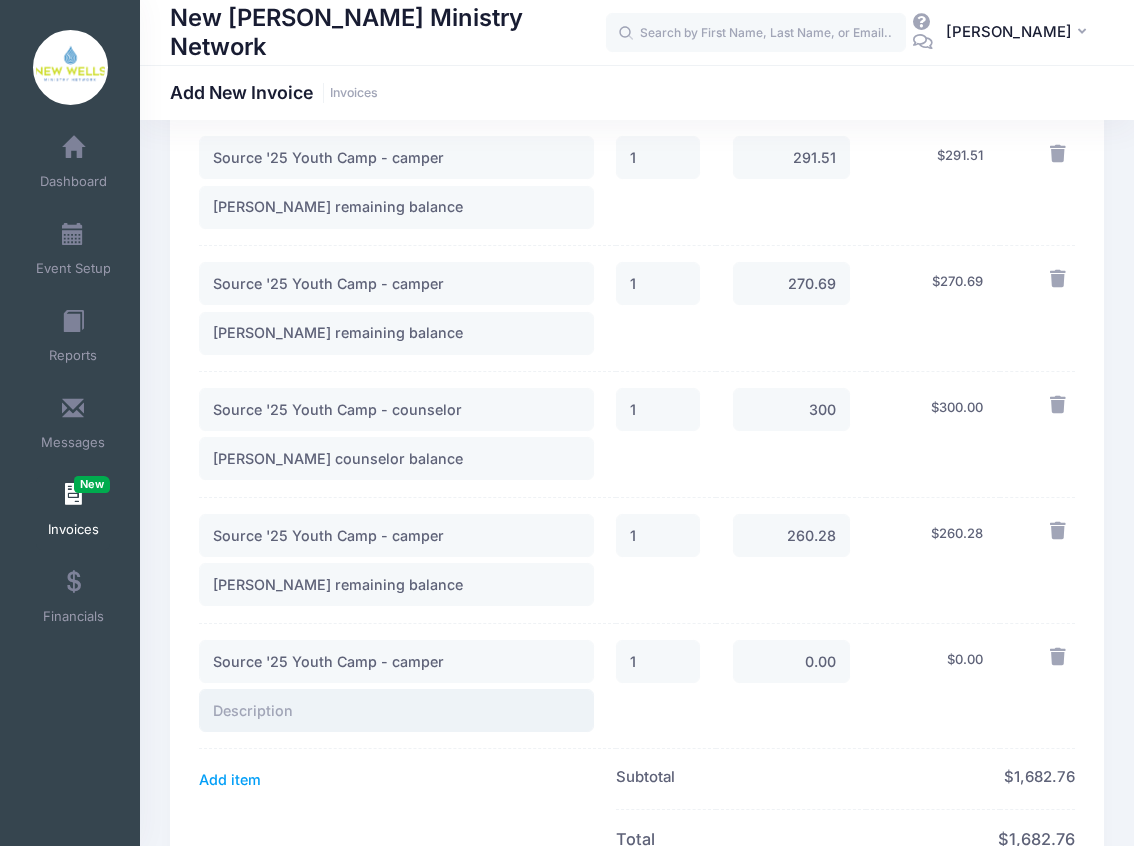 click at bounding box center [396, 710] 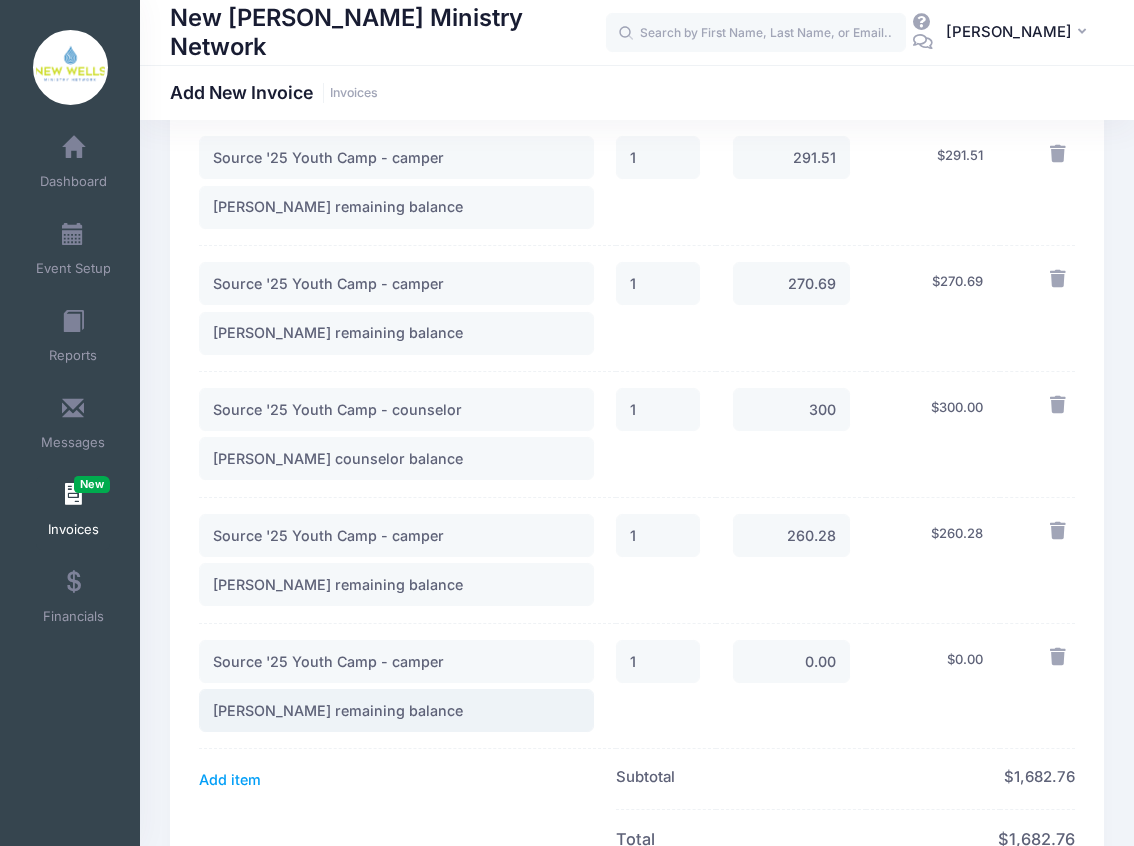 type on "Jalen Clark remaining balance" 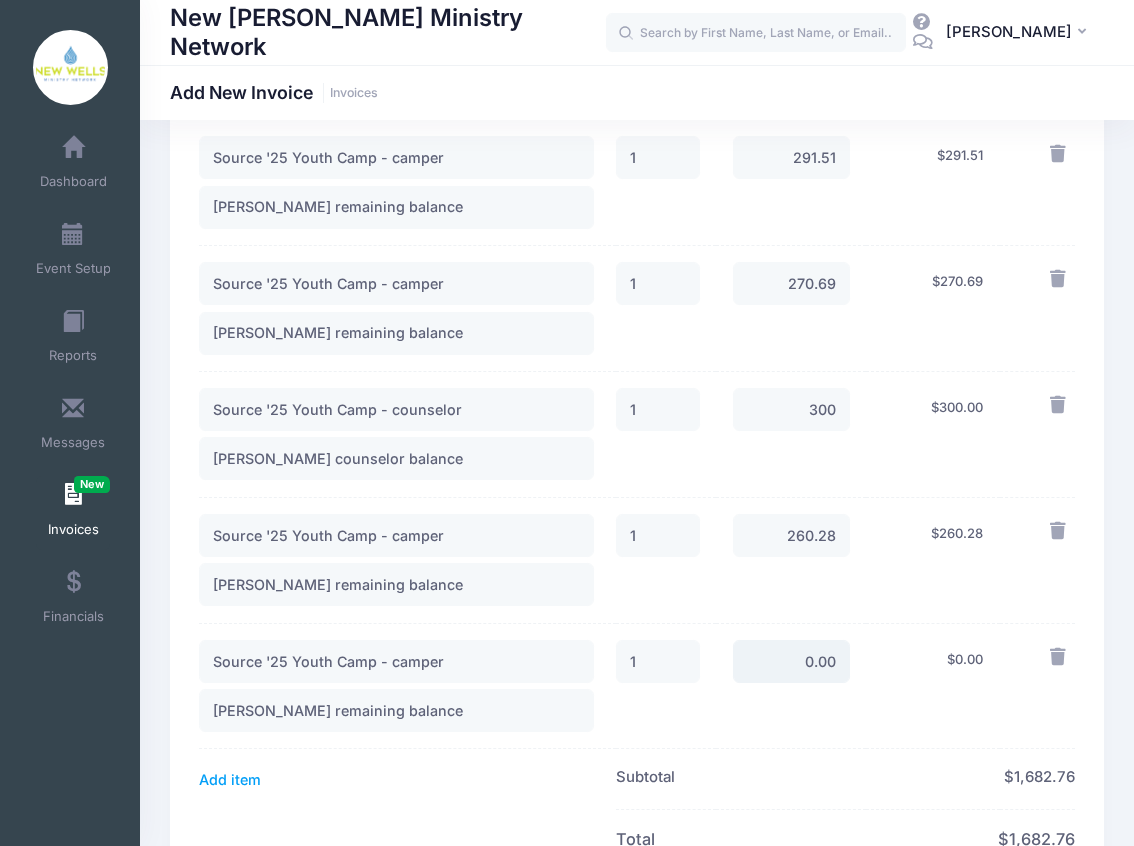 click on "0.00" at bounding box center (792, 661) 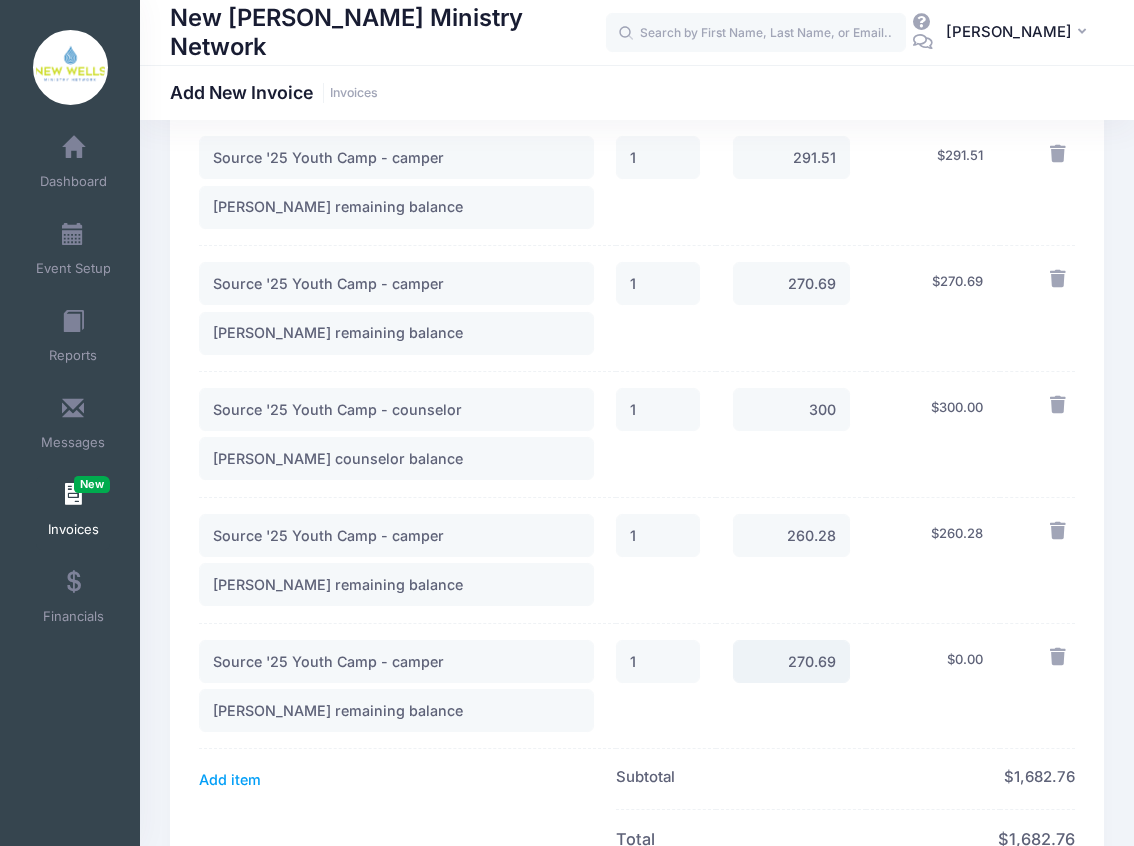 type on "270.69" 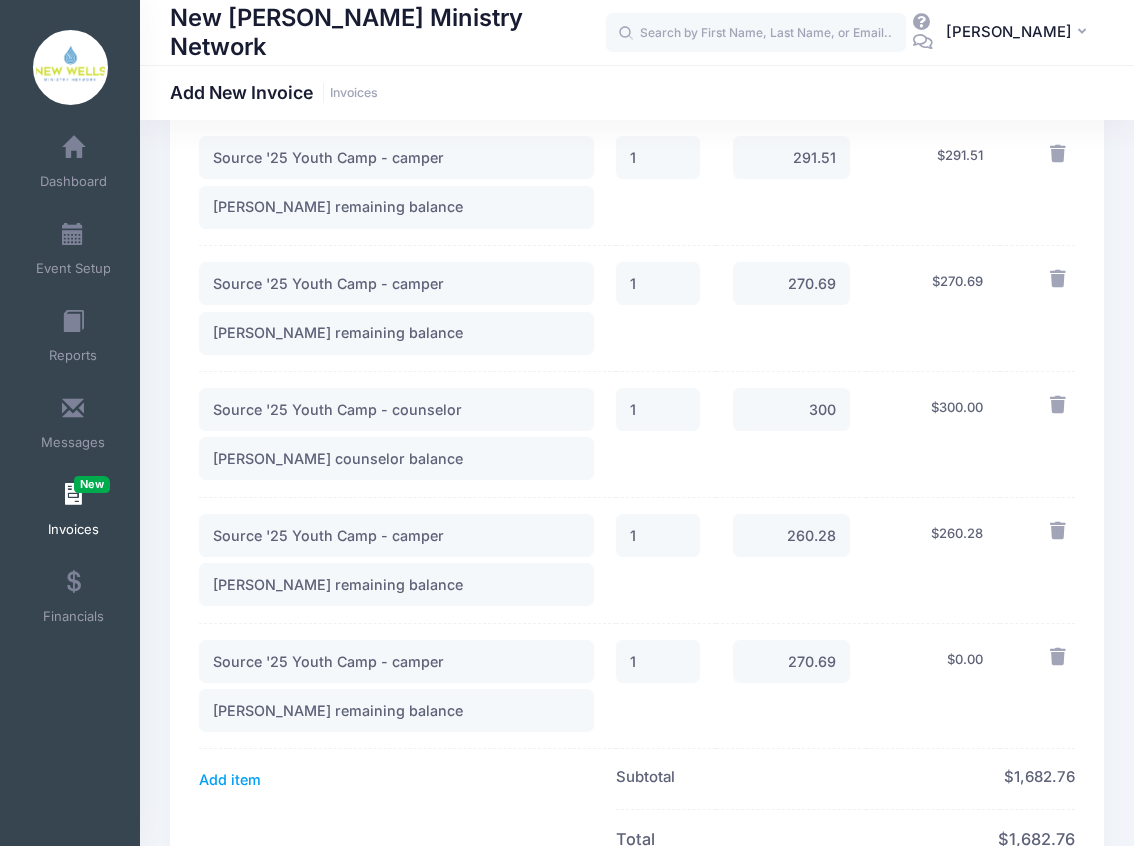 click on "Subtotal
Credit Card Fee" at bounding box center [741, 779] 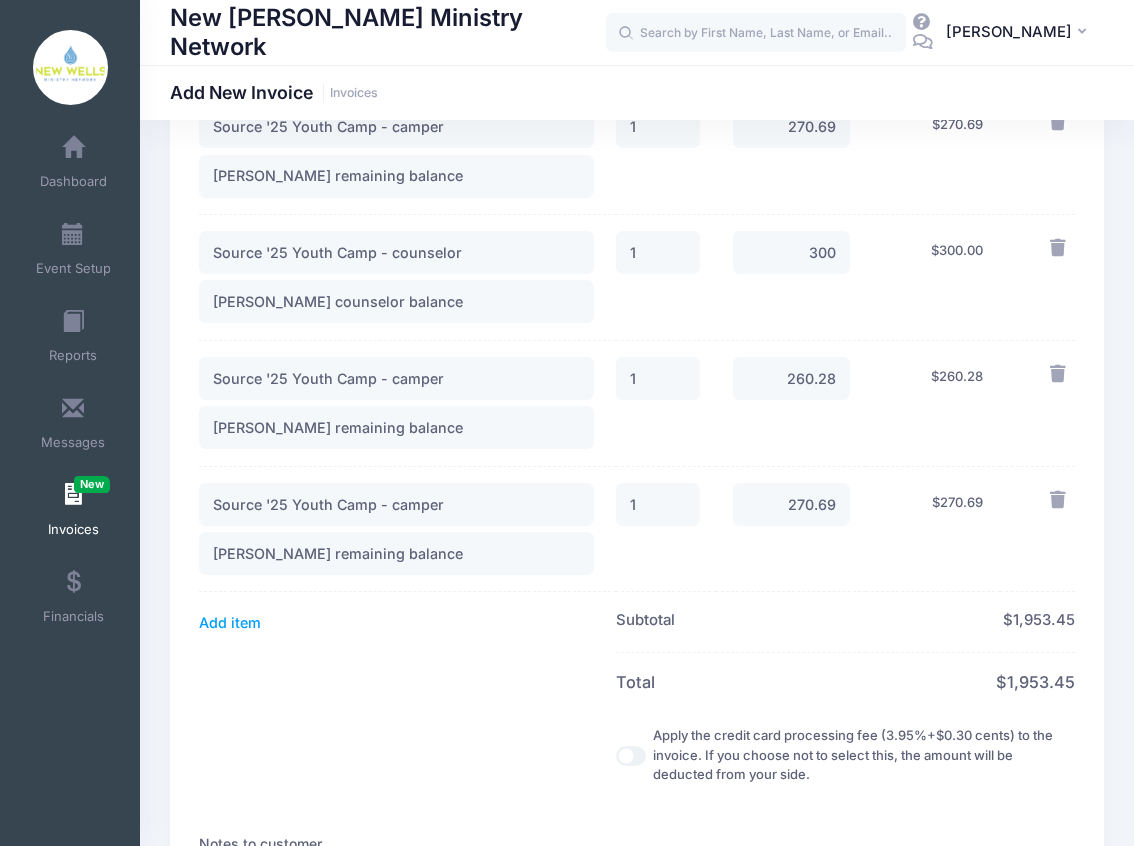 scroll, scrollTop: 933, scrollLeft: 0, axis: vertical 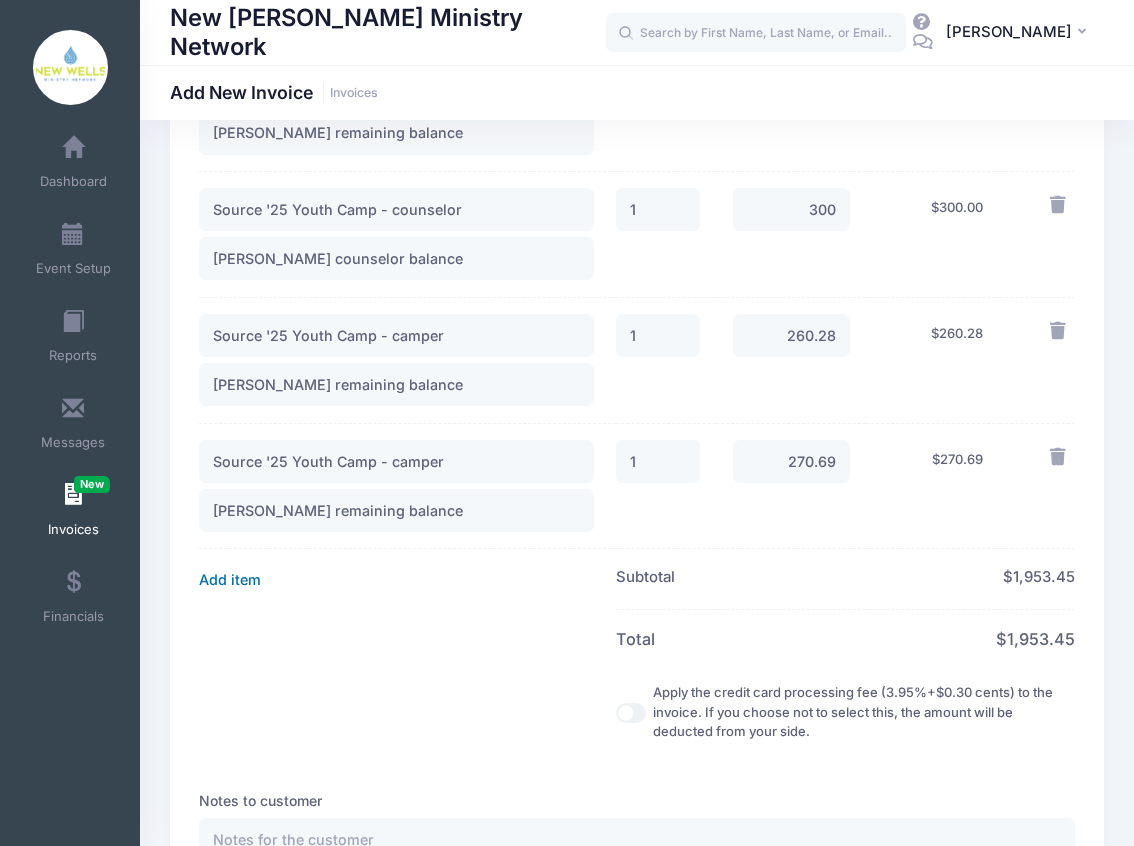 click on "Add item" at bounding box center (230, 580) 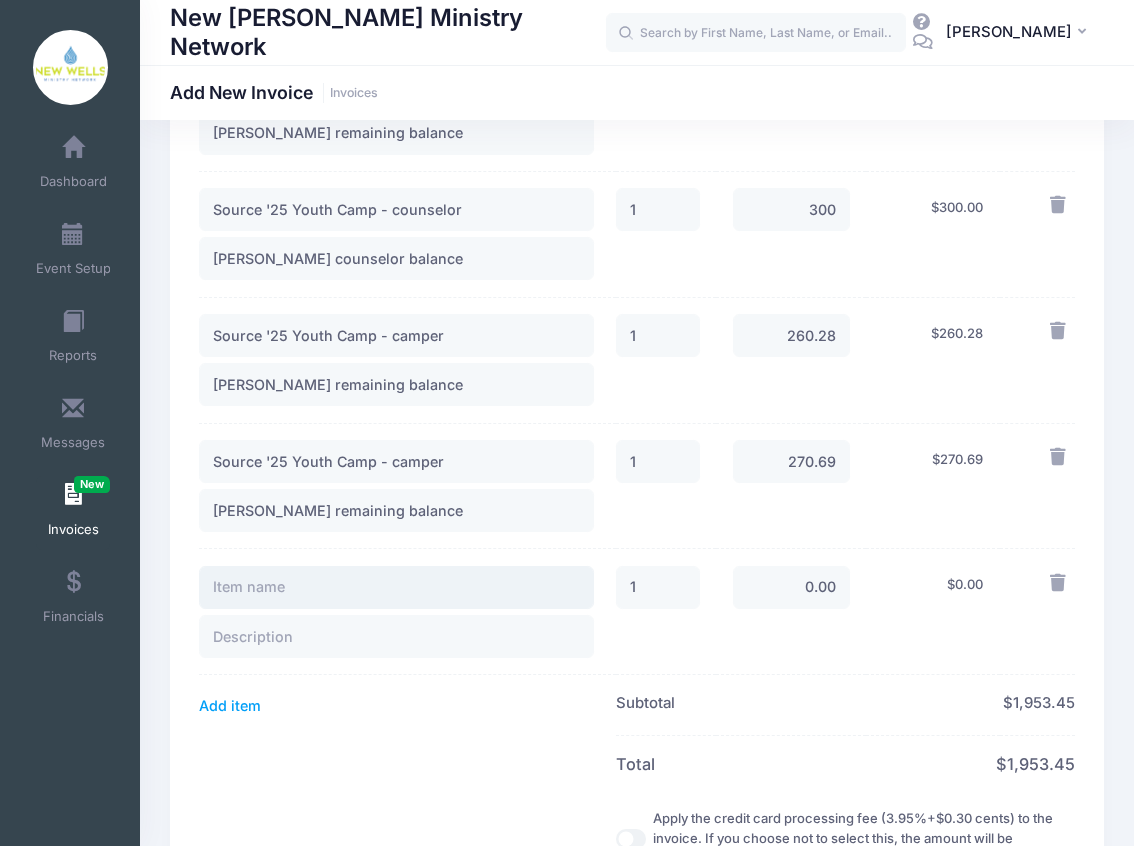 click at bounding box center [396, 587] 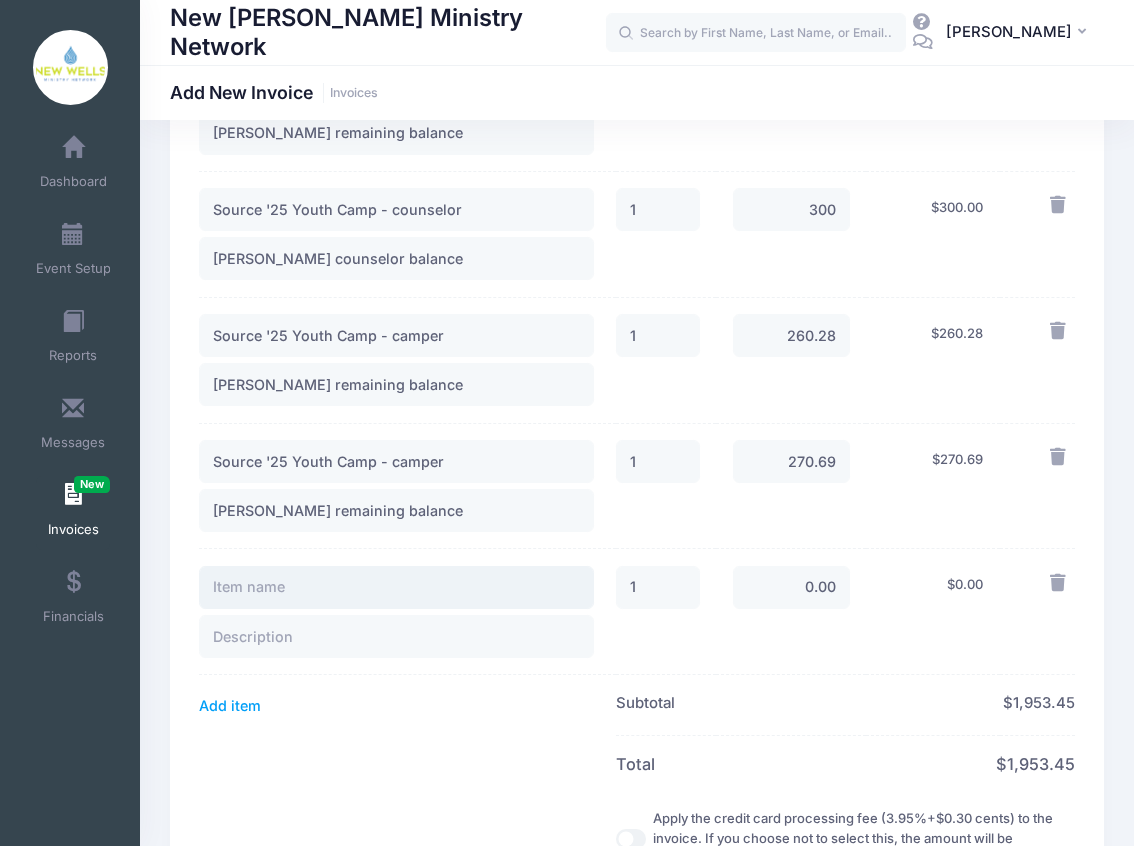 click at bounding box center [396, 587] 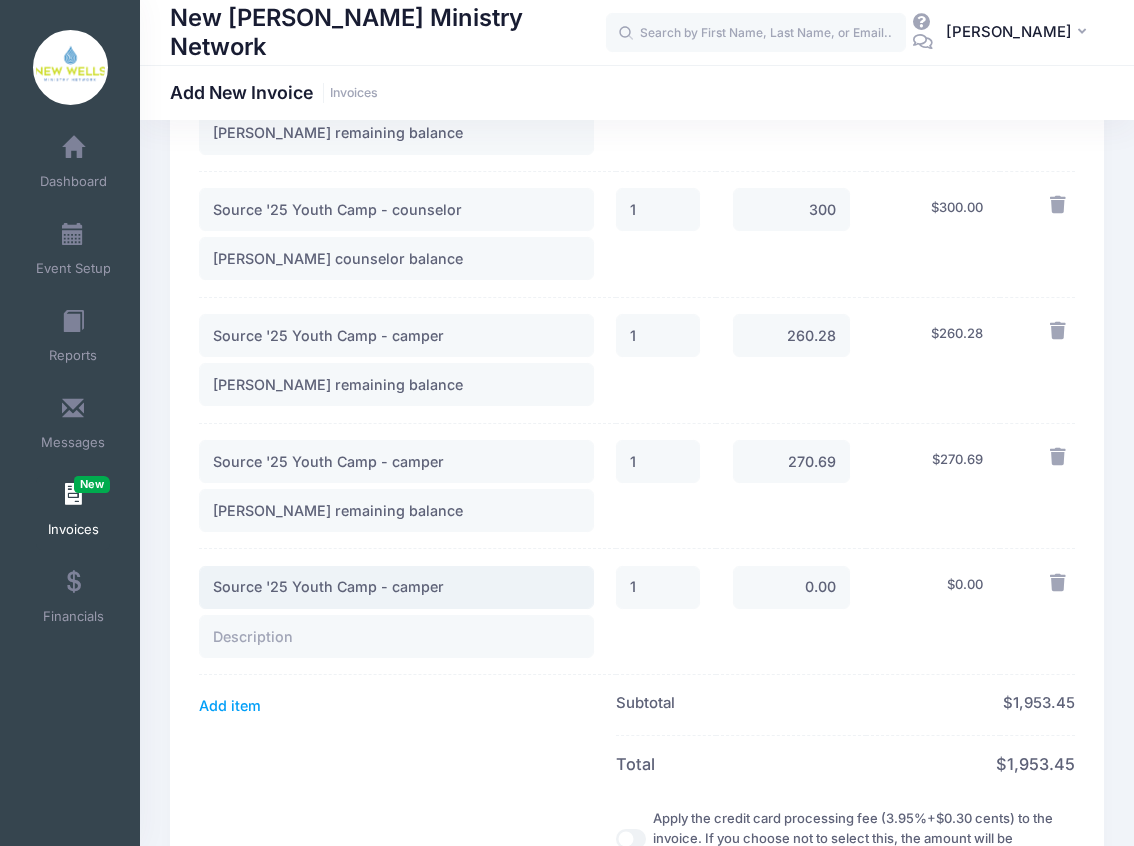 type on "Source '25 Youth Camp - camper" 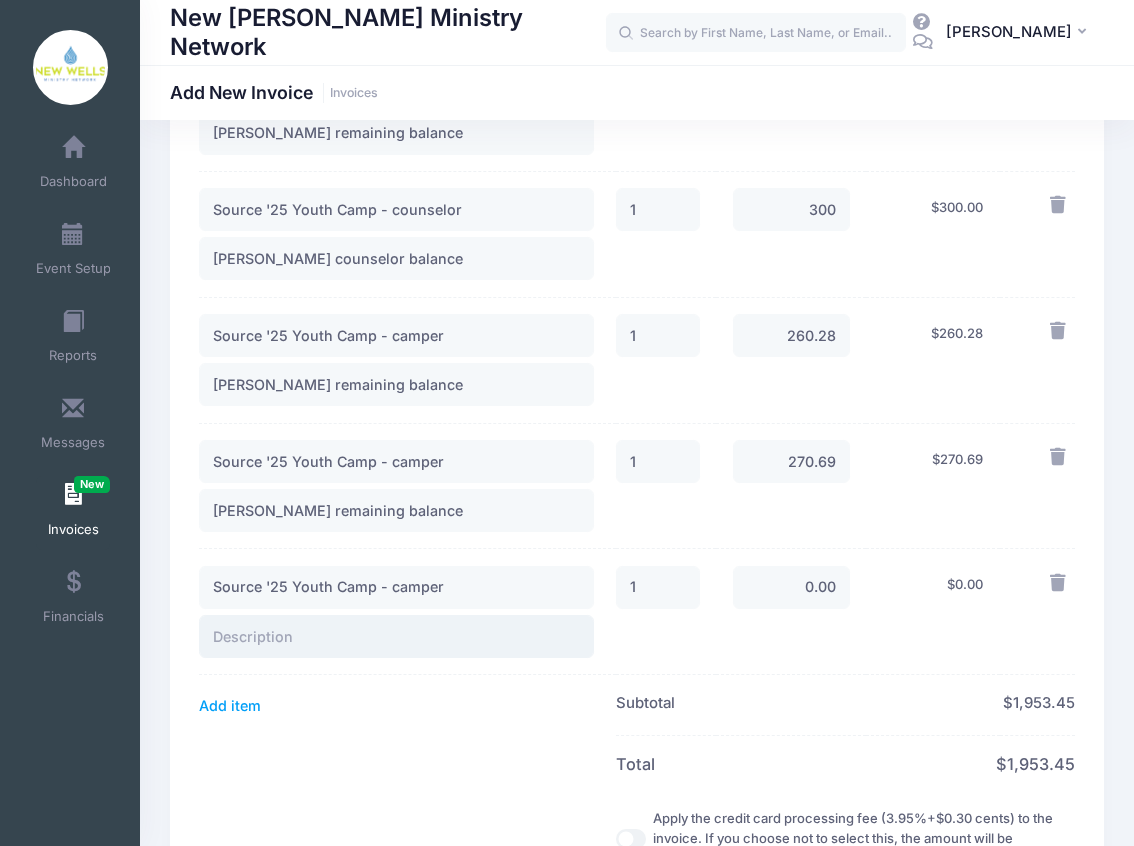 click at bounding box center (396, 636) 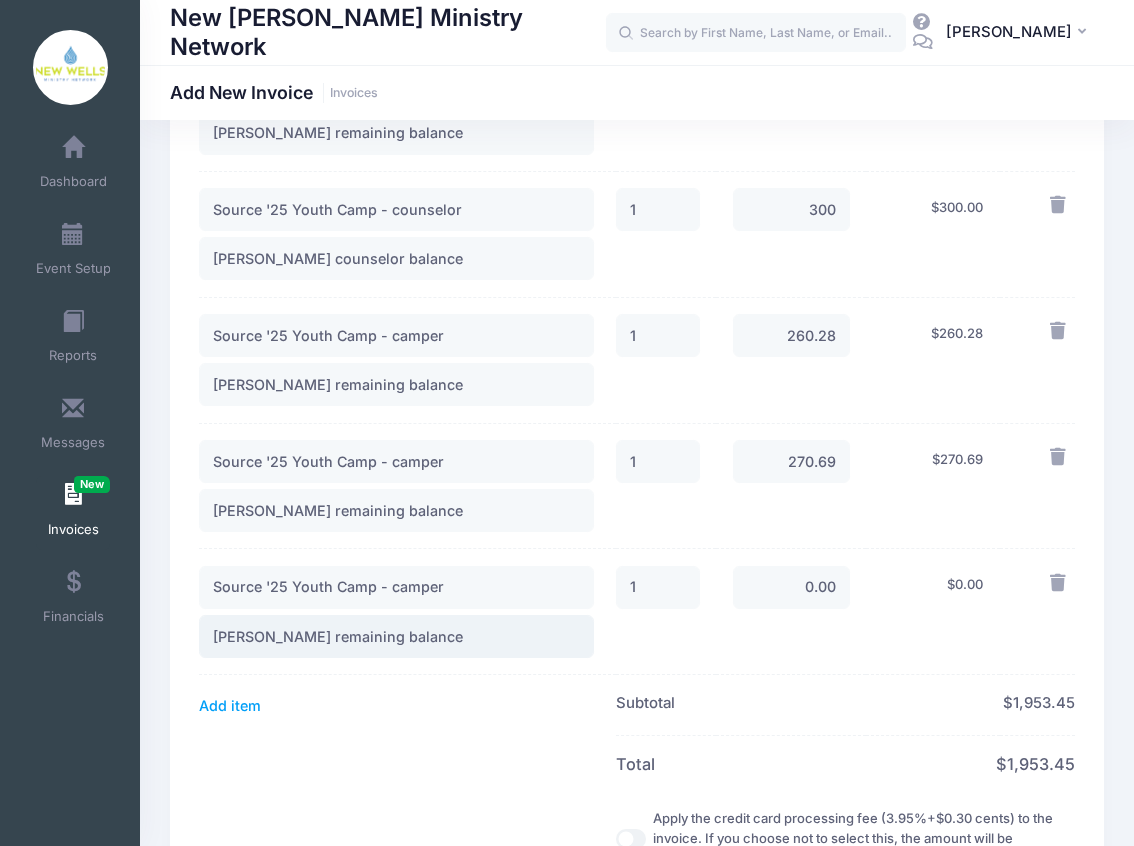 type on "Kaylor Grooms remaining balance" 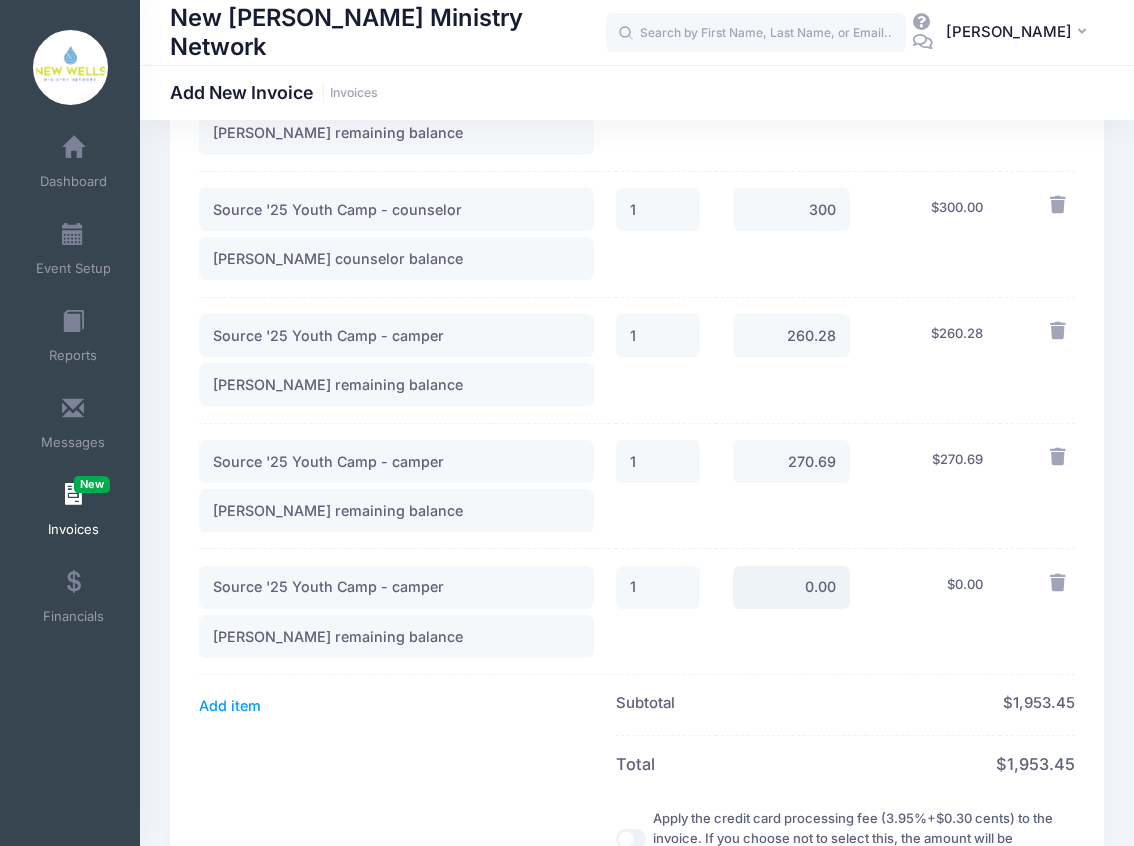 drag, startPoint x: 825, startPoint y: 530, endPoint x: 870, endPoint y: 530, distance: 45 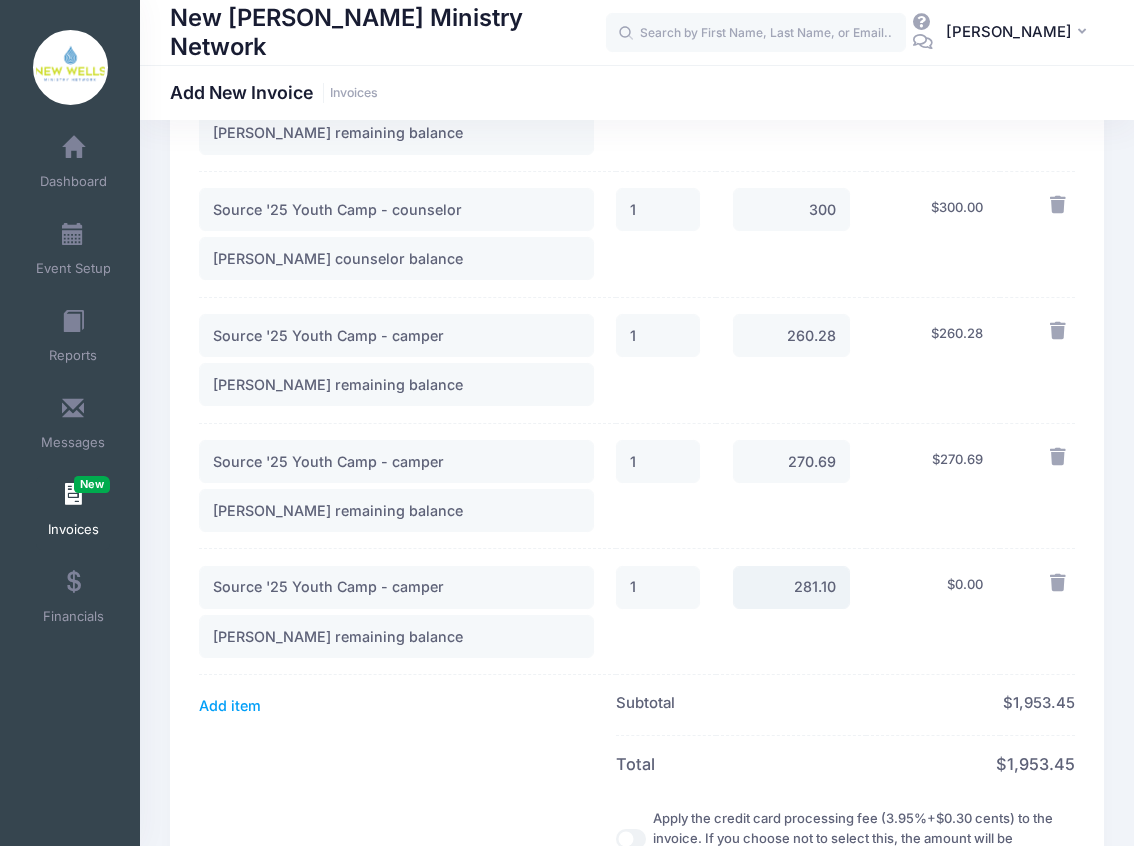 type on "281.10" 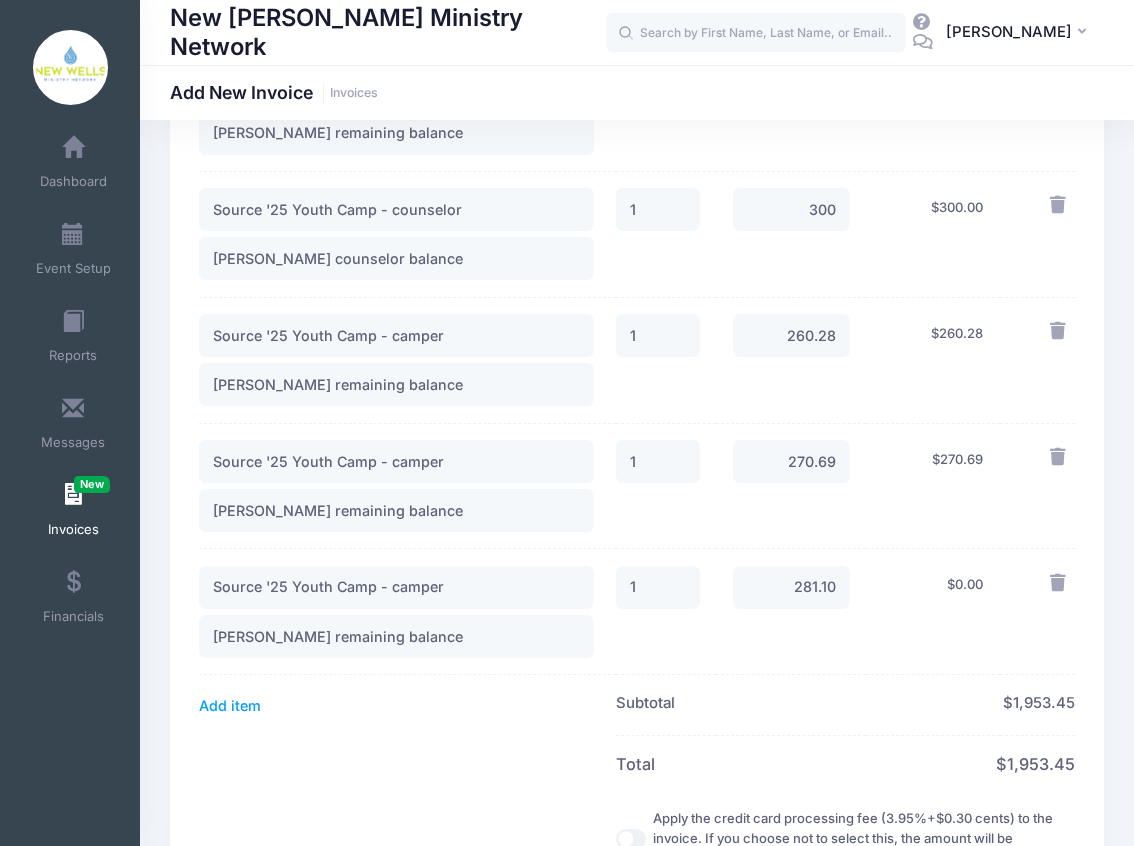 click on "281.10" at bounding box center (791, 612) 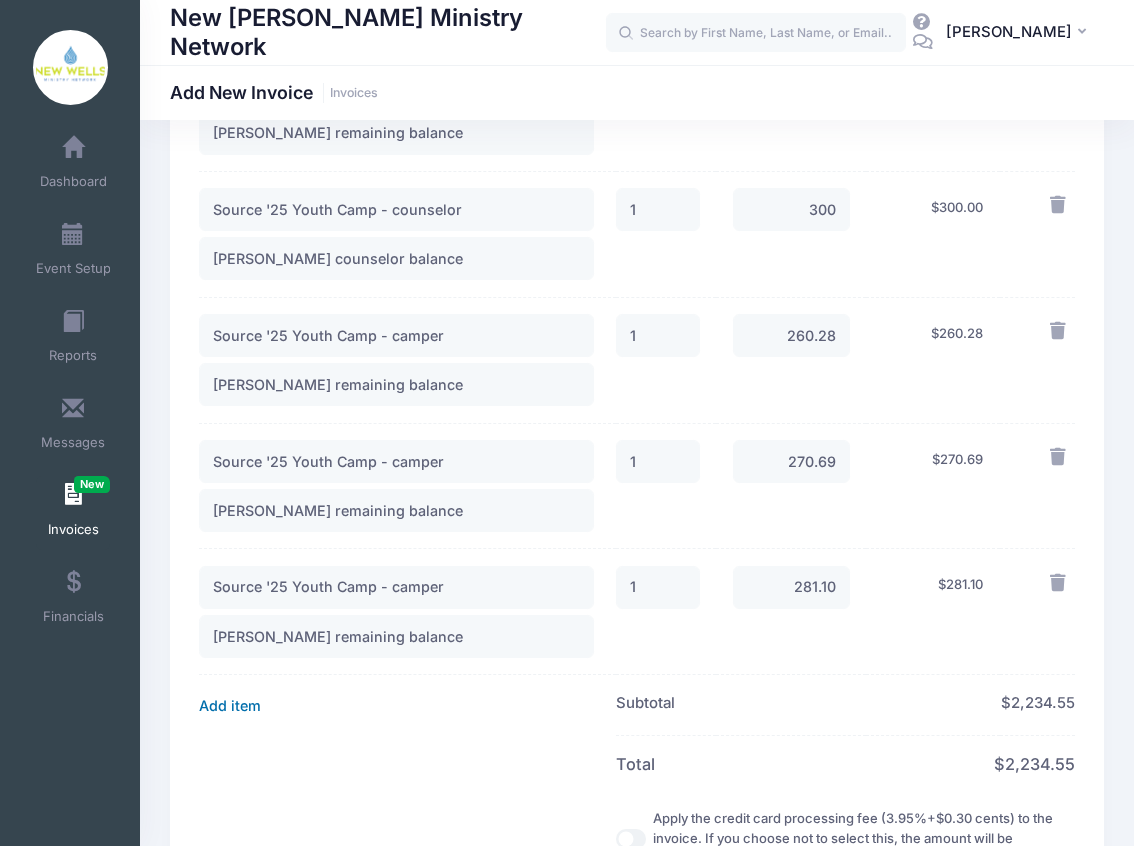 click on "Add item" at bounding box center [230, 706] 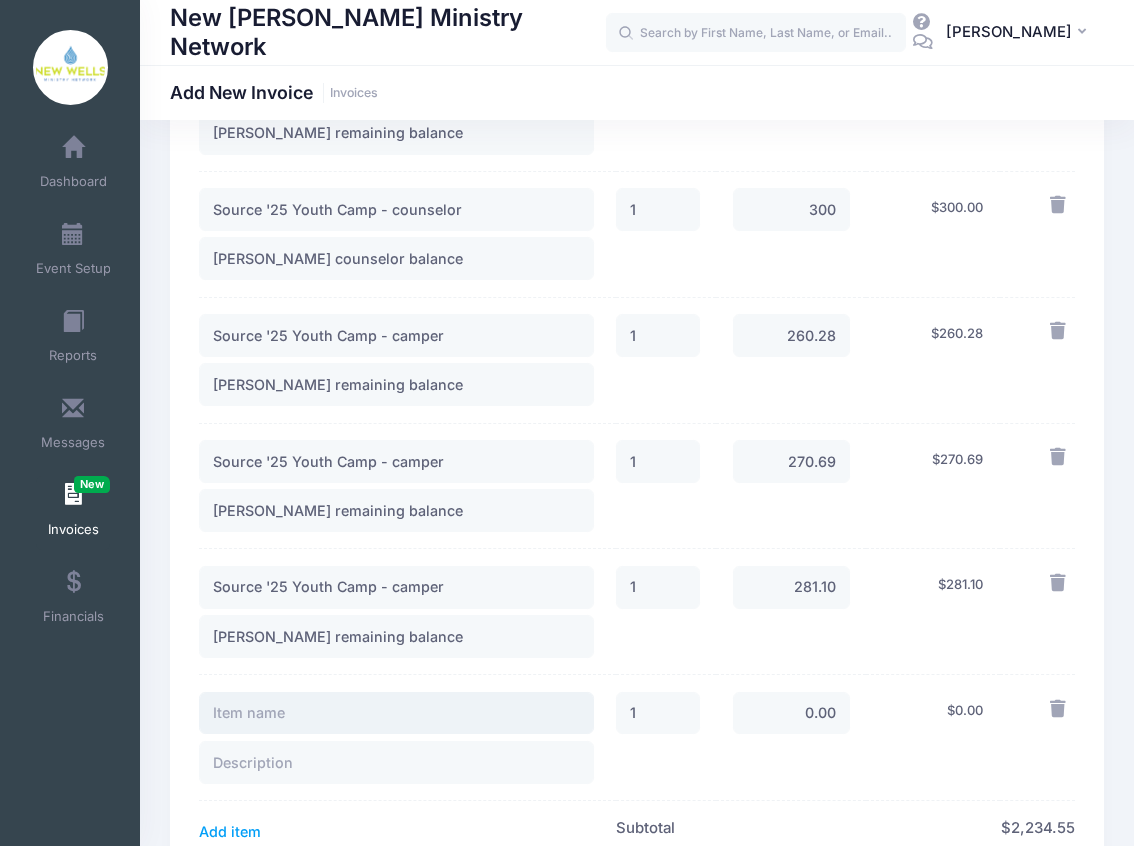click at bounding box center [396, 713] 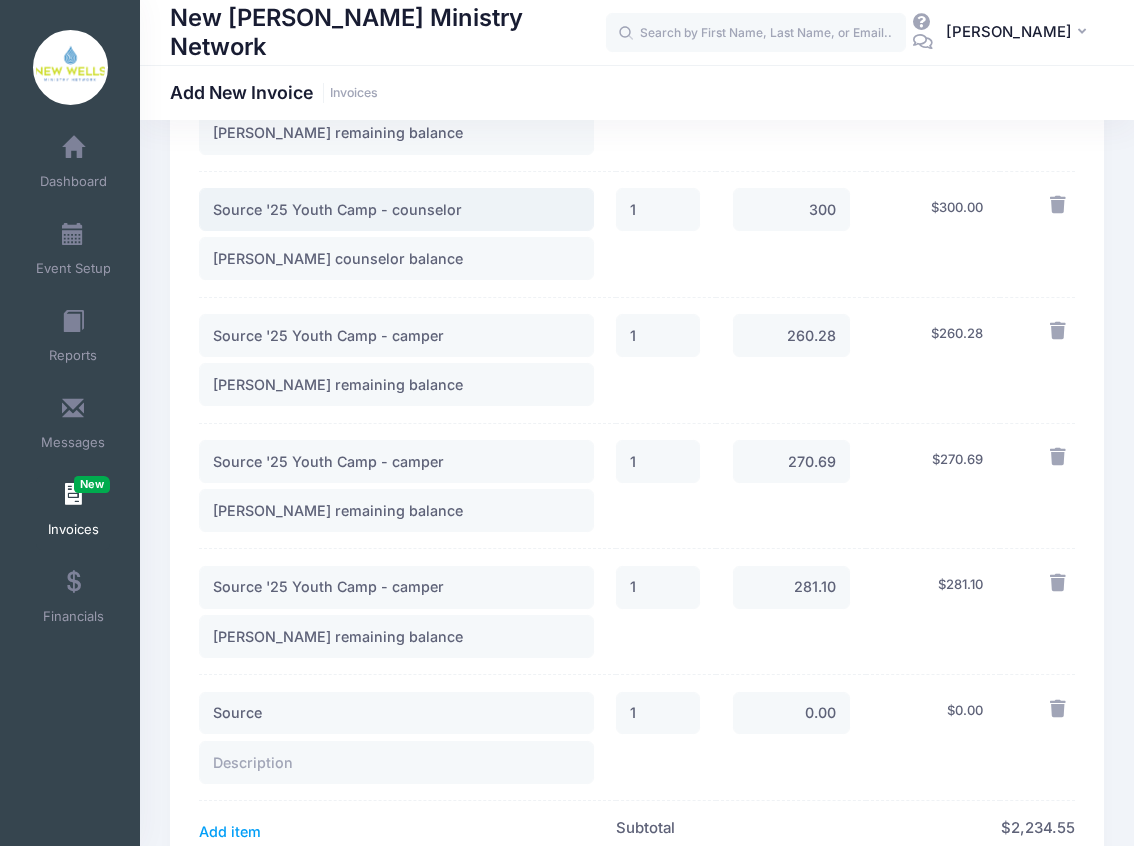 drag, startPoint x: 478, startPoint y: 152, endPoint x: 142, endPoint y: 168, distance: 336.38074 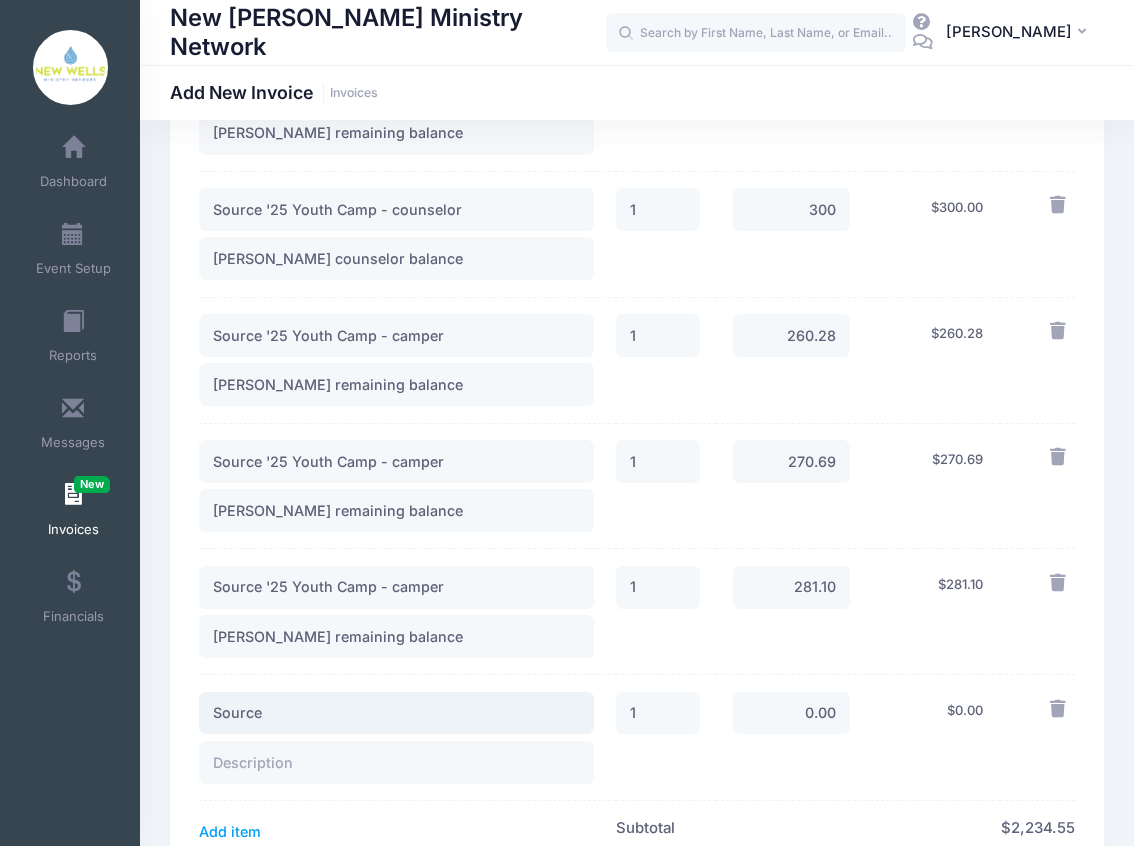 drag, startPoint x: 361, startPoint y: 660, endPoint x: 198, endPoint y: 648, distance: 163.44112 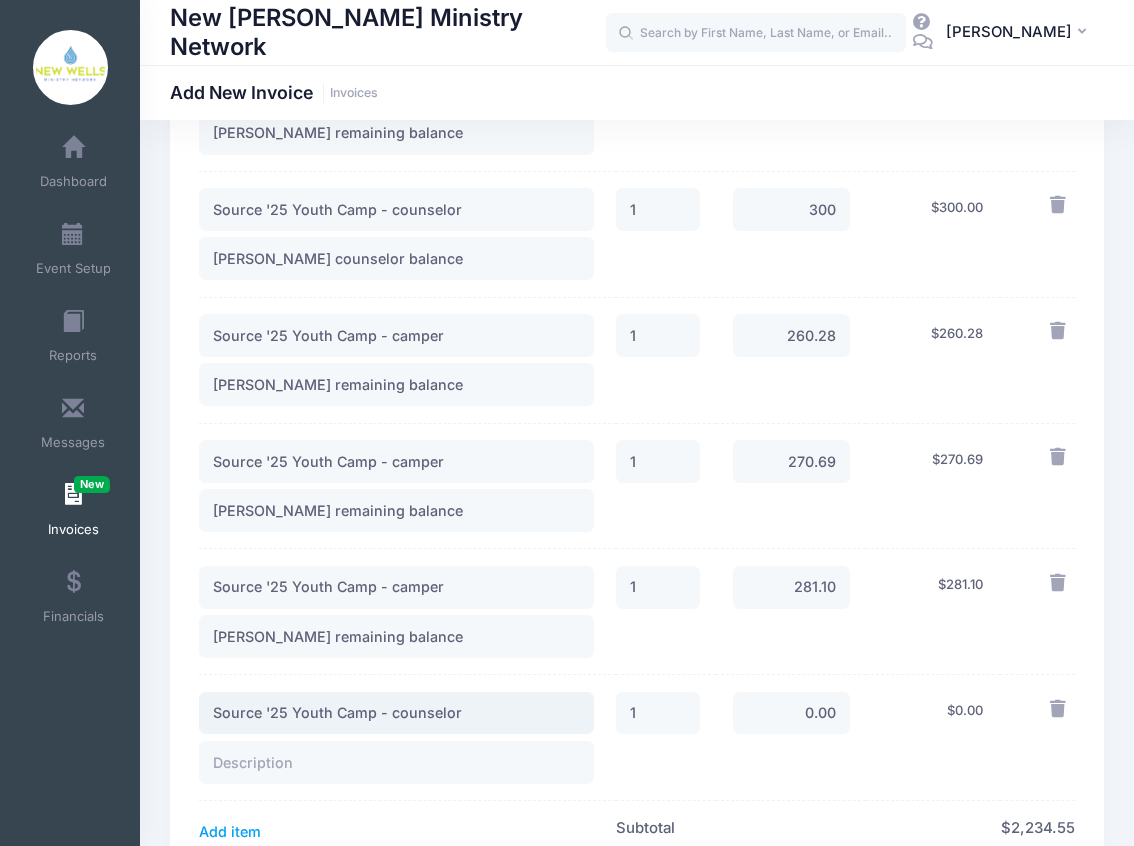 type on "Source '25 Youth Camp - counselor" 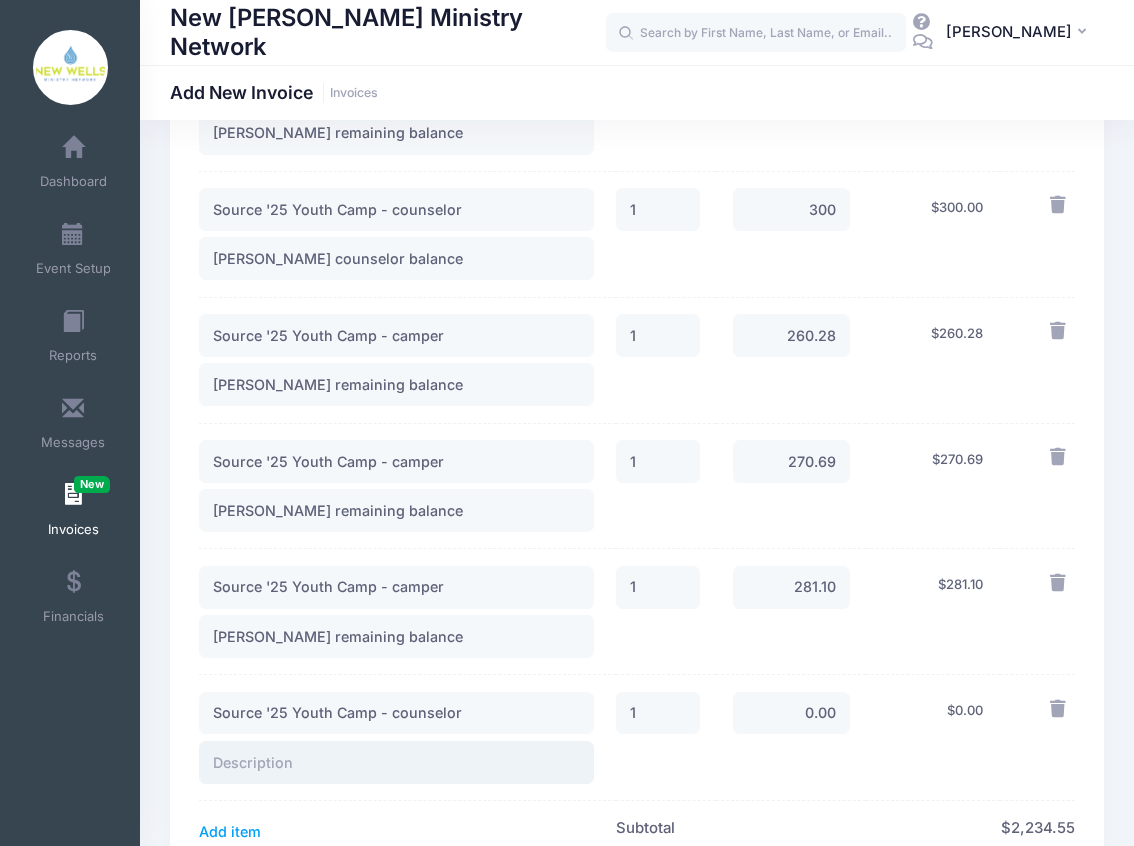 click at bounding box center [396, 762] 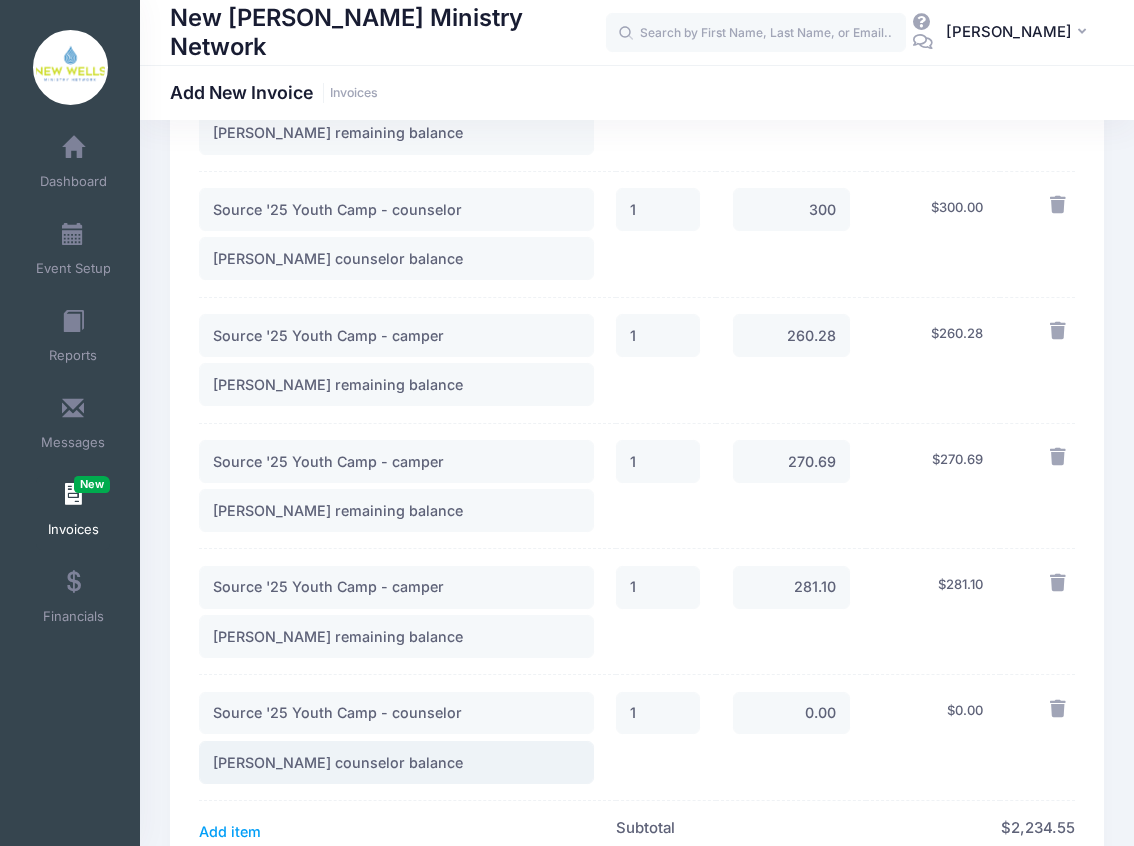 type on "Brad Johnson counselor balance" 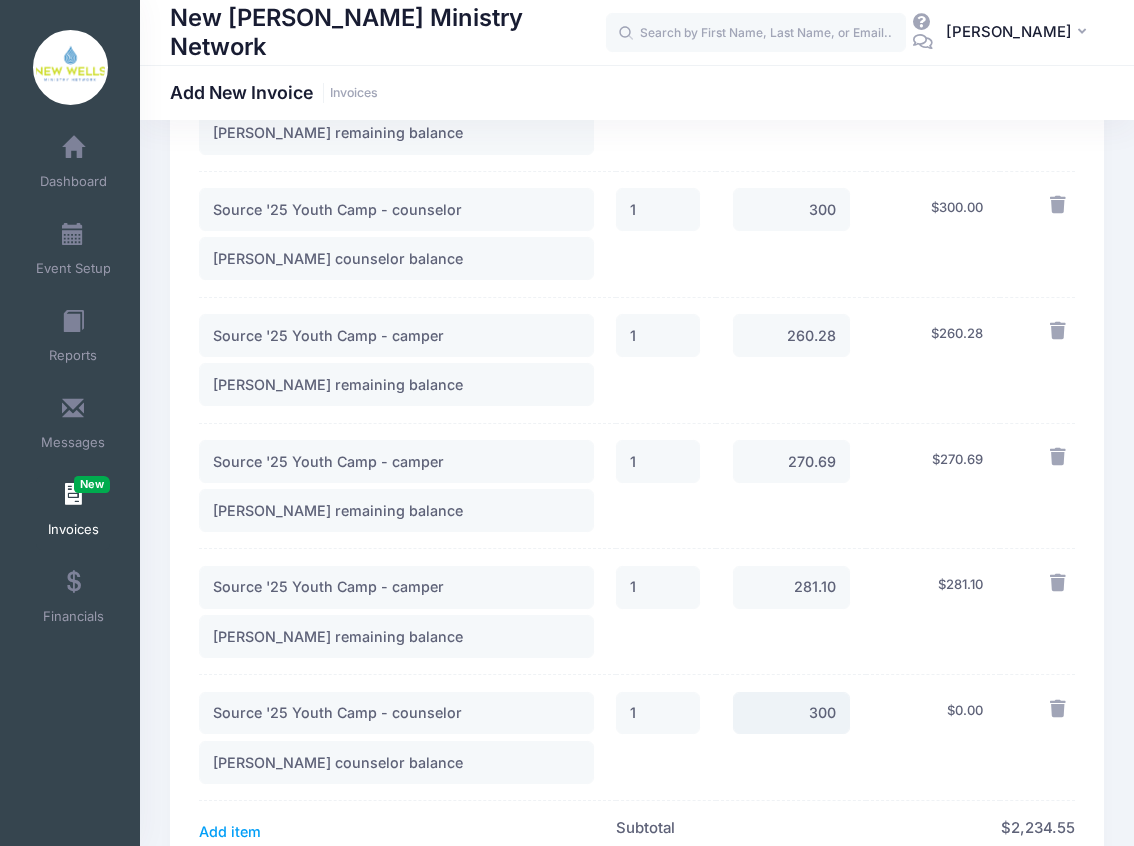 click on "Add item" at bounding box center (230, 831) 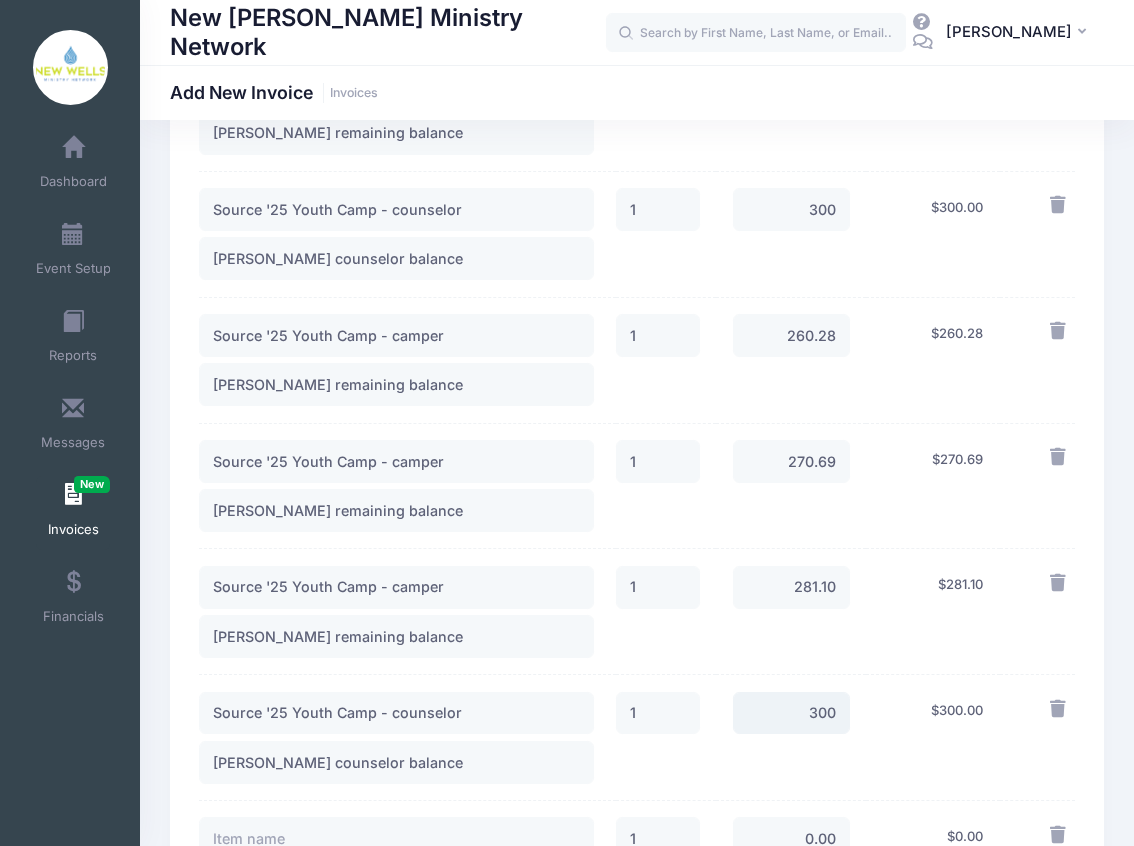 type on "300.00" 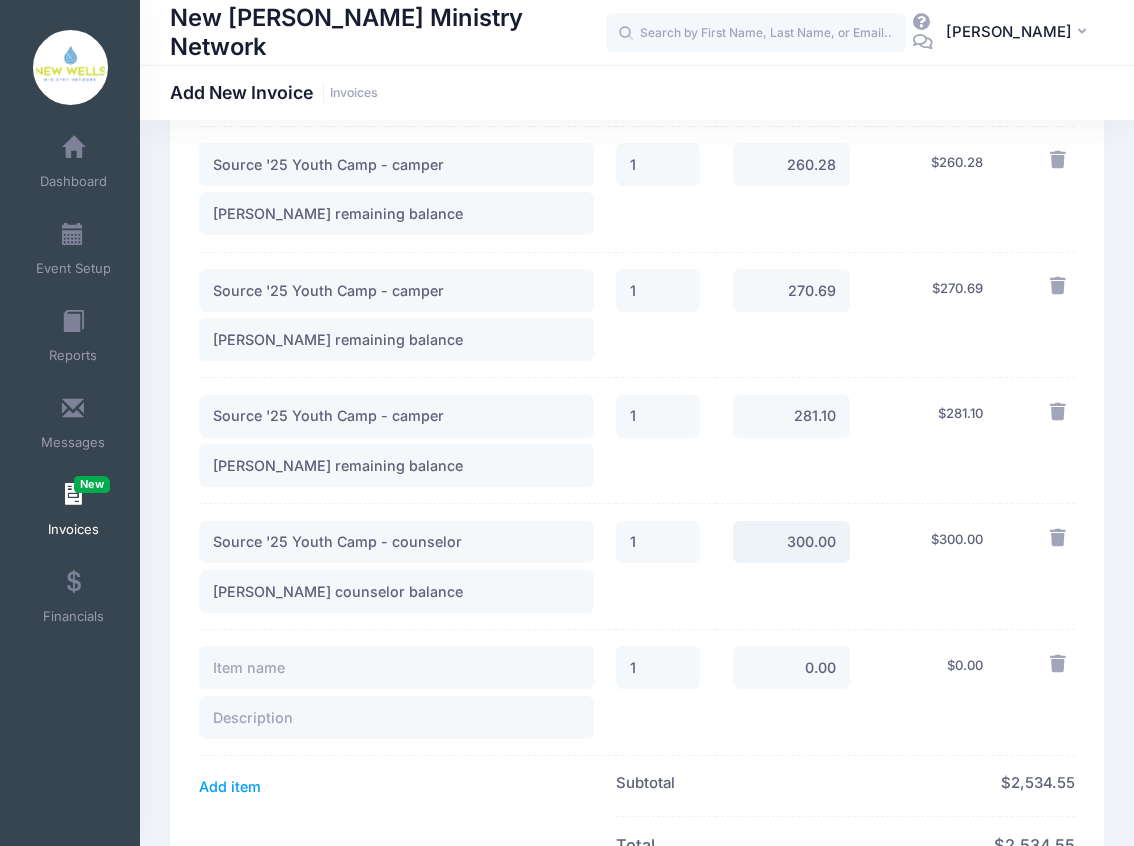 scroll, scrollTop: 1133, scrollLeft: 0, axis: vertical 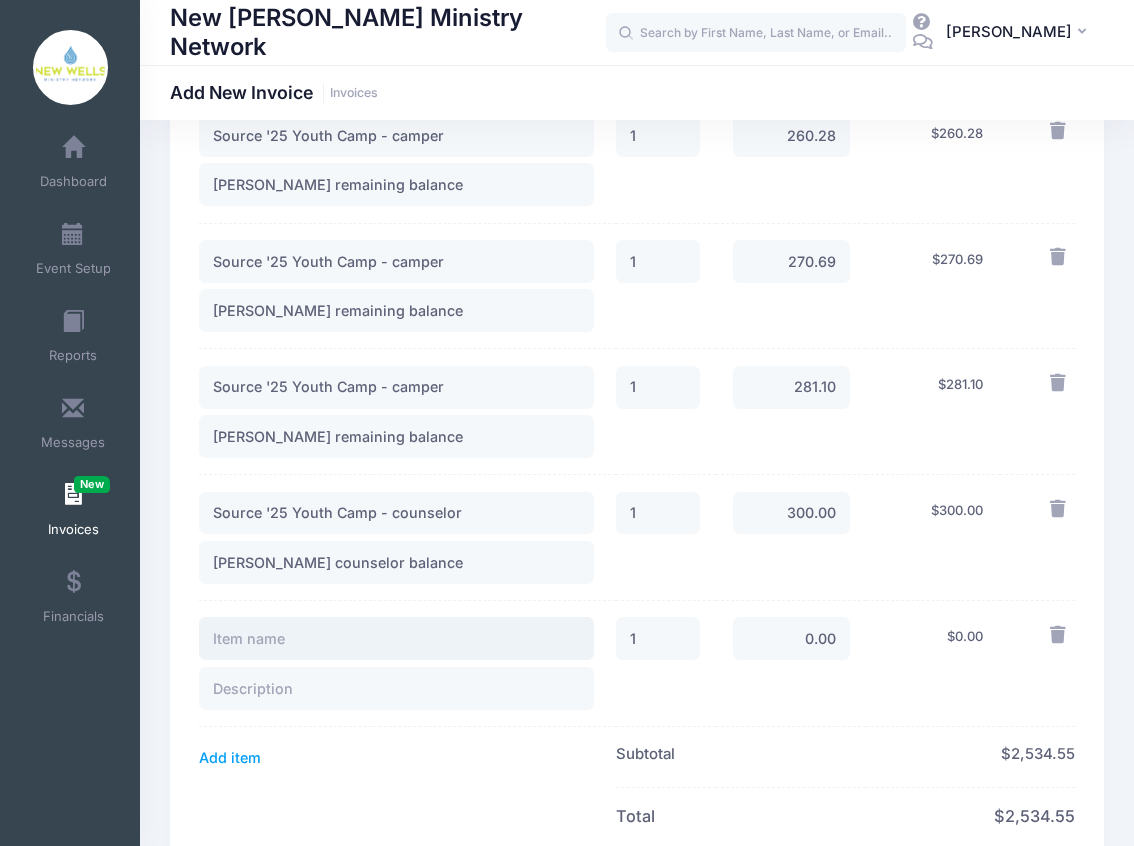 click at bounding box center [396, 638] 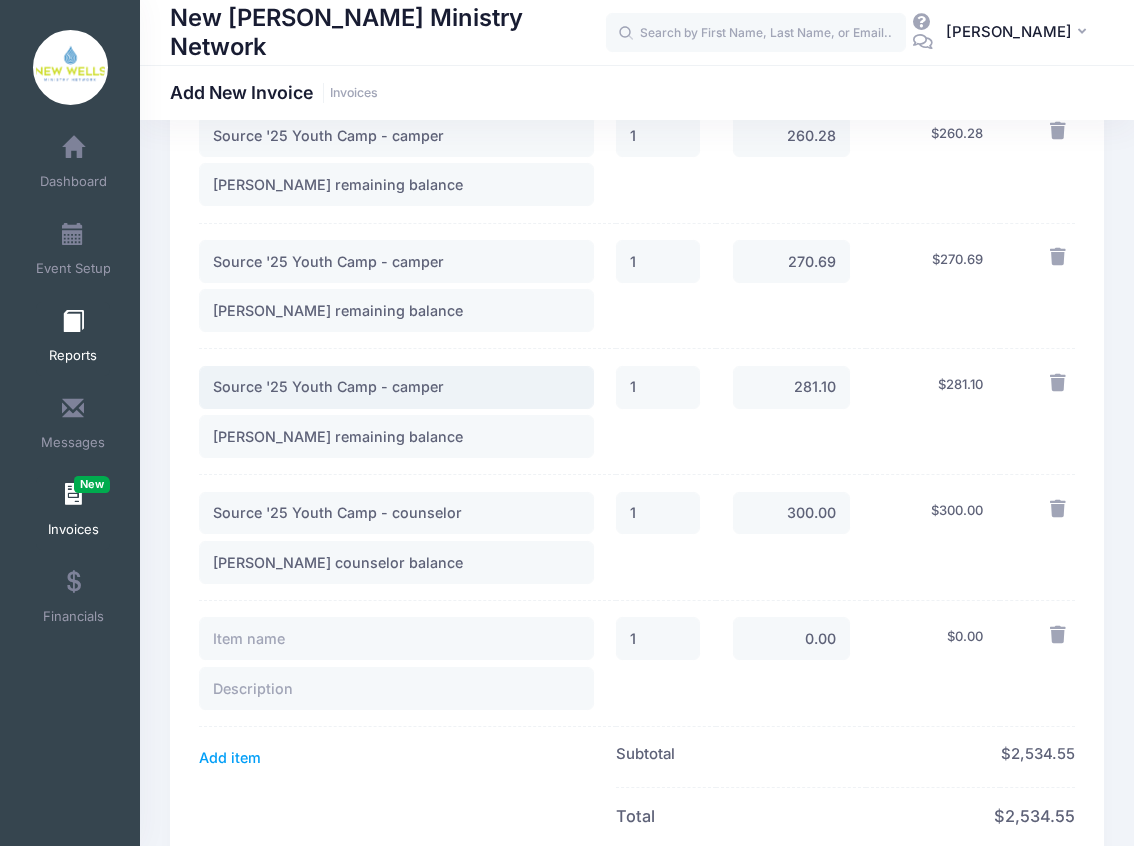 drag, startPoint x: 454, startPoint y: 322, endPoint x: 88, endPoint y: 324, distance: 366.00546 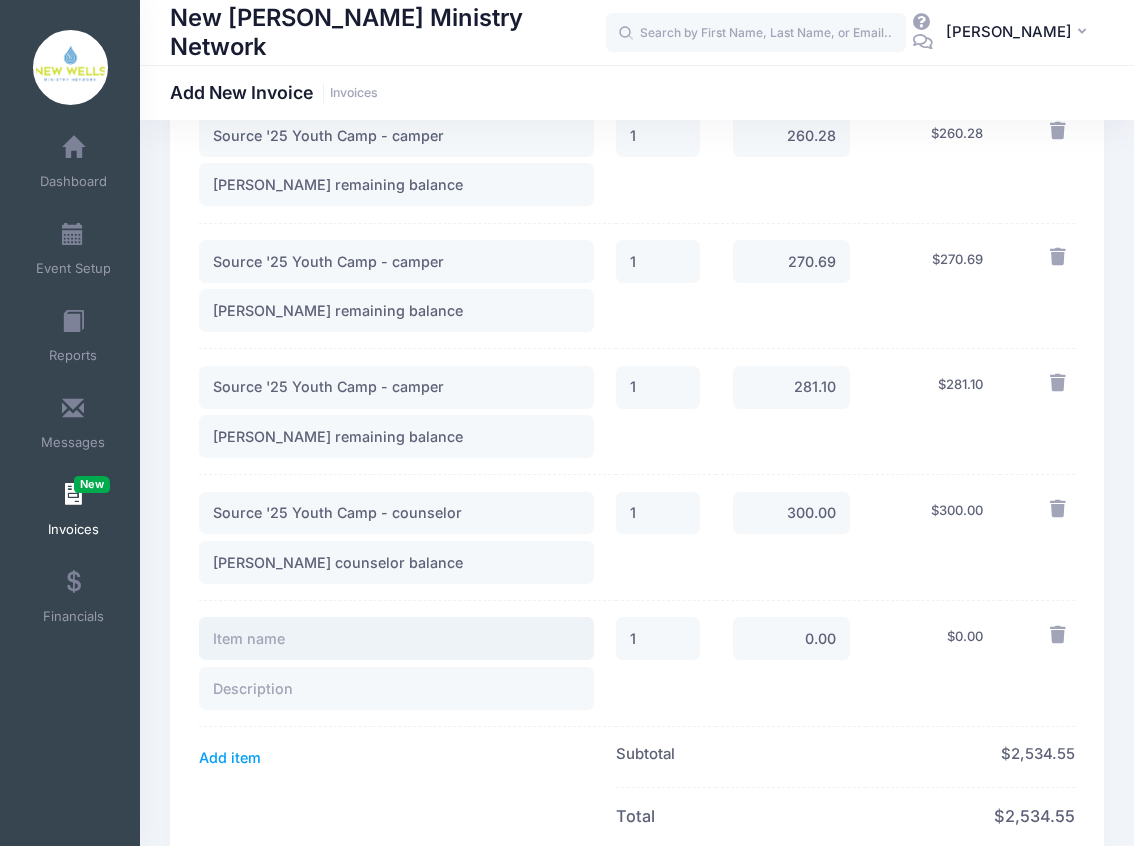 click at bounding box center (396, 638) 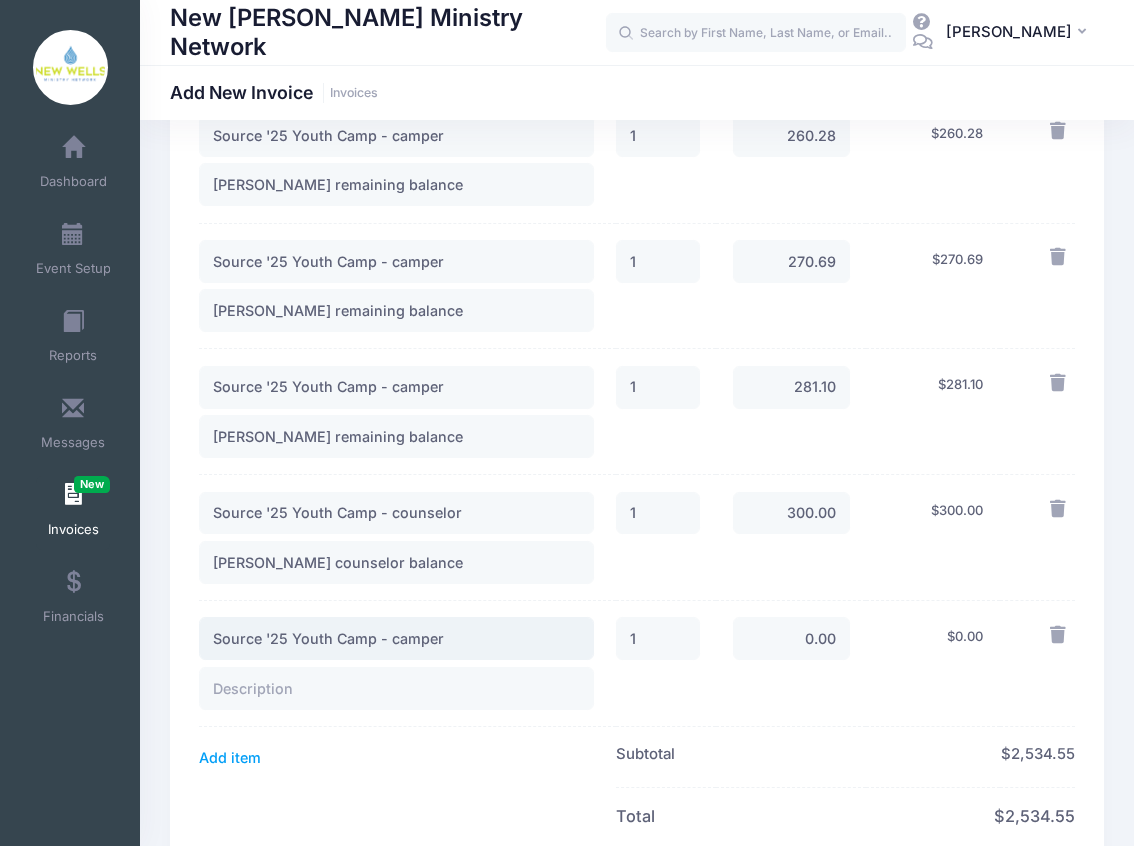 type on "Source '25 Youth Camp - camper" 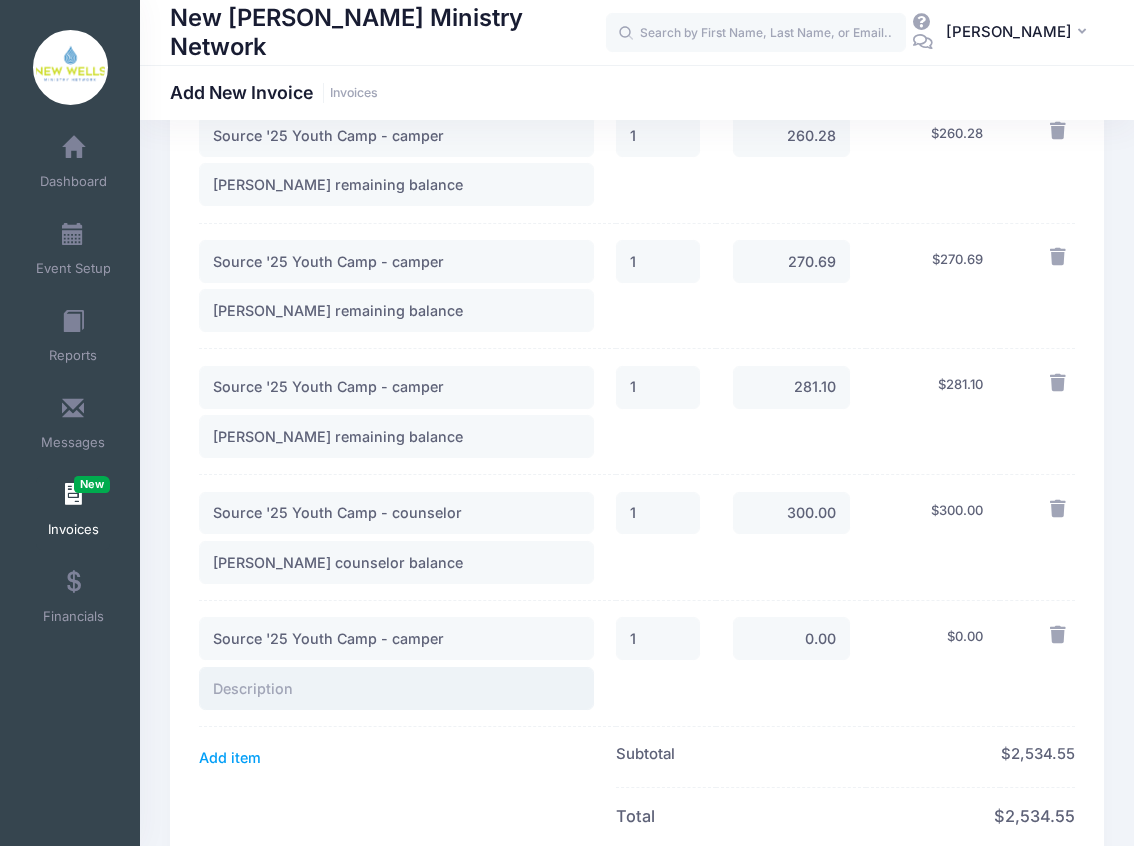 click at bounding box center [396, 688] 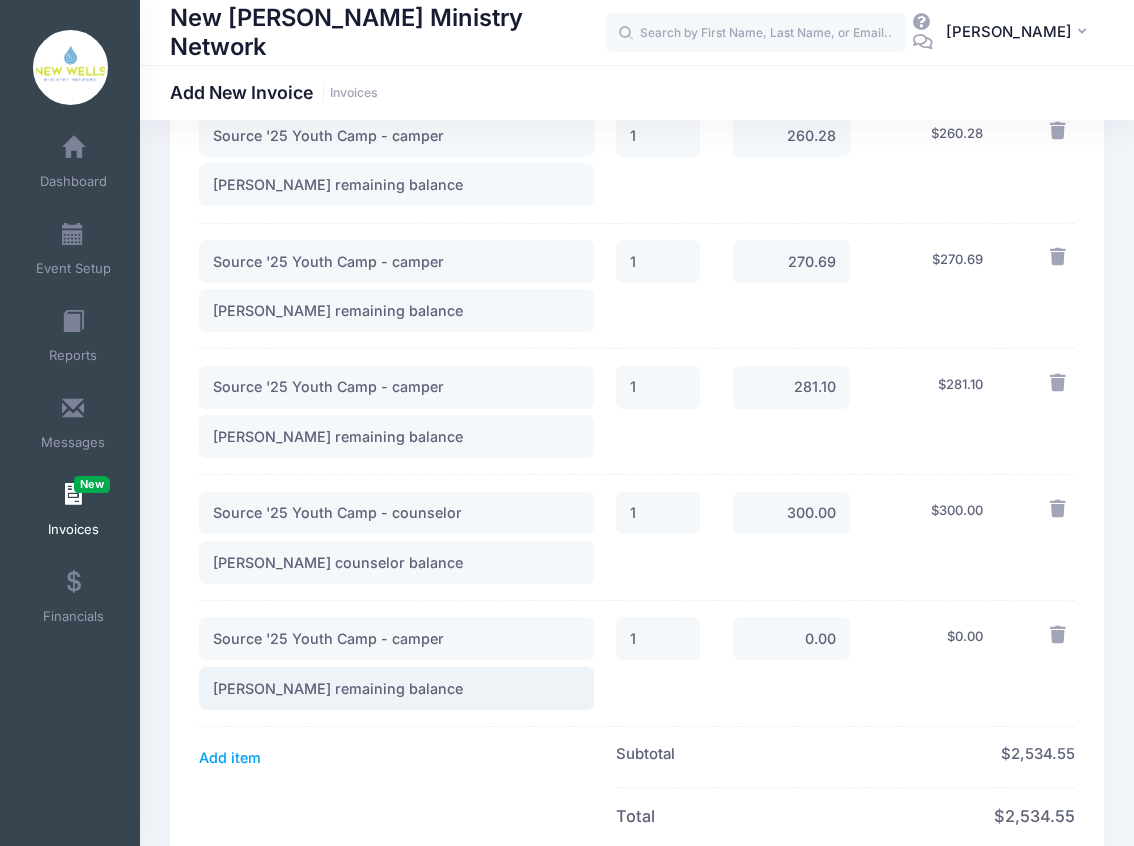 type on "Kurt Joy remaining balance" 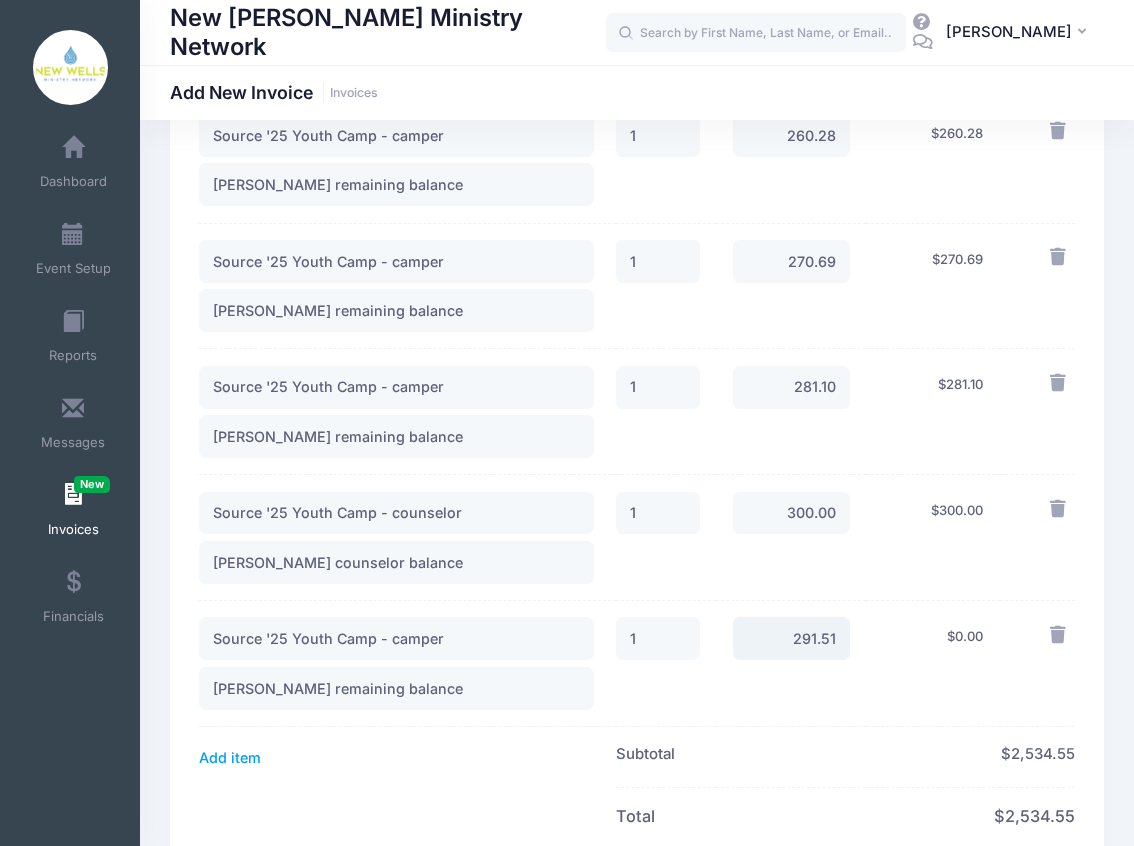 type on "291.51" 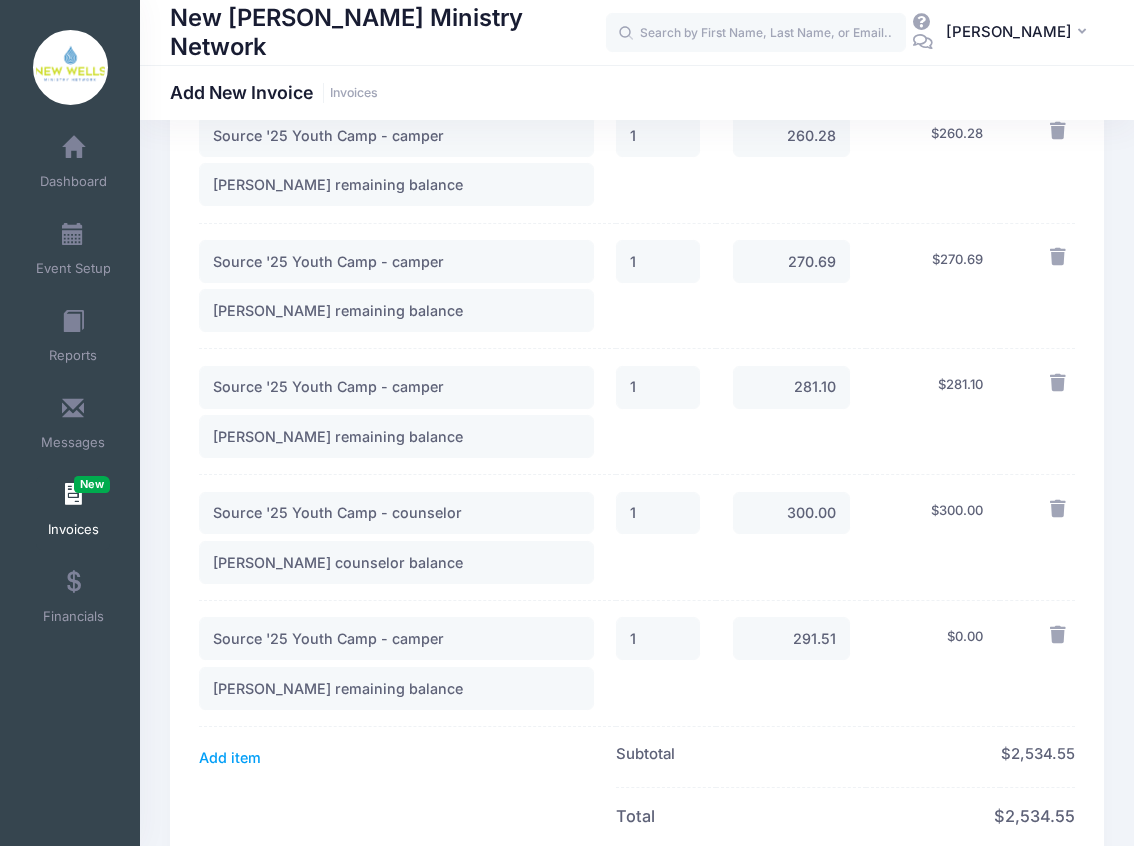 click on "Add item" at bounding box center [407, 757] 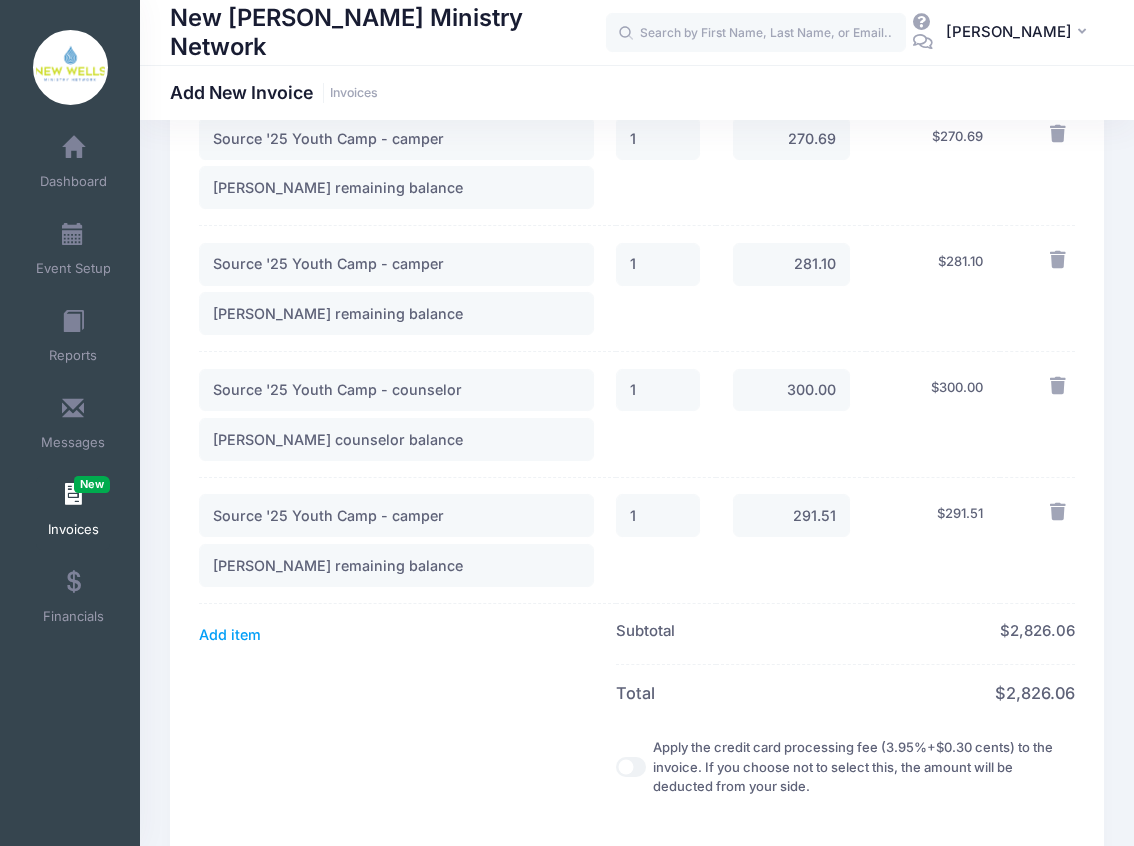 scroll, scrollTop: 1266, scrollLeft: 0, axis: vertical 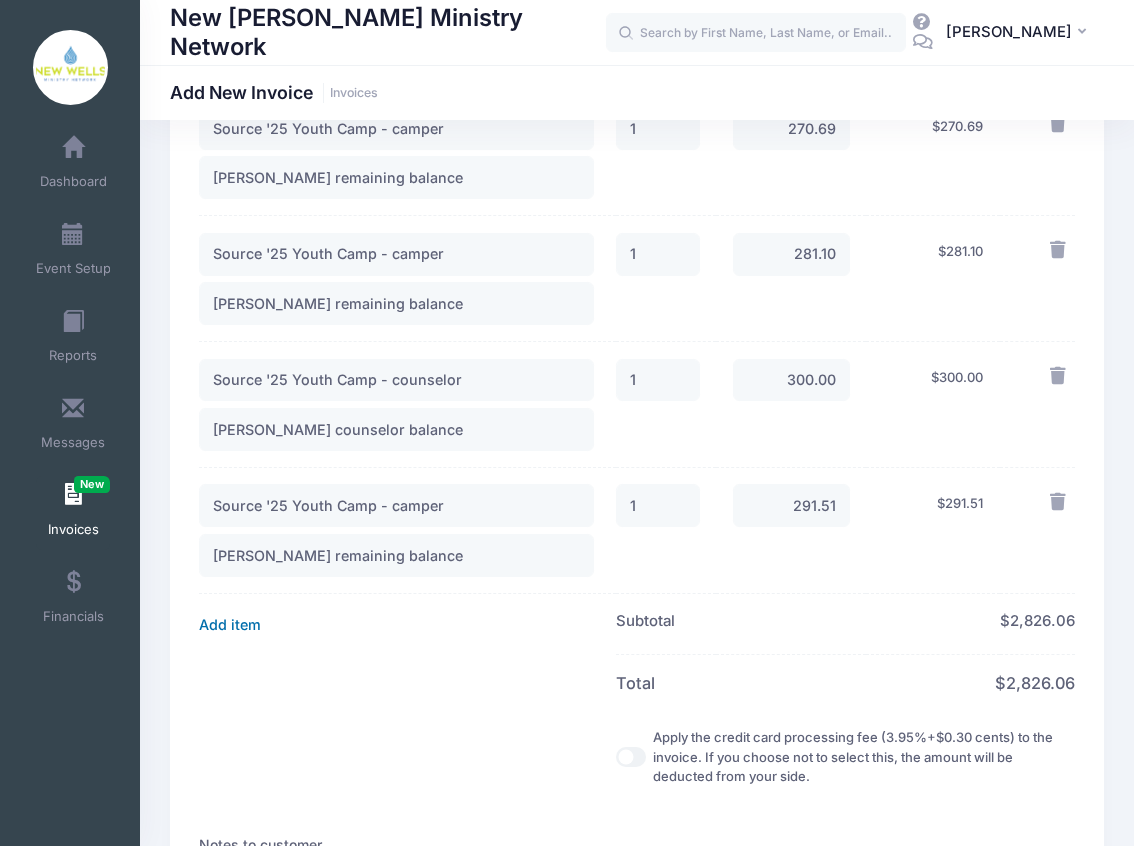 click on "Add item" at bounding box center (230, 624) 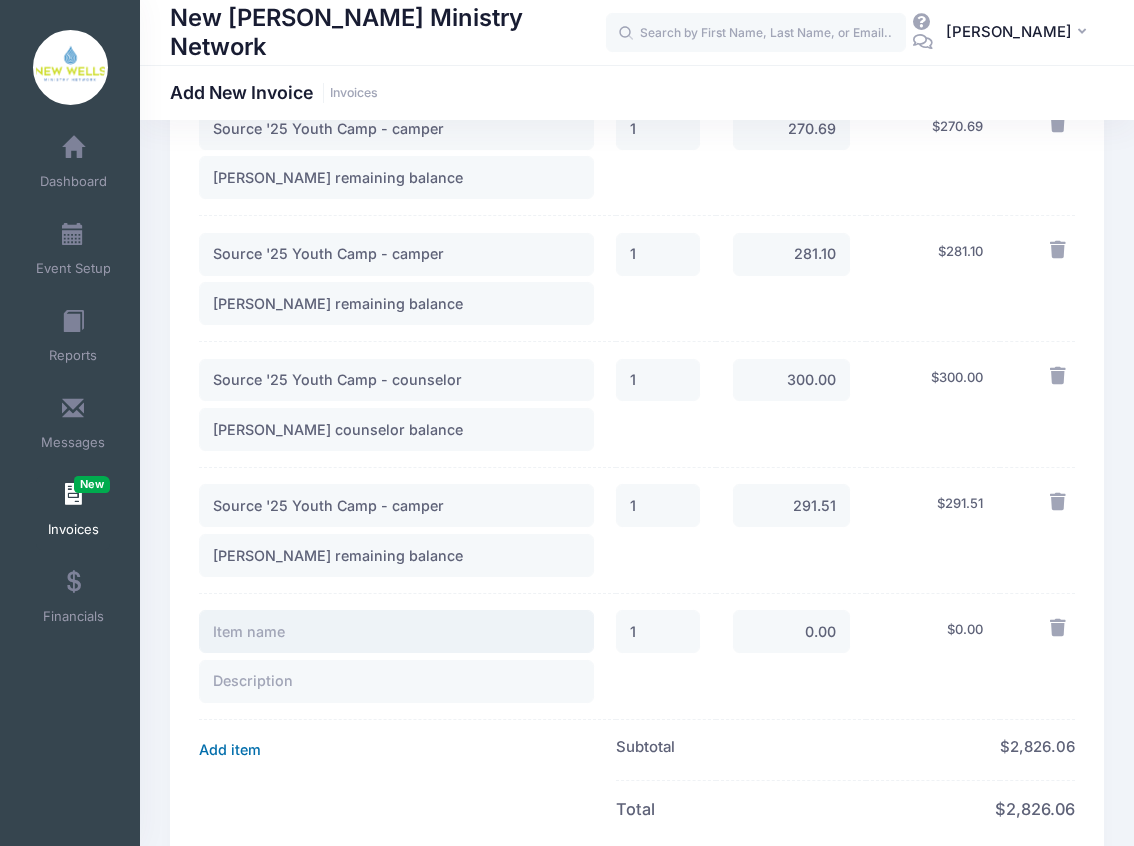 click at bounding box center (396, 631) 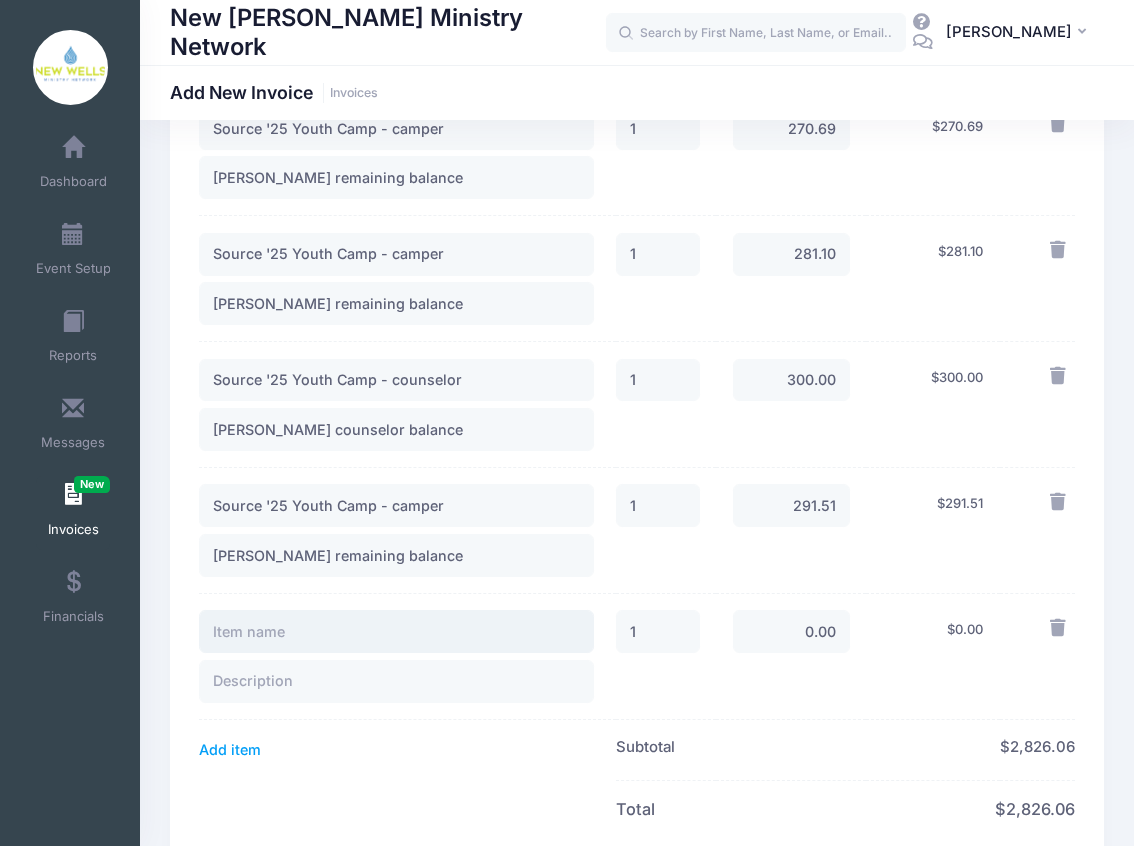 click at bounding box center (396, 631) 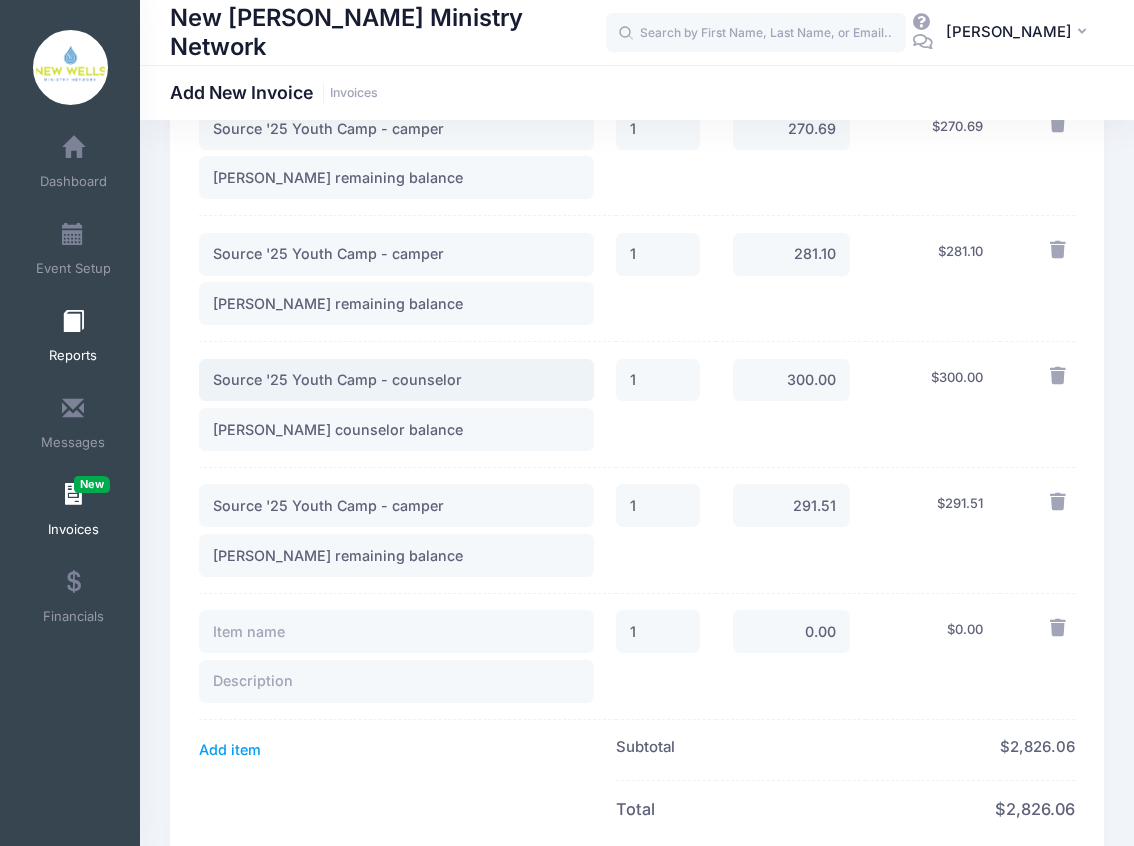 drag, startPoint x: 476, startPoint y: 320, endPoint x: 56, endPoint y: 325, distance: 420.02975 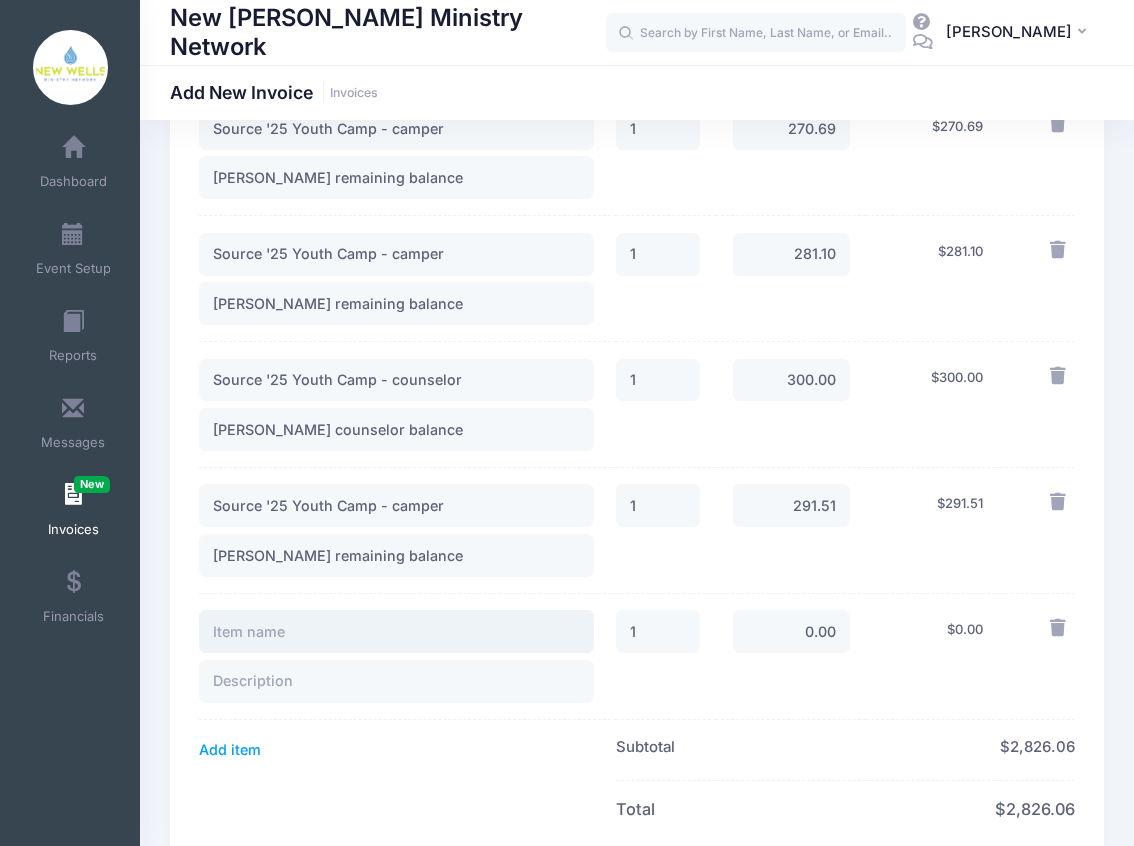 click at bounding box center [396, 631] 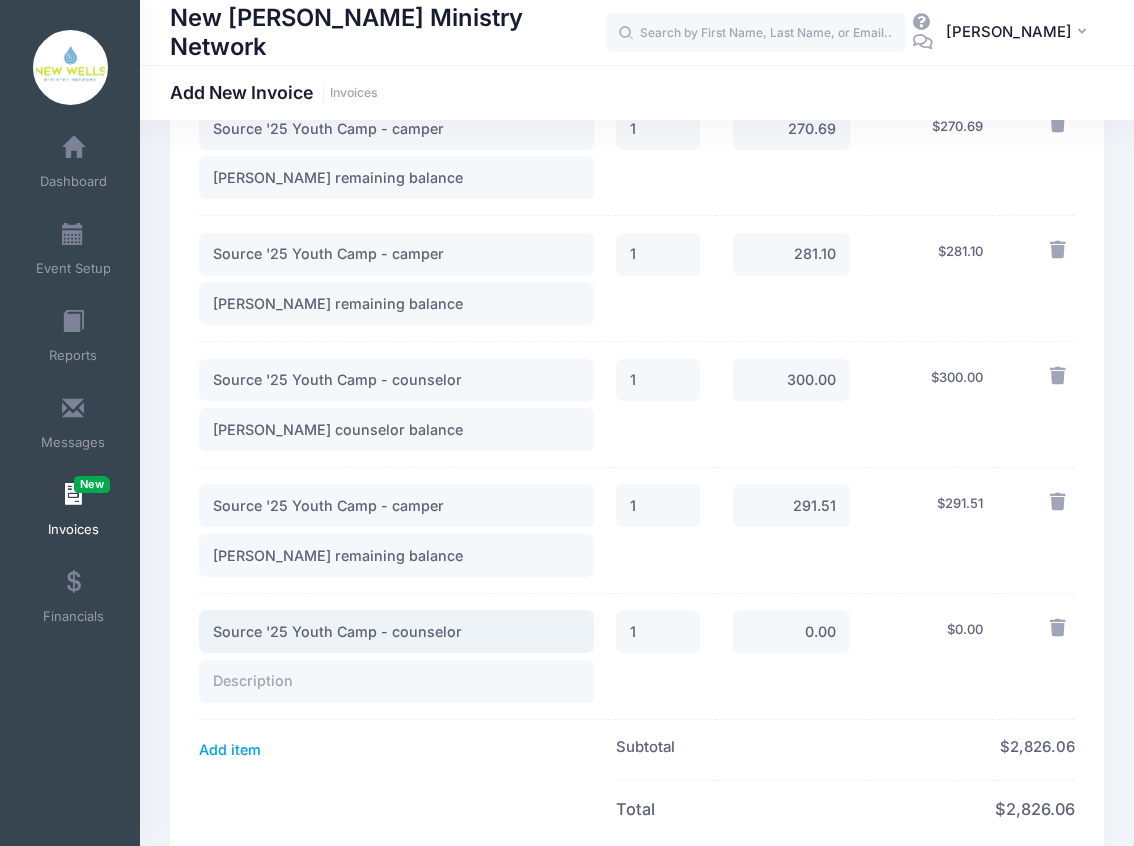 type on "Source '25 Youth Camp - counselor" 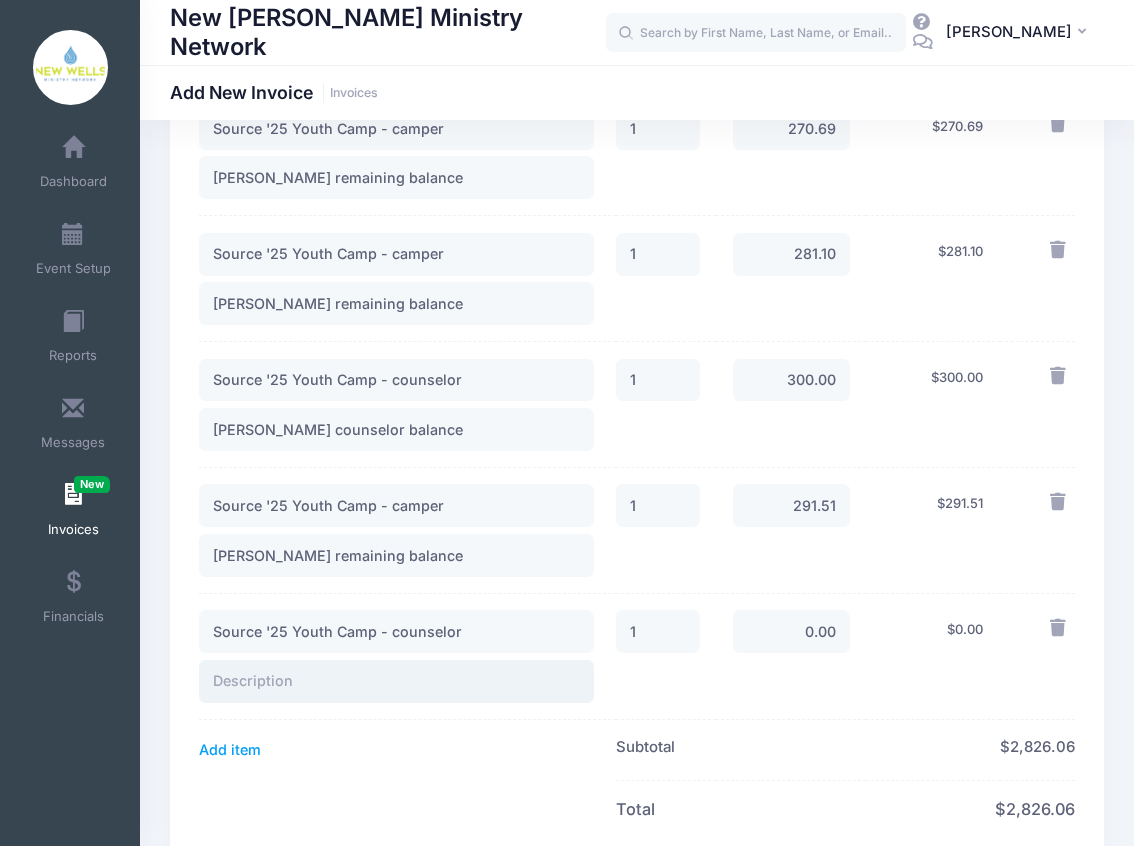 click at bounding box center [396, 681] 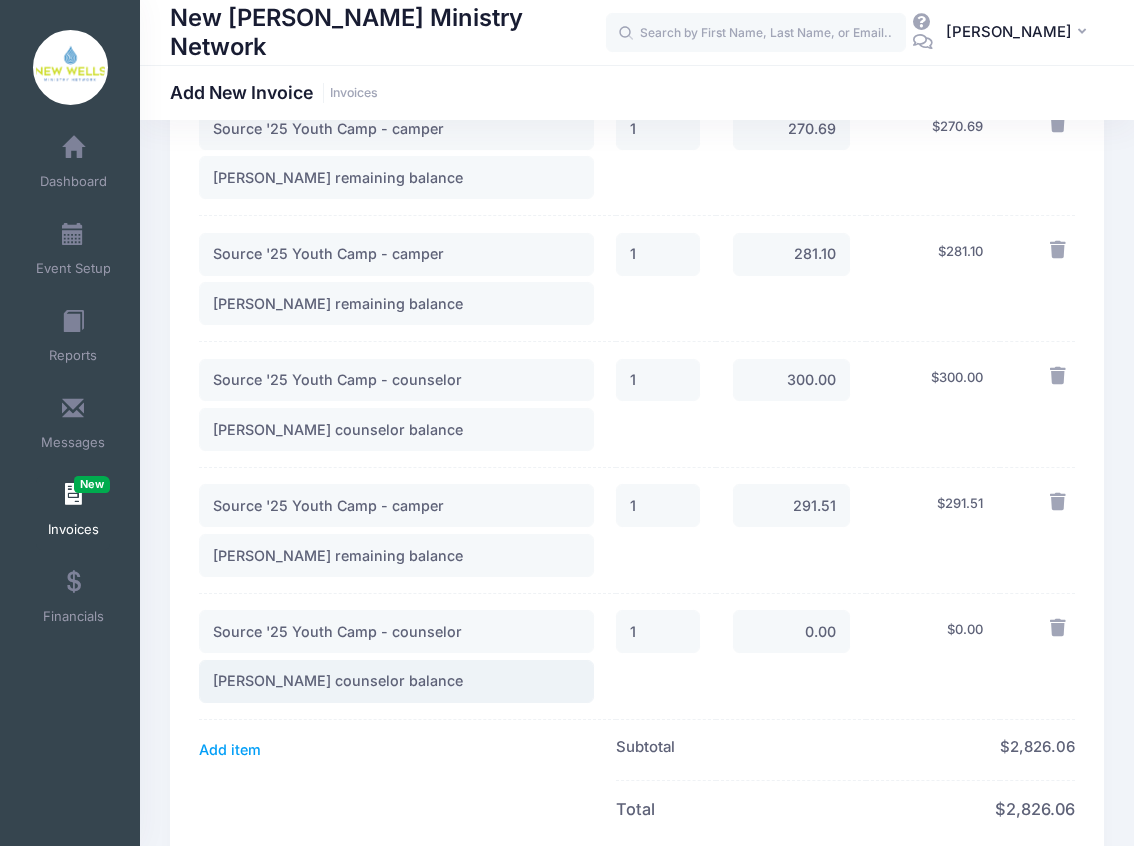 type on "Justin Lancour counselor balance" 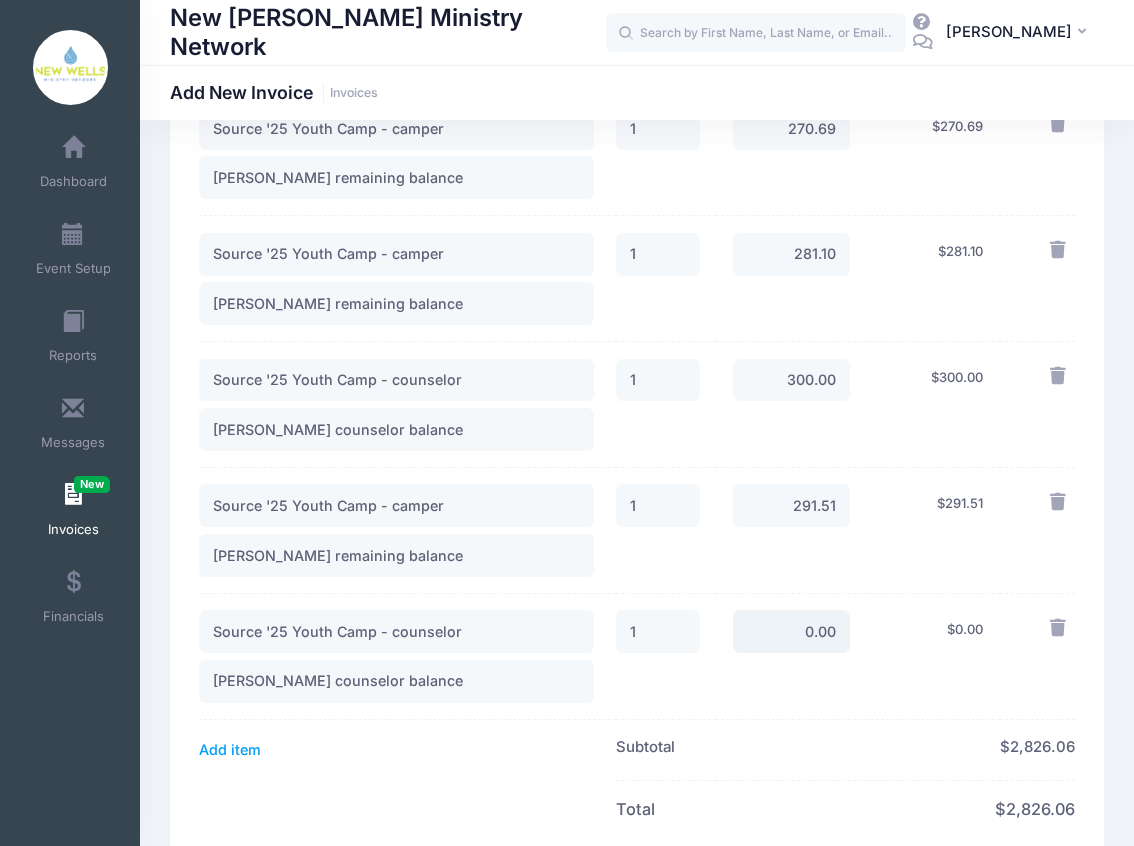 drag, startPoint x: 802, startPoint y: 554, endPoint x: 874, endPoint y: 564, distance: 72.691124 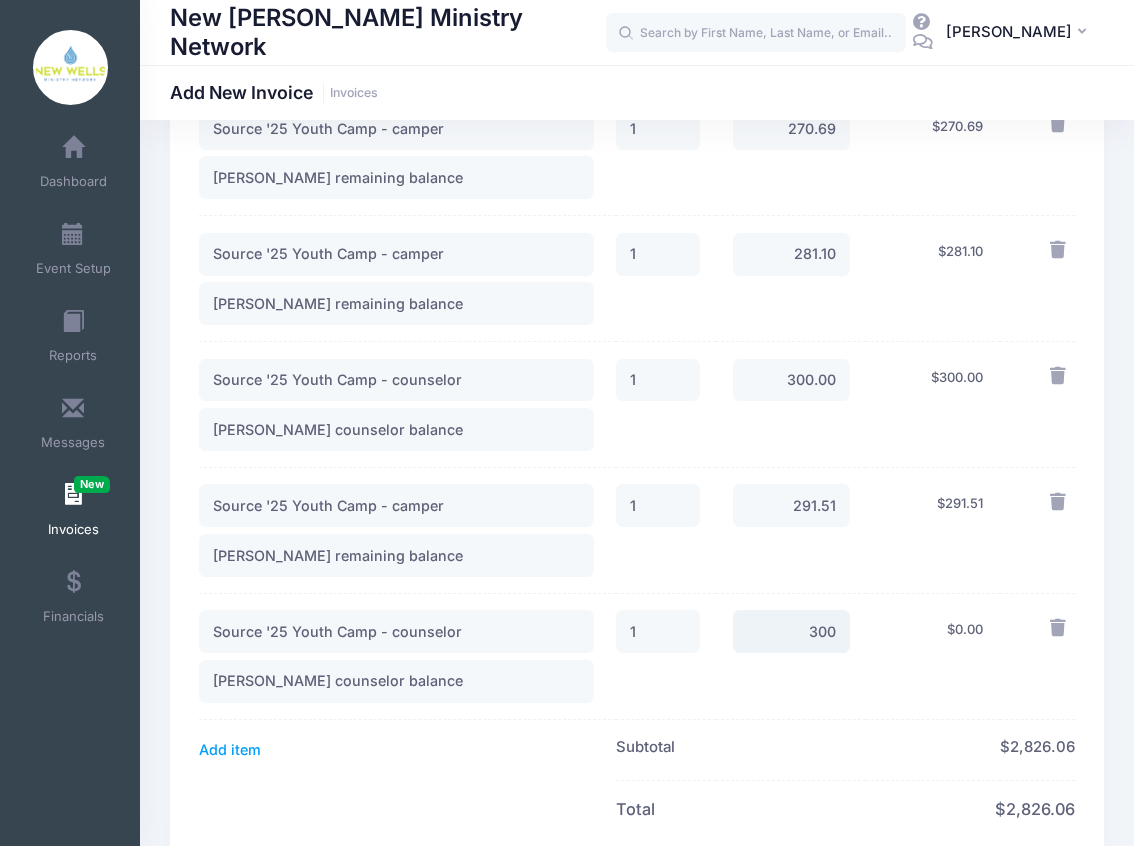 click on "Add item" at bounding box center [230, 750] 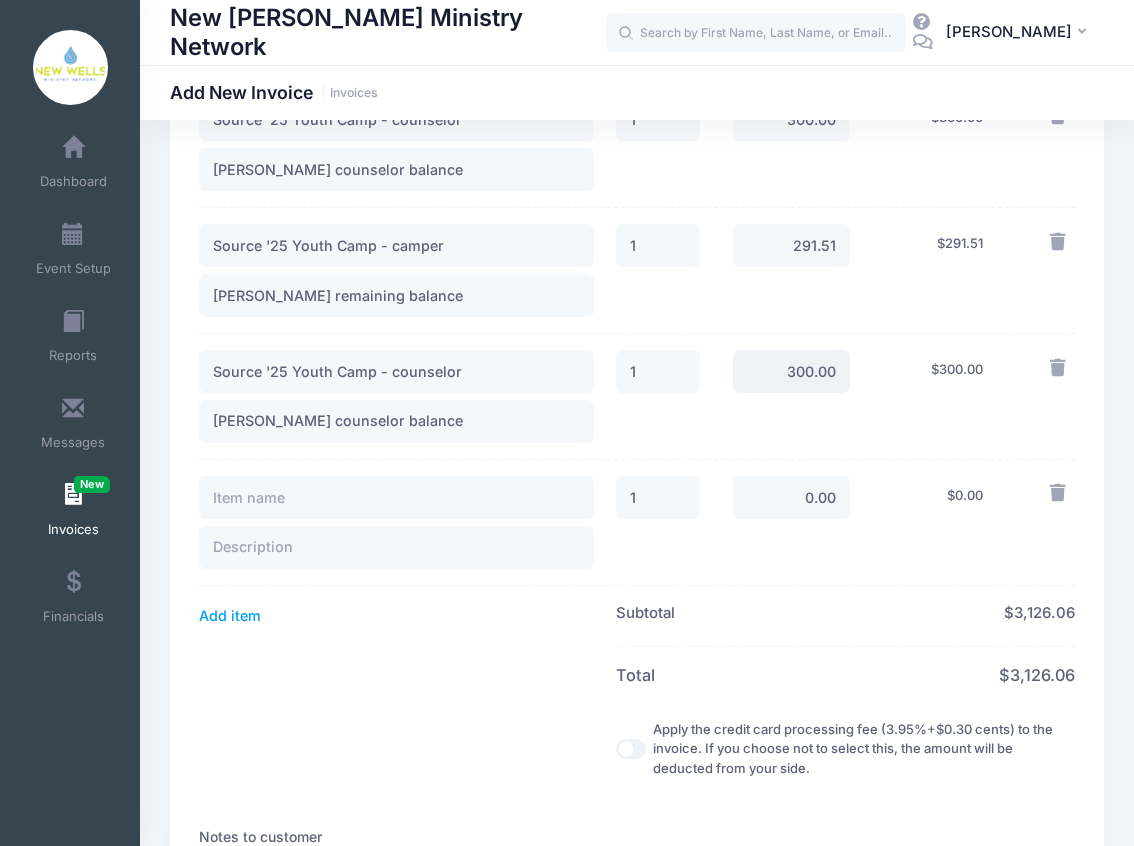 scroll, scrollTop: 1600, scrollLeft: 0, axis: vertical 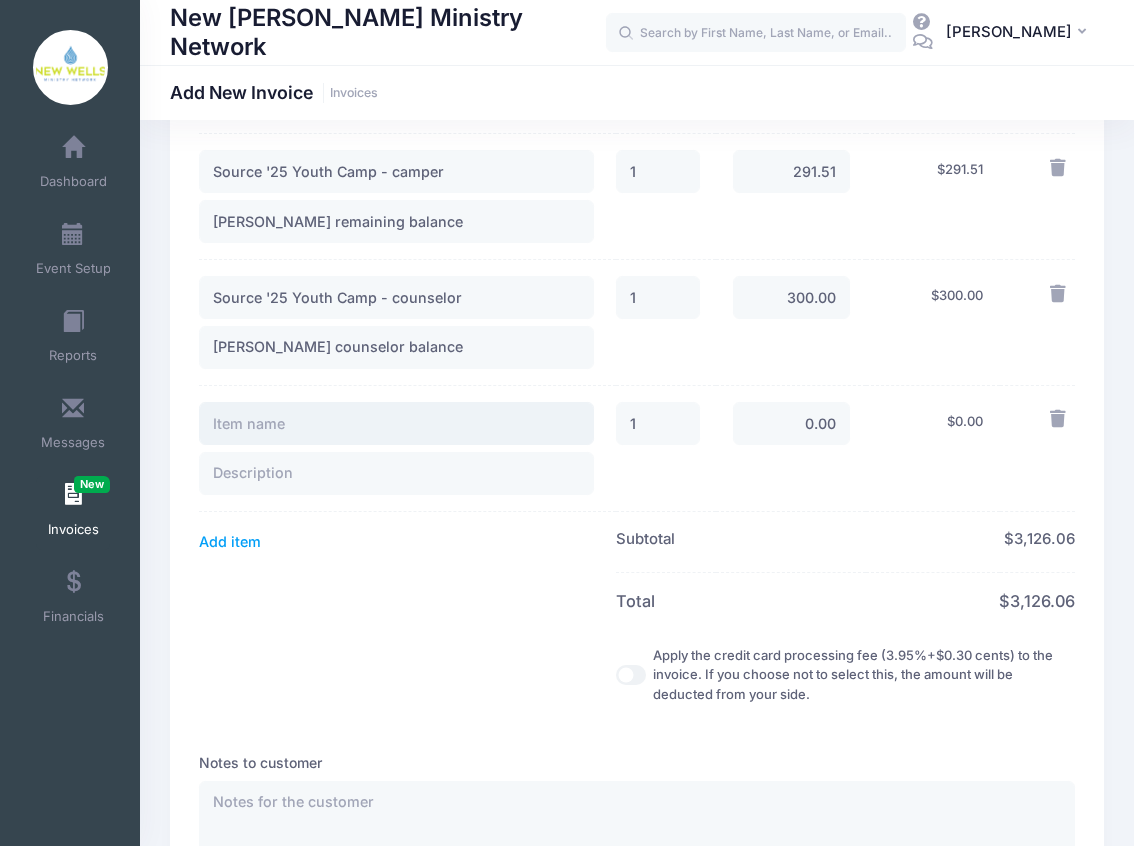 click at bounding box center [396, 423] 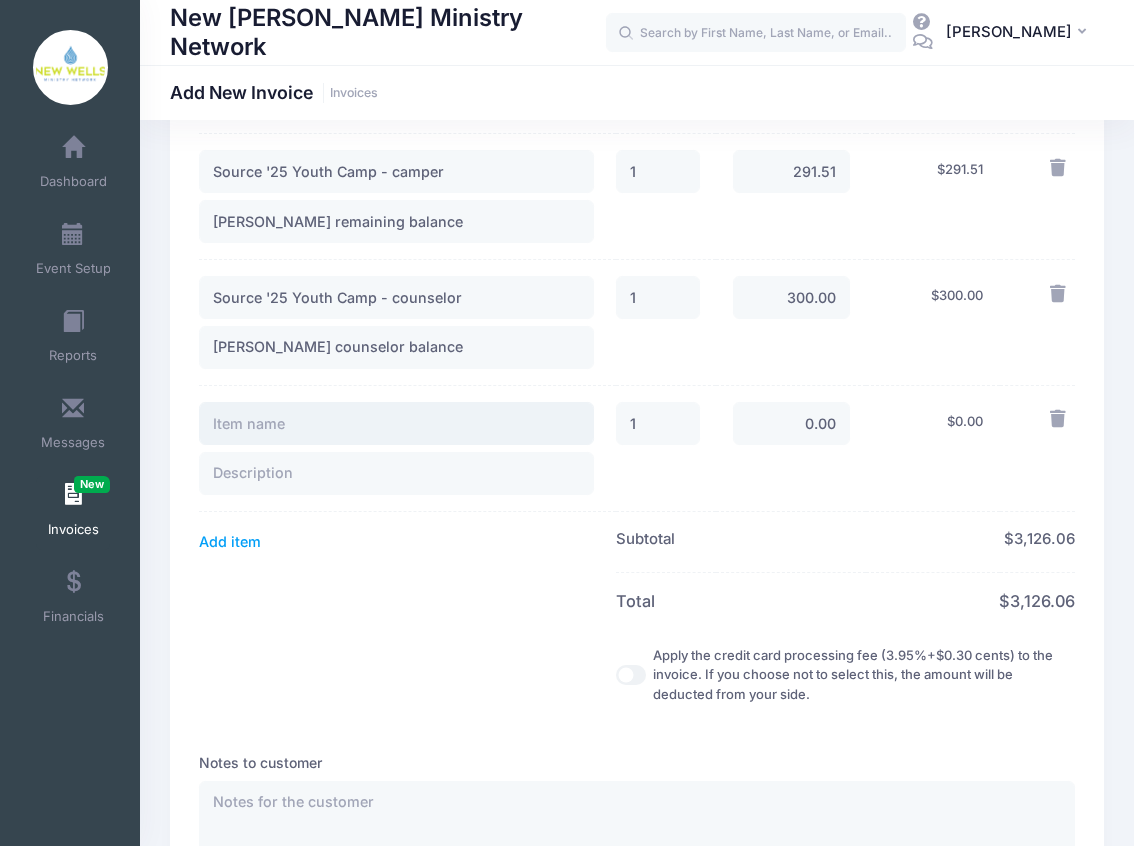 click at bounding box center [396, 423] 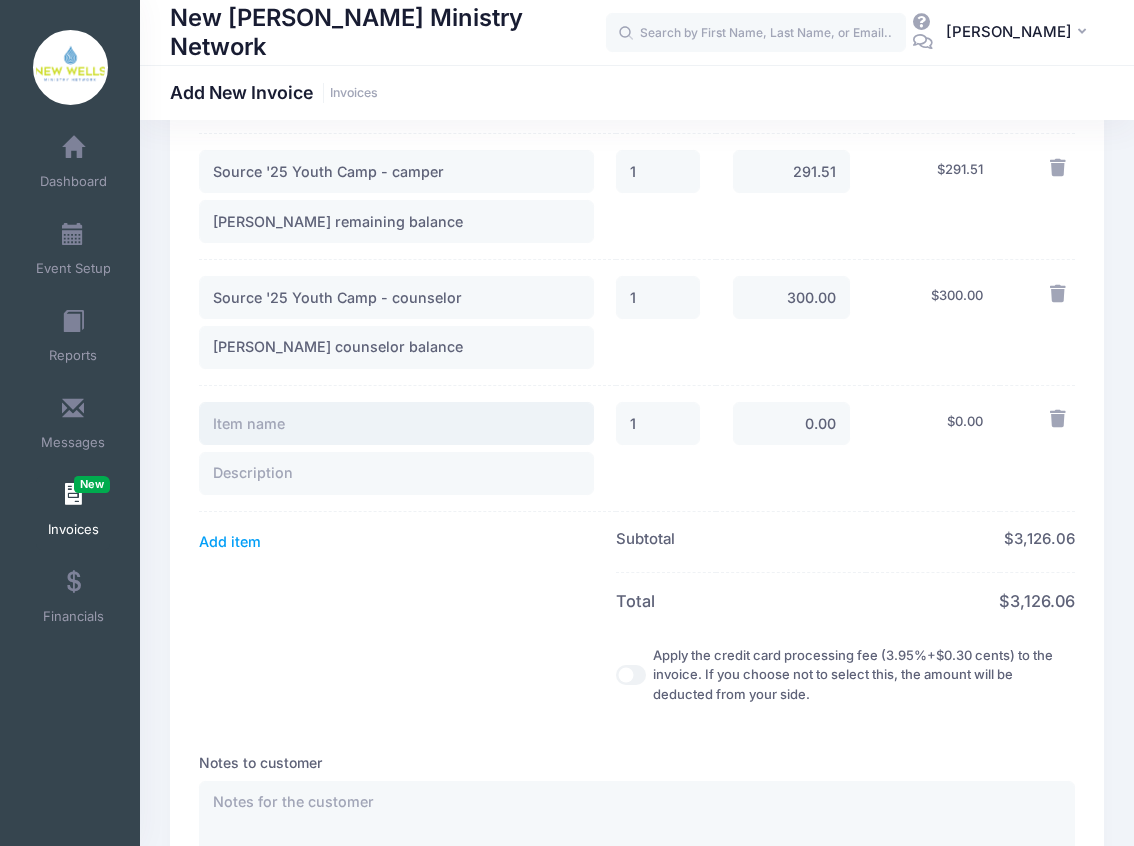 paste on "Source '25 Youth Camp - counselor" 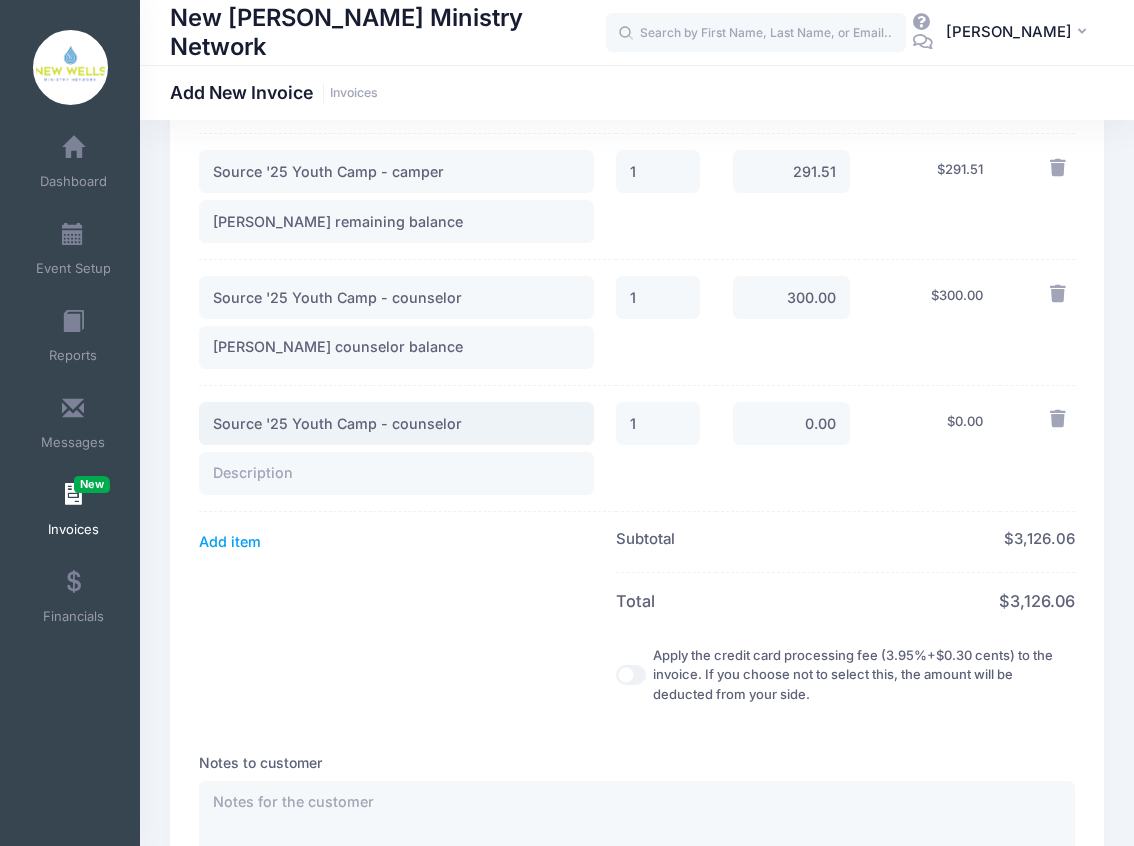 type on "Source '25 Youth Camp - counselor" 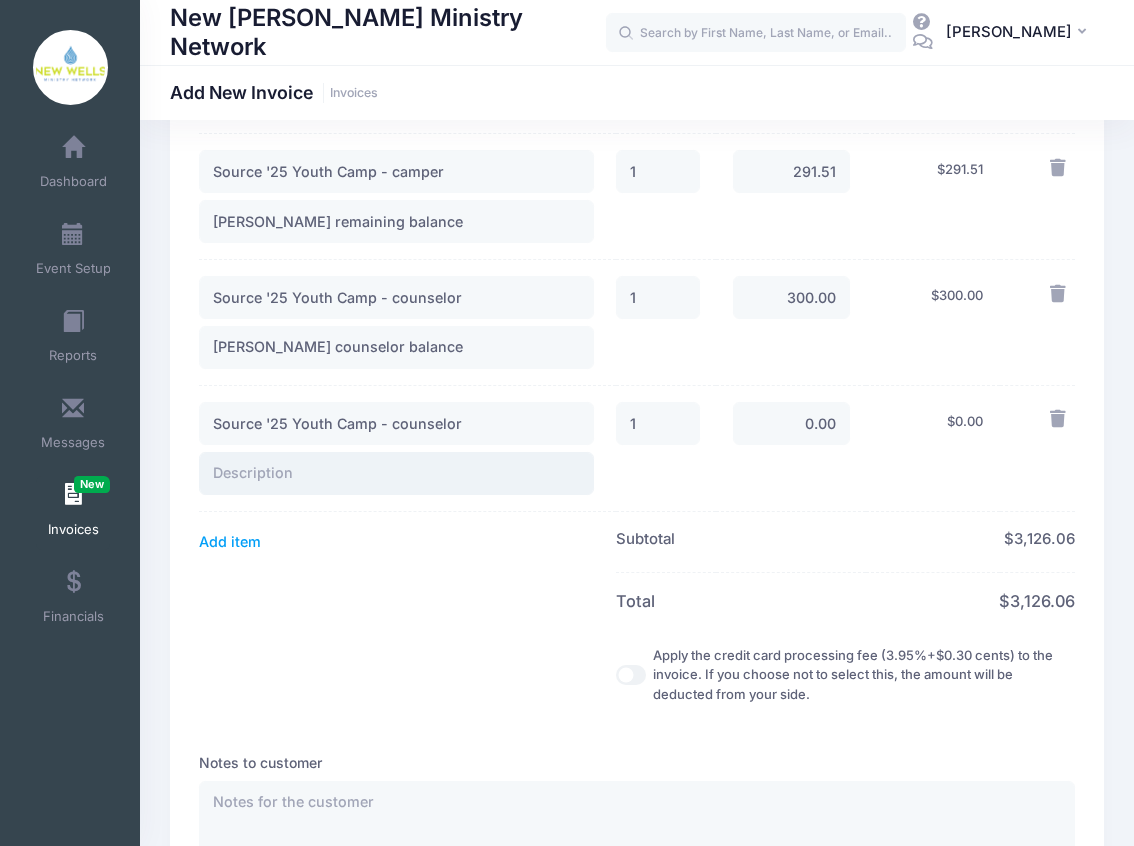 click at bounding box center (396, 473) 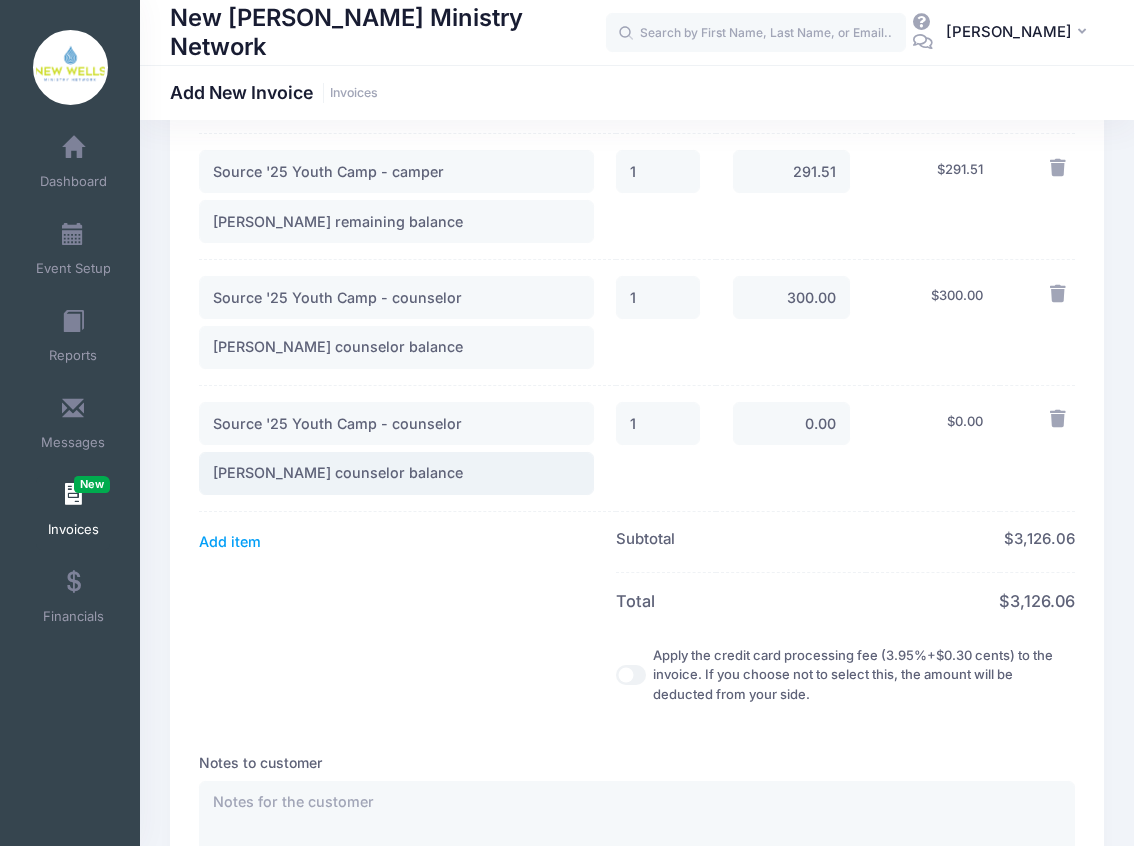 type on "Grace Libby counselor balance" 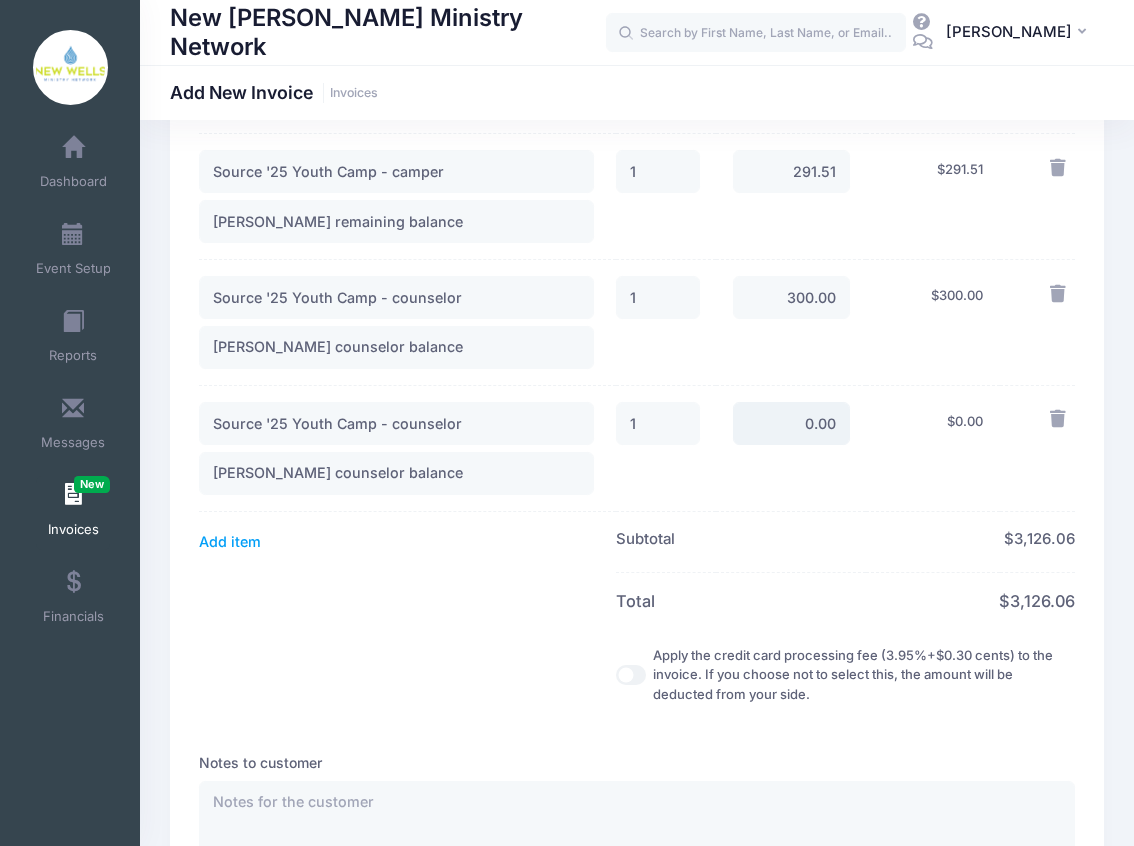 drag, startPoint x: 790, startPoint y: 365, endPoint x: 868, endPoint y: 361, distance: 78.10249 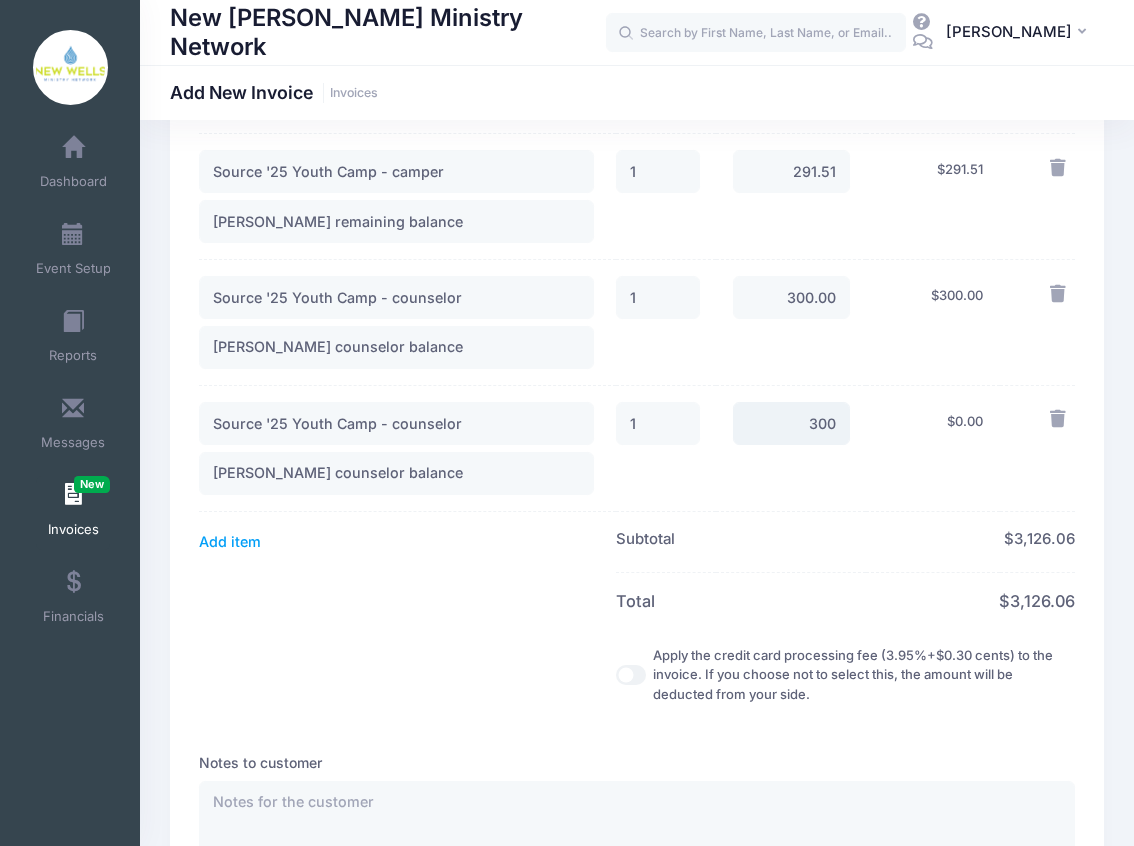 click on "Add item" at bounding box center [230, 542] 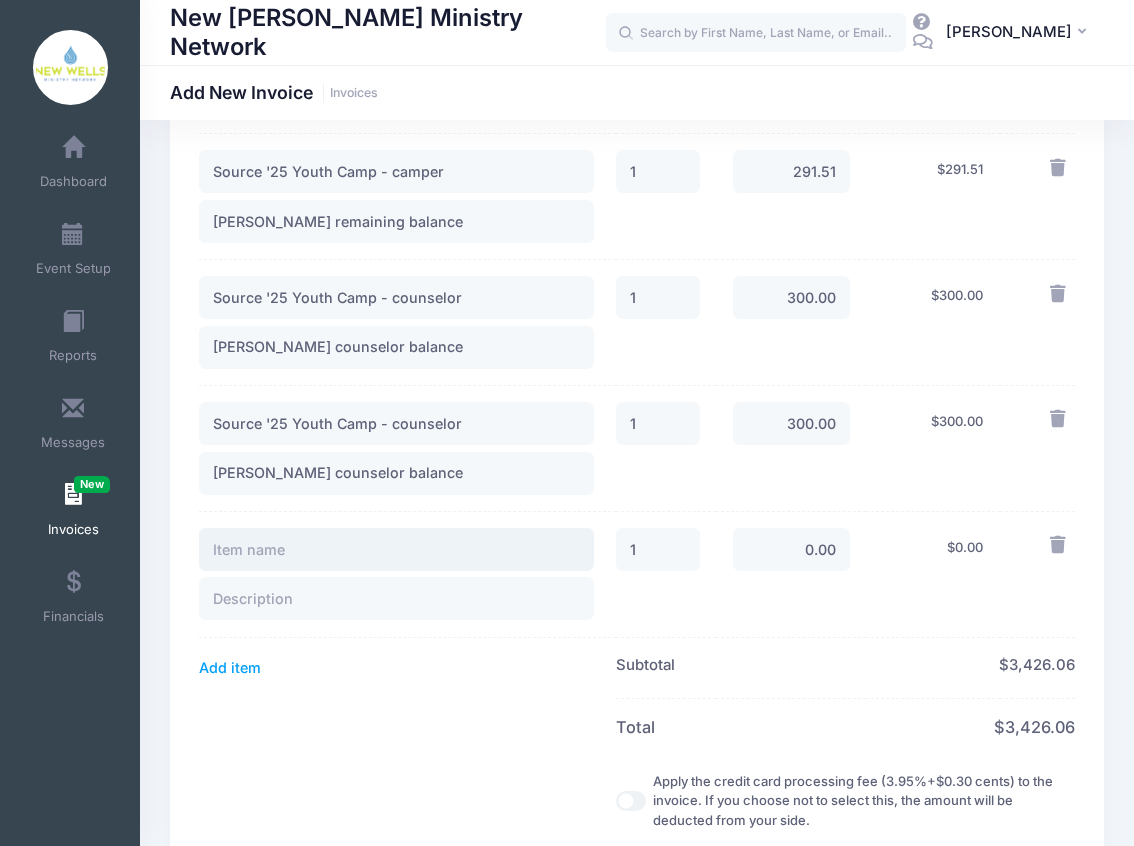 click at bounding box center [396, 549] 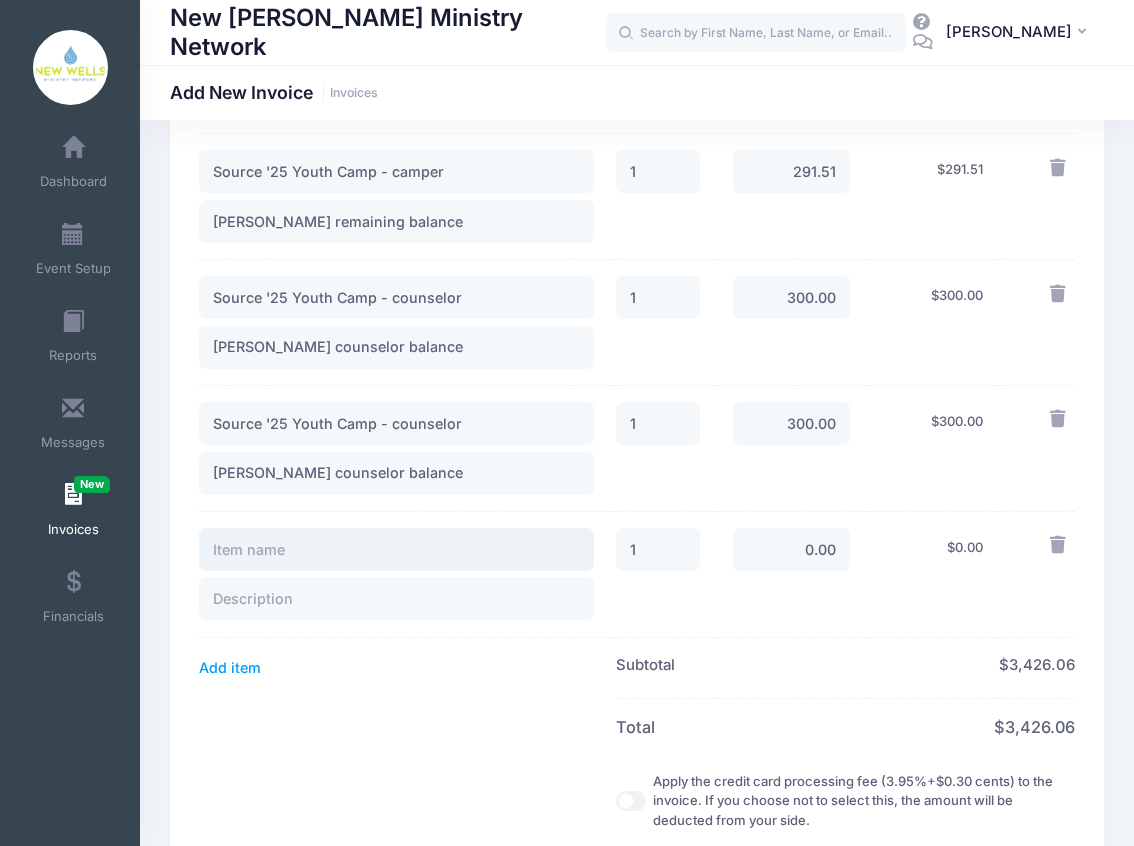 click at bounding box center (396, 549) 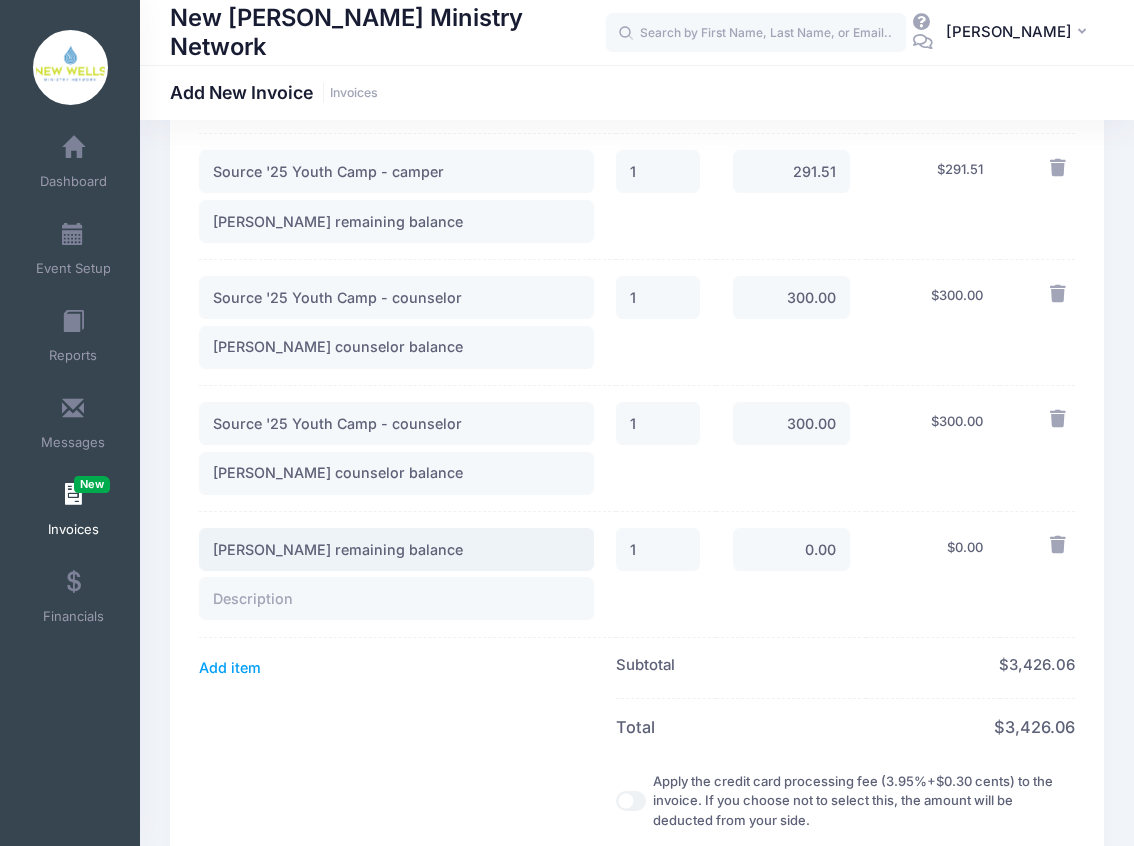 drag, startPoint x: 518, startPoint y: 487, endPoint x: 156, endPoint y: 451, distance: 363.78564 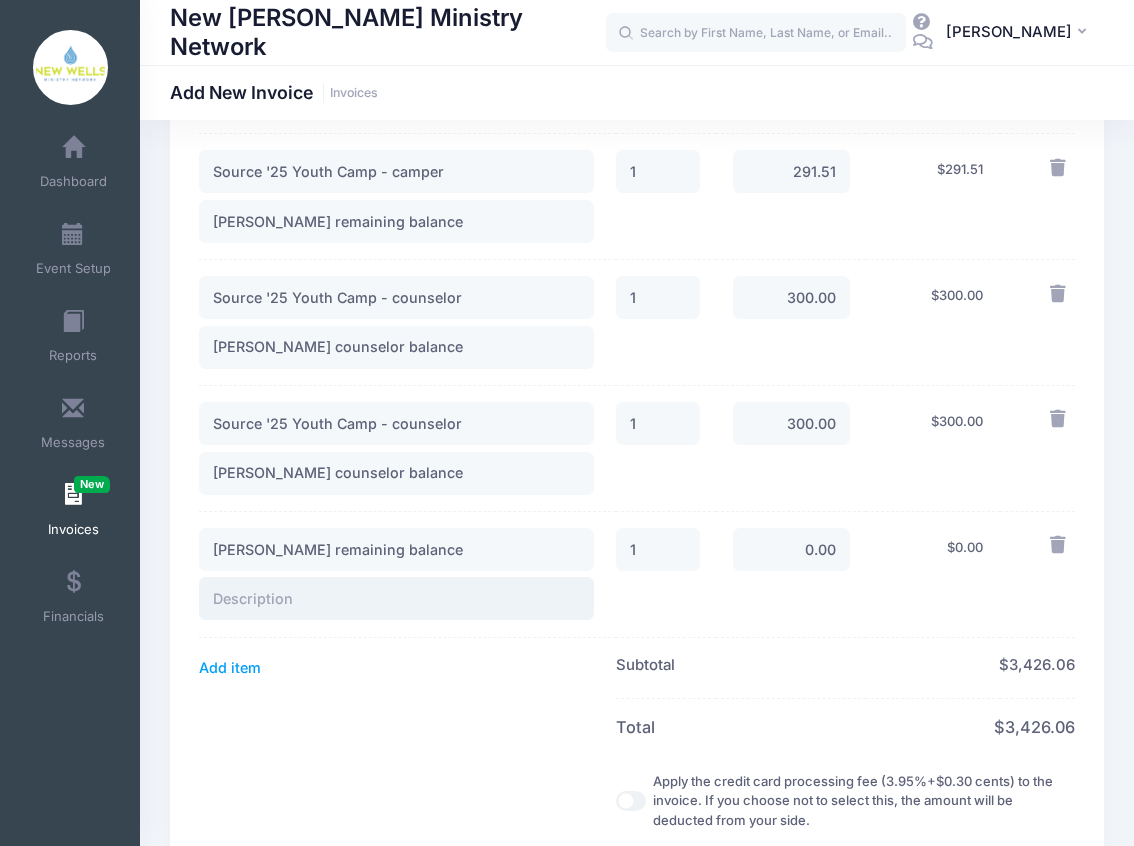 click at bounding box center (396, 598) 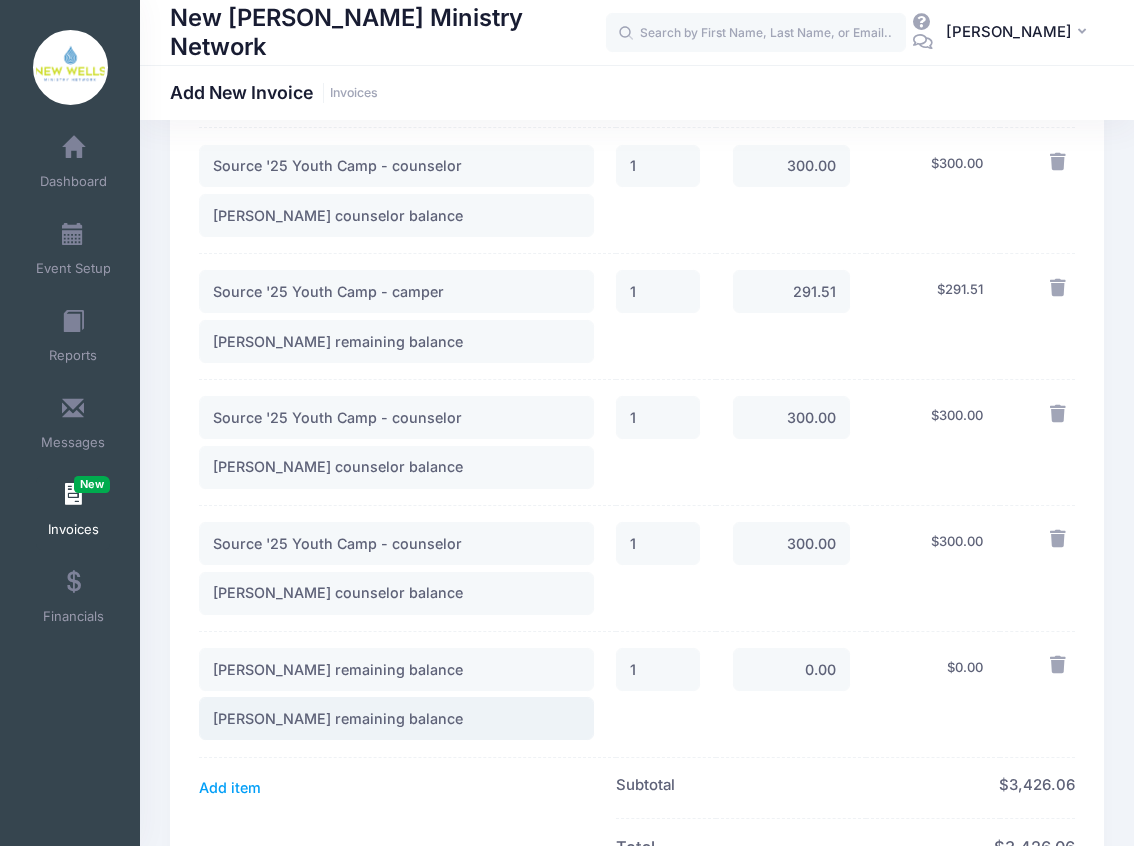 scroll, scrollTop: 1466, scrollLeft: 0, axis: vertical 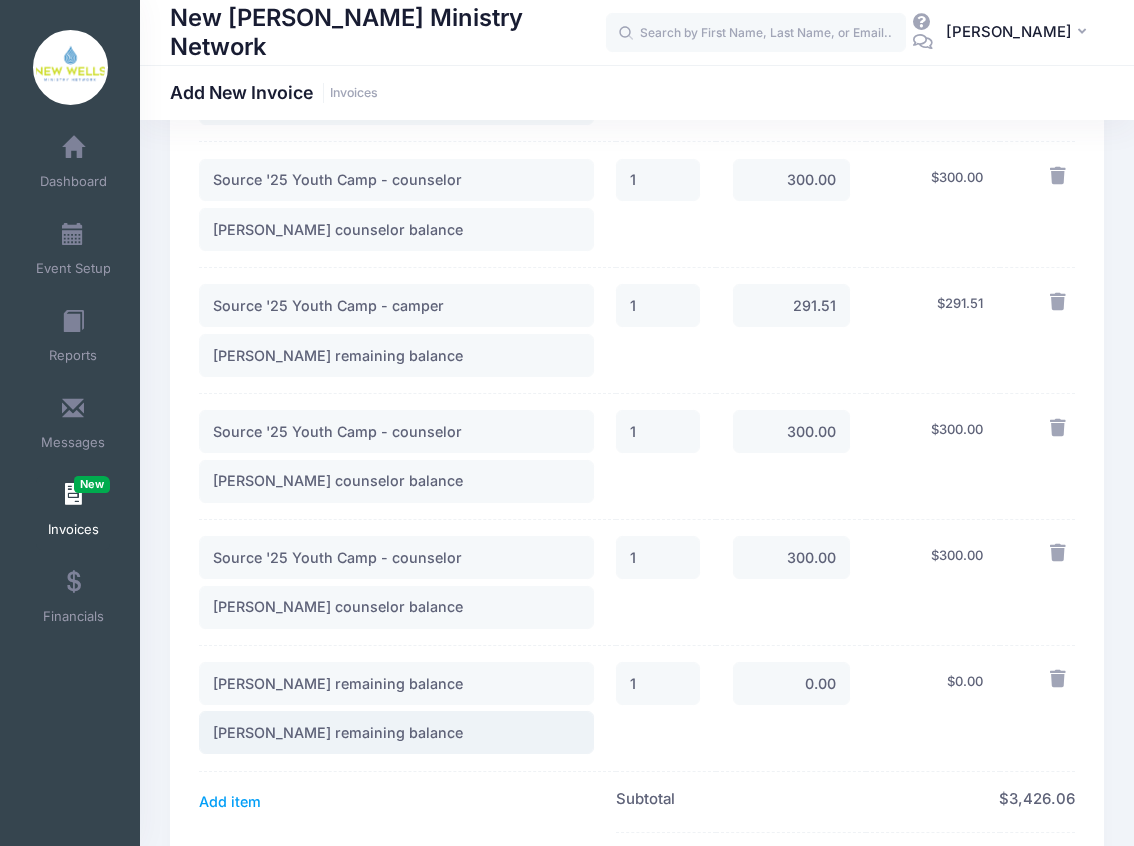 type on "Jeweleigh Miller remaining balance" 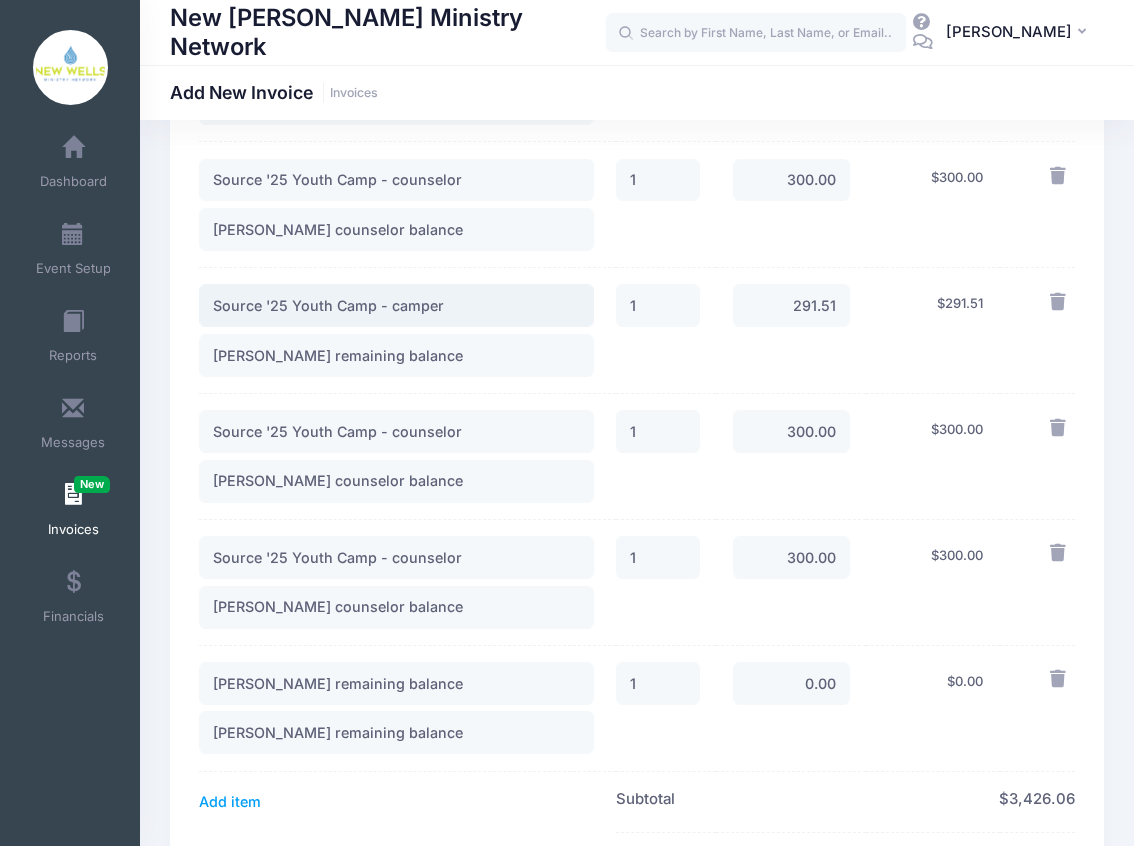 drag, startPoint x: 428, startPoint y: 250, endPoint x: 162, endPoint y: 245, distance: 266.047 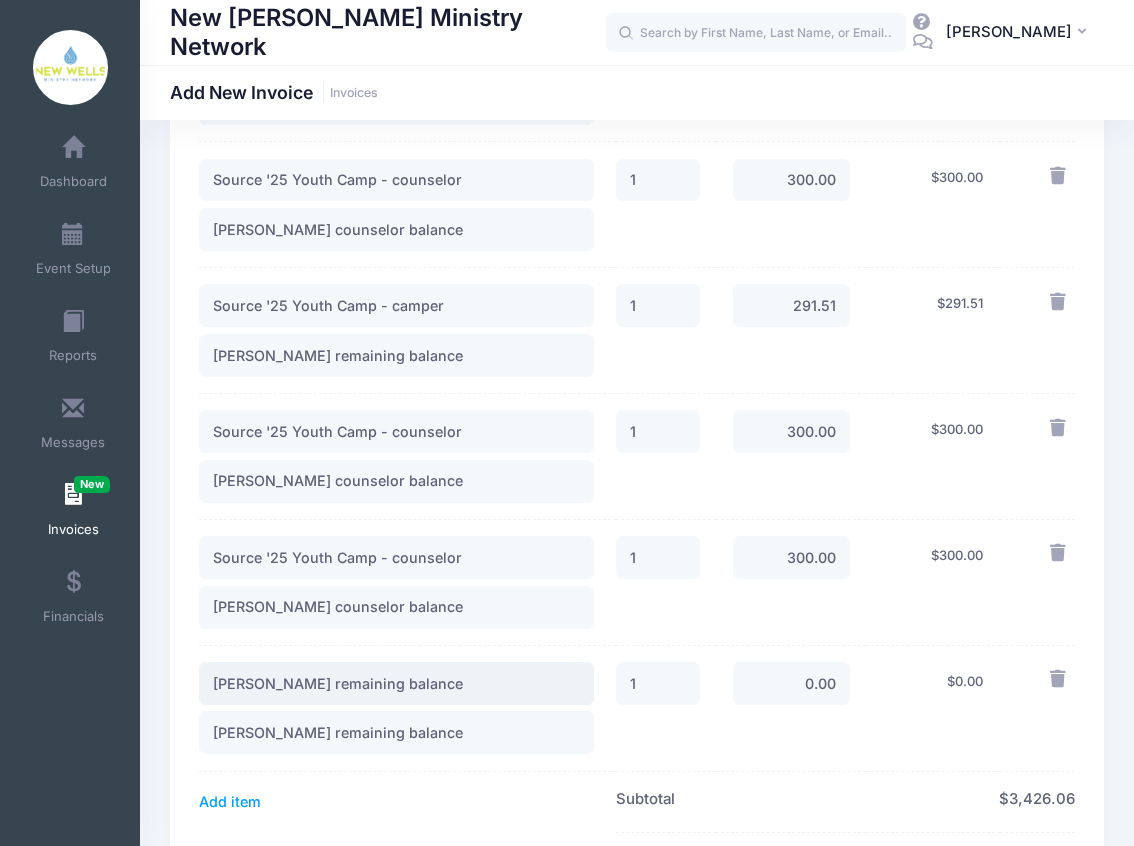drag, startPoint x: 462, startPoint y: 602, endPoint x: 116, endPoint y: 600, distance: 346.00577 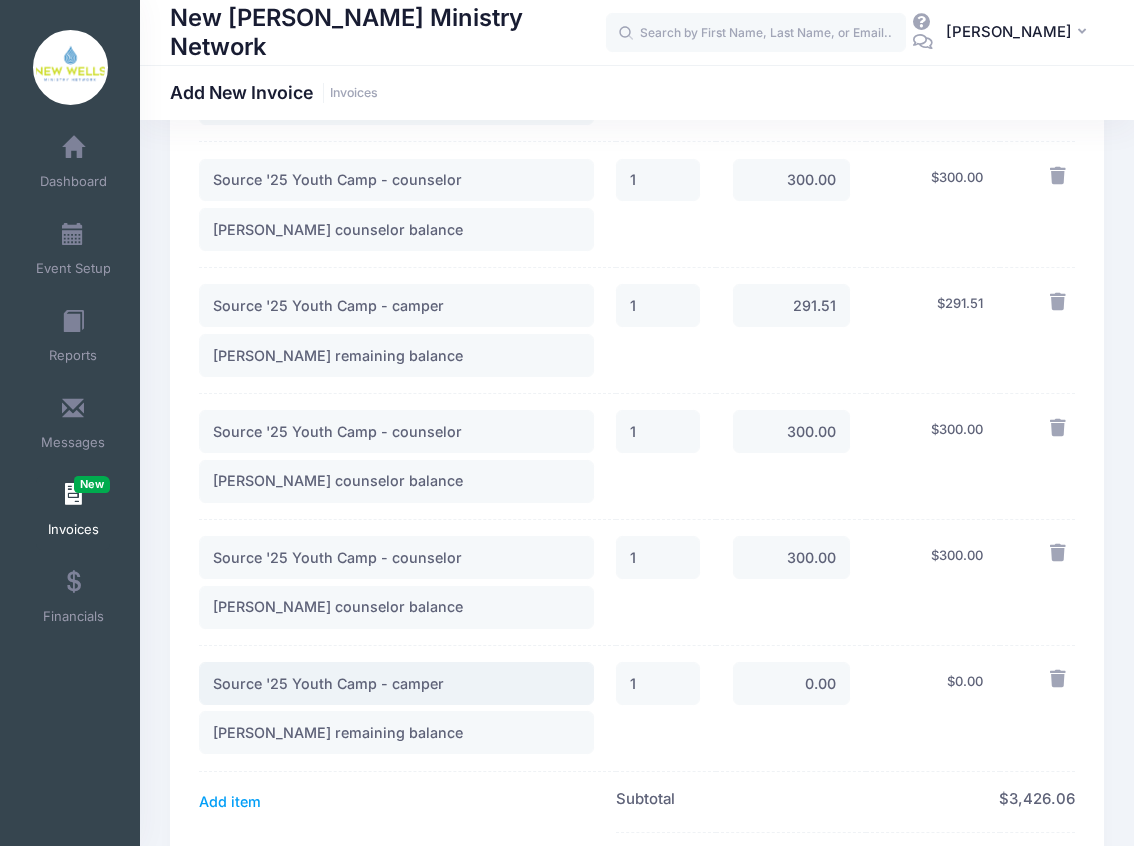 type on "Source '25 Youth Camp - camper" 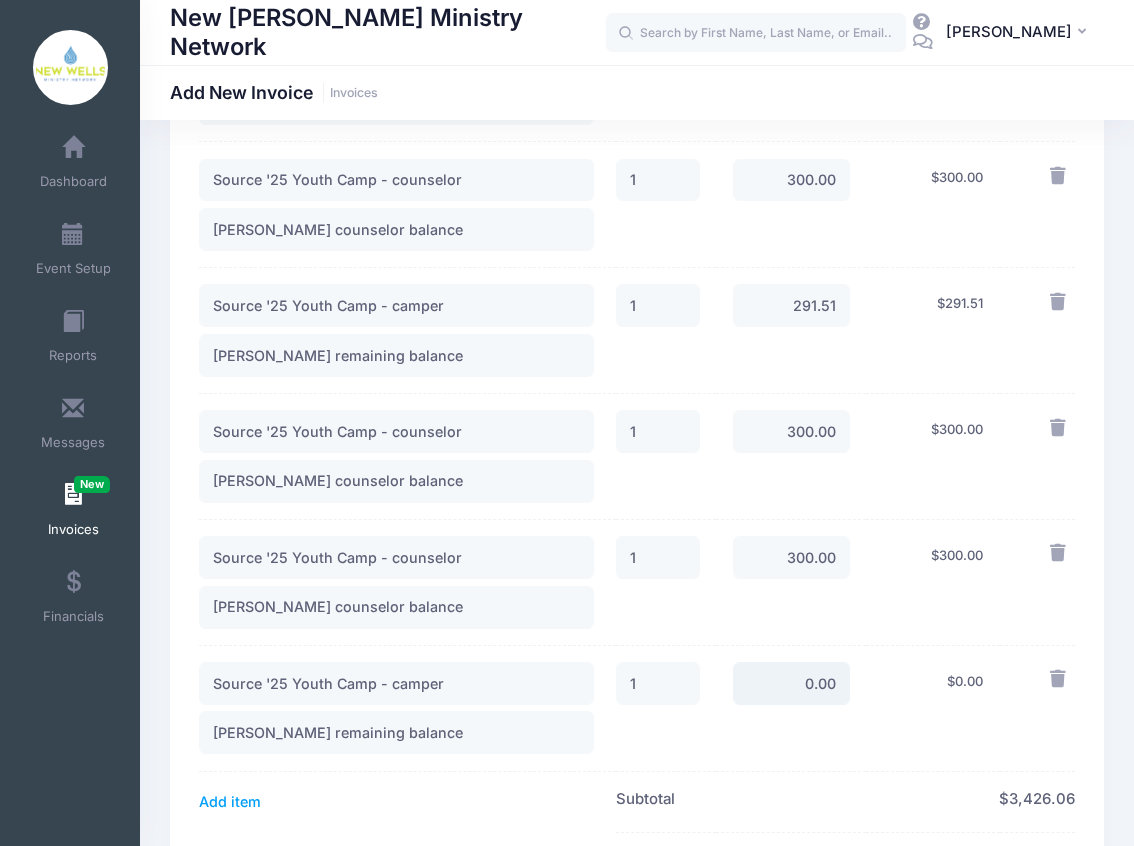 click on "0.00" at bounding box center (792, 683) 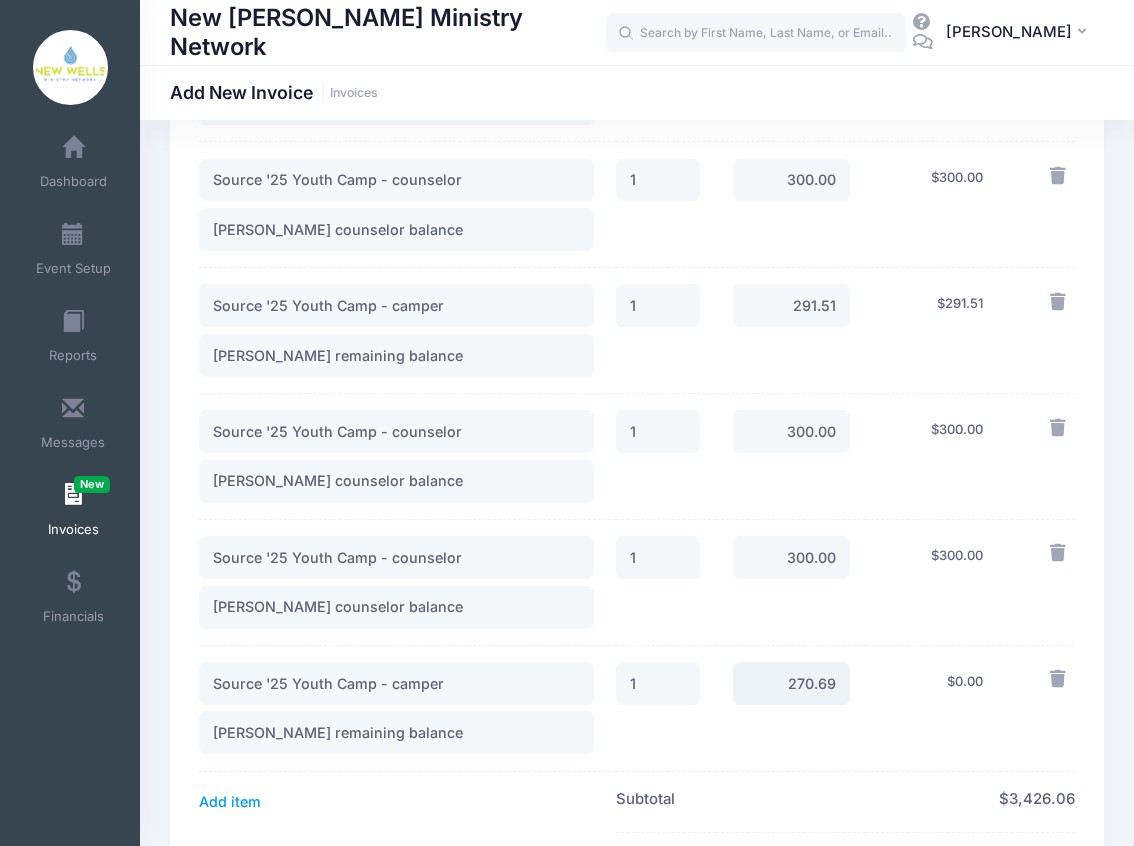 type on "270.69" 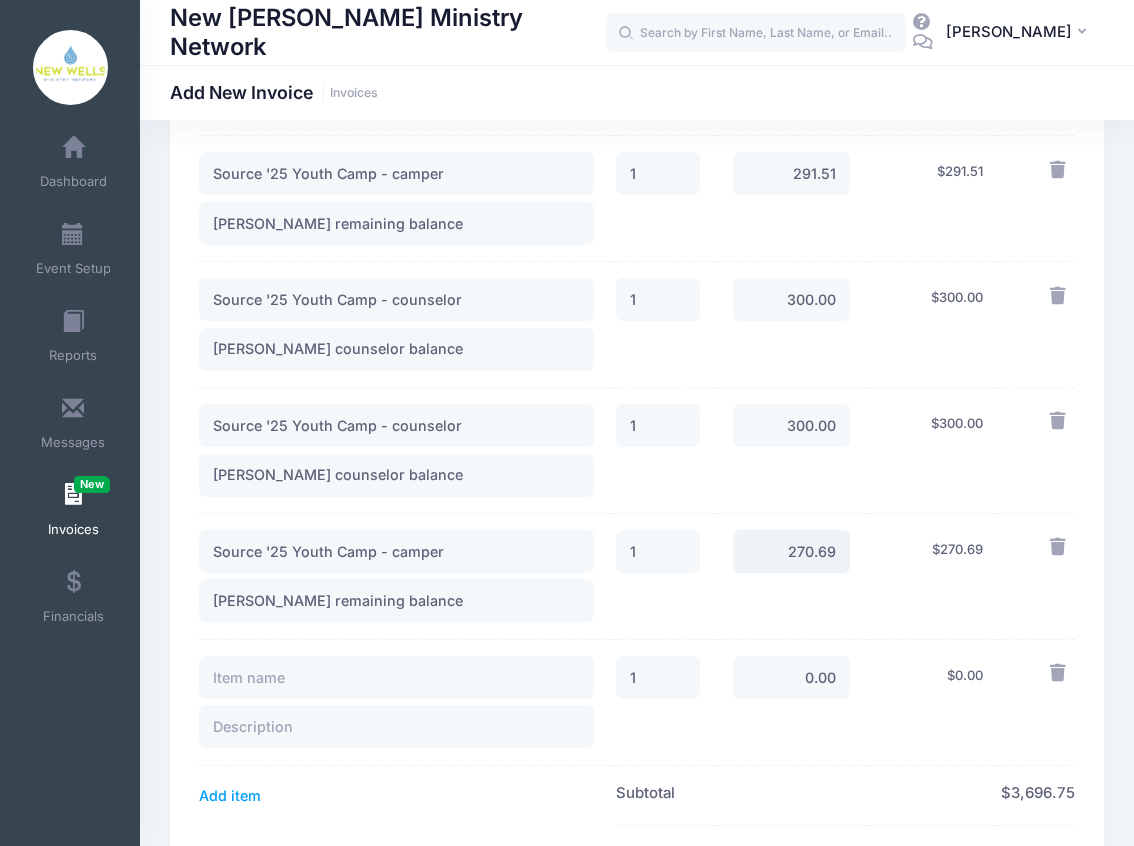 scroll, scrollTop: 1600, scrollLeft: 0, axis: vertical 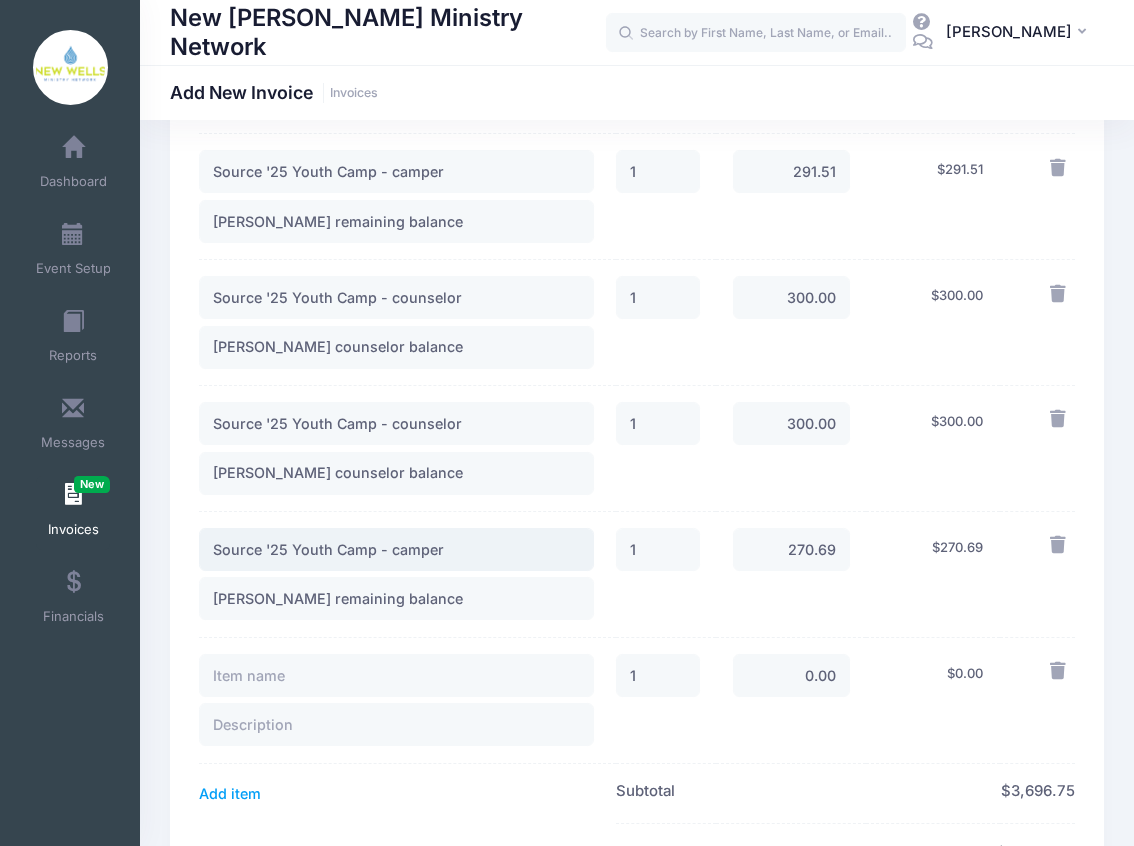 drag, startPoint x: 379, startPoint y: 478, endPoint x: 123, endPoint y: 444, distance: 258.24796 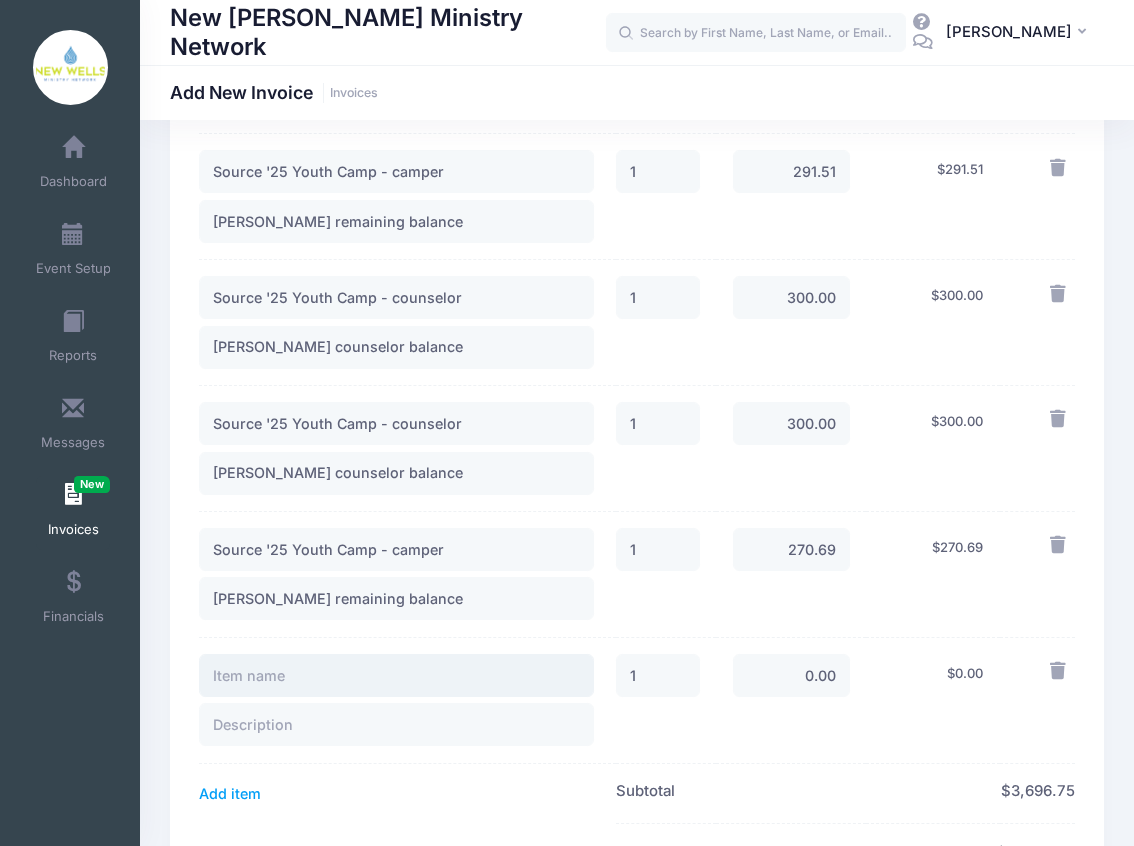 click at bounding box center (396, 675) 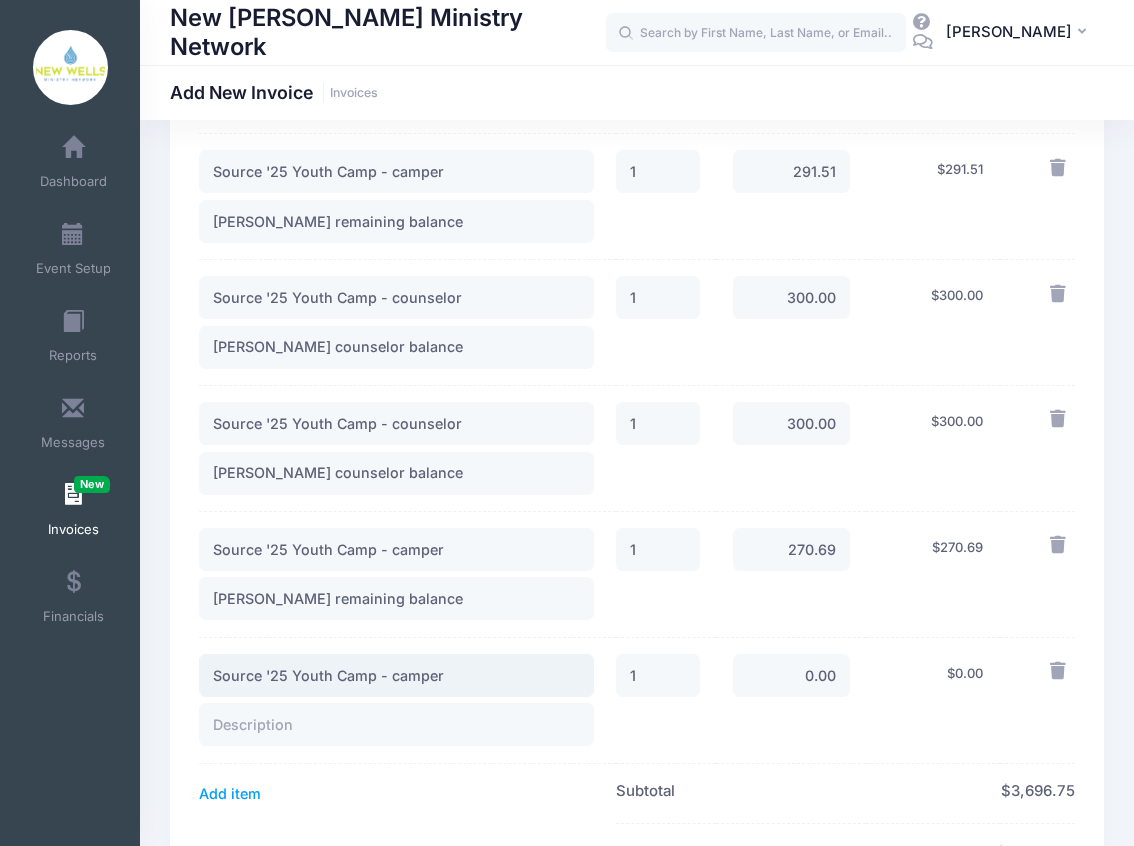 type on "Source '25 Youth Camp - camper" 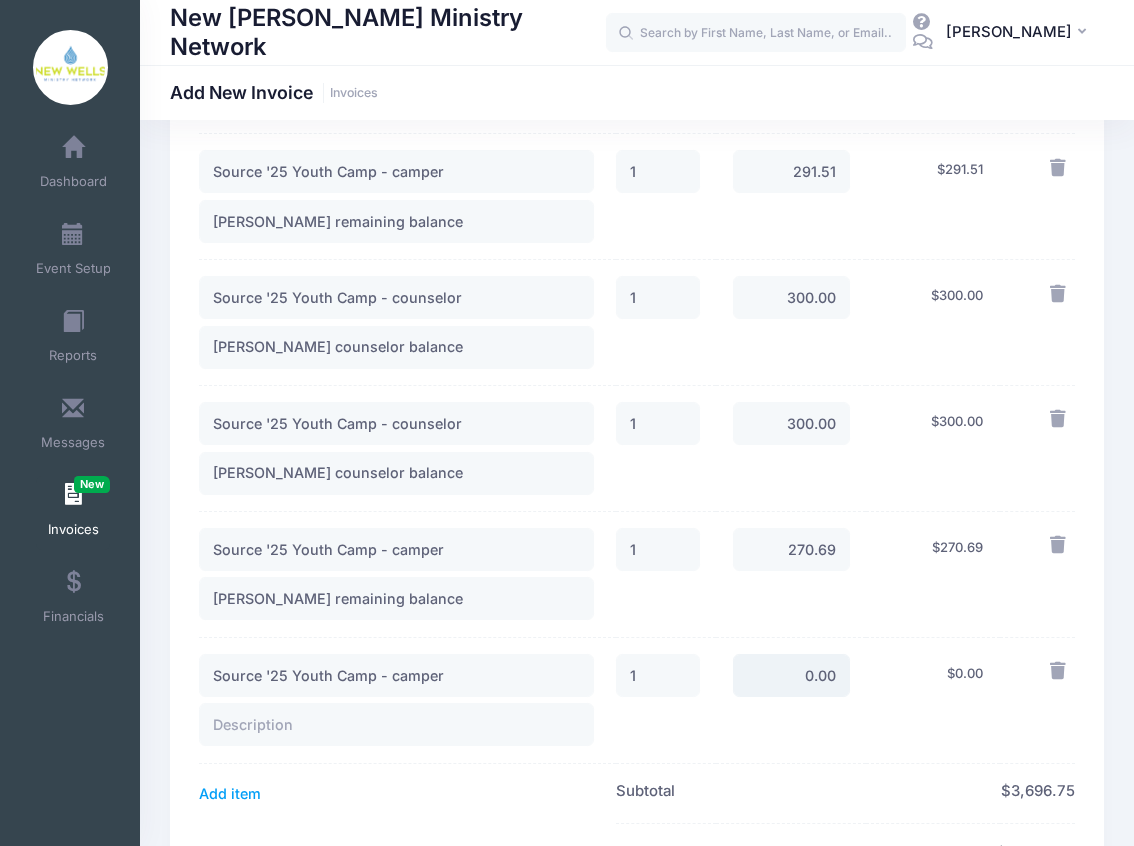 drag, startPoint x: 797, startPoint y: 604, endPoint x: 861, endPoint y: 582, distance: 67.6757 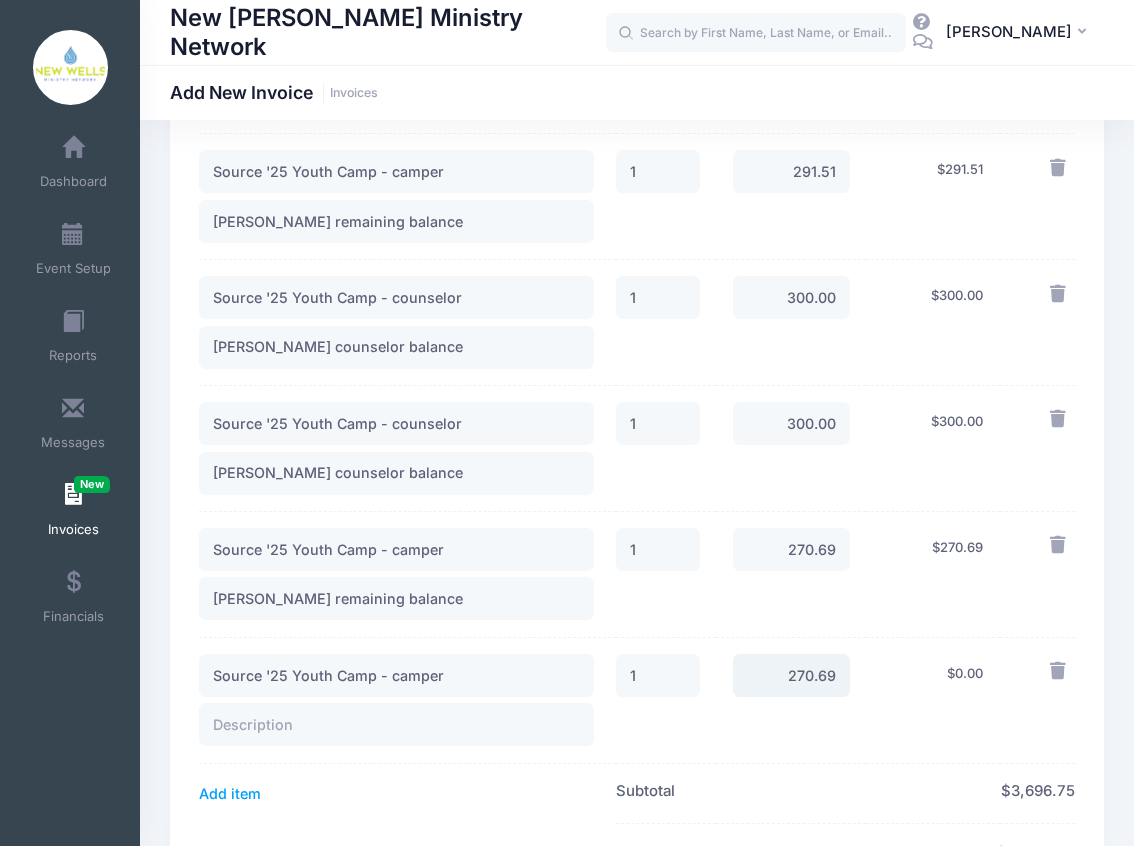 type on "270.69" 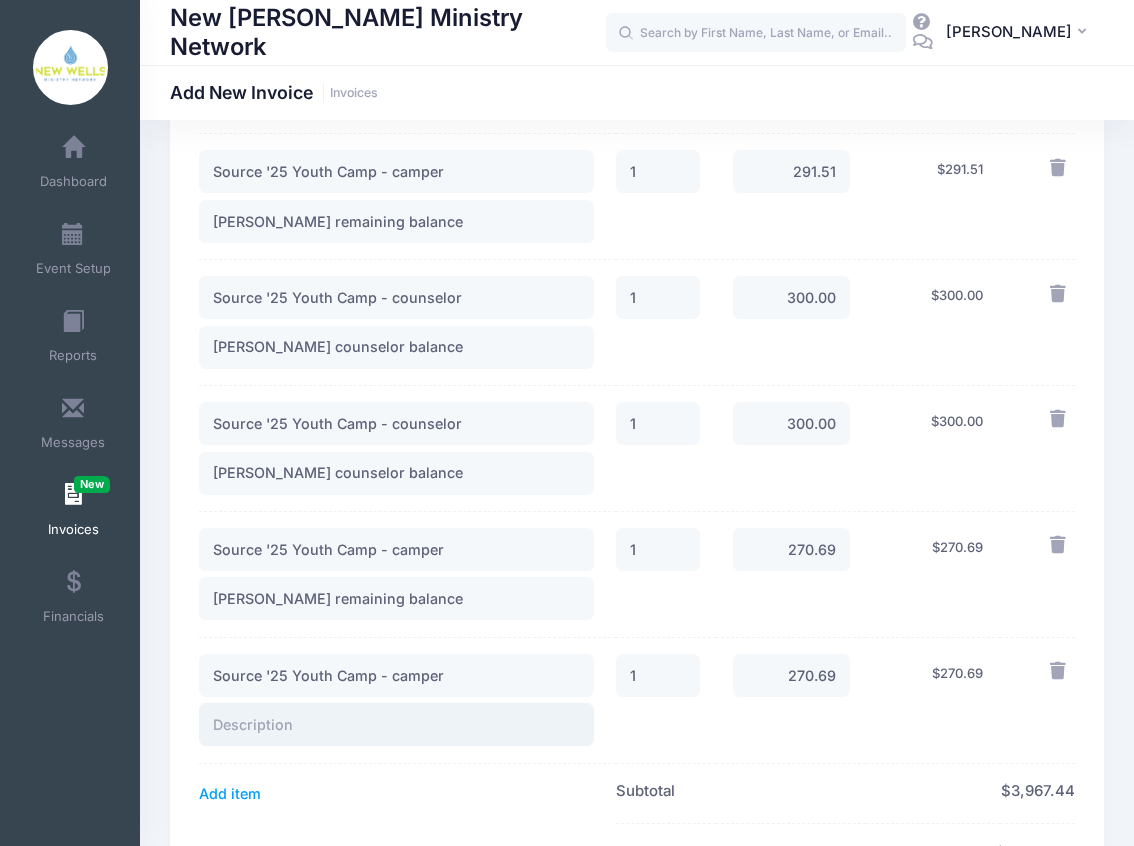 click at bounding box center (396, 724) 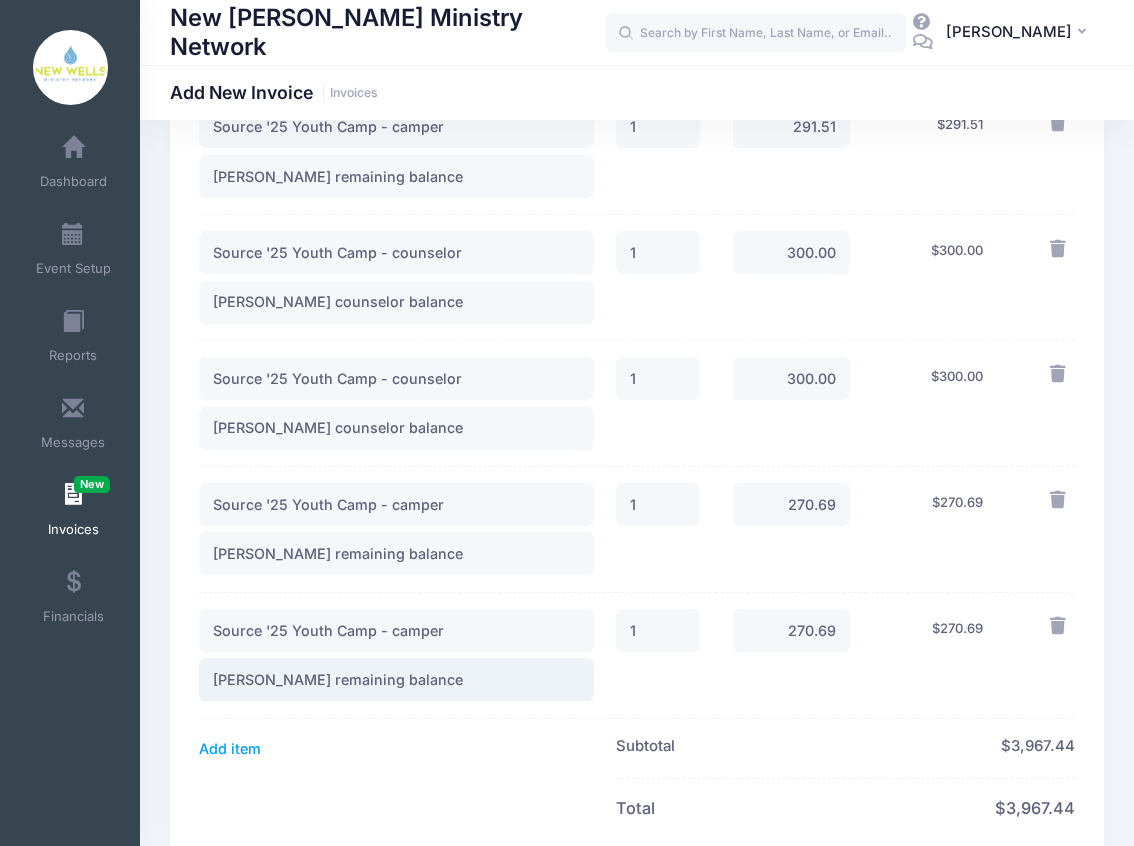 scroll, scrollTop: 1666, scrollLeft: 0, axis: vertical 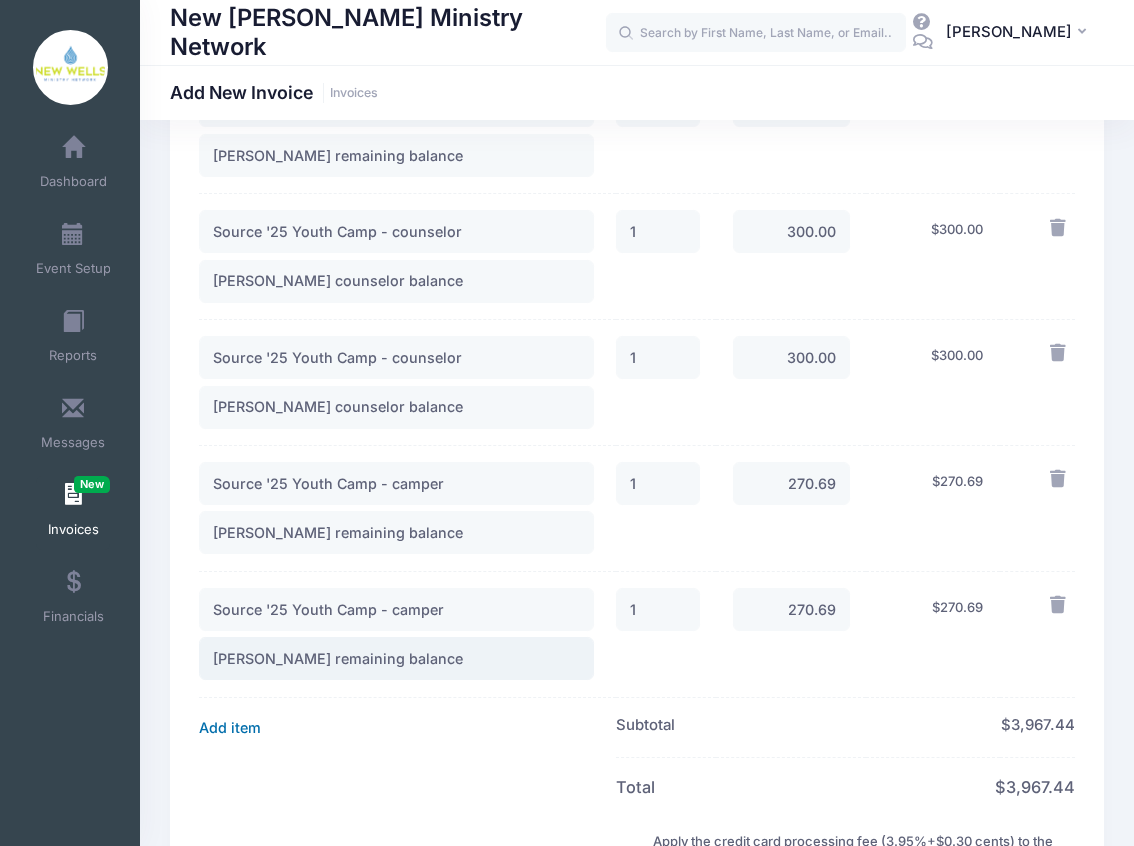 type on "Ara Mitchell remaining balance" 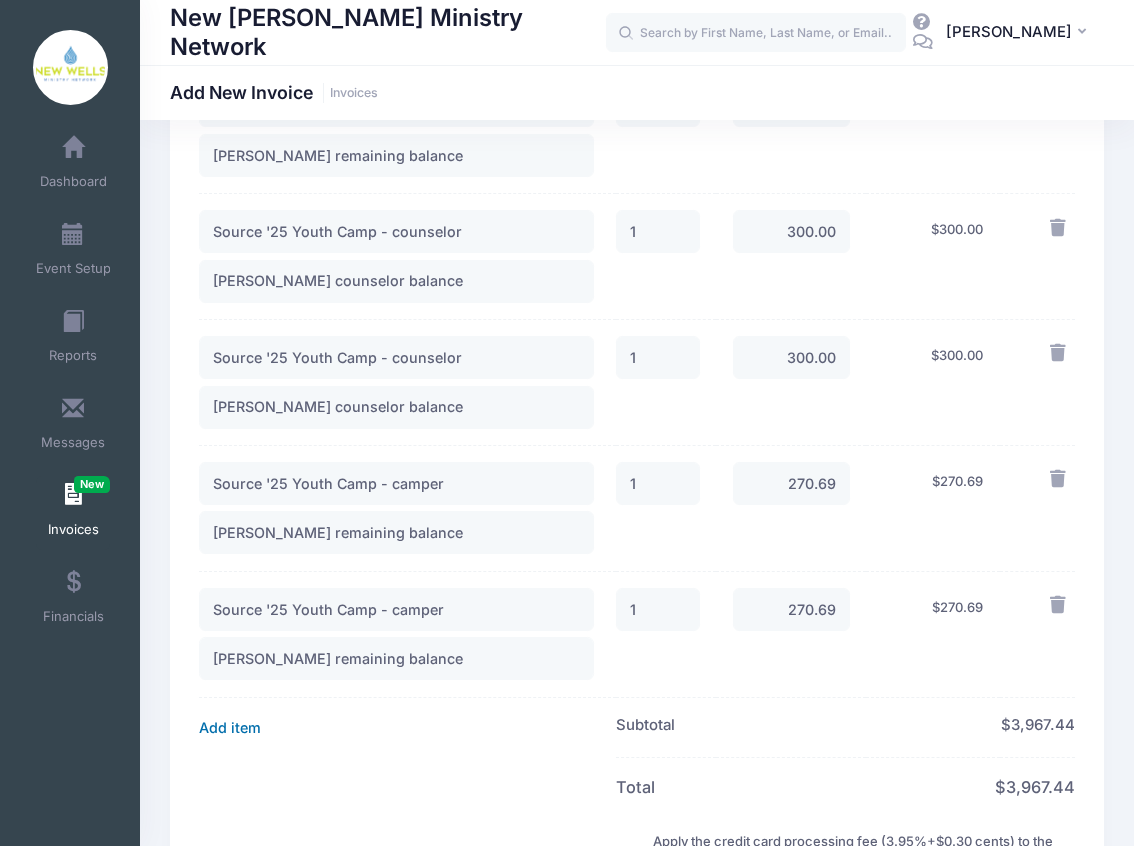 click on "Add item" at bounding box center [230, 728] 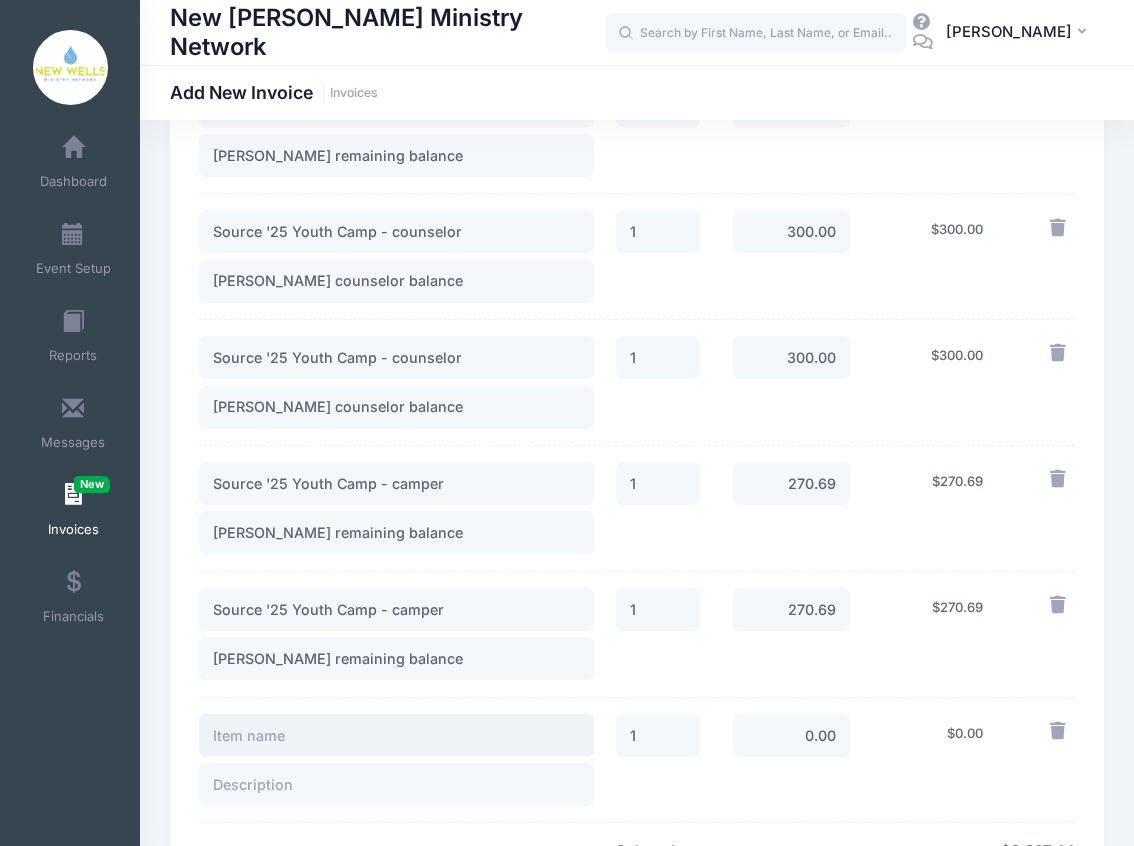 click at bounding box center [396, 735] 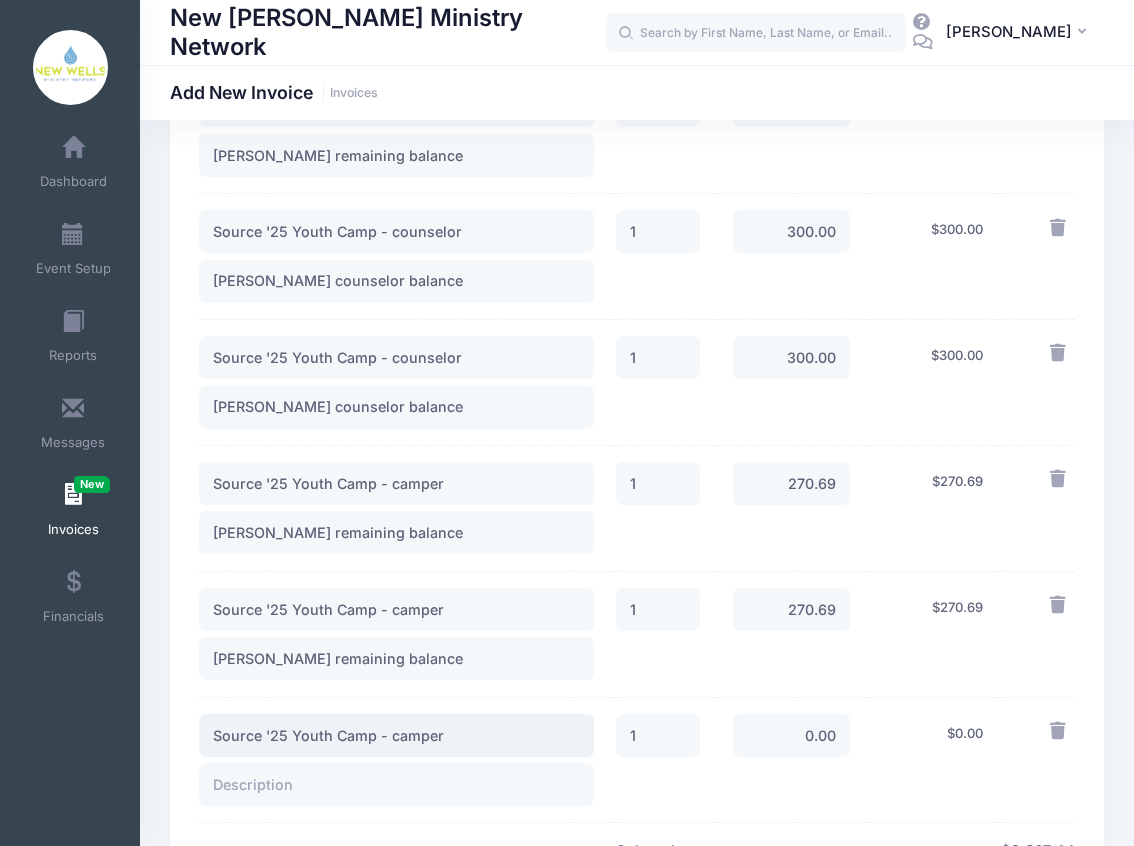type on "Source '25 Youth Camp - camper" 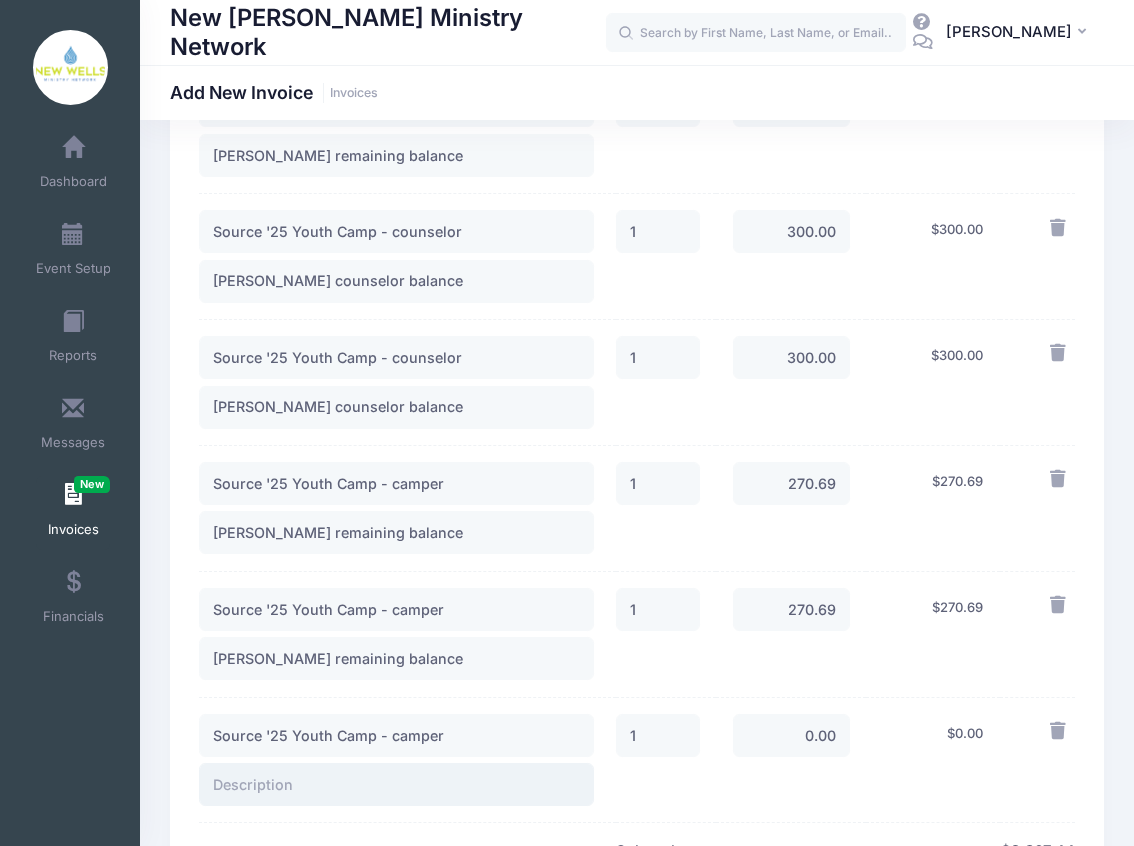 click at bounding box center (396, 784) 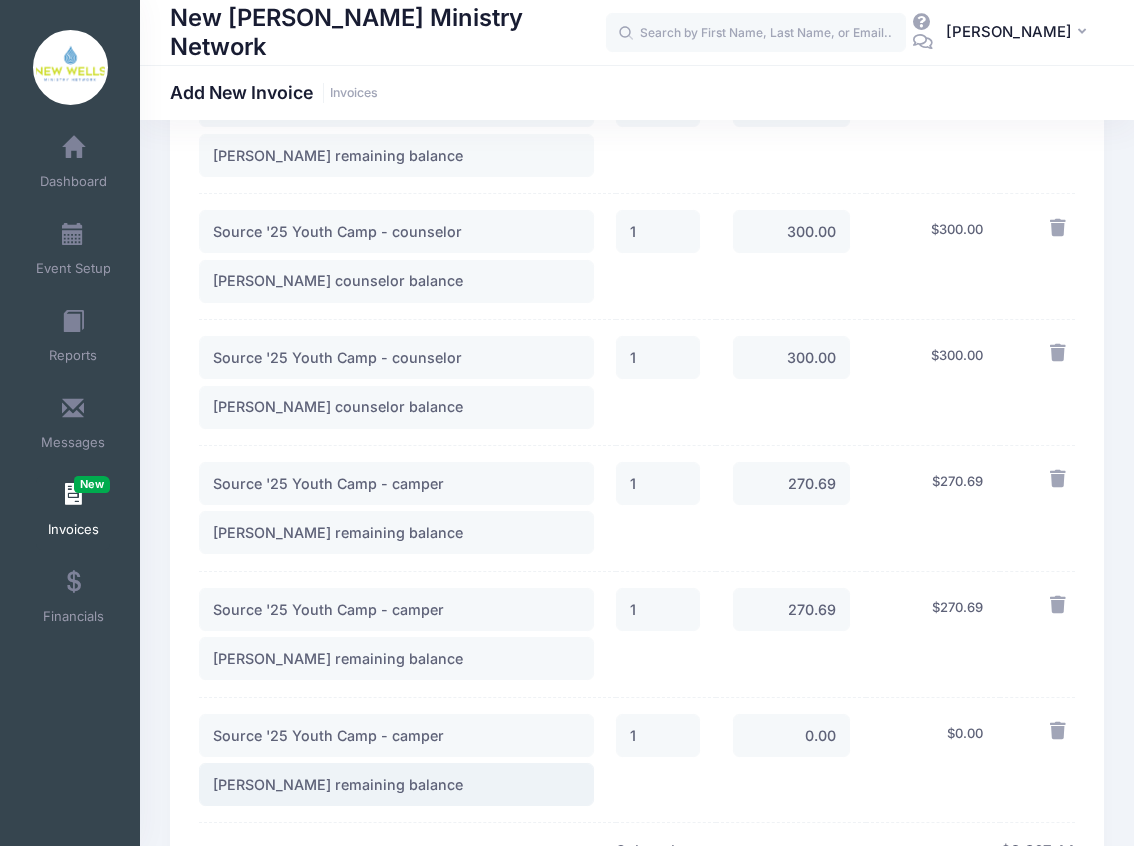 type on "Lauren Parker remaining balance" 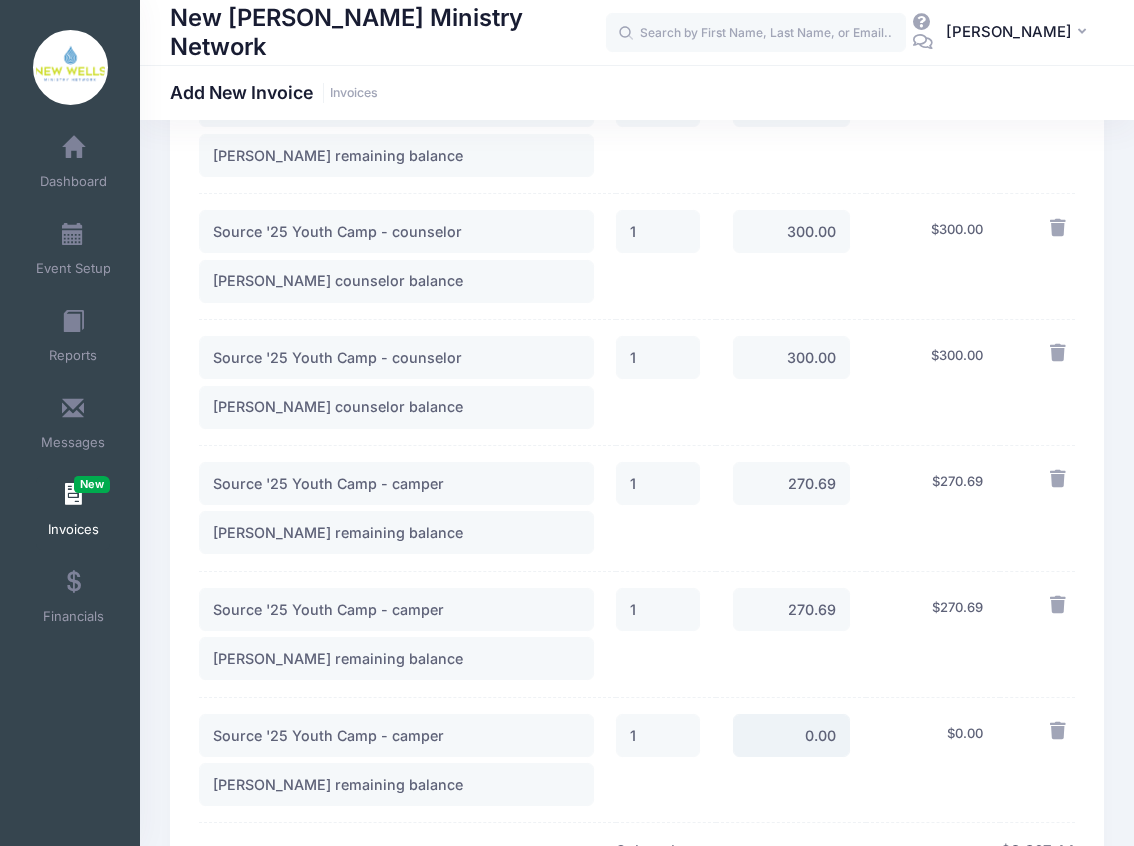 drag, startPoint x: 749, startPoint y: 662, endPoint x: 890, endPoint y: 654, distance: 141.22676 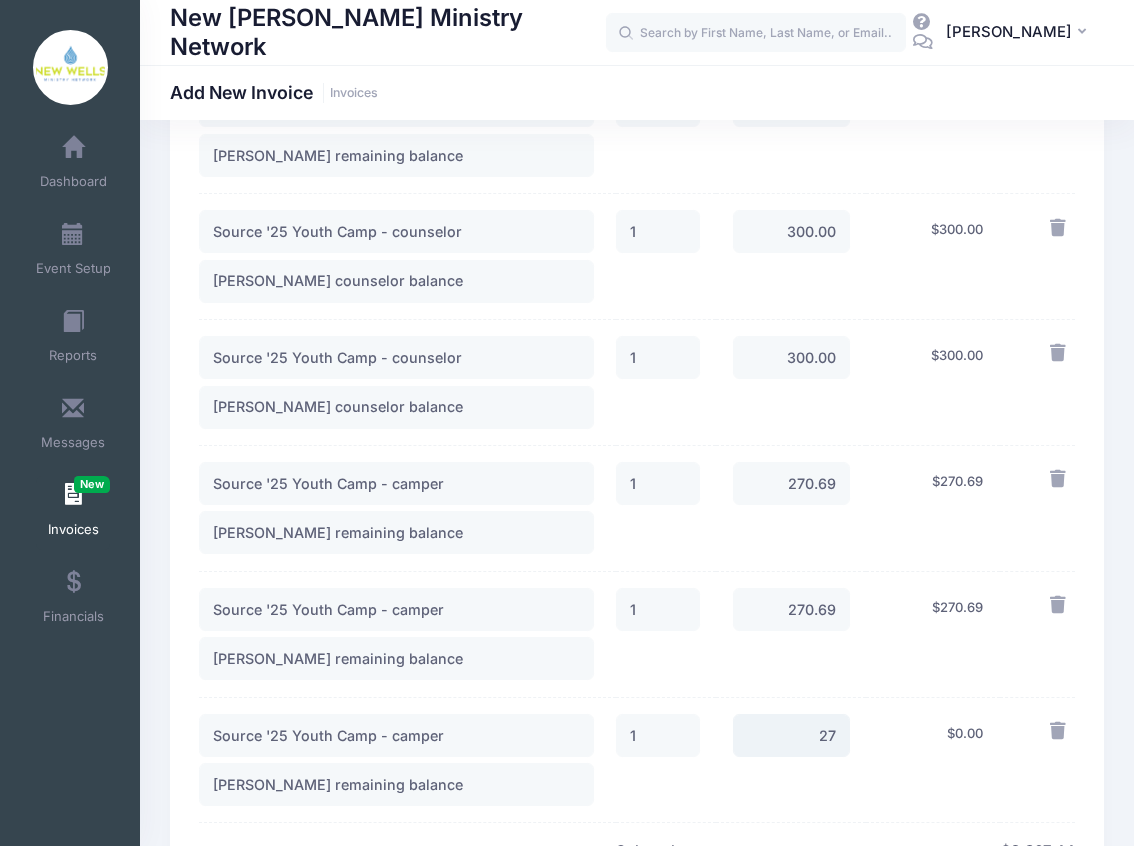 type on "2" 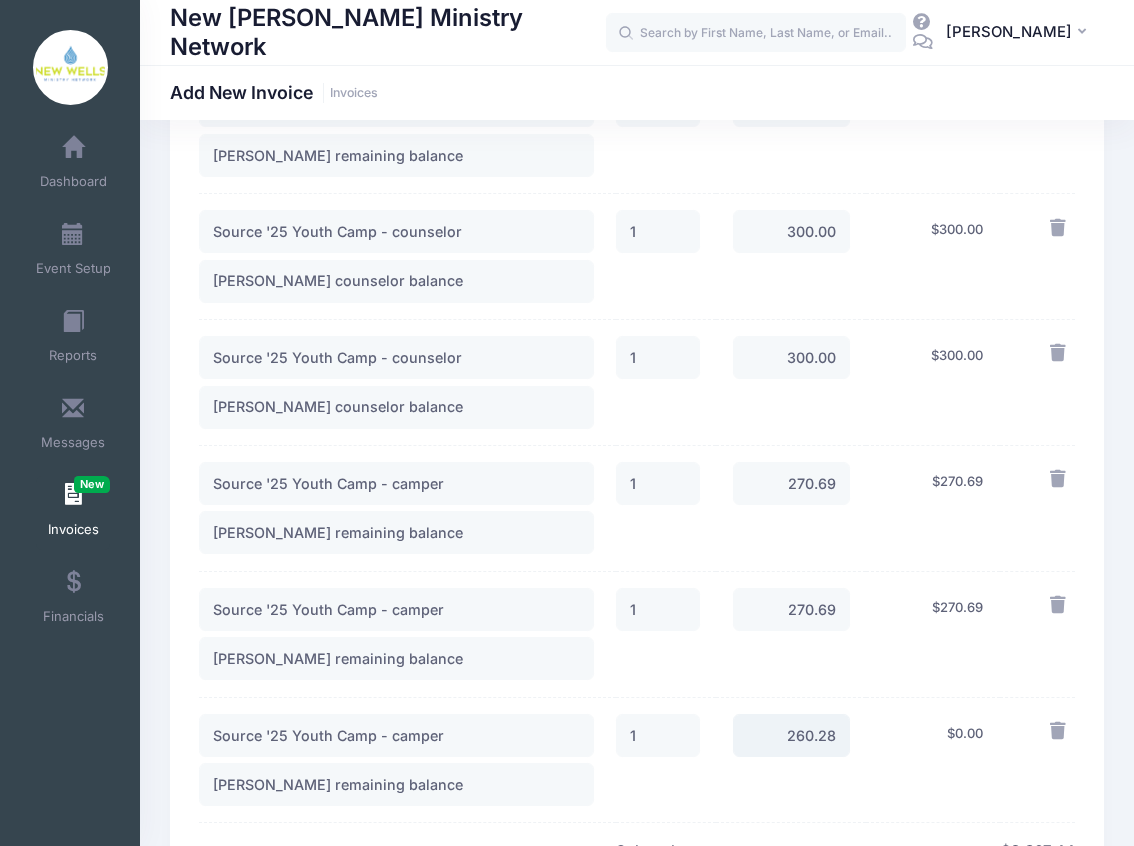 type on "260.28" 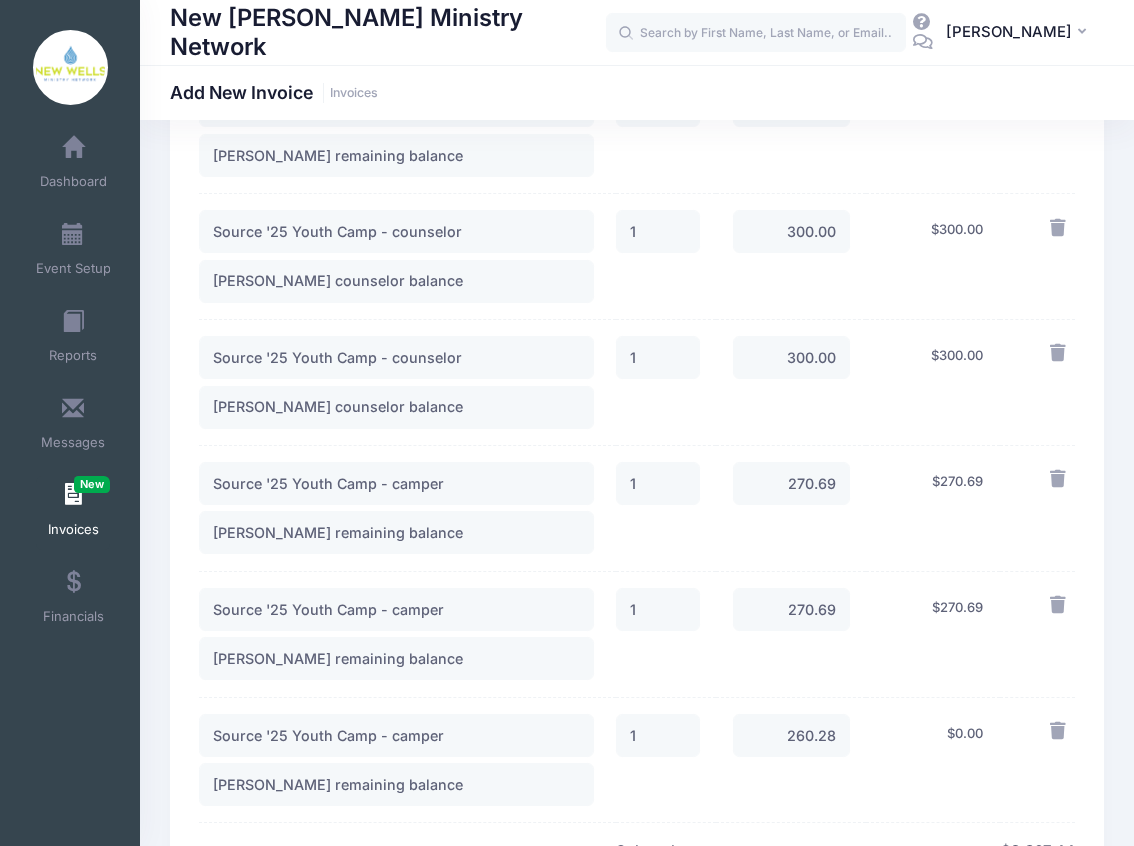 click on "$ 0.00" at bounding box center [932, 760] 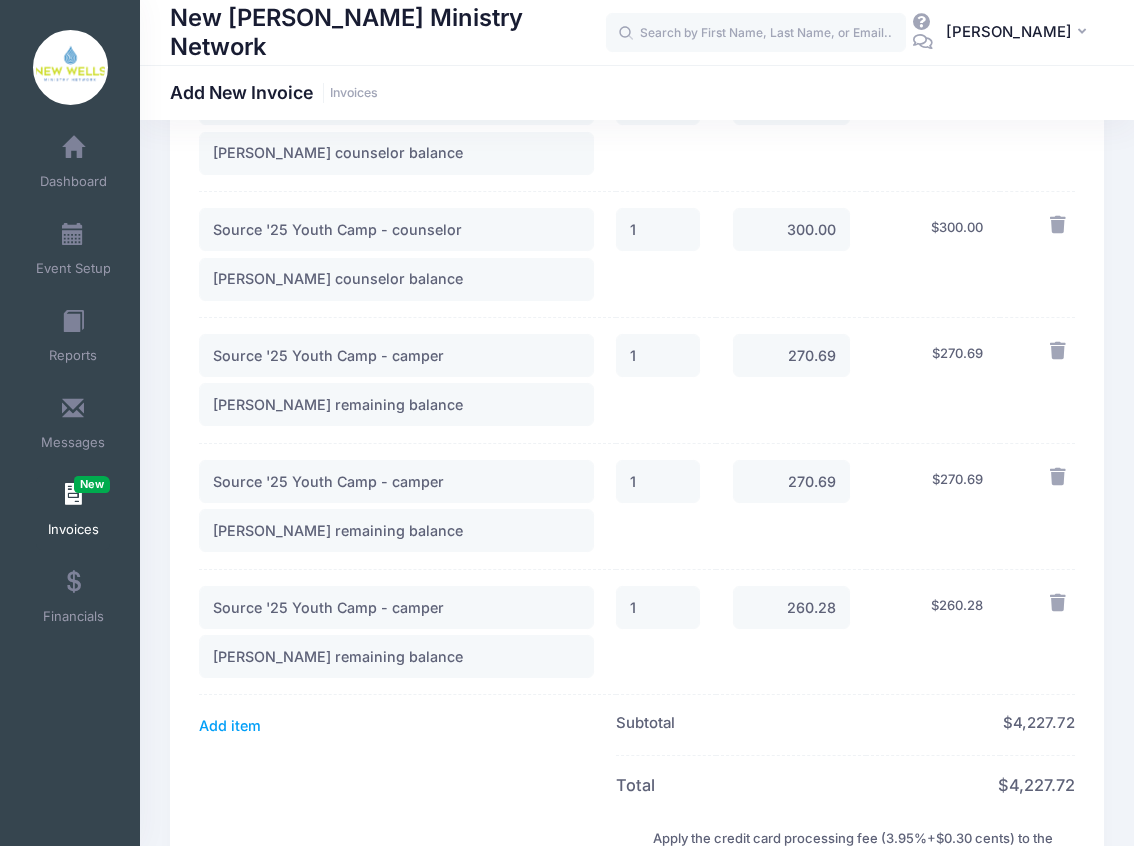 scroll, scrollTop: 1800, scrollLeft: 0, axis: vertical 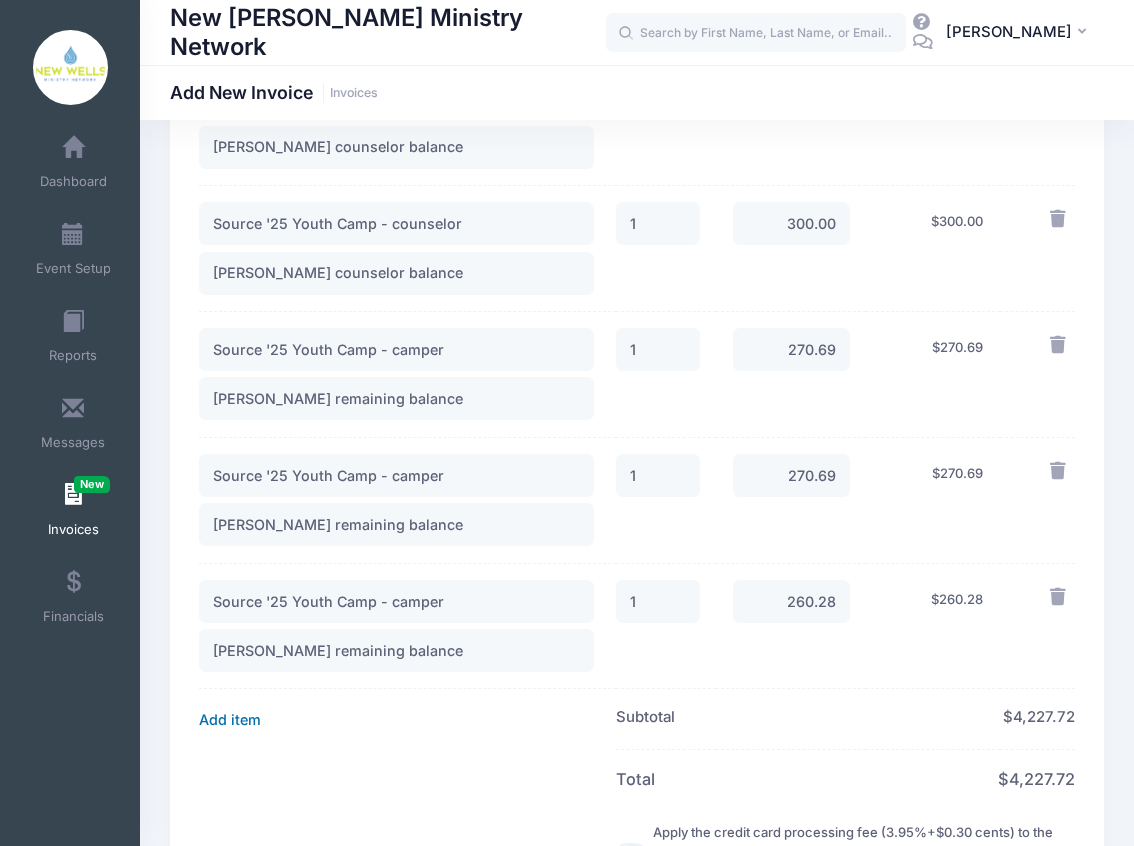 click on "Add item" at bounding box center (230, 720) 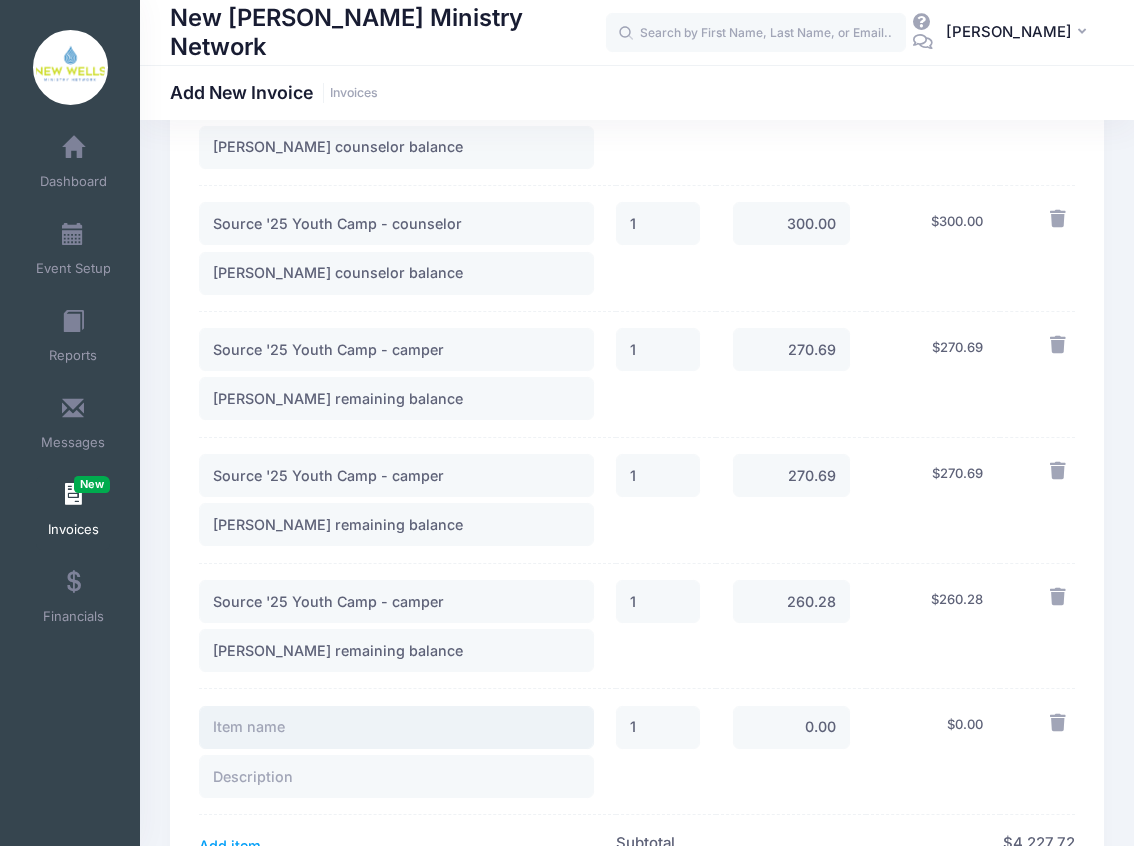 click at bounding box center (396, 727) 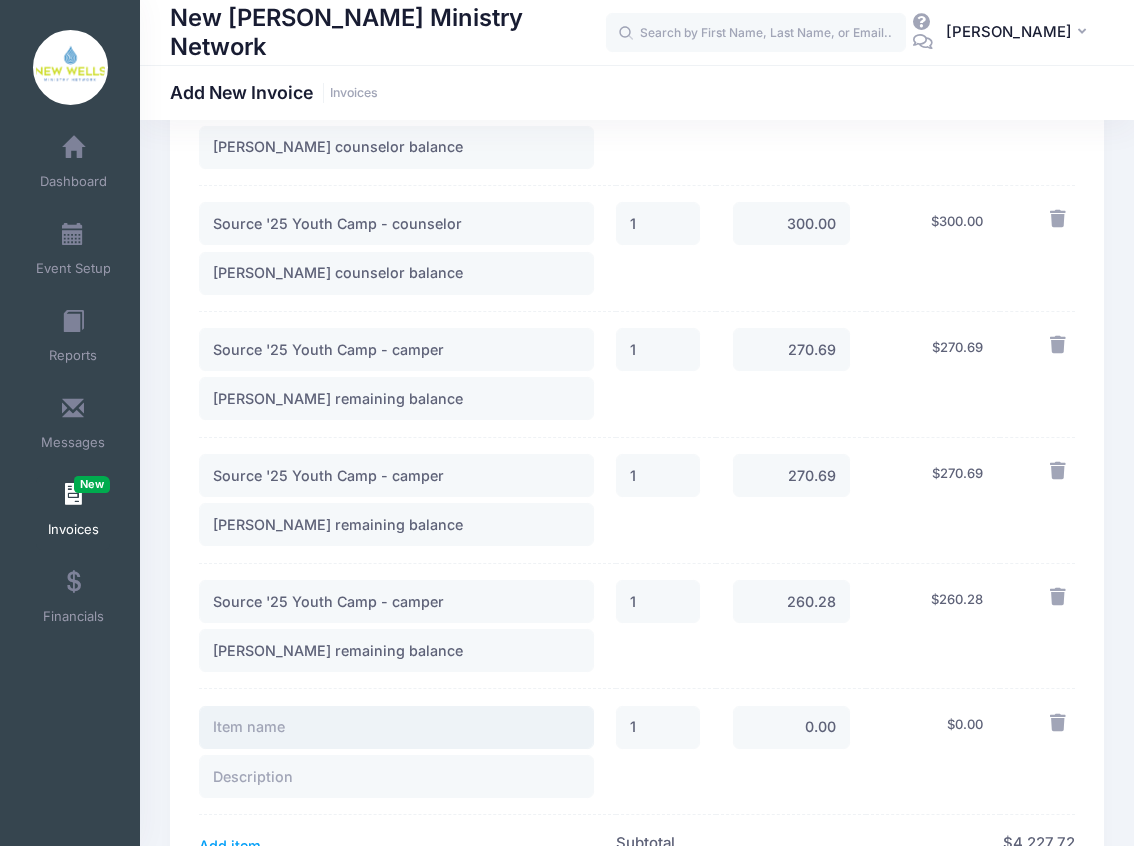 click at bounding box center [396, 727] 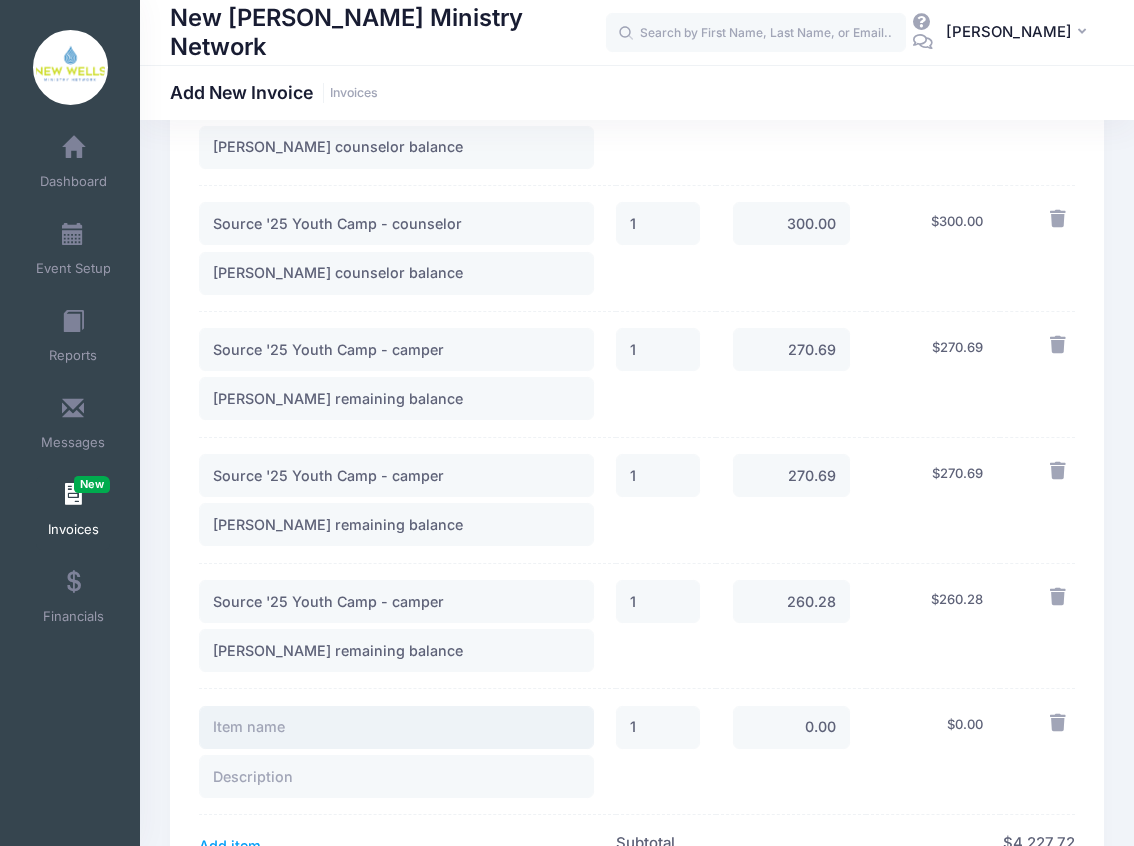 paste on "Source '25 Youth Camp - camper" 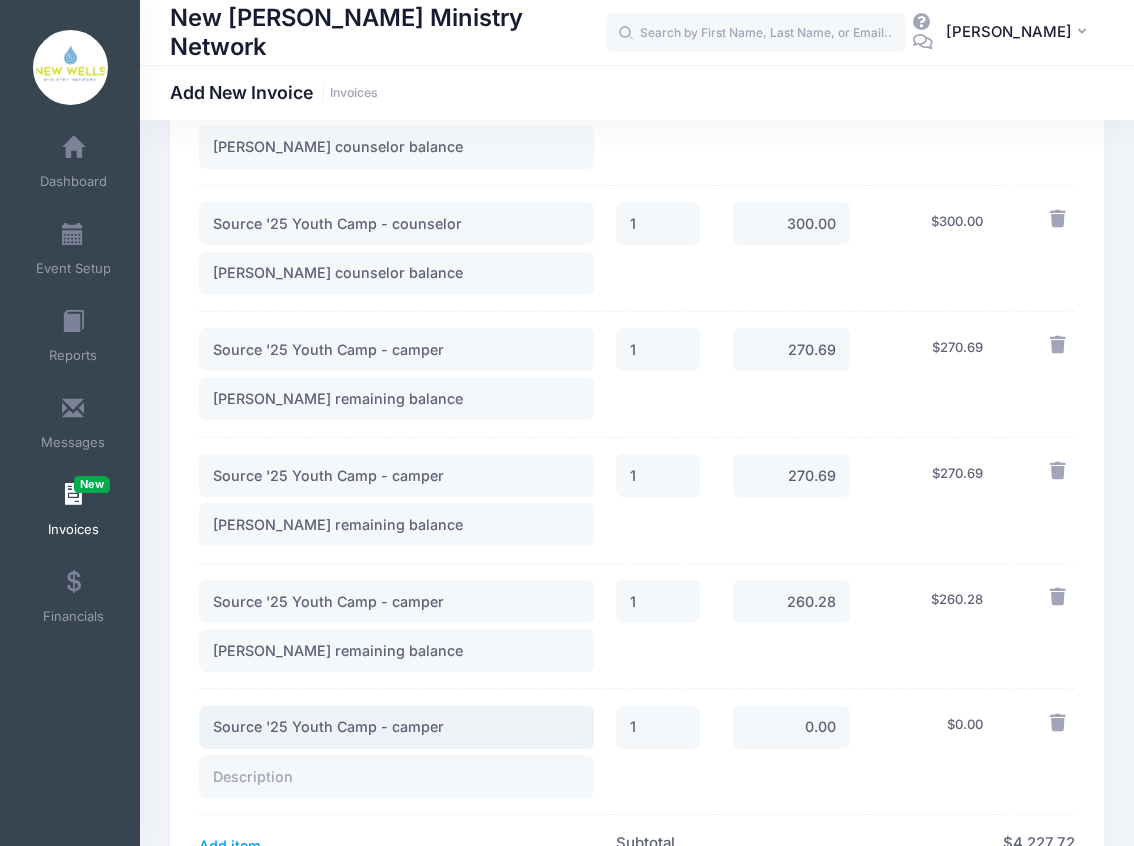 type on "Source '25 Youth Camp - camper" 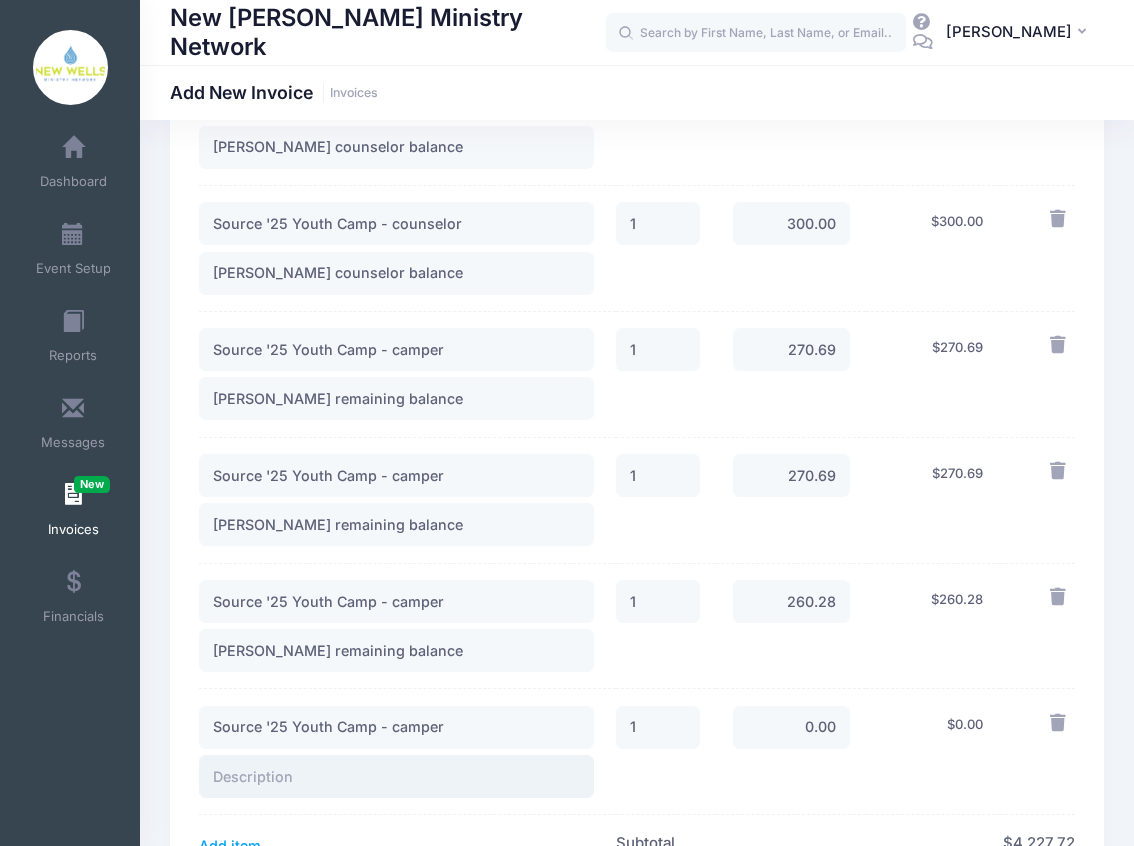 click at bounding box center [396, 776] 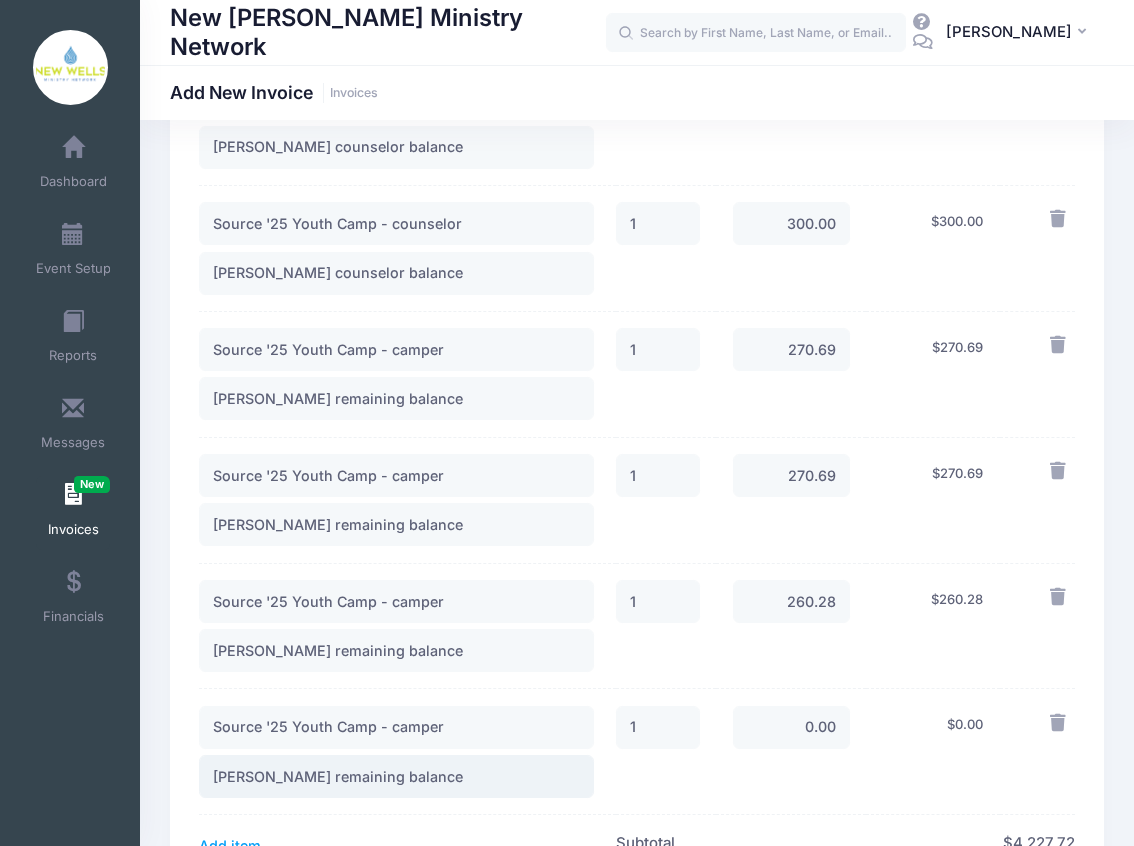type on "Audrey Parker-Burns remaining balance" 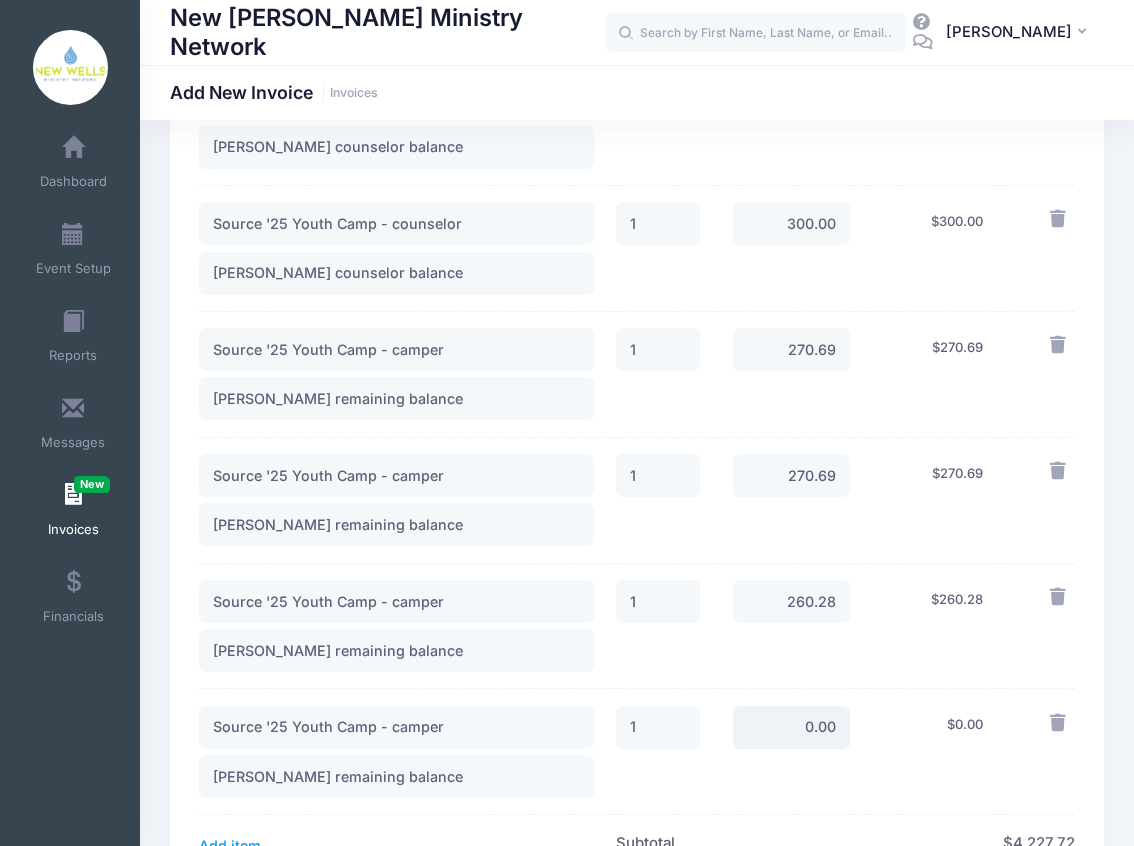 drag, startPoint x: 798, startPoint y: 653, endPoint x: 839, endPoint y: 655, distance: 41.04875 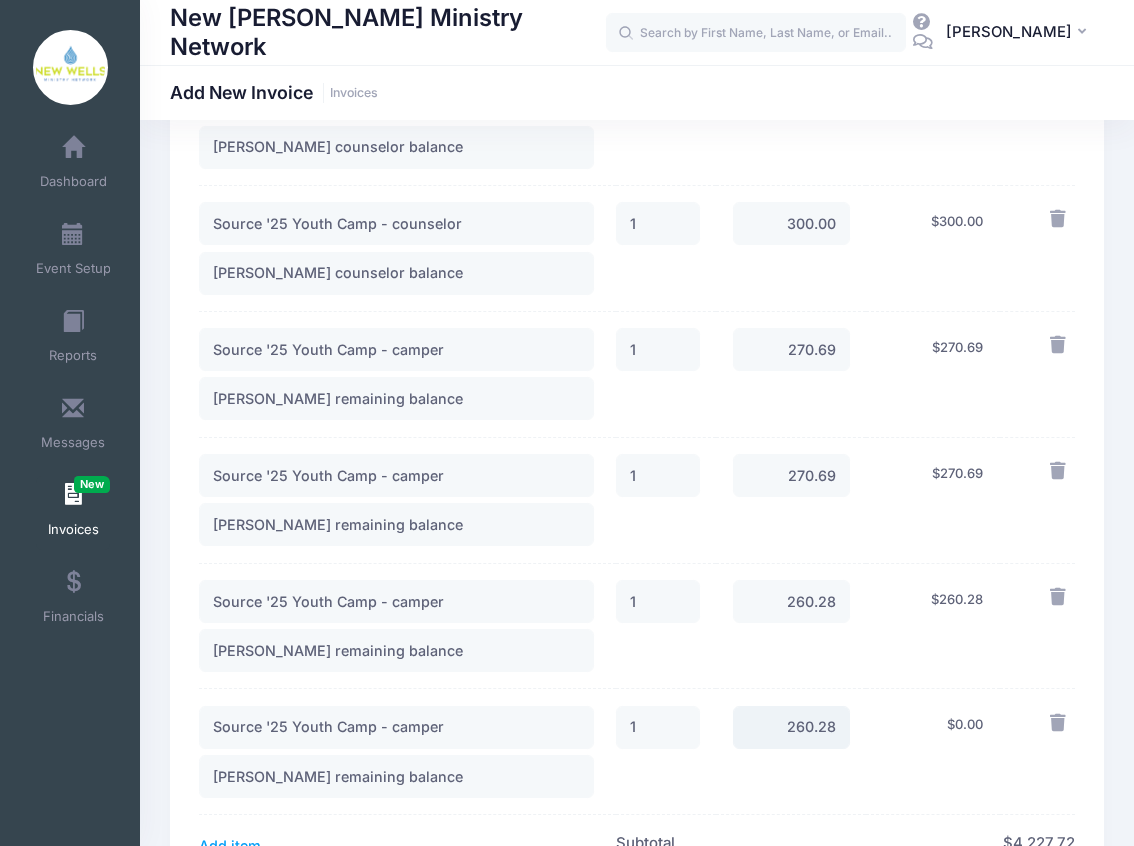 type on "260.28" 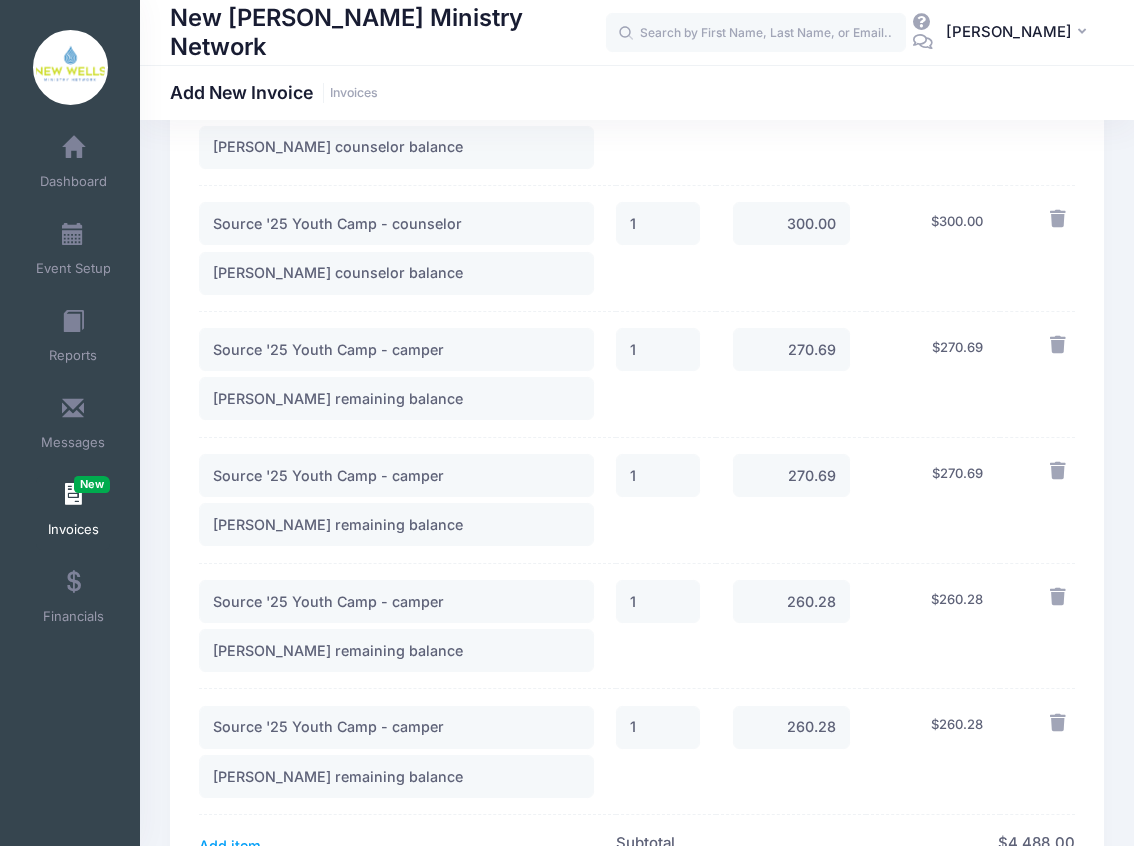 click on "260.28" at bounding box center (791, 752) 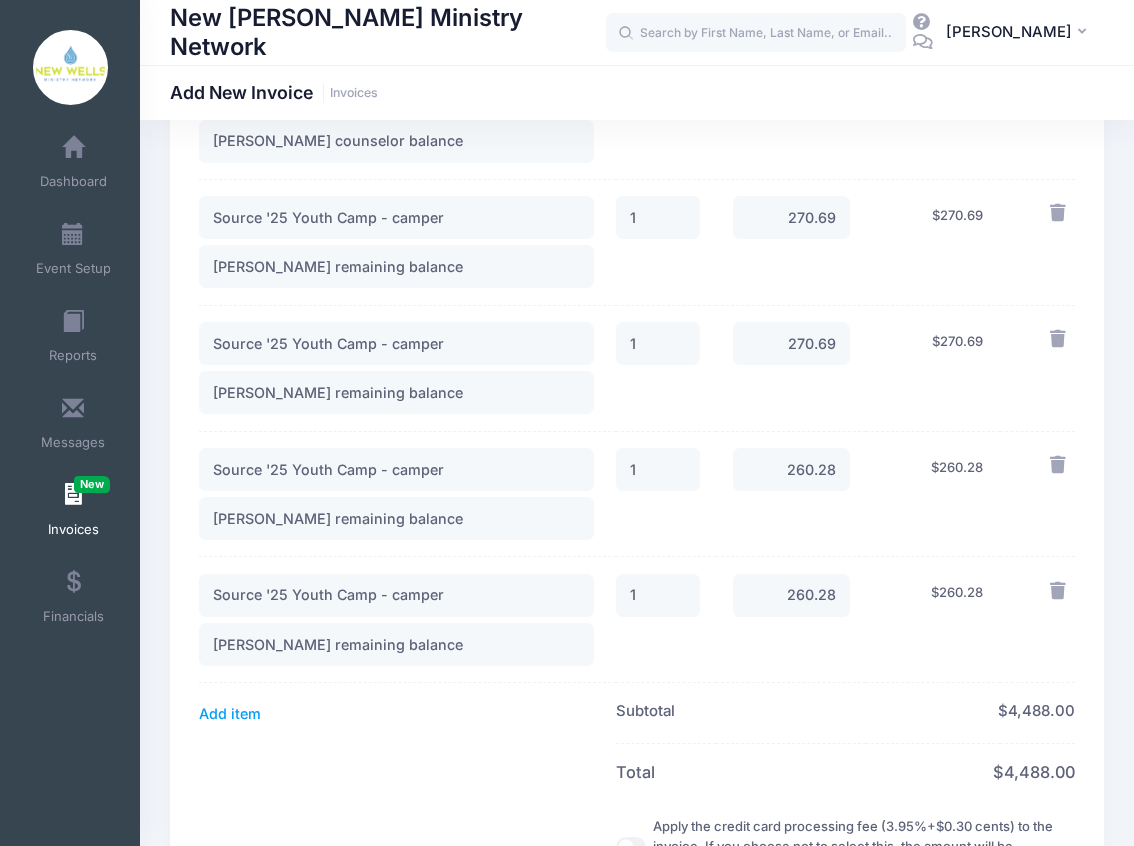 scroll, scrollTop: 1933, scrollLeft: 0, axis: vertical 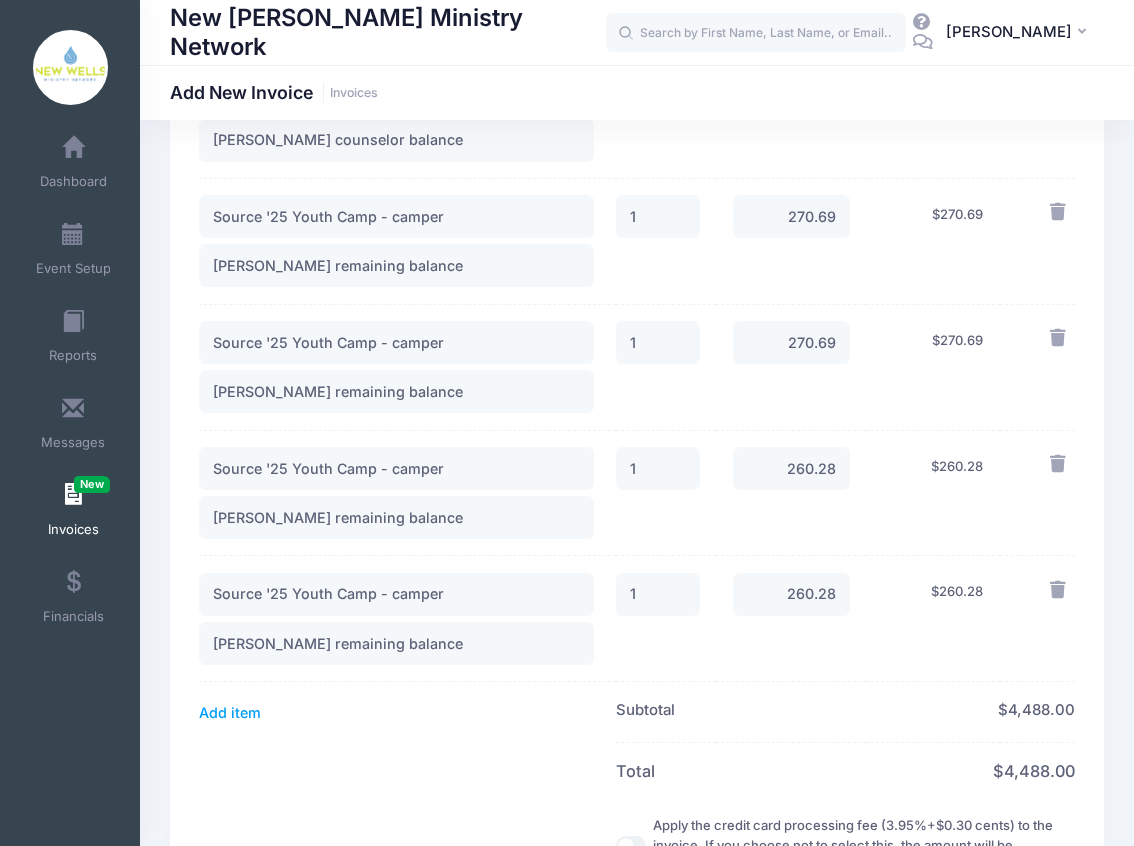 click on "Add item" at bounding box center (407, 712) 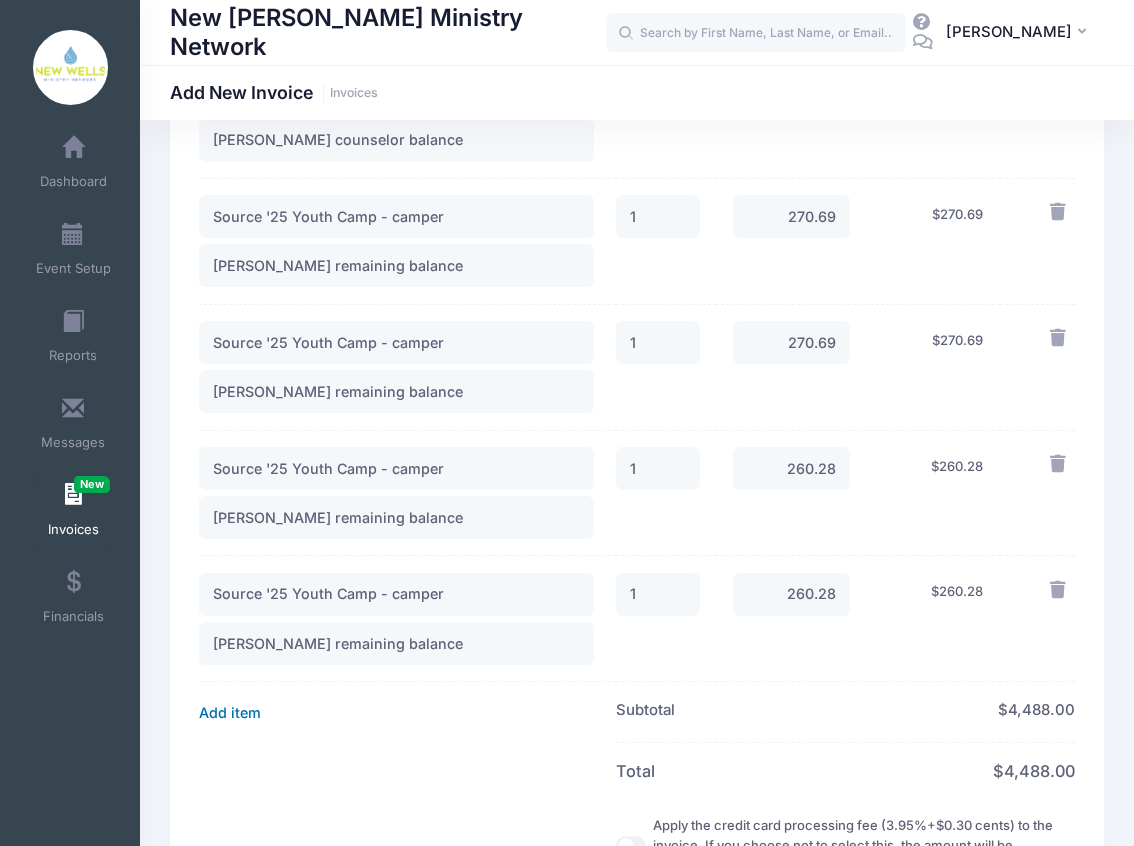 click on "Add item" at bounding box center [230, 713] 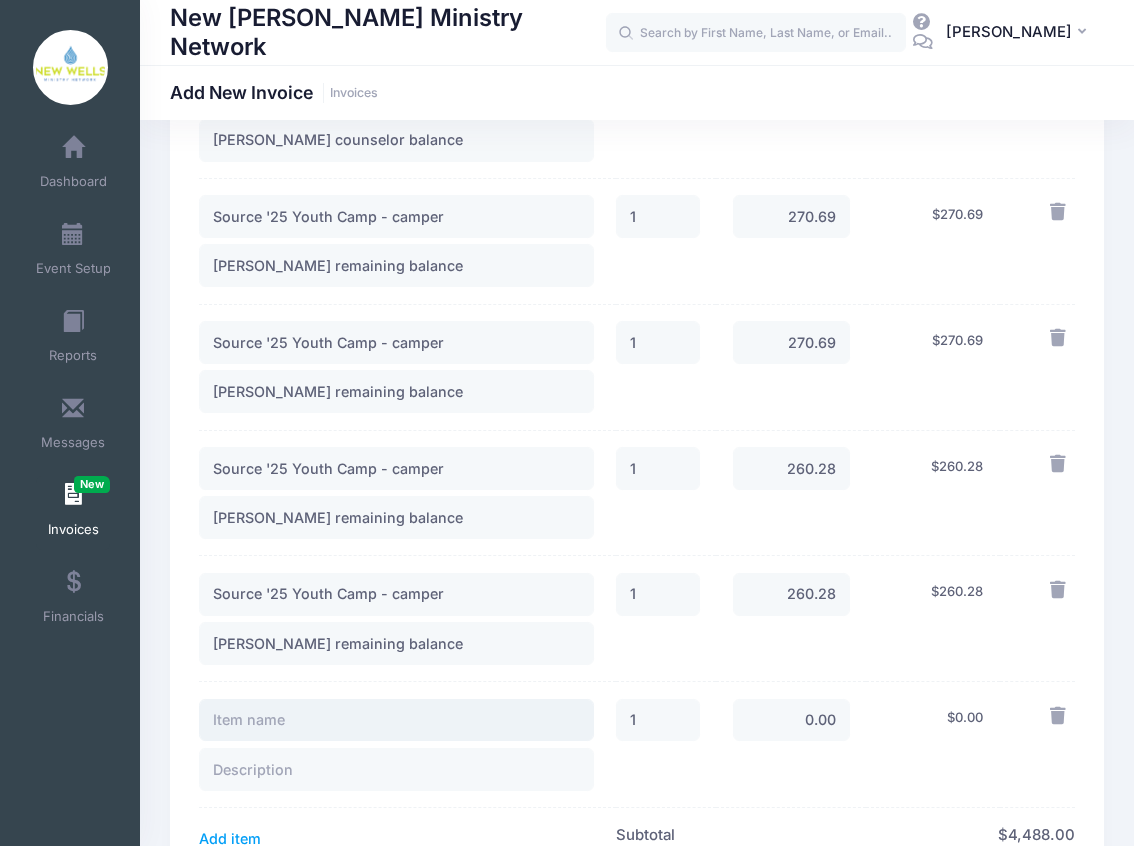 click at bounding box center (396, 720) 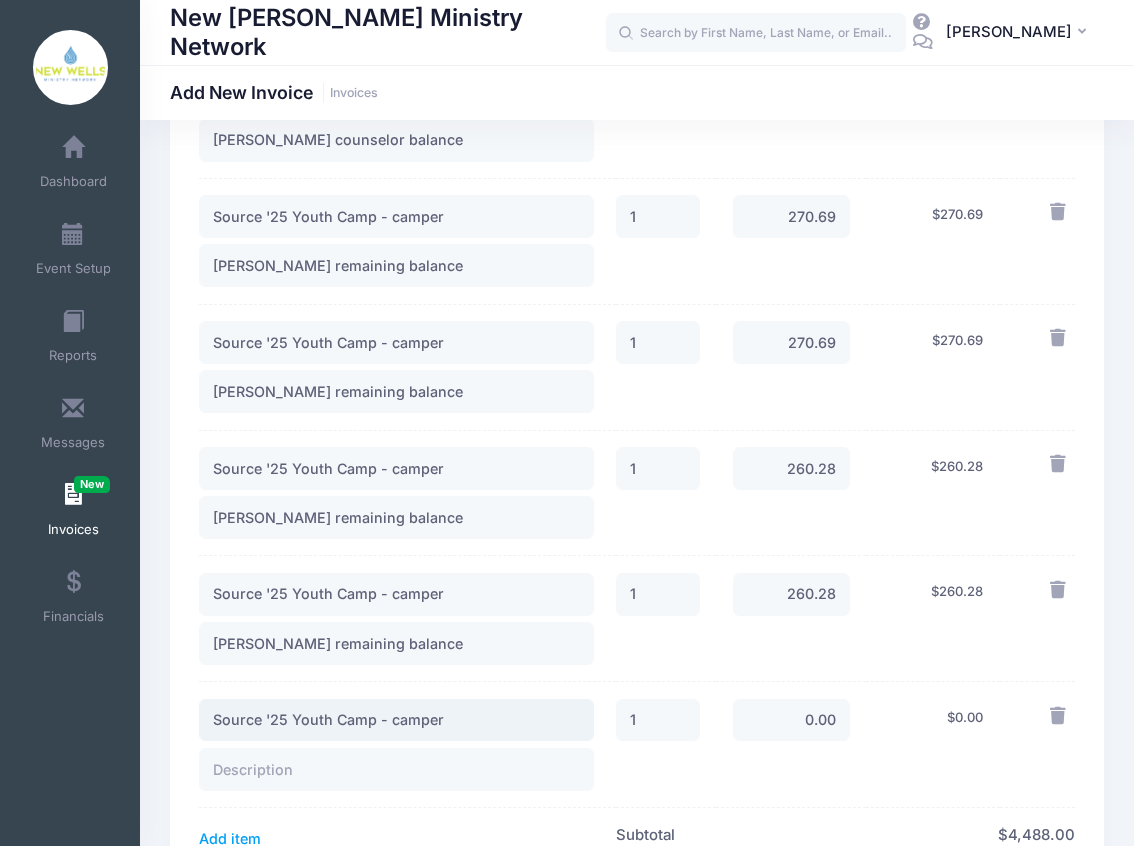 type on "Source '25 Youth Camp - camper" 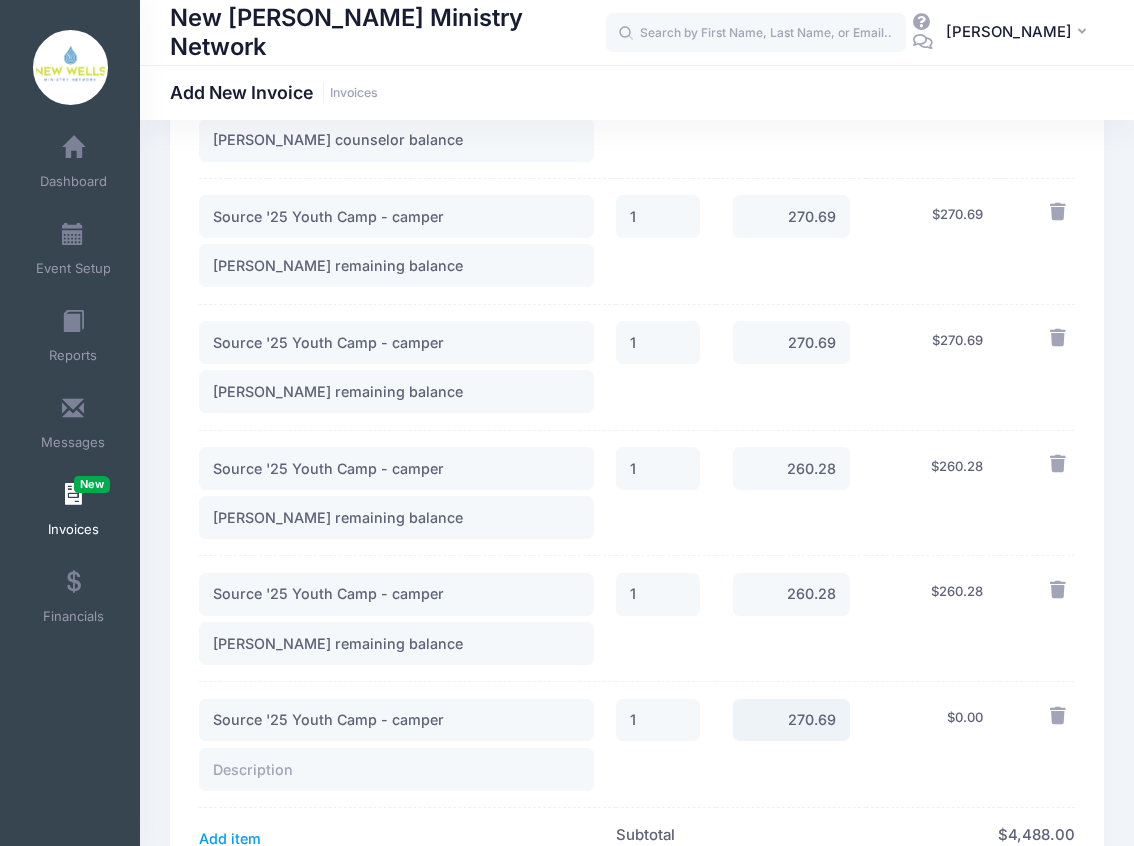 type on "270.69" 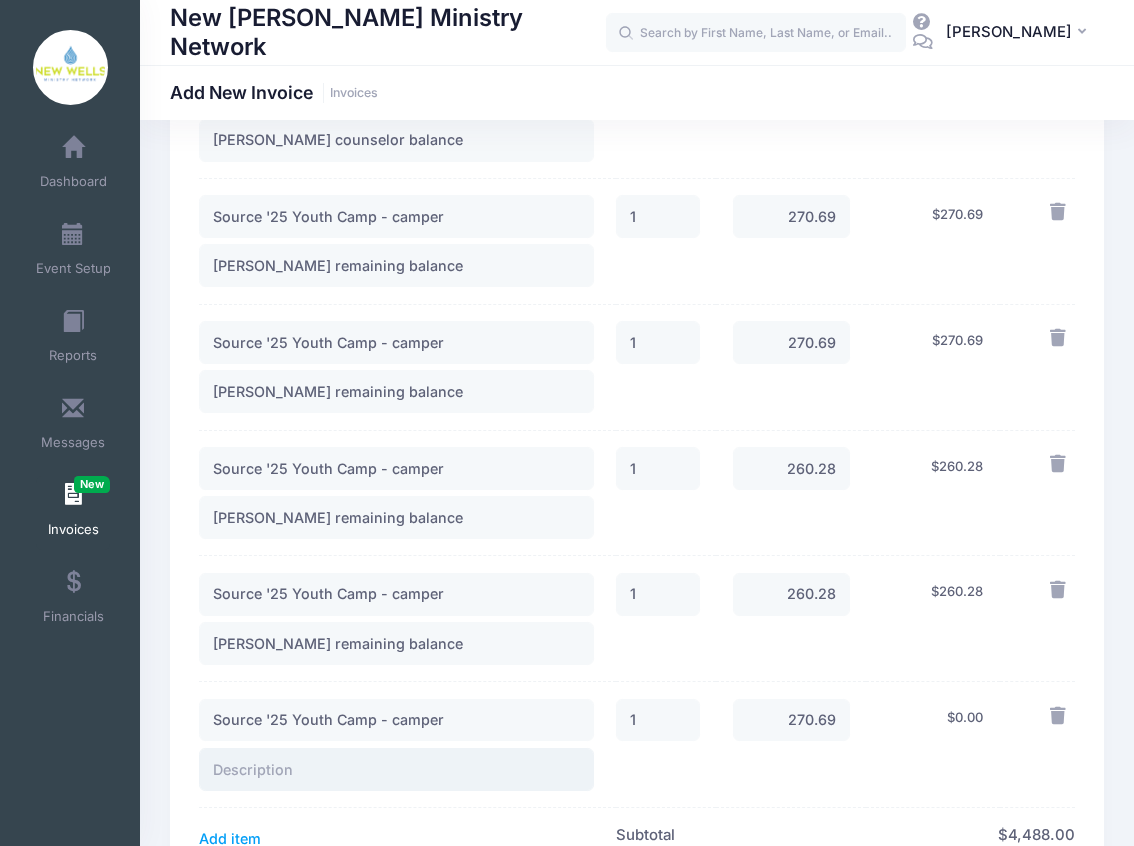 click at bounding box center [396, 769] 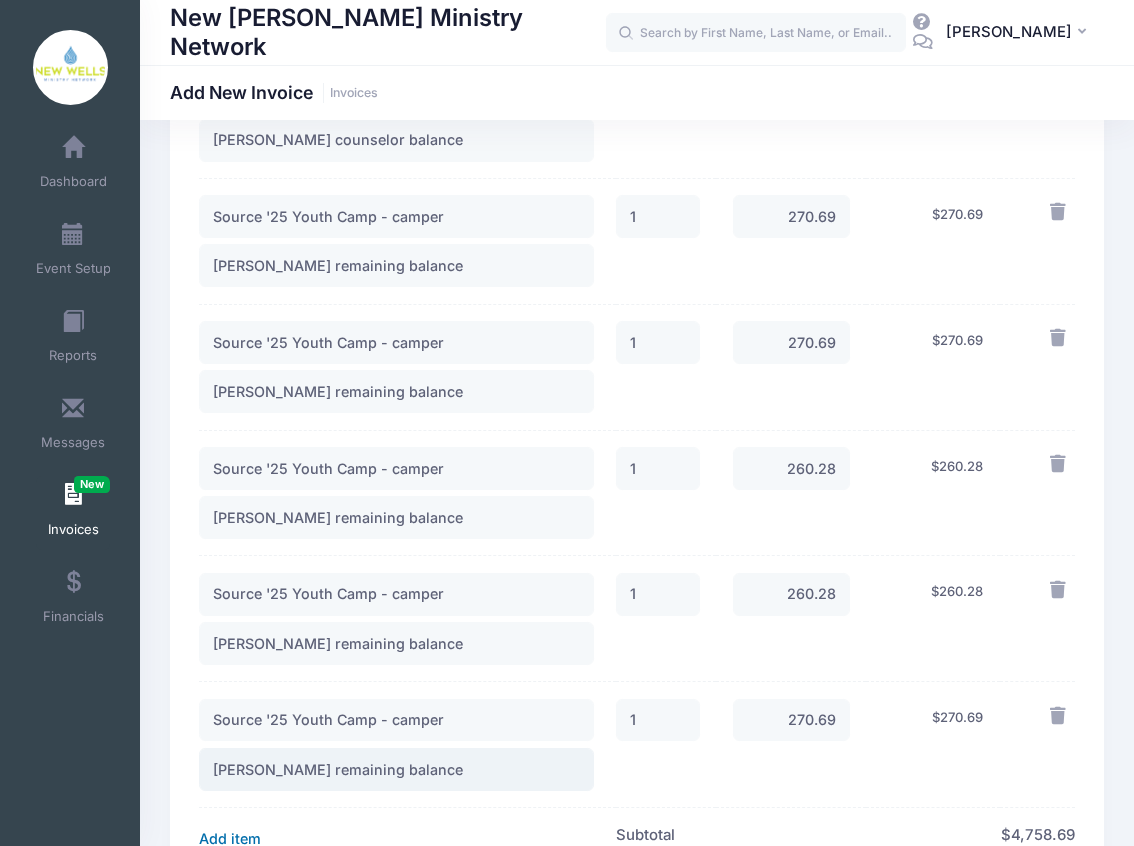 type on "Ava Mae Ryon remaining balance" 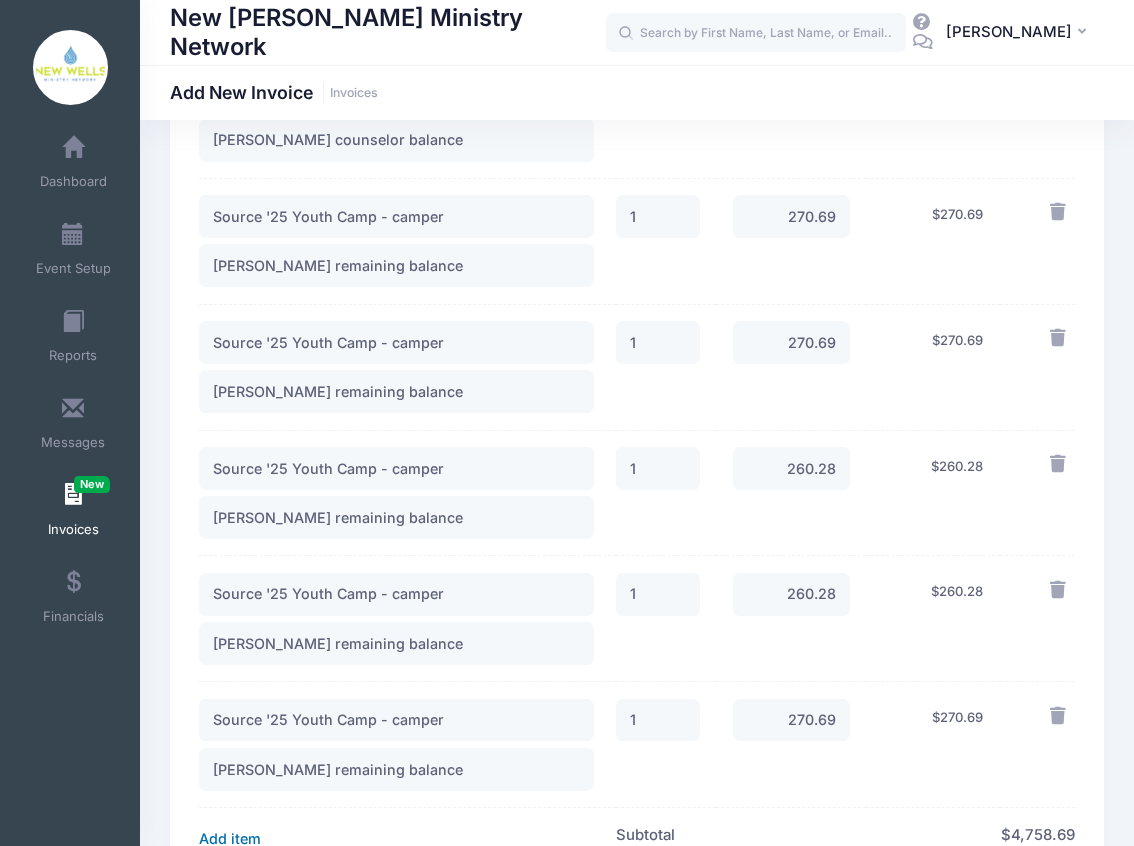 click on "Add item" at bounding box center [230, 838] 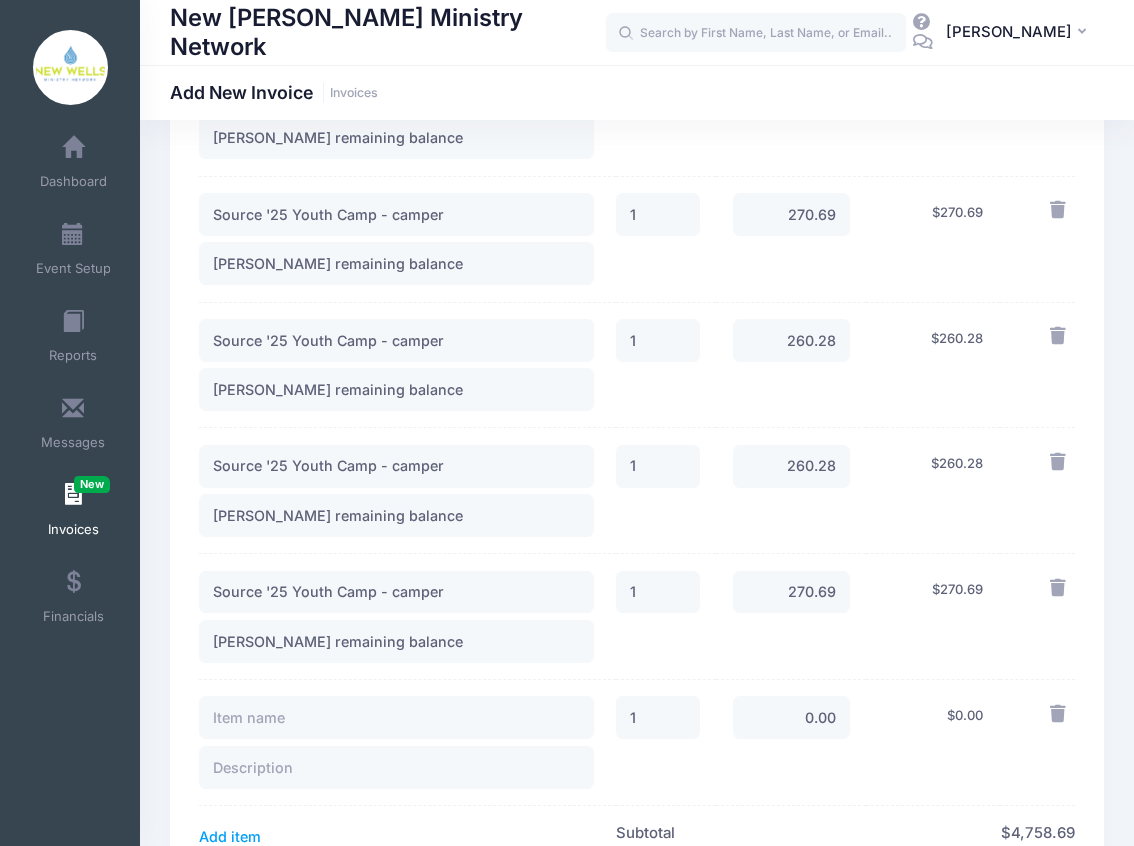 scroll, scrollTop: 2066, scrollLeft: 0, axis: vertical 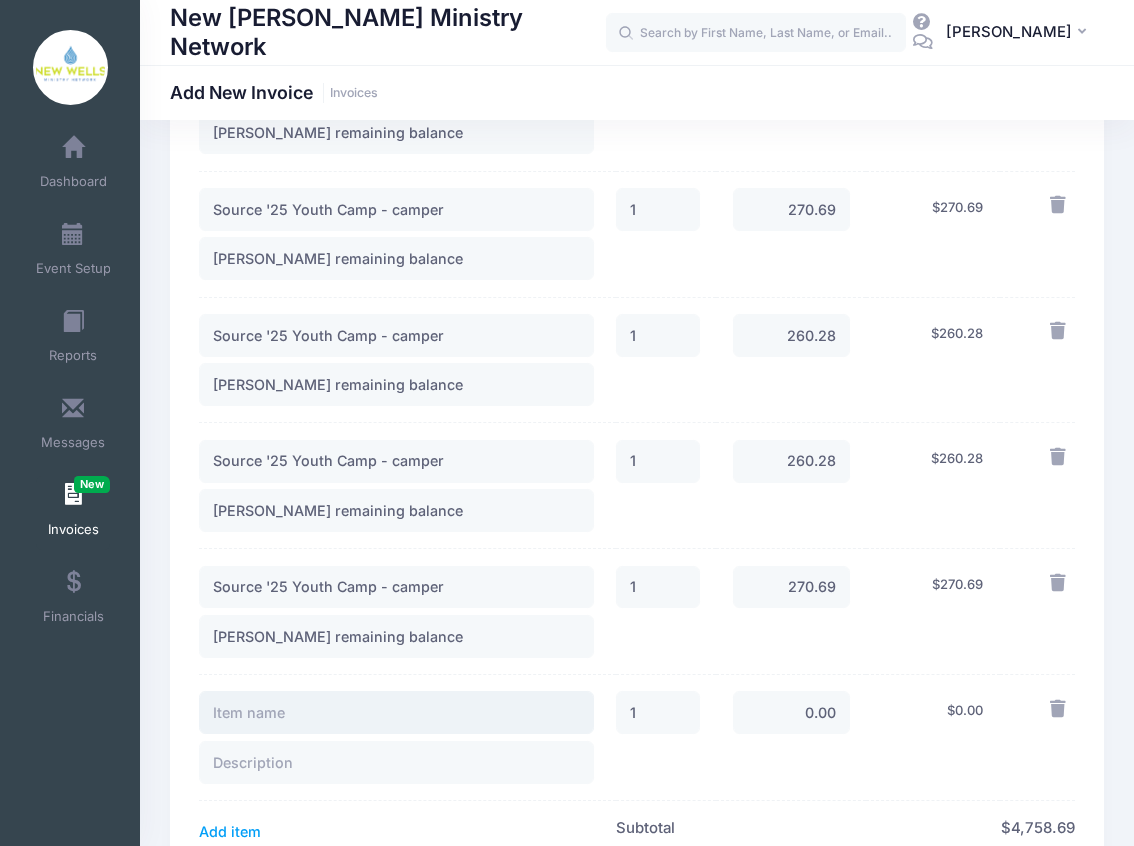 click at bounding box center [396, 712] 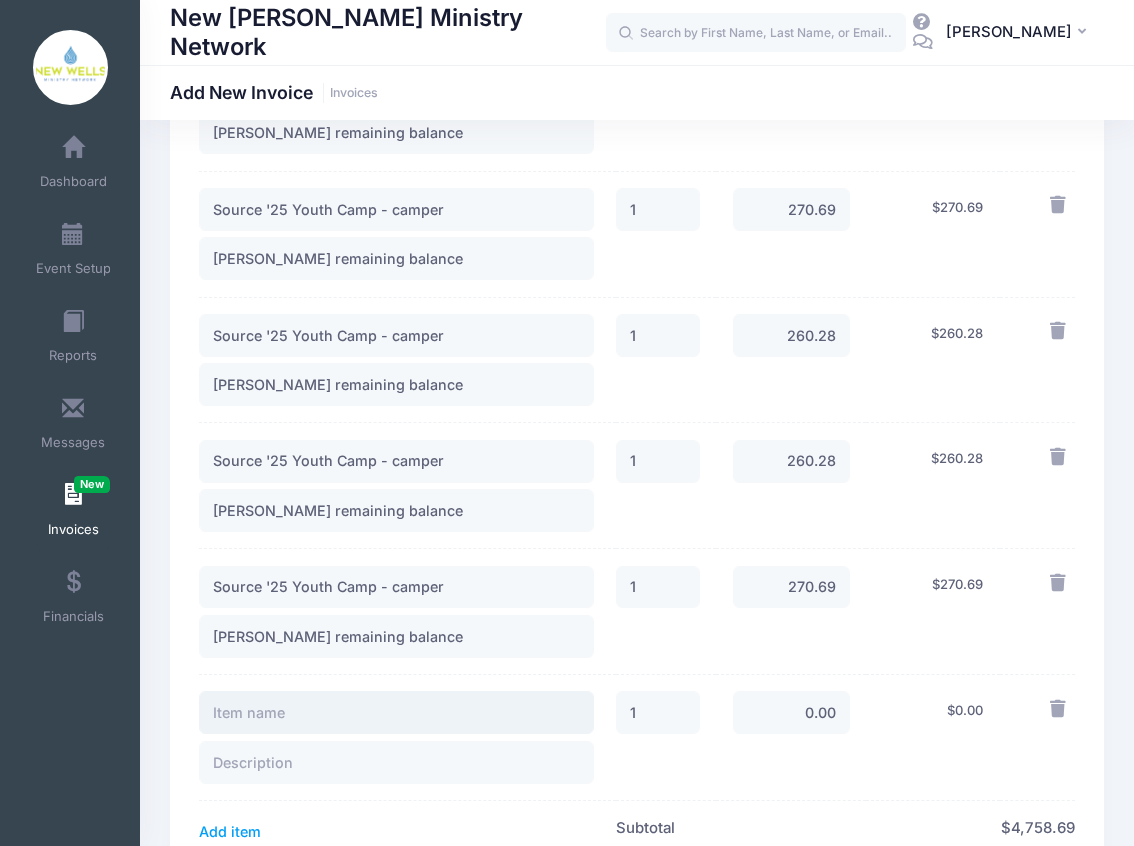 paste on "Source '25 Youth Camp - camper" 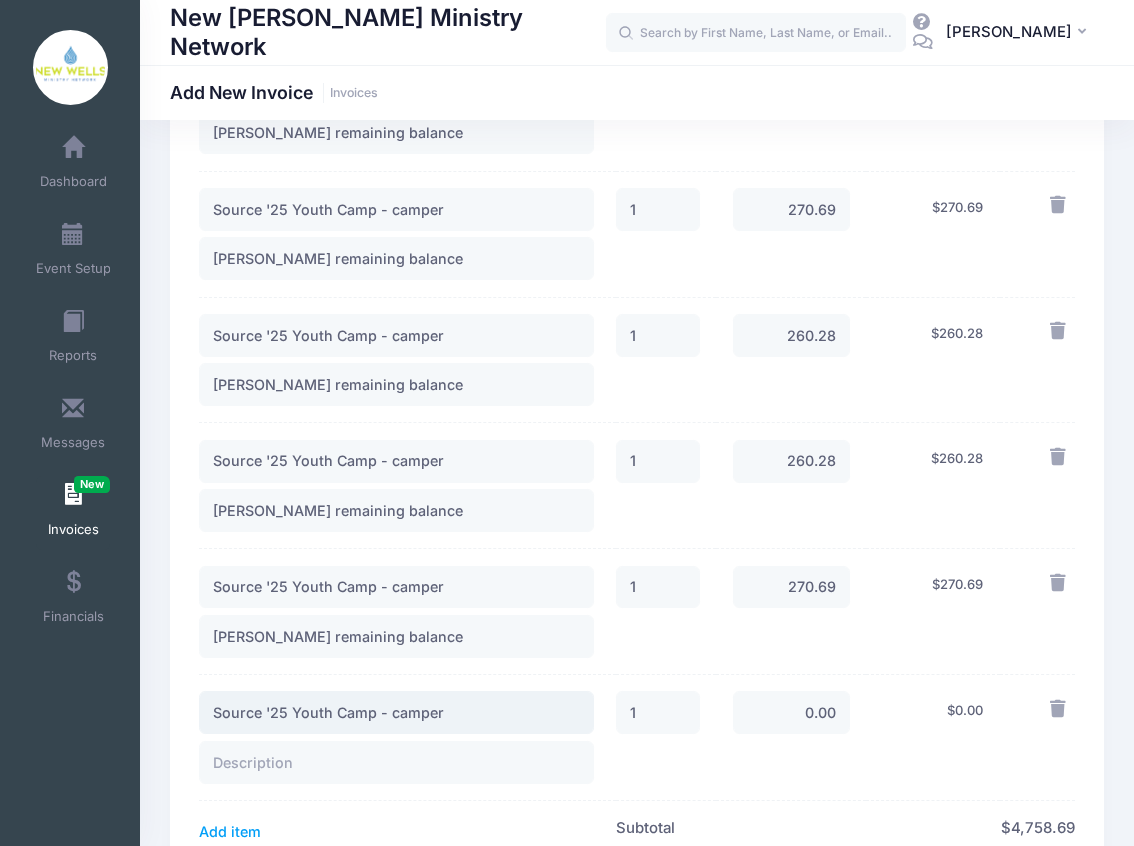 type on "Source '25 Youth Camp - camper" 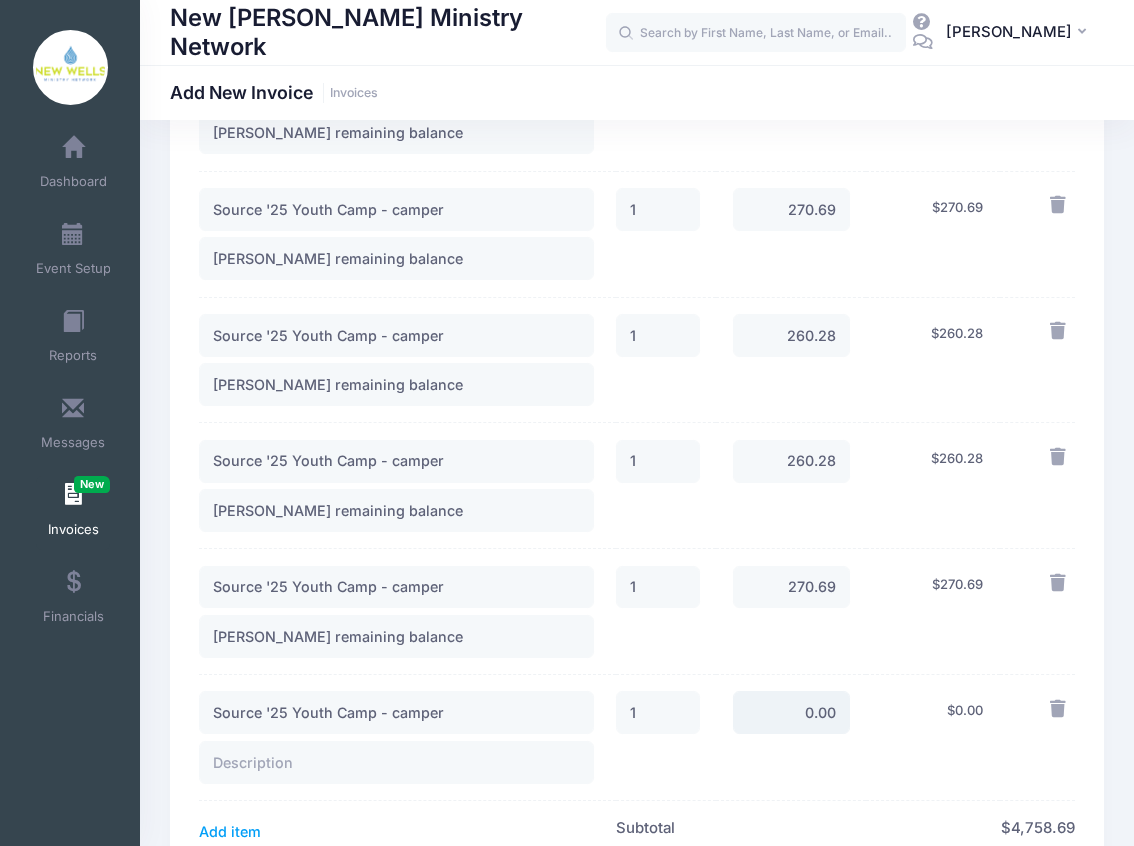 drag, startPoint x: 798, startPoint y: 630, endPoint x: 848, endPoint y: 630, distance: 50 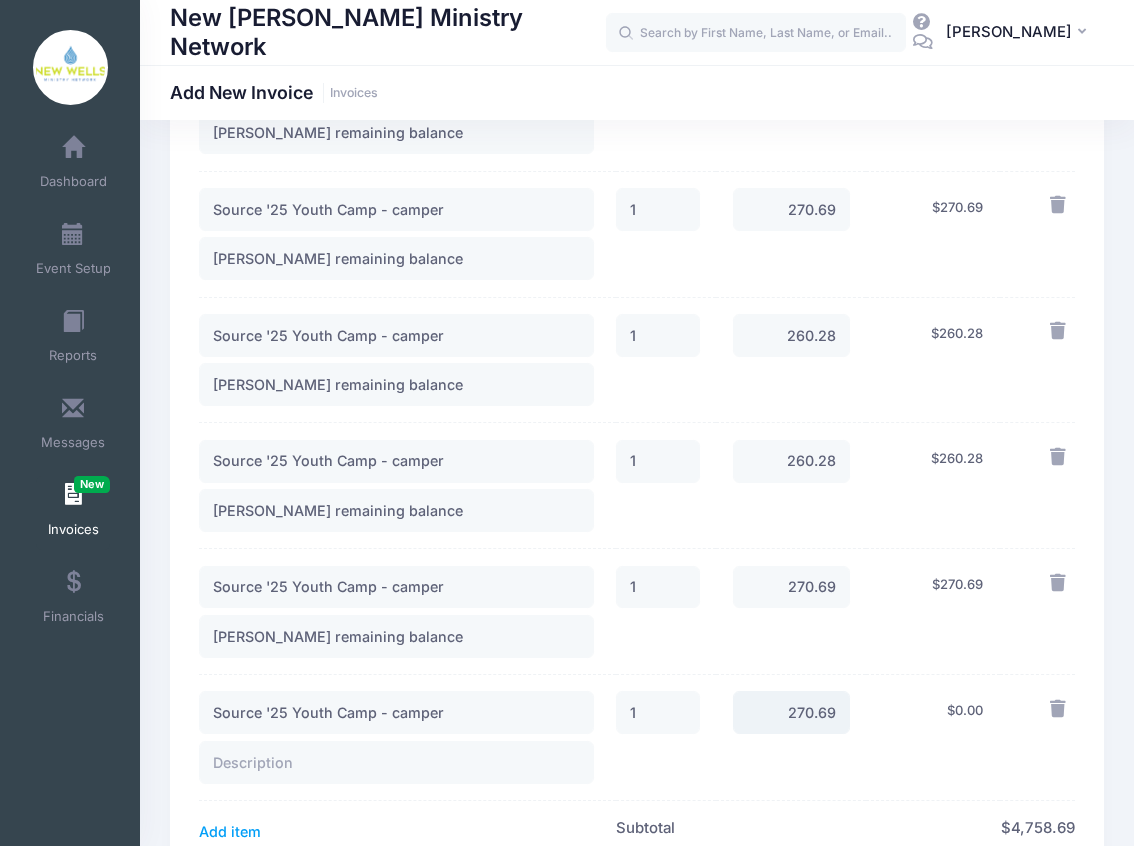 type on "270.69" 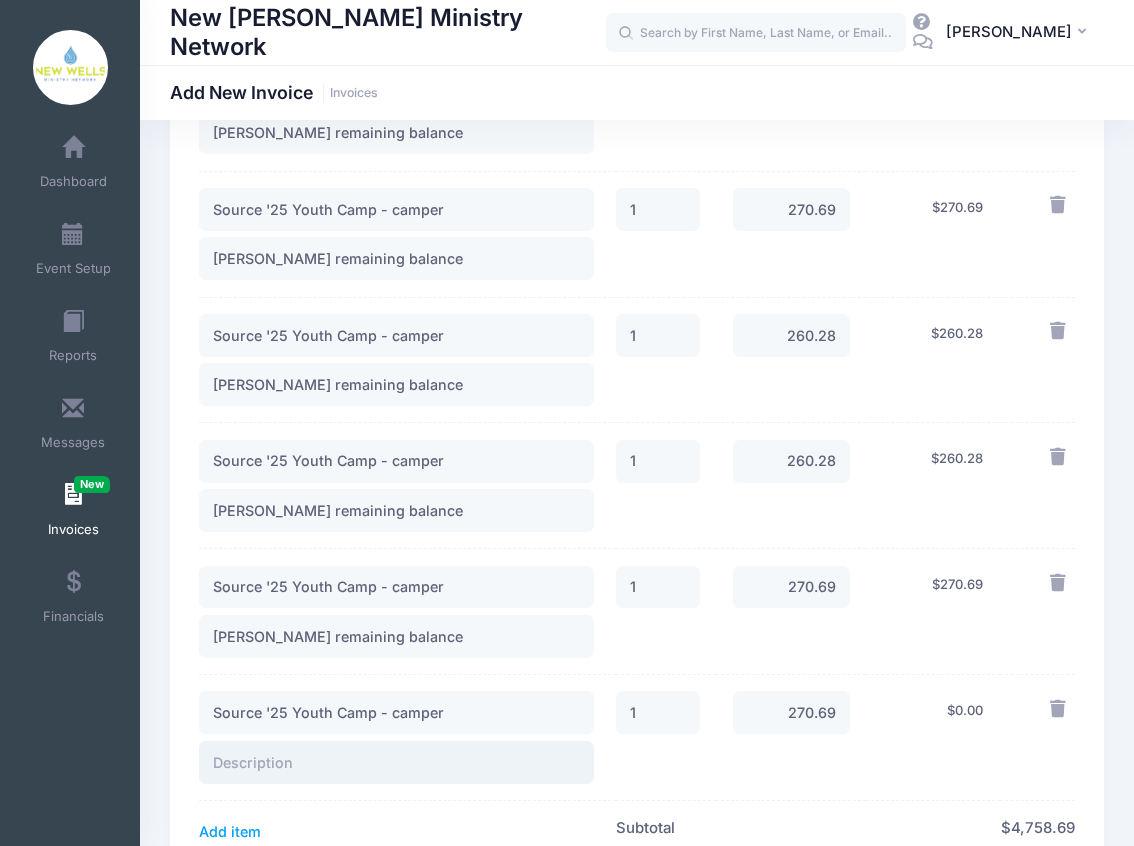 click at bounding box center [396, 762] 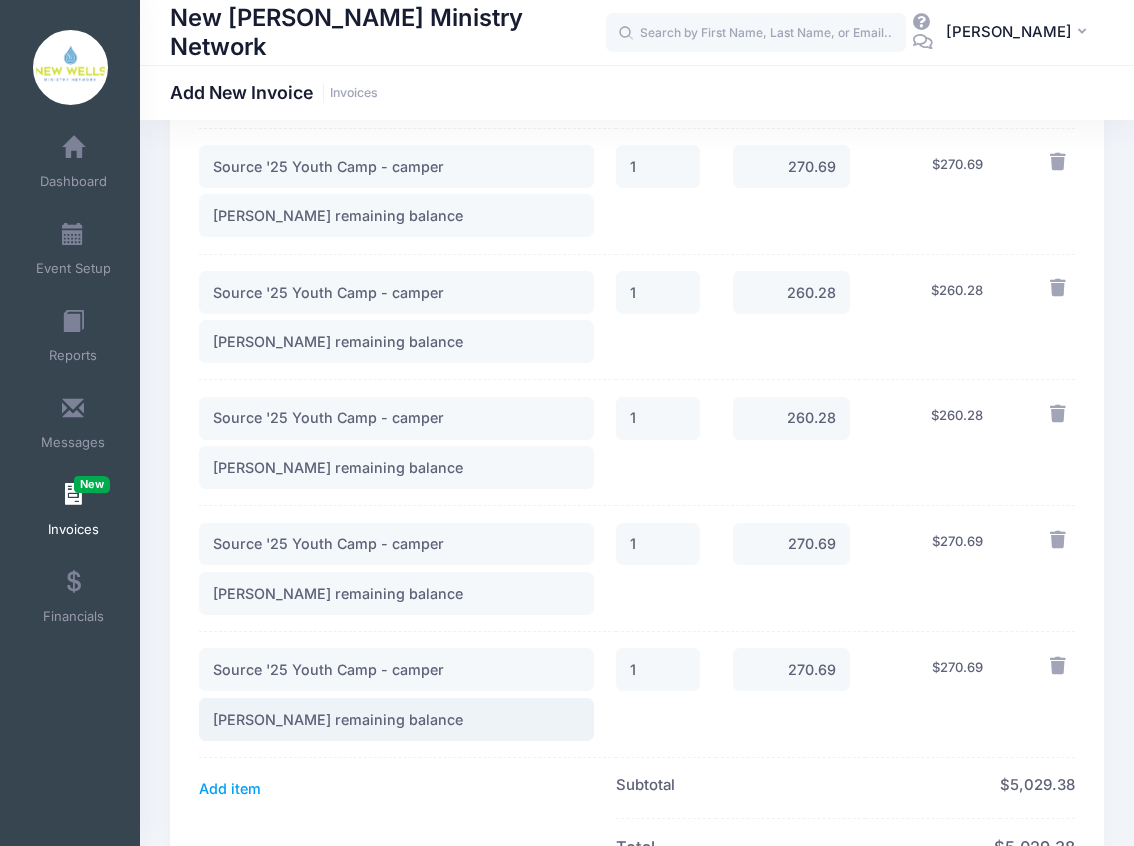 scroll, scrollTop: 2133, scrollLeft: 0, axis: vertical 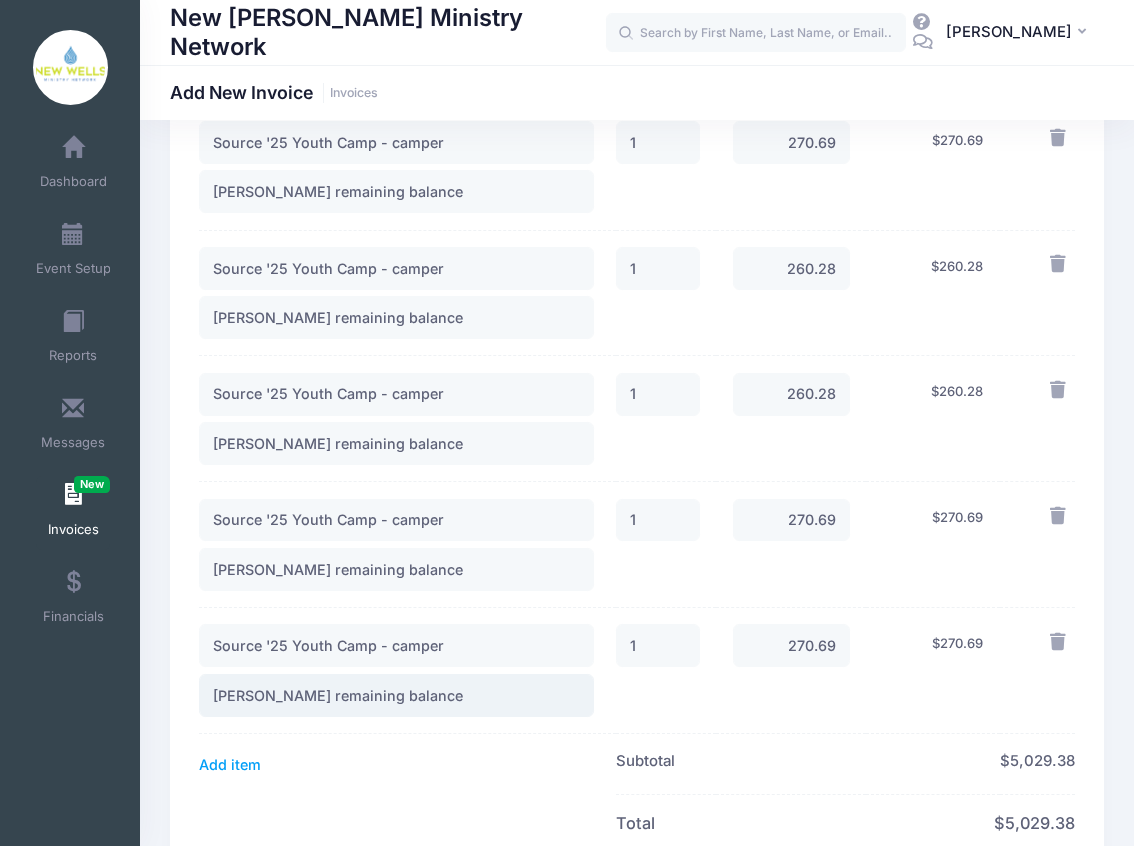 type on "Gabriella Ryon remaining balance" 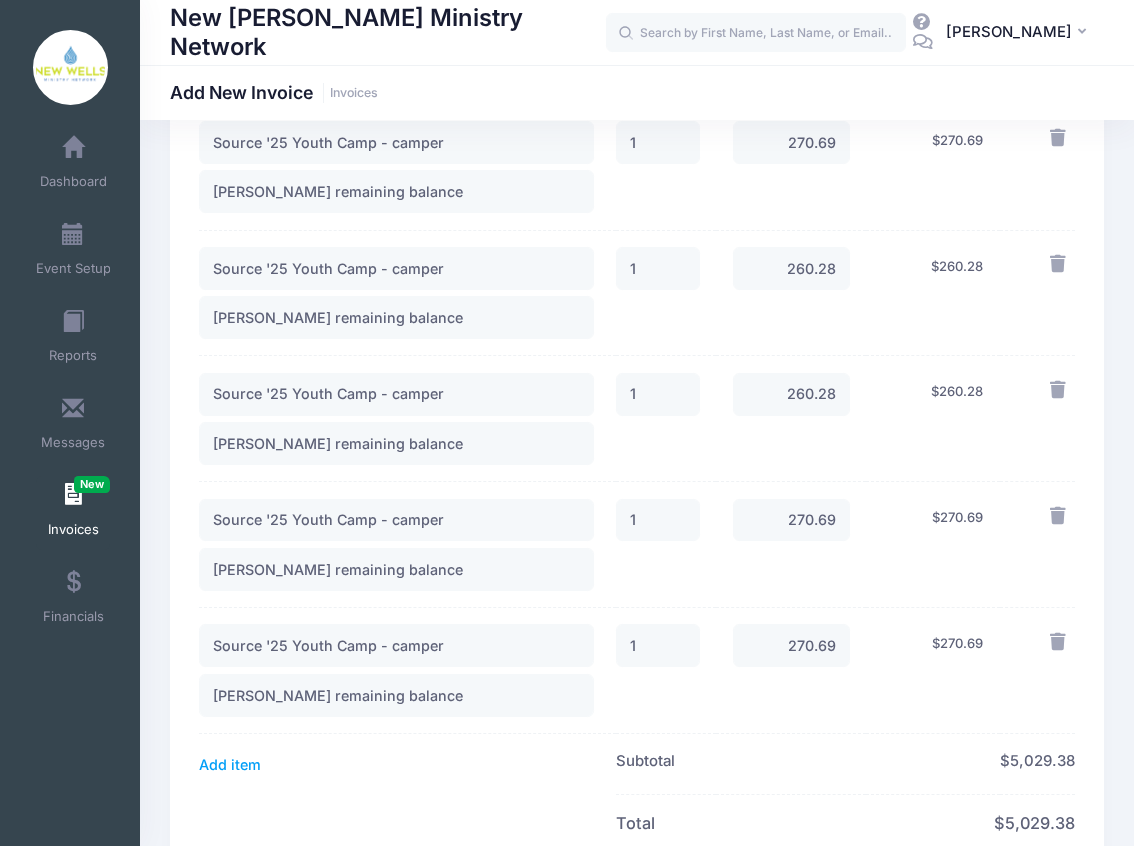click on "Add item" at bounding box center (407, 764) 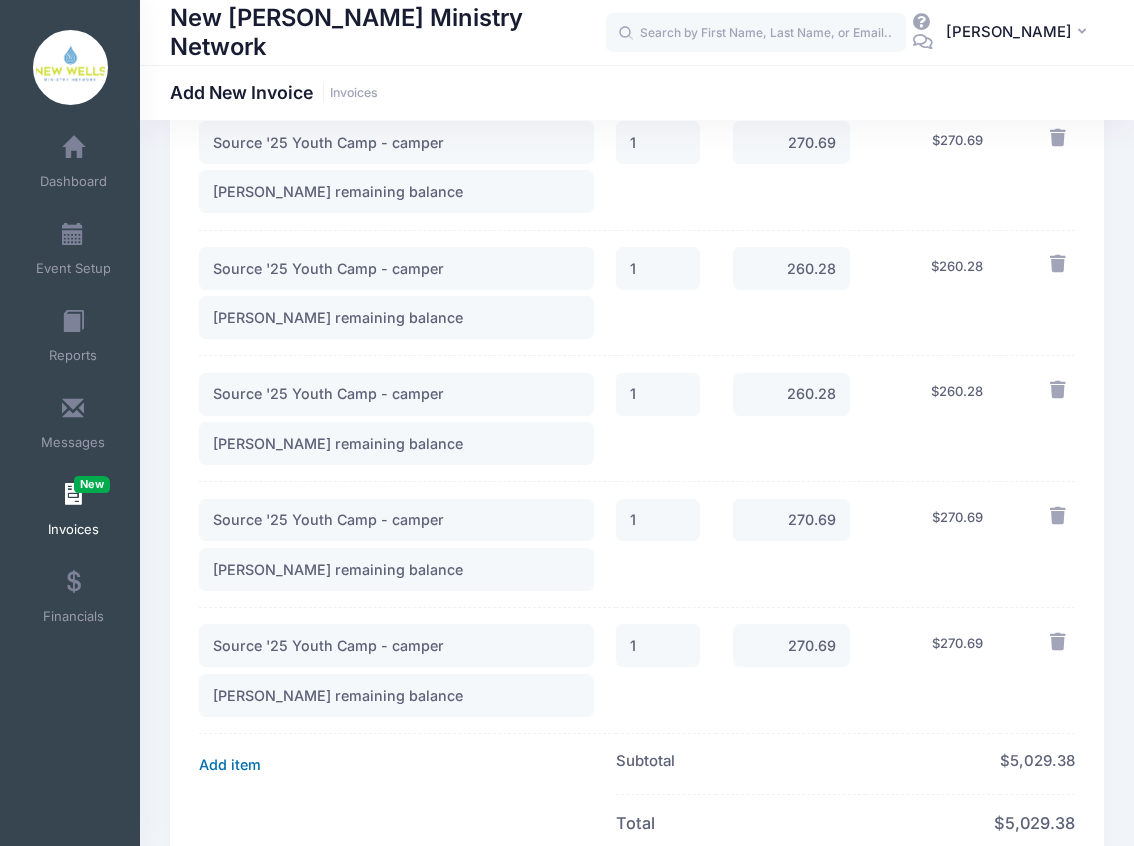 click on "Add item" at bounding box center [230, 764] 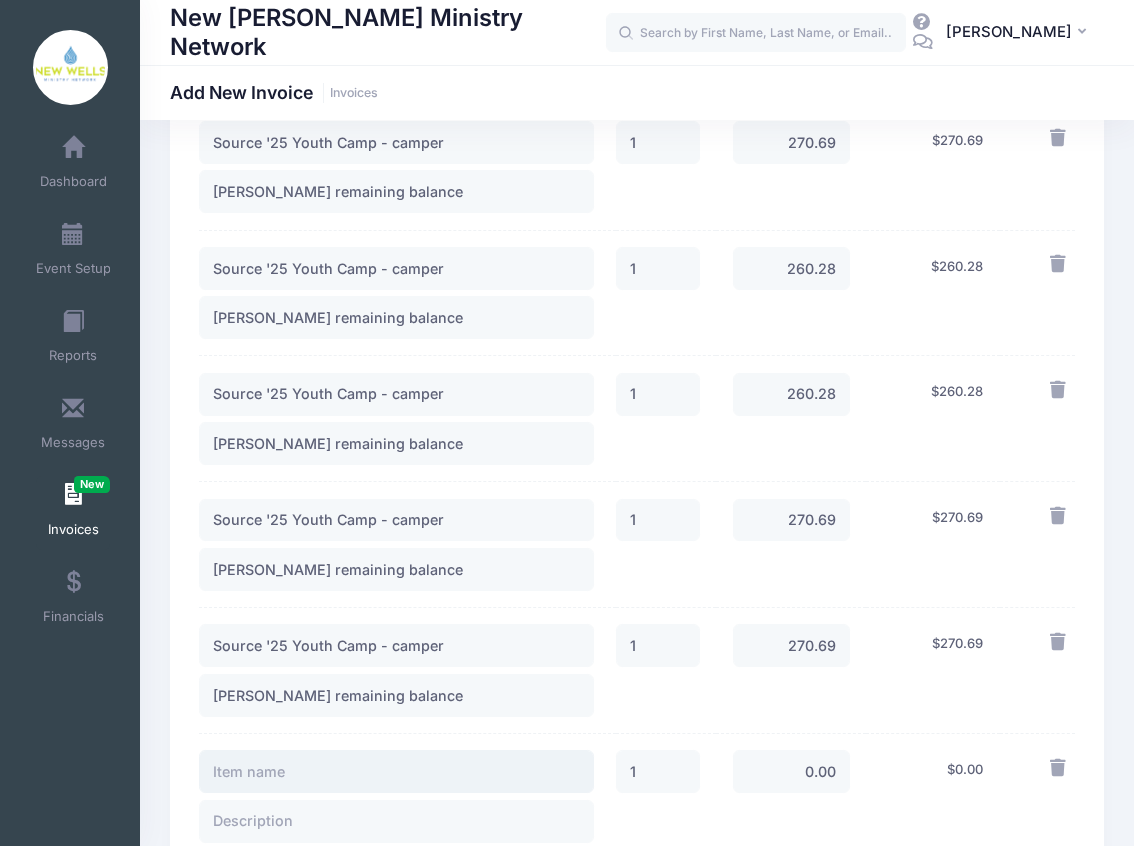 click at bounding box center [396, 771] 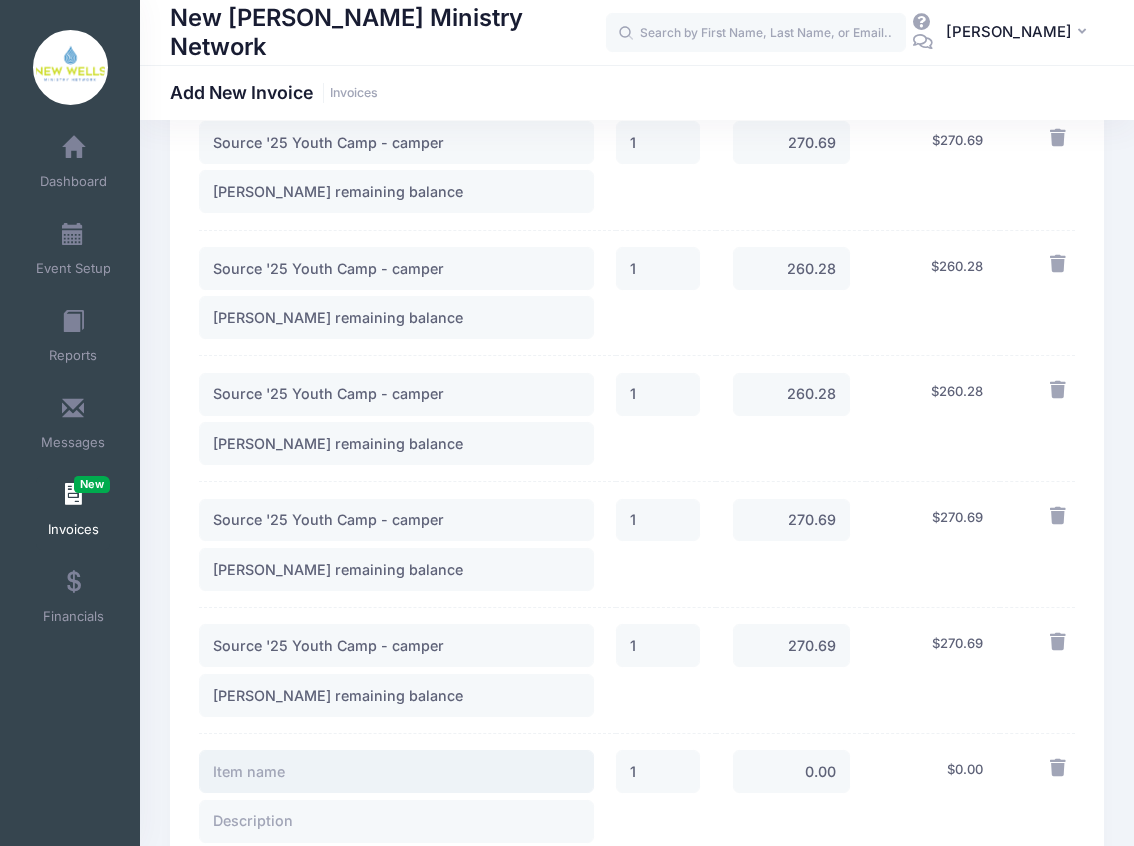 paste on "Source '25 Youth Camp - camper" 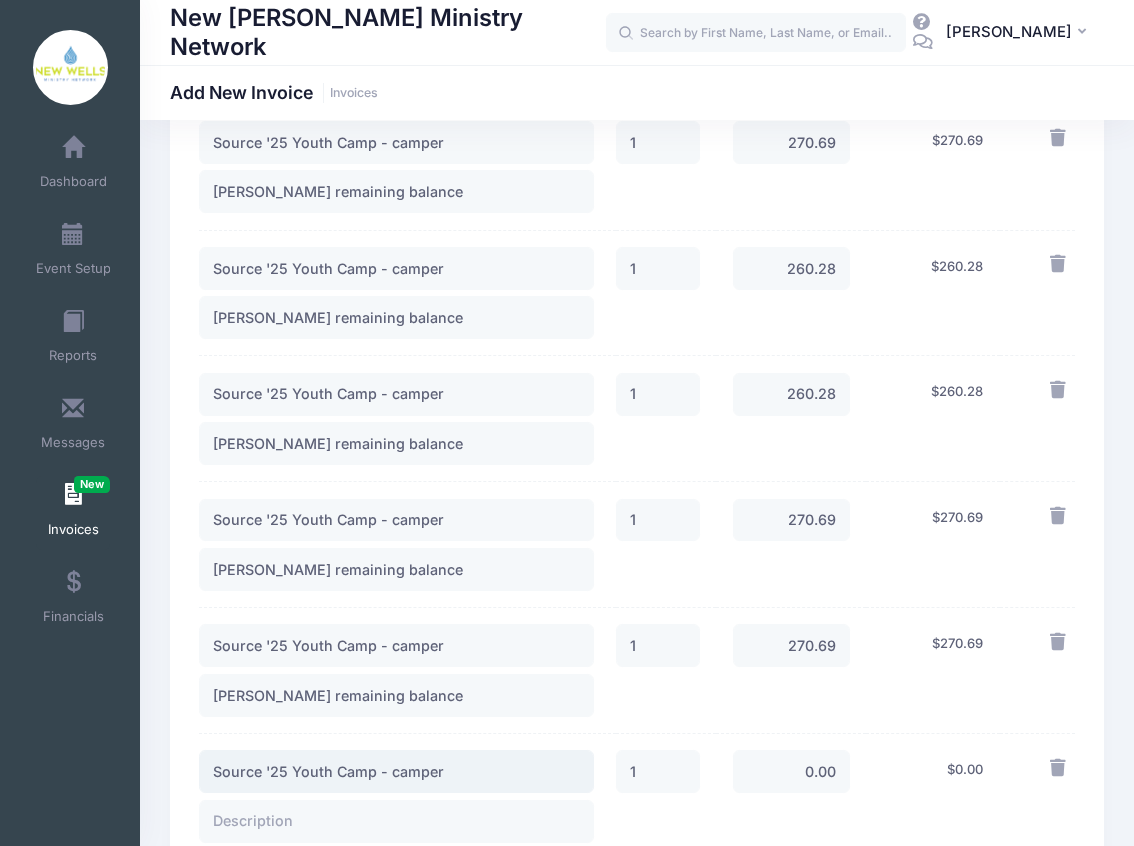 type on "Source '25 Youth Camp - camper" 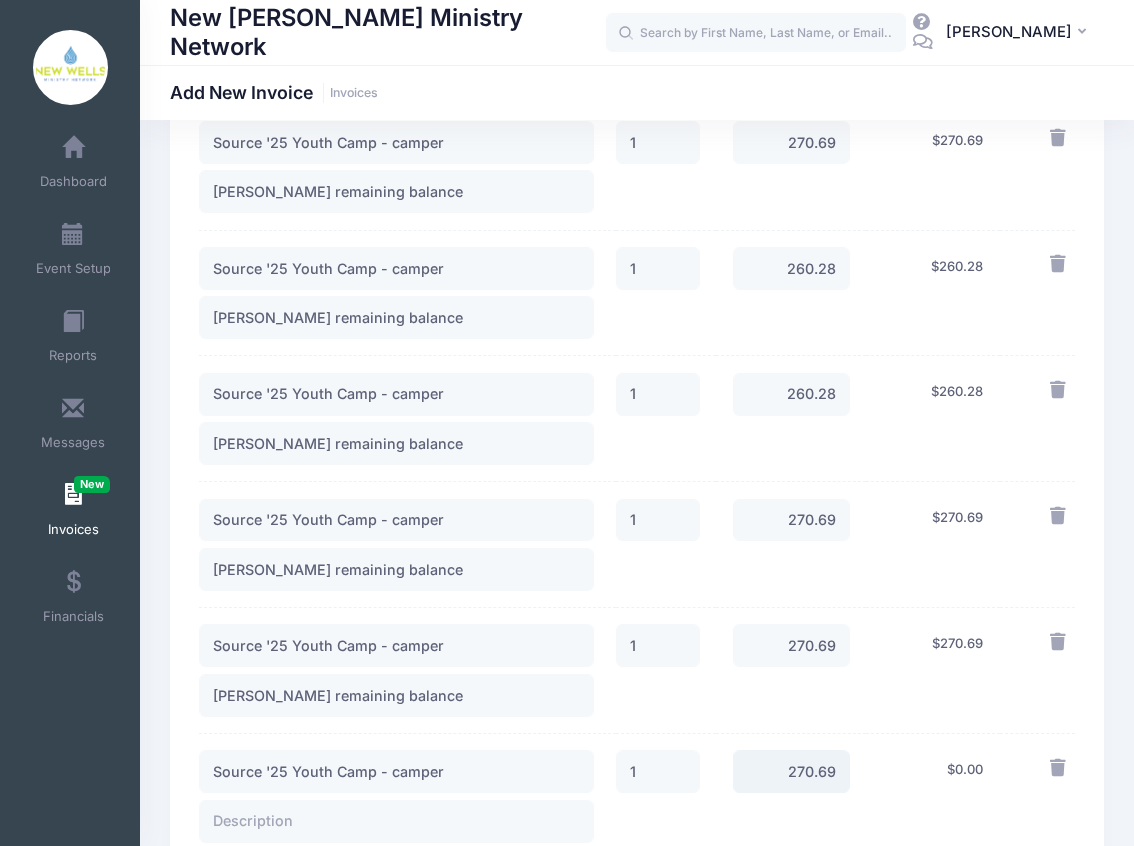type on "270.69" 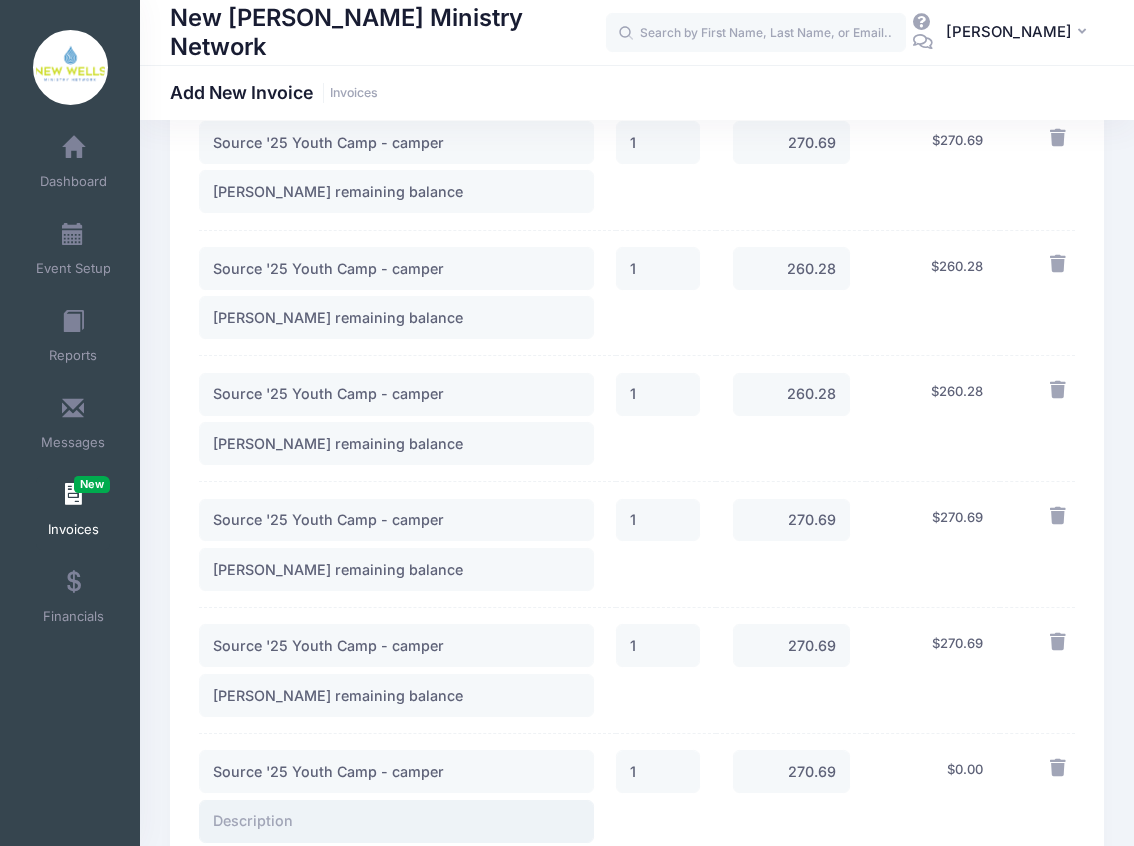 click at bounding box center (396, 821) 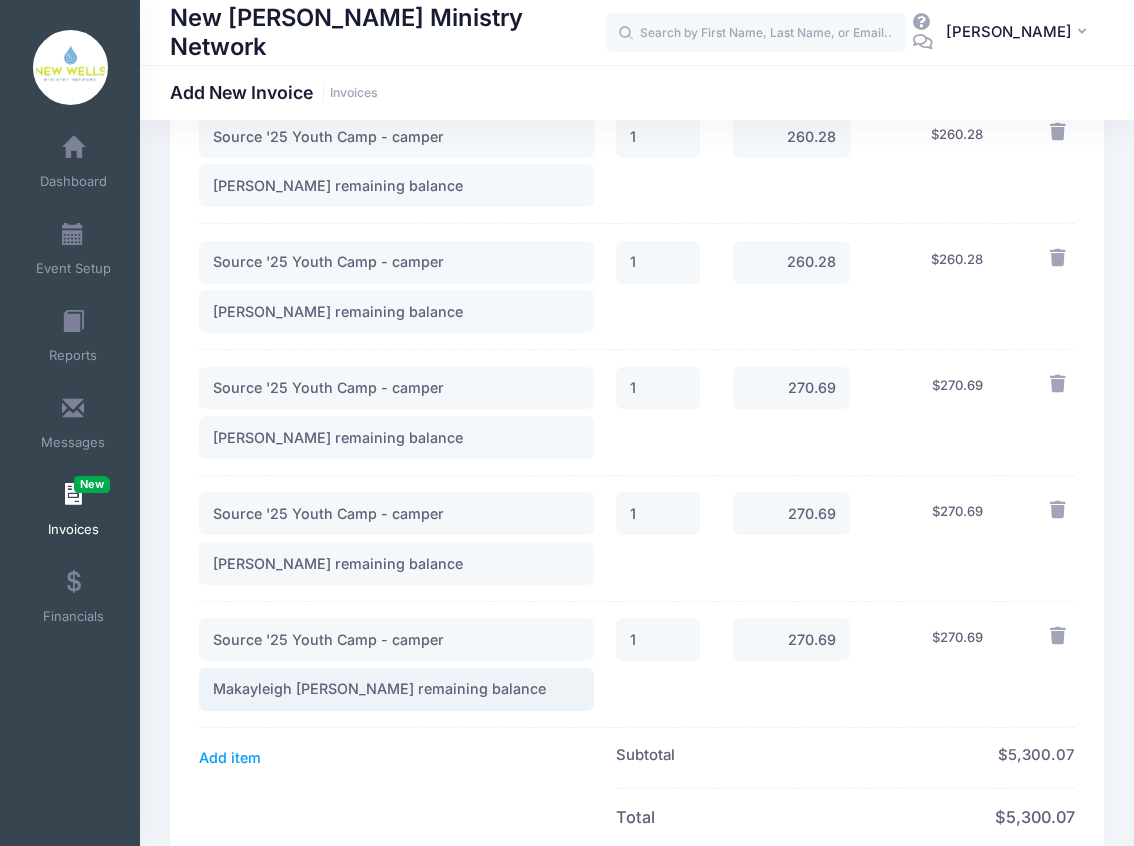 scroll, scrollTop: 2266, scrollLeft: 0, axis: vertical 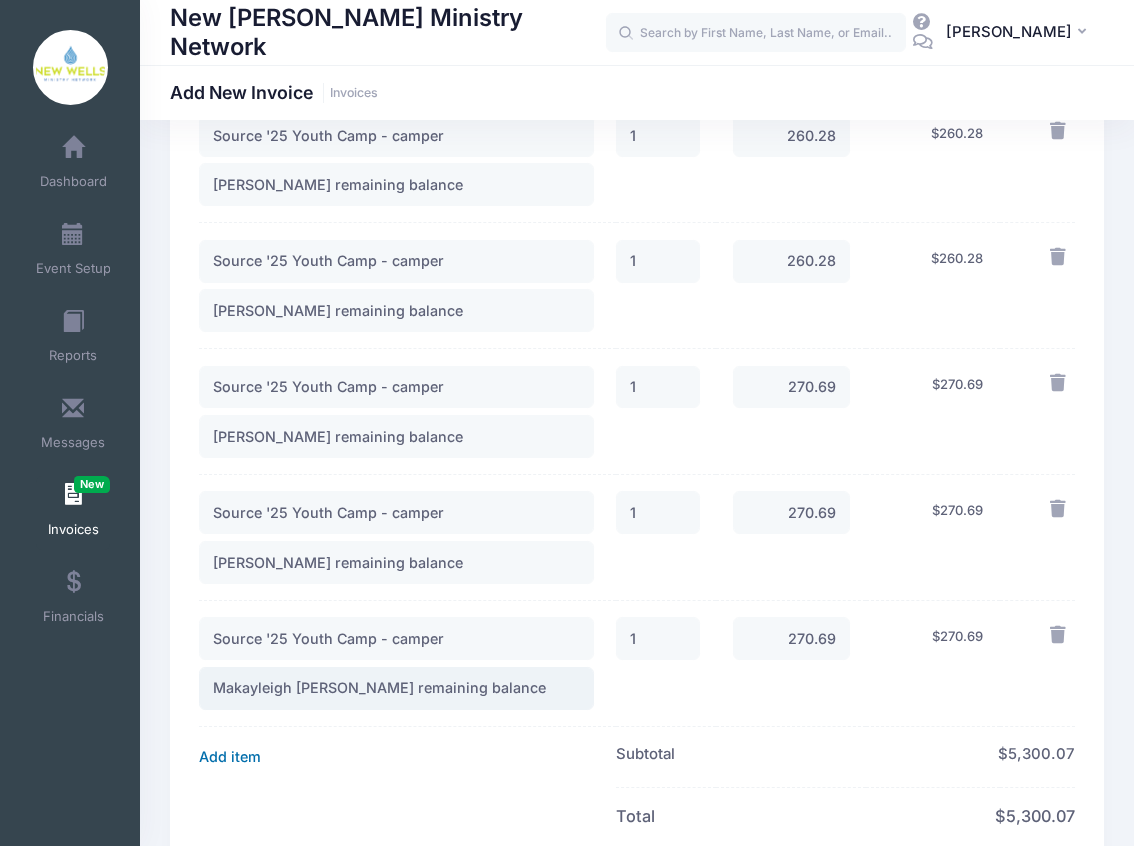 type on "Makayleigh Ryon remaining balance" 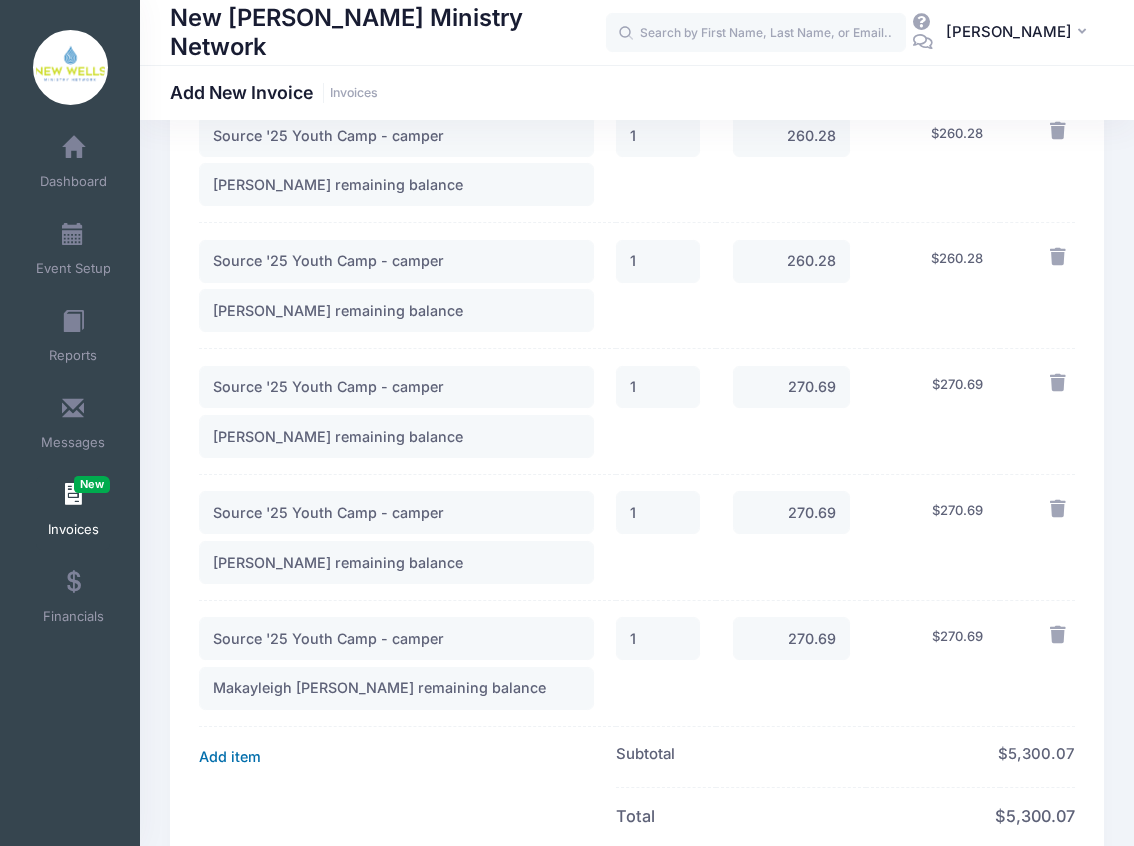 click on "Add item" at bounding box center [230, 757] 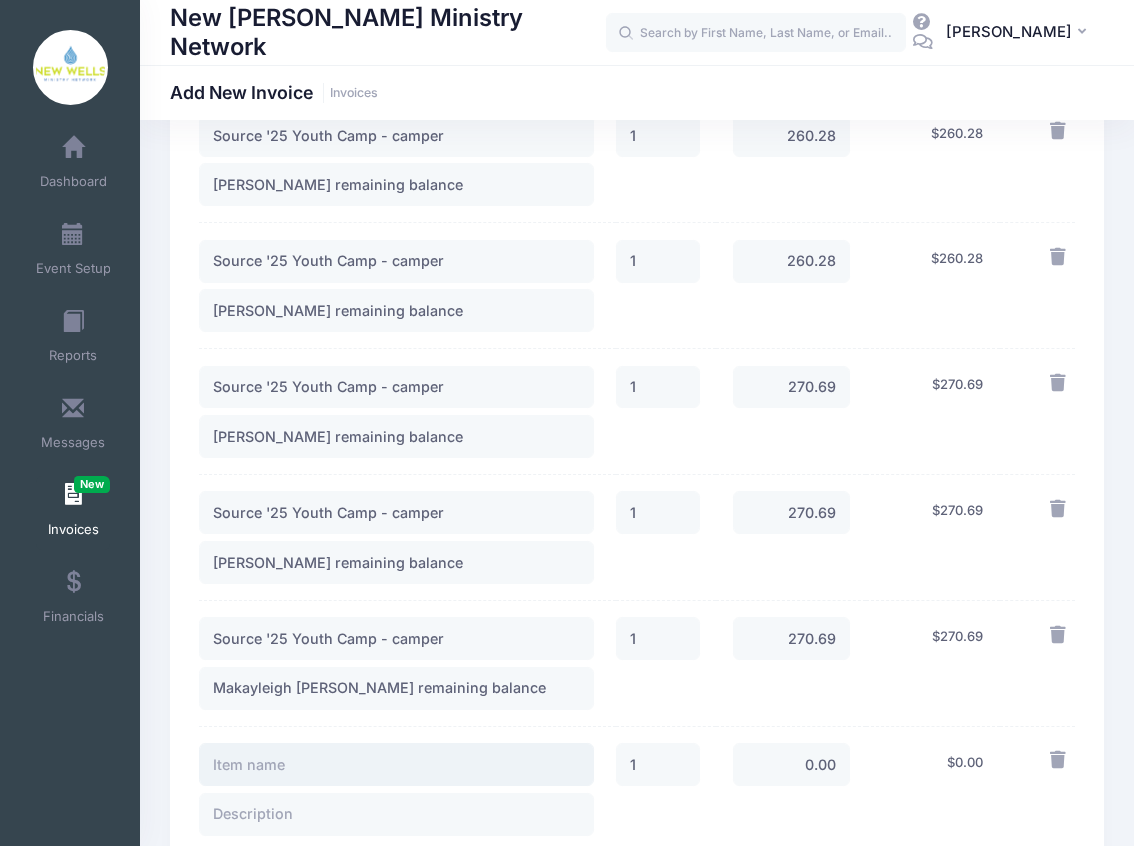click at bounding box center (396, 764) 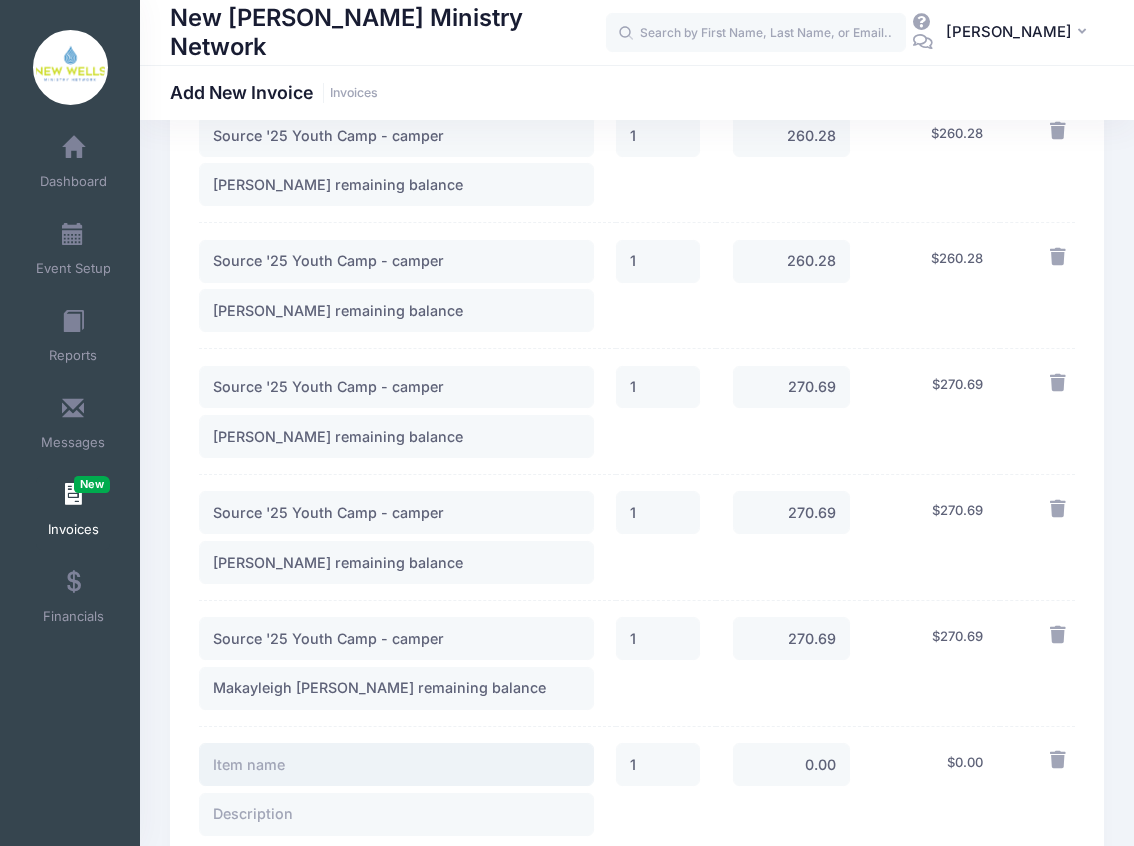 click at bounding box center [396, 764] 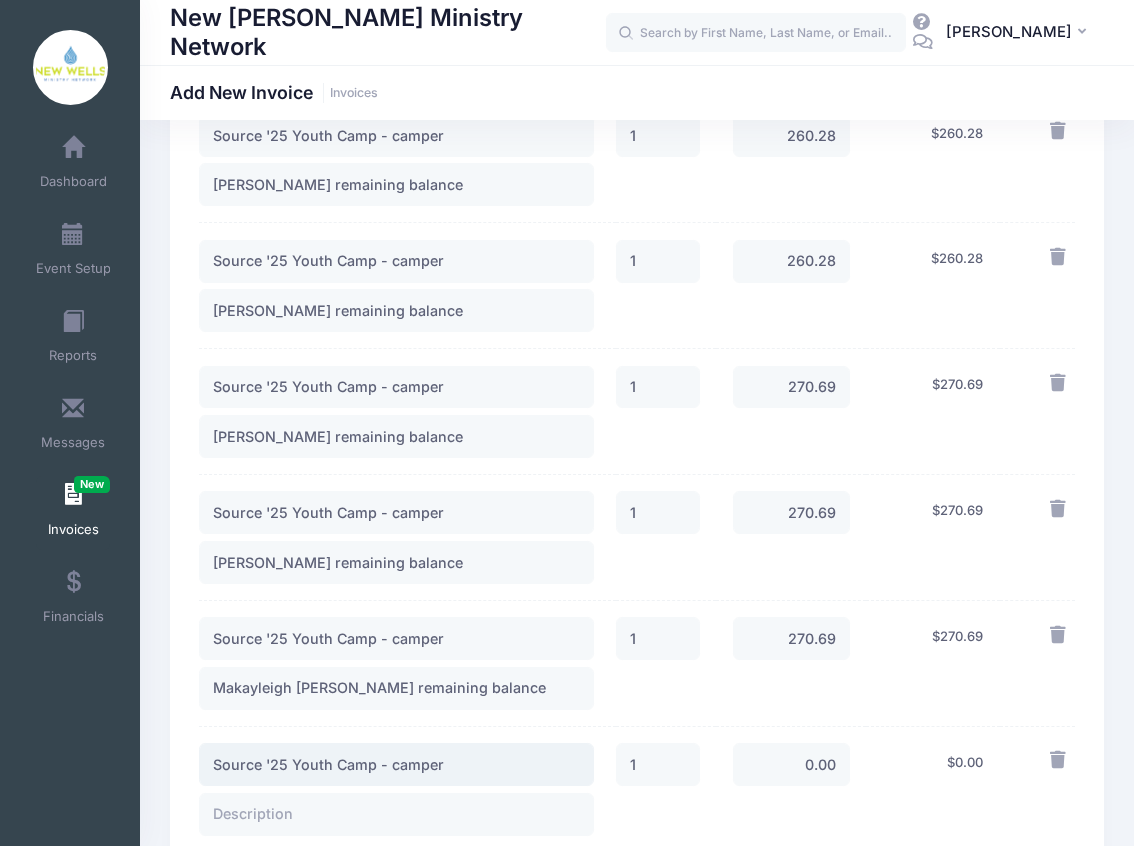 type on "Source '25 Youth Camp - camper" 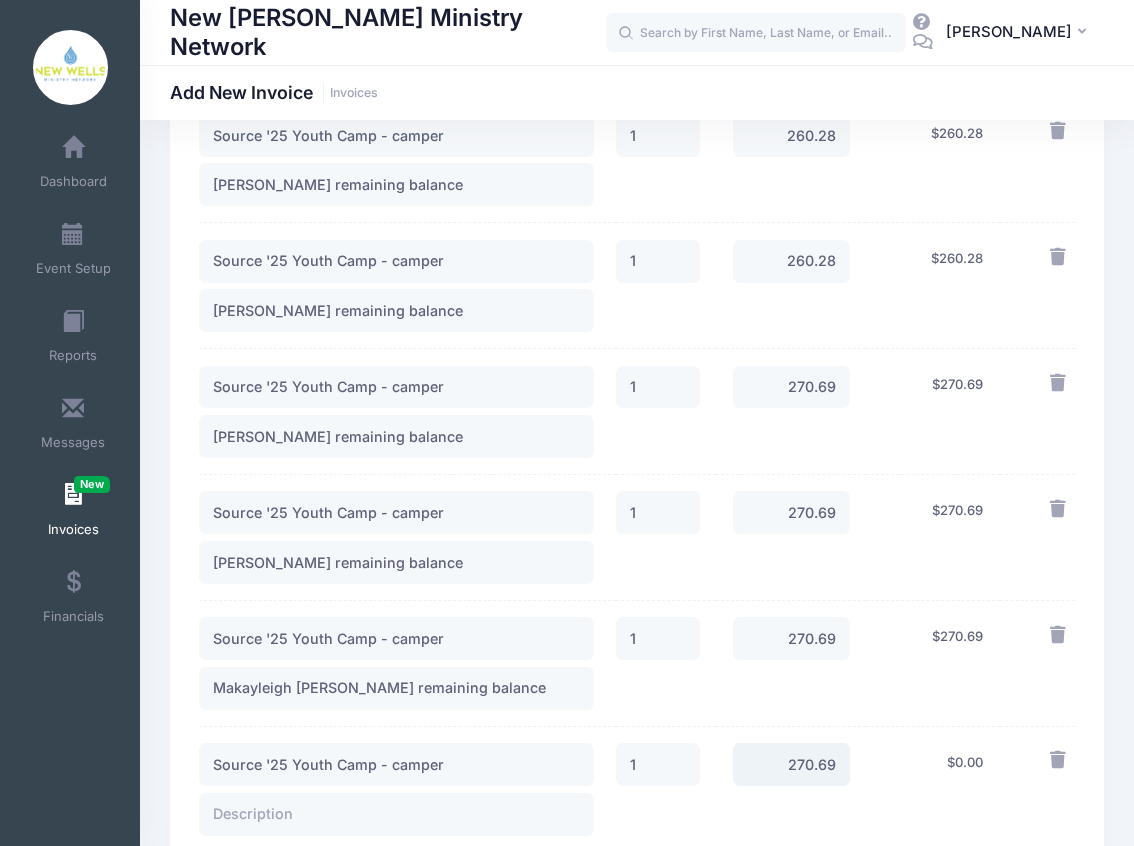 type on "270.69" 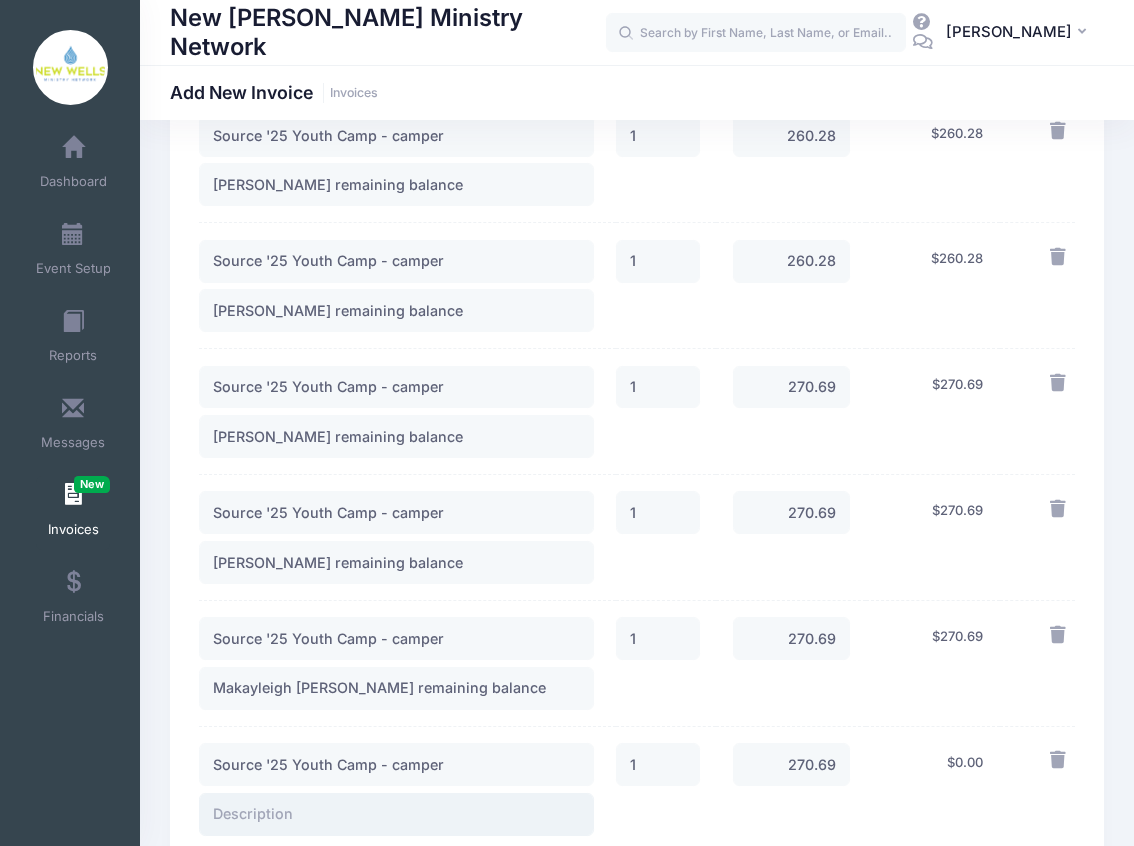 click at bounding box center [396, 814] 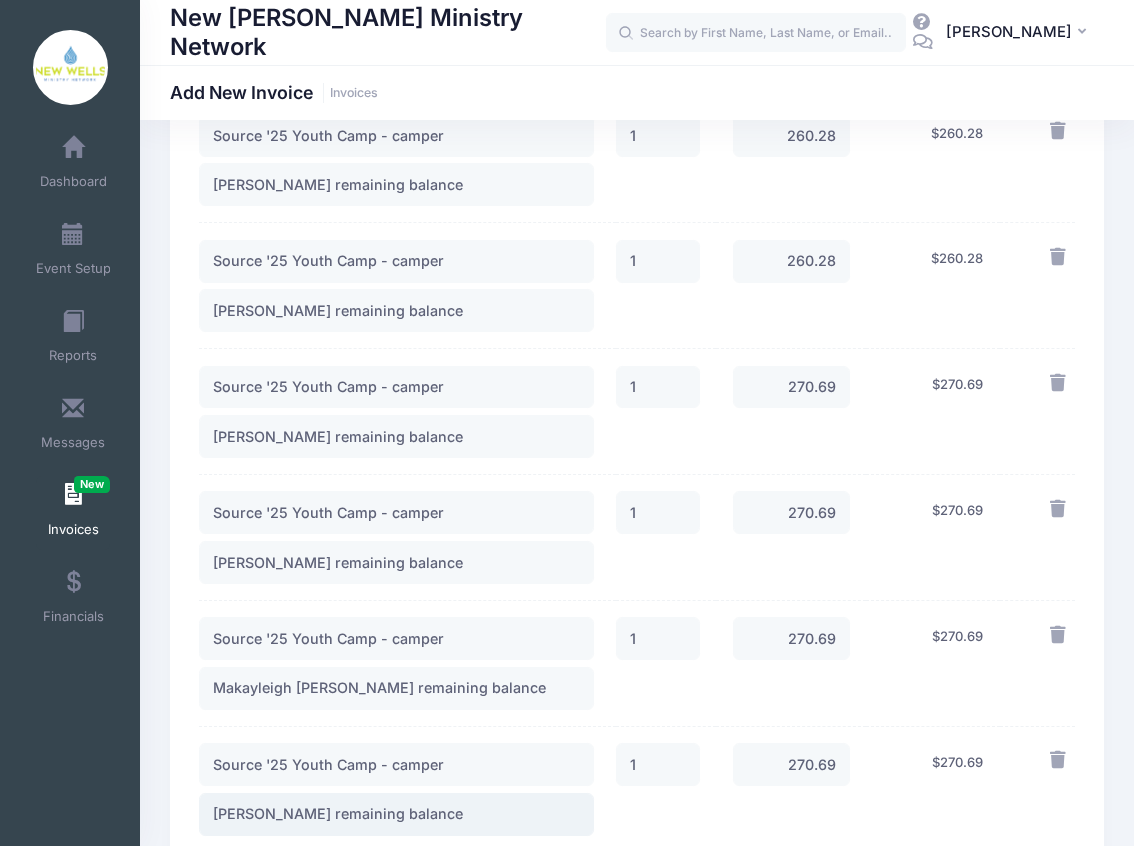 type on "Taygen Scott remaining balance" 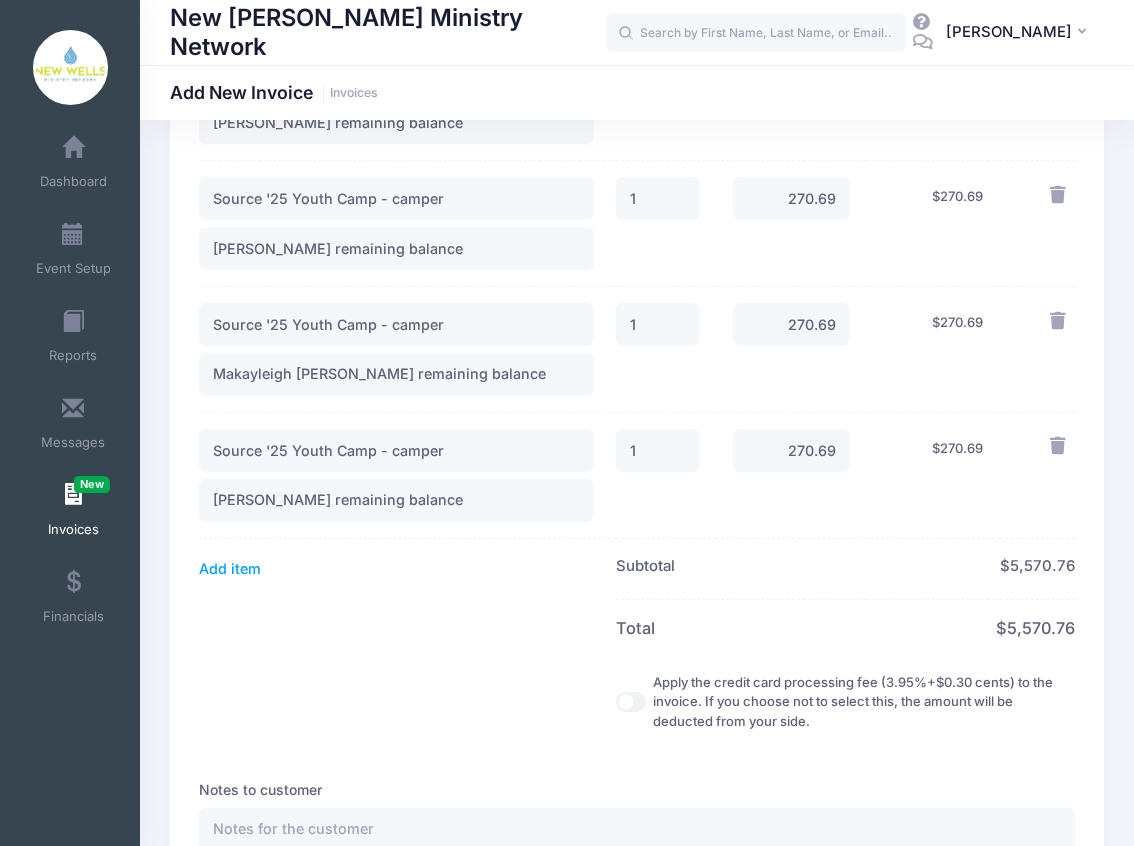 scroll, scrollTop: 2600, scrollLeft: 0, axis: vertical 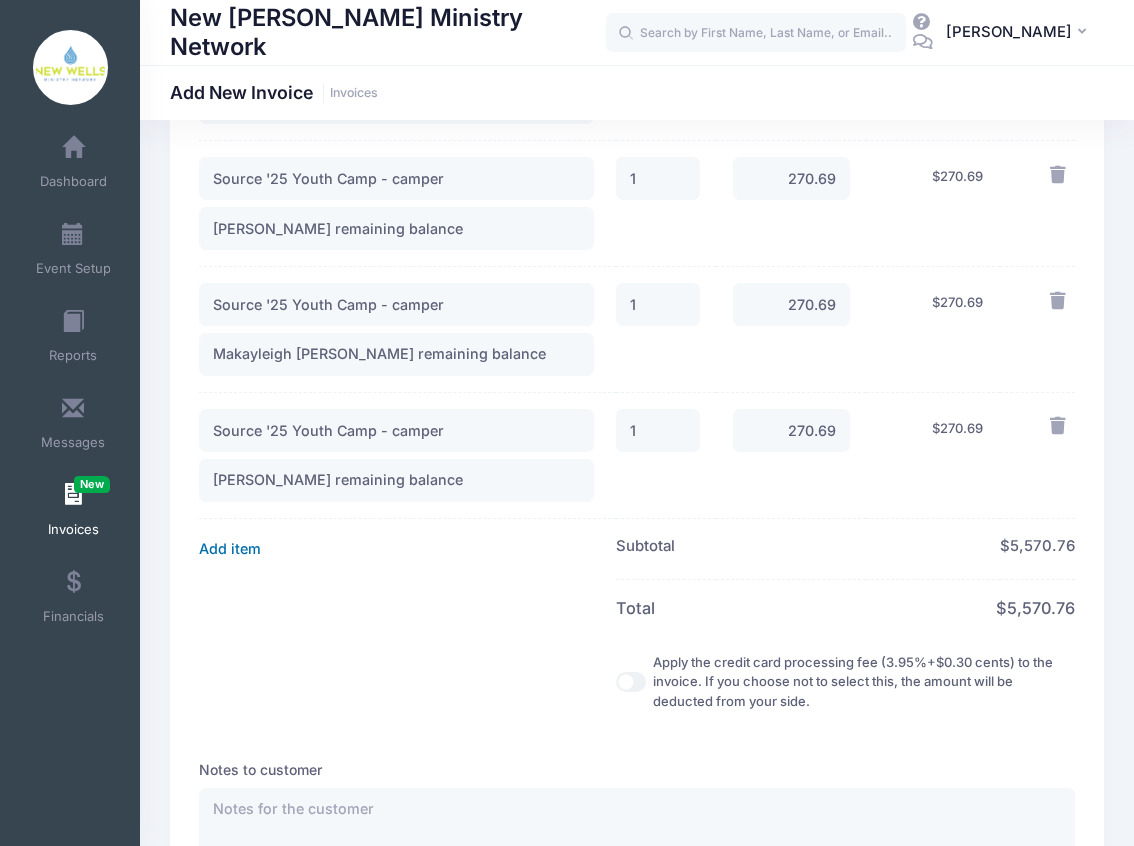 click on "Add item" at bounding box center (230, 549) 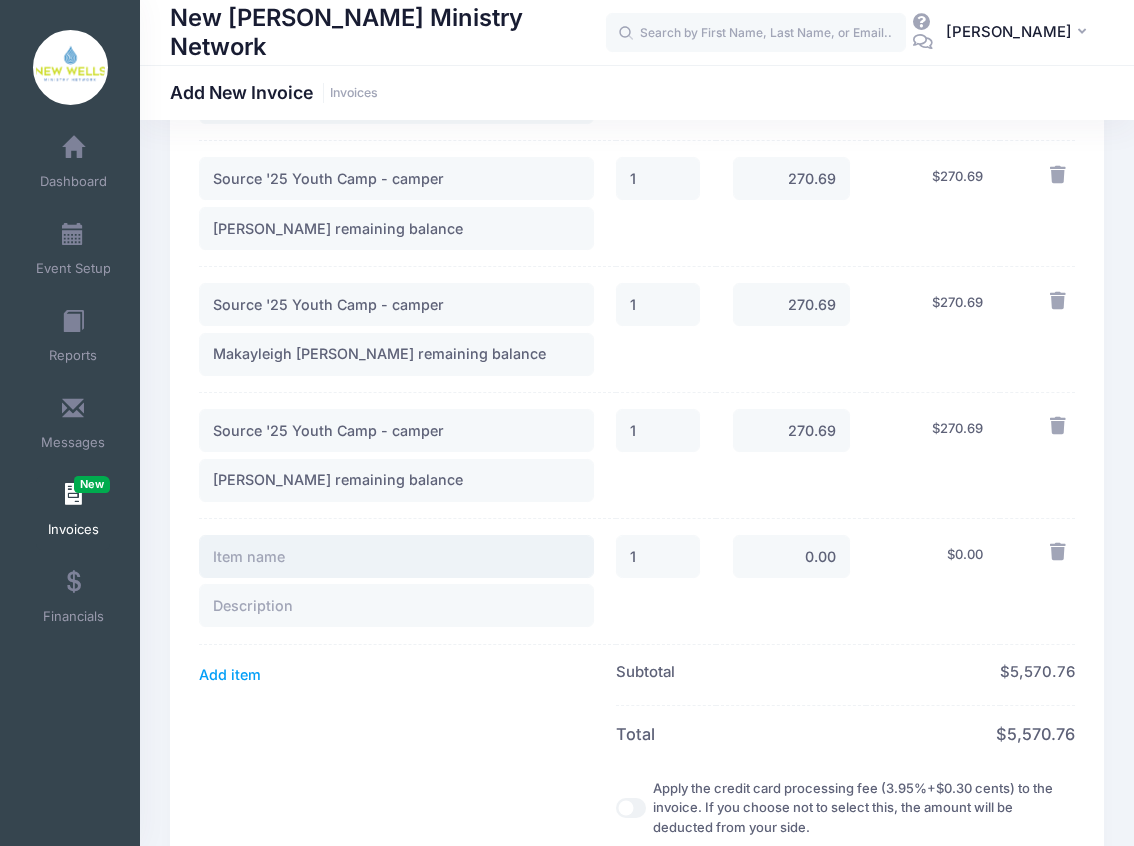 click at bounding box center (396, 556) 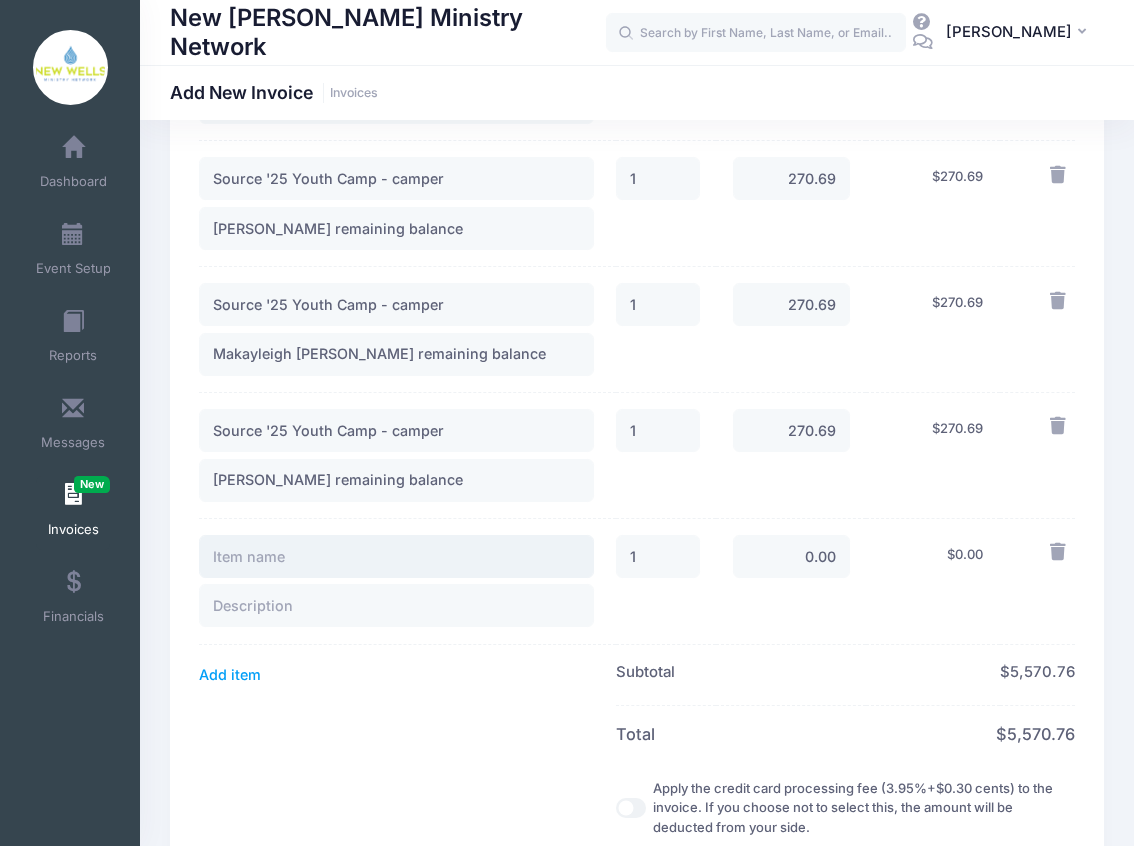 paste on "Source '25 Youth Camp - camper" 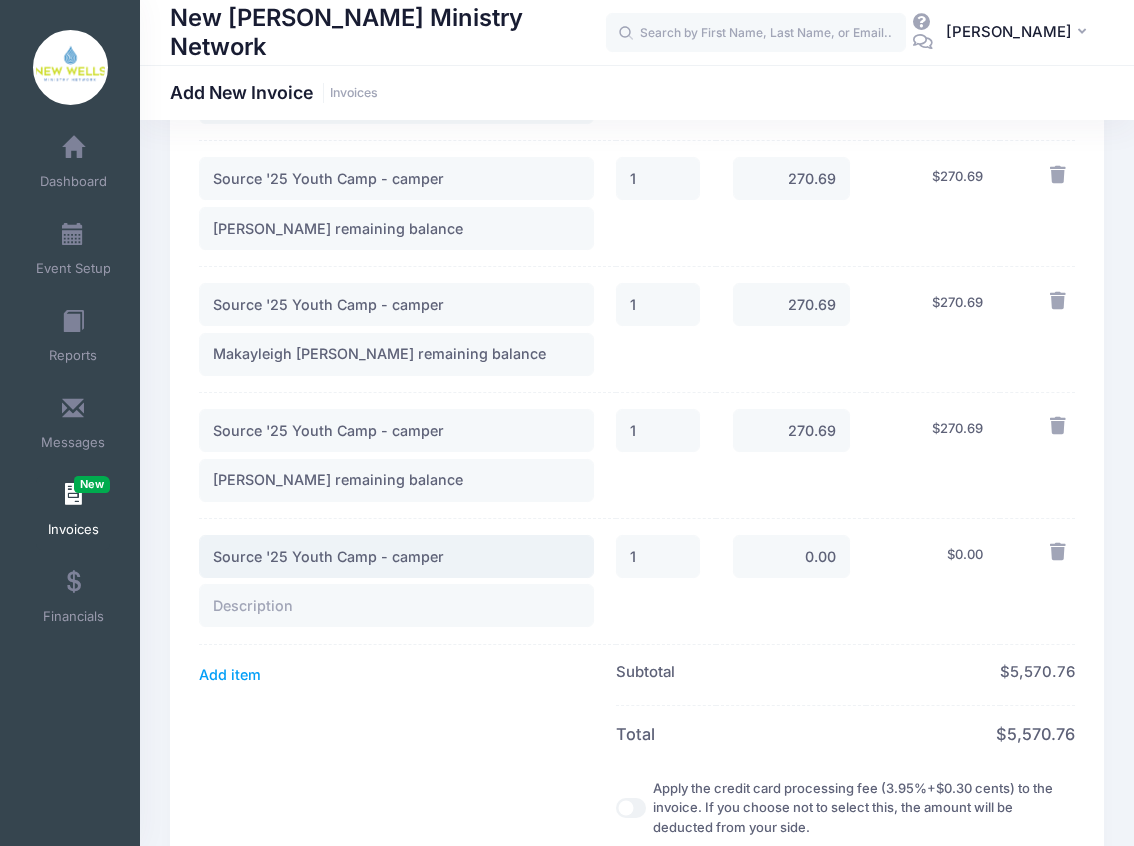 type on "Source '25 Youth Camp - camper" 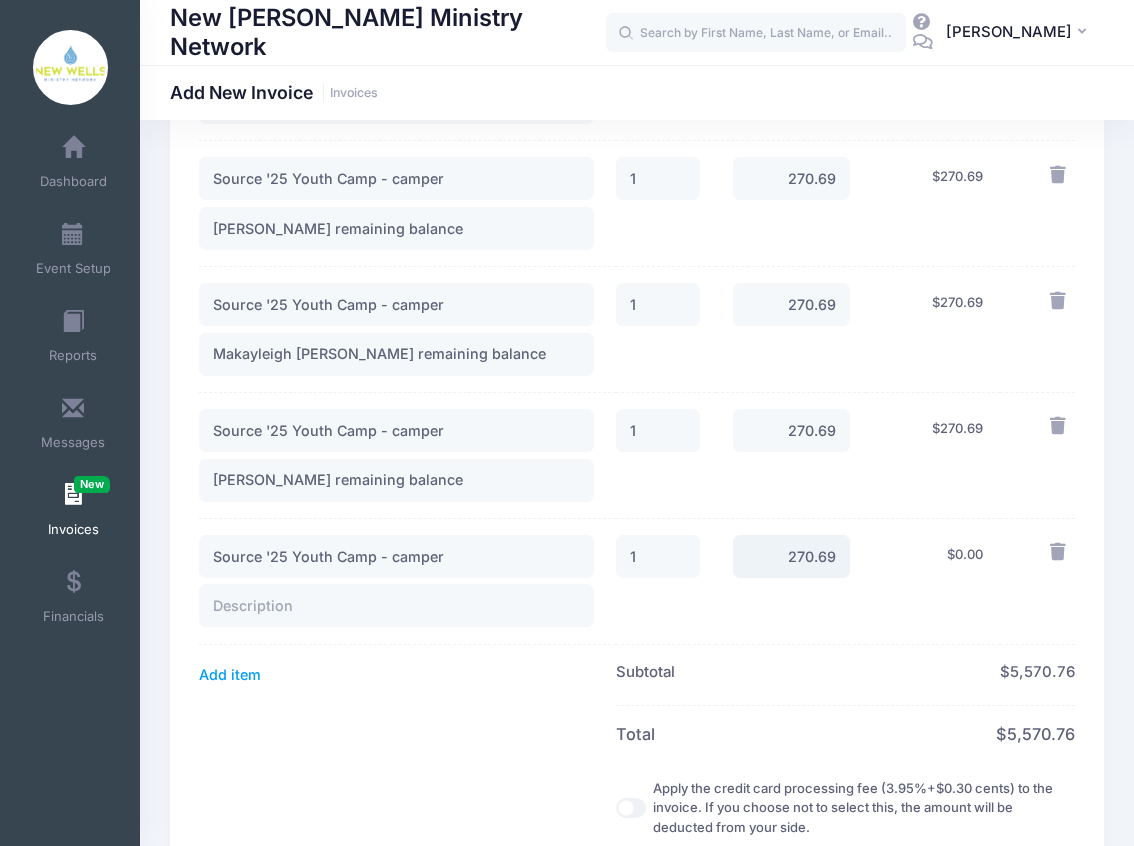 type on "270.69" 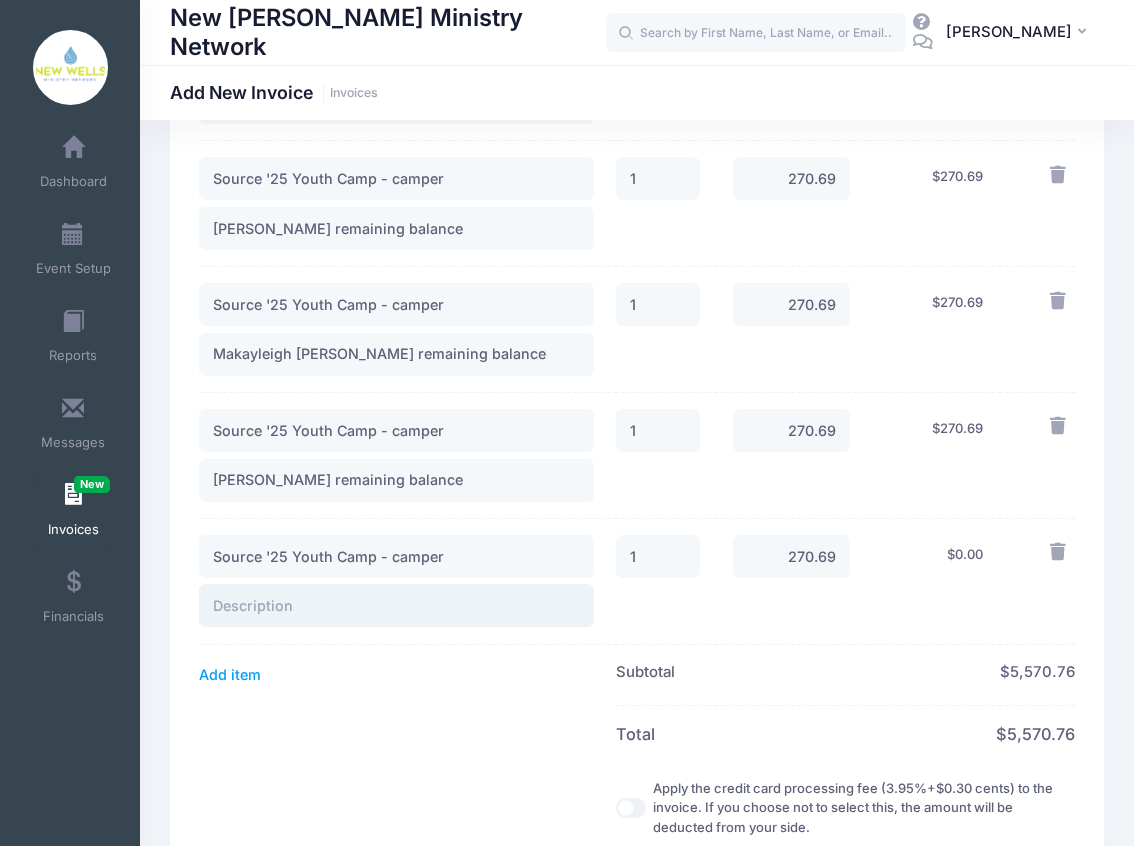 click at bounding box center [396, 605] 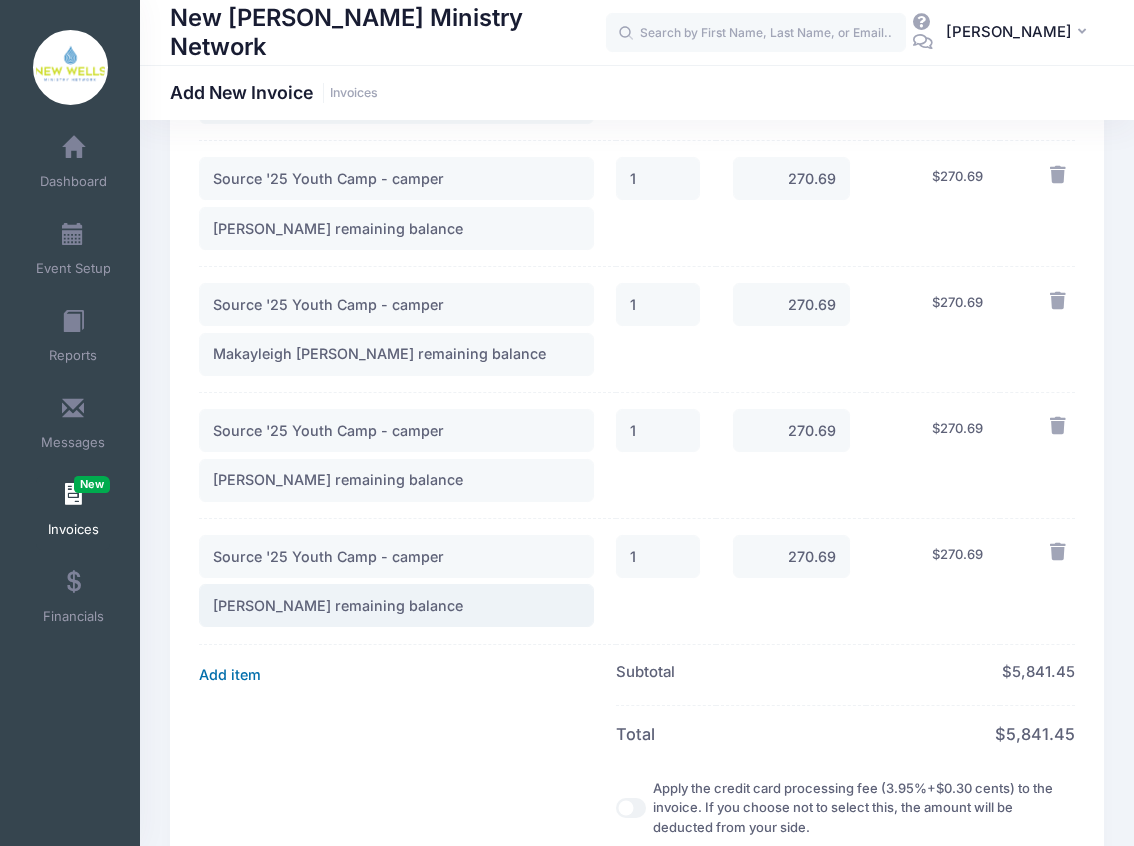 type on "Alijah Williams remaining balance" 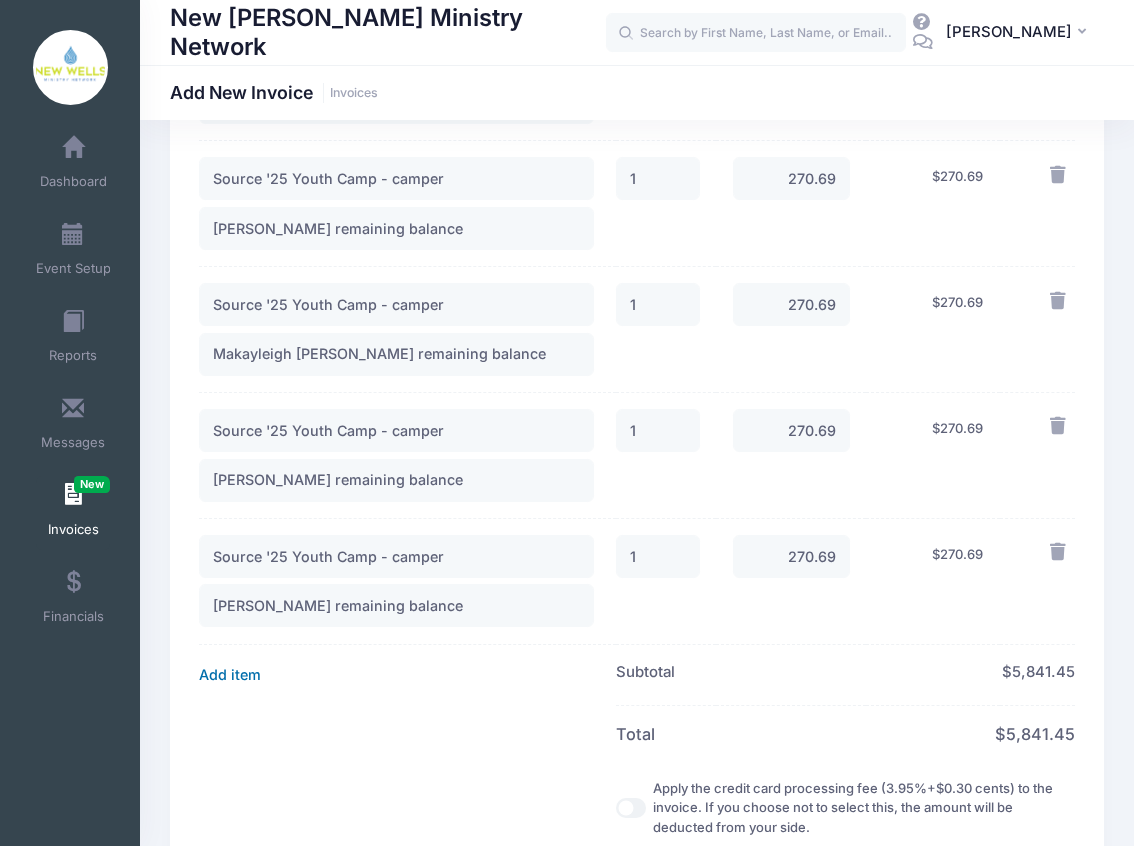 click on "Add item" at bounding box center [230, 675] 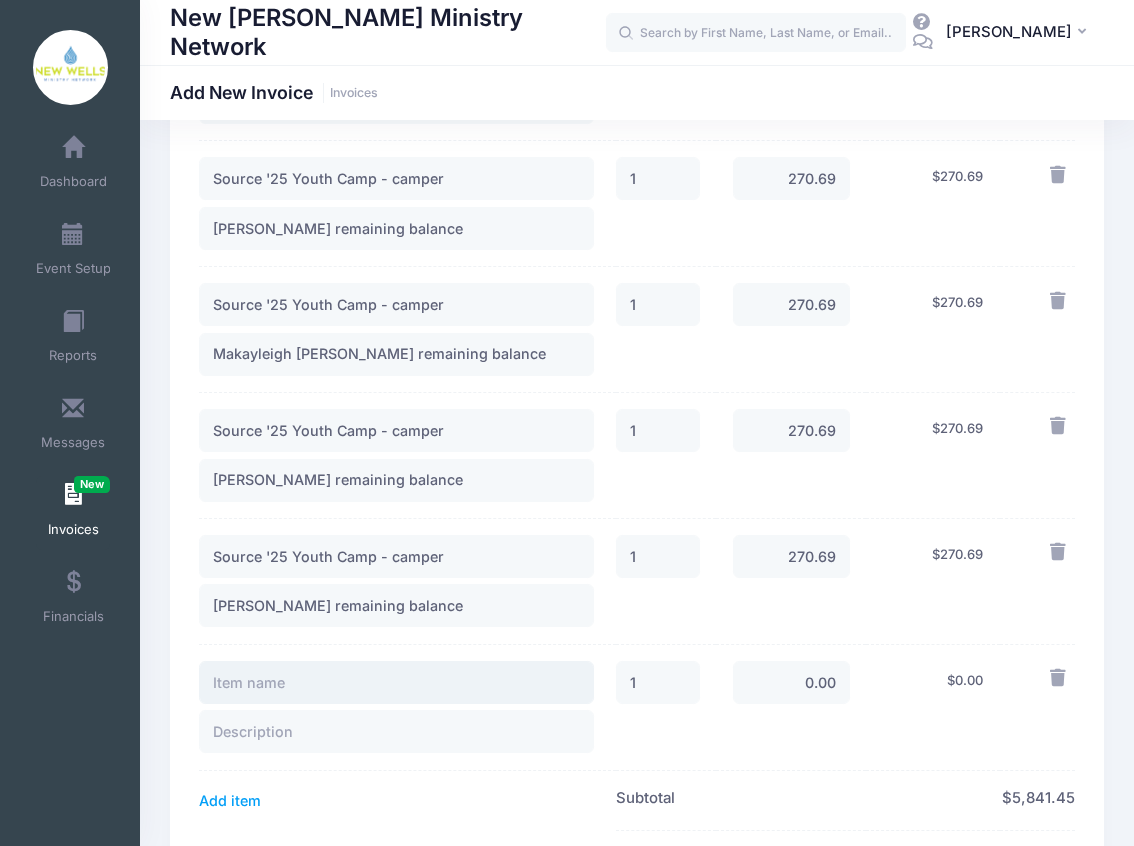 click at bounding box center (396, 682) 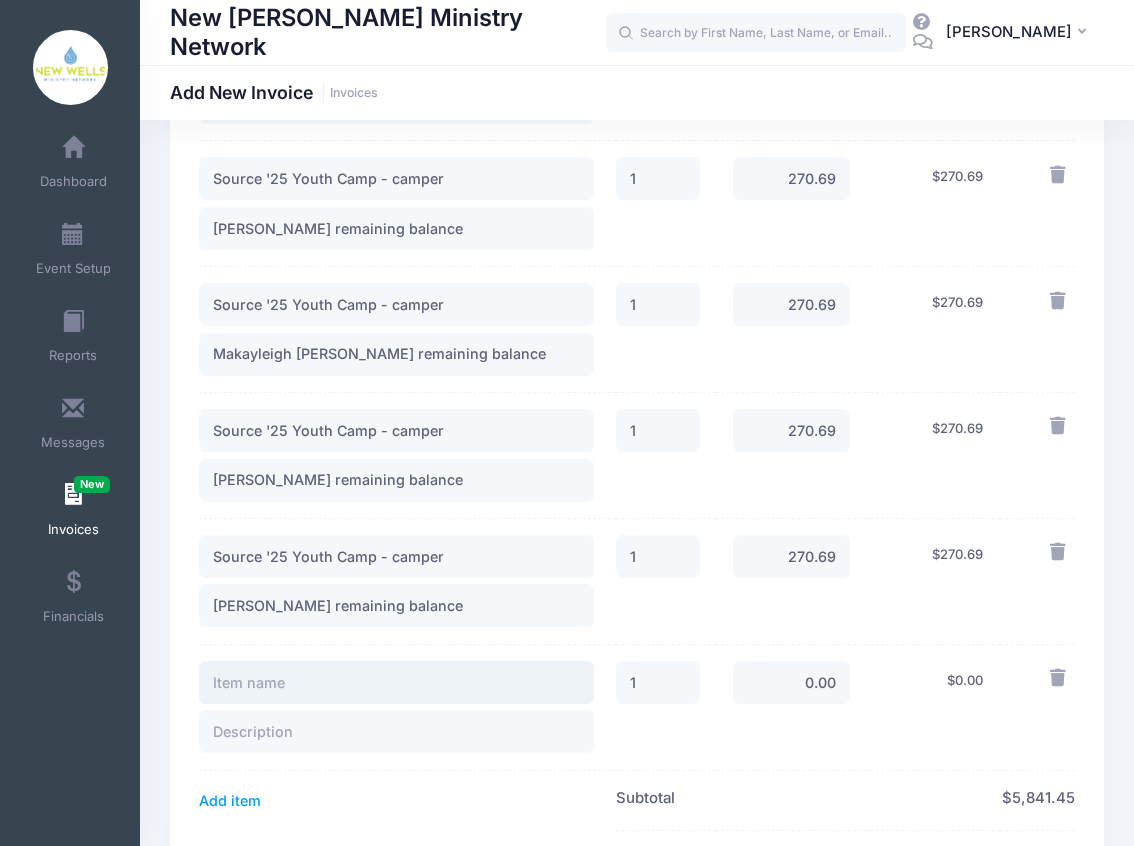 paste on "Source '25 Youth Camp - camper" 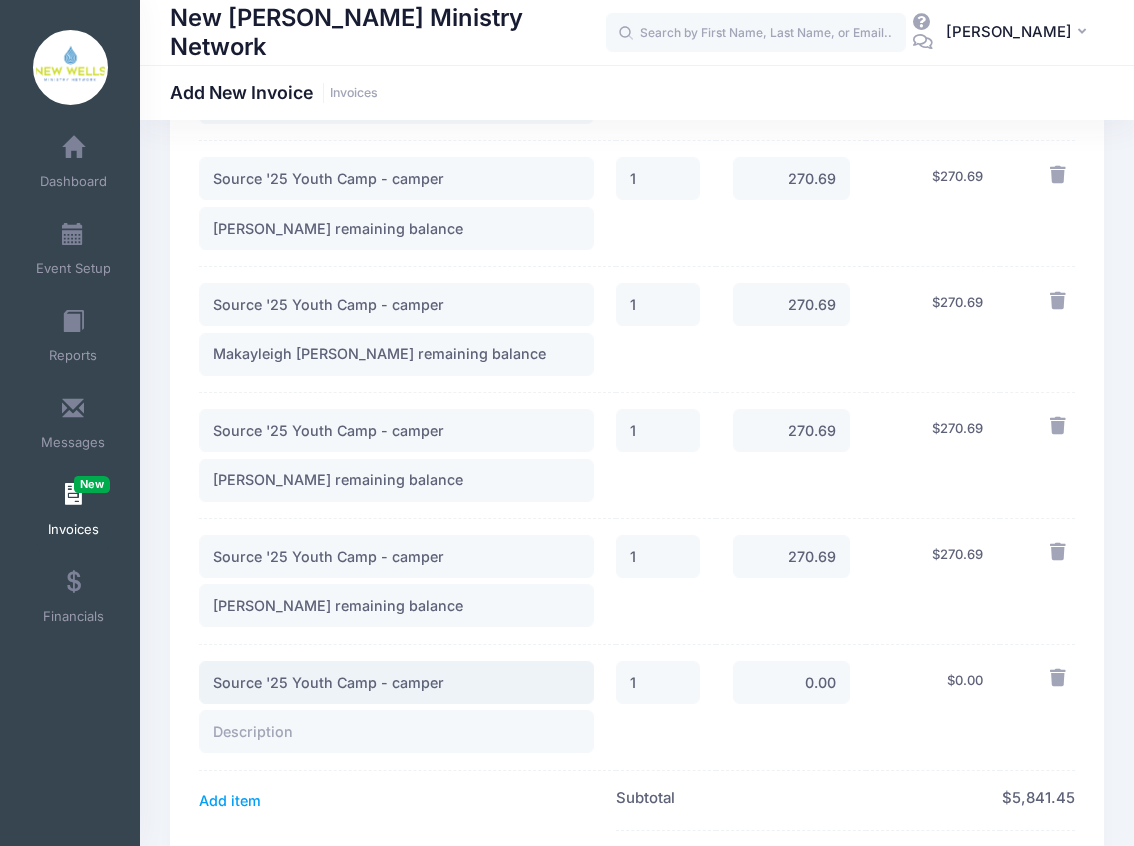 type on "Source '25 Youth Camp - camper" 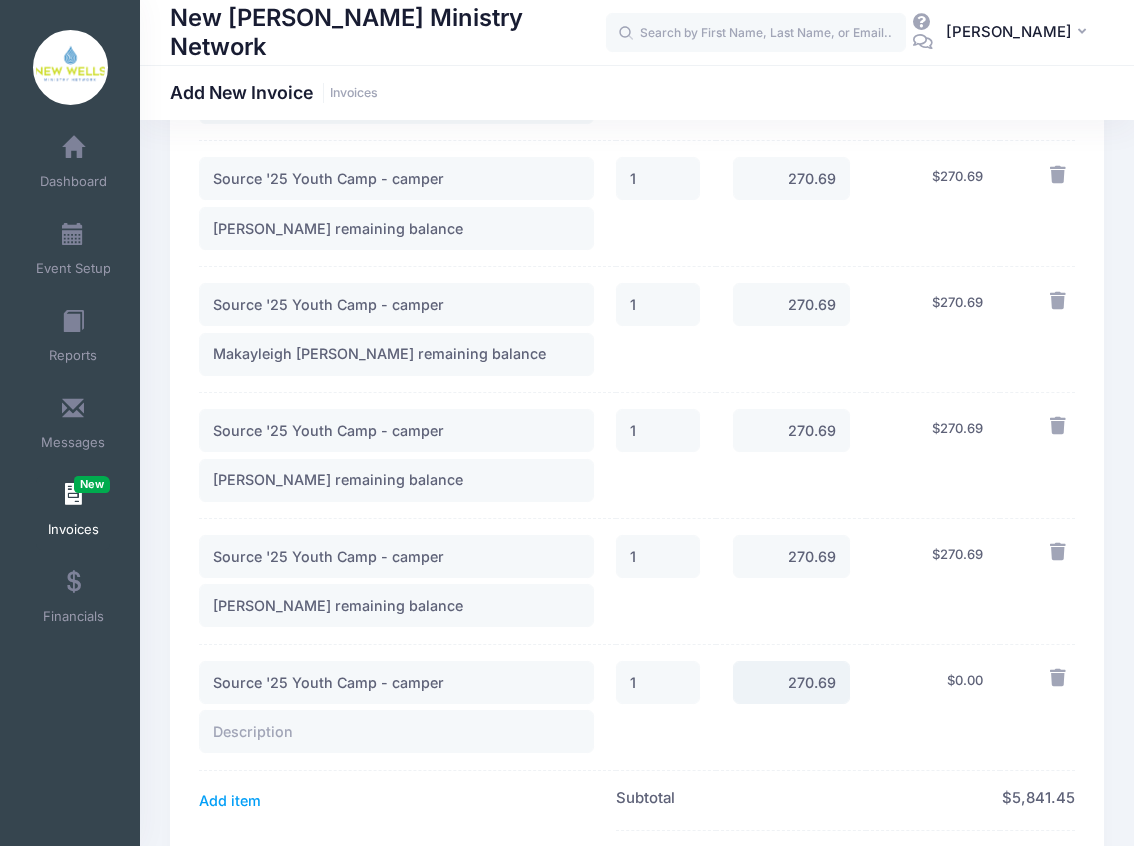type on "270.69" 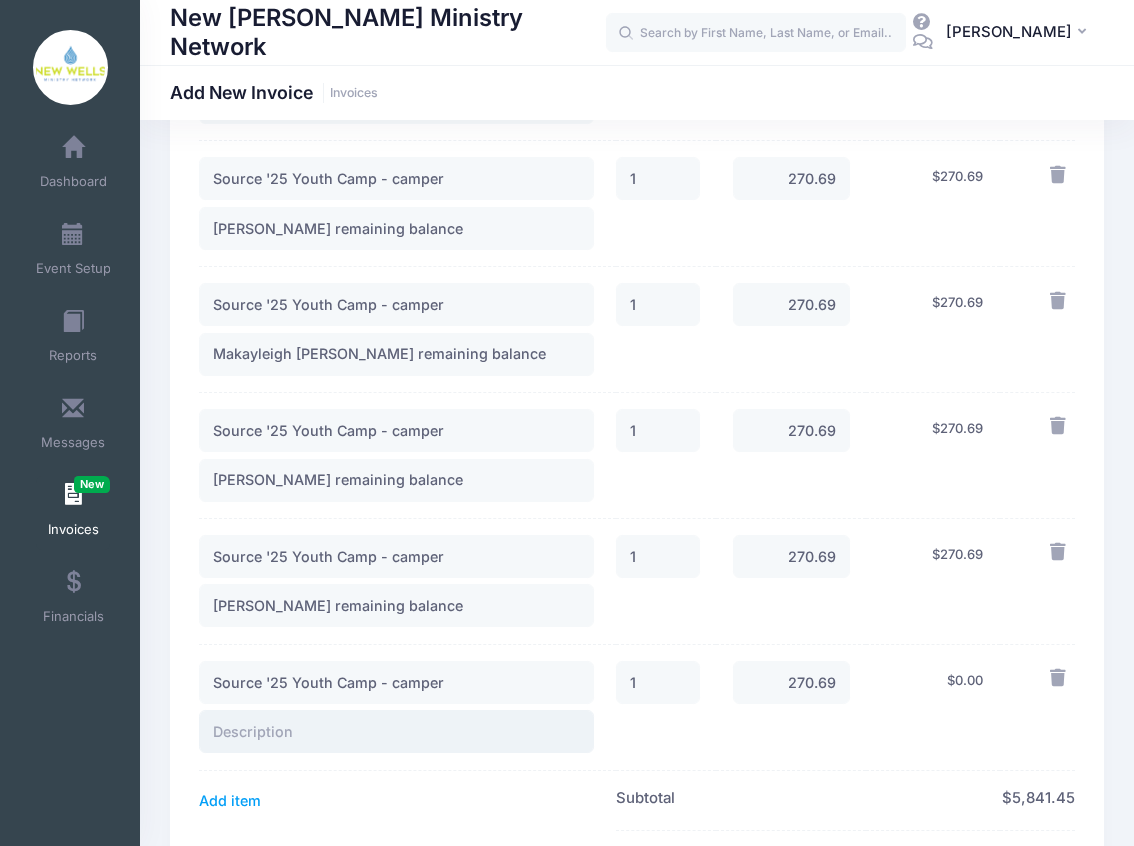 click at bounding box center [396, 731] 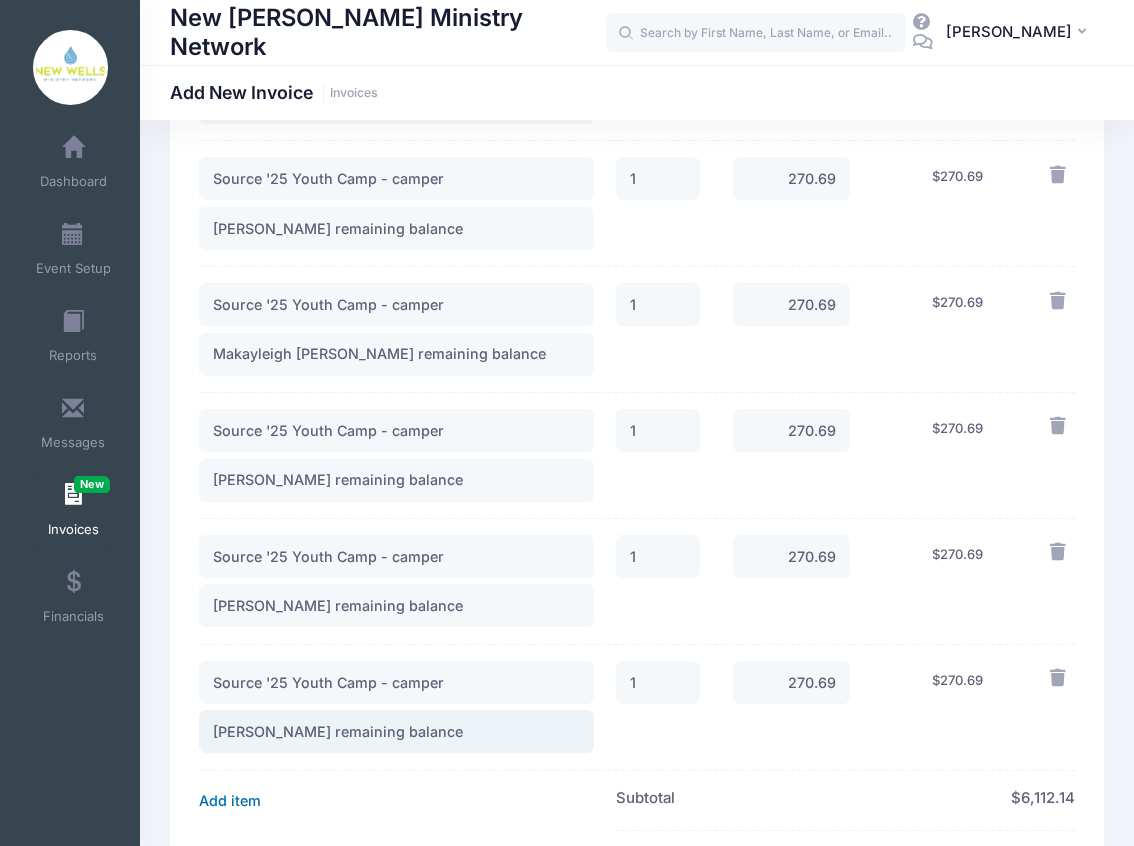 type on "Jeremiah Williams remaining balance" 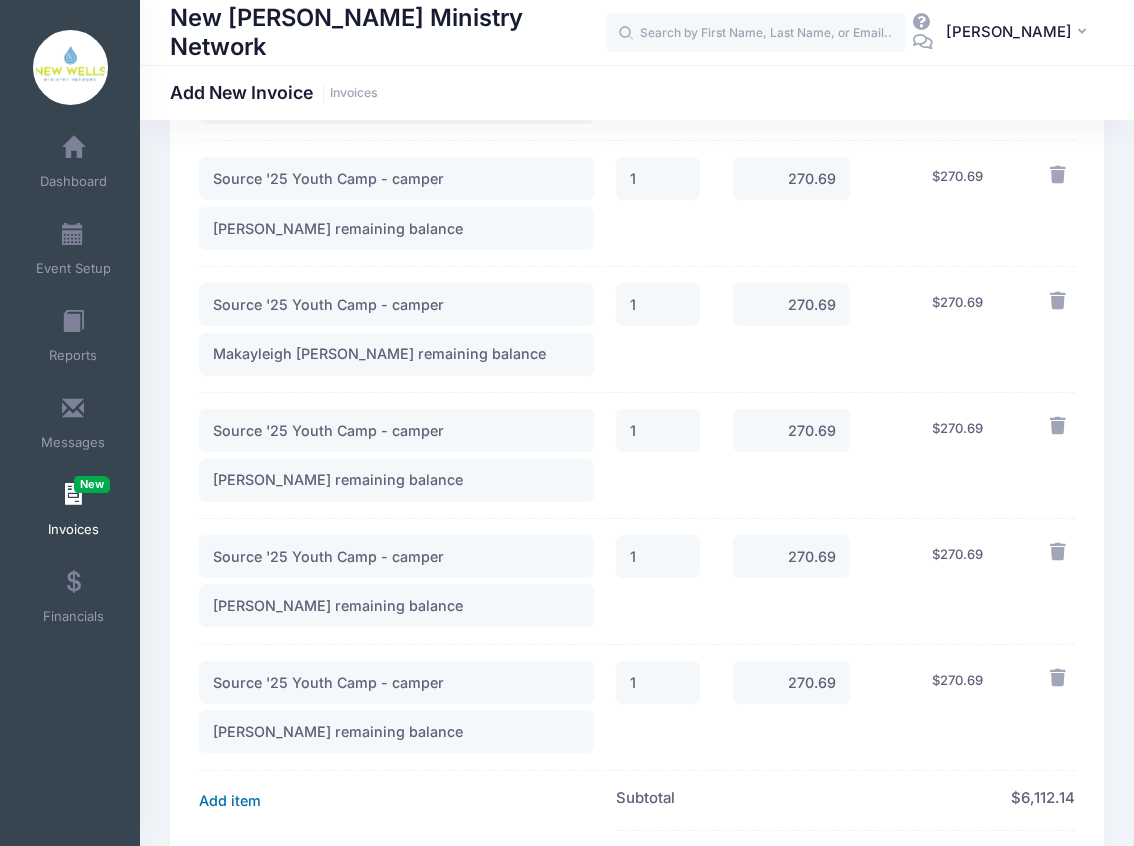 click on "Add item" at bounding box center [230, 801] 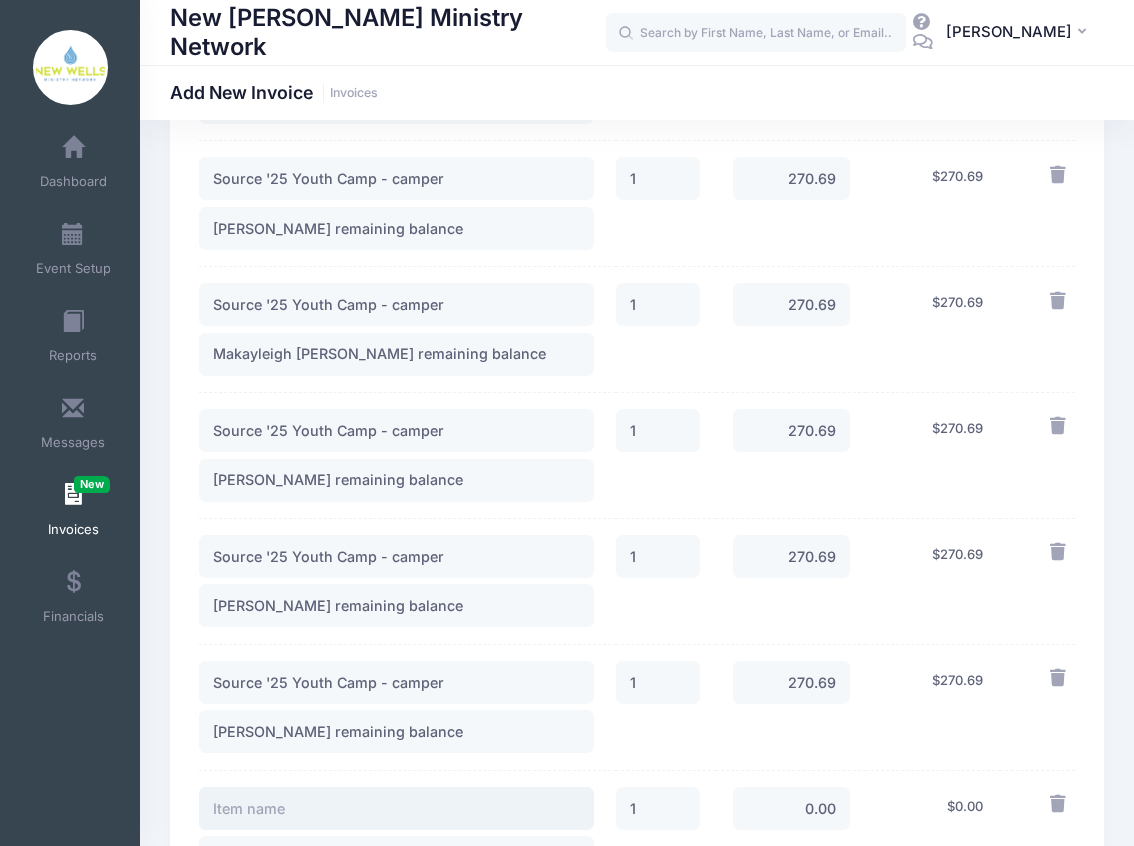 click at bounding box center (396, 808) 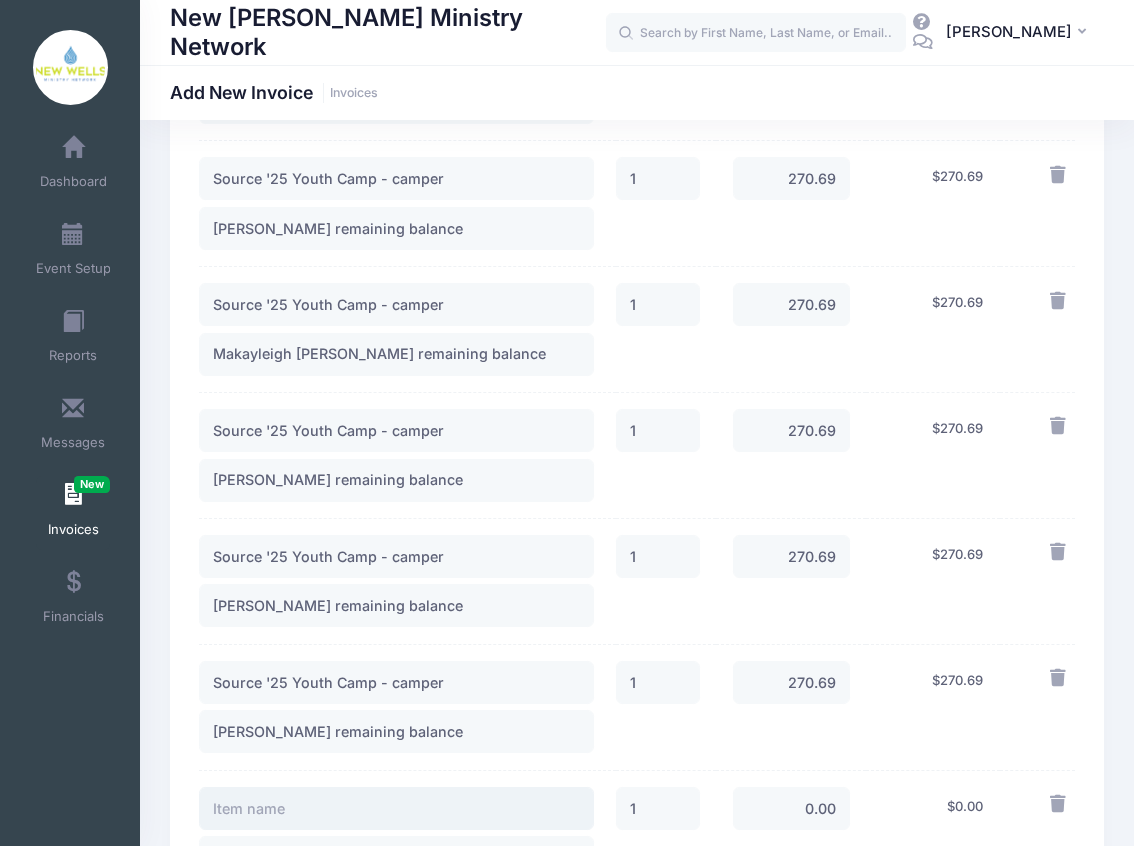 type on "R" 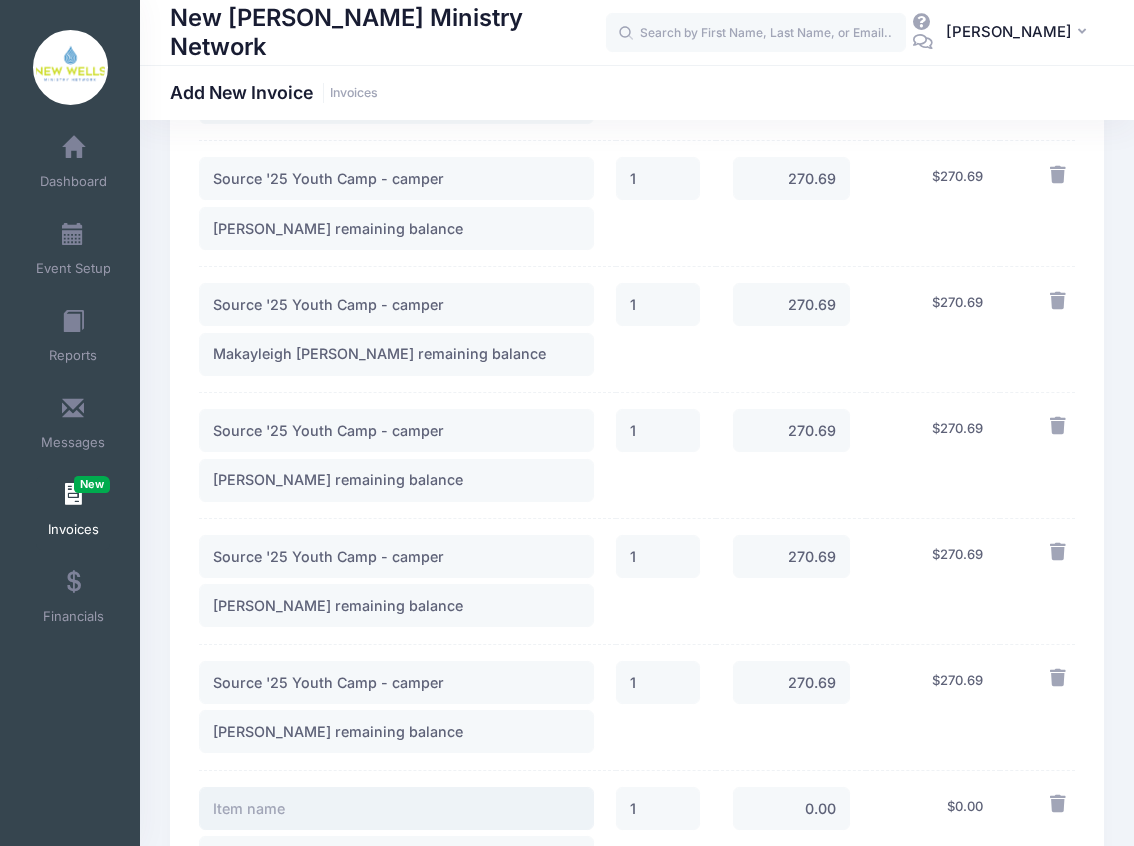 paste on "Source '25 Youth Camp - camper" 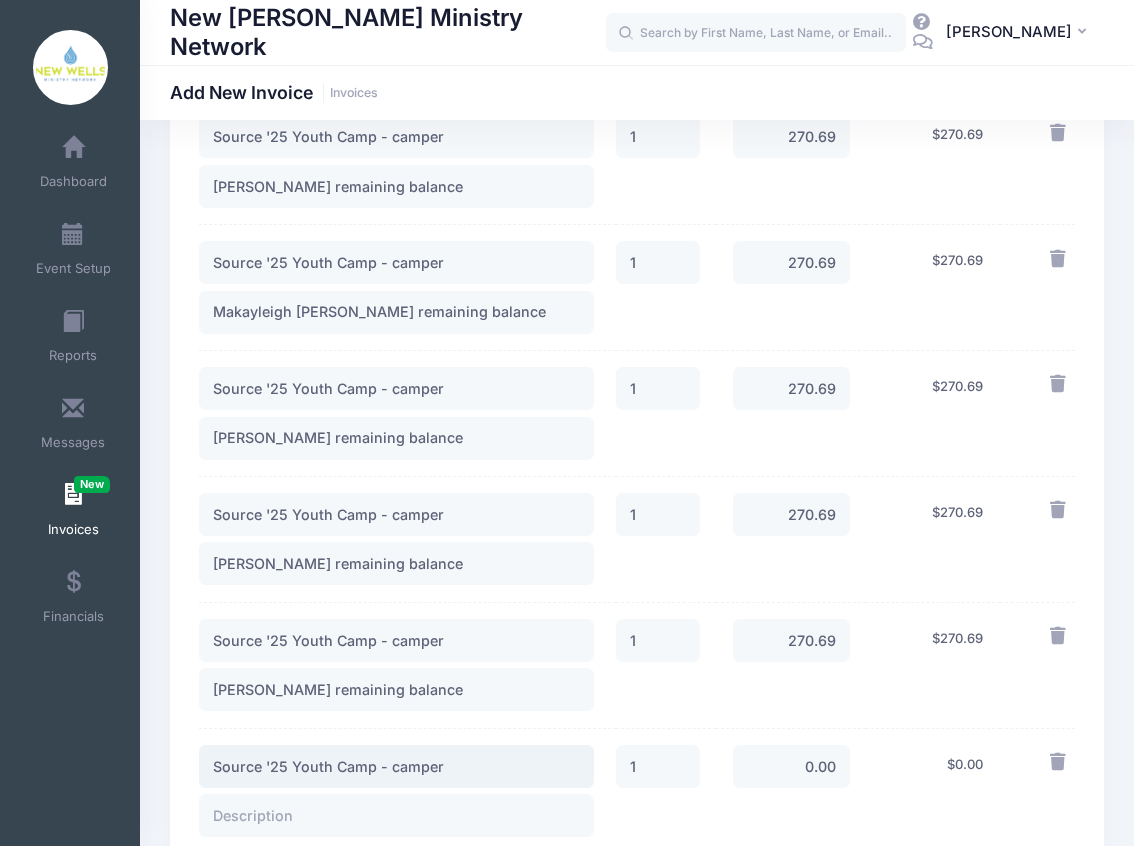 scroll, scrollTop: 2666, scrollLeft: 0, axis: vertical 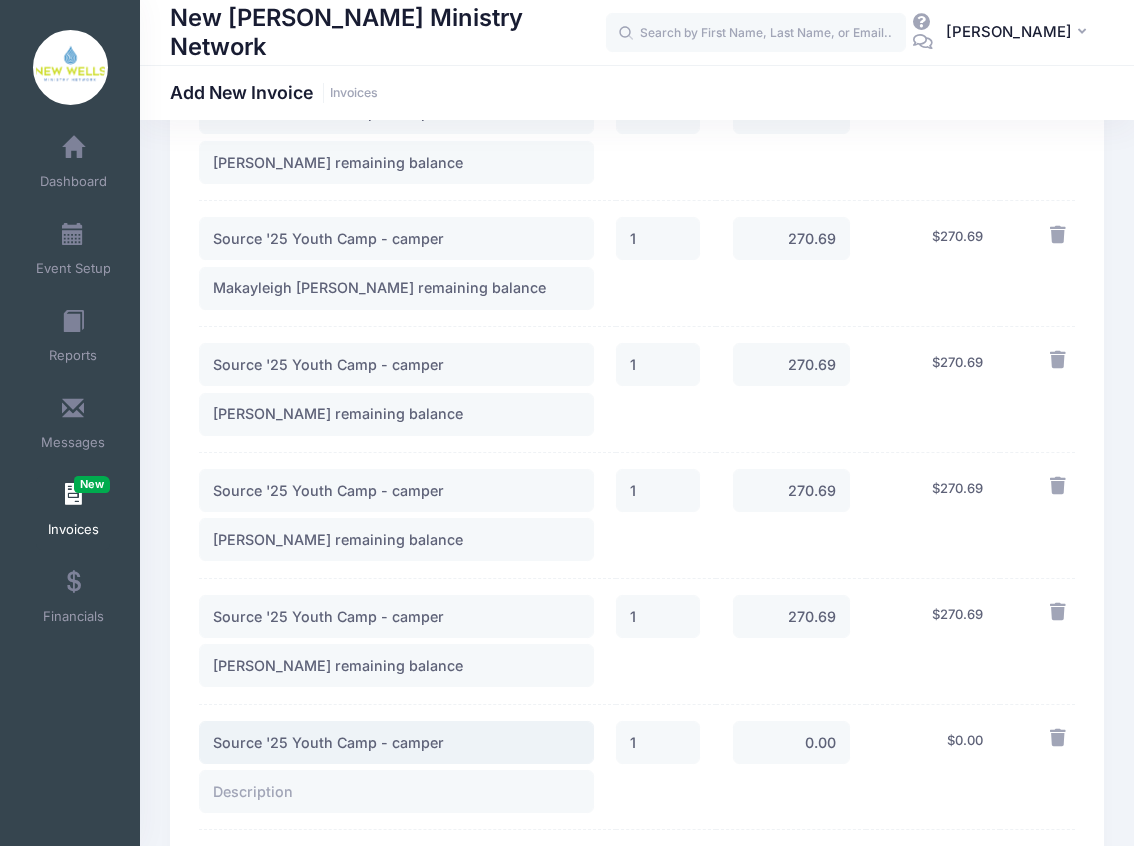type on "Source '25 Youth Camp - camper" 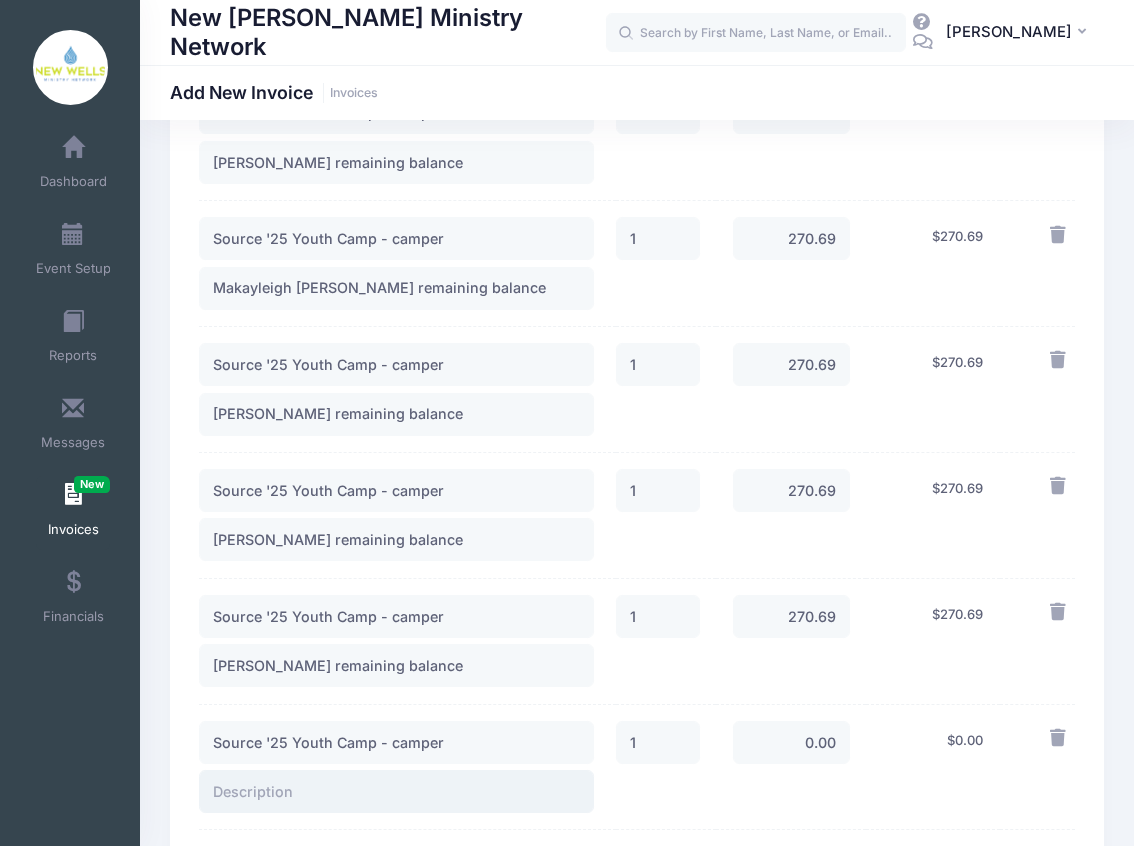 click at bounding box center (396, 791) 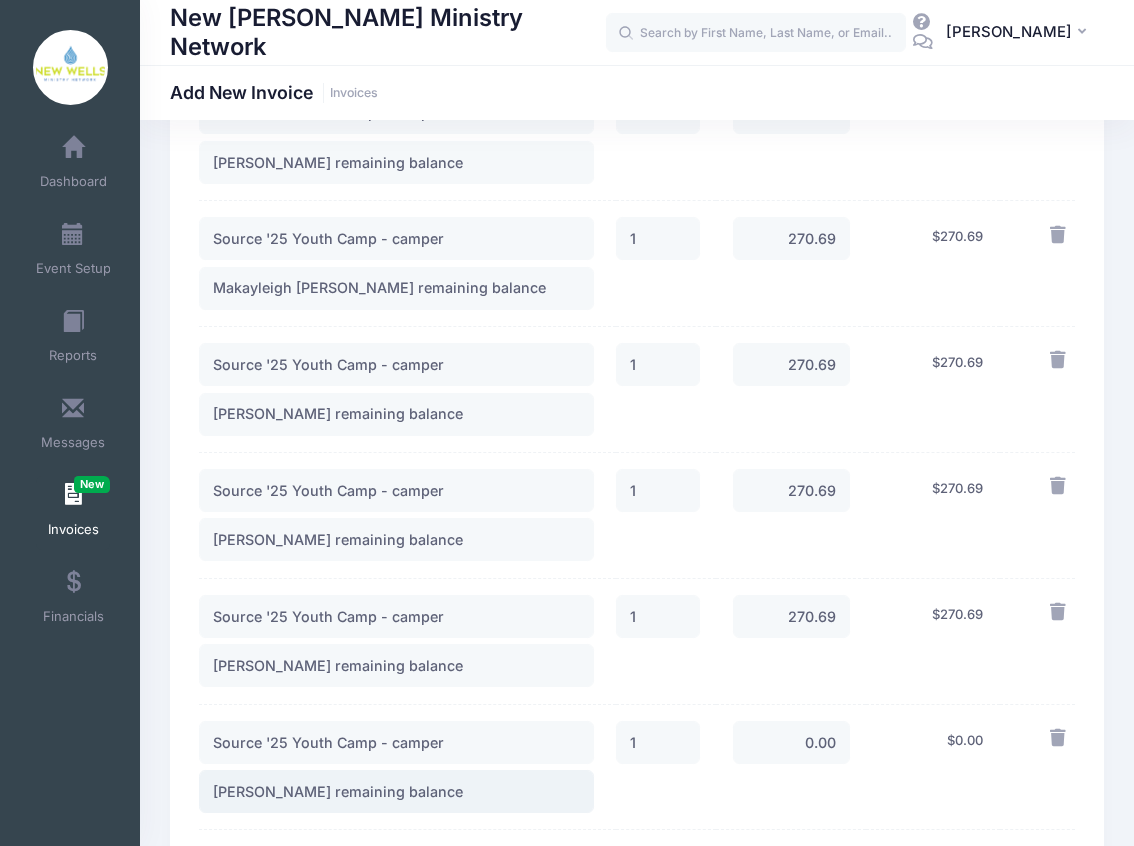 type on "Roman Williams remaining balance" 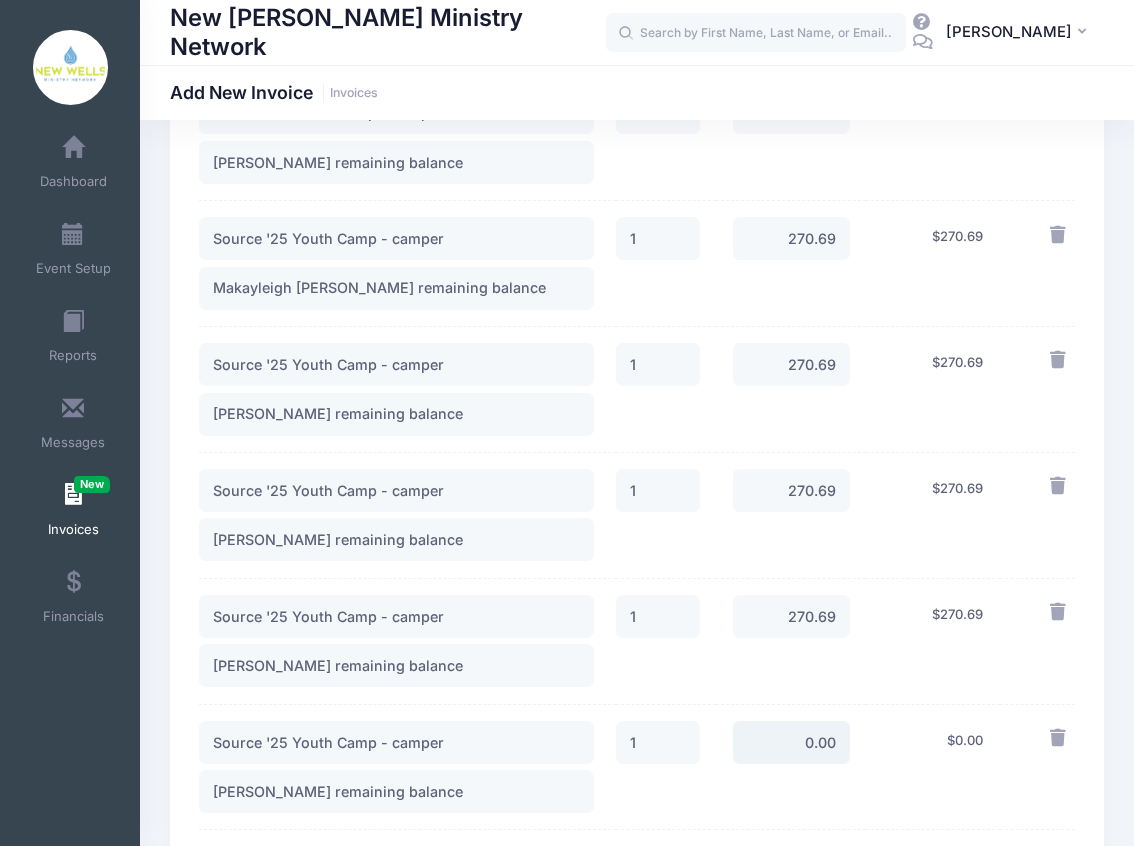 drag, startPoint x: 797, startPoint y: 652, endPoint x: 858, endPoint y: 658, distance: 61.294373 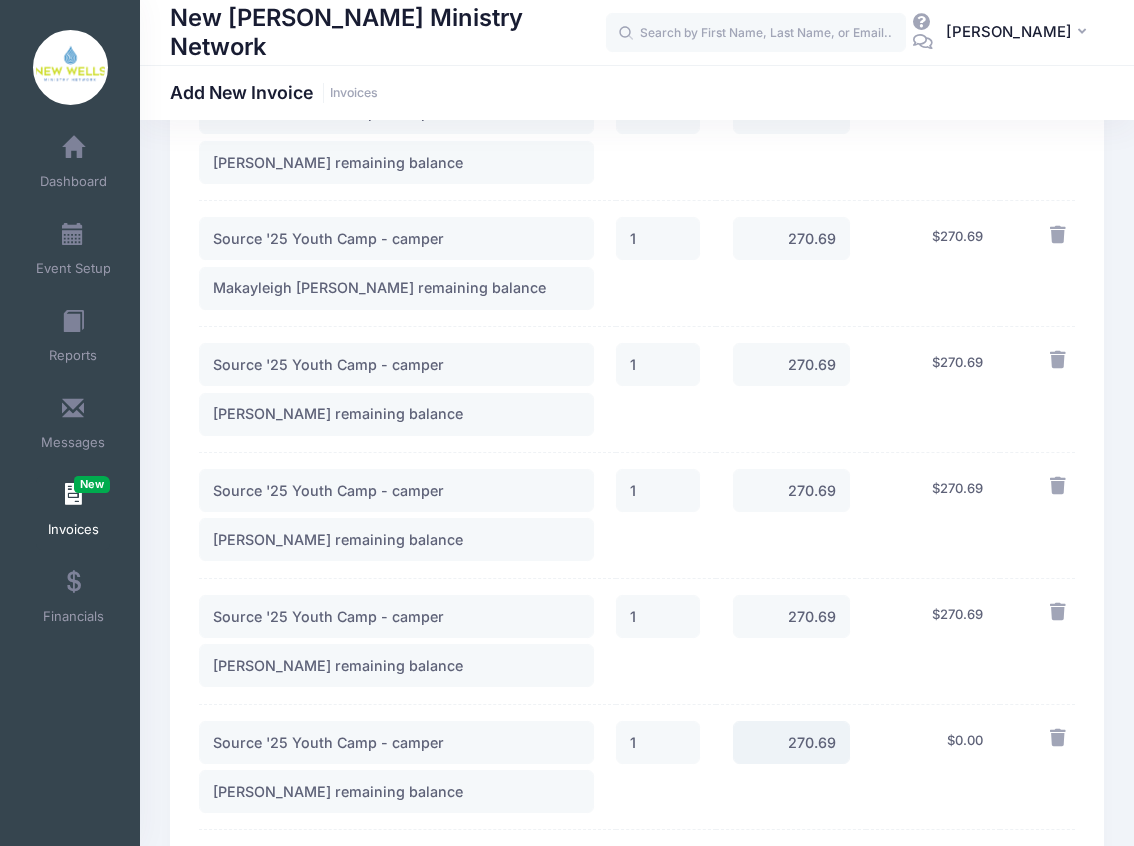 type on "270.69" 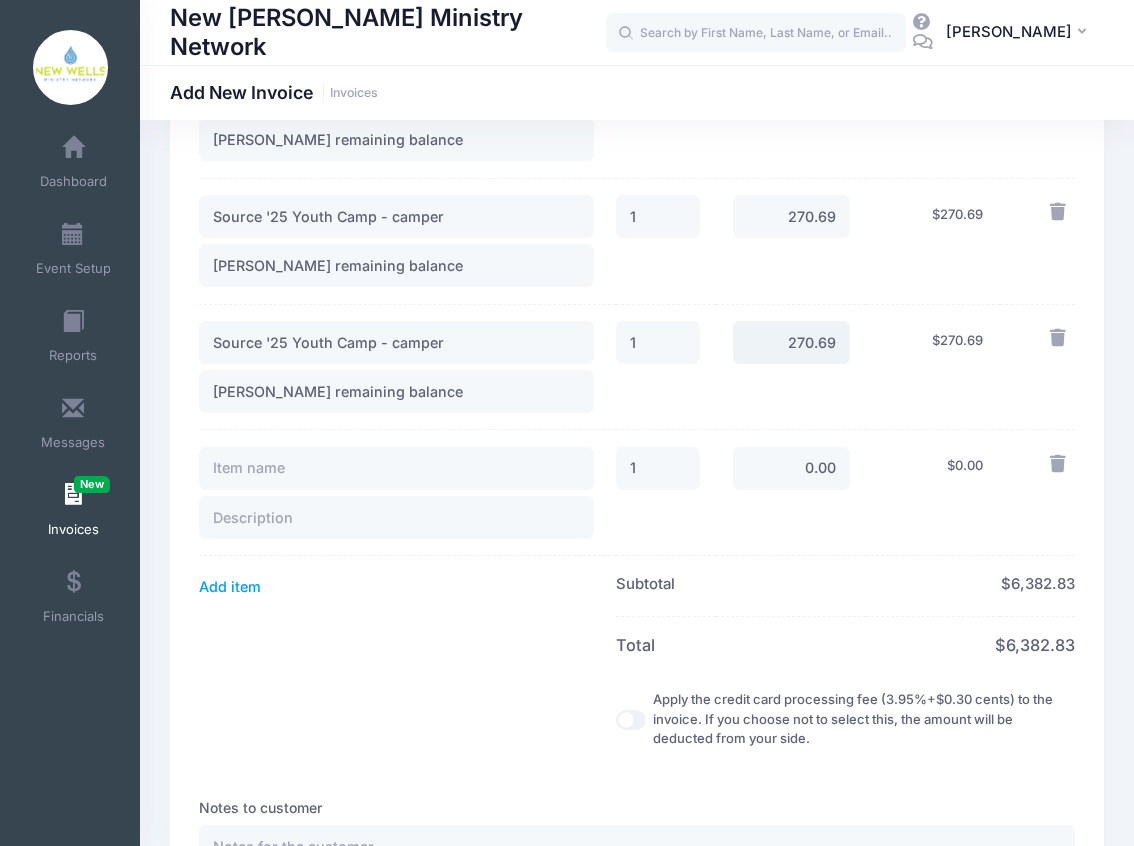 scroll, scrollTop: 3133, scrollLeft: 0, axis: vertical 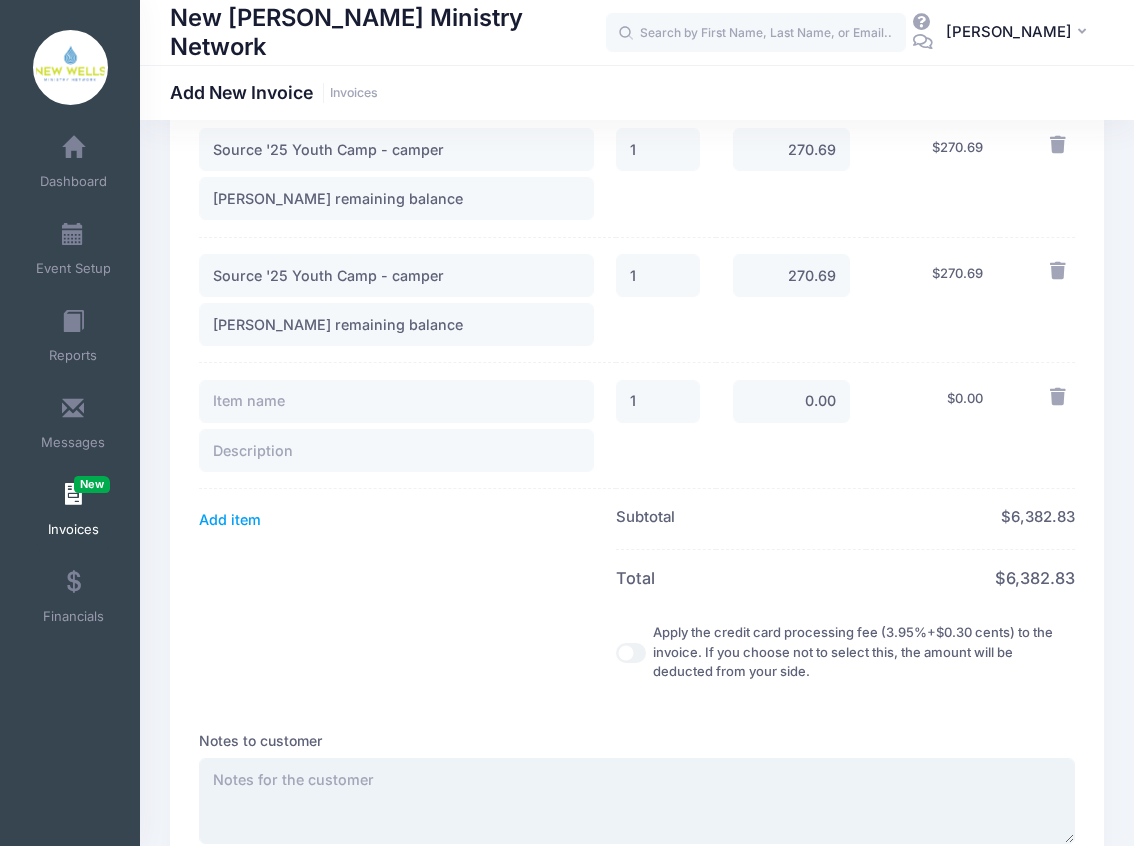 click at bounding box center (637, 801) 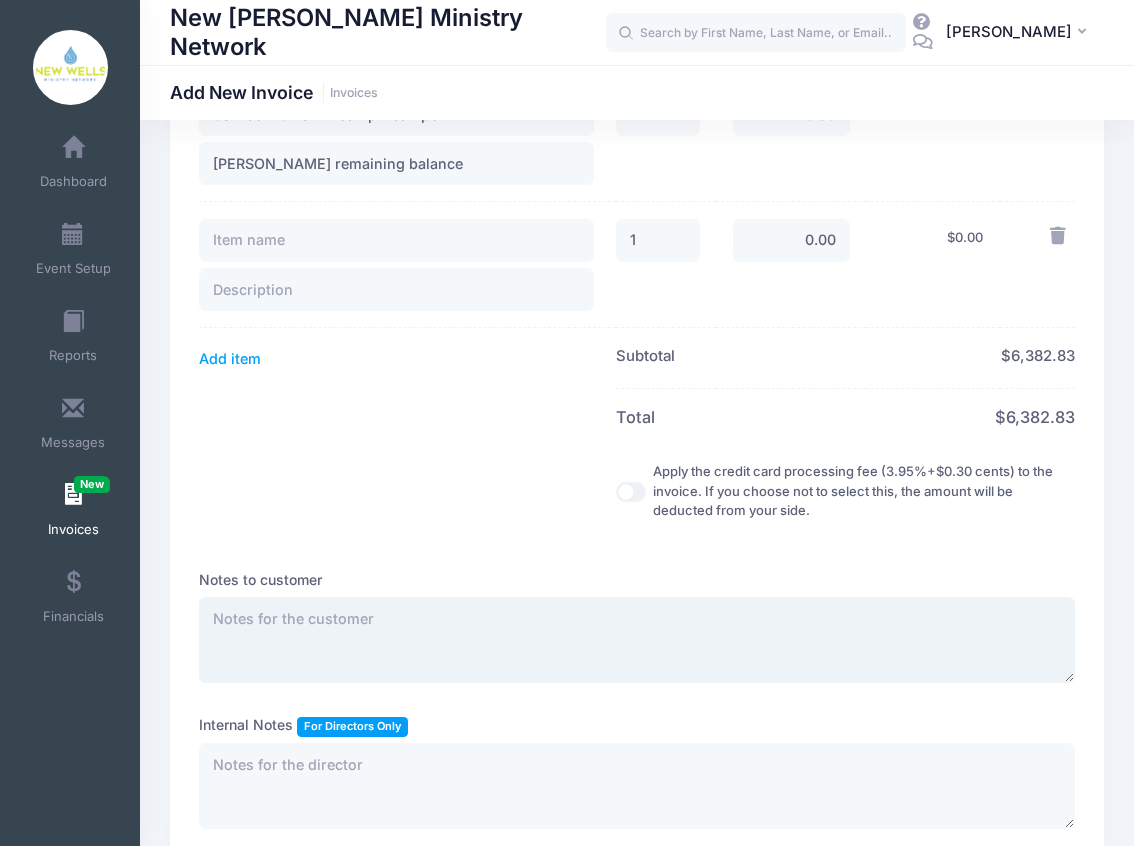 scroll, scrollTop: 3333, scrollLeft: 0, axis: vertical 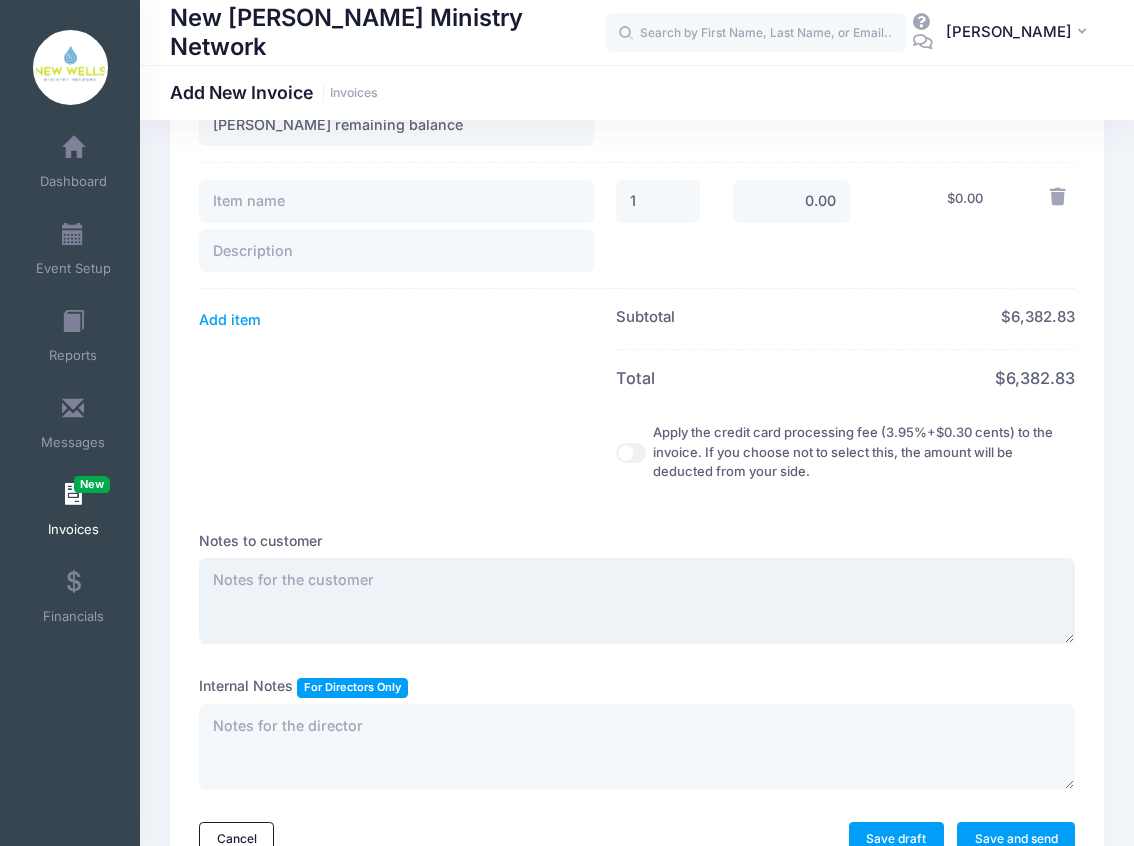 click at bounding box center [637, 601] 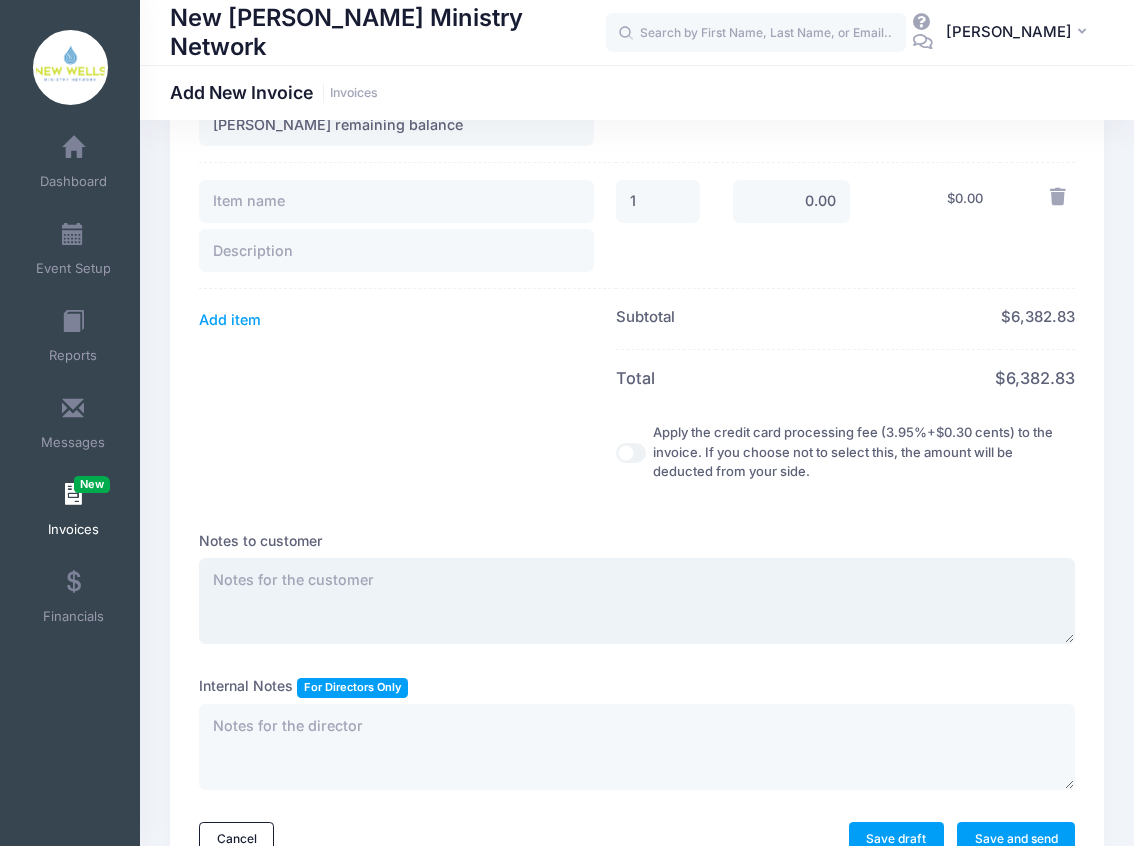 paste on "Josh, we're so excited to have the teens from New Covenant join us for camp! As you take a look at this invoice, please feel free to let me know if you have any questions. There is a credit card processing fee charged for each transaction from Camp Network (3.95%+$0.30 cents), which you will see reflected in the remaining balances for the students whose parents/guardians made credit card deposits. While your check is in transit to New Wells, if you would like to send me confirmation via email that this is the amount you'll be sending, I would be happy to make the adjustments in the system so that it shows the balances as 'paid,' to ensure no one's personal credit cards are charged the remaining balances. This will ensure everything is covered, even if the mail is slow to reach Des Moines. Again, feel free to reach out with any questions! We're excited to see you all at camp!" 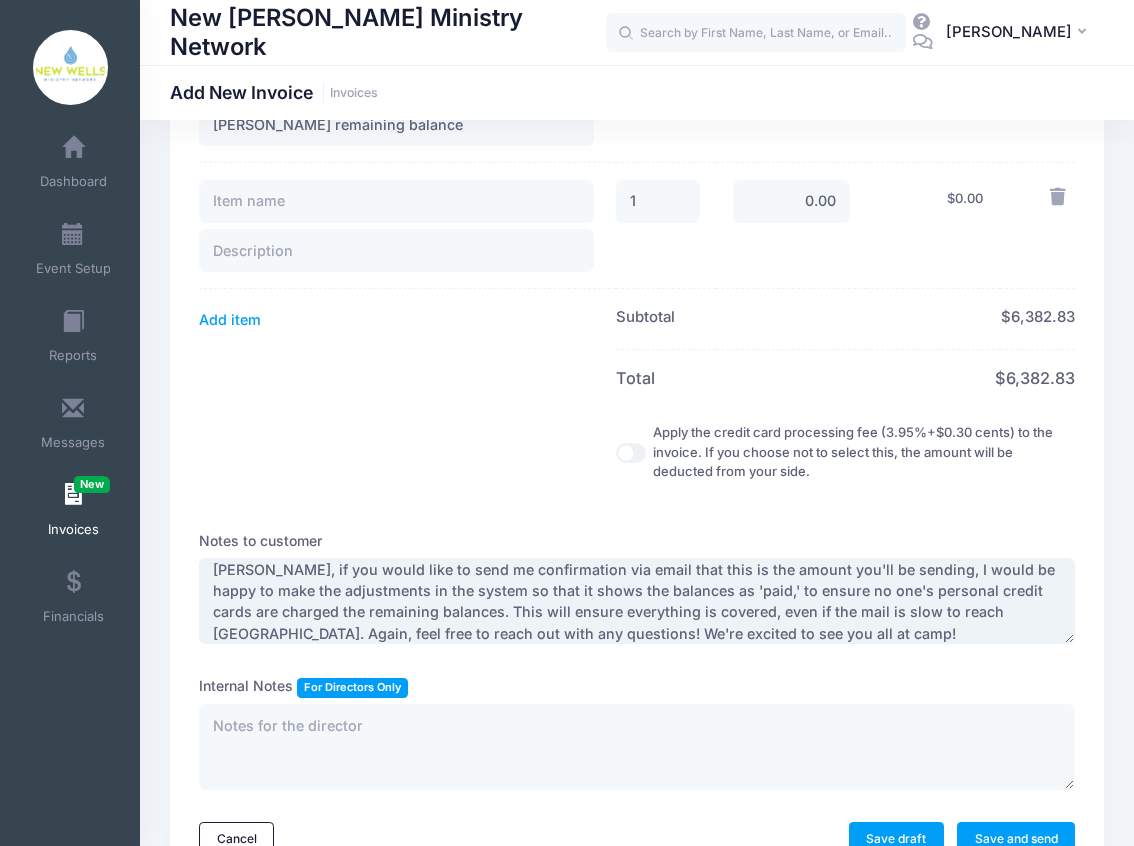 scroll, scrollTop: 0, scrollLeft: 0, axis: both 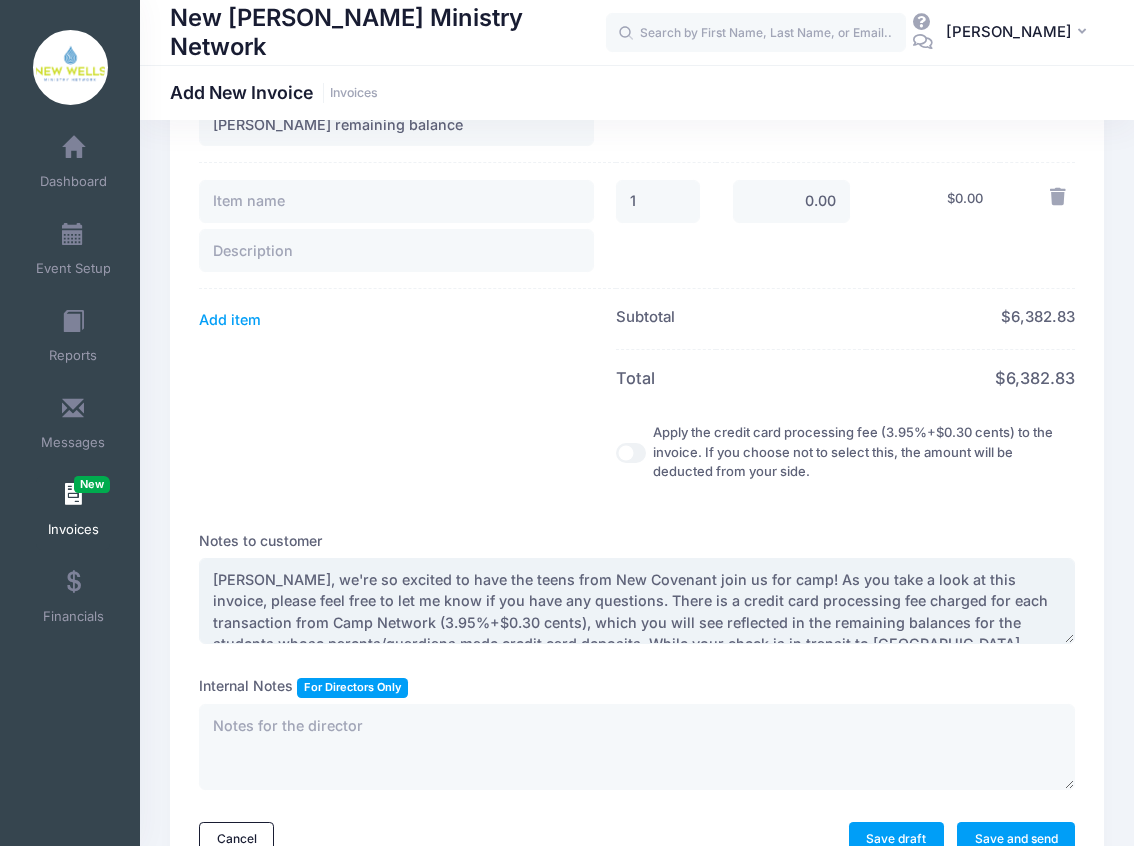 drag, startPoint x: 255, startPoint y: 488, endPoint x: 208, endPoint y: 490, distance: 47.042534 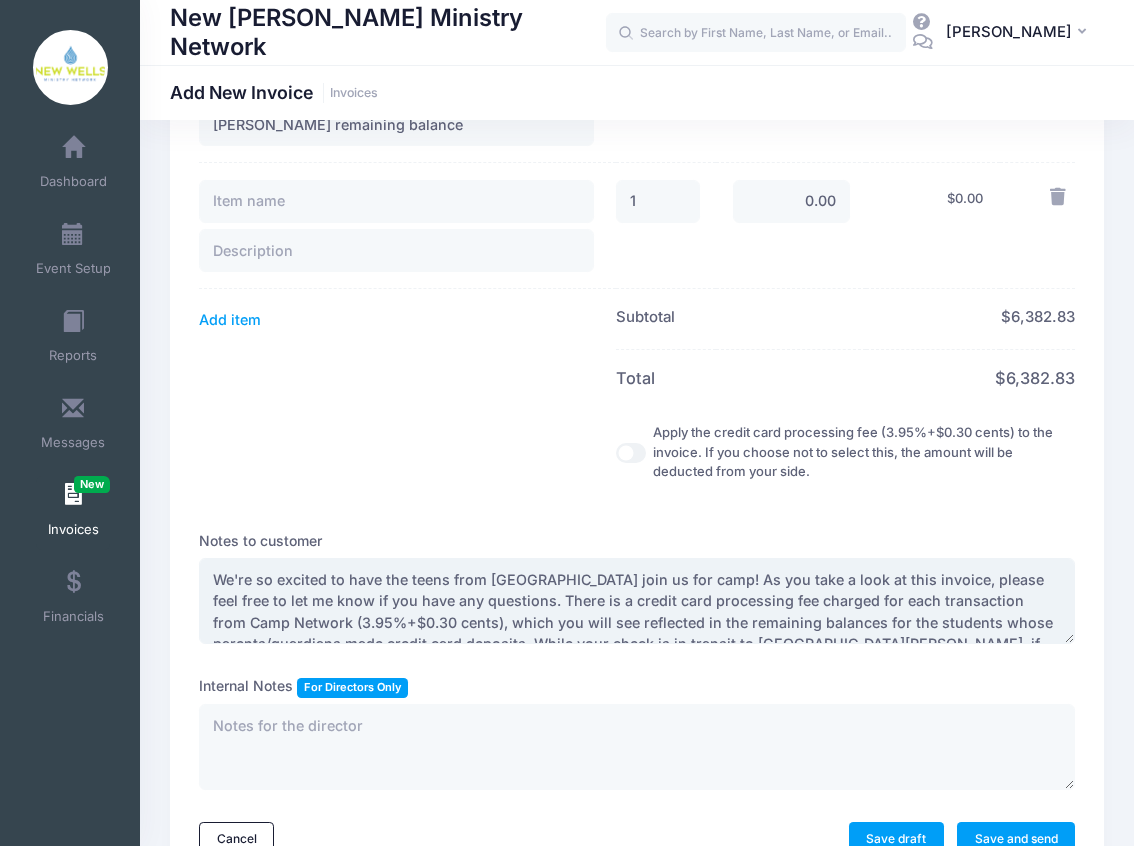 drag, startPoint x: 487, startPoint y: 486, endPoint x: 585, endPoint y: 489, distance: 98.045906 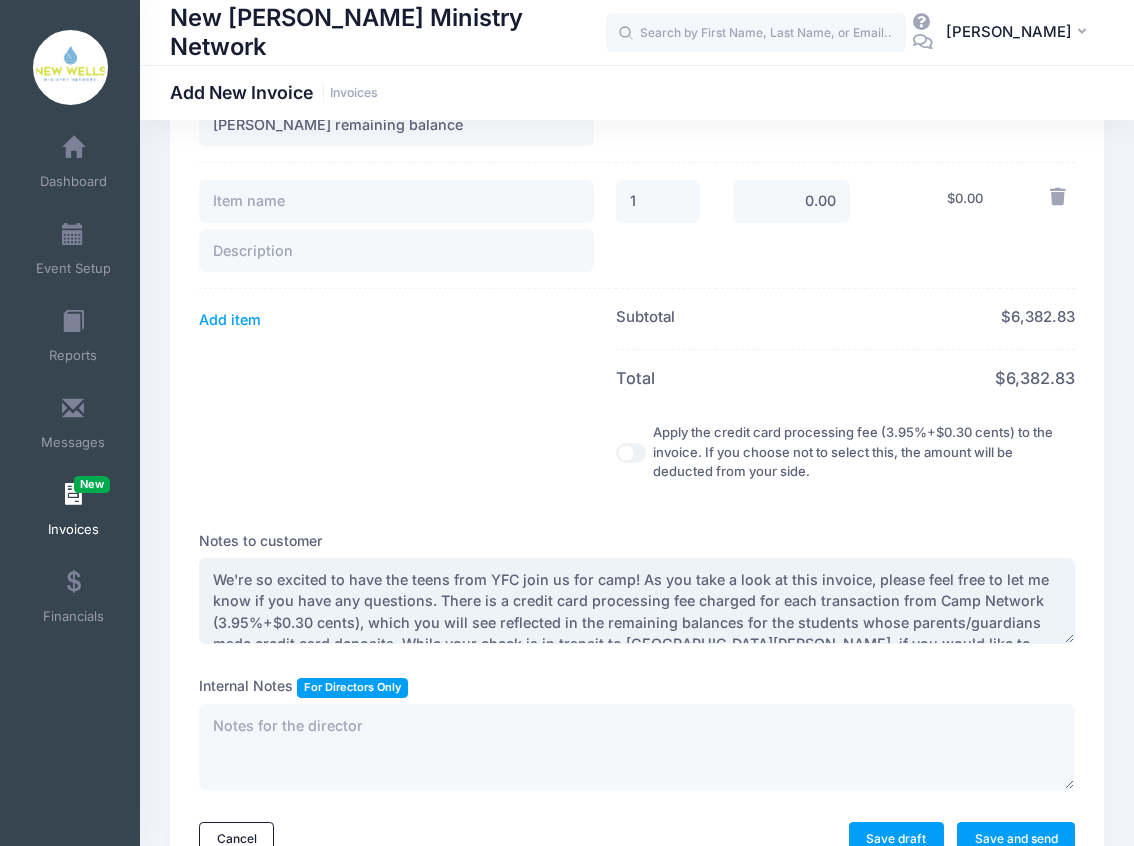 click on "We're so excited to have the teens from YFC join us for camp! As you take a look at this invoice, please feel free to let me know if you have any questions. There is a credit card processing fee charged for each transaction from Camp Network (3.95%+$0.30 cents), which you will see reflected in the remaining balances for the students whose parents/guardians made credit card deposits. While your check is in transit to New Wells, if you would like to send me confirmation via email that this is the amount you'll be sending, I would be happy to make the adjustments in the system so that it shows the balances as 'paid,' to ensure no one's personal credit cards are charged the remaining balances. This will ensure everything is covered, even if the mail is slow to reach Des Moines. Again, feel free to reach out with any questions! We're excited to see you all at camp!" at bounding box center [637, 601] 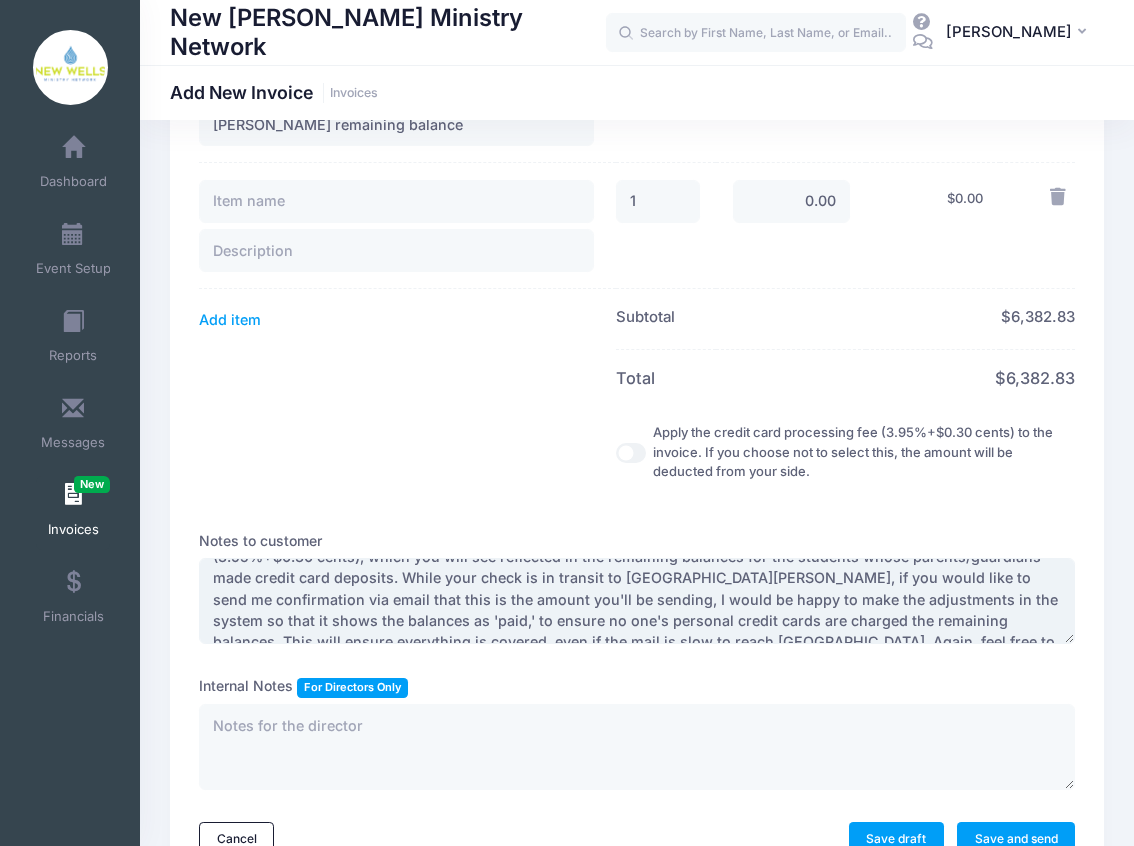 scroll, scrollTop: 107, scrollLeft: 0, axis: vertical 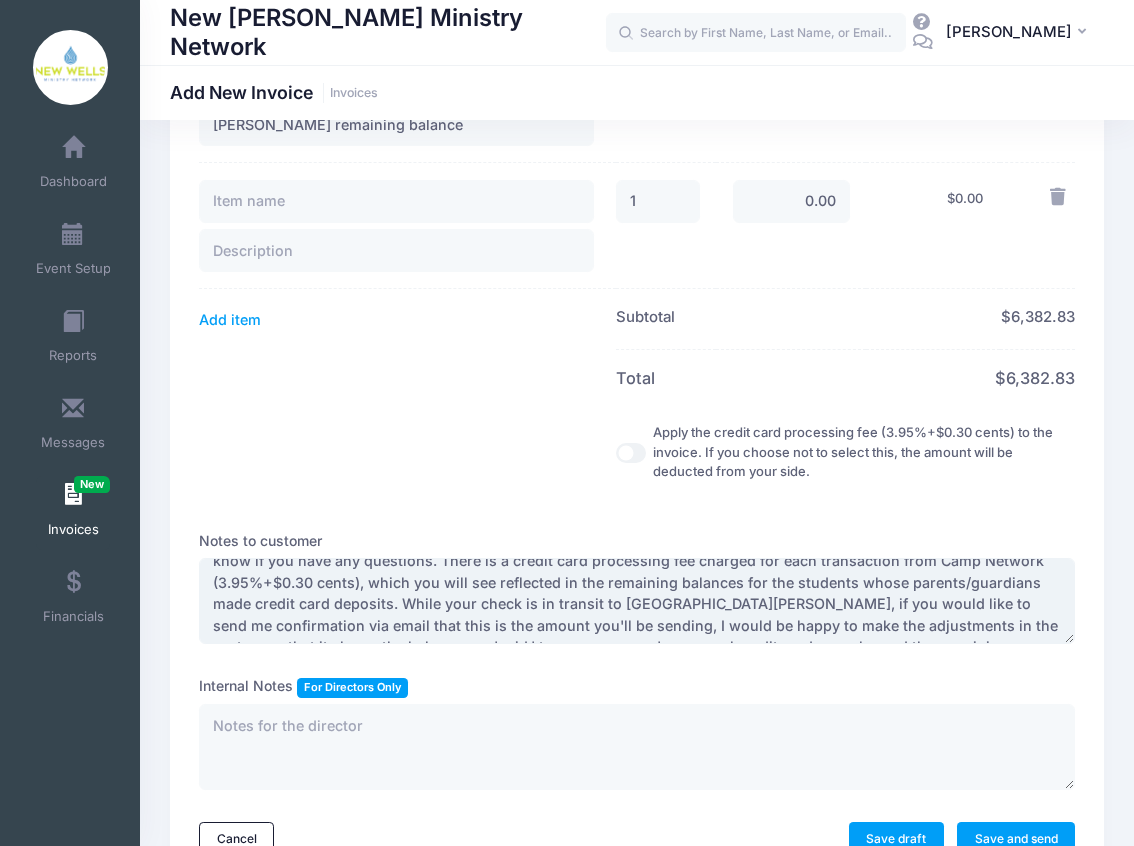 drag, startPoint x: 666, startPoint y: 515, endPoint x: 402, endPoint y: 508, distance: 264.09277 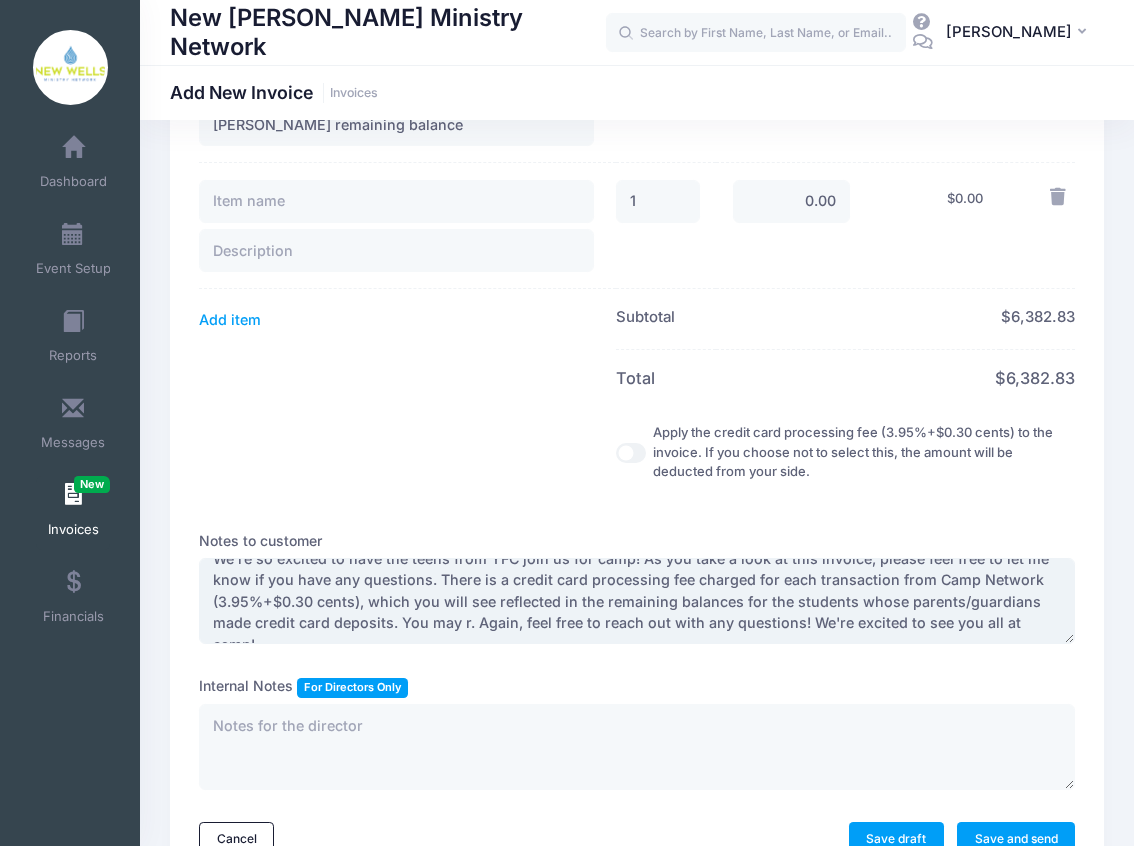 scroll, scrollTop: 40, scrollLeft: 0, axis: vertical 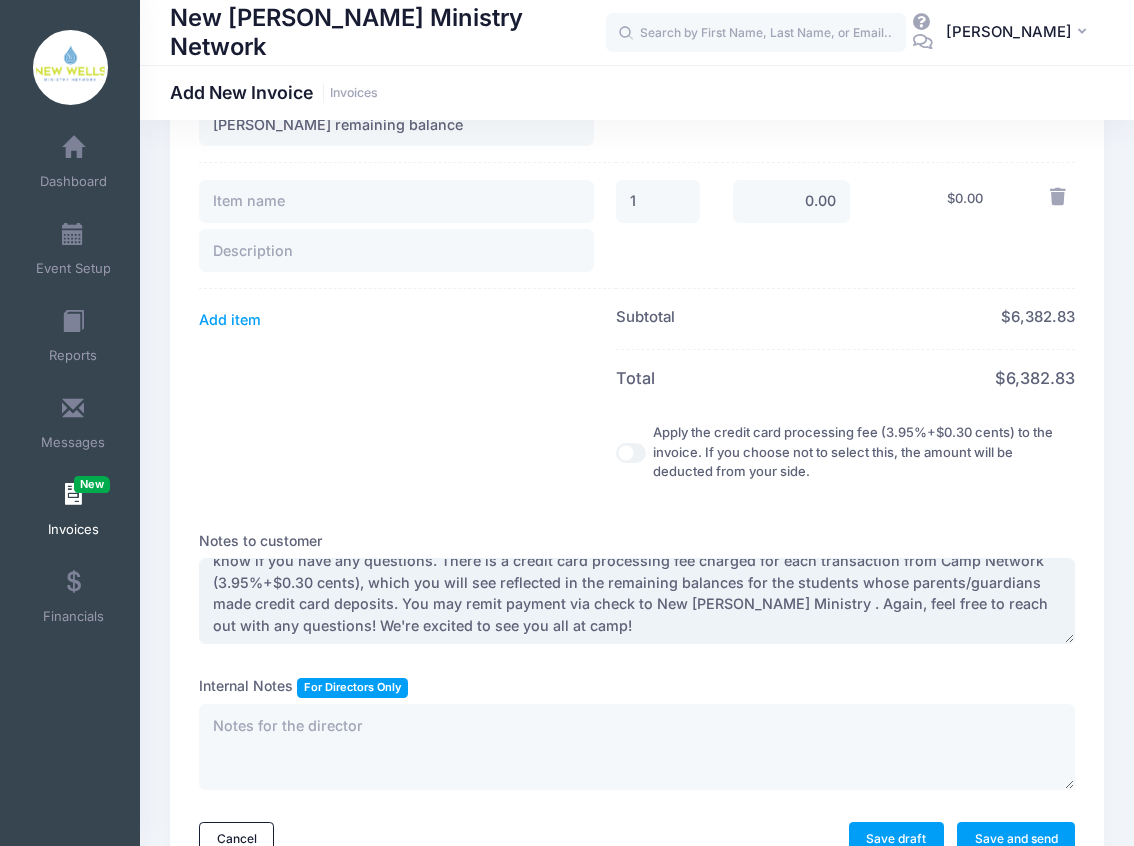 click on "We're so excited to have the teens from YFC join us for camp! As you take a look at this invoice, please feel free to let me know if you have any questions. There is a credit card processing fee charged for each transaction from Camp Network (3.95%+$0.30 cents), which you will see reflected in the remaining balances for the students whose parents/guardians made credit card deposits. You may remit payment via check to New Wells Ministry . Again, feel free to reach out with any questions! We're excited to see you all at camp!" at bounding box center [637, 601] 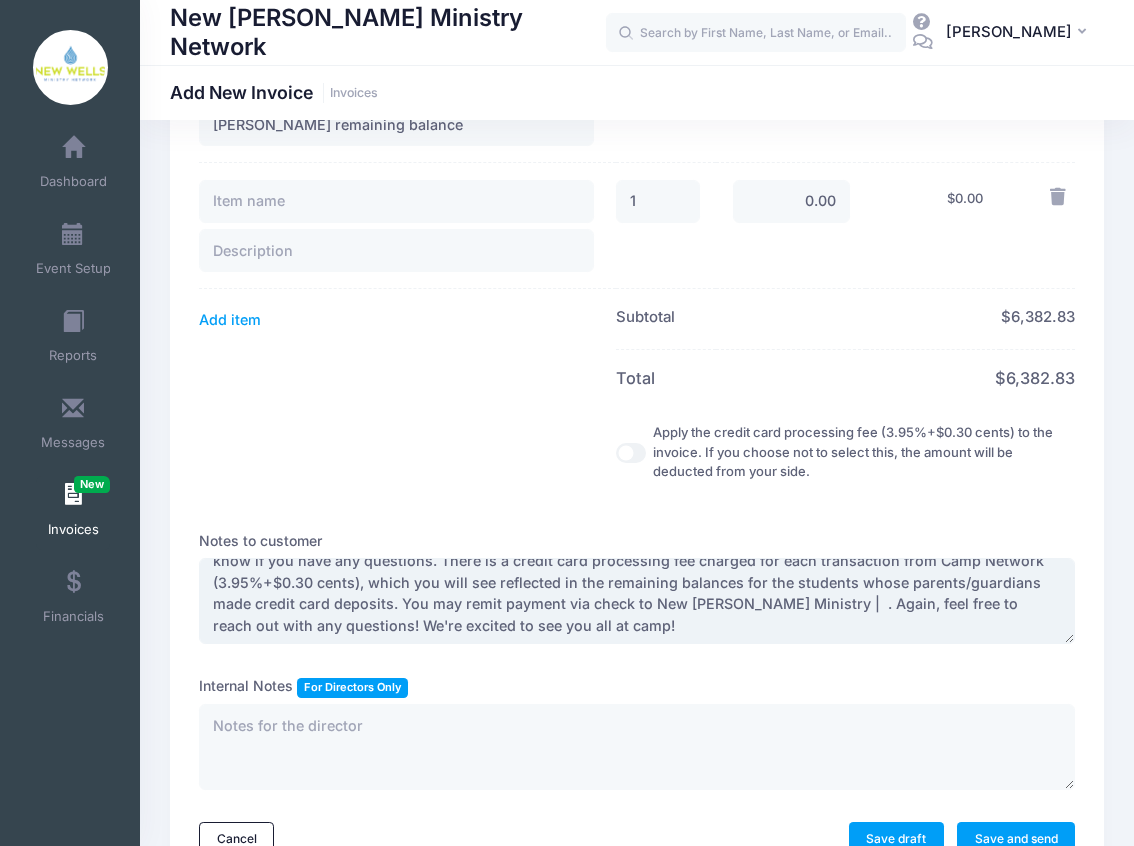 paste on "3114 SW 61st Street
Des Moines IA 50321" 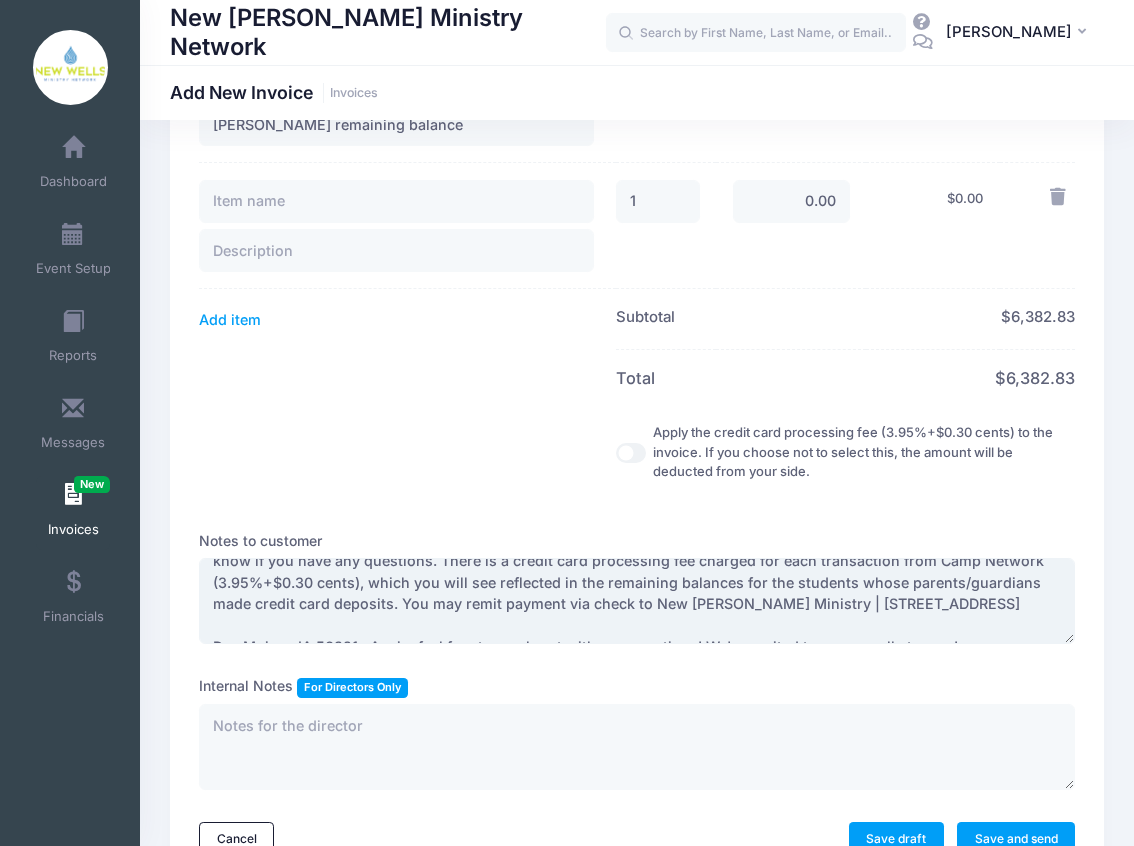 scroll, scrollTop: 64, scrollLeft: 0, axis: vertical 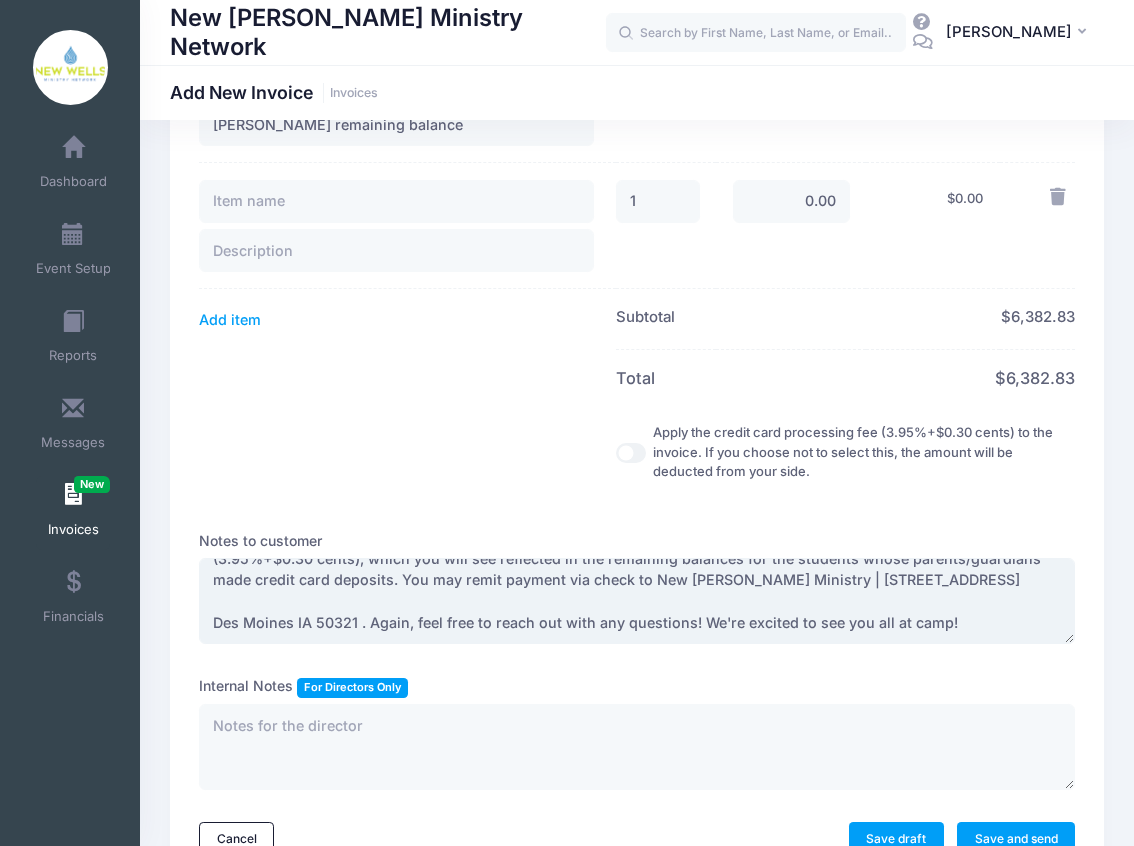 click on "We're so excited to have the teens from YFC join us for camp! As you take a look at this invoice, please feel free to let me know if you have any questions. There is a credit card processing fee charged for each transaction from Camp Network (3.95%+$0.30 cents), which you will see reflected in the remaining balances for the students whose parents/guardians made credit card deposits. You may remit payment via check to New Wells Ministry | 3114 SW 61st Street
Des Moines IA 50321 . Again, feel free to reach out with any questions! We're excited to see you all at camp!" at bounding box center [637, 601] 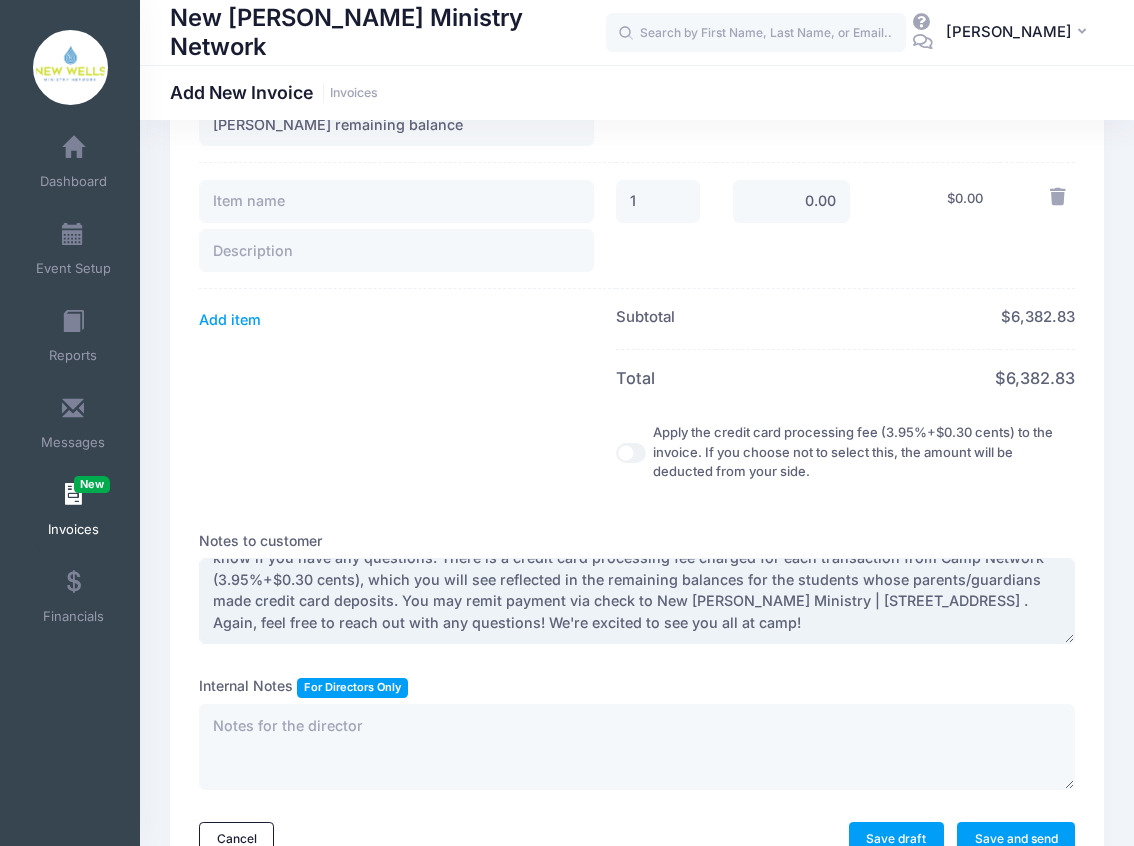 scroll, scrollTop: 42, scrollLeft: 0, axis: vertical 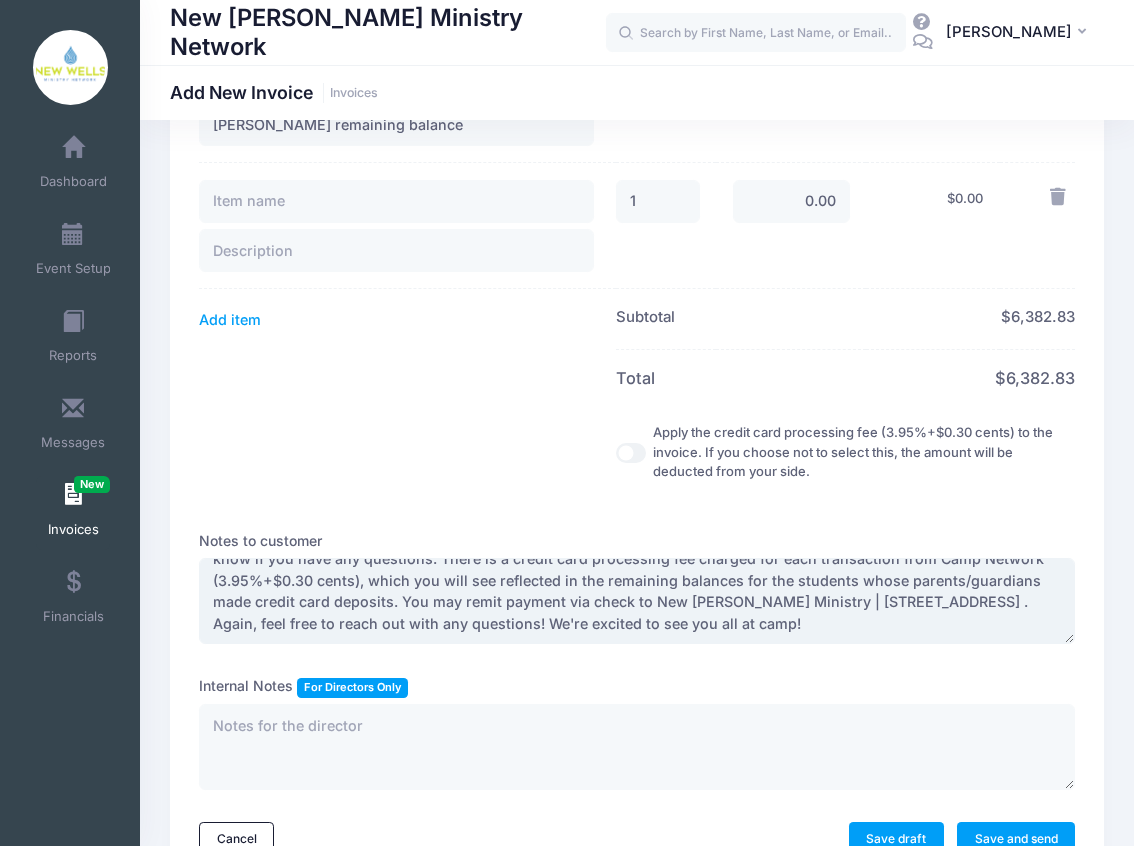 click on "We're so excited to have the teens from YFC join us for camp! As you take a look at this invoice, please feel free to let me know if you have any questions. There is a credit card processing fee charged for each transaction from Camp Network (3.95%+$0.30 cents), which you will see reflected in the remaining balances for the students whose parents/guardians made credit card deposits. You may remit payment via check to New Wells Ministry | 3114 SW 61st Street  Des Moines IA 50321 . Again, feel free to reach out with any questions! We're excited to see you all at camp!" at bounding box center [637, 601] 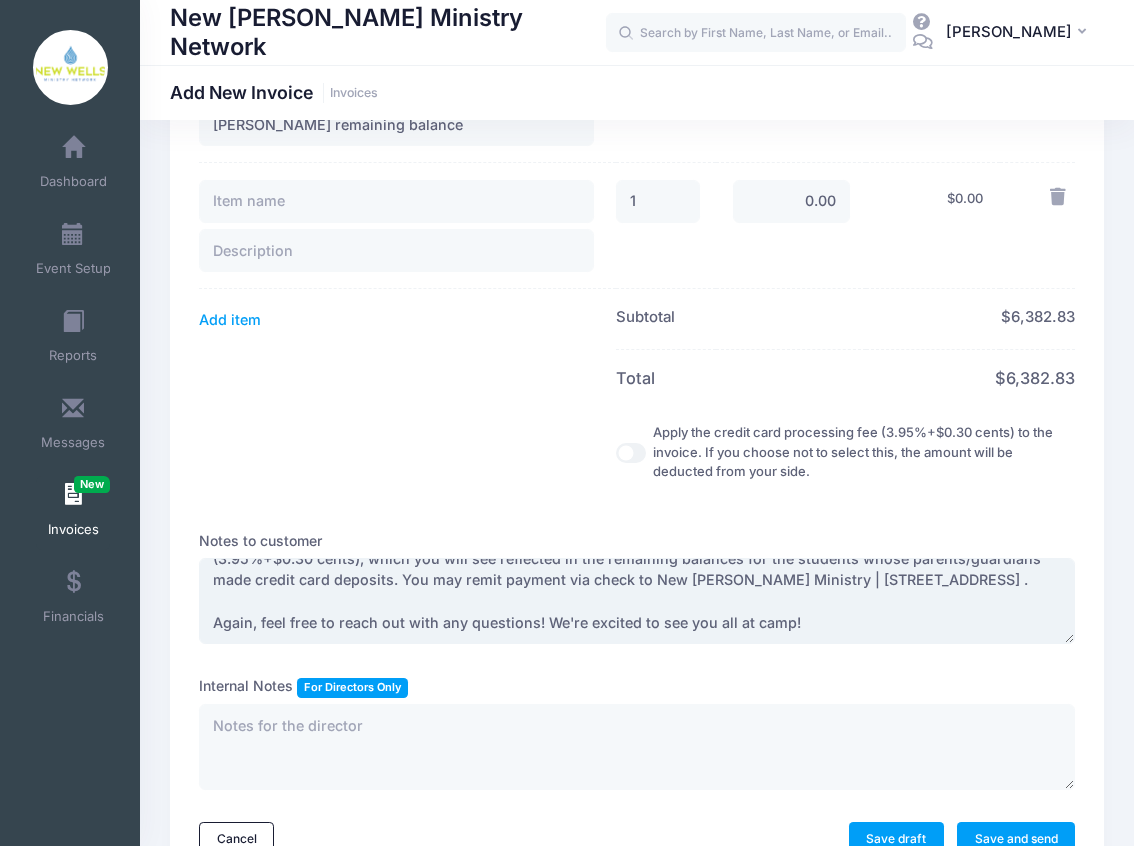 scroll, scrollTop: 85, scrollLeft: 0, axis: vertical 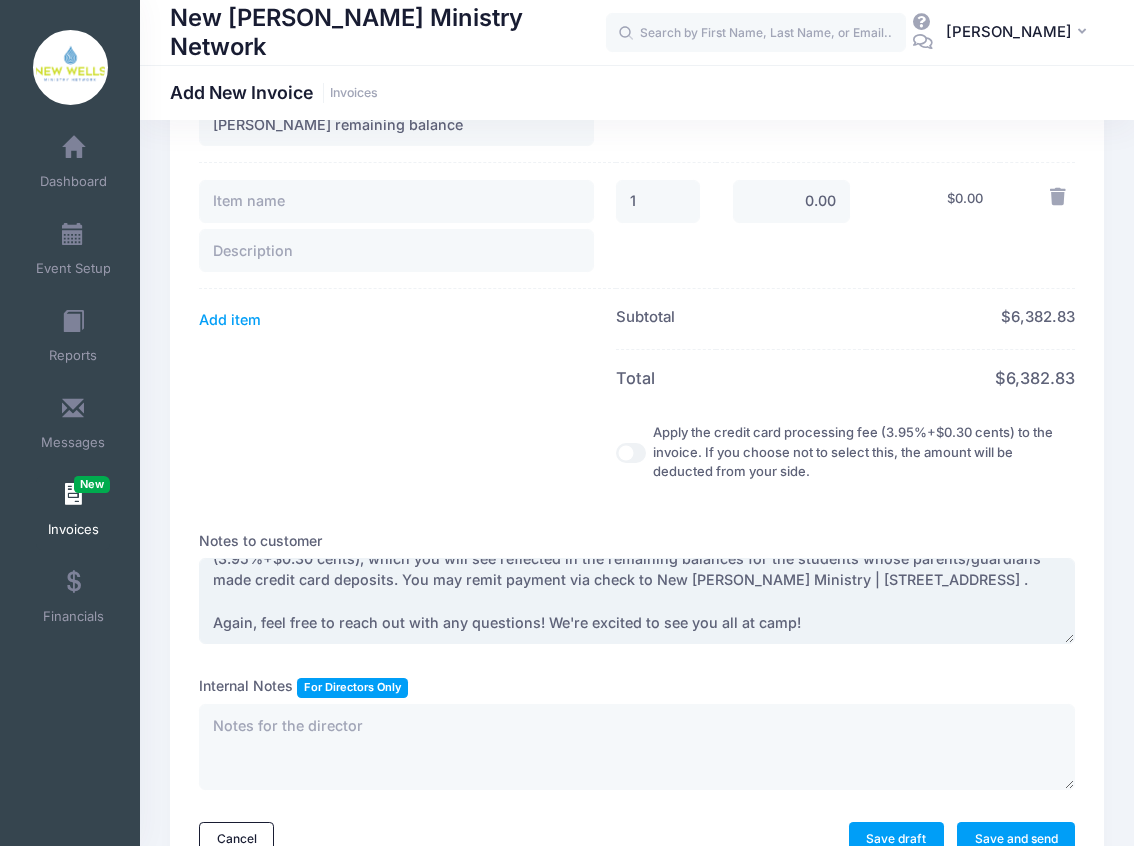 click on "We're so excited to have the teens from YFC join us for camp! As you take a look at this invoice, please feel free to let me know if you have any questions. There is a credit card processing fee charged for each transaction from Camp Network (3.95%+$0.30 cents), which you will see reflected in the remaining balances for the students whose parents/guardians made credit card deposits. You may remit payment via check to New Wells Ministry | 3114 SW 61st Street| Des Moines IA 50321 .
Again, feel free to reach out with any questions! We're excited to see you all at camp!" at bounding box center (637, 601) 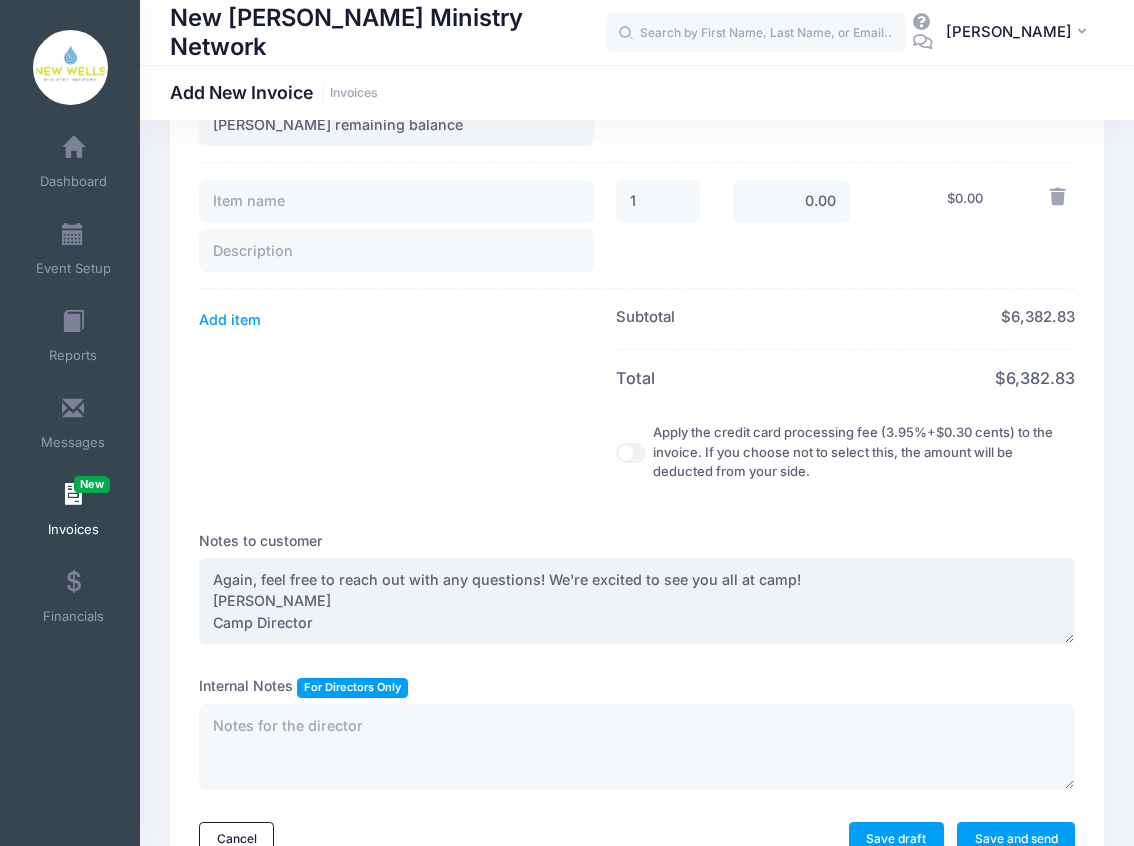 scroll, scrollTop: 128, scrollLeft: 0, axis: vertical 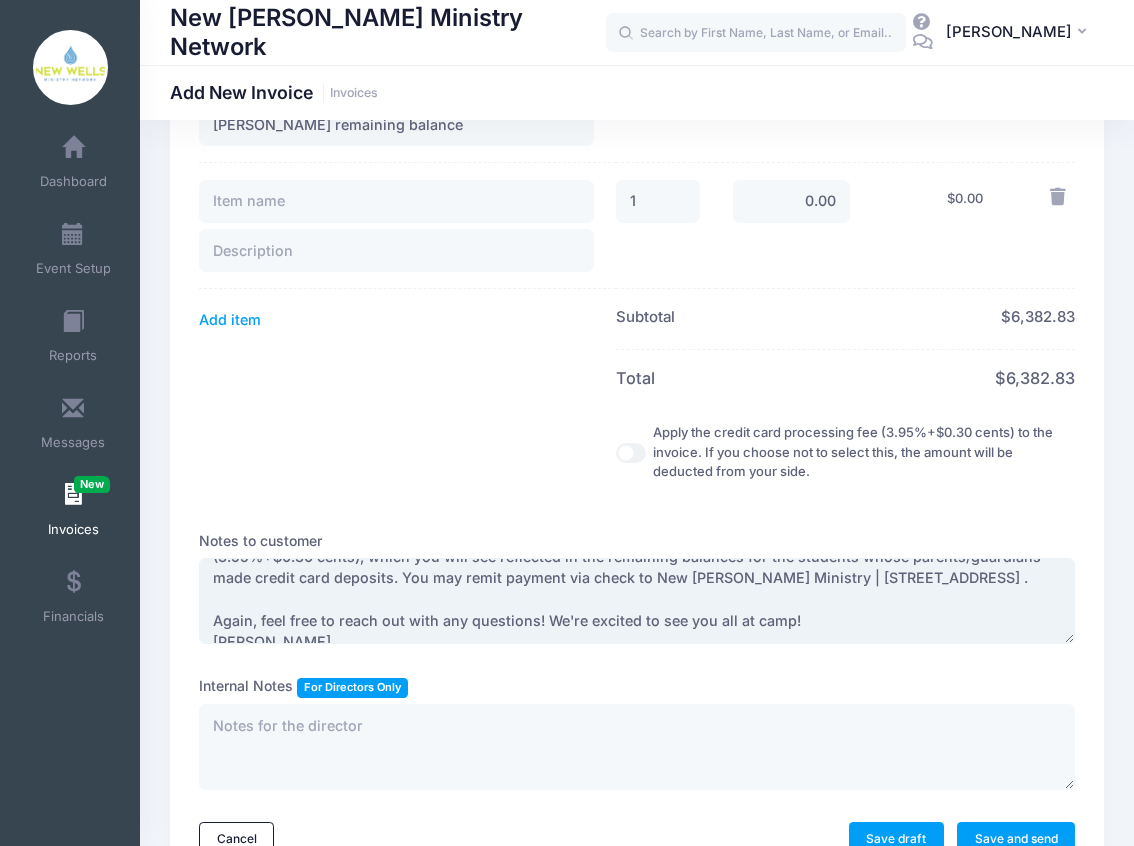 click on "We're so excited to have the teens from YFC join us for camp! As you take a look at this invoice, please feel free to let me know if you have any questions. There is a credit card processing fee charged for each transaction from Camp Network (3.95%+$0.30 cents), which you will see reflected in the remaining balances for the students whose parents/guardians made credit card deposits. You may remit payment via check to New Wells Ministry | 3114 SW 61st Street| Des Moines IA 50321 .
Again, feel free to reach out with any questions! We're excited to see you all at camp!
Kayla Juehring
kayla.juehring@newcityfamily.com
Camp Director" at bounding box center (637, 601) 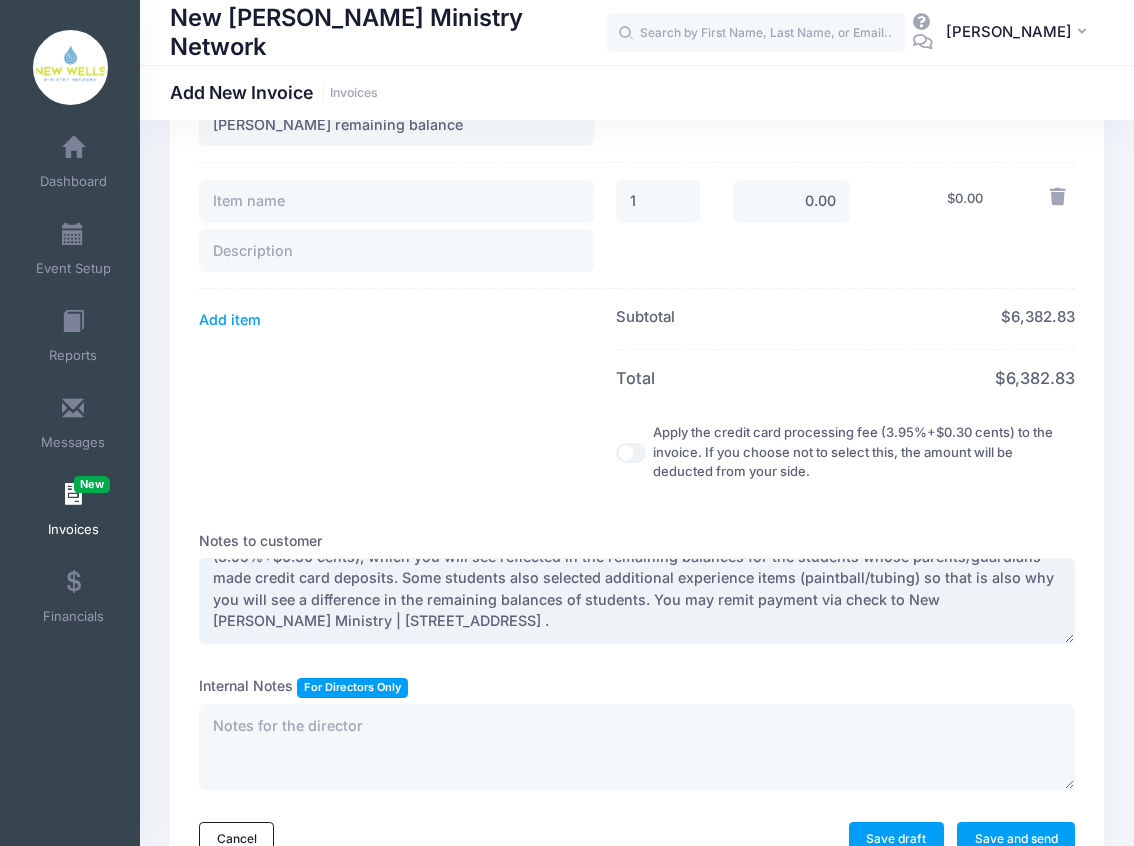 click on "We're so excited to have the teens from YFC join us for camp! As you take a look at this invoice, please feel free to let me know if you have any questions. There is a credit card processing fee charged for each transaction from Camp Network (3.95%+$0.30 cents), which you will see reflected in the remaining balances for the students whose parents/guardians made credit card deposits. Some students also selected additional experience items (paintball/tubing) so that is also why you will see a difference in the remaining balances of students. You may remit payment via check to New Wells Ministry | 3114 SW 61st Street| Des Moines IA 50321 .
Again, feel free to reach out with any questions! We're excited to see you all at camp!
Kayla Juehring
kayla.juehring@newcityfamily.com
Camp Director" at bounding box center (637, 601) 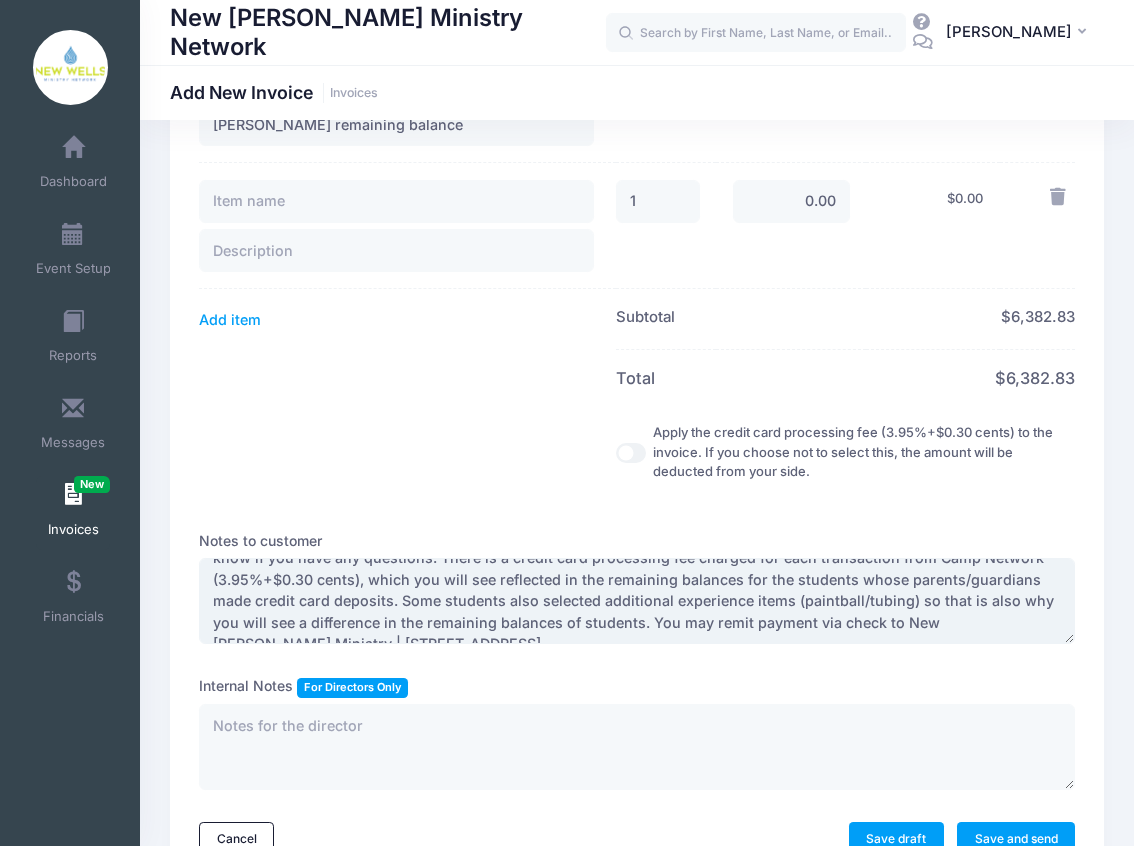 scroll, scrollTop: 66, scrollLeft: 0, axis: vertical 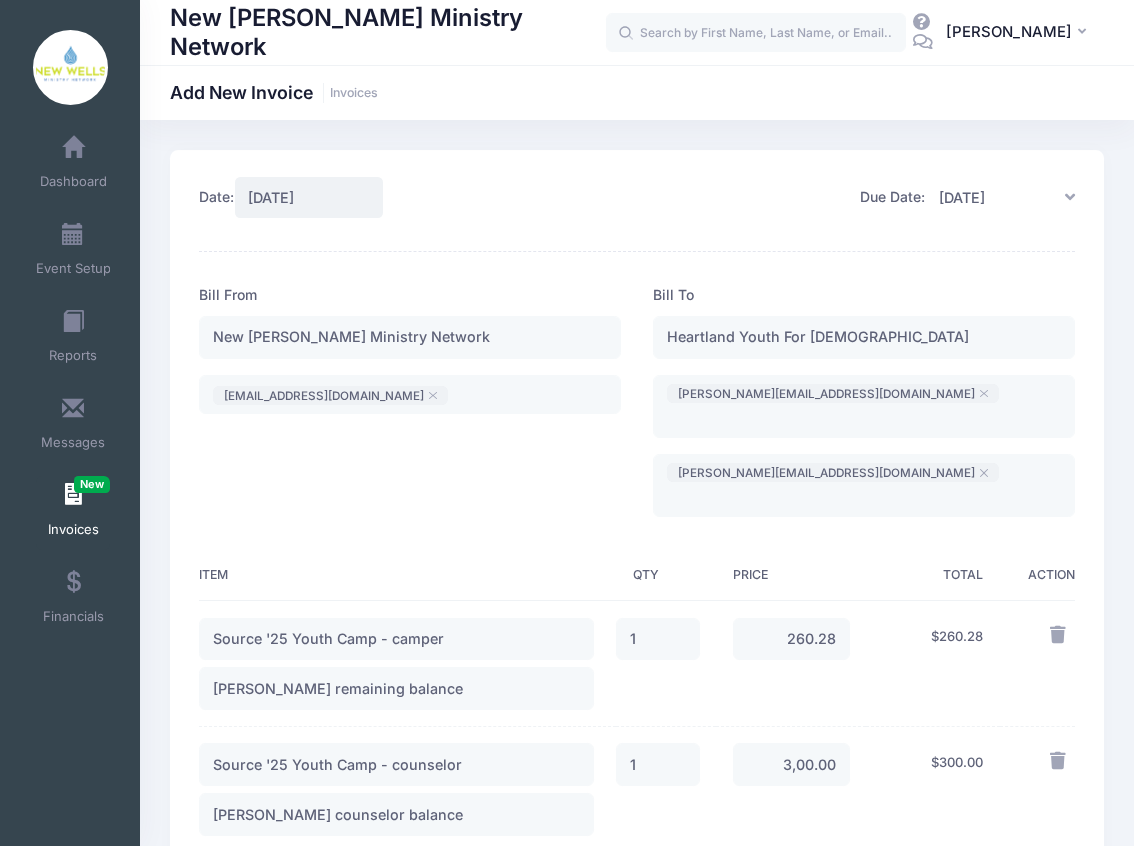 type on "We're so excited to have the teens from YFC join us for camp! As you take a look at this invoice, please feel free to let me know if you have any questions. There is a credit card processing fee charged for each transaction from Camp Network (3.95%+$0.30 cents), which you will see reflected in the remaining balances for the students whose parents/guardians made credit card deposits. Some students also selected additional experience items (paintball/tubing) so that is also why you will see a difference in the remaining balances of students. You may remit payment via check to New Wells Ministry | 3114 SW 61st Street | Des Moines IA 50321 .
Again, feel free to reach out with any questions! We're excited to see you all at camp!
Kayla Juehring
kayla.juehring@newcityfamily.com
Camp Director" 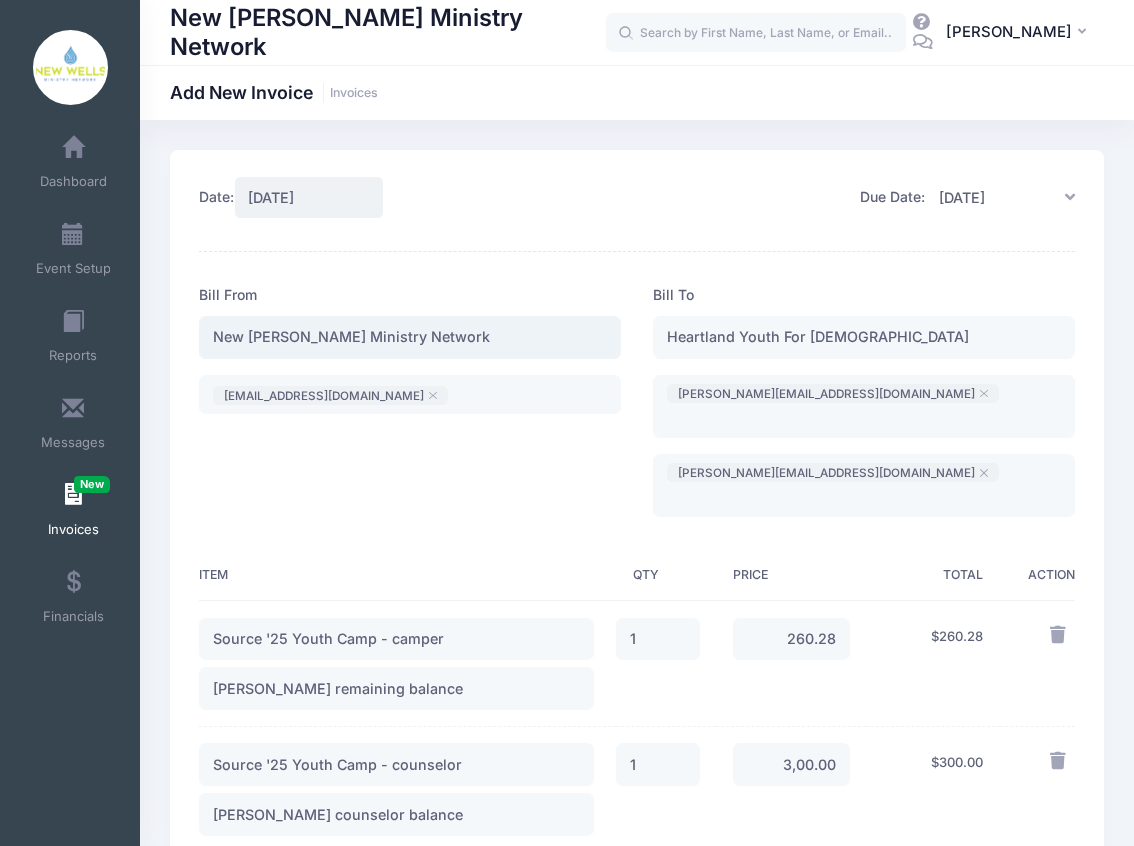 click on "New [PERSON_NAME] Ministry Network" at bounding box center [410, 337] 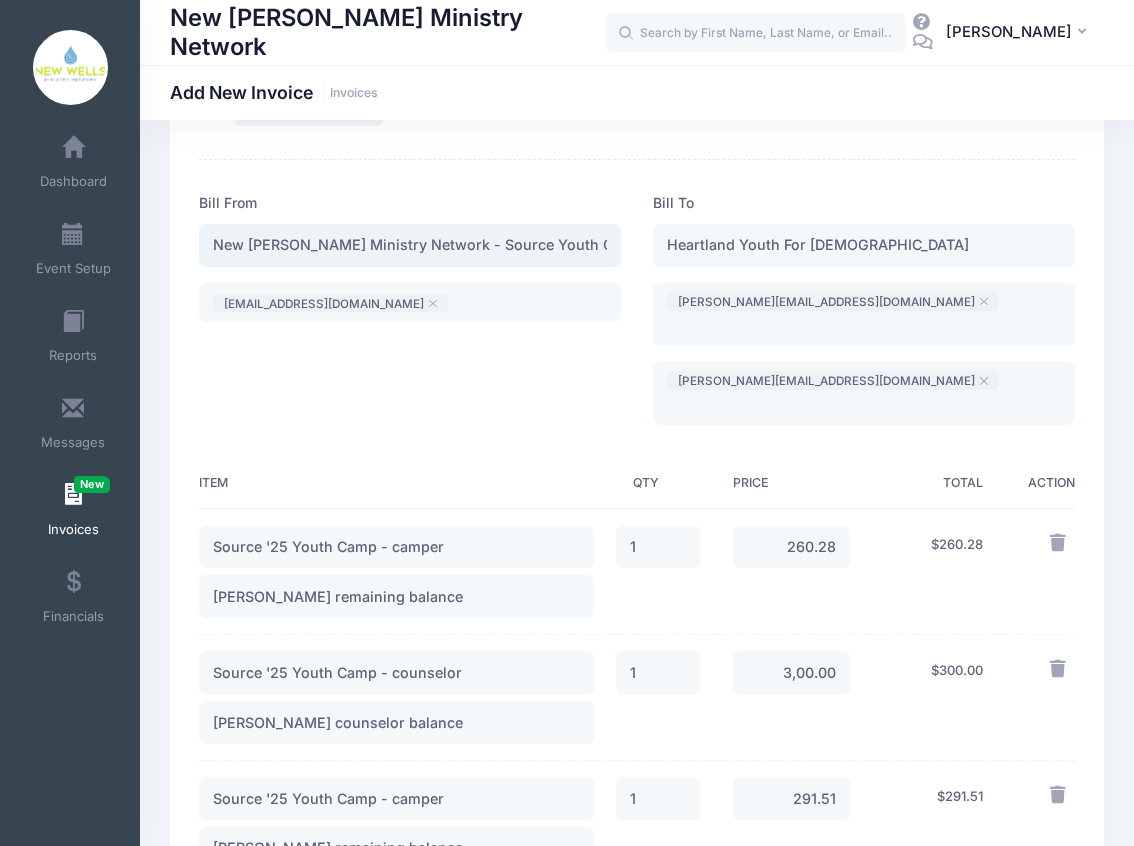 scroll, scrollTop: 0, scrollLeft: 0, axis: both 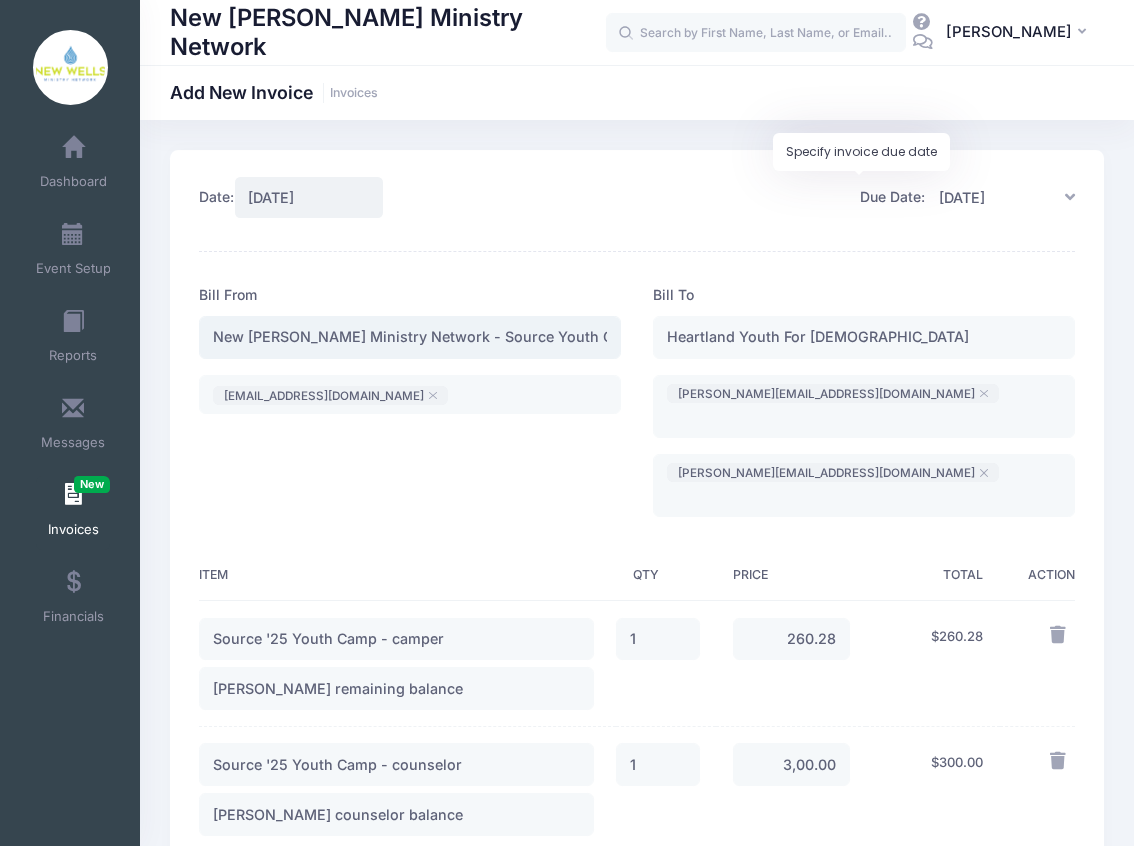 type on "New Wells Ministry Network - Source Youth Camp" 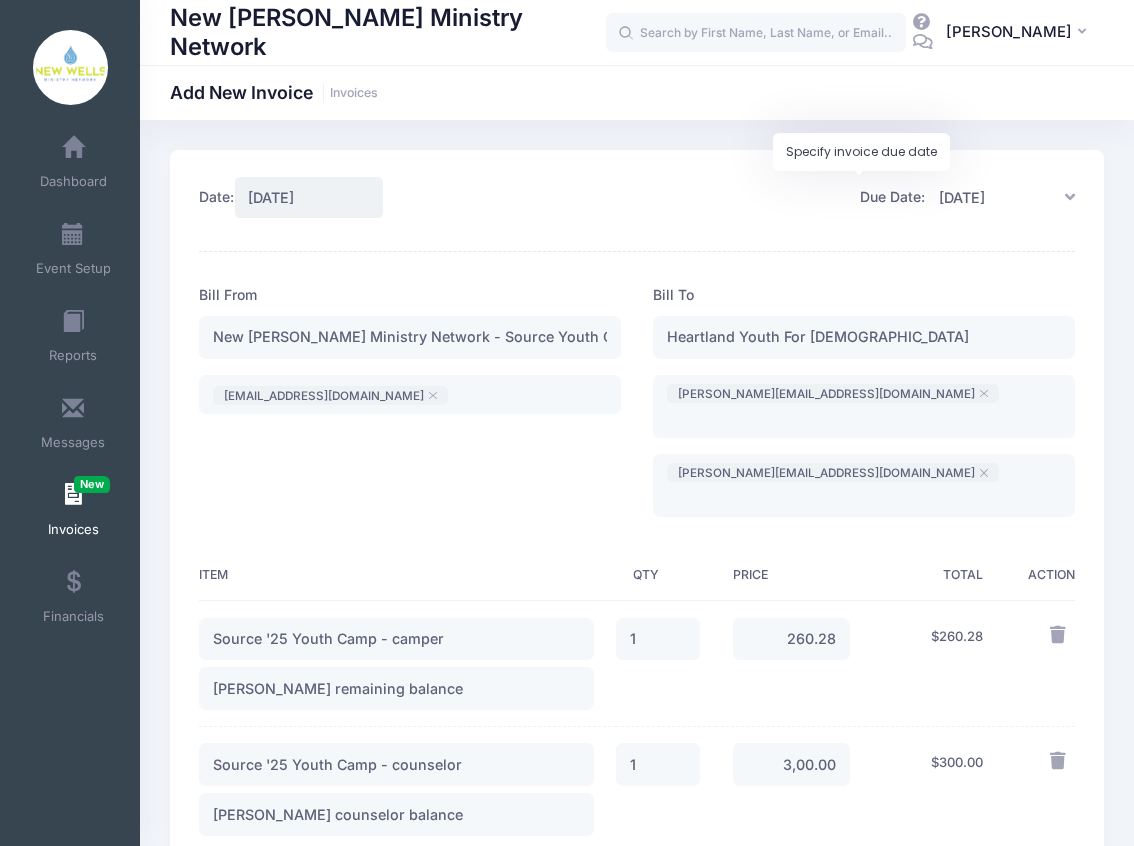 click at bounding box center (1070, 197) 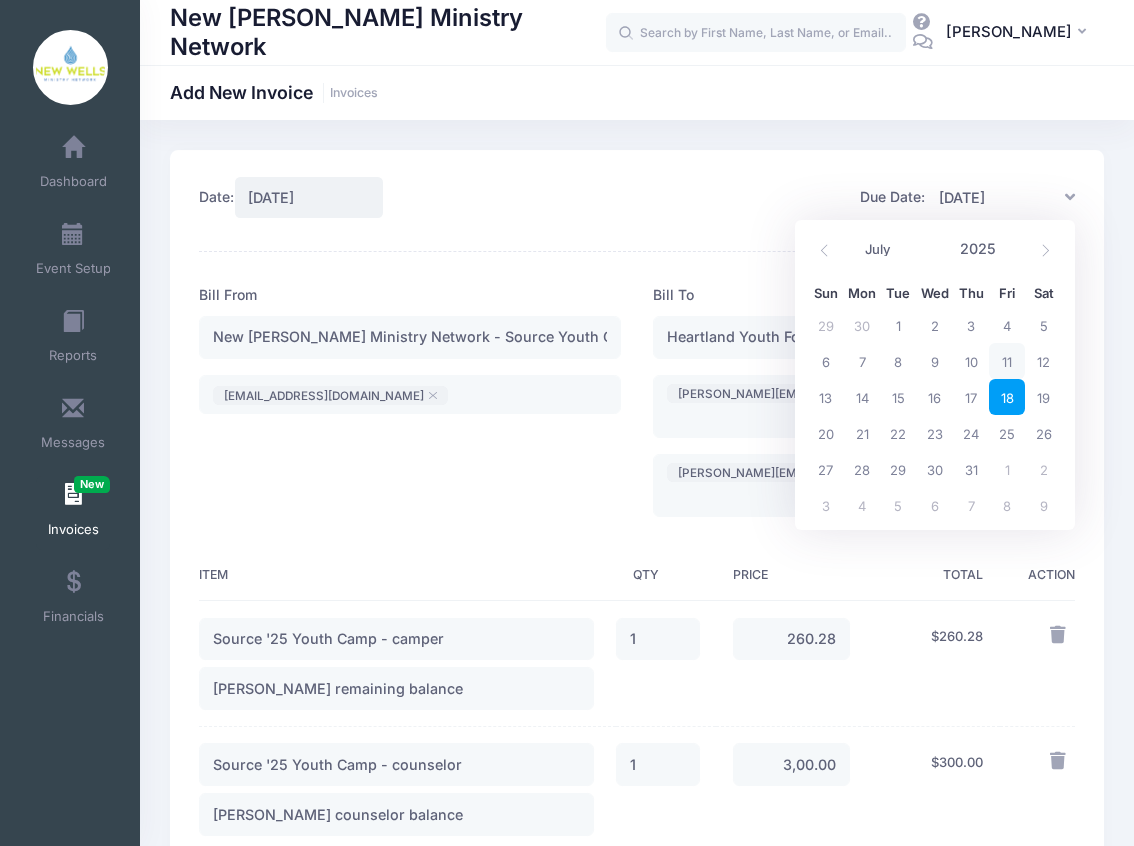 click on "07/18/2025" at bounding box center [1000, 197] 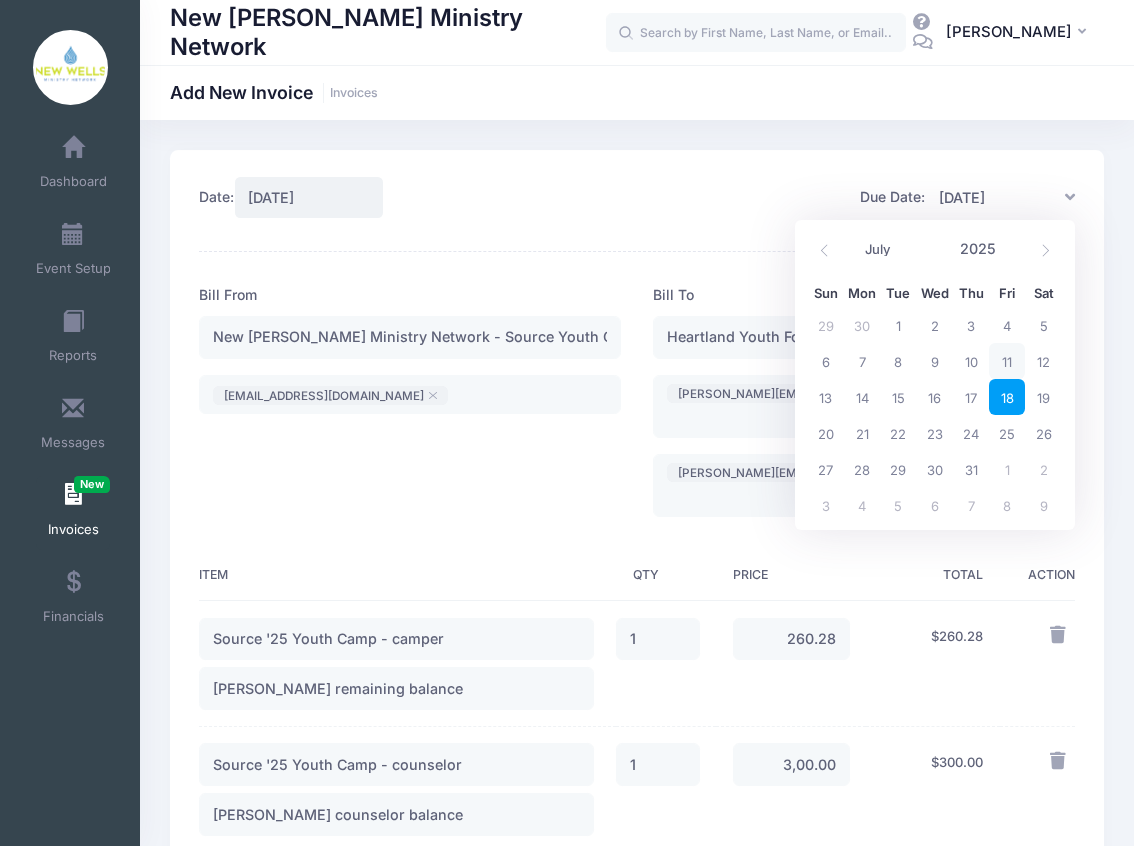 click on "18" at bounding box center (1007, 397) 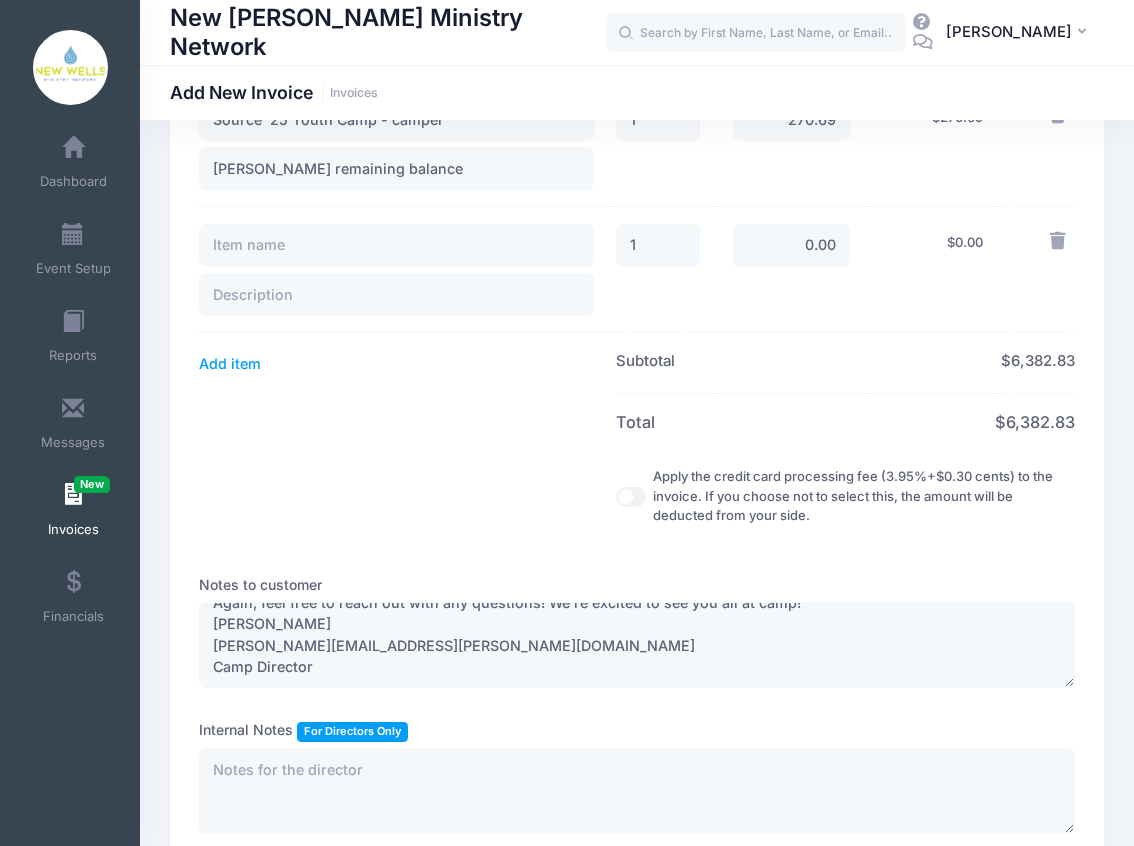 scroll, scrollTop: 3352, scrollLeft: 0, axis: vertical 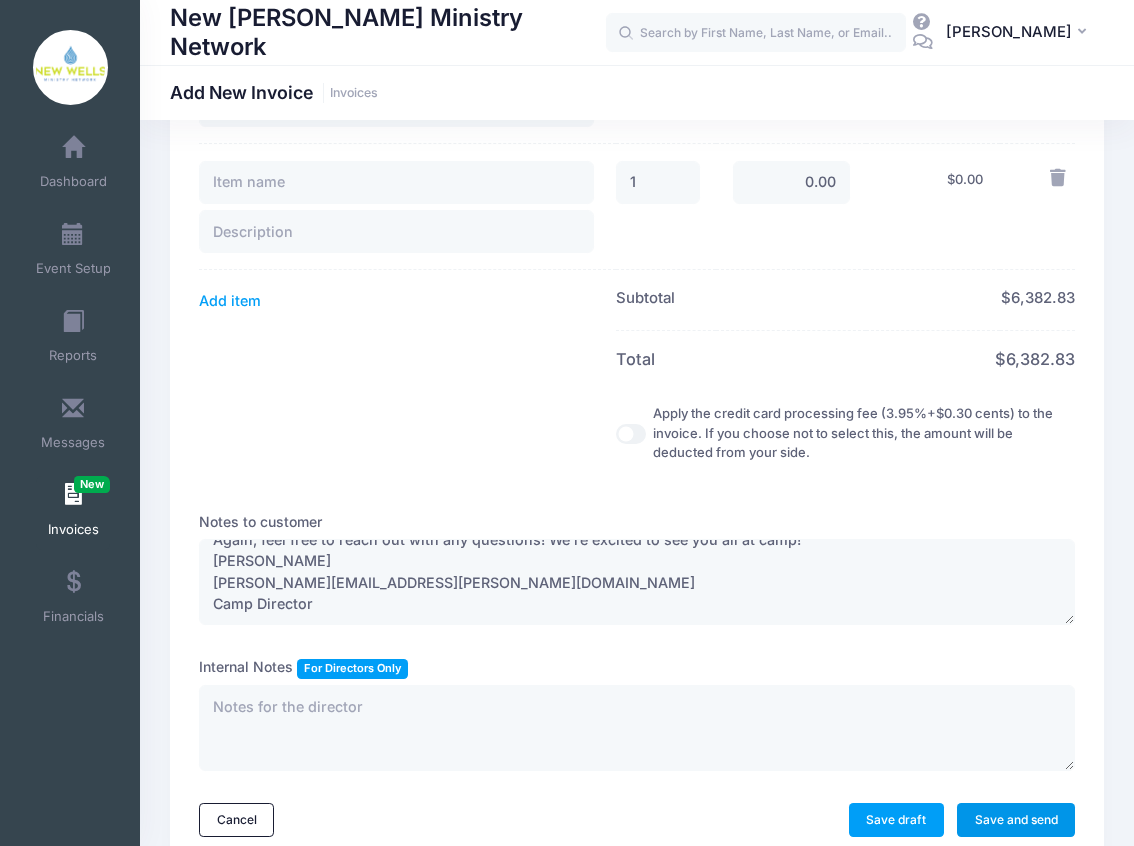 click on "Save and send" at bounding box center (1016, 820) 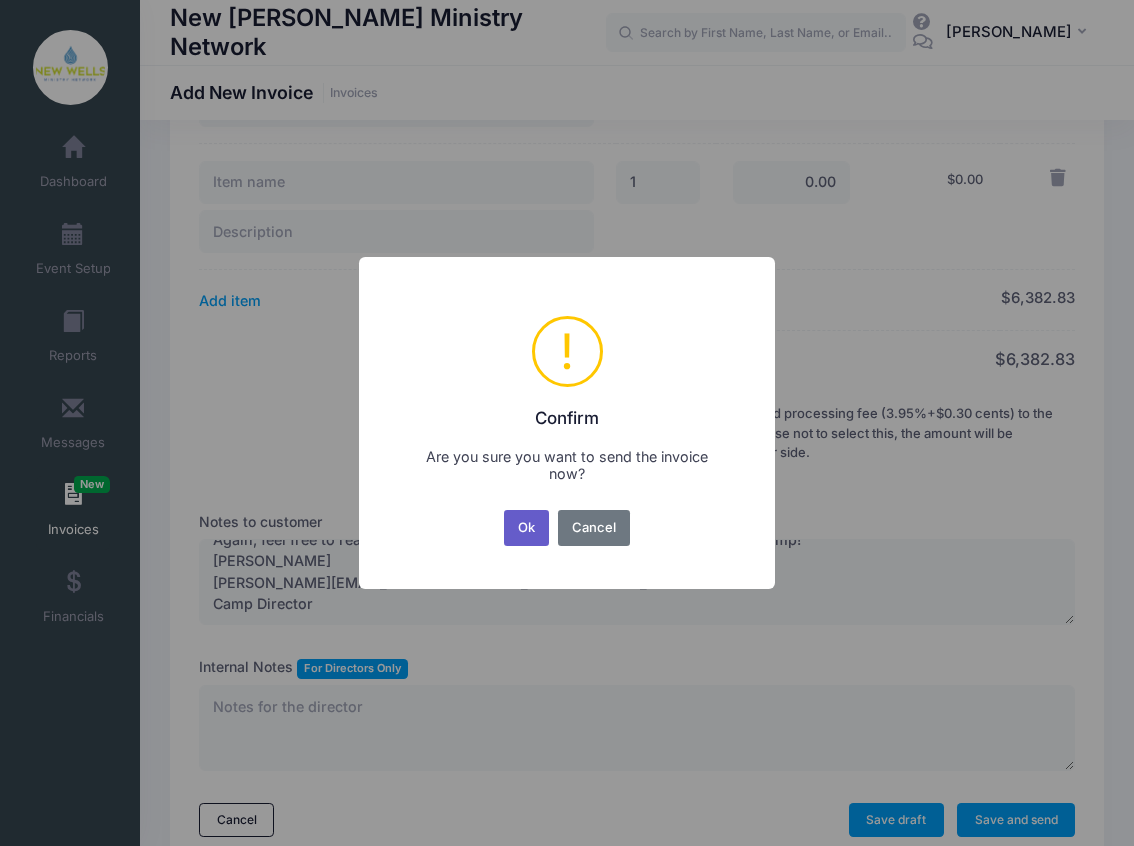 click on "Ok" at bounding box center (527, 528) 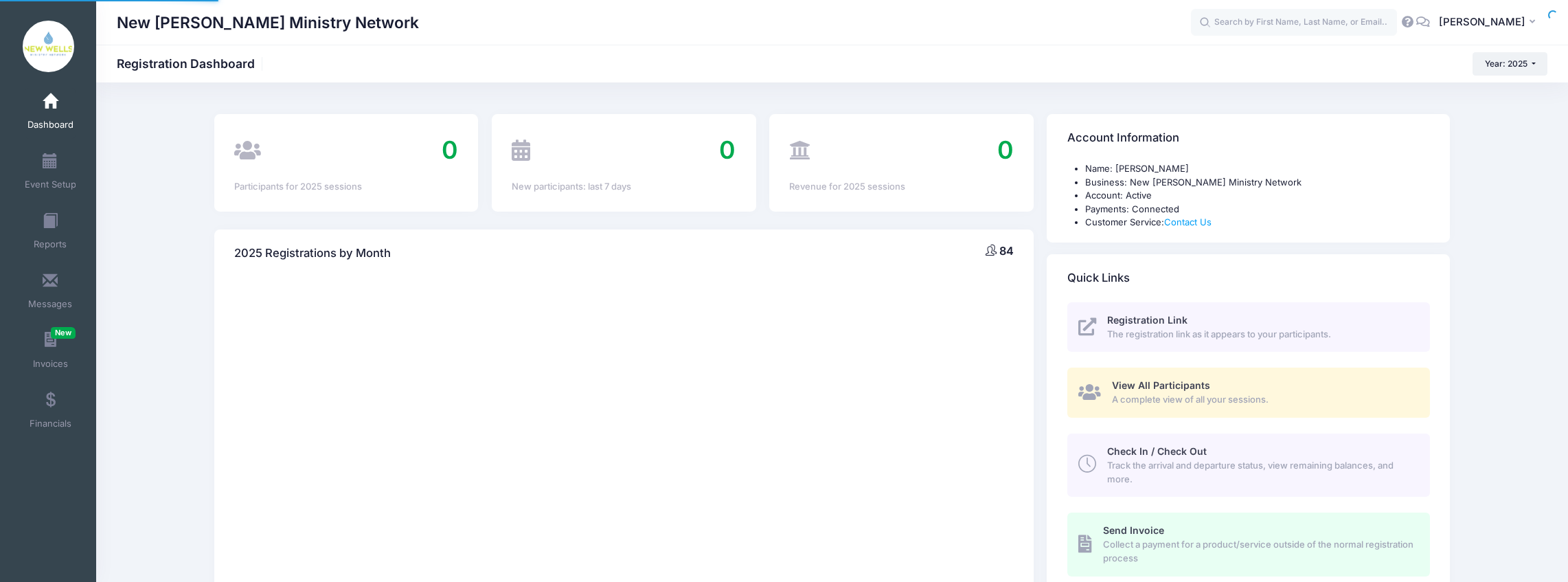 scroll, scrollTop: 0, scrollLeft: 0, axis: both 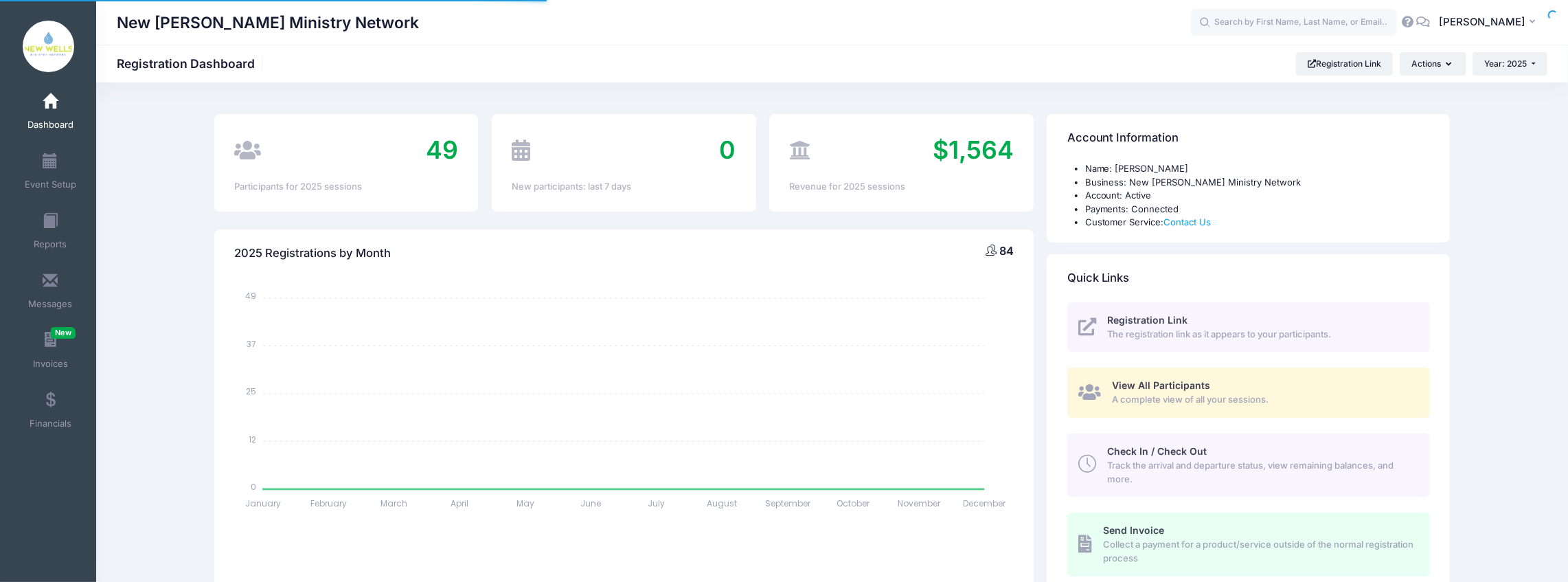 select 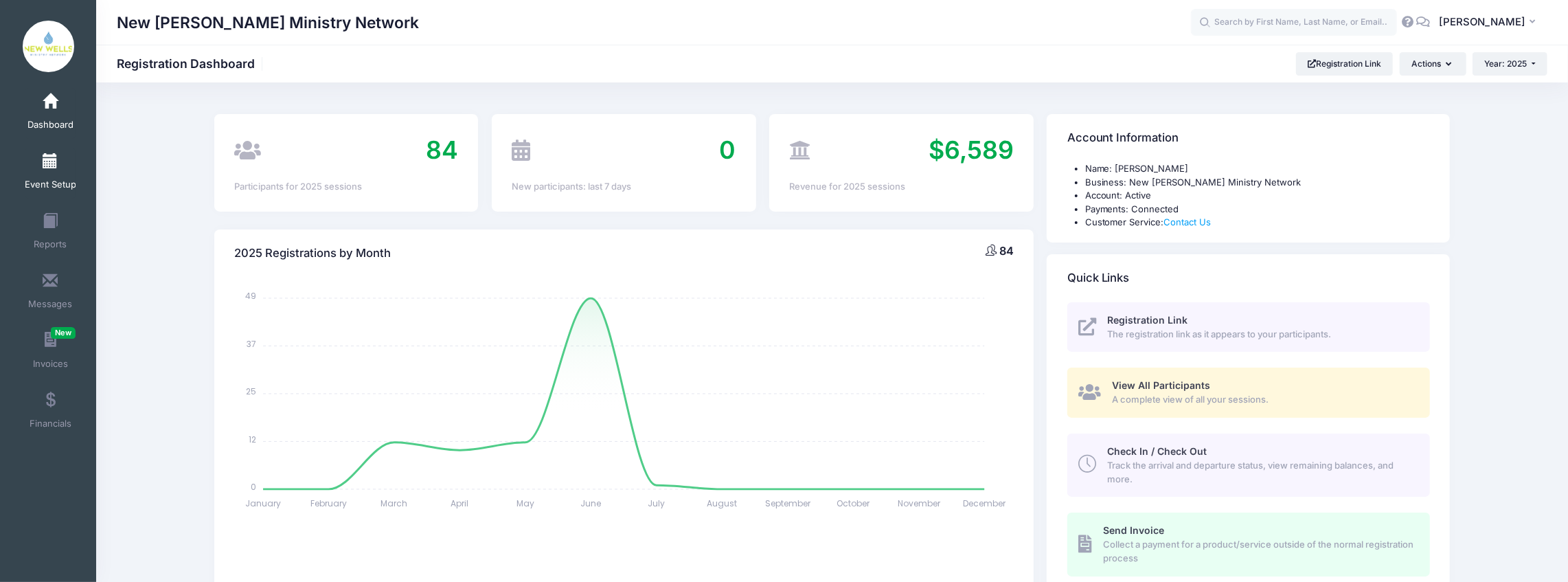 click on "Event Setup" at bounding box center [50, 185] 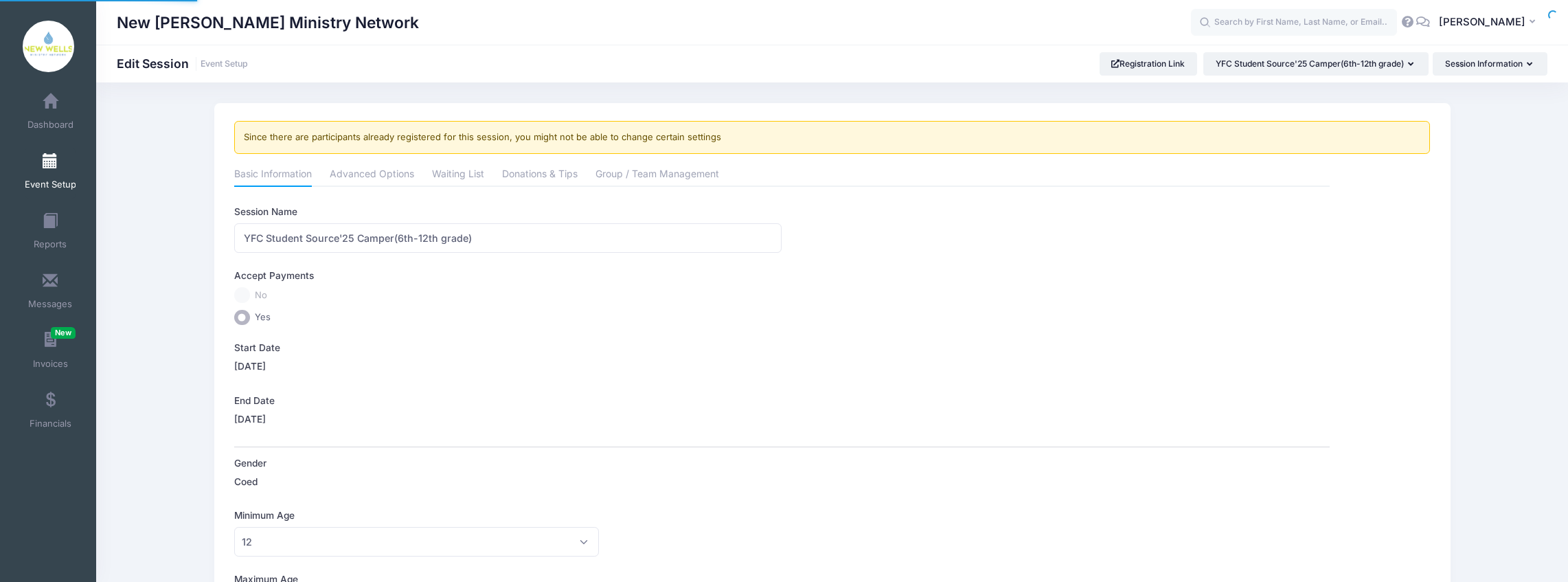 scroll, scrollTop: 0, scrollLeft: 0, axis: both 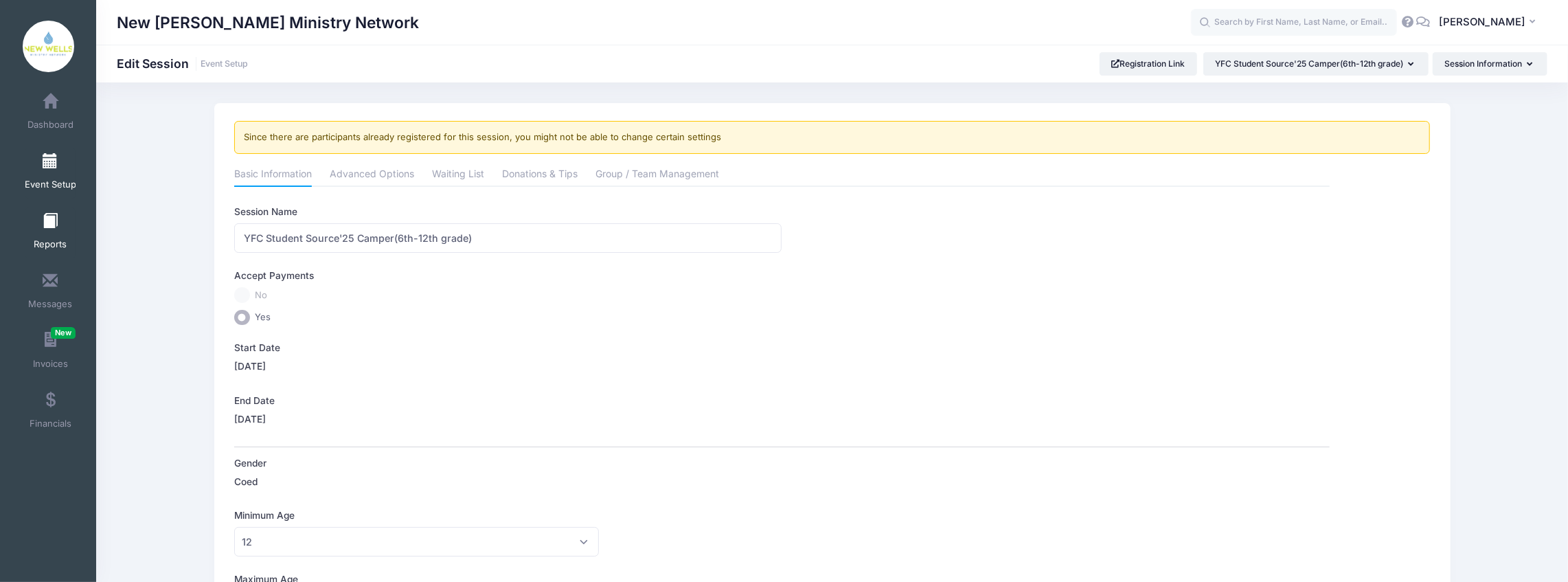 click on "Reports" at bounding box center [50, 233] 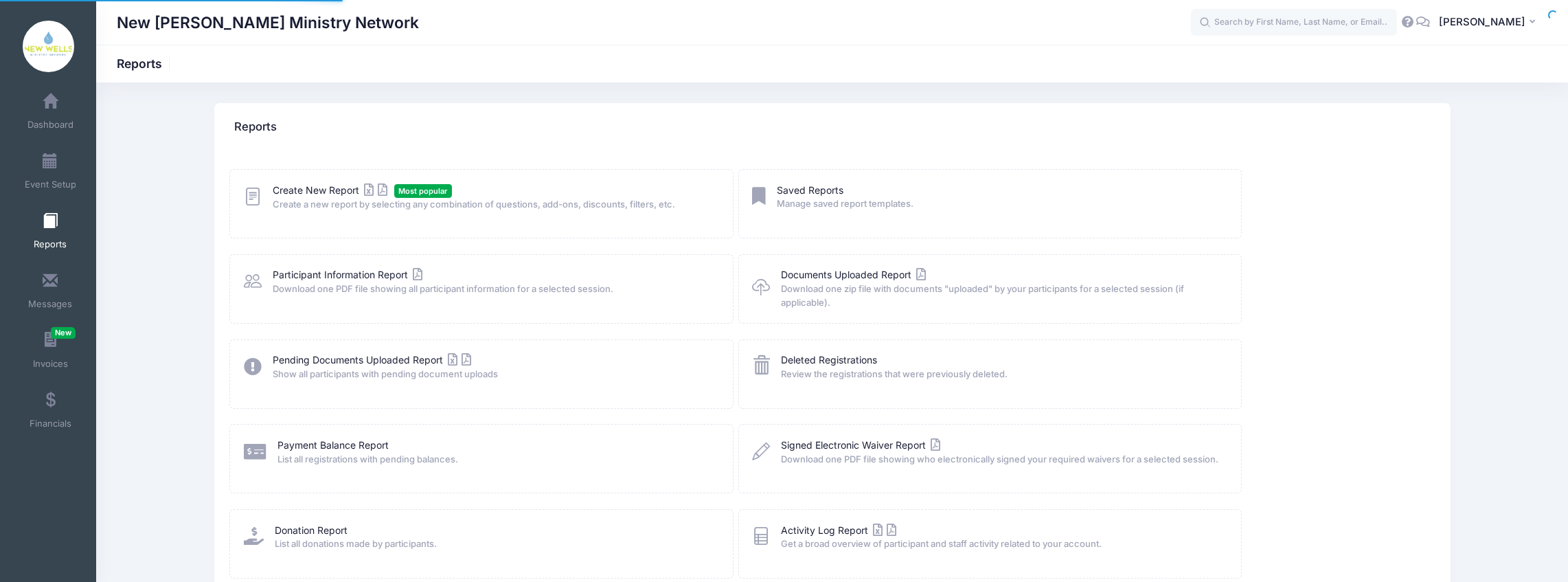 scroll, scrollTop: 0, scrollLeft: 0, axis: both 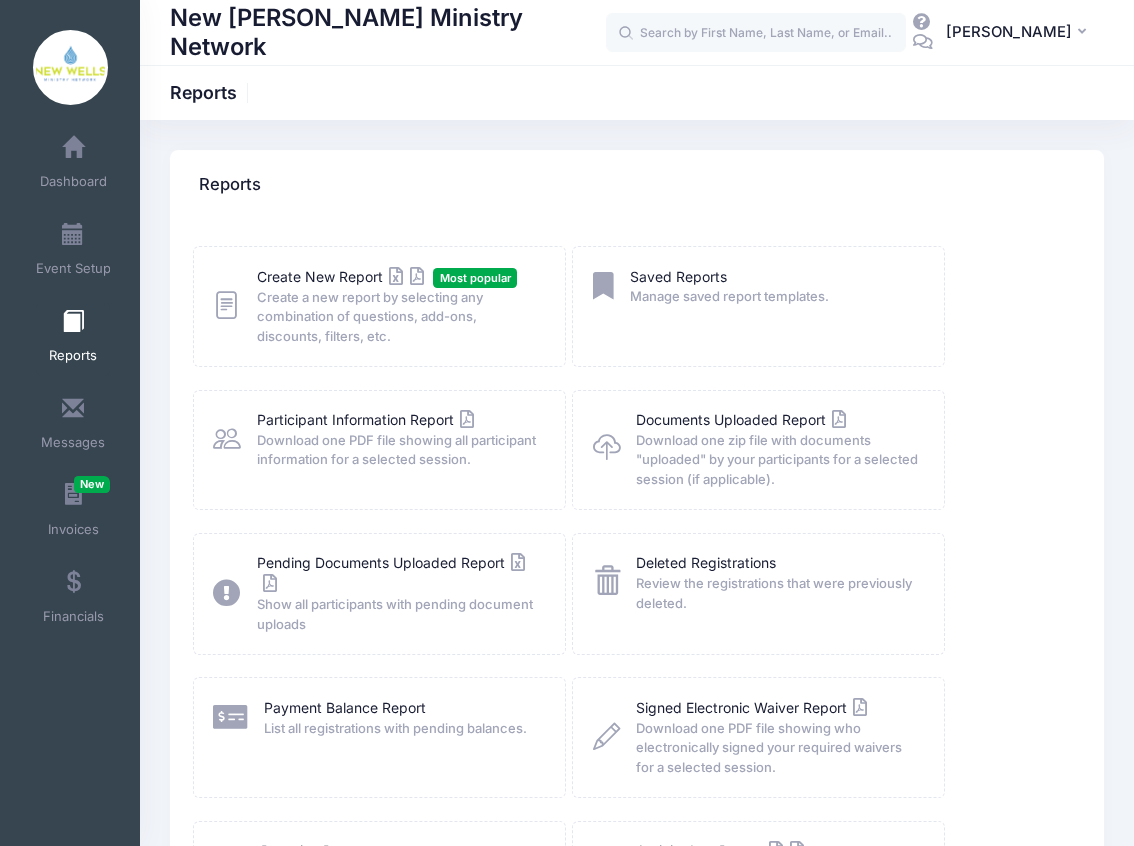 click on "Dashboard" at bounding box center [74, 164] 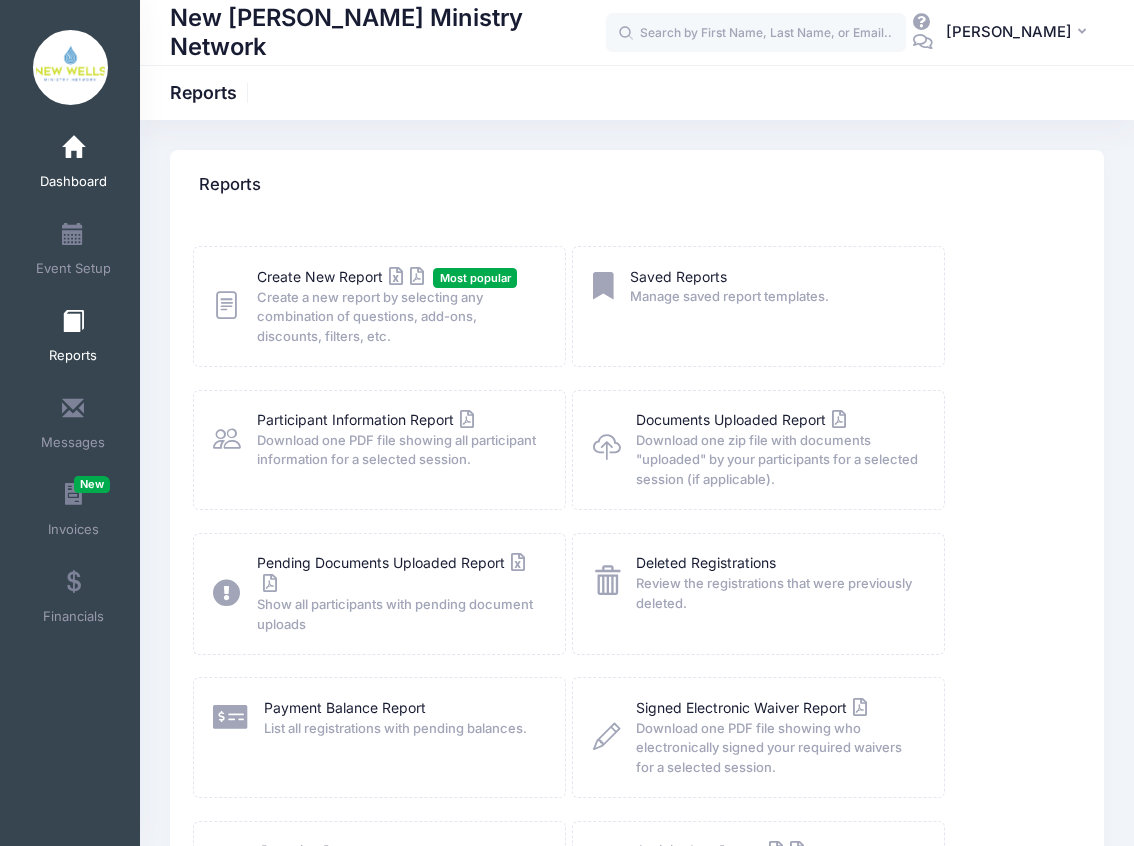 click at bounding box center [73, 148] 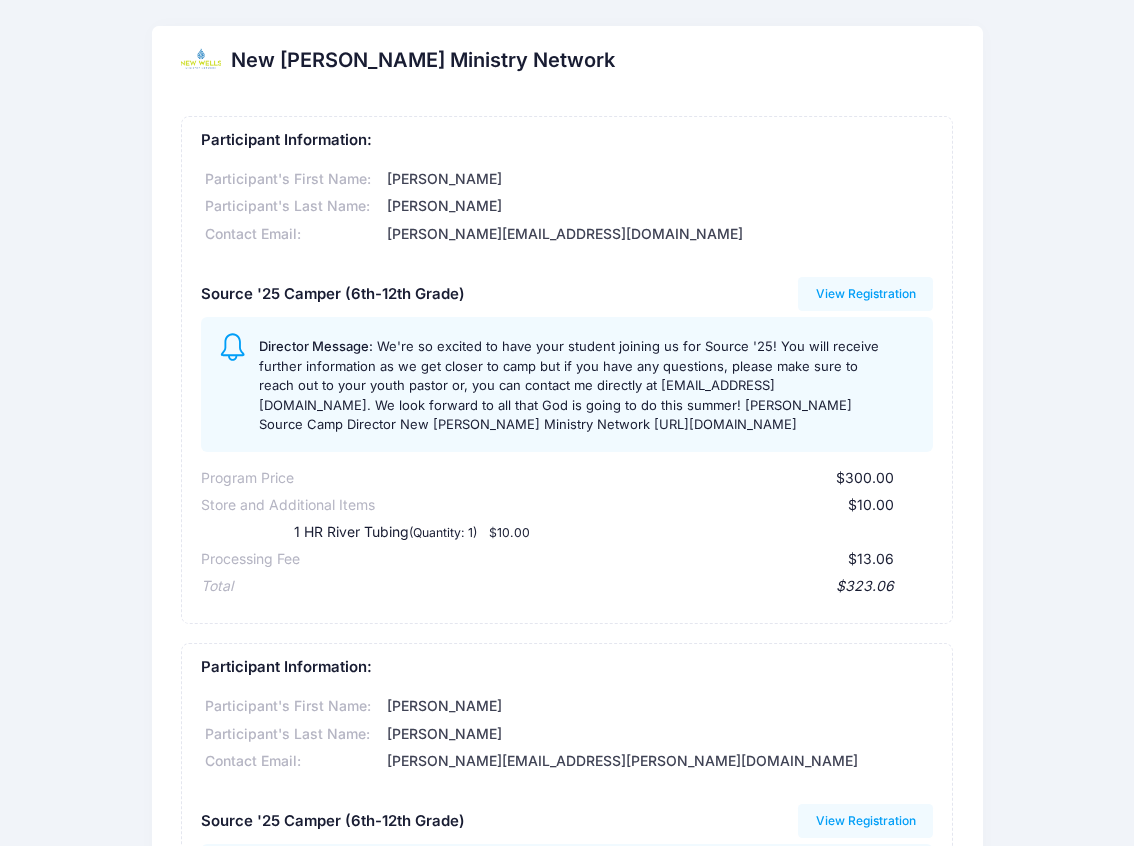 scroll, scrollTop: 0, scrollLeft: 0, axis: both 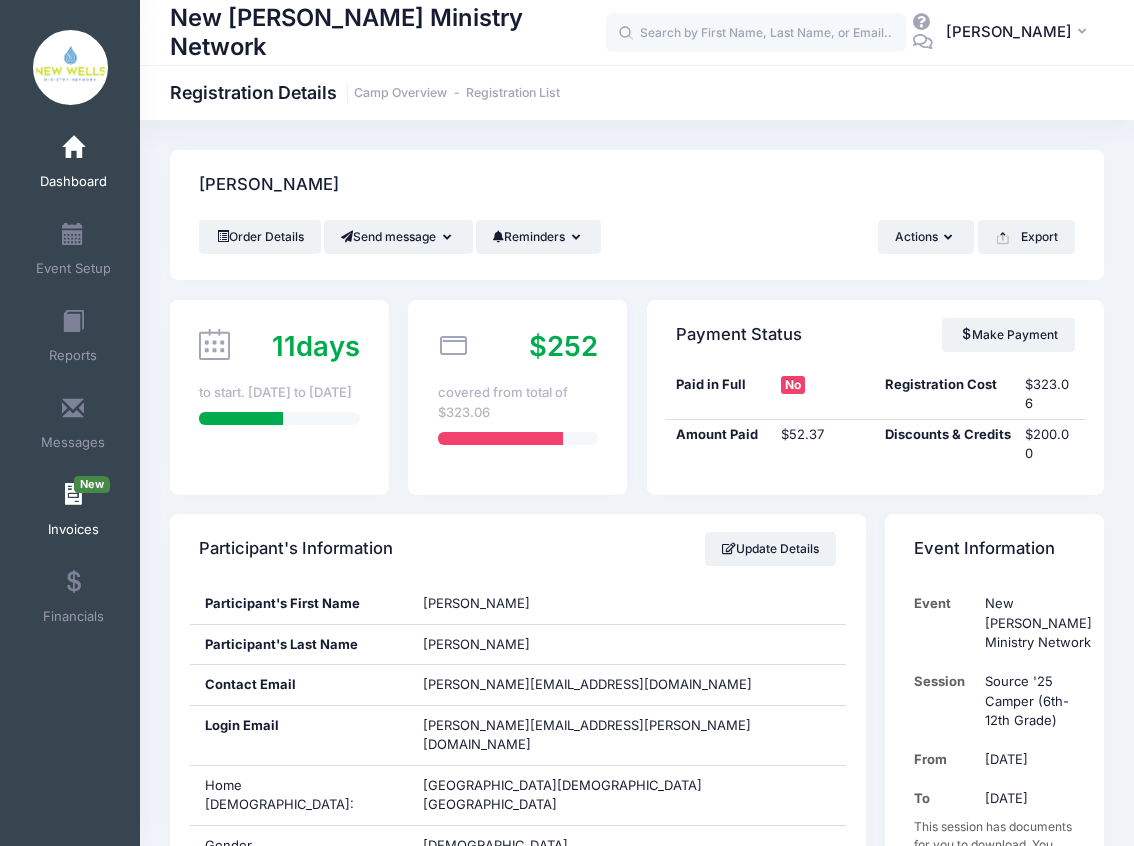 click on "Invoices  New" at bounding box center [73, 513] 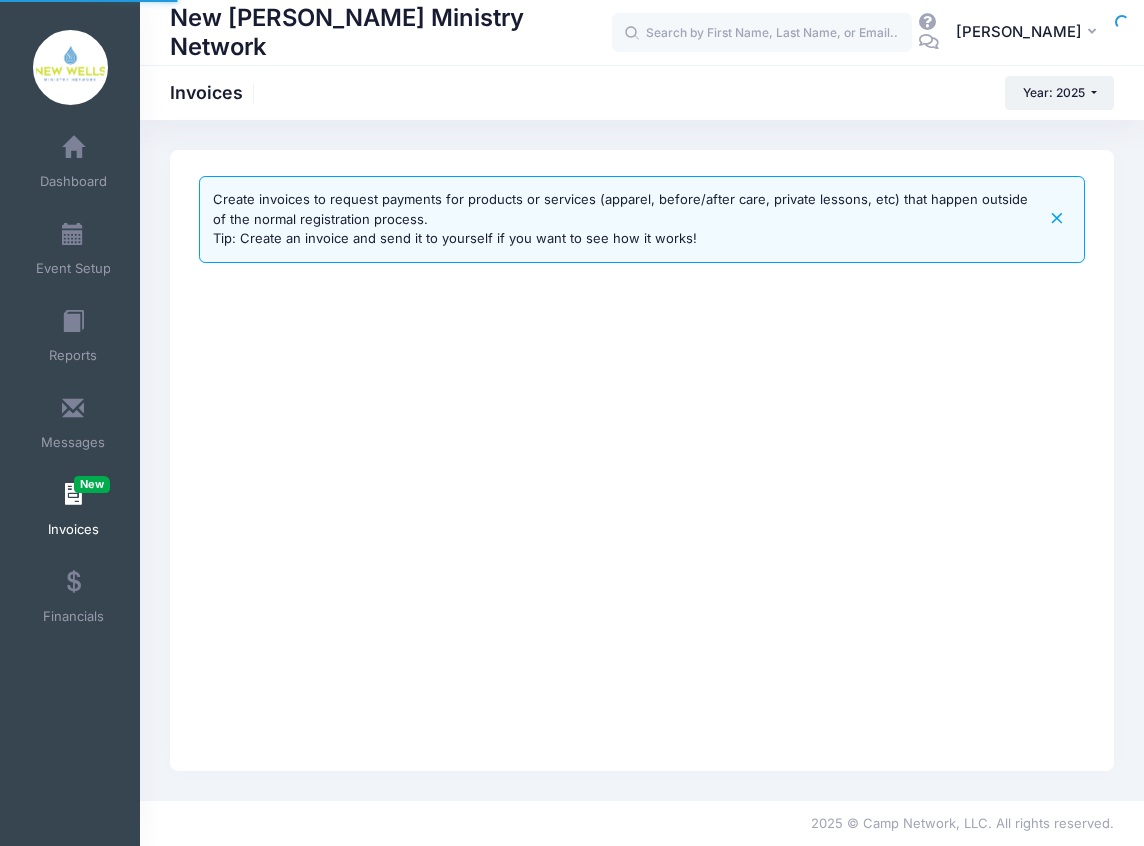 scroll, scrollTop: 0, scrollLeft: 0, axis: both 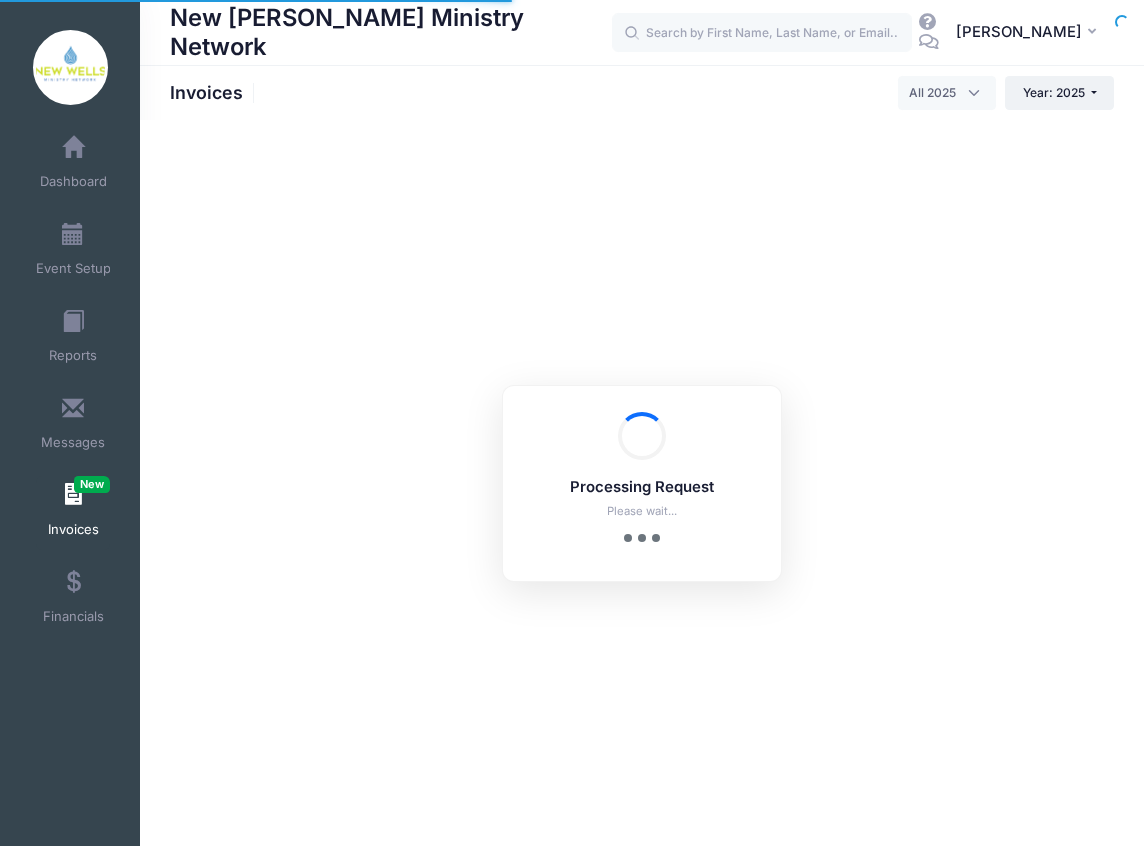 click at bounding box center (0, 0) 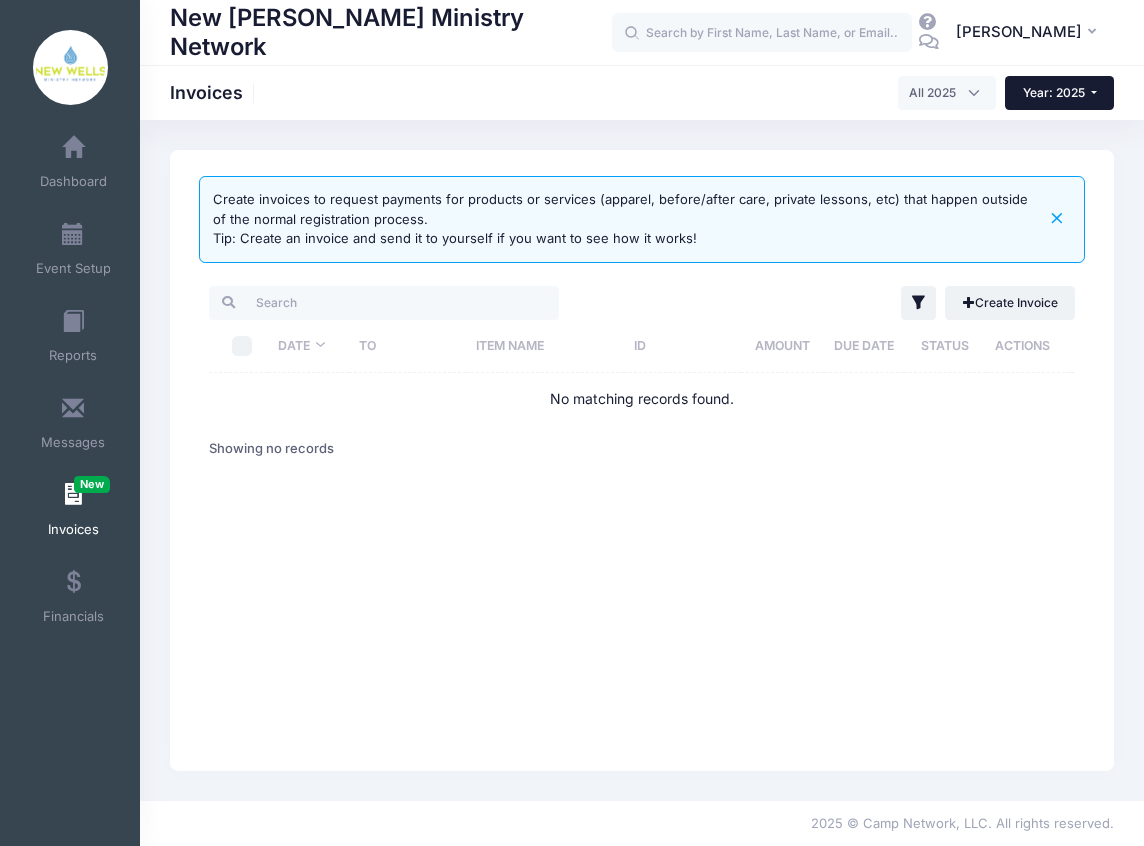 click on "Year: 2025" at bounding box center (1059, 93) 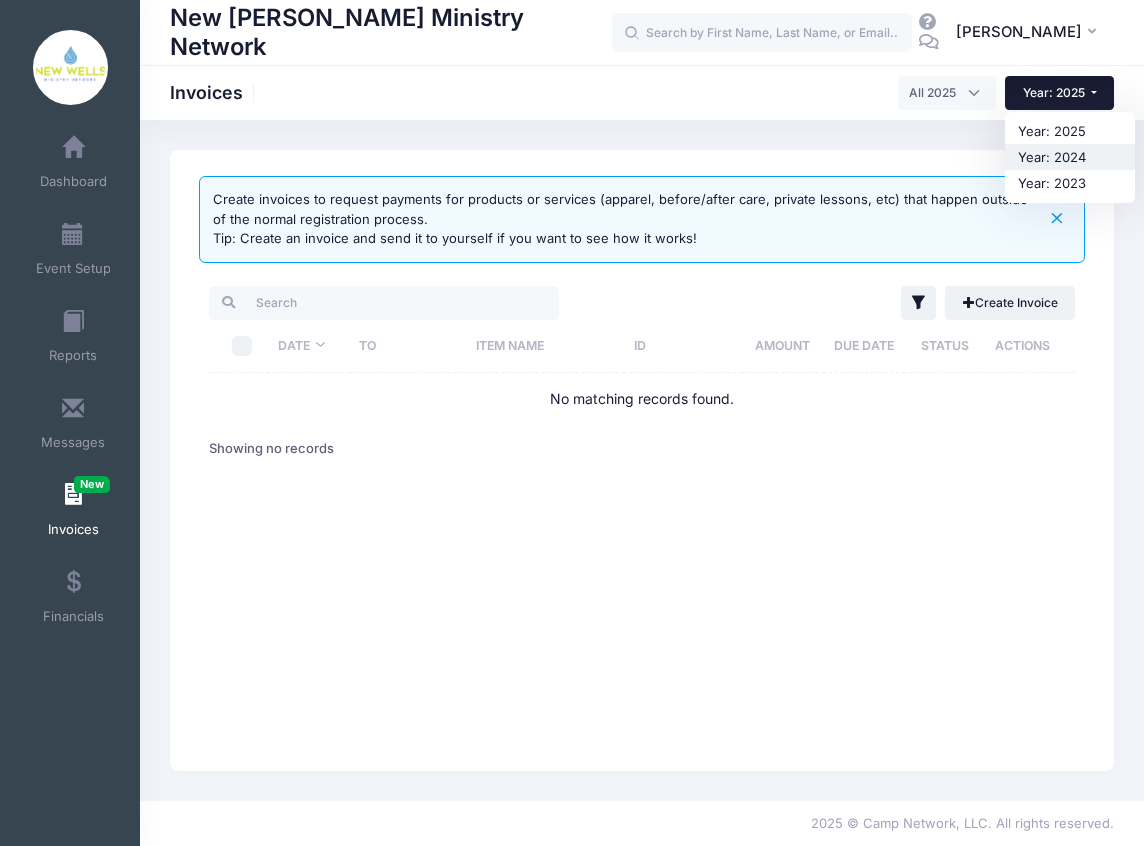 click on "Year: 2024" at bounding box center (1070, 157) 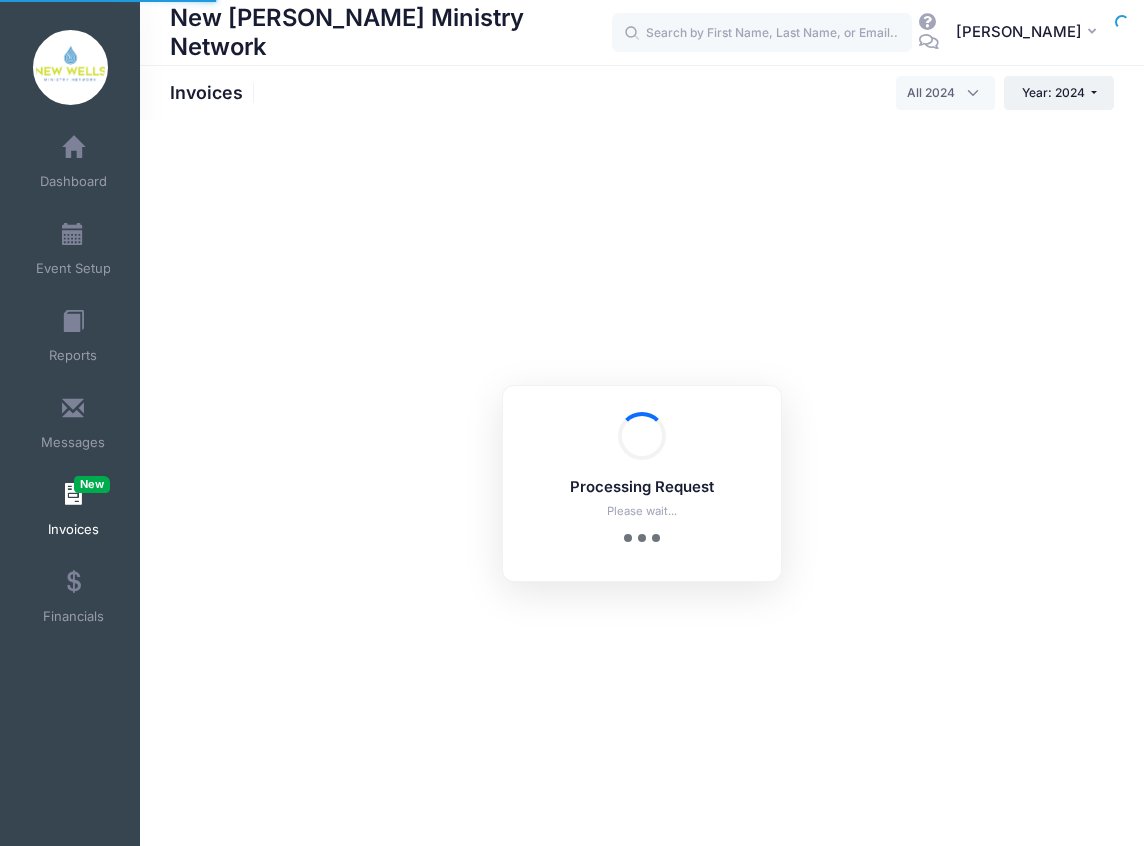 select 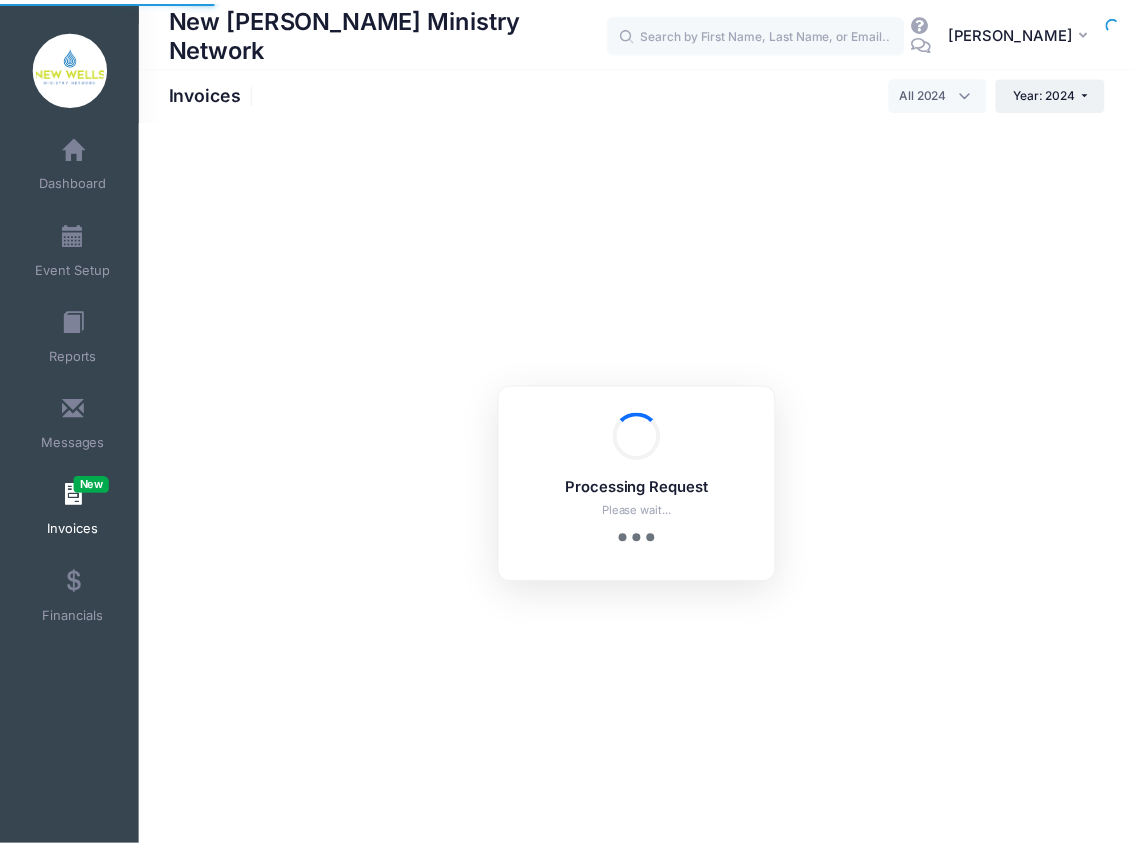 scroll, scrollTop: 0, scrollLeft: 0, axis: both 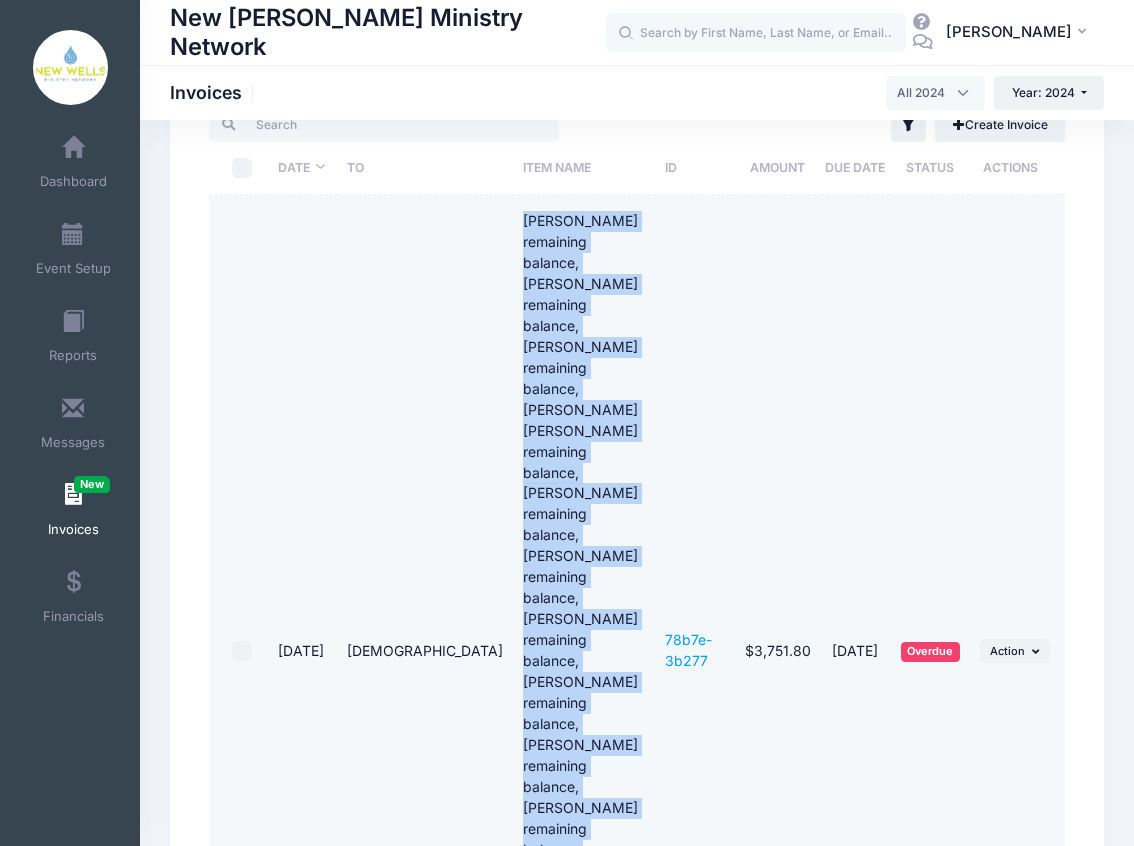drag, startPoint x: 538, startPoint y: 668, endPoint x: 478, endPoint y: 228, distance: 444.07205 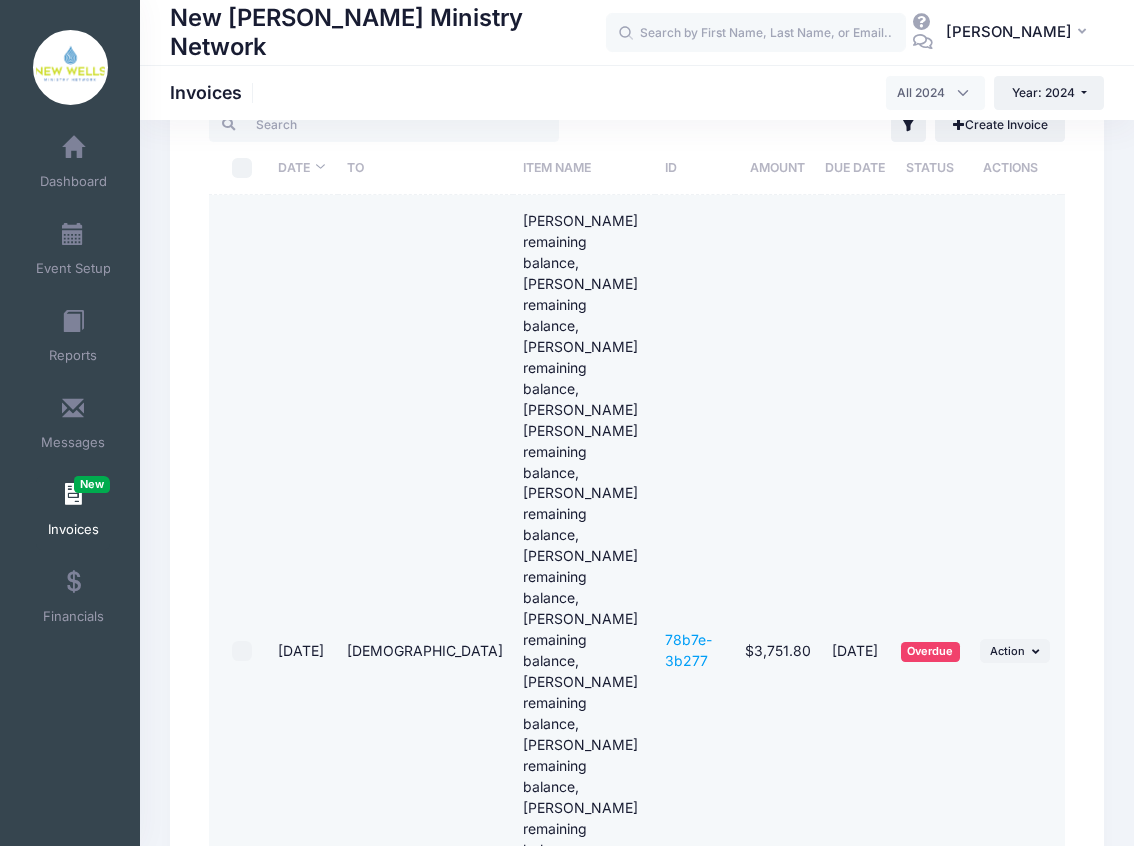 click on "[DEMOGRAPHIC_DATA]" at bounding box center (426, 651) 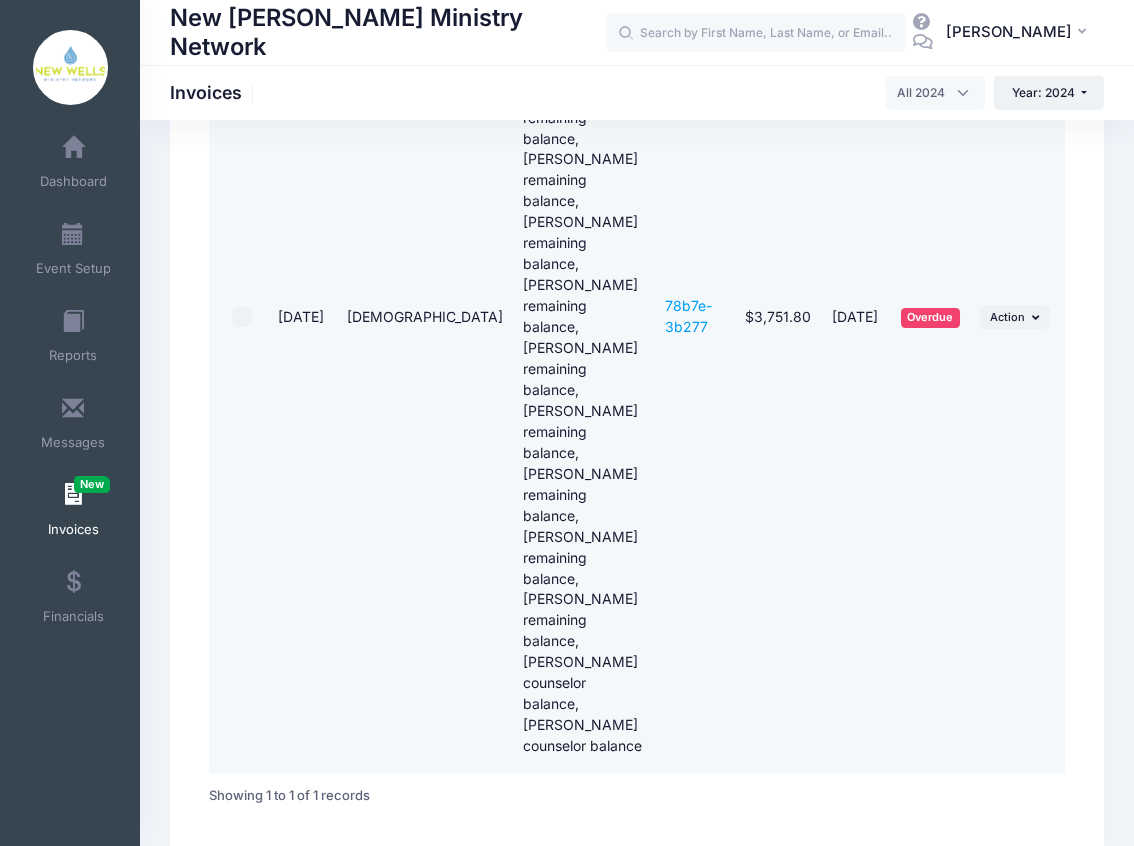 scroll, scrollTop: 0, scrollLeft: 0, axis: both 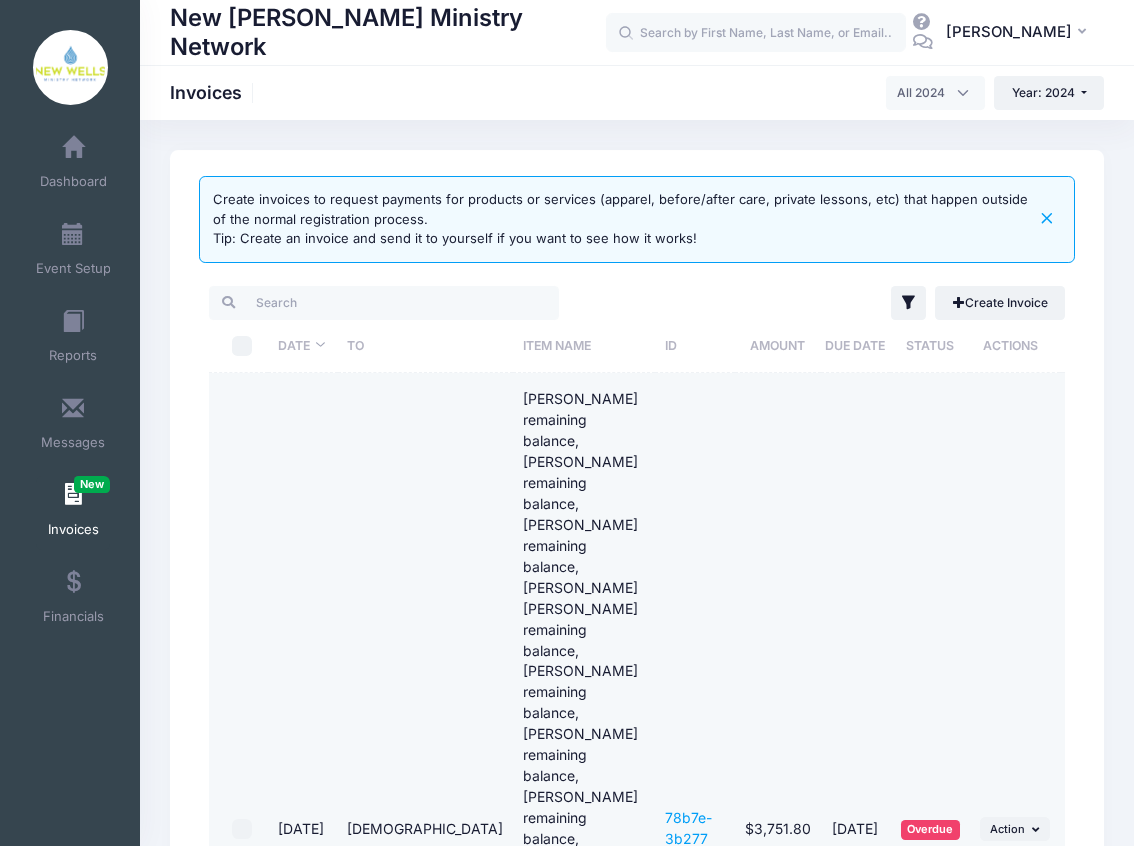 click on "[PERSON_NAME] remaining balance, [PERSON_NAME] remaining balance, [PERSON_NAME] remaining balance, [PERSON_NAME] [PERSON_NAME] remaining balance, [PERSON_NAME] remaining balance, [PERSON_NAME] remaining balance, [PERSON_NAME] remaining balance, [PERSON_NAME] remaining balance, [PERSON_NAME] remaining balance, [PERSON_NAME] remaining balance, [PERSON_NAME] remaining balance, [PERSON_NAME] remaining balance, [PERSON_NAME] counselor balance, [PERSON_NAME] counselor balance" at bounding box center (584, 829) 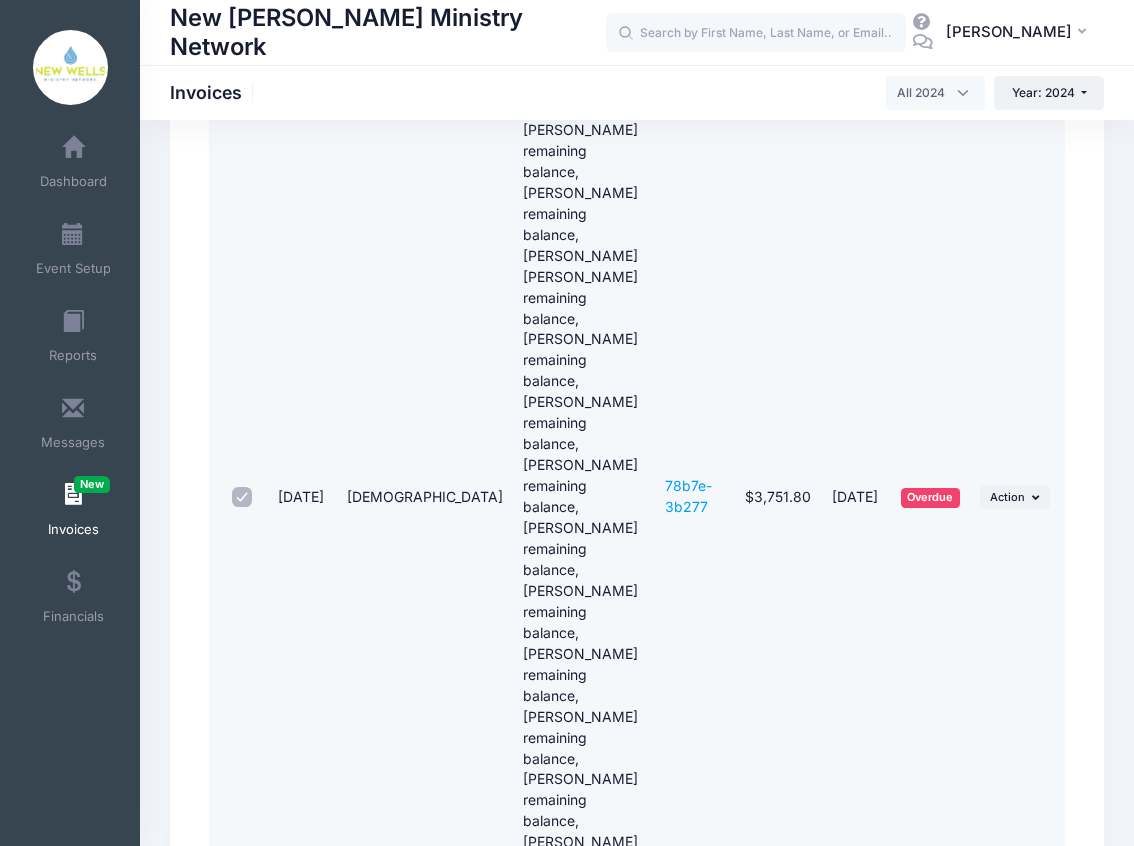 scroll, scrollTop: 333, scrollLeft: 0, axis: vertical 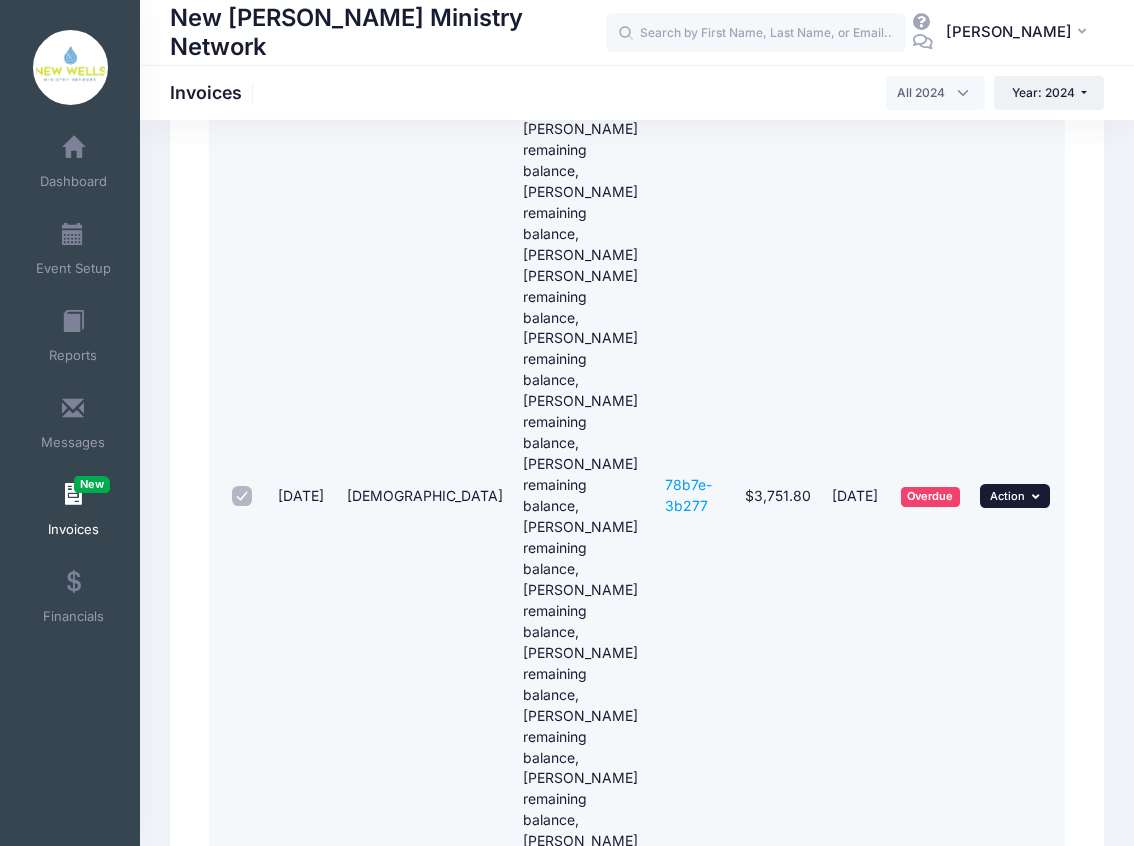 click on "... Action" at bounding box center [1015, 496] 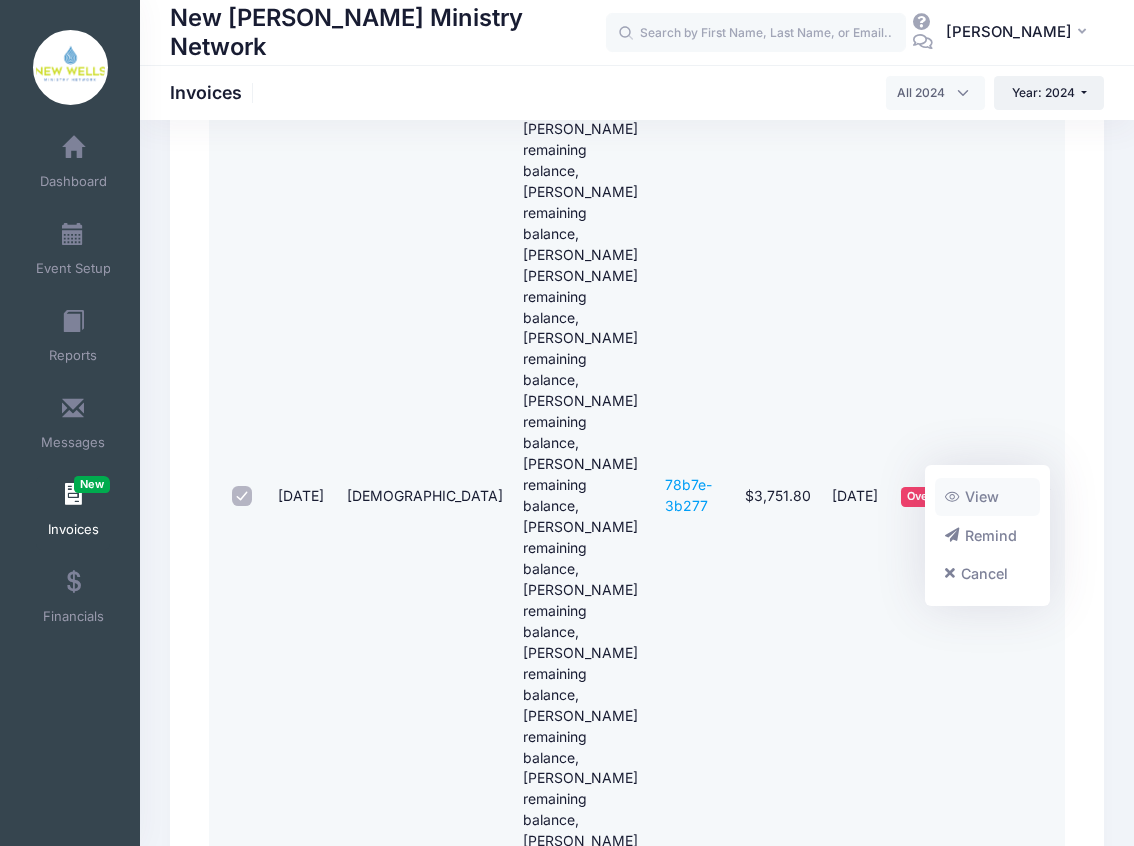 click on "View" at bounding box center (988, 497) 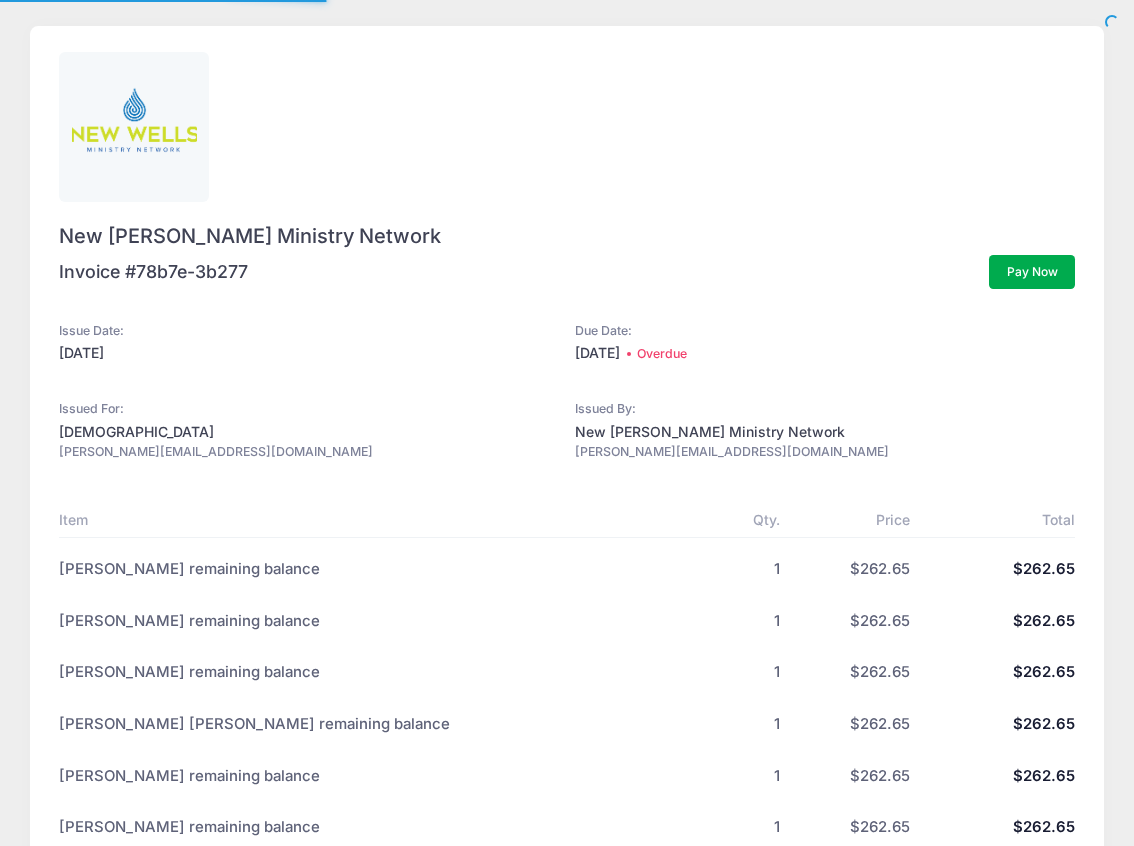 scroll, scrollTop: 0, scrollLeft: 0, axis: both 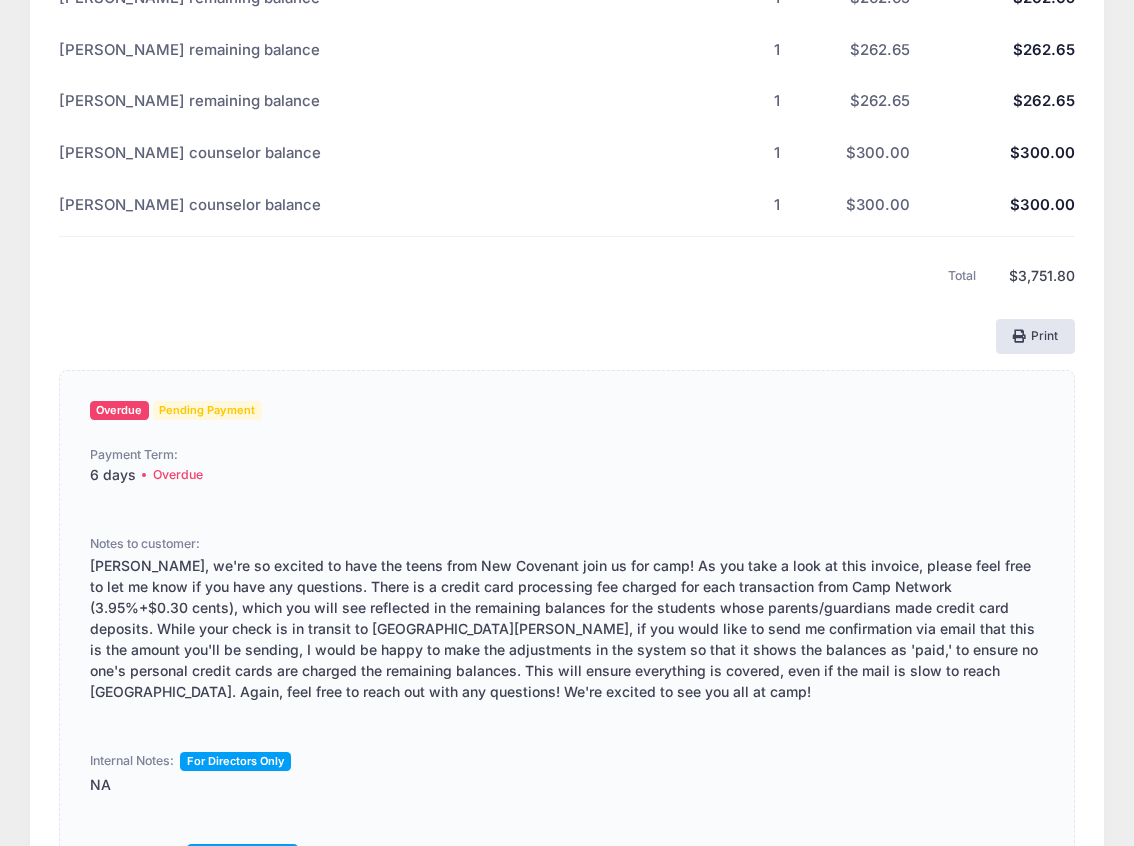 drag, startPoint x: 292, startPoint y: 686, endPoint x: 86, endPoint y: 558, distance: 242.52835 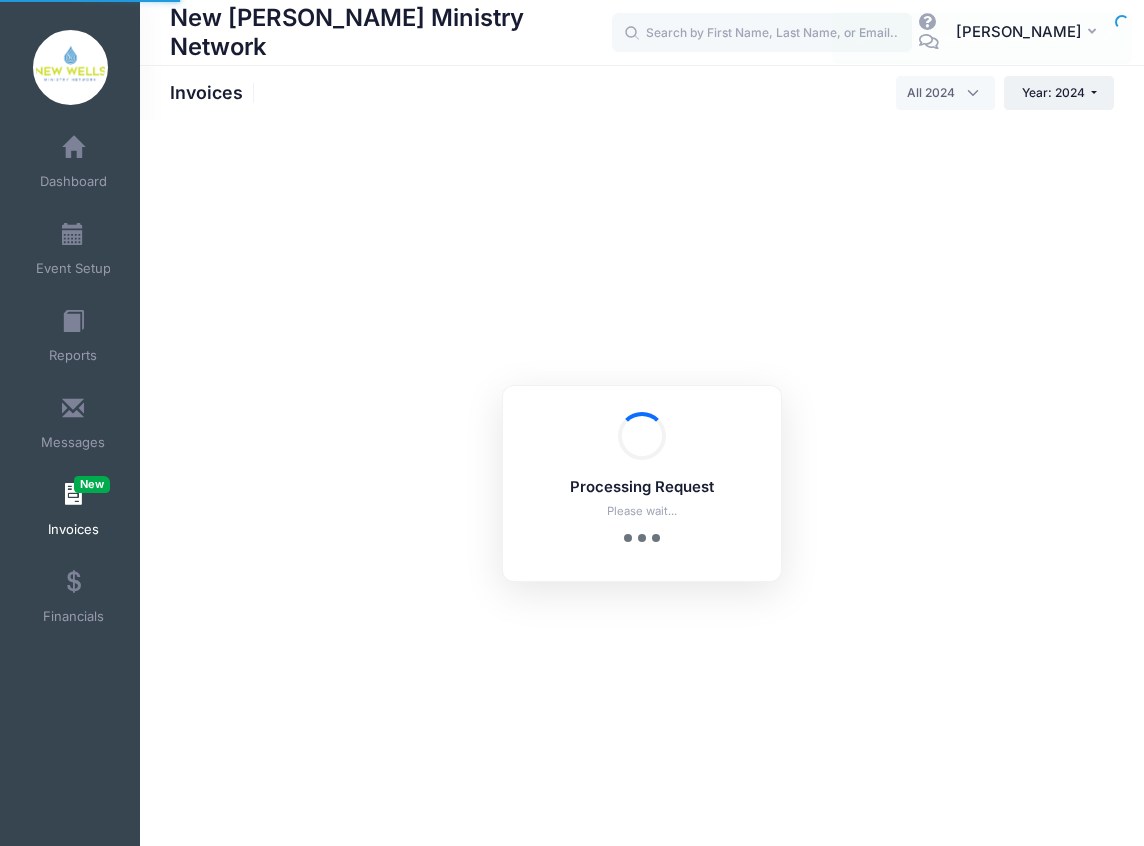 select 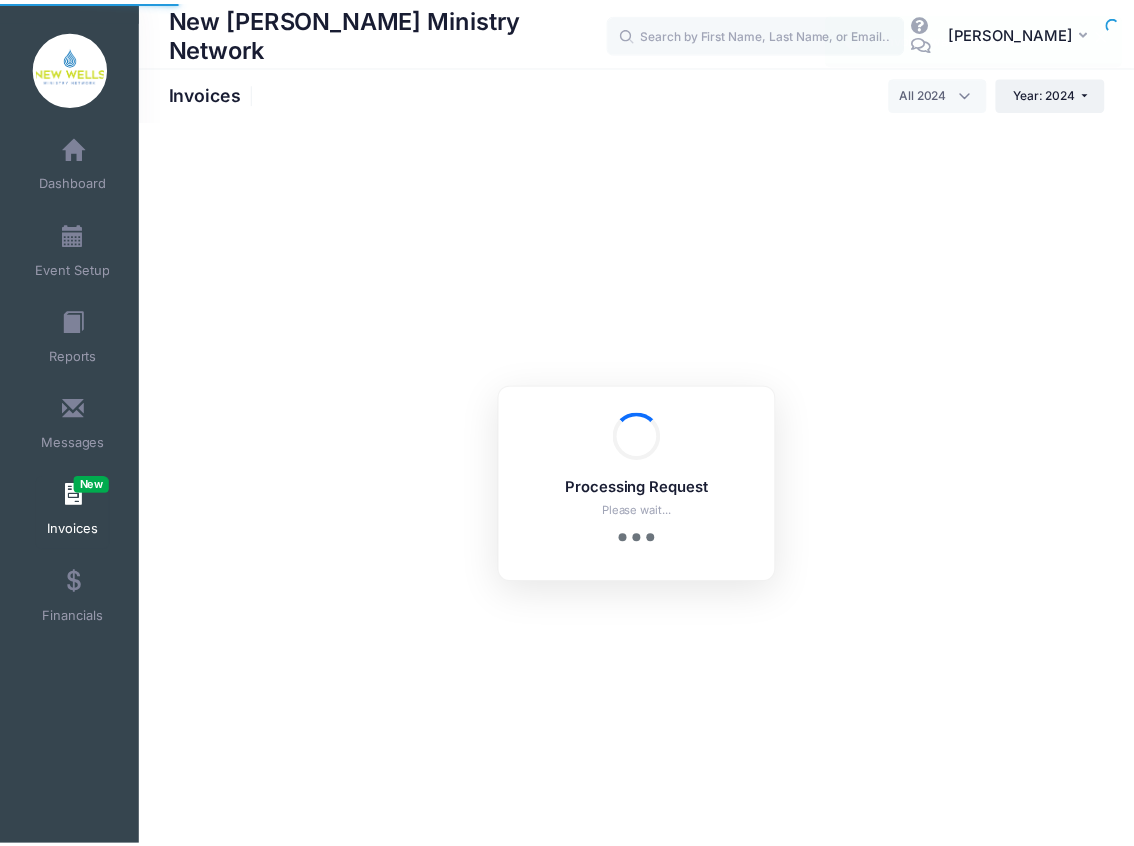 scroll, scrollTop: 0, scrollLeft: 0, axis: both 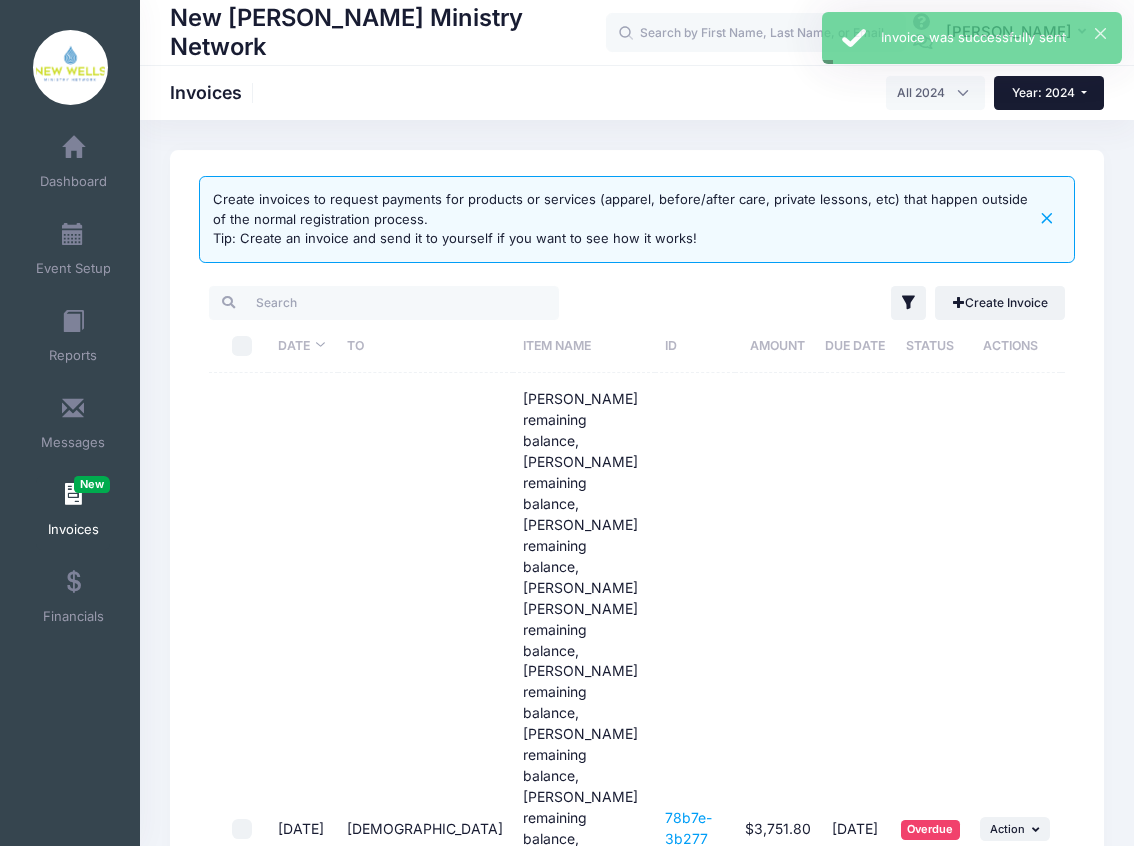 click on "Year: 2024" at bounding box center [1049, 93] 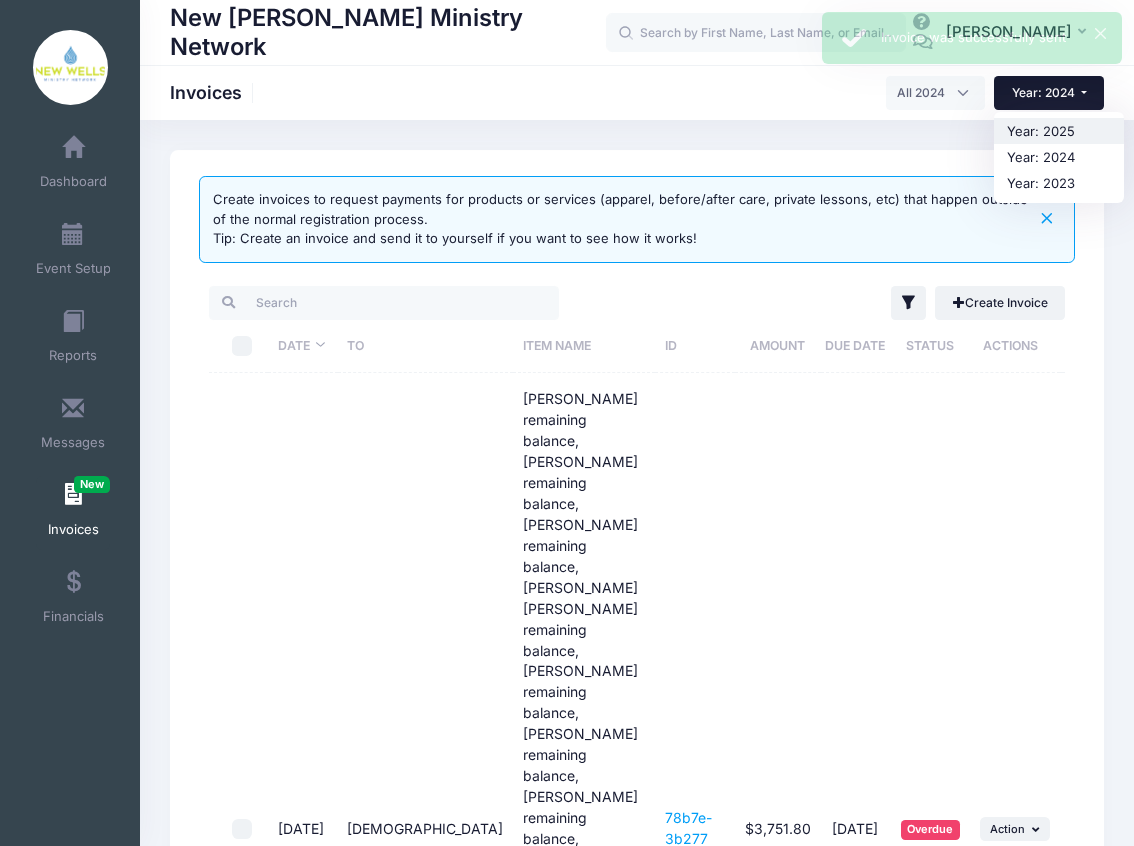 click on "Year: 2025" at bounding box center [1059, 131] 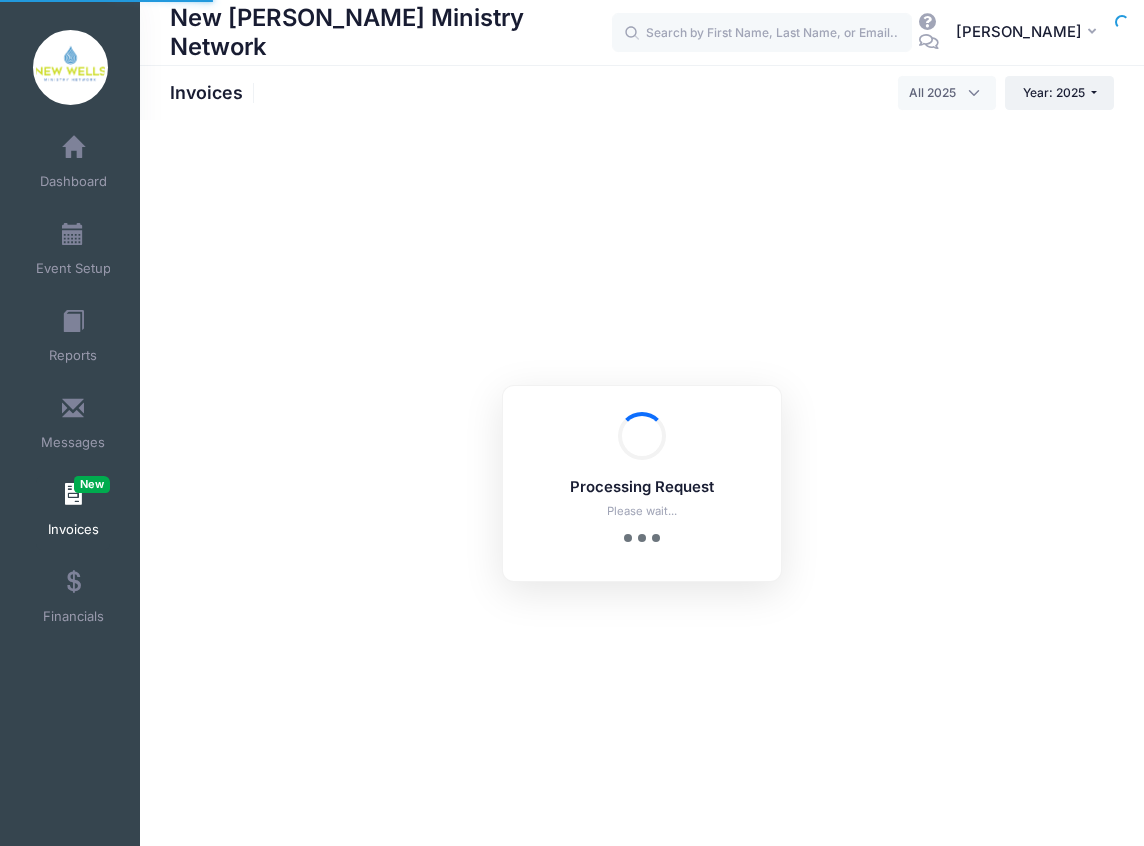 select 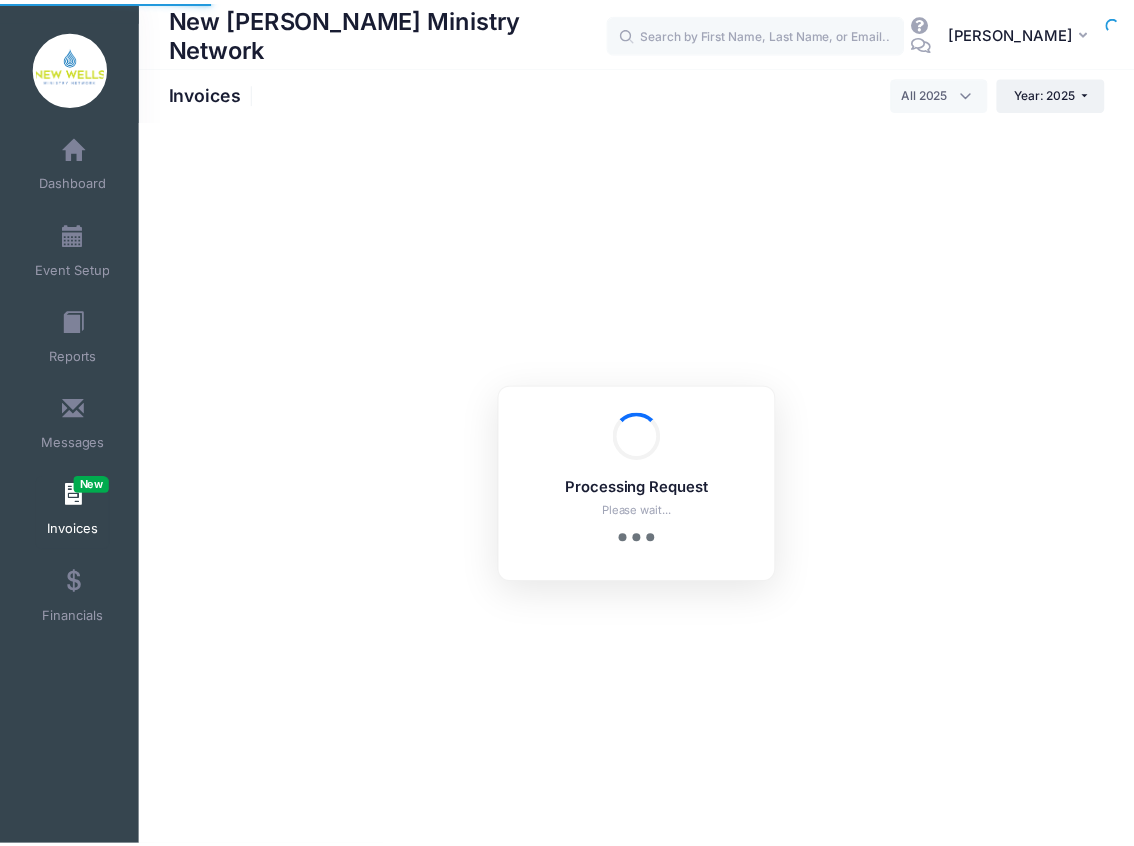 scroll, scrollTop: 0, scrollLeft: 0, axis: both 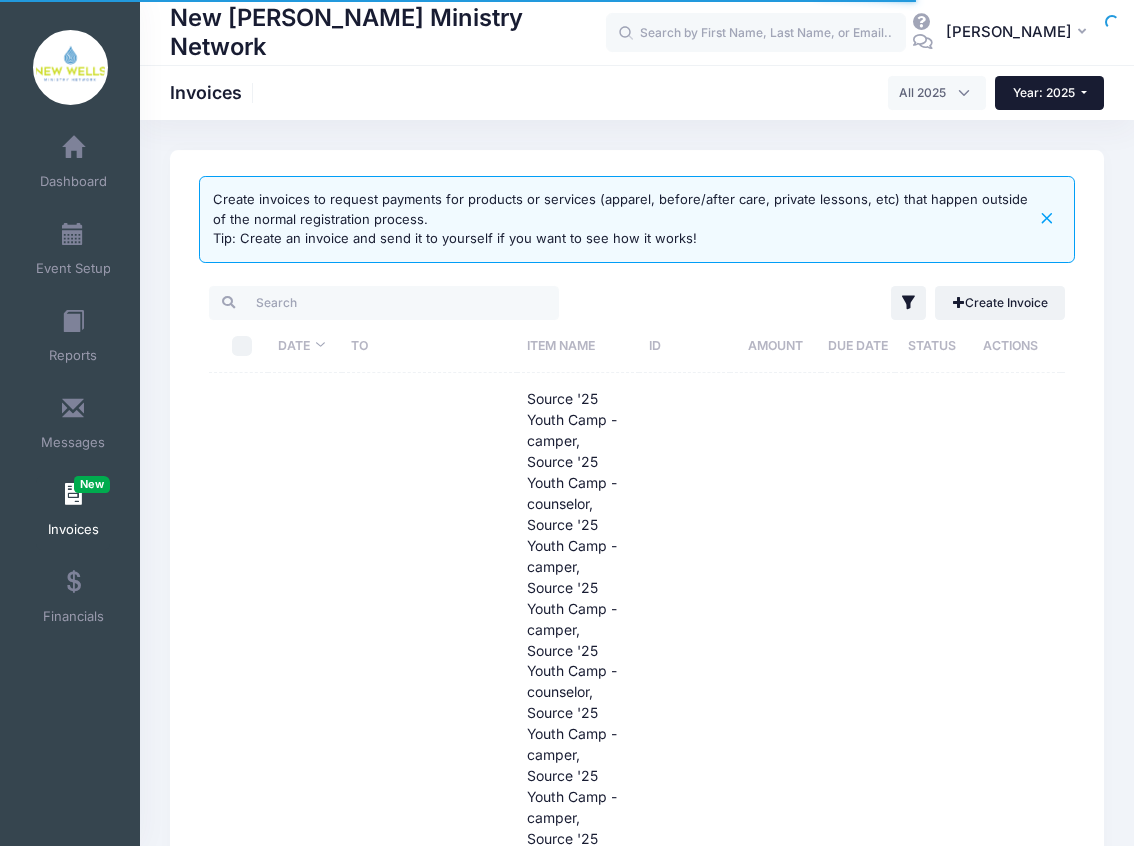 click on "Year: 2025" at bounding box center [1049, 93] 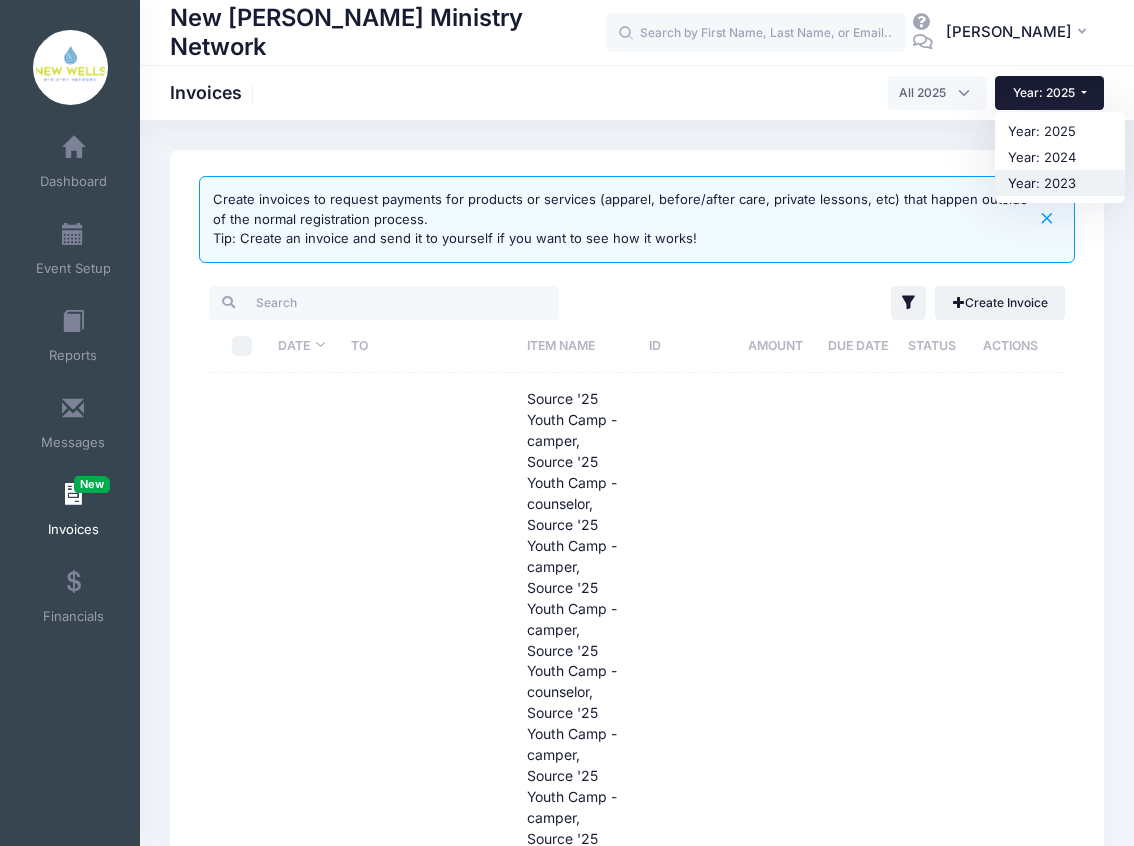 click on "Year: 2023" at bounding box center (1060, 183) 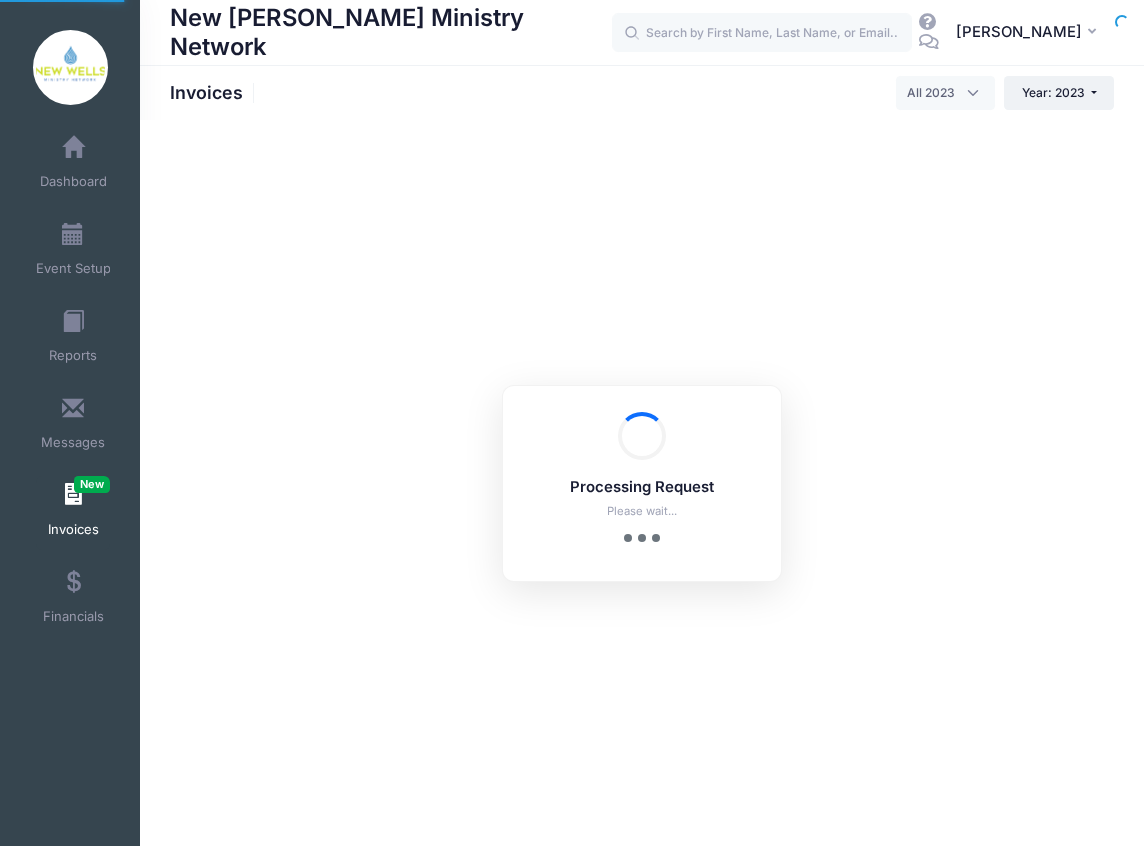 select 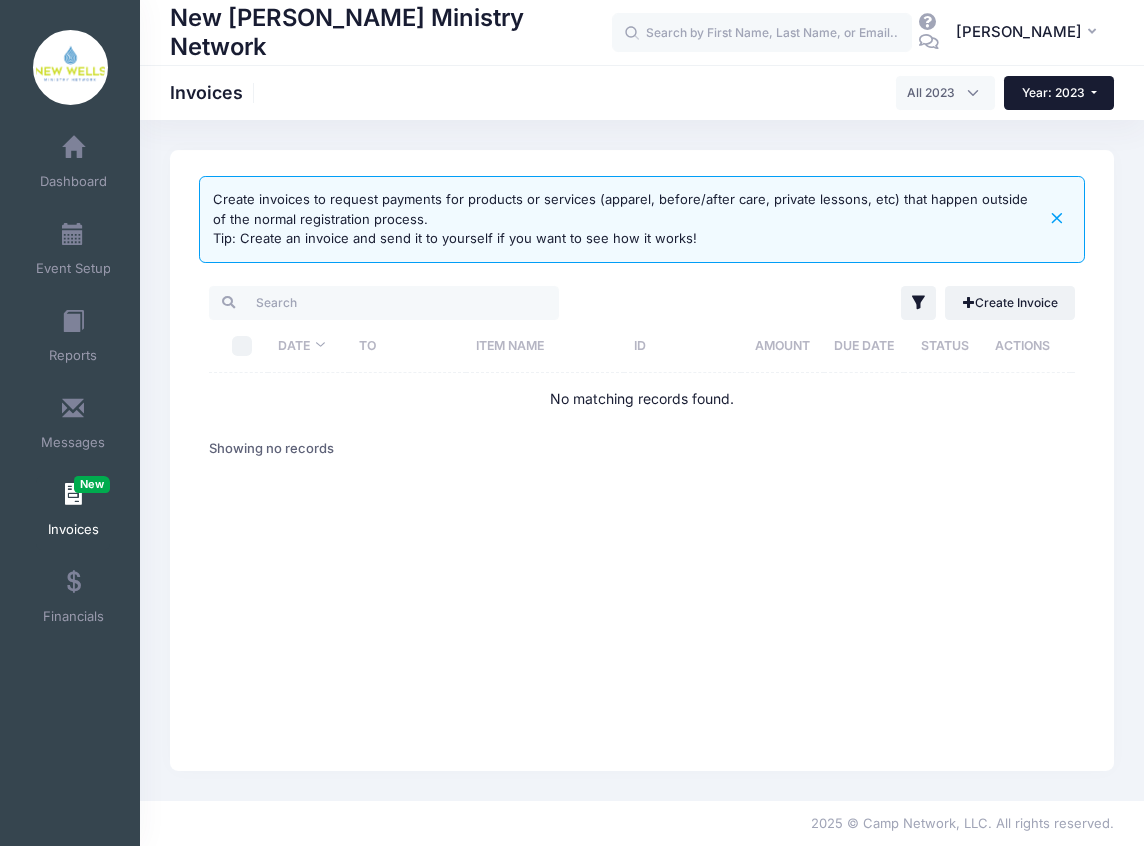 click on "Year: 2023" at bounding box center (1059, 93) 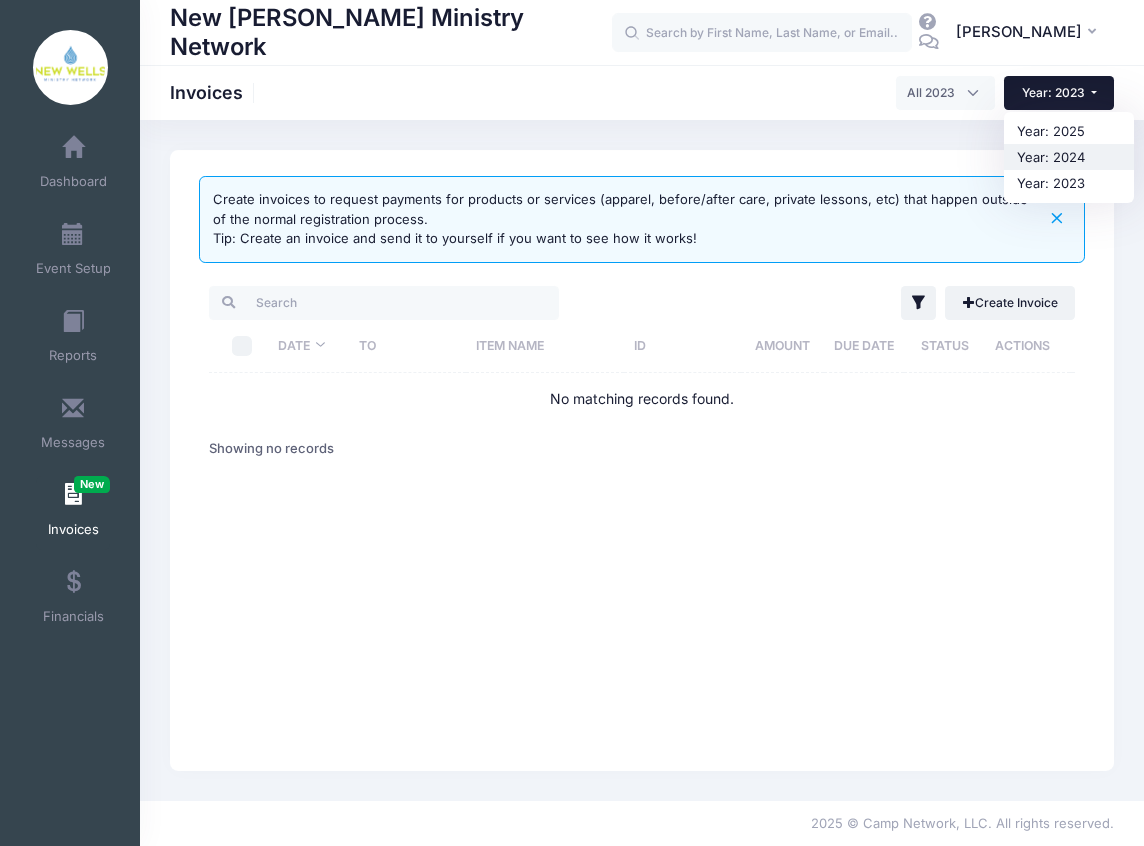 click on "Year: 2024" at bounding box center [1069, 157] 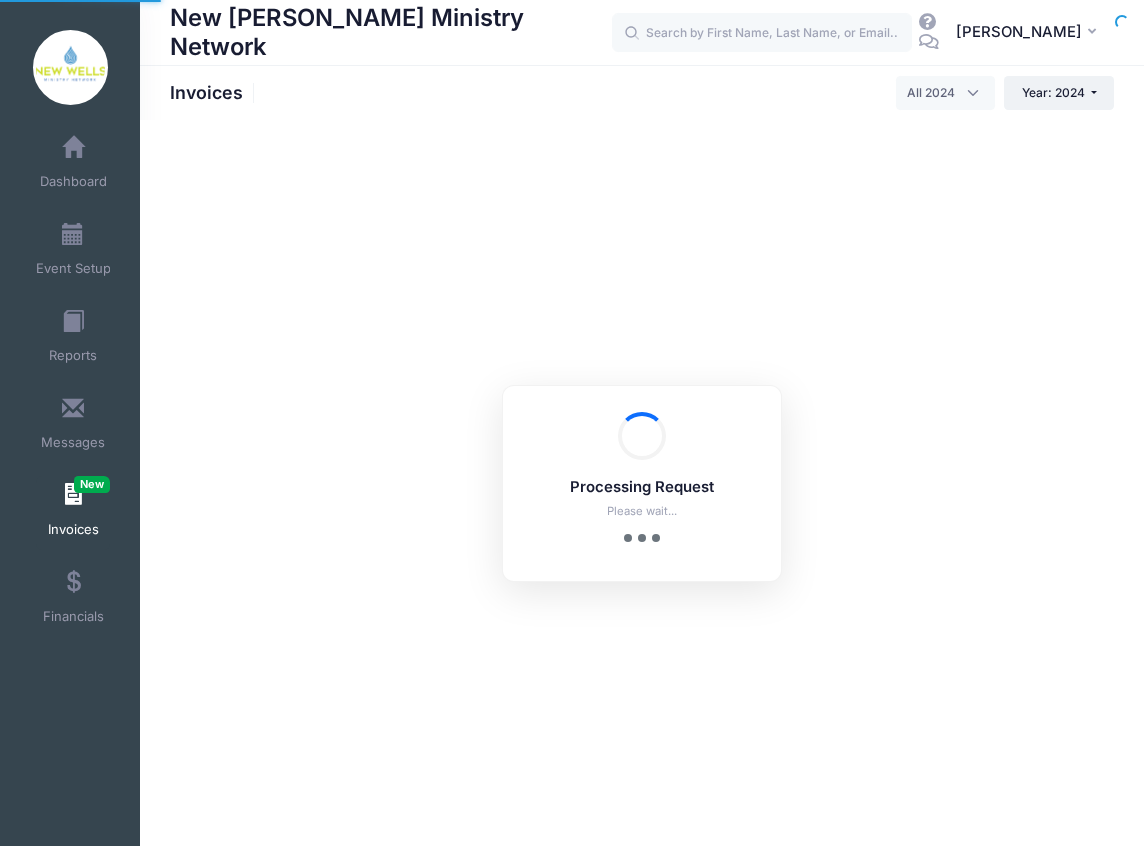 select 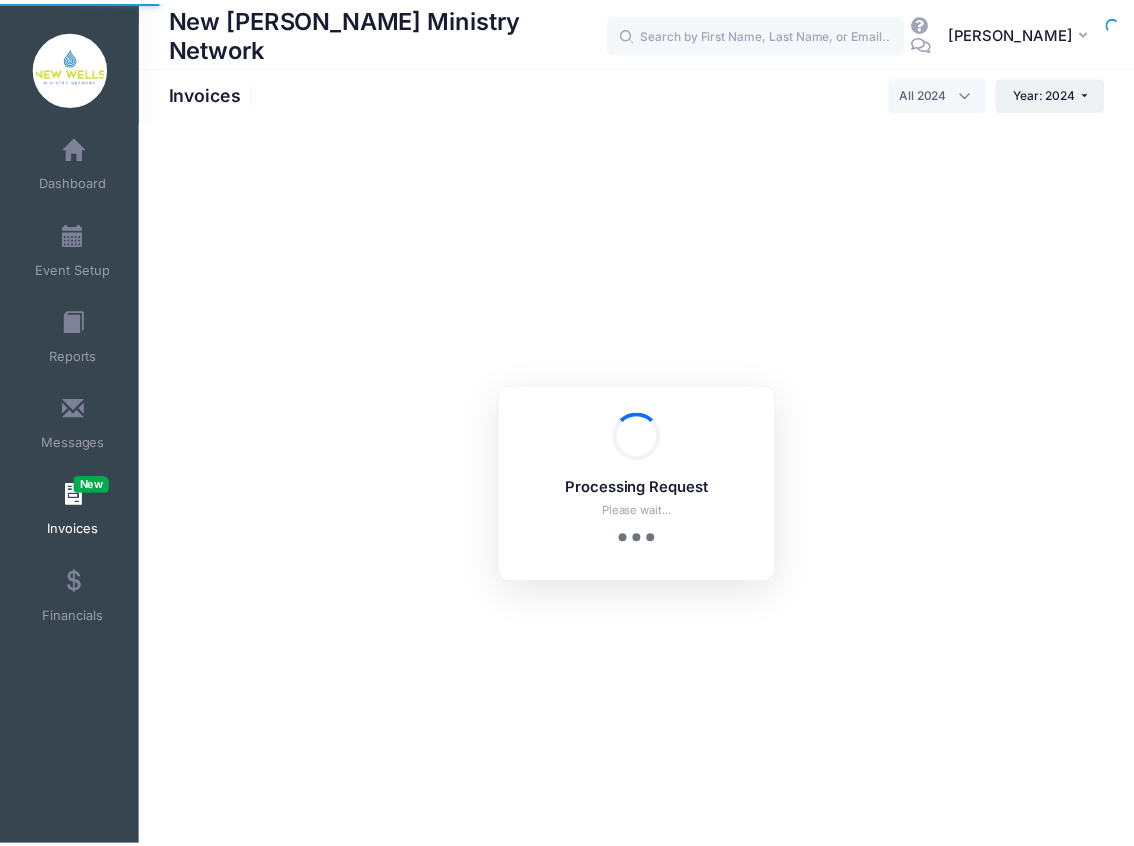 scroll, scrollTop: 0, scrollLeft: 0, axis: both 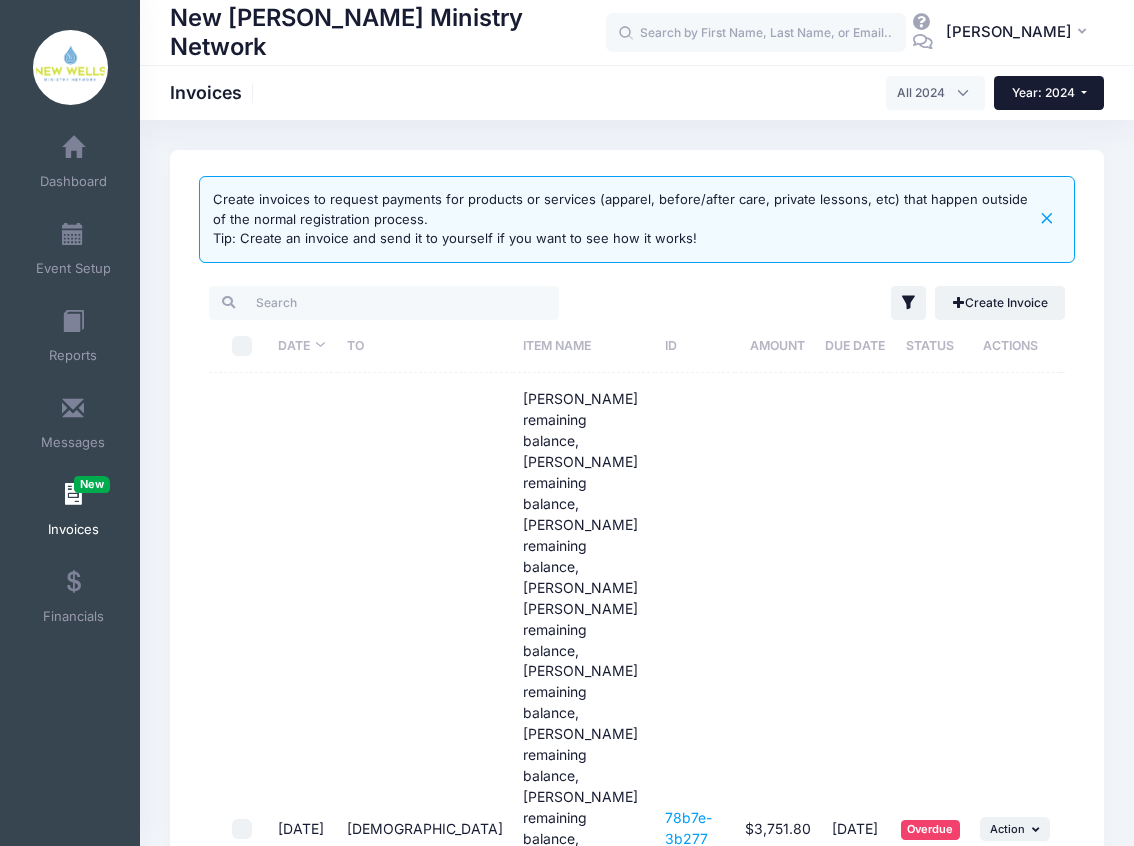 click on "Year: 2024" at bounding box center [1049, 93] 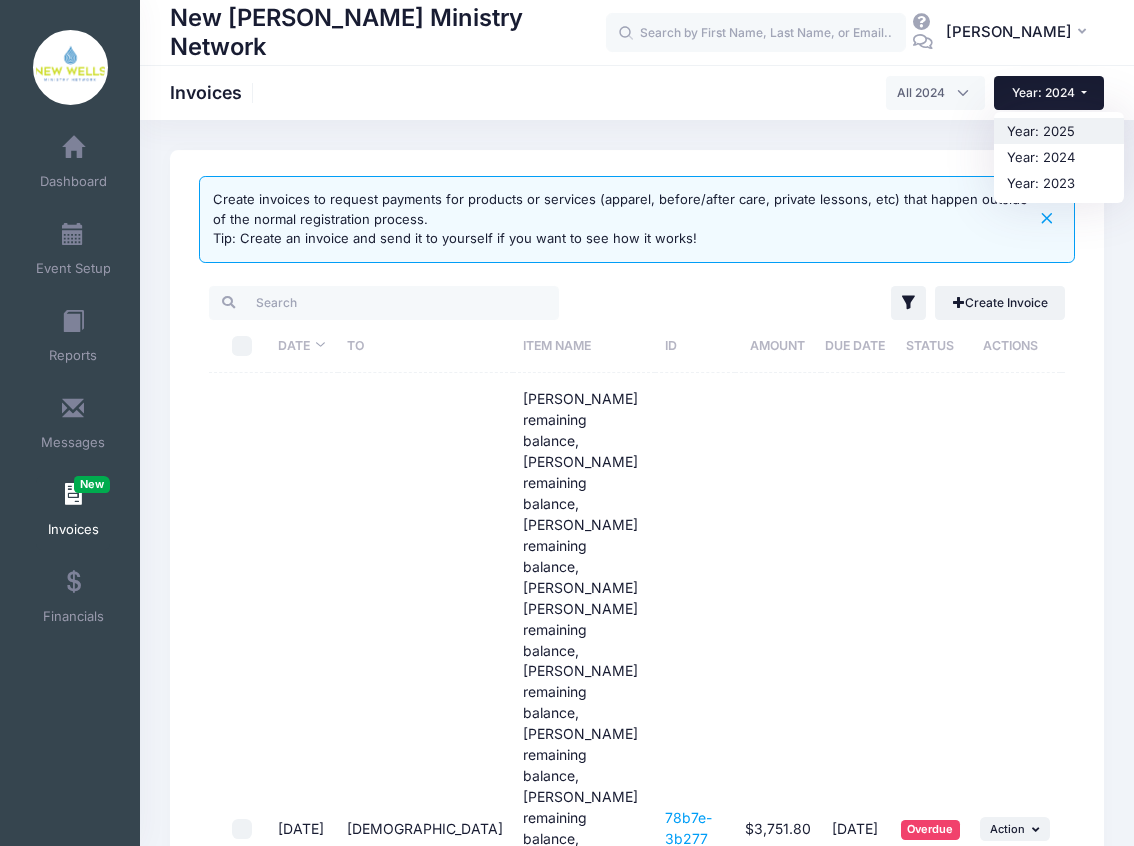 click on "Year: 2025" at bounding box center [1059, 131] 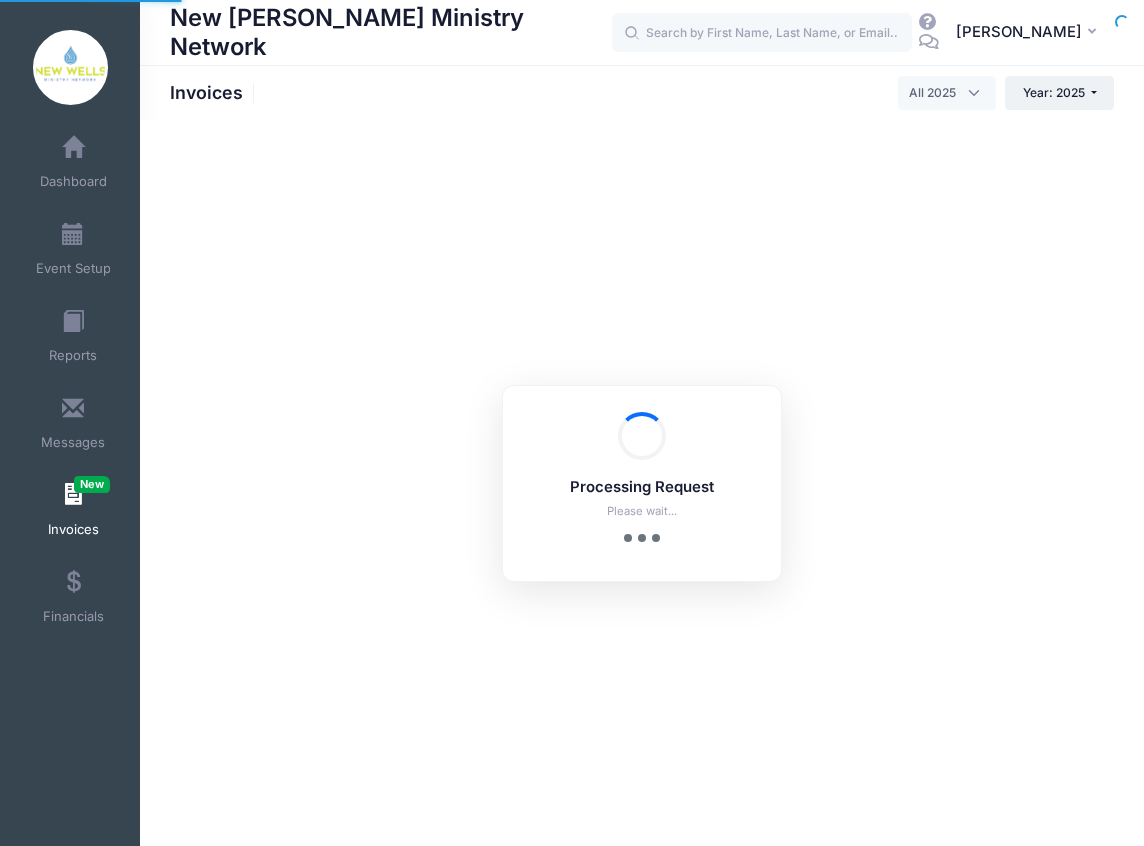 select 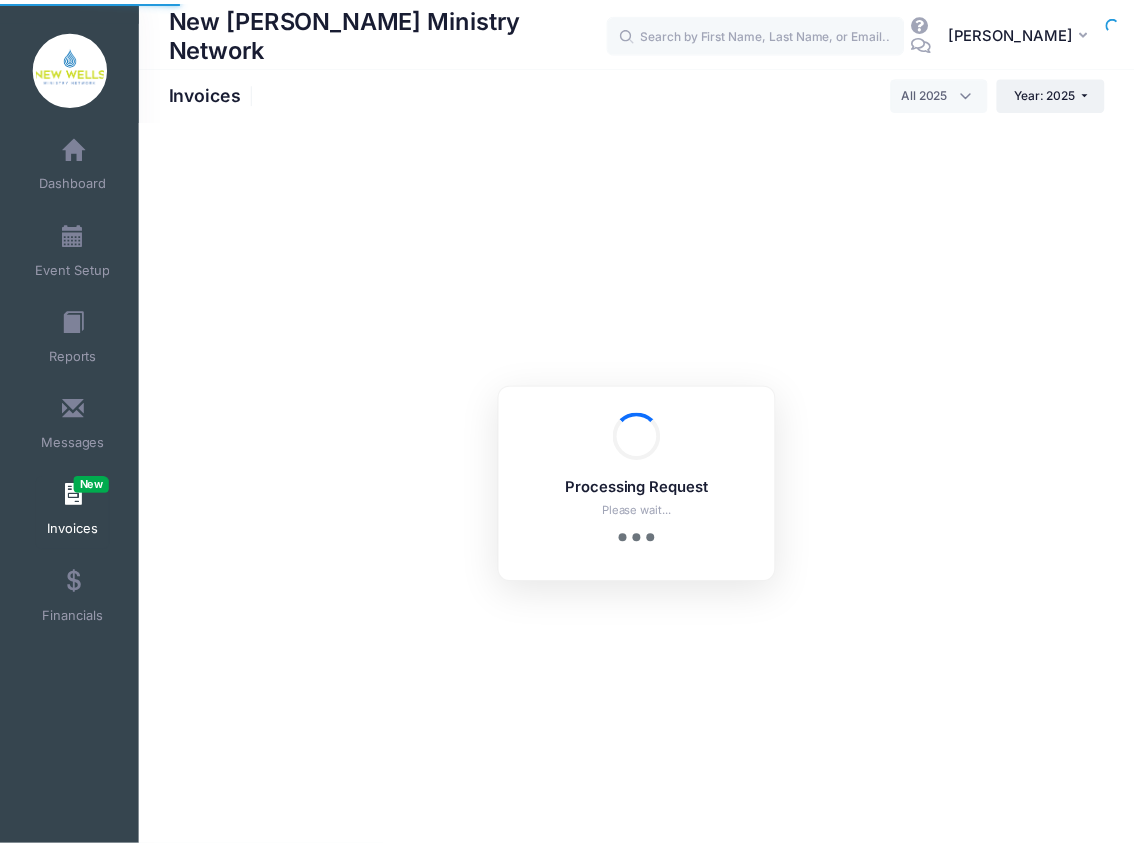 scroll, scrollTop: 0, scrollLeft: 0, axis: both 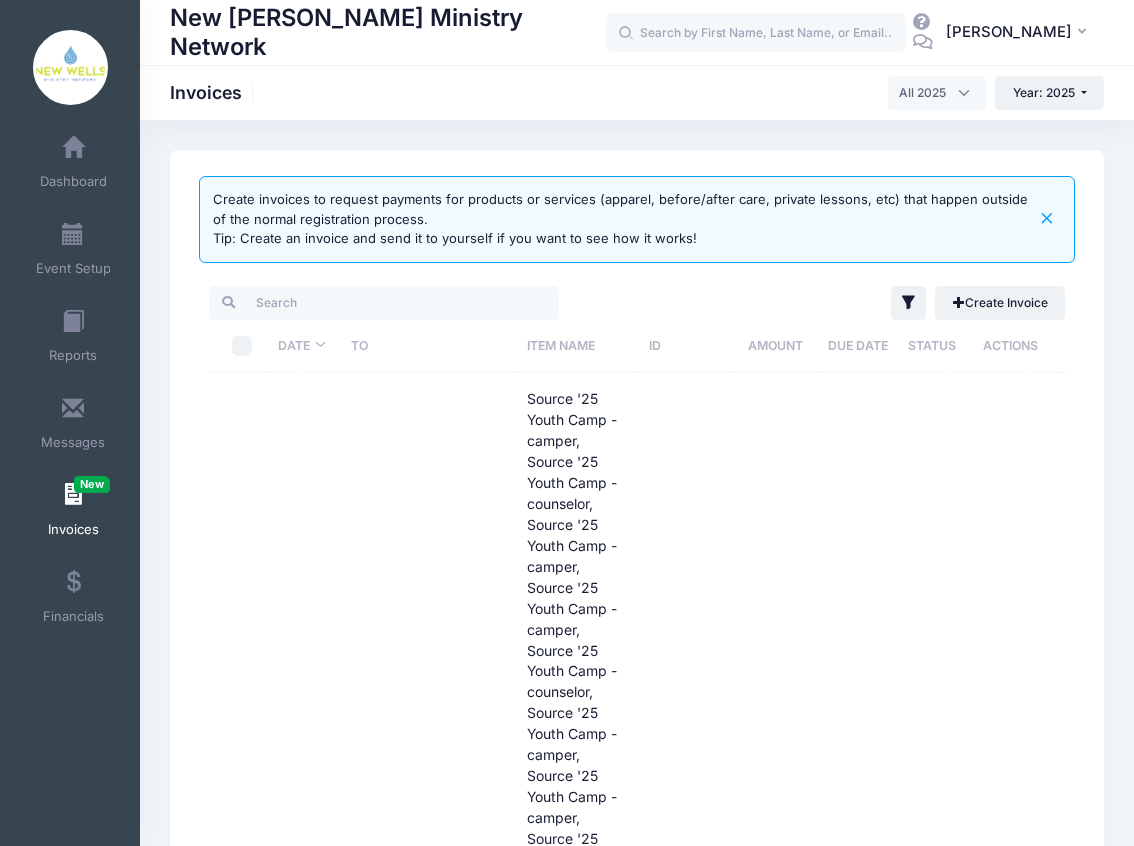 click on "Item Name" at bounding box center [578, 346] 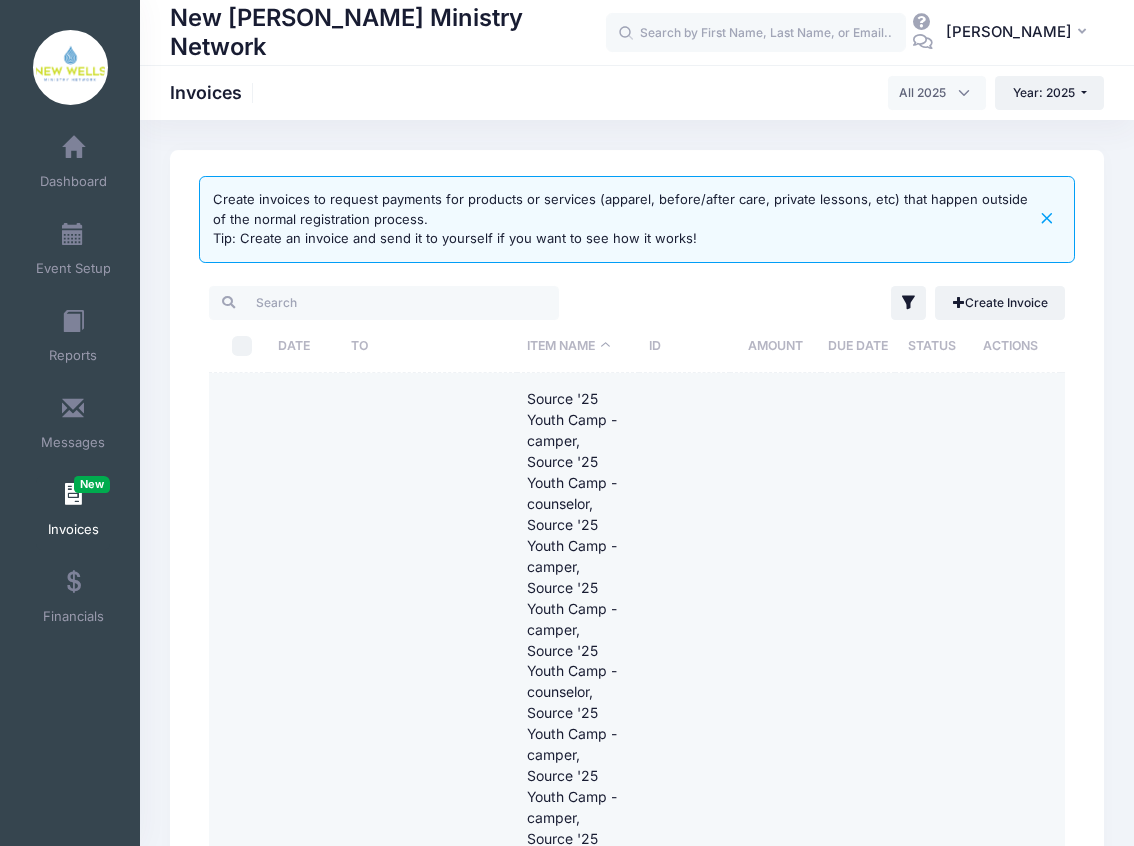 click on "Source '25 Youth Camp - camper, Source '25 Youth Camp - counselor, Source '25 Youth Camp - camper, Source '25 Youth Camp - camper, Source '25 Youth Camp - counselor, Source '25 Youth Camp - camper, Source '25 Youth Camp - camper, Source '25 Youth Camp - camper, Source '25 Youth Camp - counselor, Source '25 Youth Camp - camper, Source '25 Youth Camp - counselor, Source '25 Youth Camp - counselor, Source '25 Youth Camp - camper, Source '25 Youth Camp - camper, Source '25 Youth Camp - camper, Source '25 Youth Camp - camper, Source '25 Youth Camp - camper, Source '25 Youth Camp - camper, Source '25 Youth Camp - camper, Source '25 Youth Camp - camper, Source '25 Youth Camp - camper, Source '25 Youth Camp - camper, Source '25 Youth Camp - camper" at bounding box center [578, 1112] 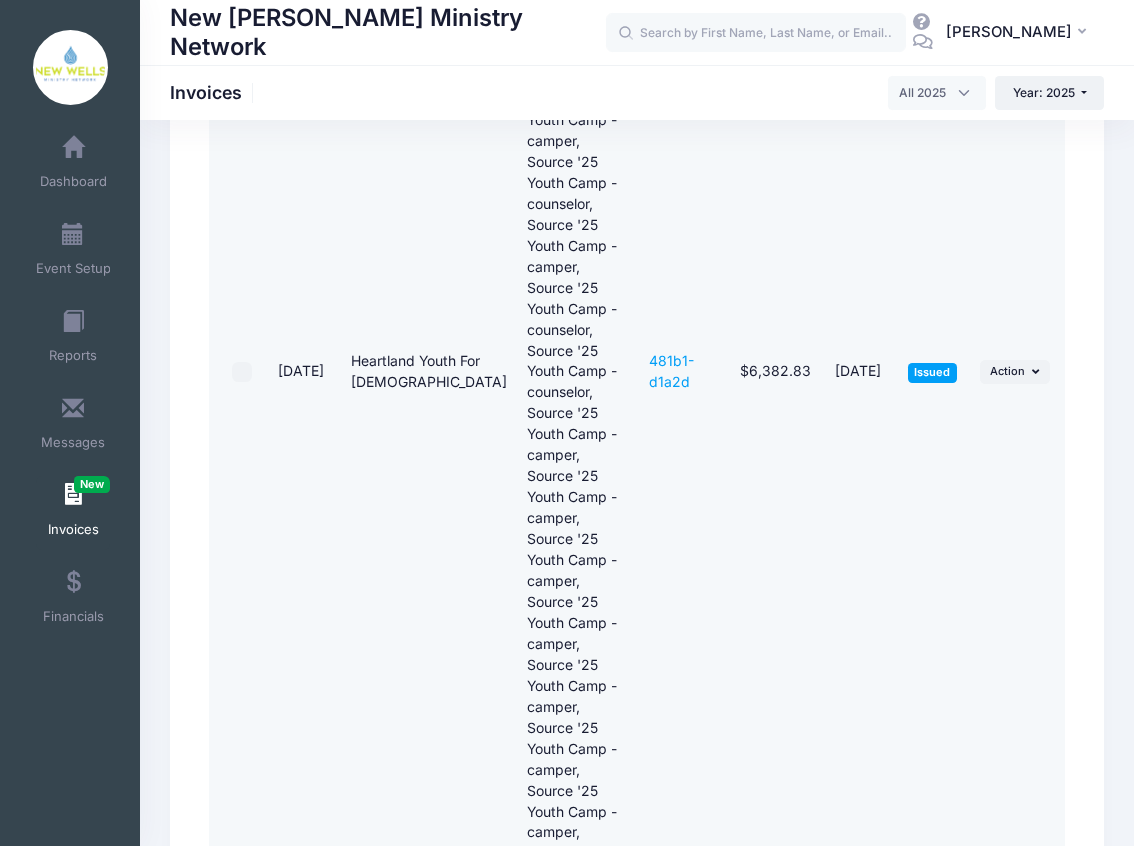 scroll, scrollTop: 718, scrollLeft: 0, axis: vertical 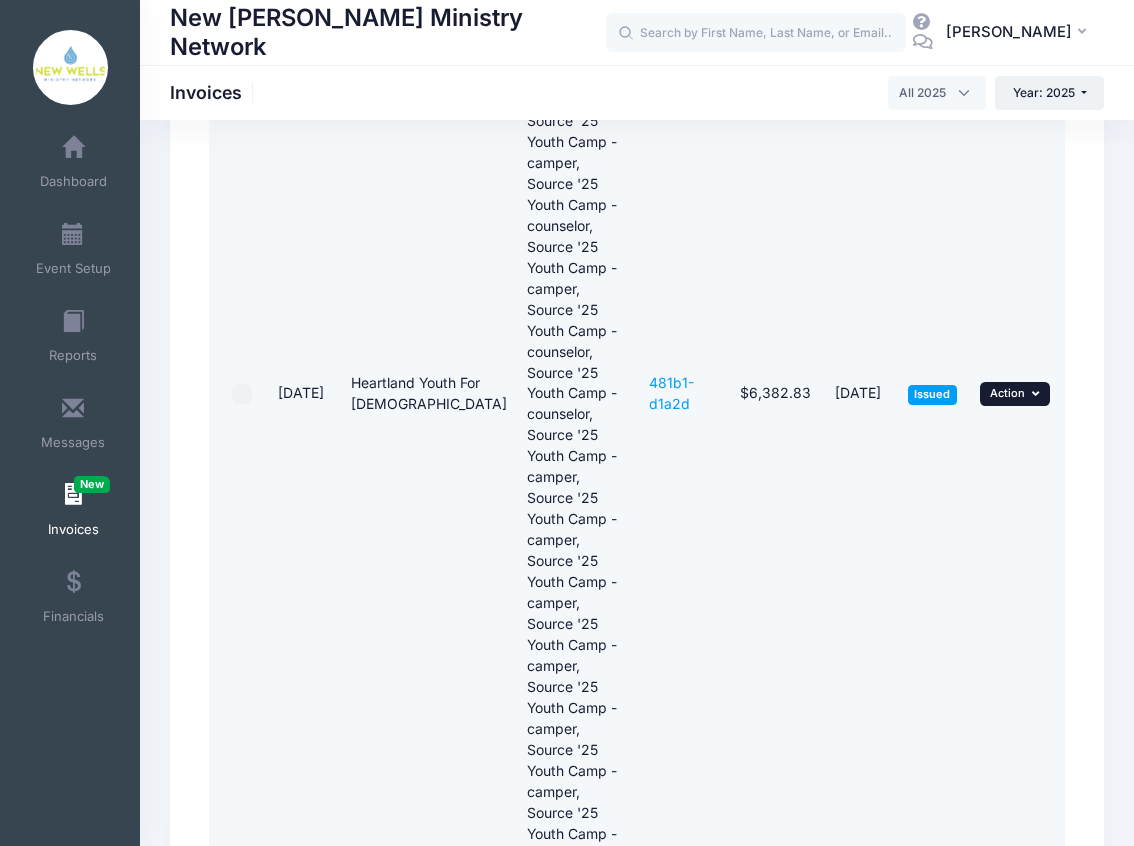 click on "Action" at bounding box center (1007, 393) 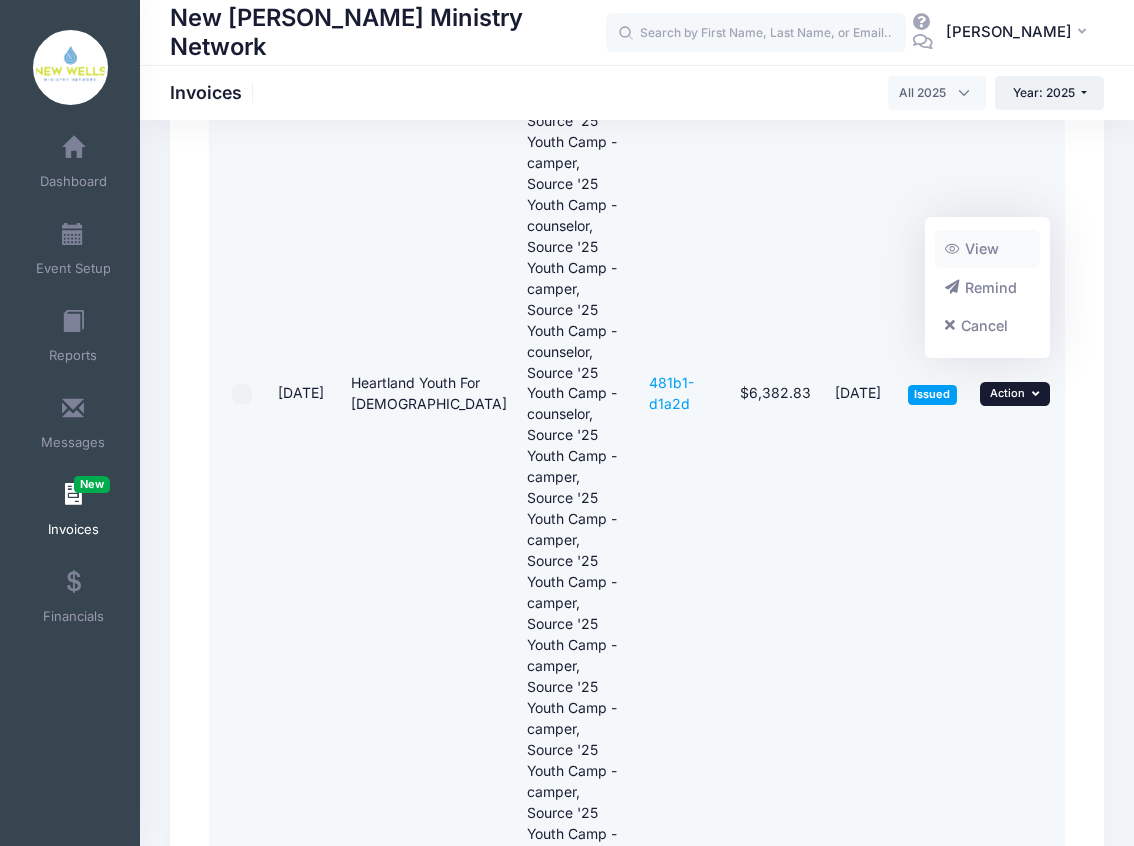 click on "View" at bounding box center (988, 249) 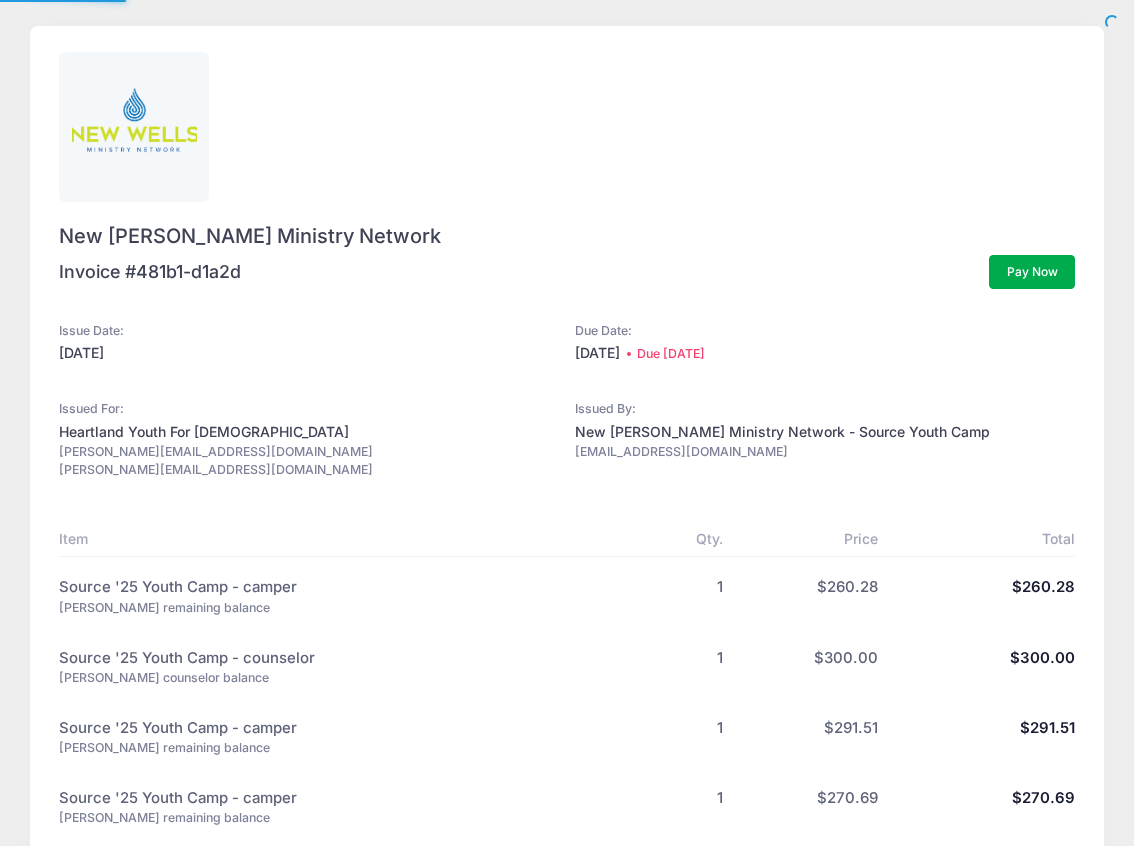 scroll, scrollTop: 0, scrollLeft: 0, axis: both 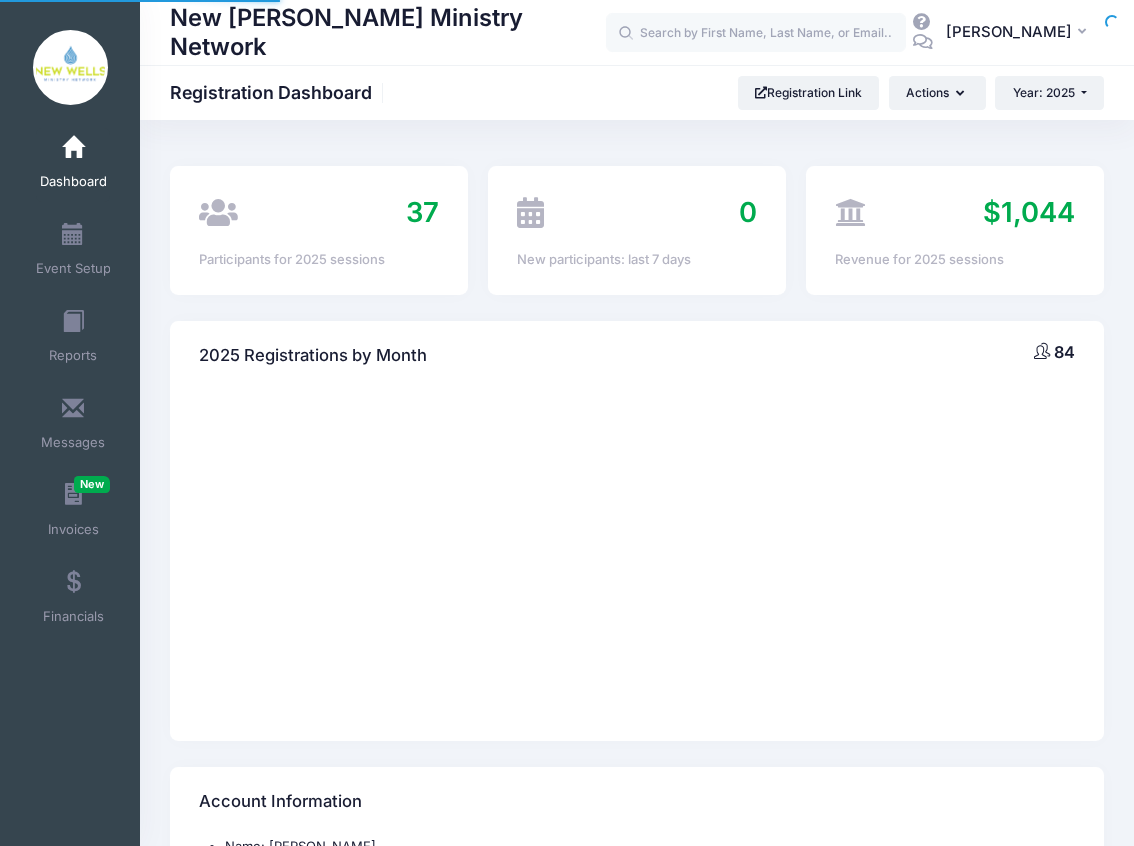 select 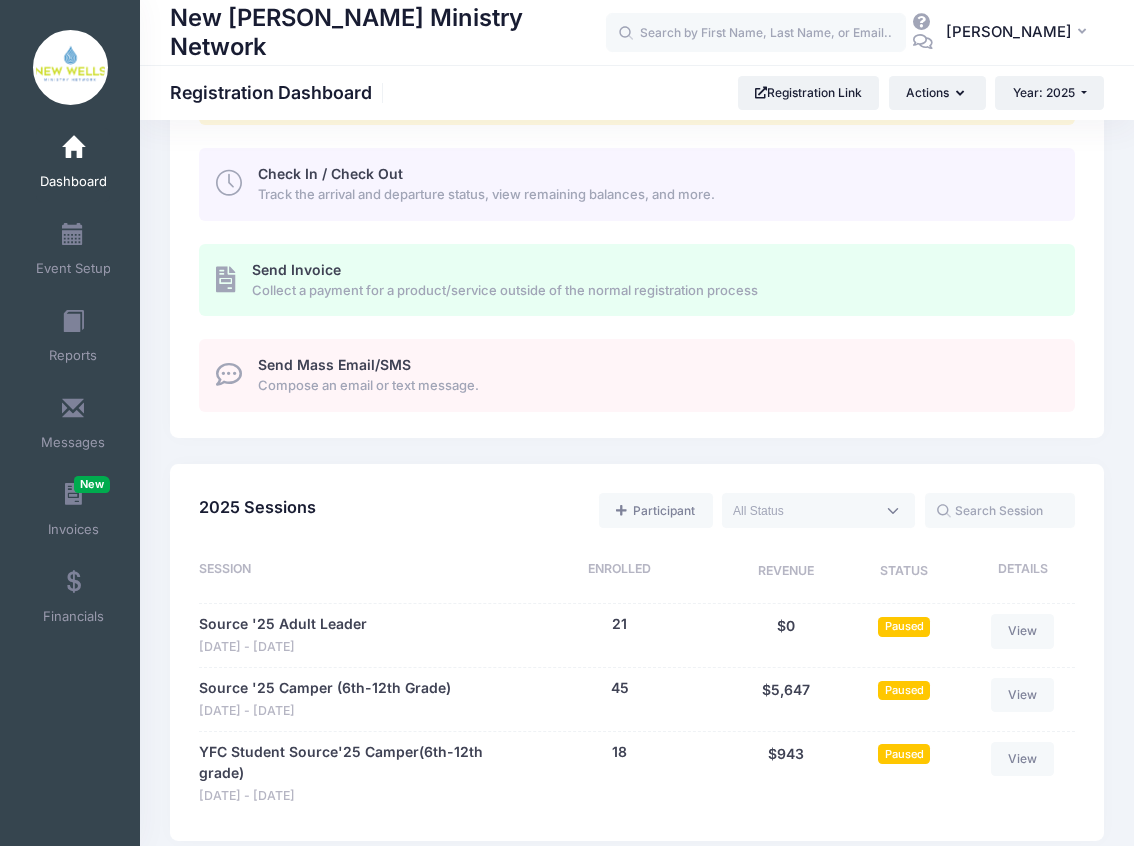 scroll, scrollTop: 0, scrollLeft: 0, axis: both 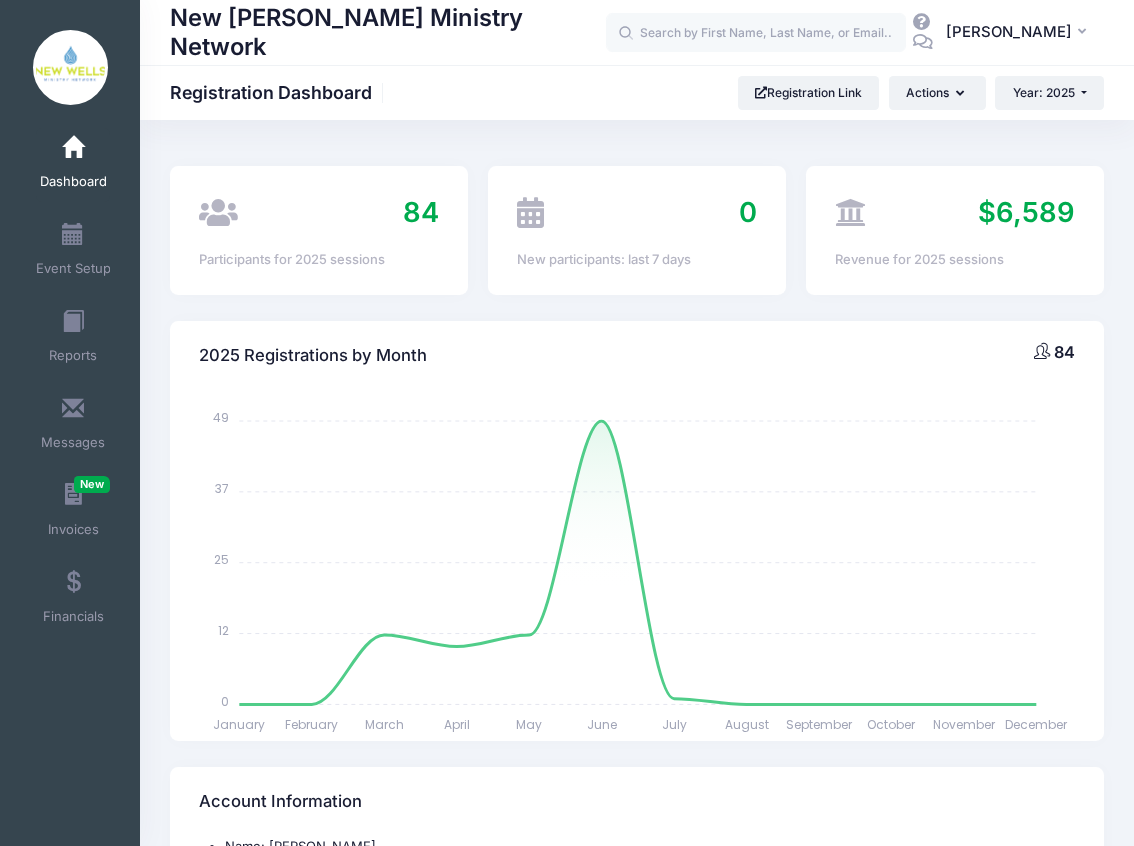 drag, startPoint x: 808, startPoint y: 52, endPoint x: 794, endPoint y: 43, distance: 16.643316 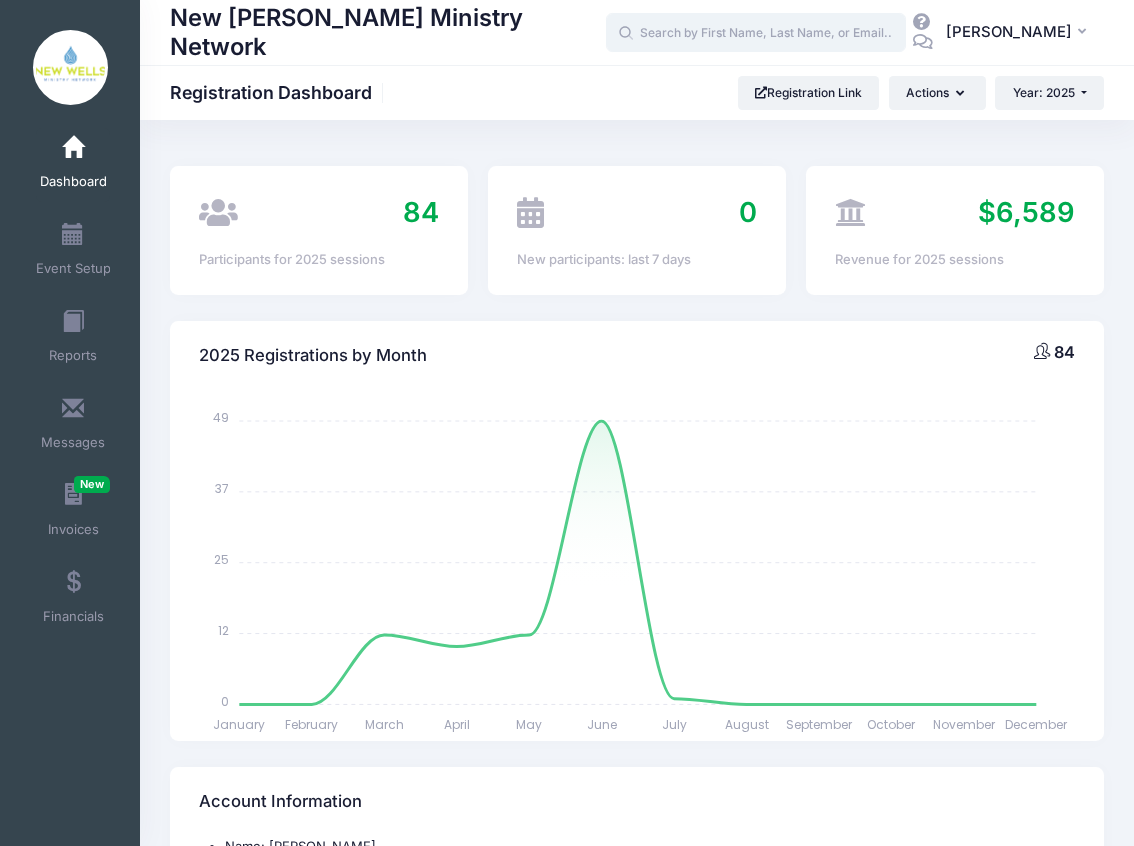 click at bounding box center (756, 33) 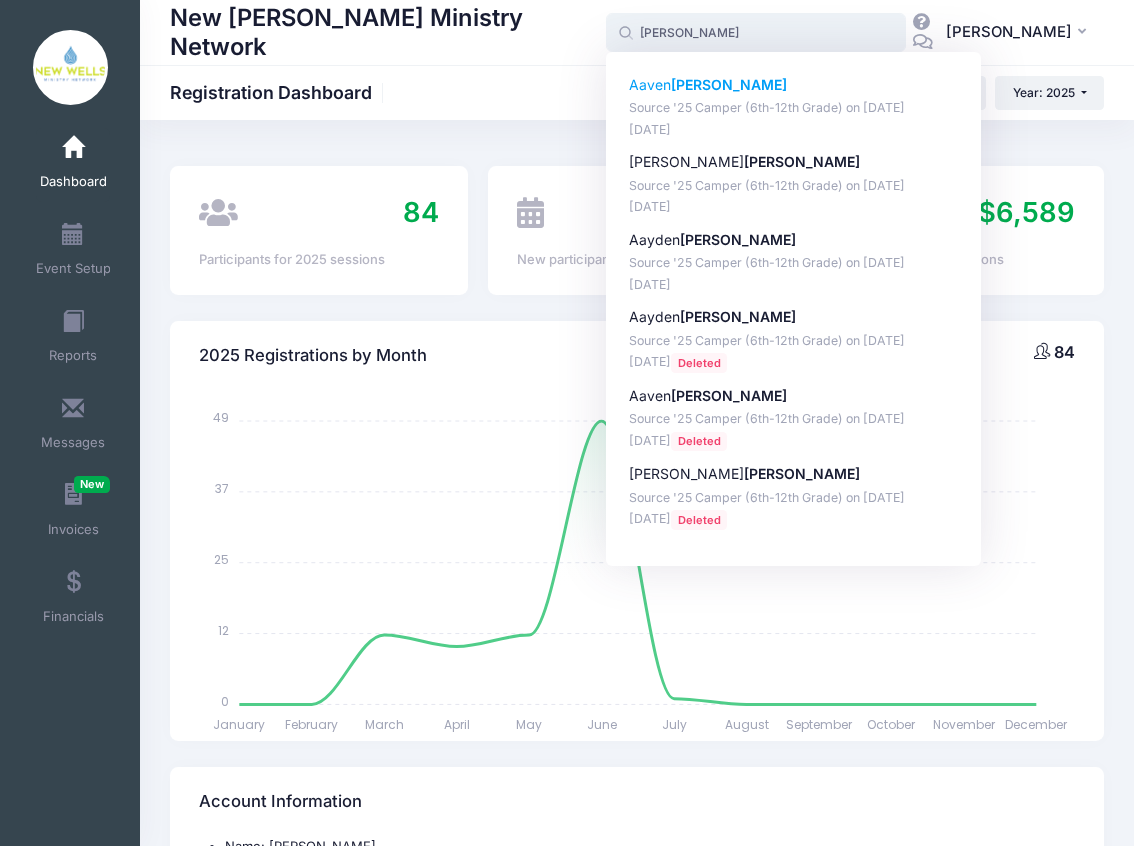 click on "Source '25 Camper (6th-12th Grade) on Jul-23, 2025" at bounding box center [794, 108] 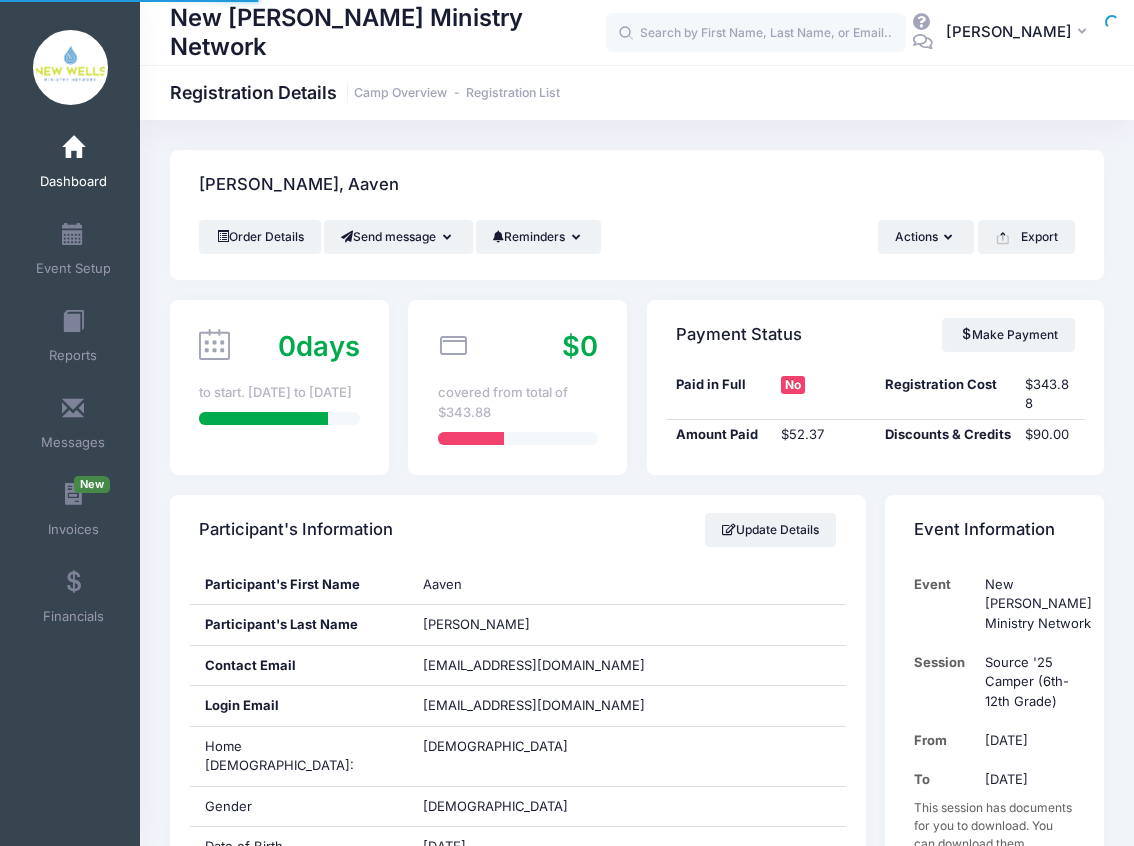scroll, scrollTop: 0, scrollLeft: 0, axis: both 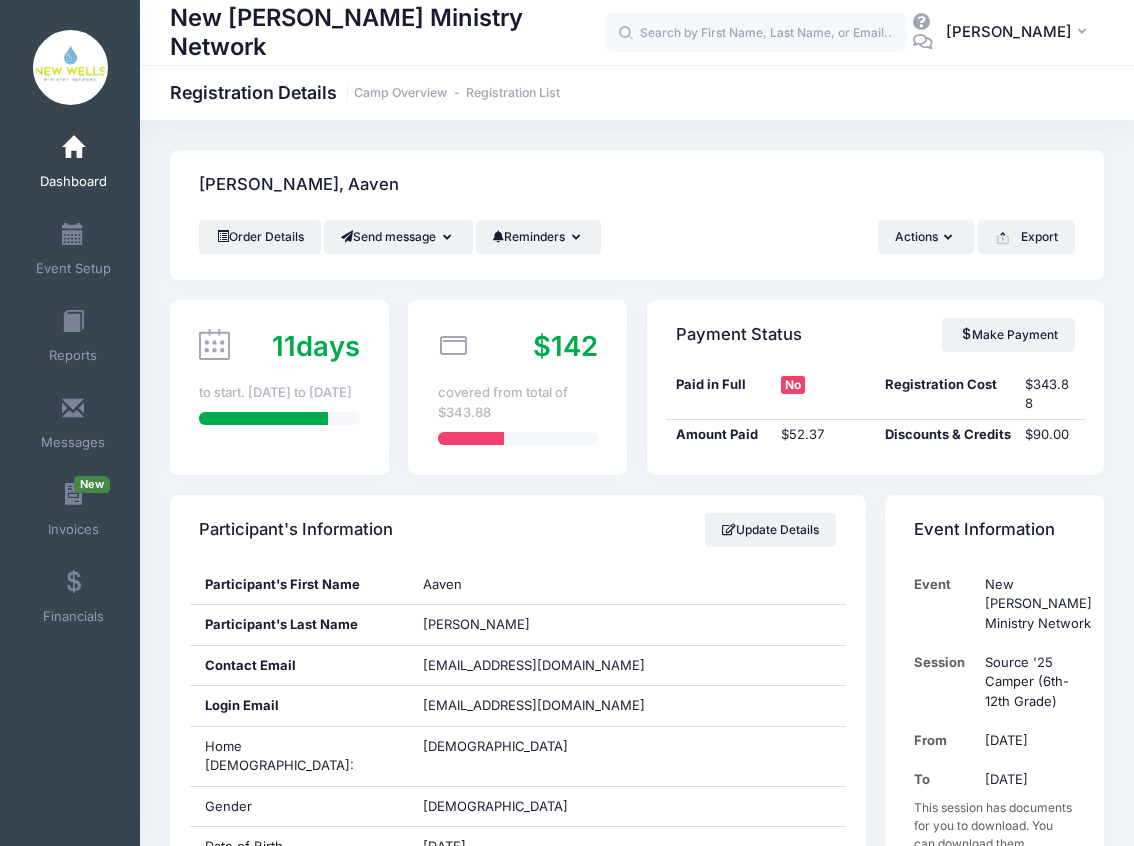 click on "Dashboard" at bounding box center (73, 182) 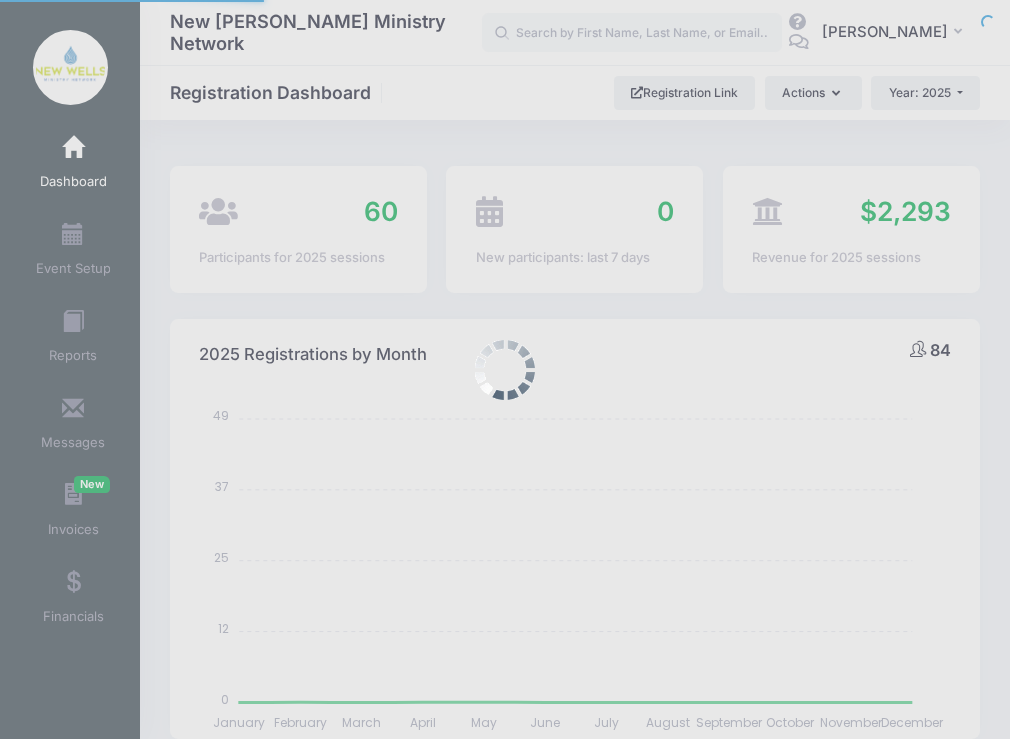 select 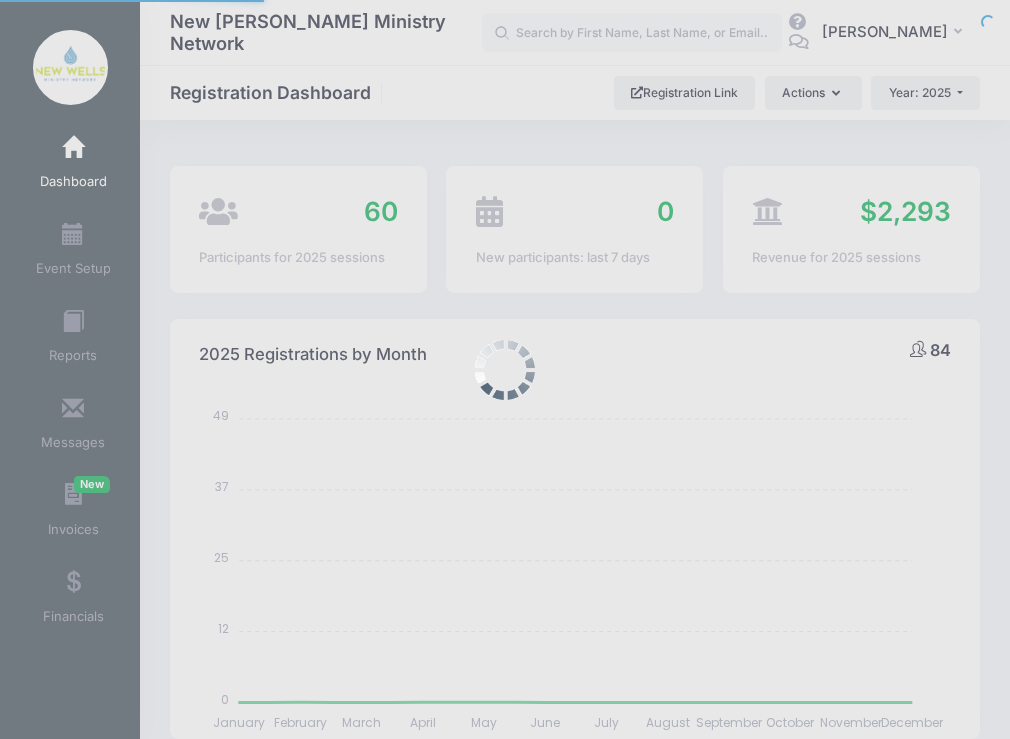 scroll, scrollTop: 0, scrollLeft: 0, axis: both 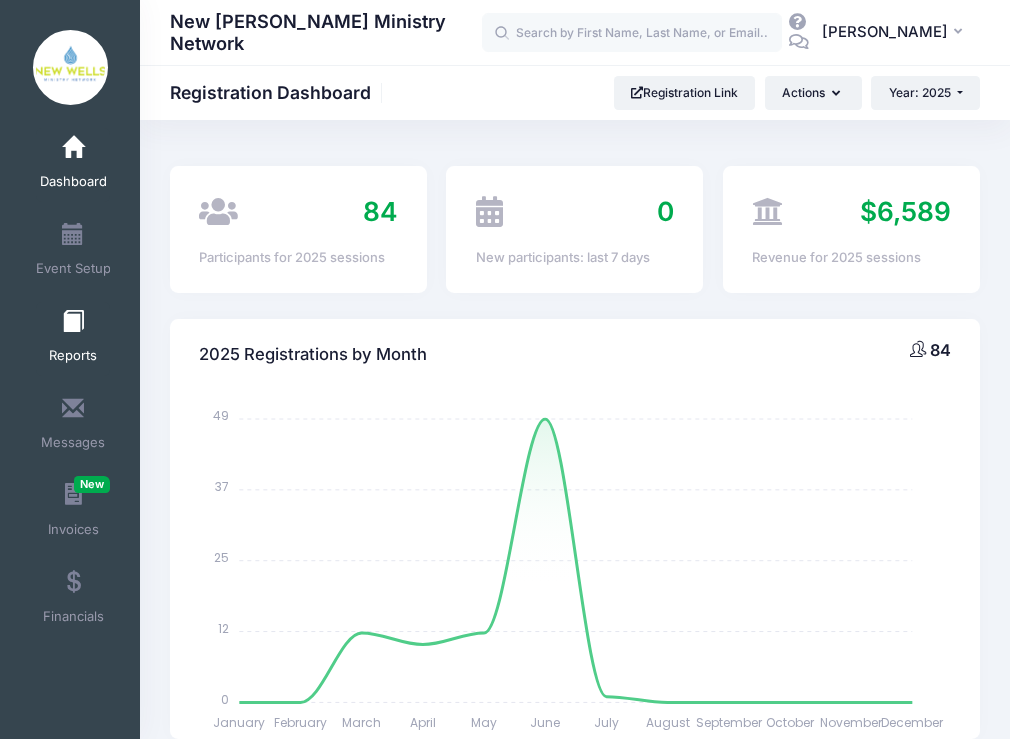 click on "Reports" at bounding box center [73, 356] 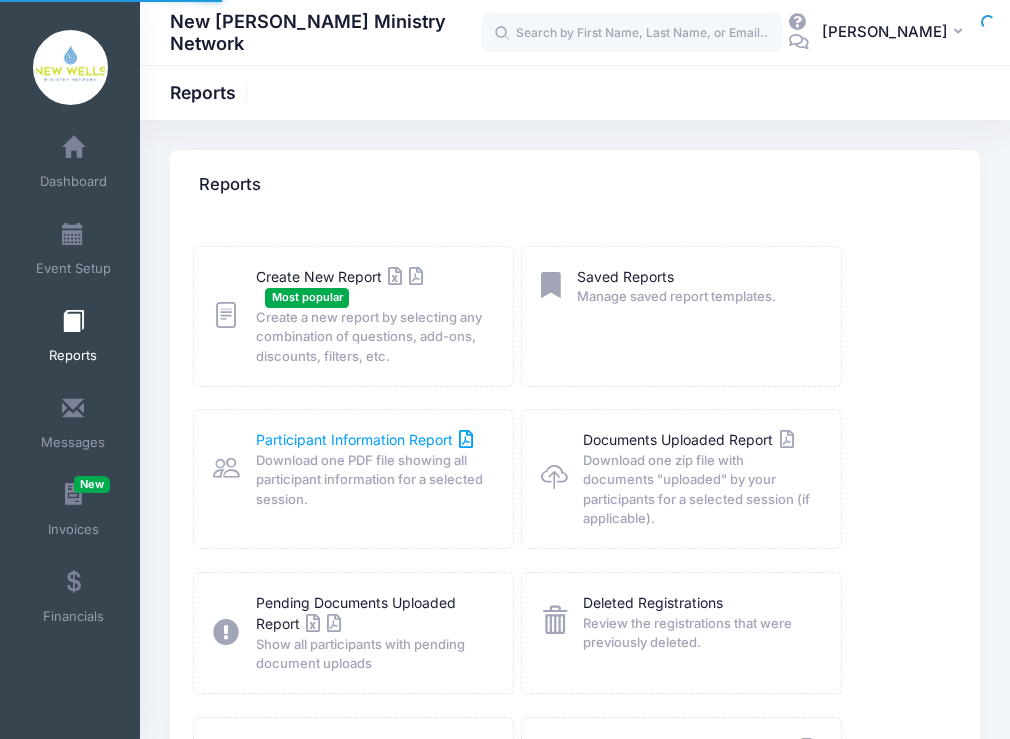 scroll, scrollTop: 0, scrollLeft: 0, axis: both 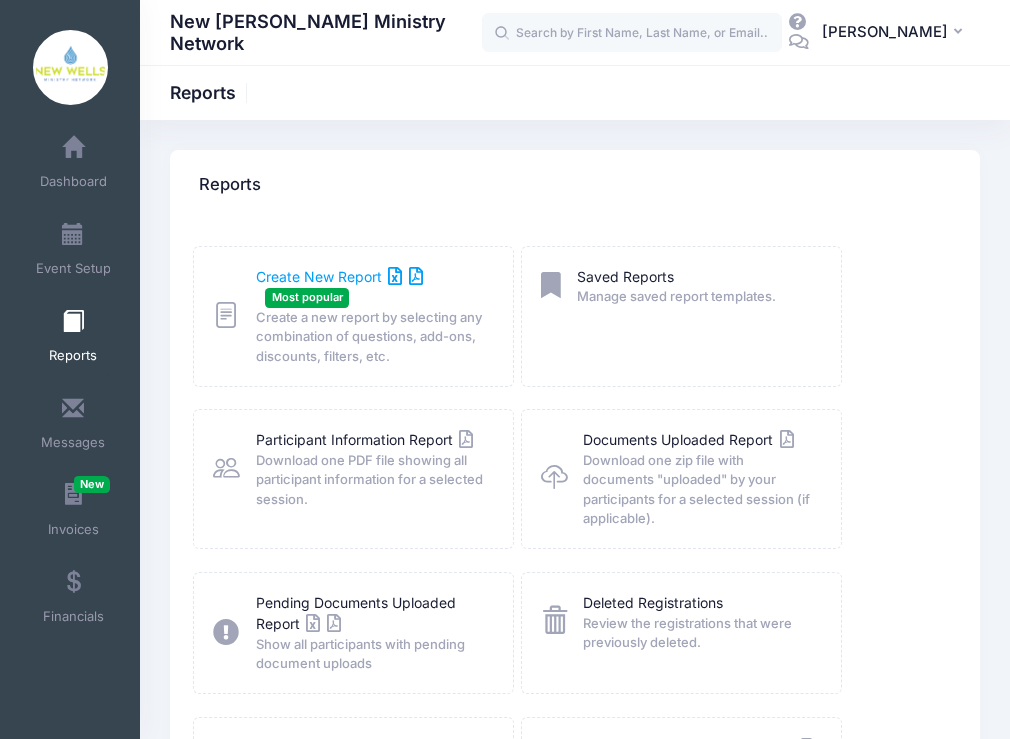 click on "Create New Report" at bounding box center (339, 276) 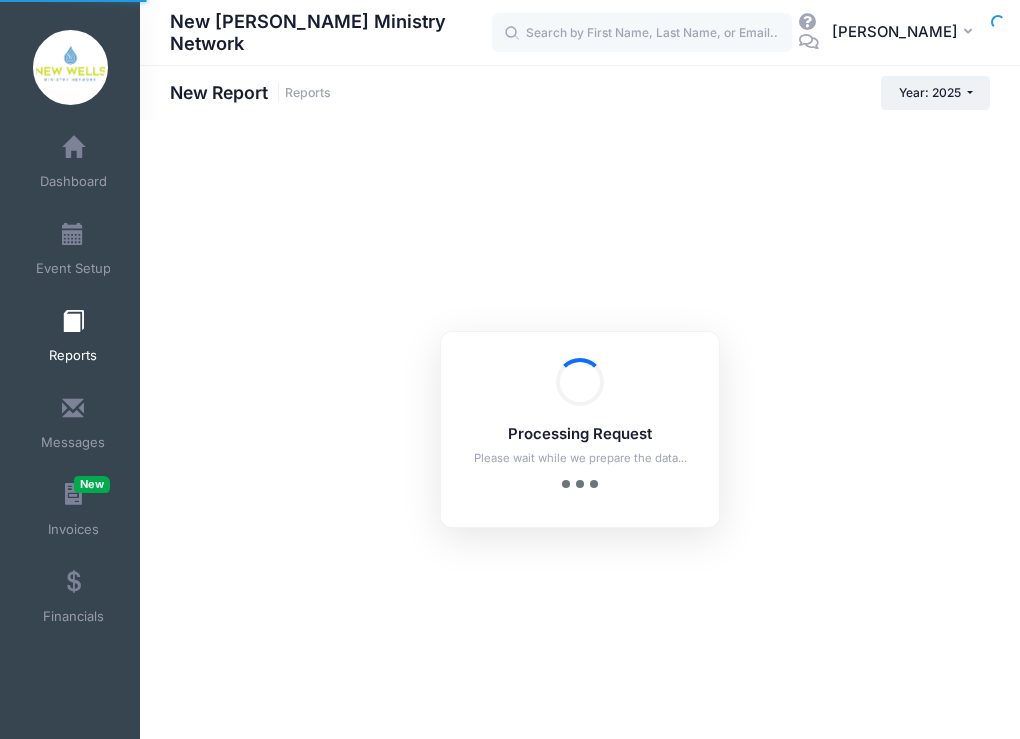 scroll, scrollTop: 0, scrollLeft: 0, axis: both 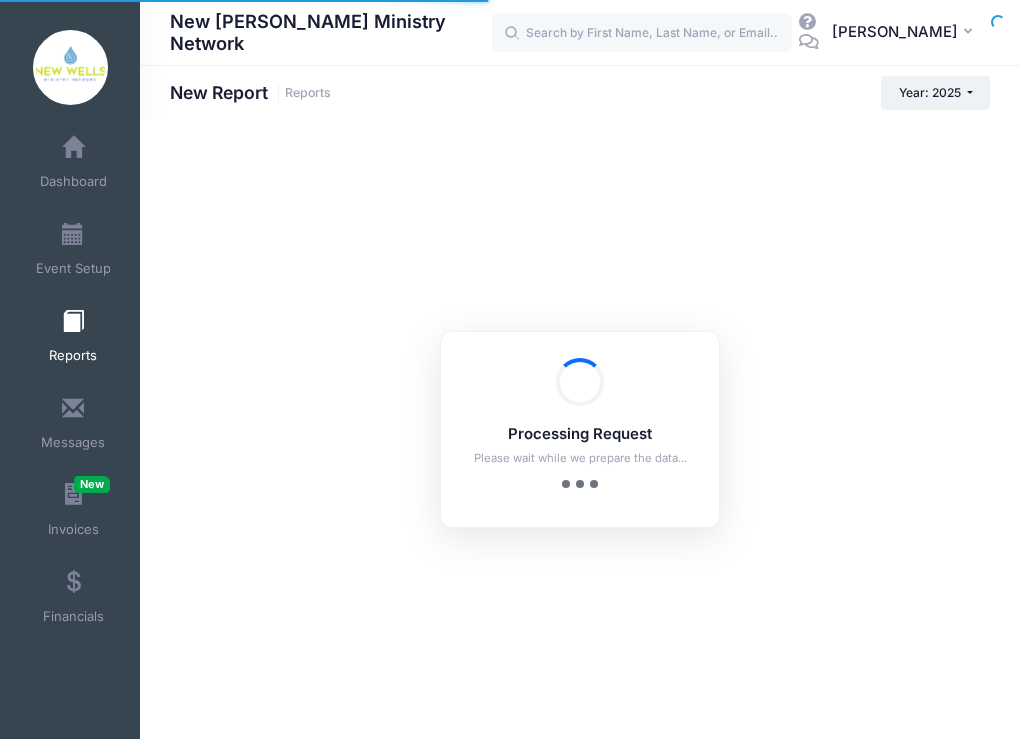 checkbox on "true" 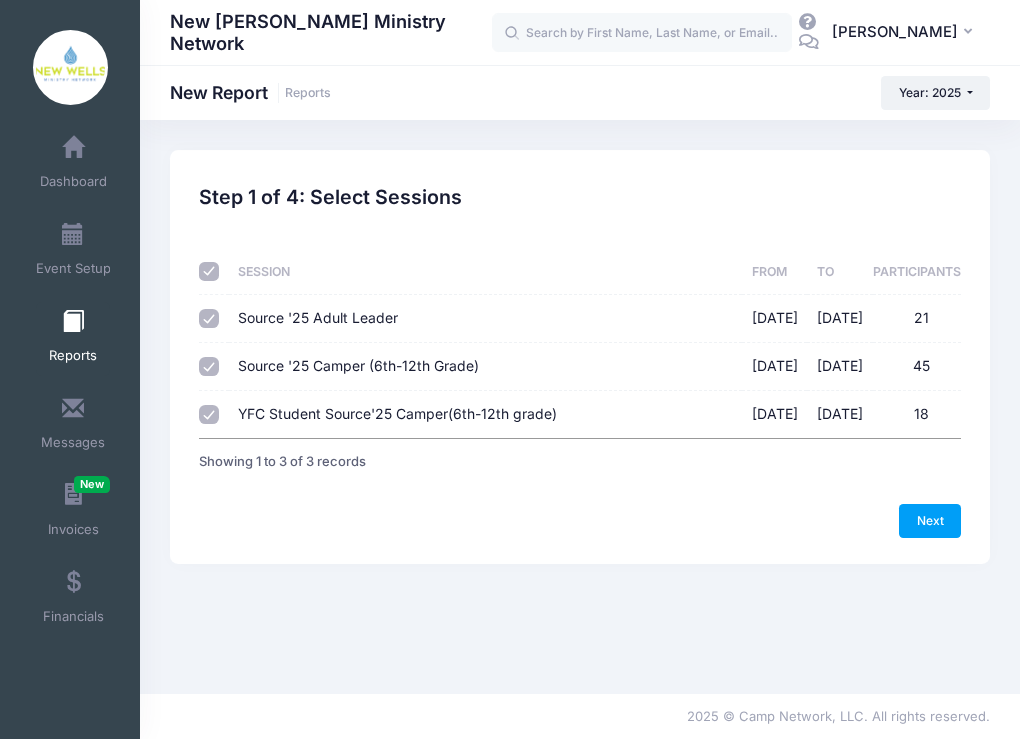 click on "Source '25 Adult Leader 07/23/2025 - 07/26/2025  21" at bounding box center (209, 319) 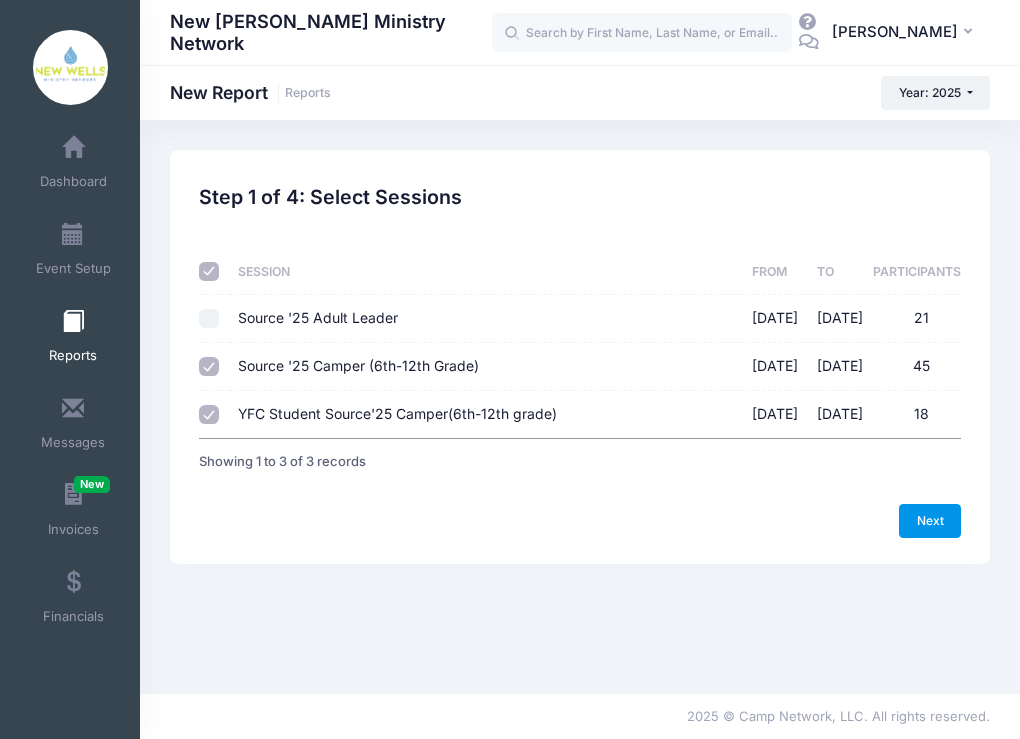click on "Next" at bounding box center (930, 521) 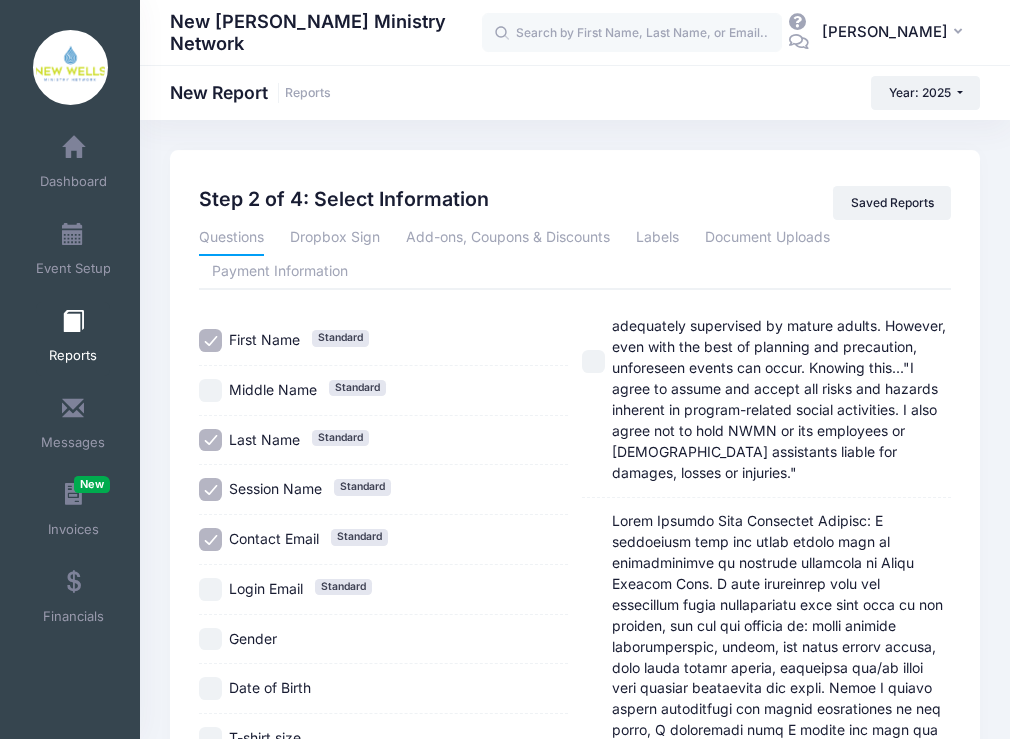 click on "Session Name Standard" at bounding box center (210, 489) 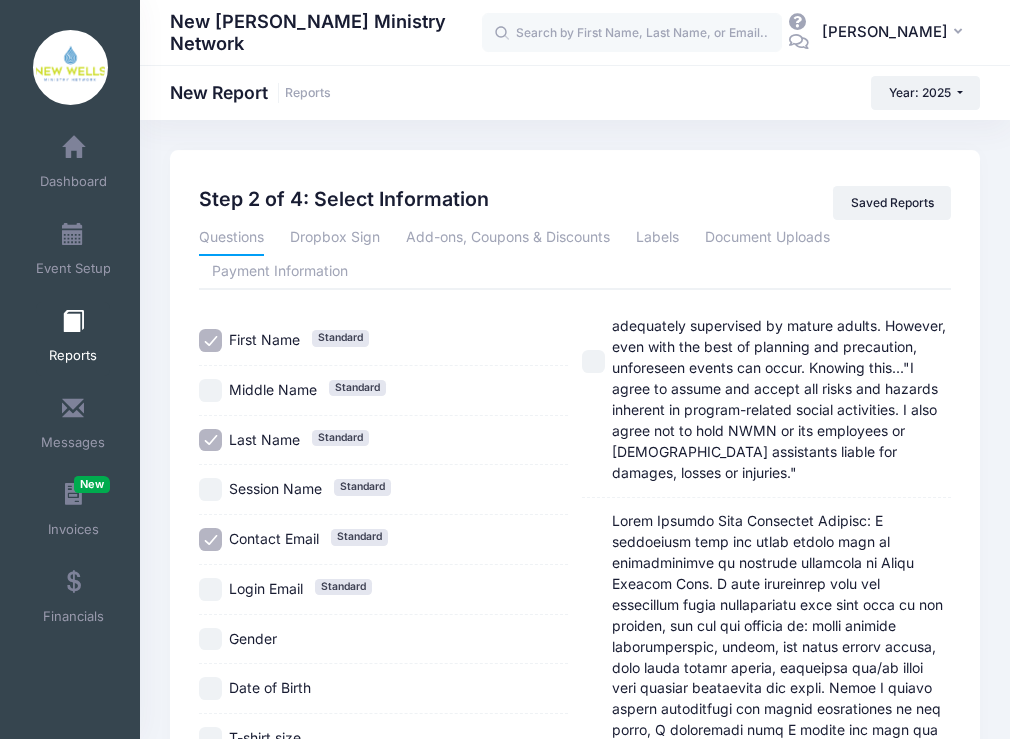 click on "Contact Email Standard" at bounding box center [210, 539] 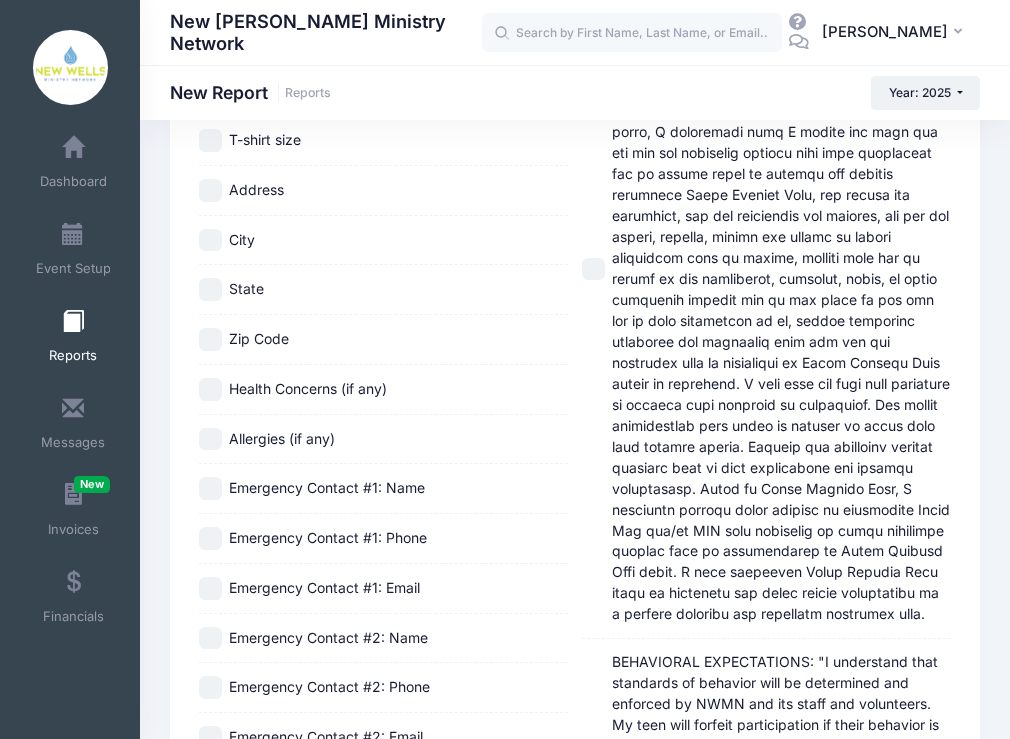 scroll, scrollTop: 600, scrollLeft: 0, axis: vertical 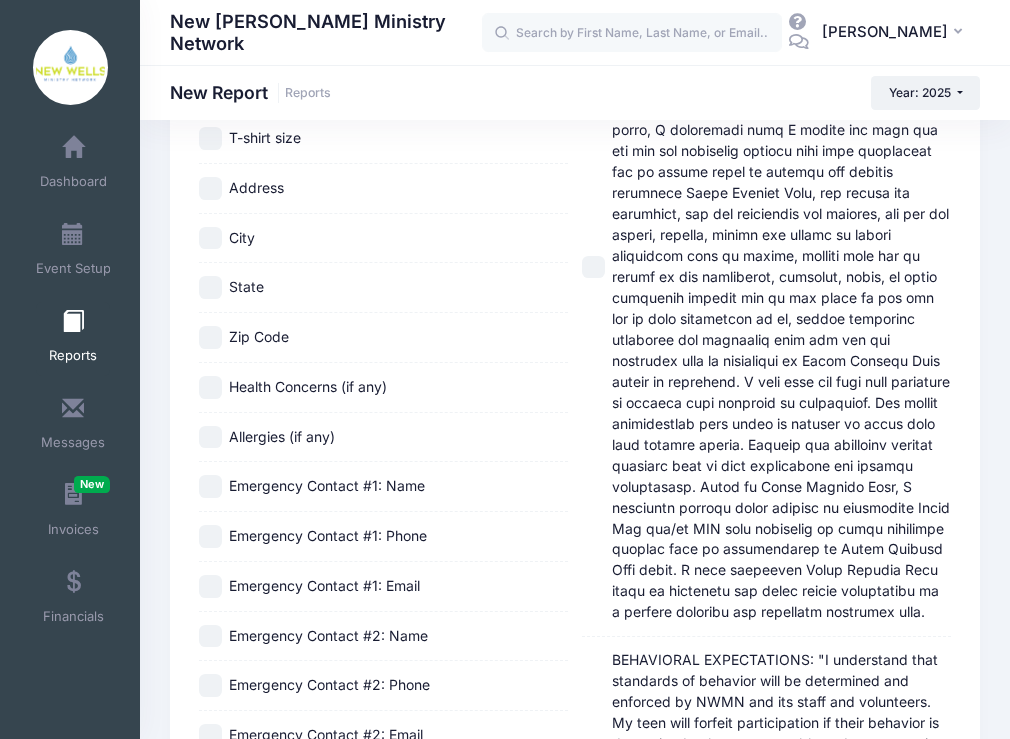 click on "Allergies (if any)" at bounding box center [383, 437] 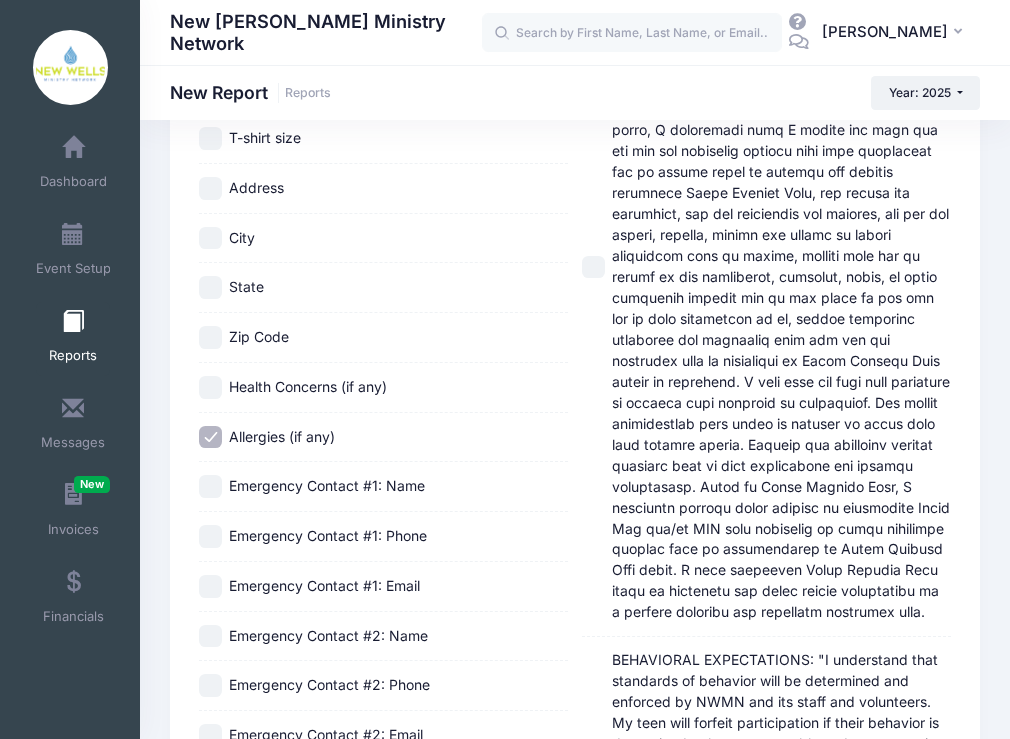 click on "Allergies (if any)" at bounding box center [210, 437] 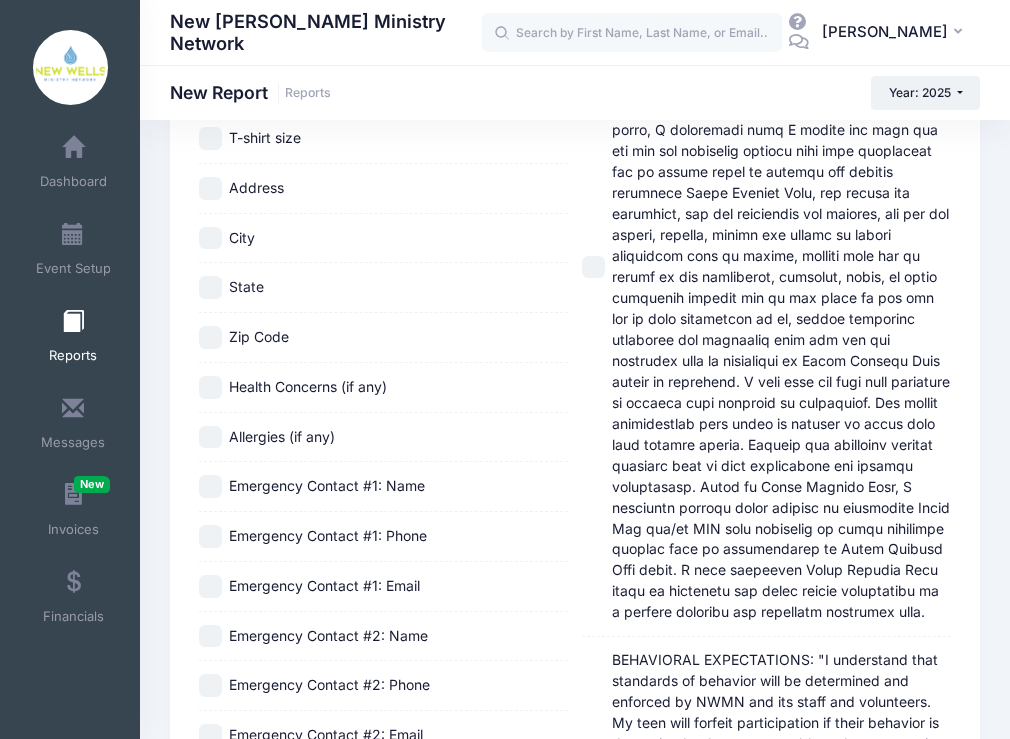 click on "Health Concerns (if any)" at bounding box center (210, 387) 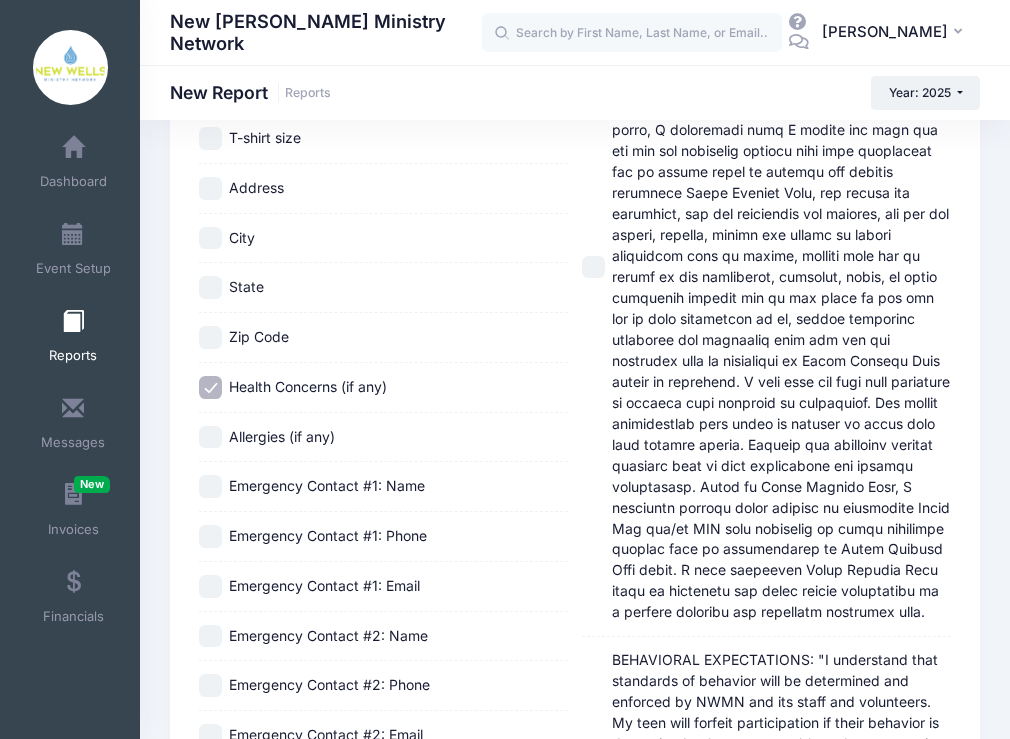 click on "Allergies (if any)" at bounding box center (210, 437) 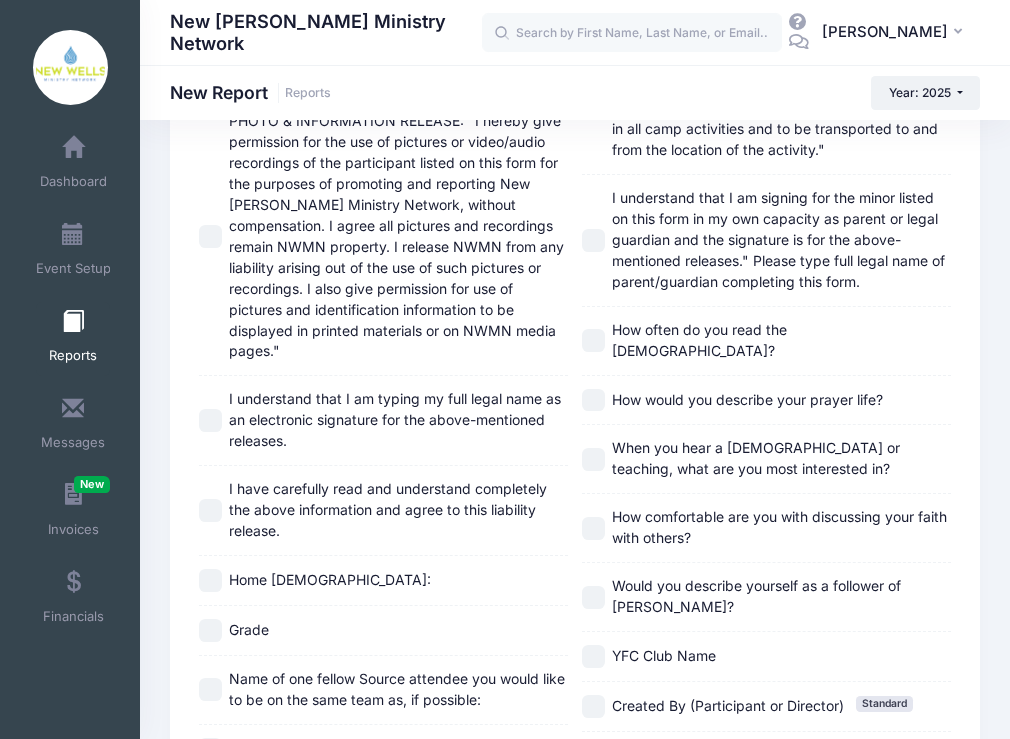 scroll, scrollTop: 1666, scrollLeft: 0, axis: vertical 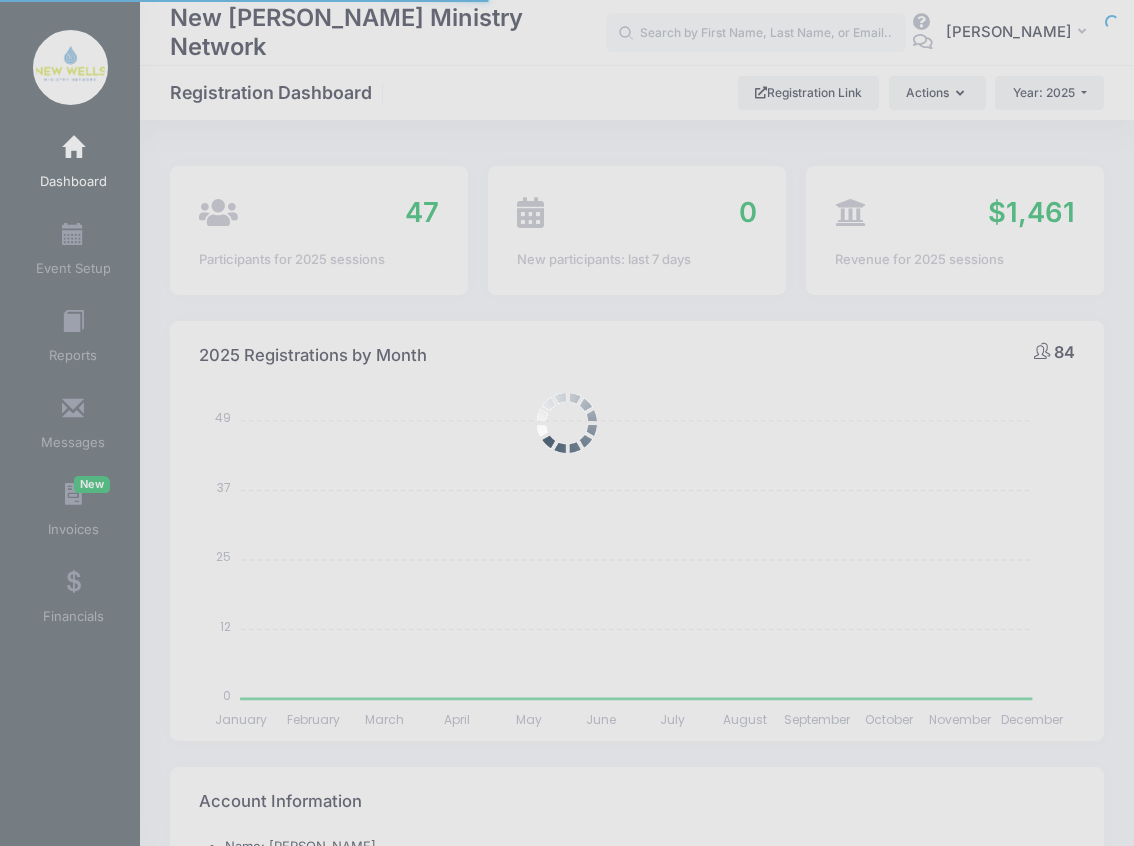 select 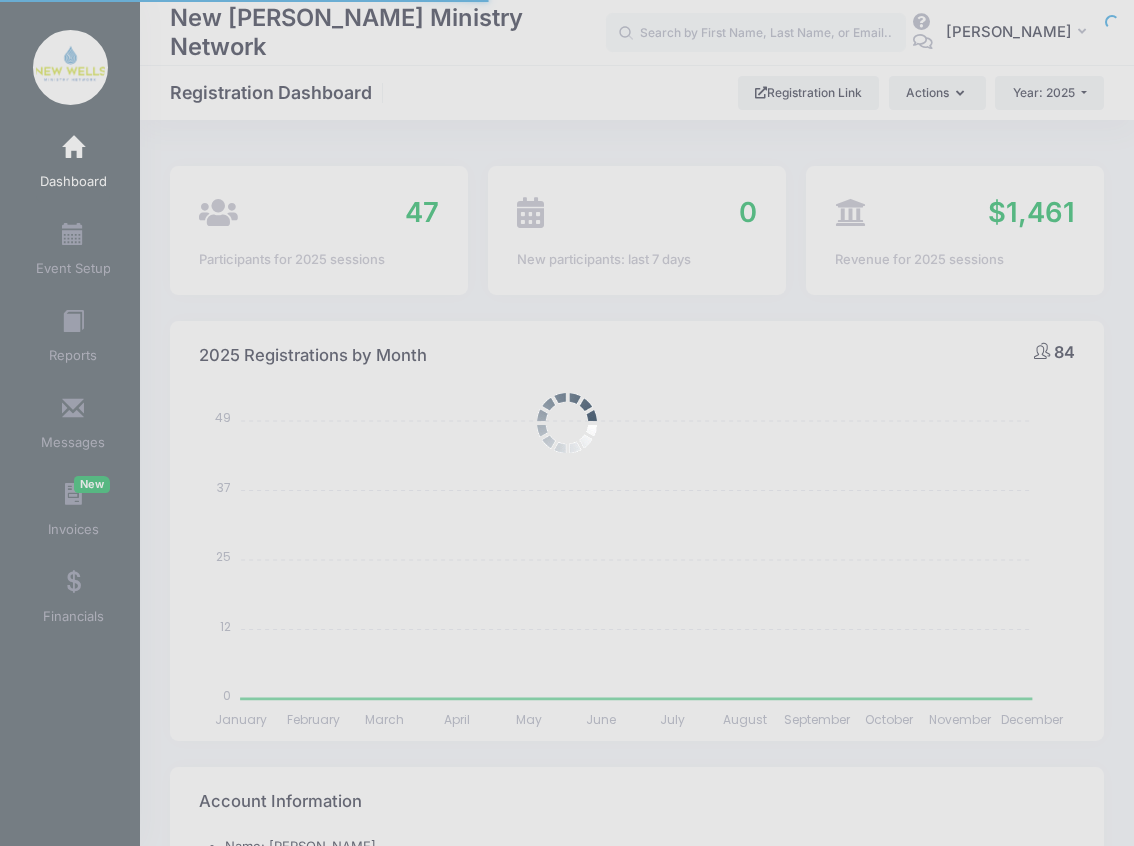 scroll, scrollTop: 0, scrollLeft: 0, axis: both 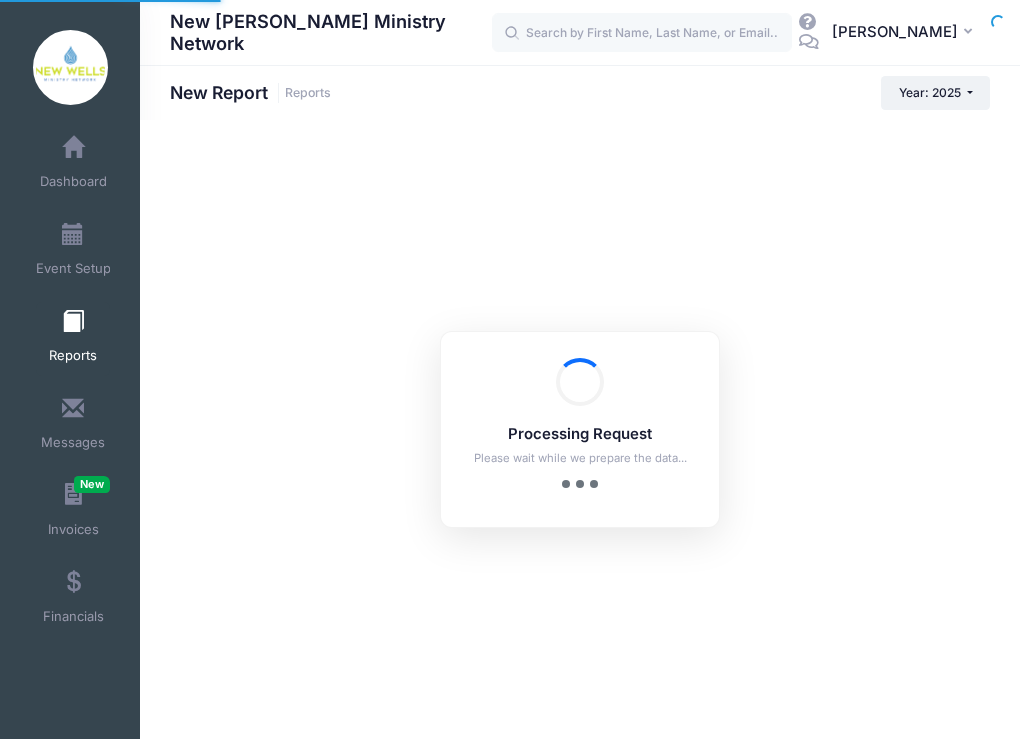 checkbox on "false" 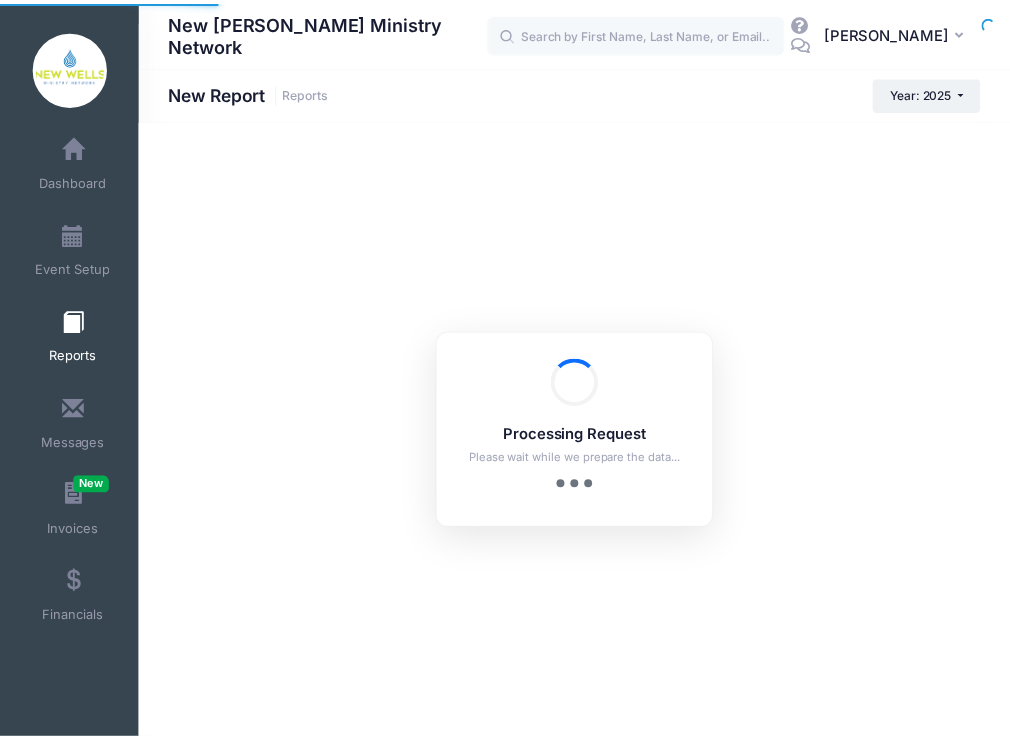 scroll, scrollTop: 0, scrollLeft: 0, axis: both 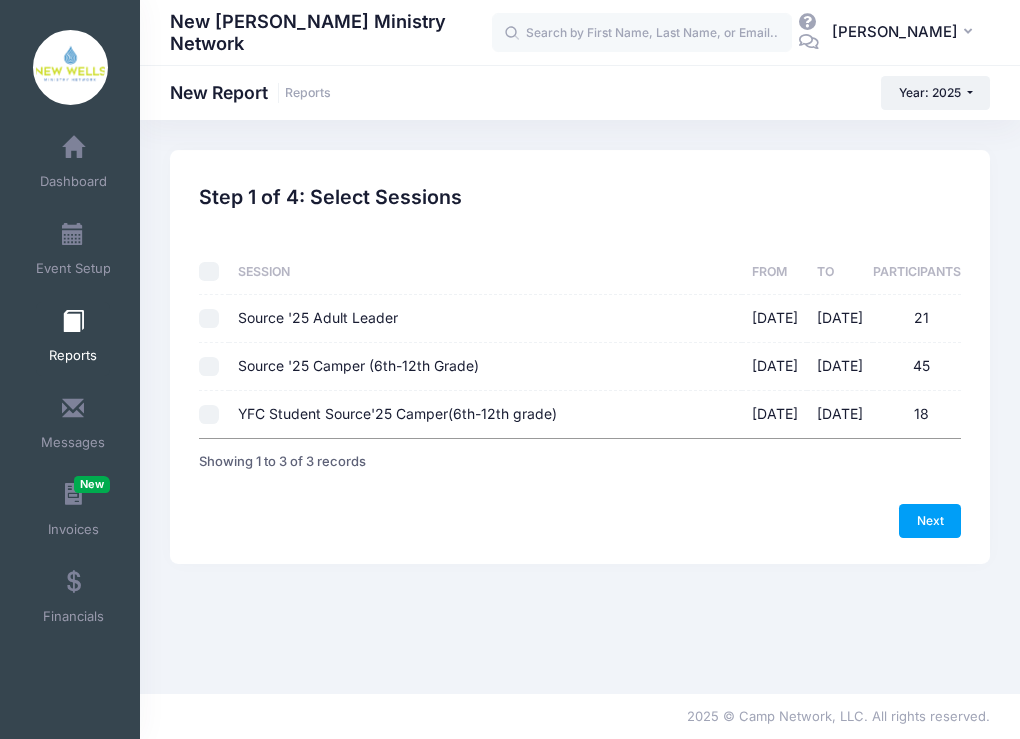 click on "Source '25 Camper (6th-12th Grade) [DATE] - [DATE]  45" at bounding box center (209, 367) 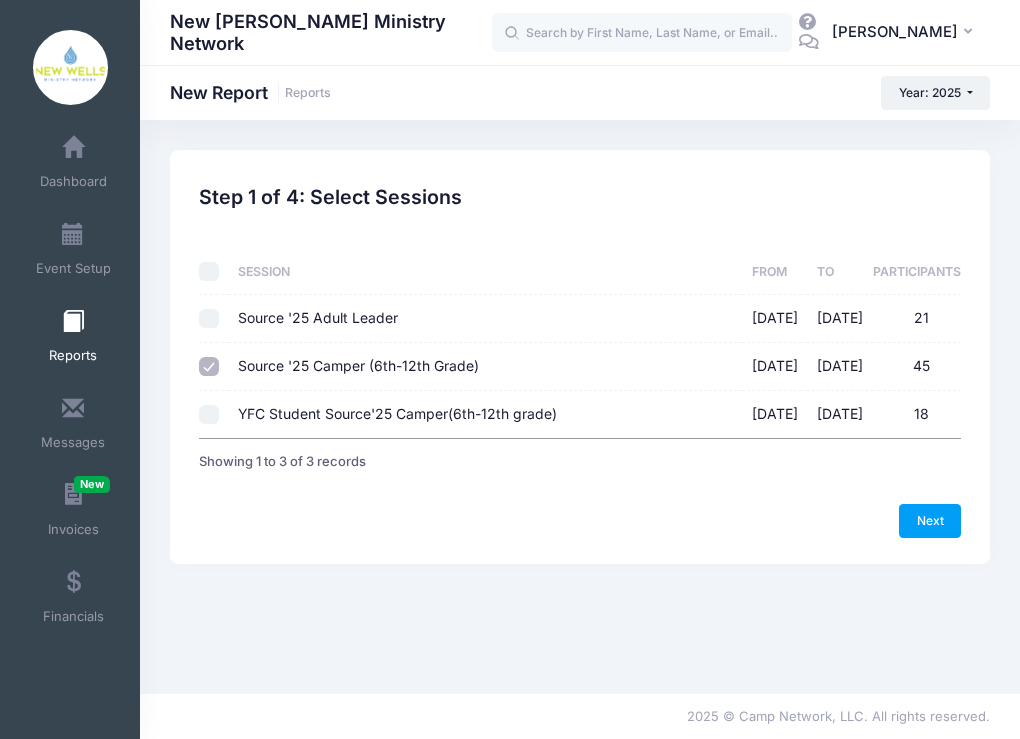 click on "YFC Student Source'25 Camper(6th-12th grade) [DATE] - [DATE]  18" at bounding box center [209, 415] 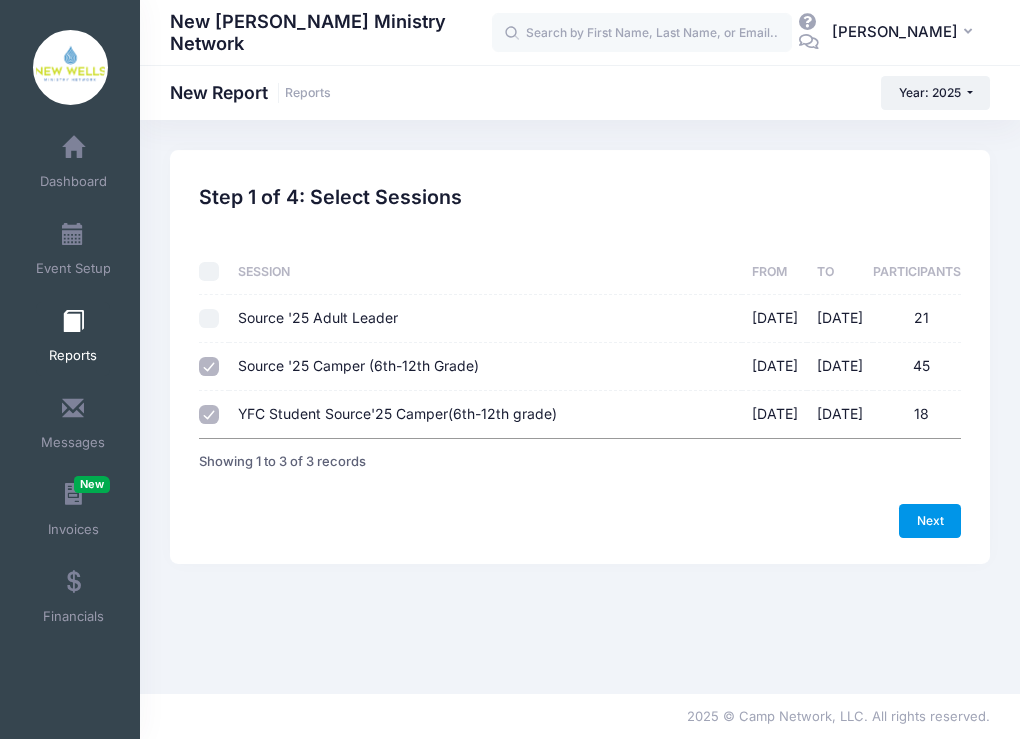 click on "Next" at bounding box center (930, 521) 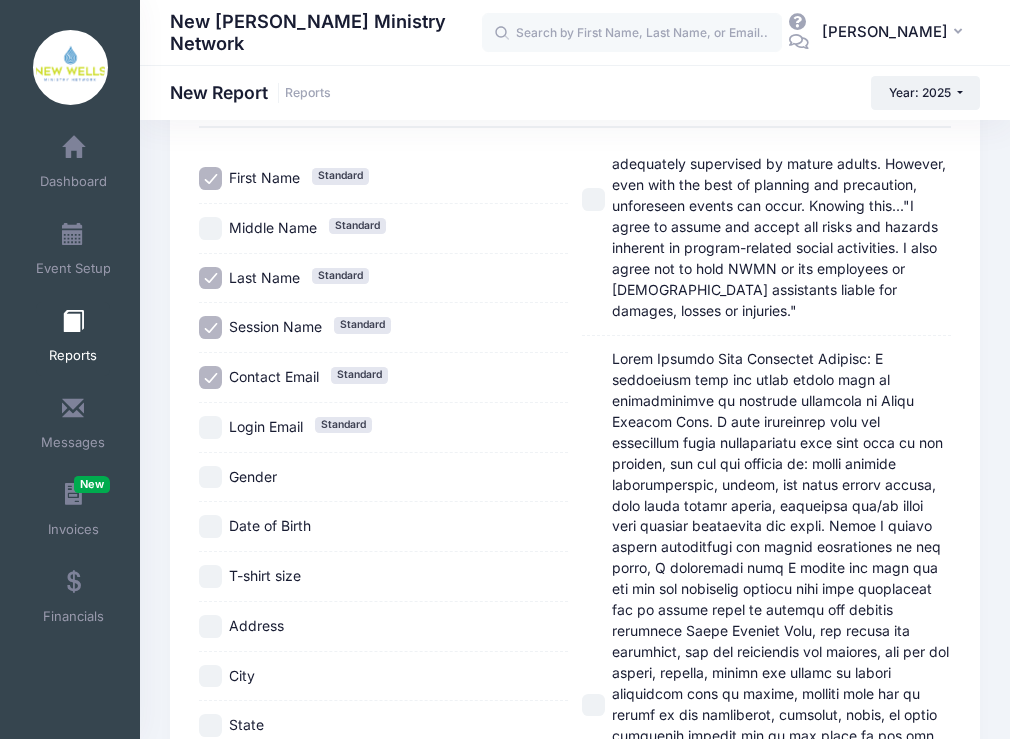 scroll, scrollTop: 0, scrollLeft: 0, axis: both 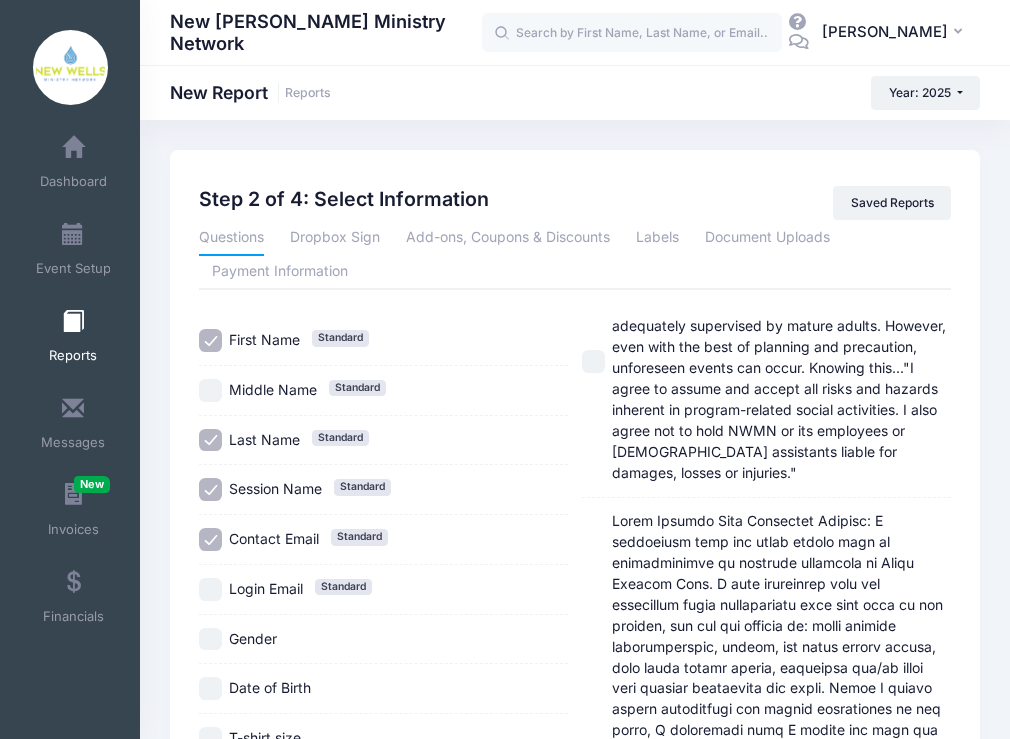 click on "Session Name Standard" at bounding box center (210, 489) 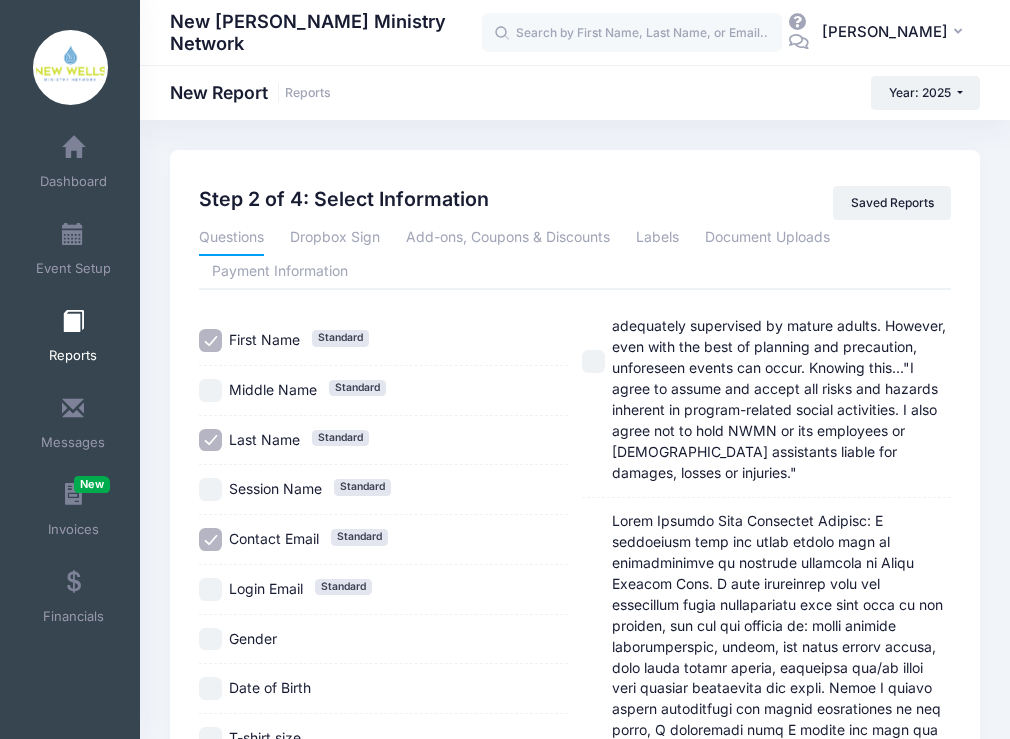 click on "Contact Email Standard" at bounding box center [210, 539] 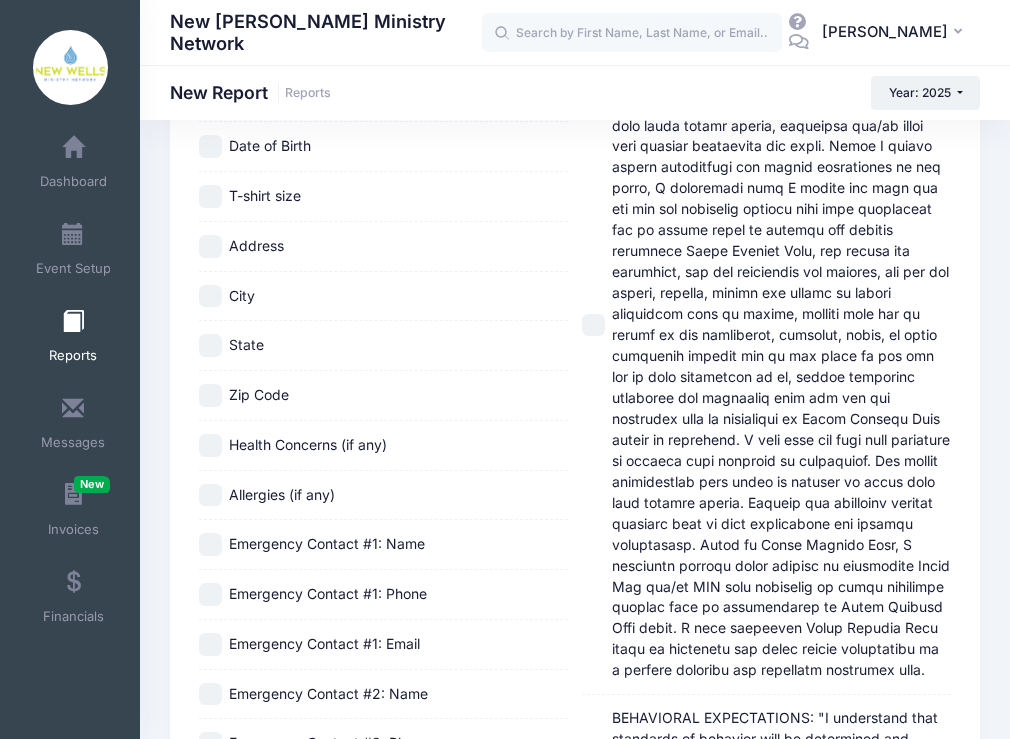 scroll, scrollTop: 600, scrollLeft: 0, axis: vertical 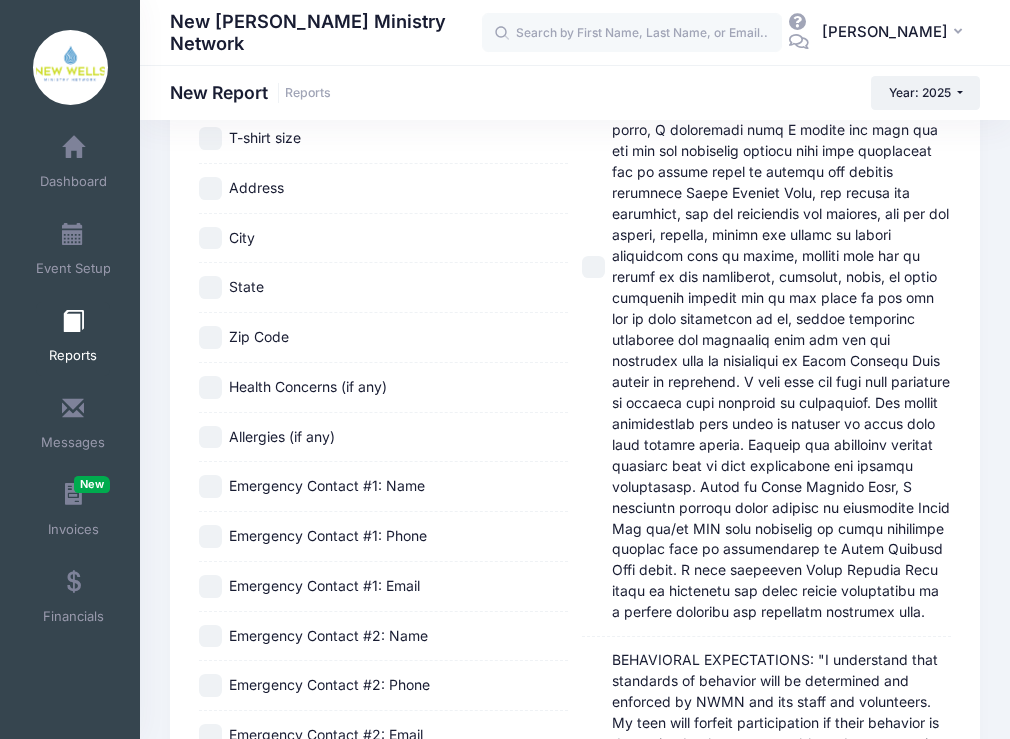 click on "Allergies (if any)" at bounding box center [210, 437] 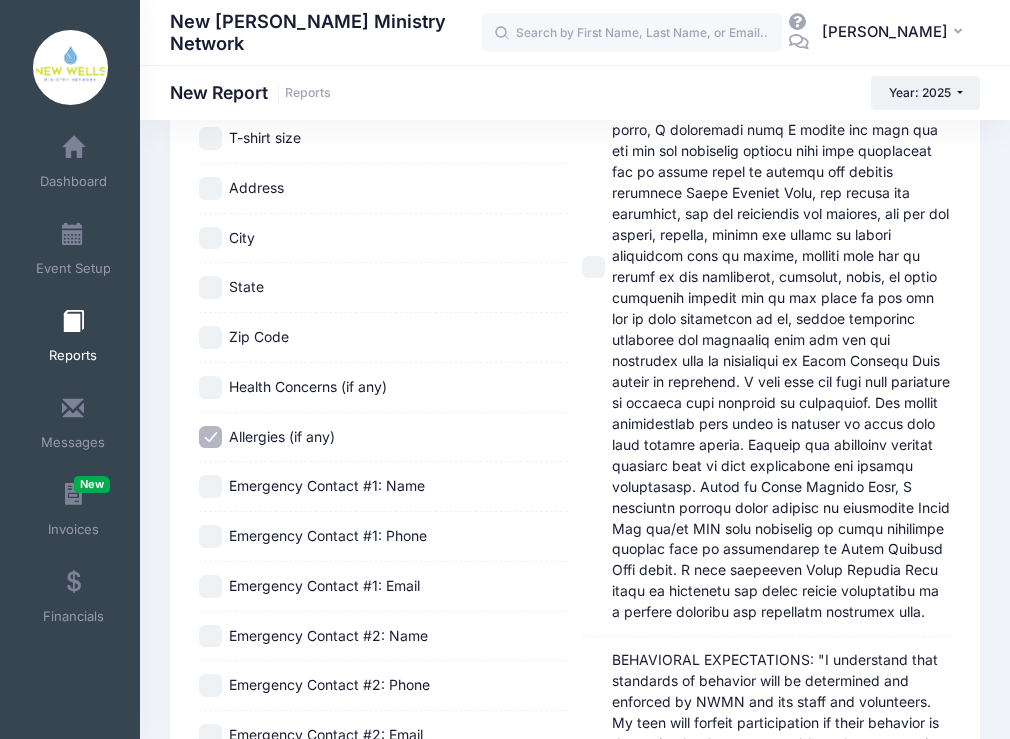 click on "Health Concerns (if any)" at bounding box center [383, 388] 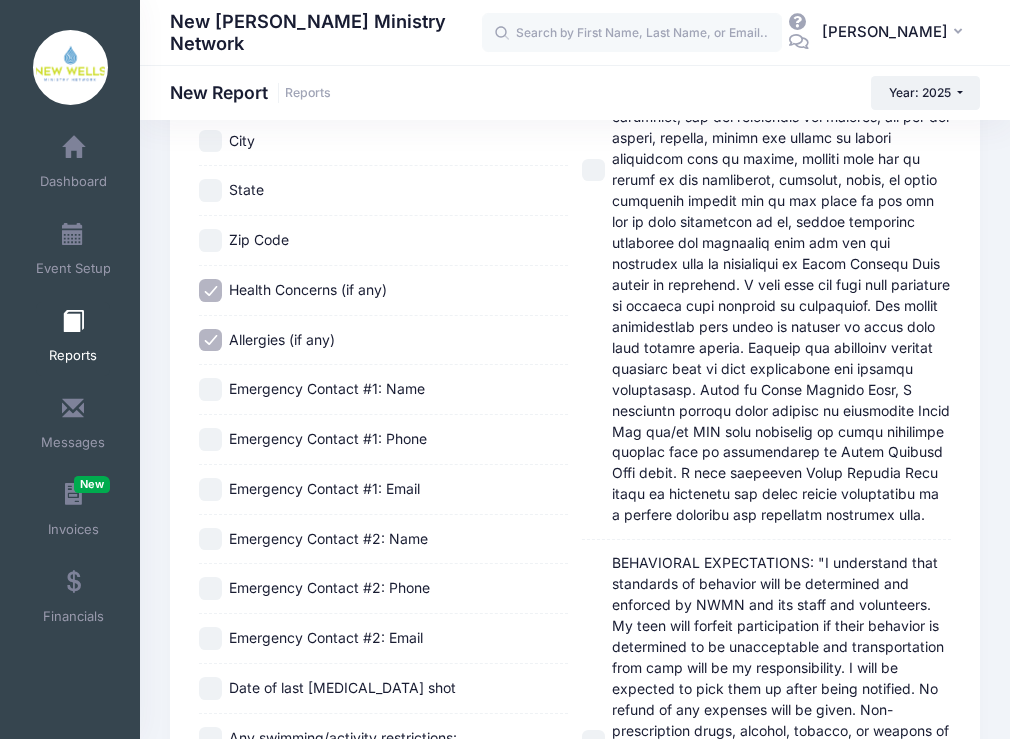scroll, scrollTop: 733, scrollLeft: 0, axis: vertical 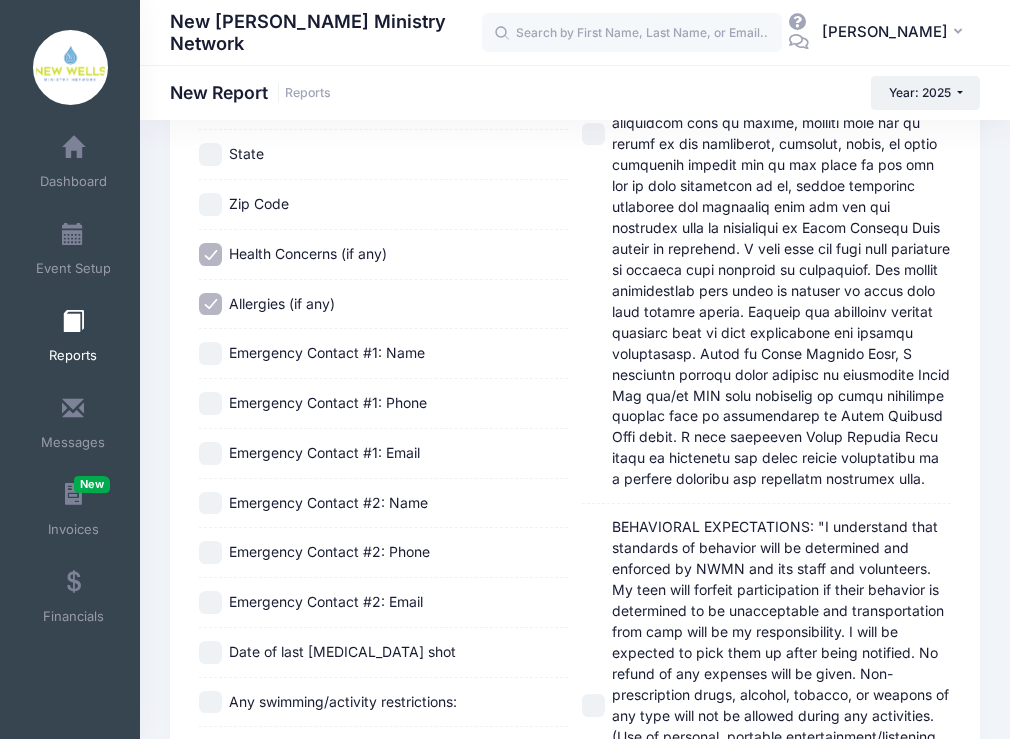 click on "Emergency Contact #1: Name" at bounding box center (210, 353) 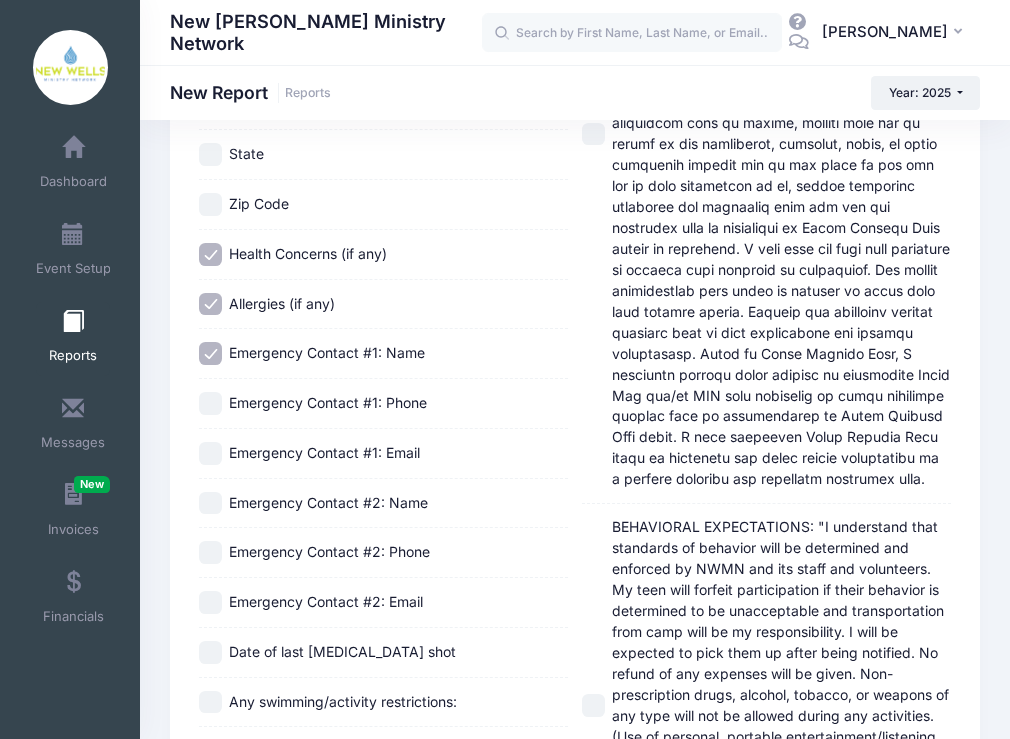 click on "Emergency Contact #1: Phone" at bounding box center (210, 403) 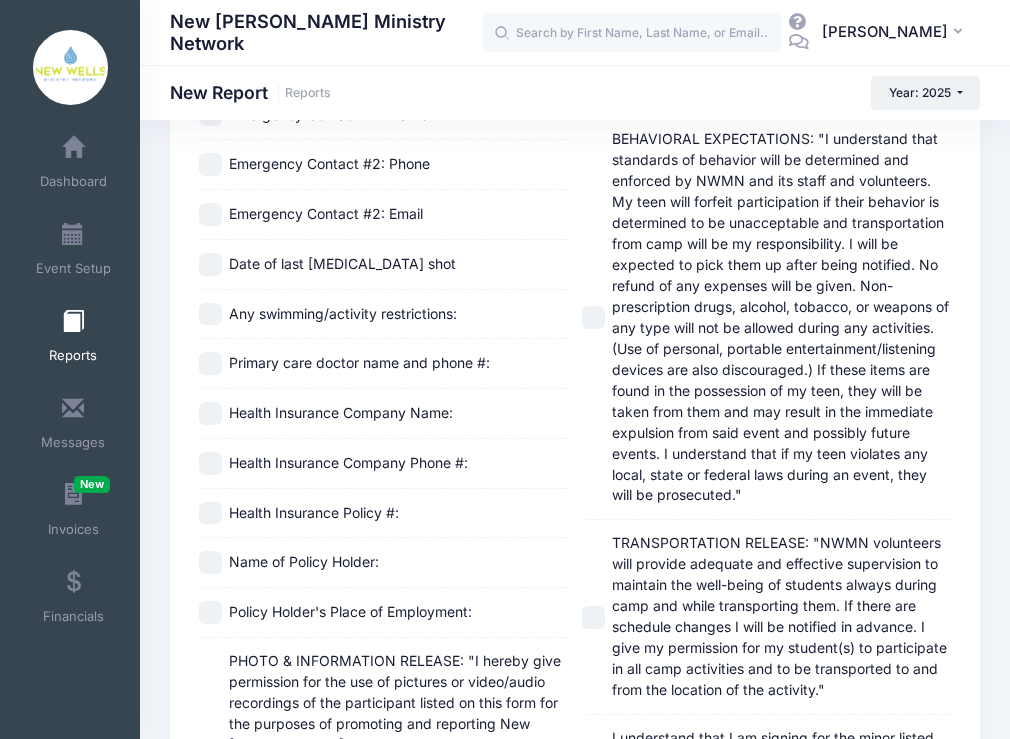 scroll, scrollTop: 1133, scrollLeft: 0, axis: vertical 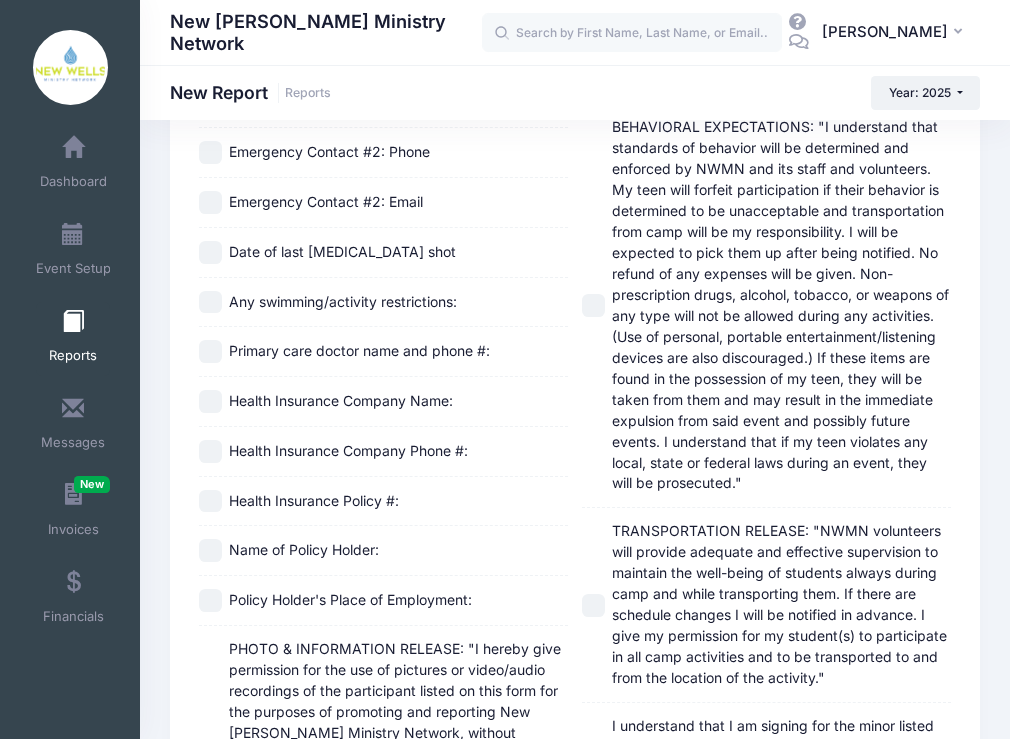 click on "Date of last [MEDICAL_DATA] shot" at bounding box center [210, 252] 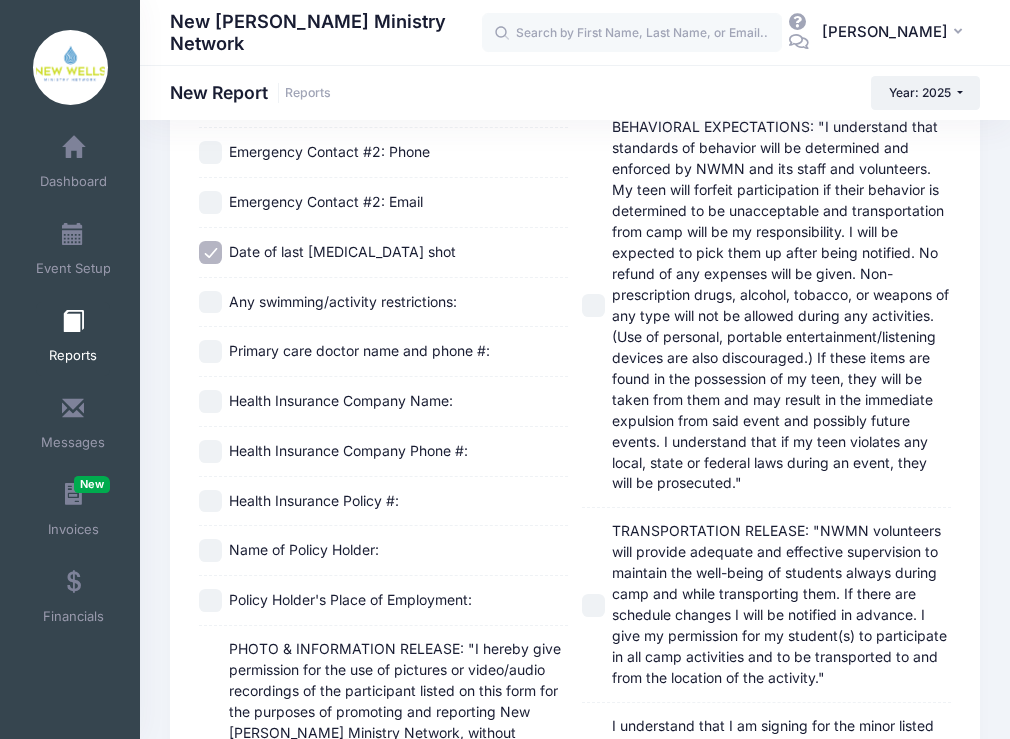 click on "Any swimming/activity restrictions:" at bounding box center [210, 302] 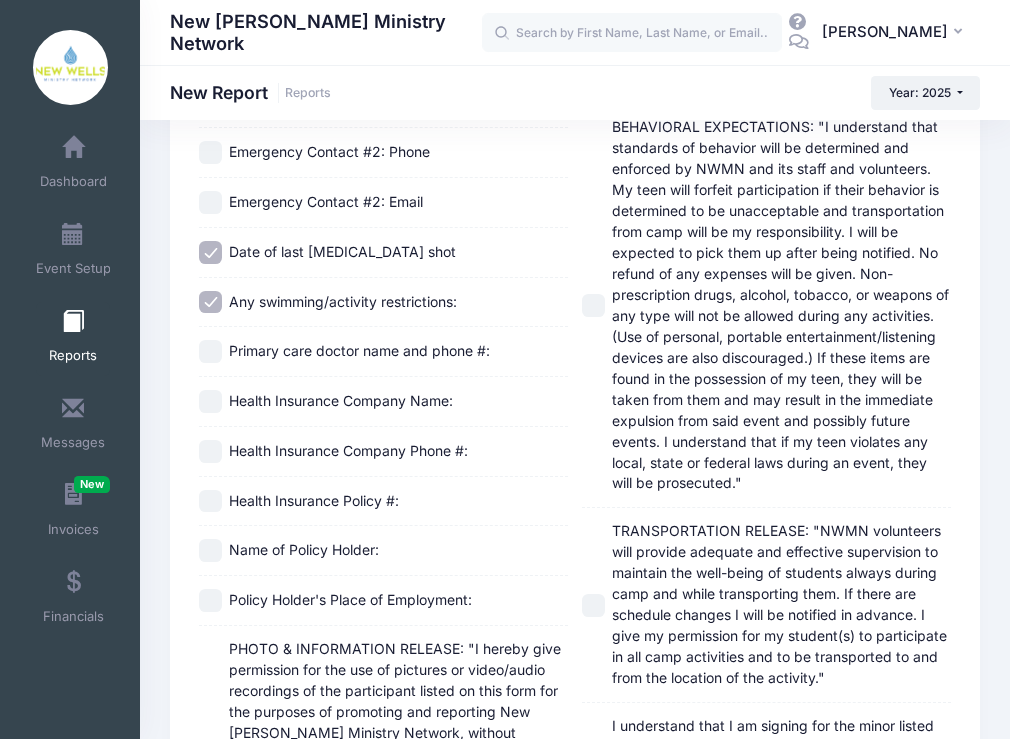 click on "Primary care doctor name and phone #:" at bounding box center (210, 351) 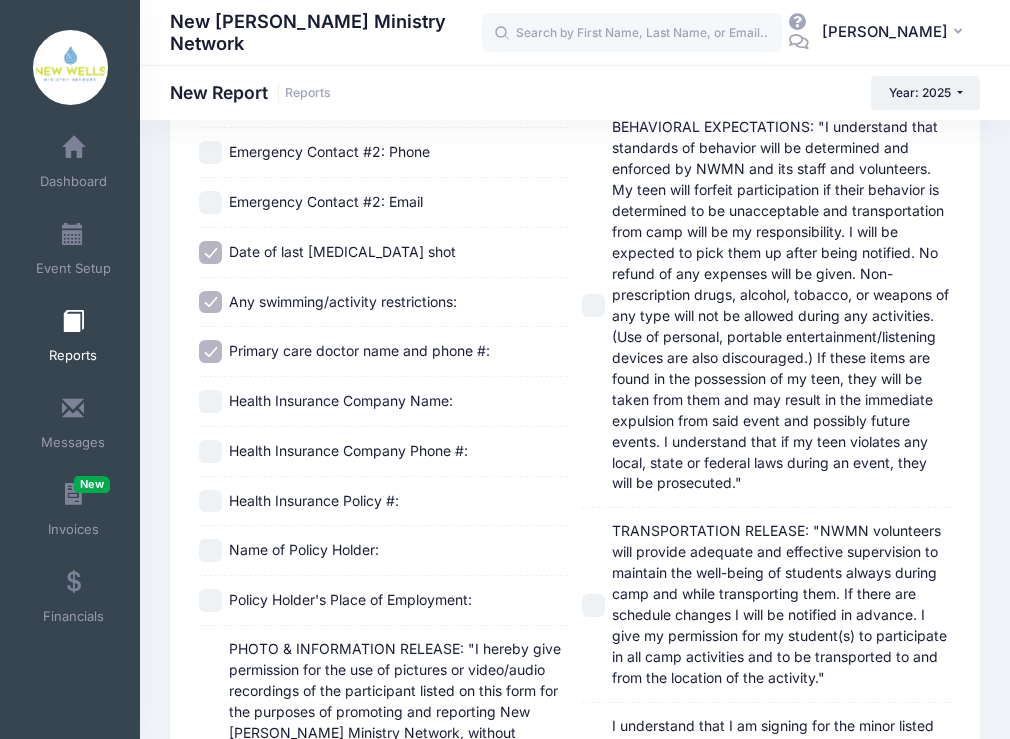 click on "Health Insurance Company Name:" at bounding box center [210, 401] 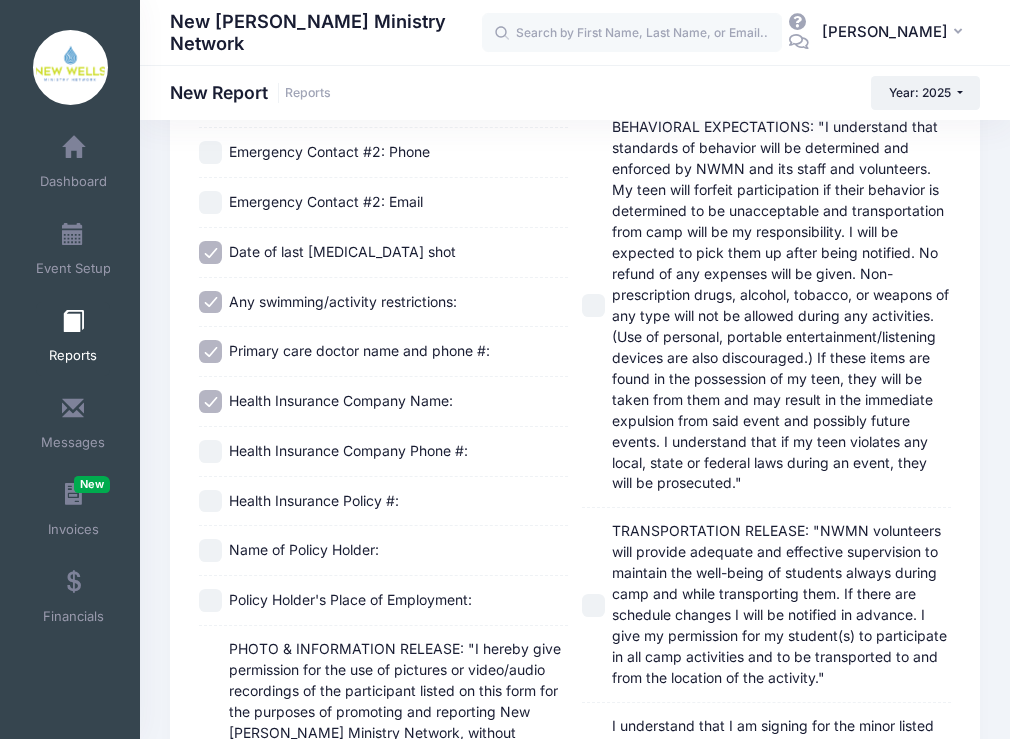 click on "Health Insurance Company Phone #:" at bounding box center (210, 451) 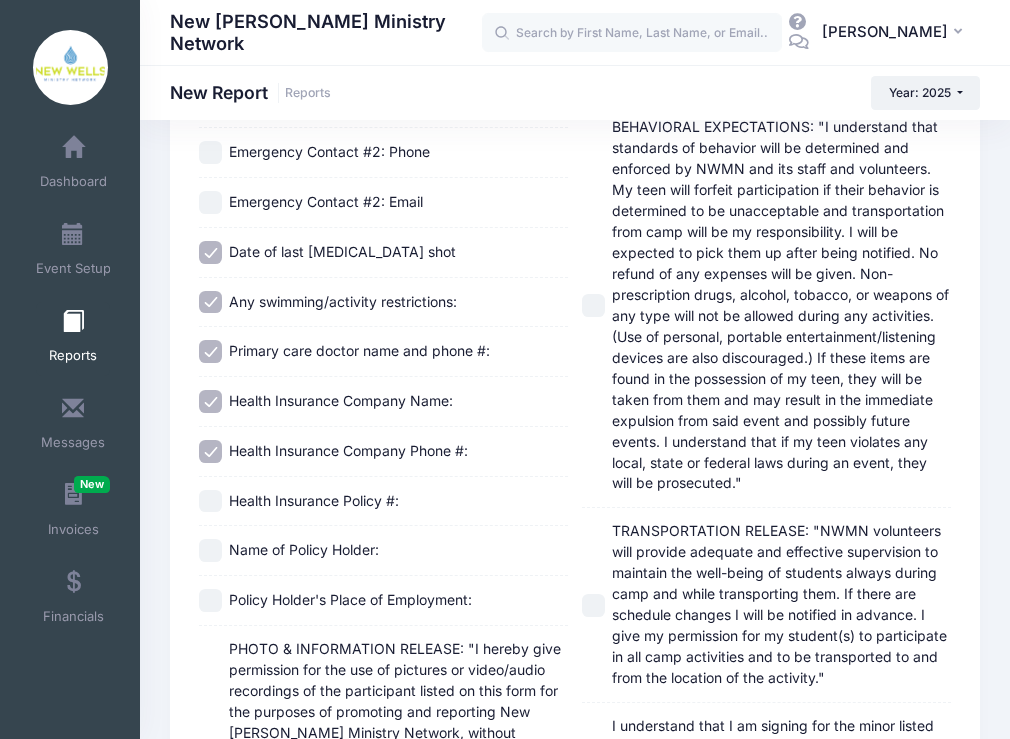 click on "Health Insurance Policy #:" at bounding box center [210, 501] 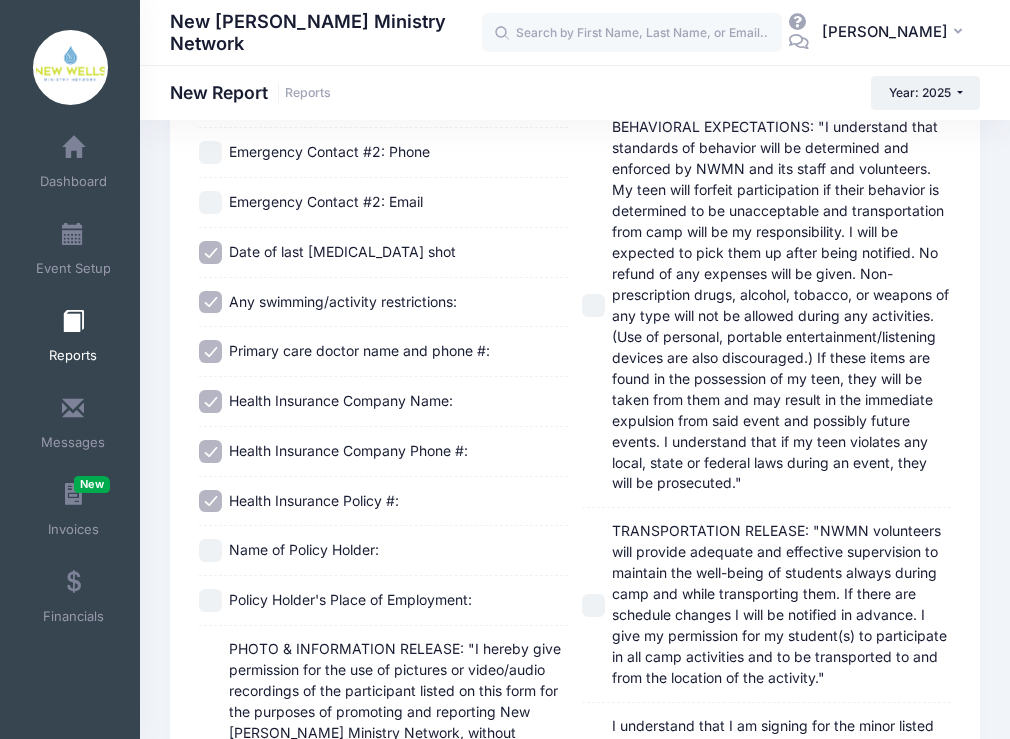 click on "Name of Policy Holder:" at bounding box center (210, 550) 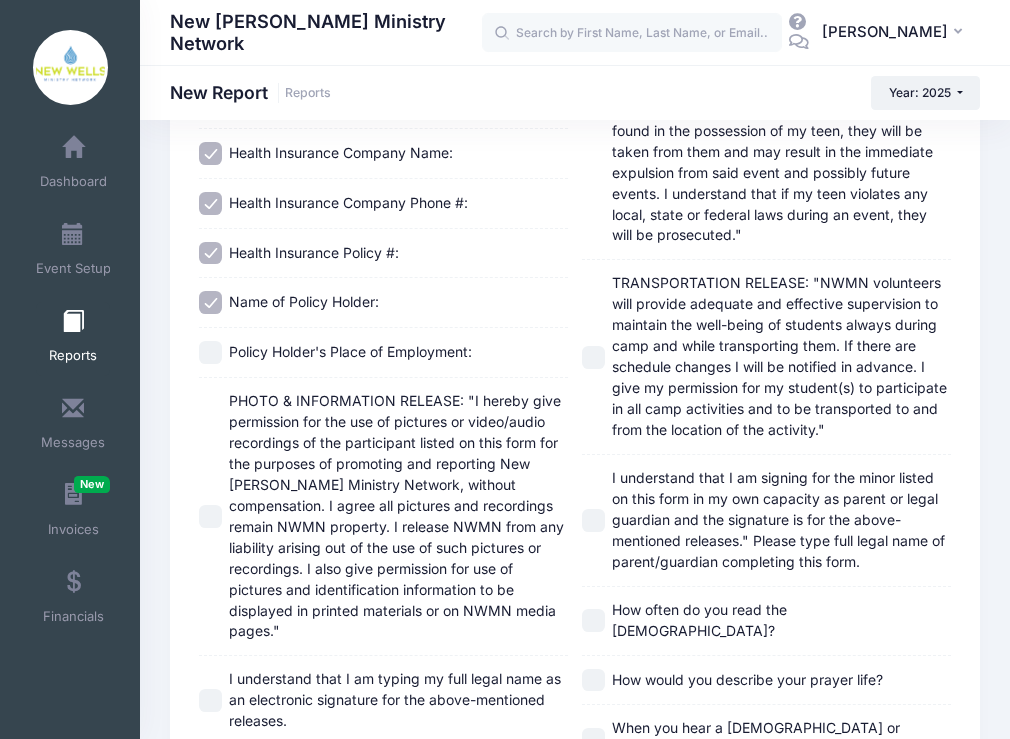 scroll, scrollTop: 1466, scrollLeft: 0, axis: vertical 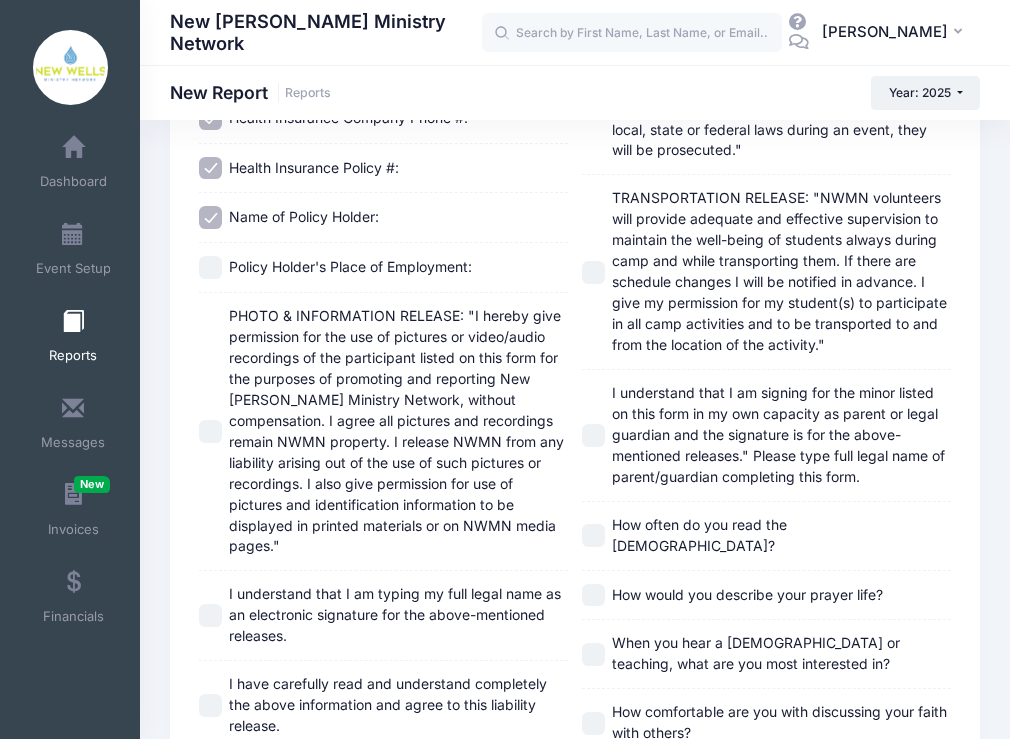 click on "Policy Holder's Place of Employment:" at bounding box center (210, 267) 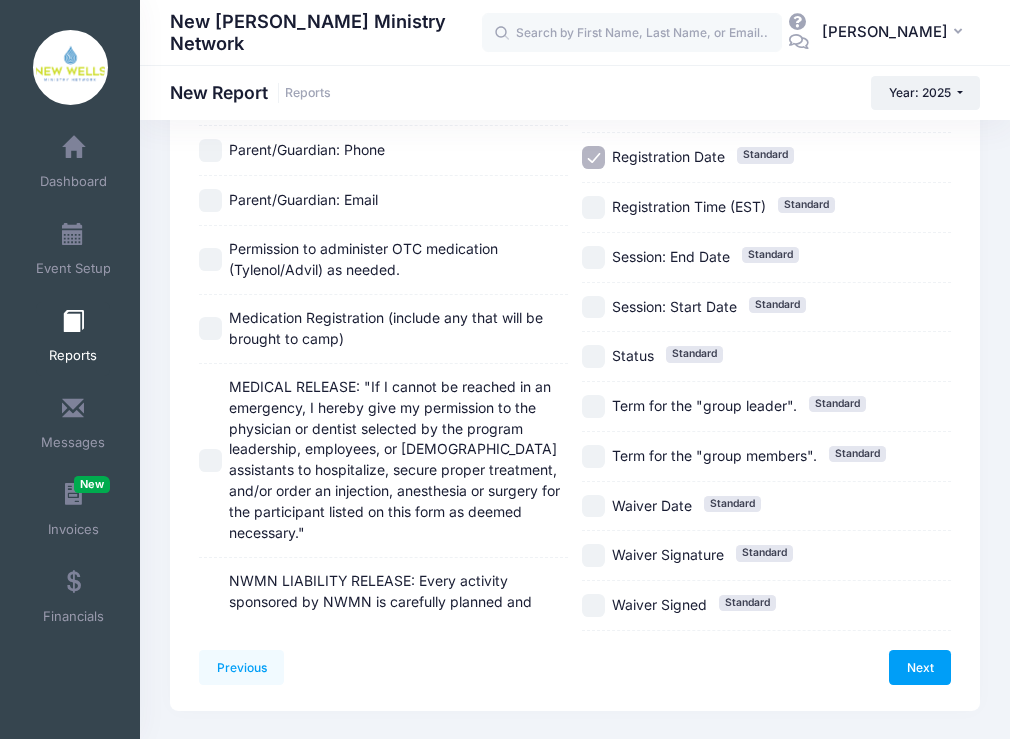 scroll, scrollTop: 2346, scrollLeft: 0, axis: vertical 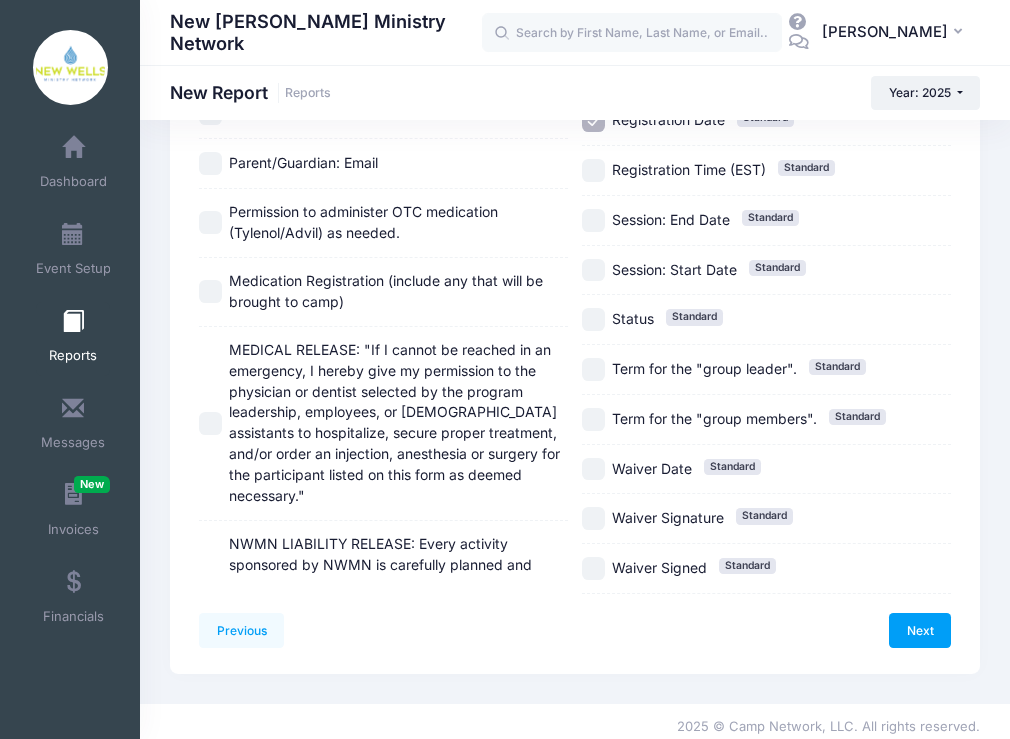 click on "Permission to administer OTC medication (Tylenol/Advil) as needed." at bounding box center [210, 222] 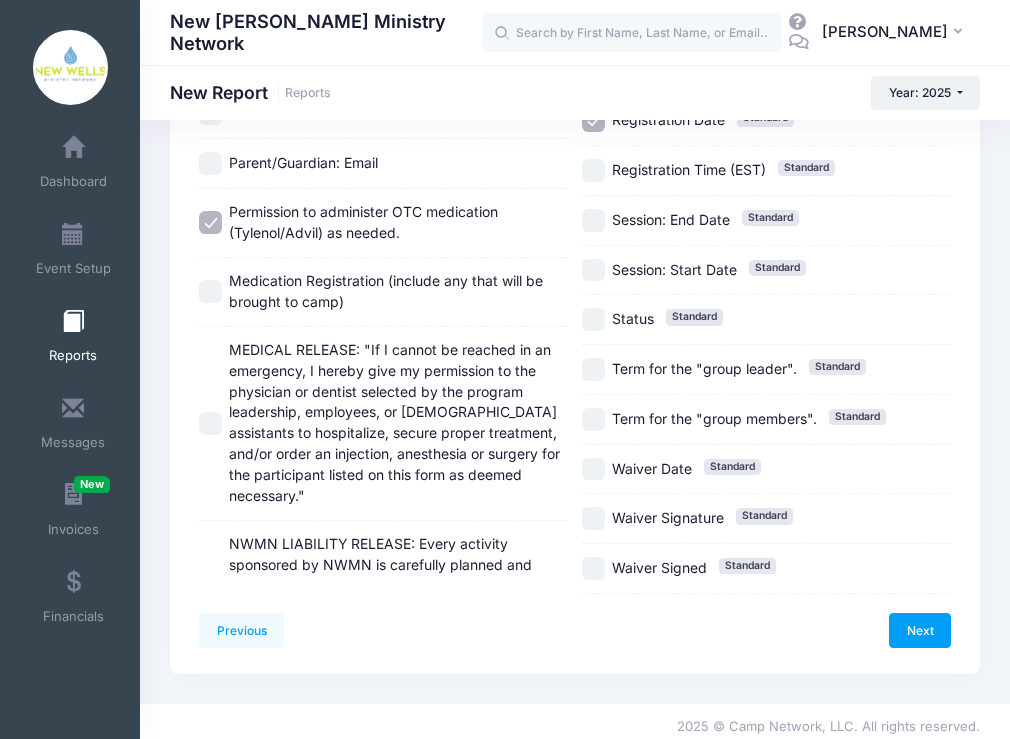 click on "Medication Registration (include any that will be brought to camp)" at bounding box center [210, 291] 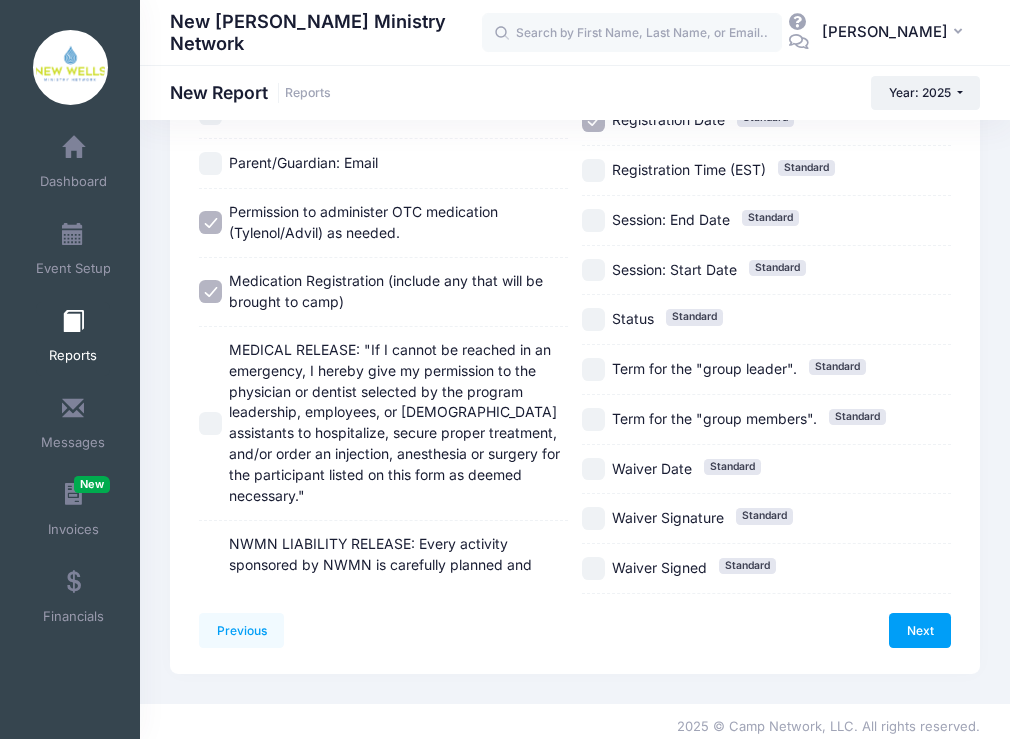 click on "MEDICAL RELEASE: "If I cannot be reached in an emergency, I hereby give my permission to the physician or dentist selected by the program leadership, employees, or [DEMOGRAPHIC_DATA] assistants to hospitalize, secure proper treatment, and/or order an injection, anesthesia or surgery for the participant listed on this form as deemed necessary."" at bounding box center [210, 423] 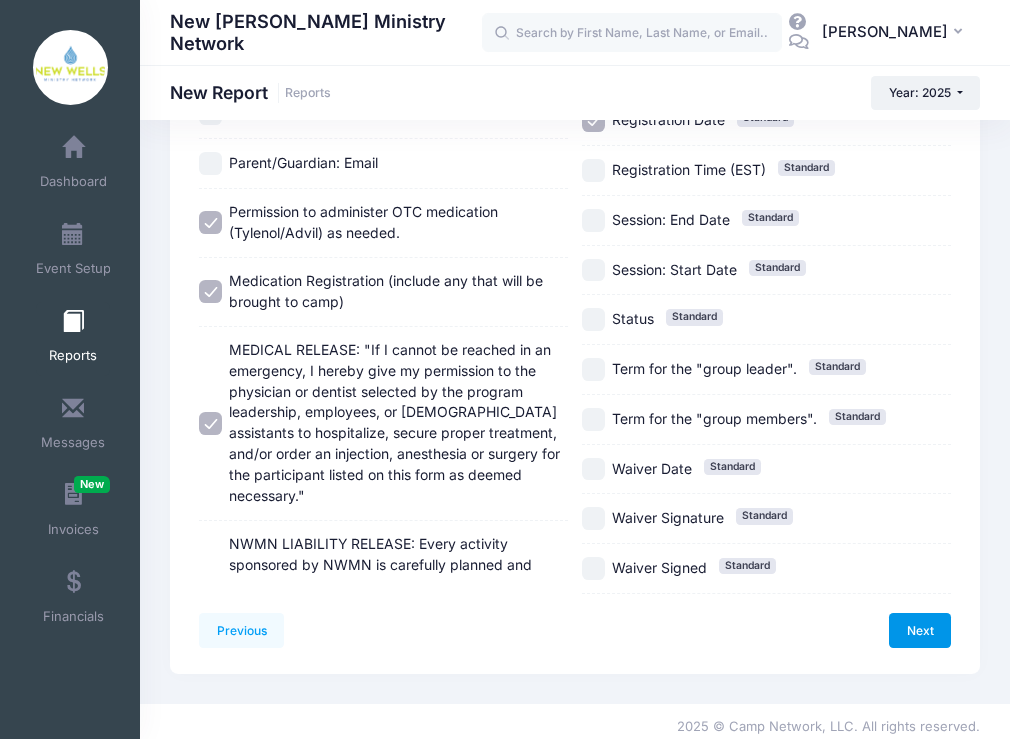 click on "Next" at bounding box center (920, 630) 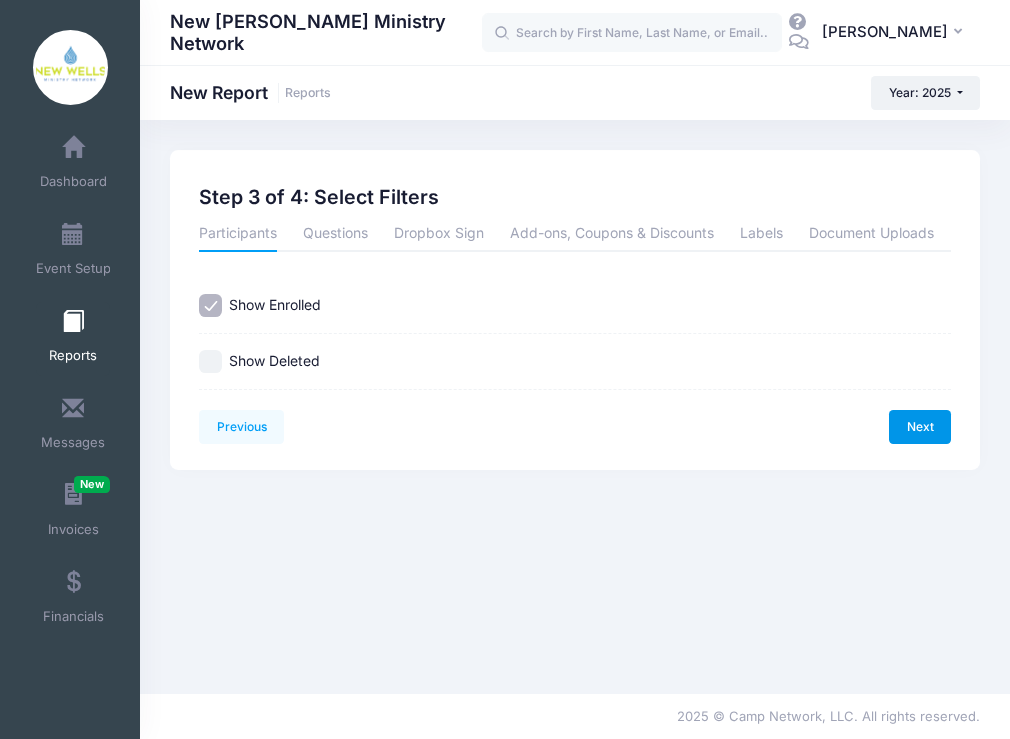 scroll, scrollTop: 0, scrollLeft: 0, axis: both 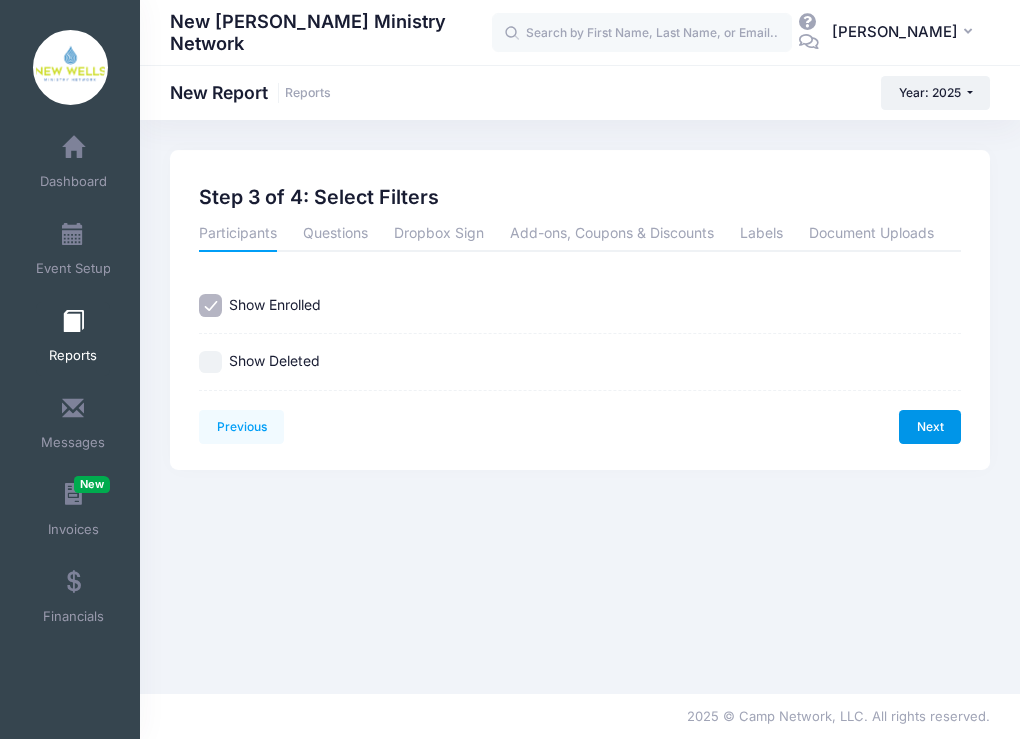 click on "Next" at bounding box center (930, 427) 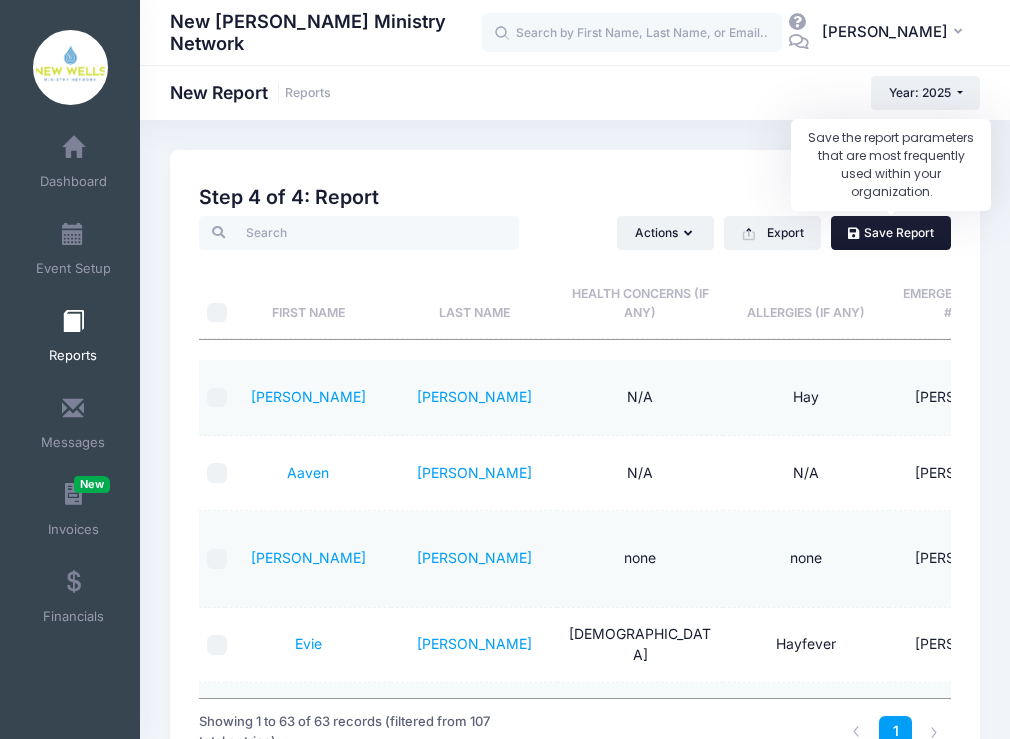 click on "Save Report" at bounding box center (891, 233) 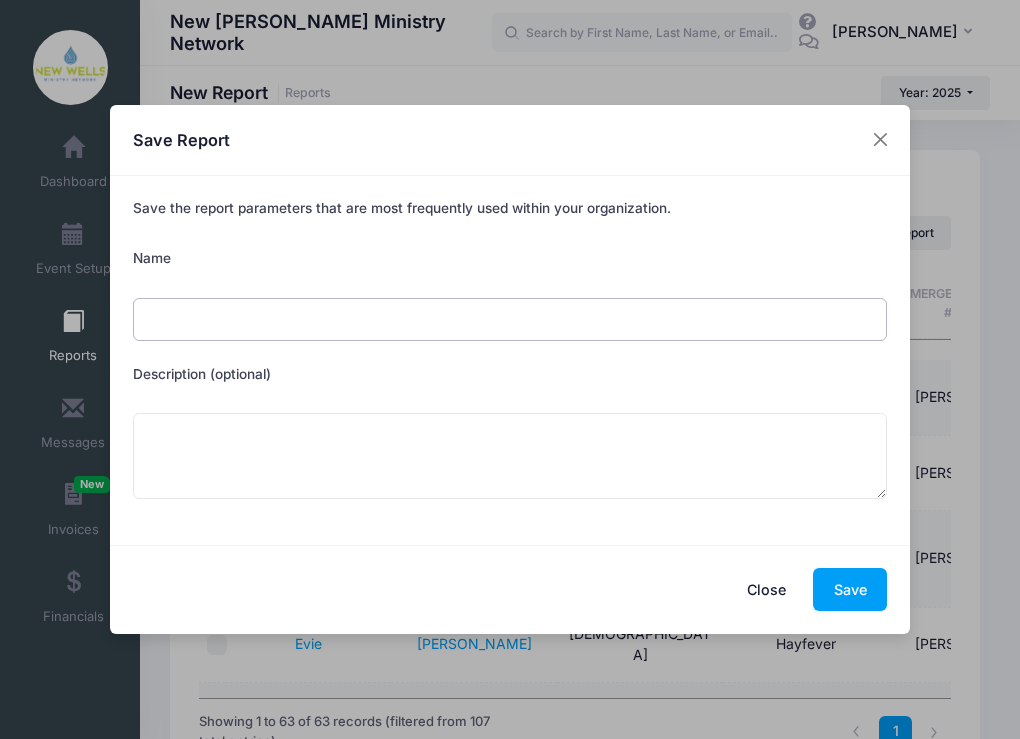 click on "Name" at bounding box center (510, 319) 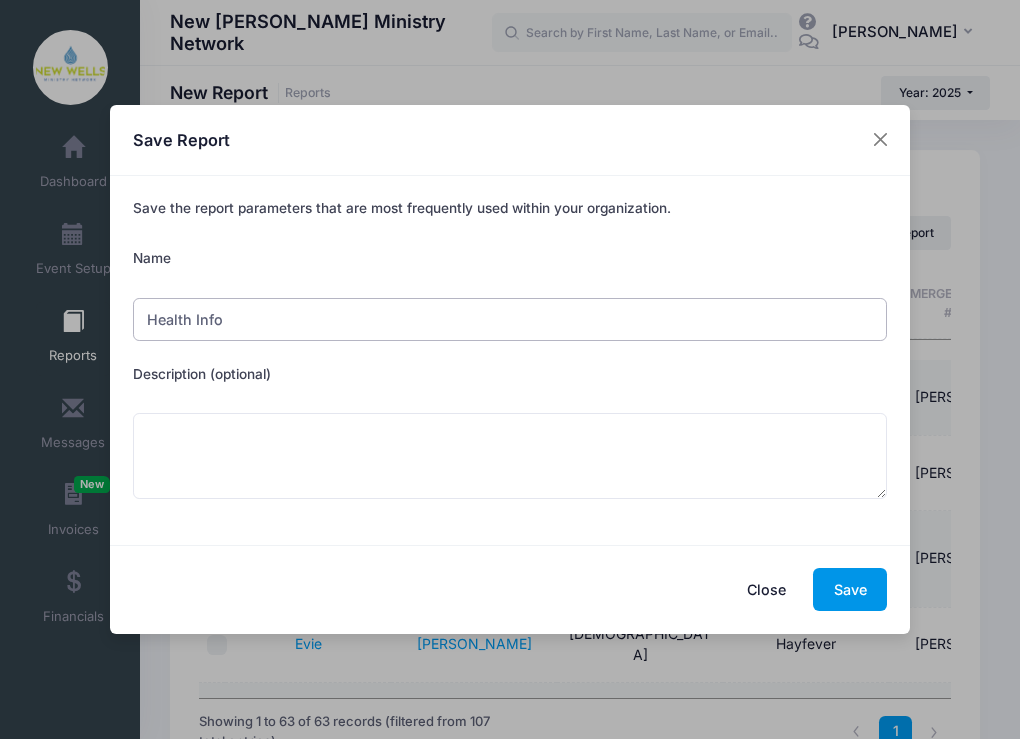type on "Health Info" 